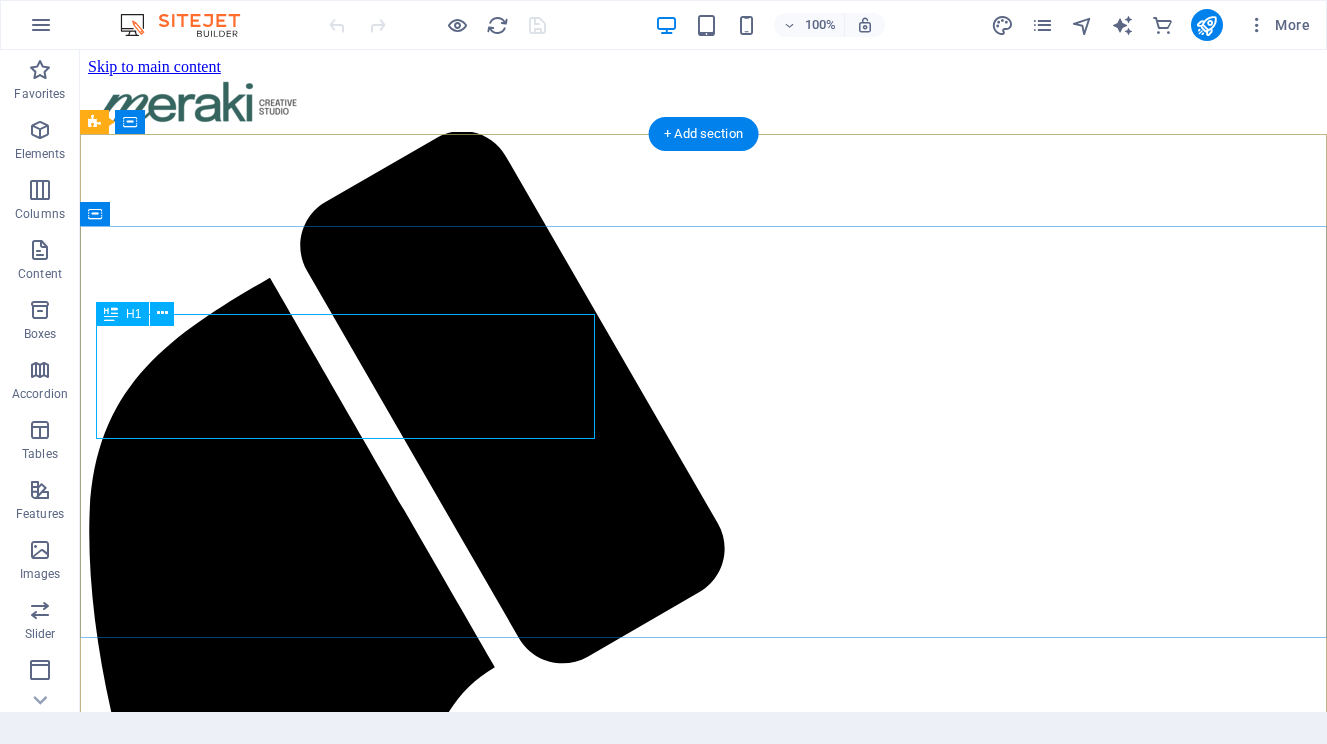 scroll, scrollTop: 0, scrollLeft: 0, axis: both 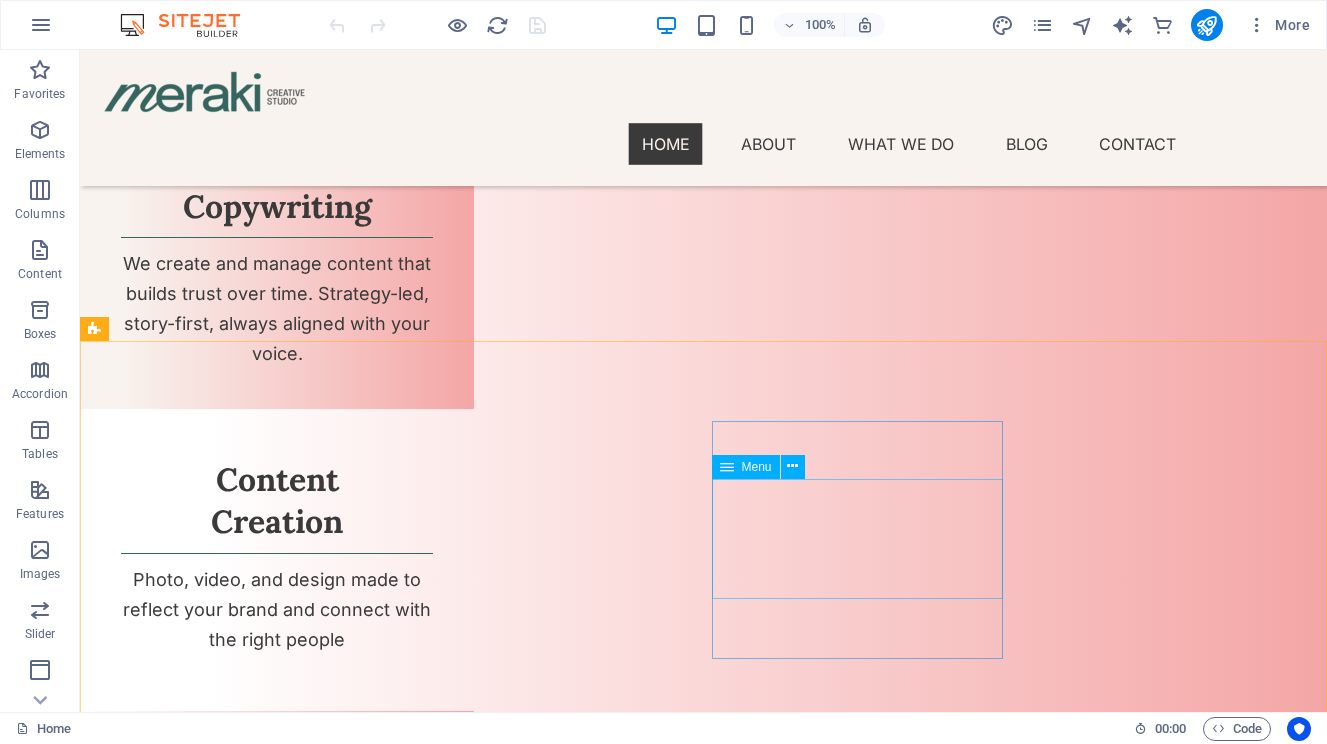 click on "Menu" at bounding box center (746, 467) 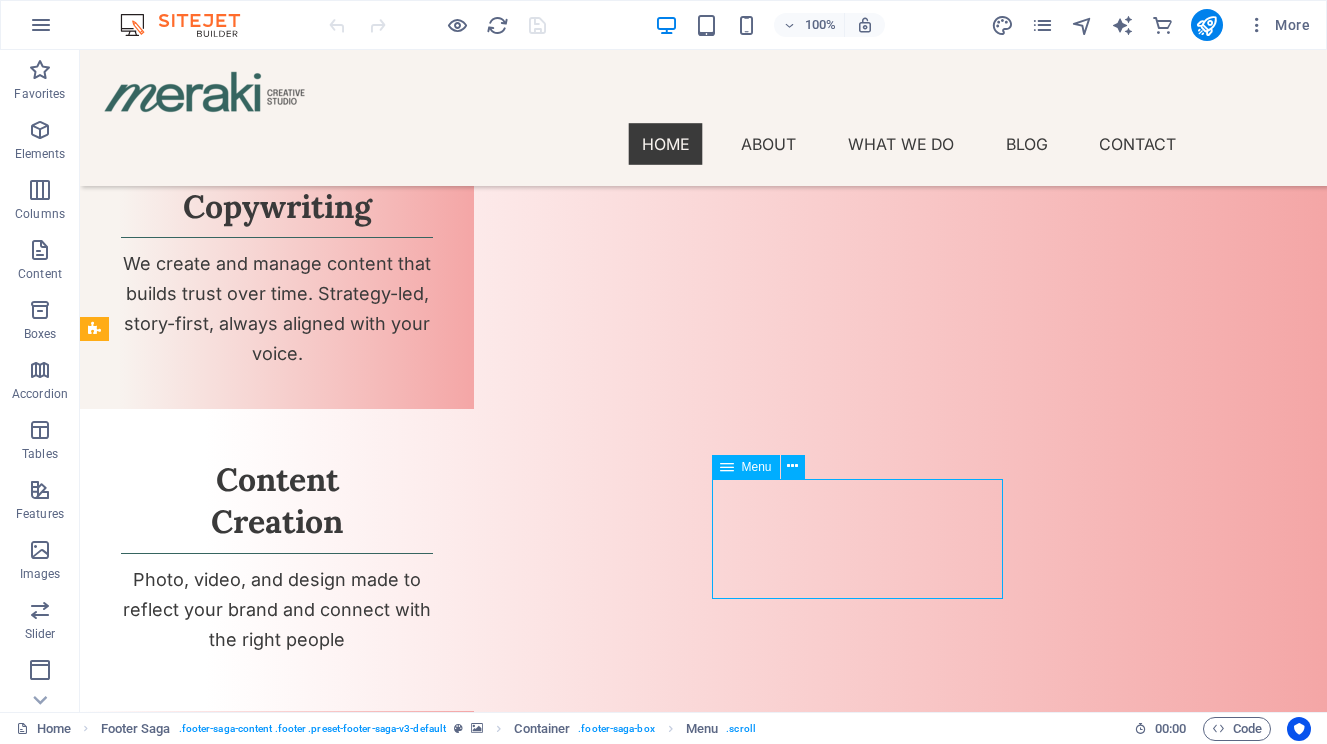 click on "Menu" at bounding box center [746, 467] 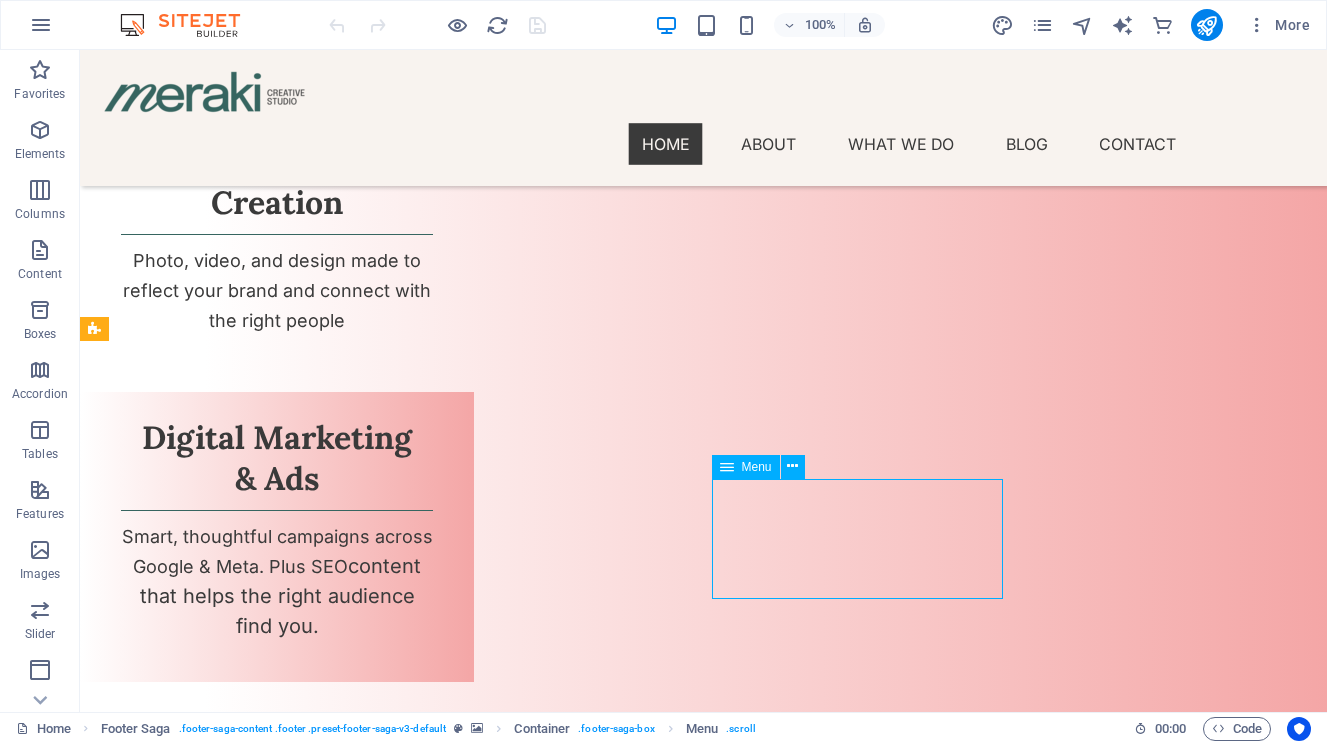 select 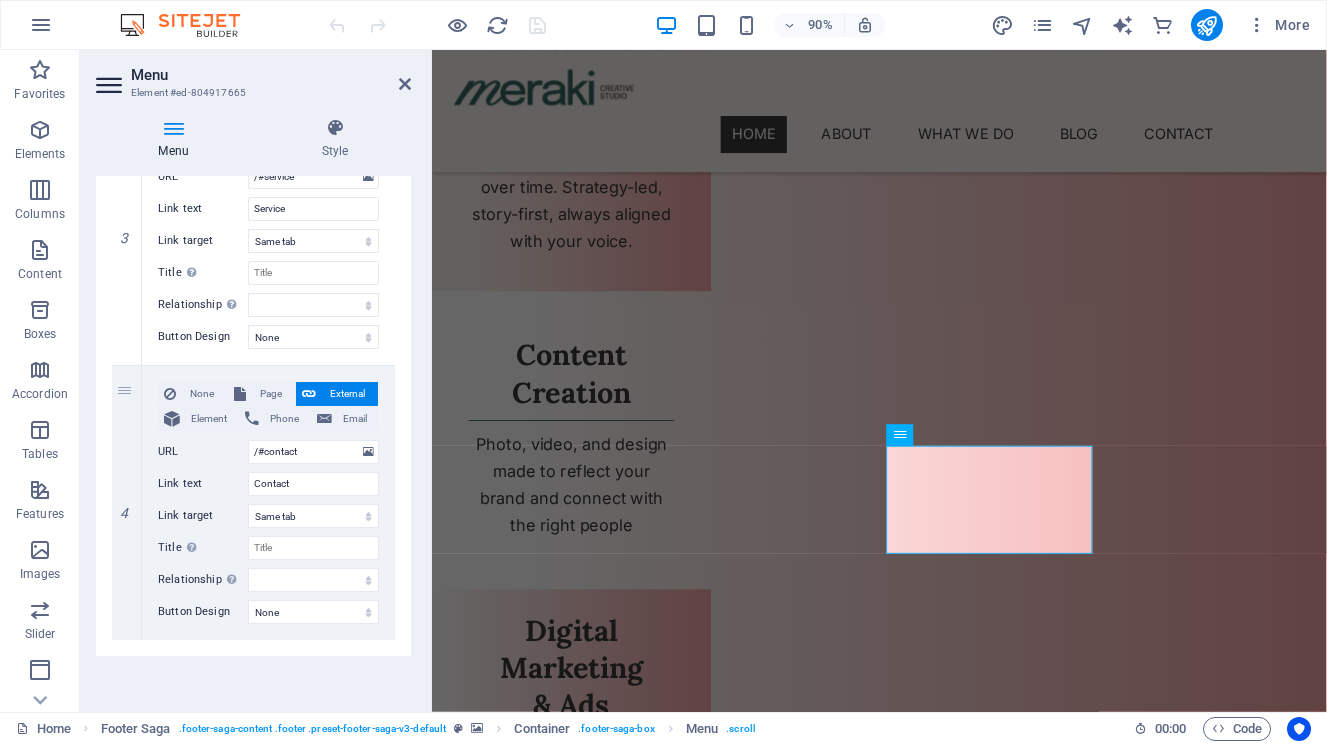 scroll, scrollTop: 0, scrollLeft: 0, axis: both 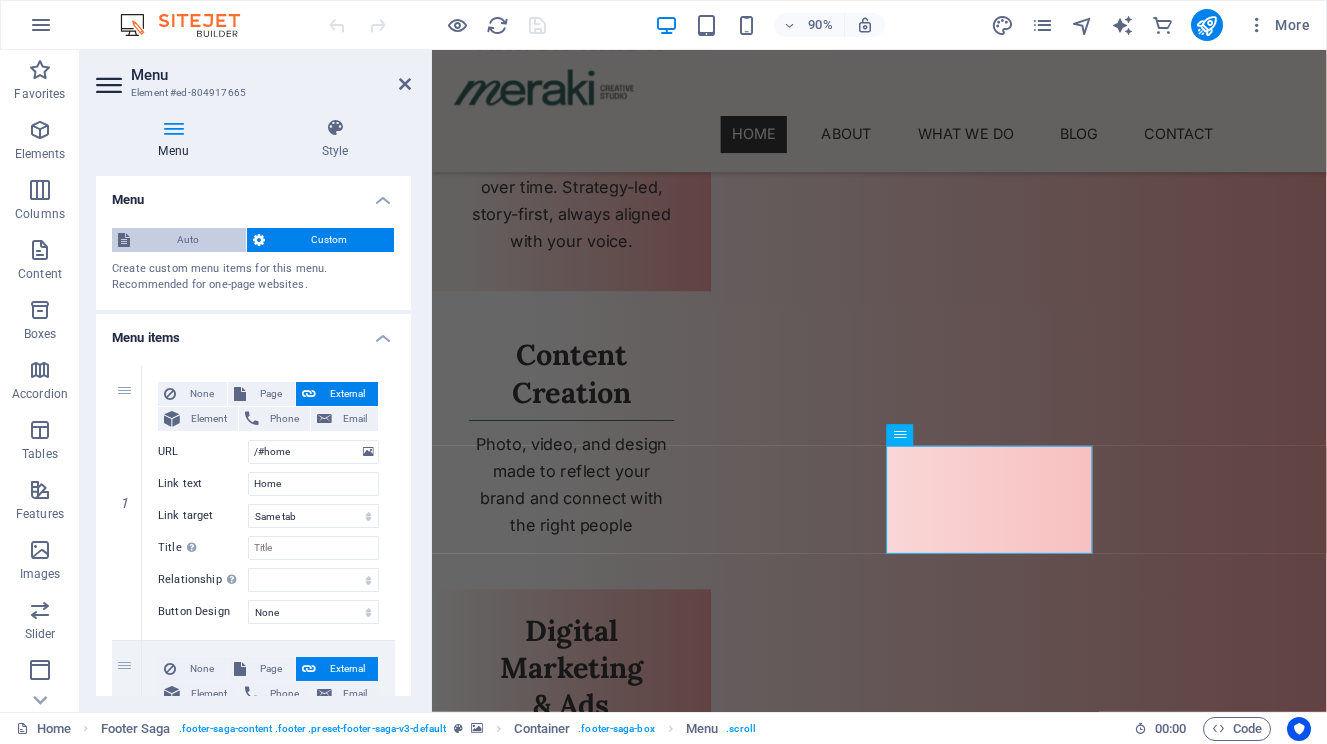 click on "Auto" at bounding box center [188, 240] 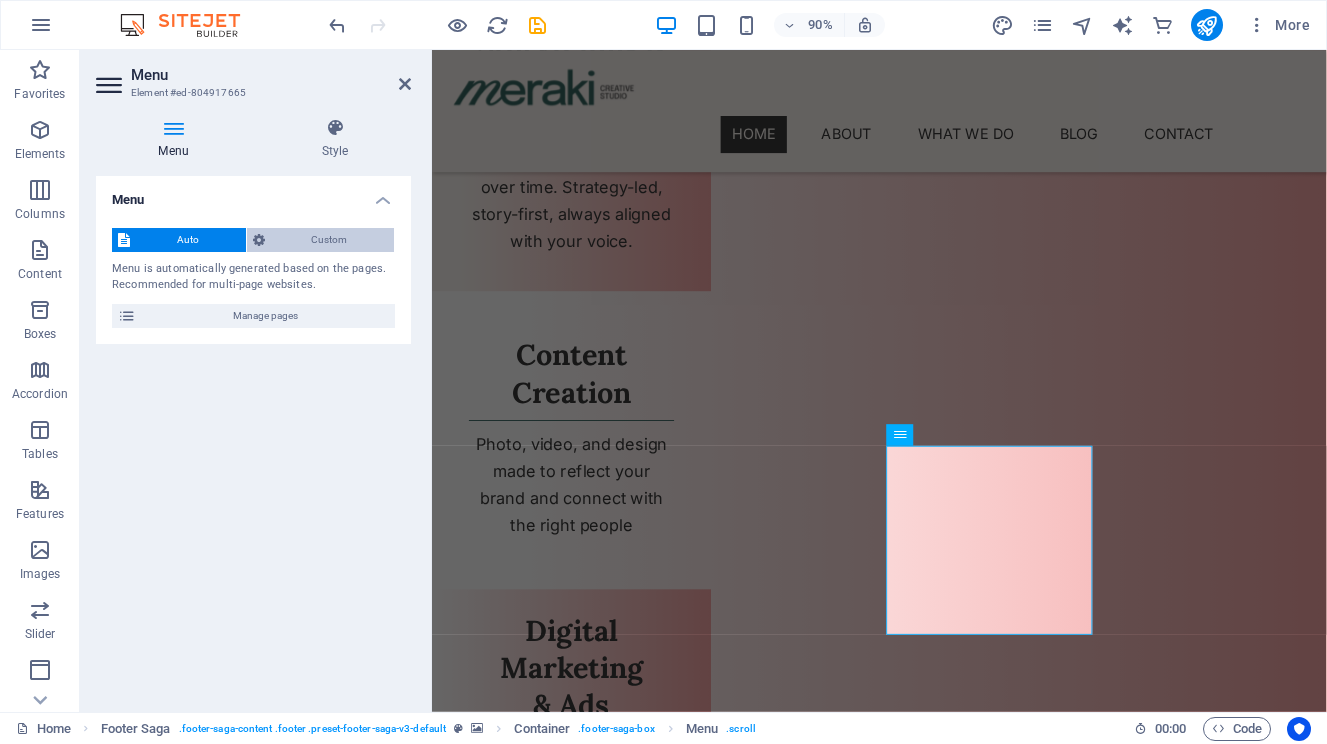 click on "Custom" at bounding box center [330, 240] 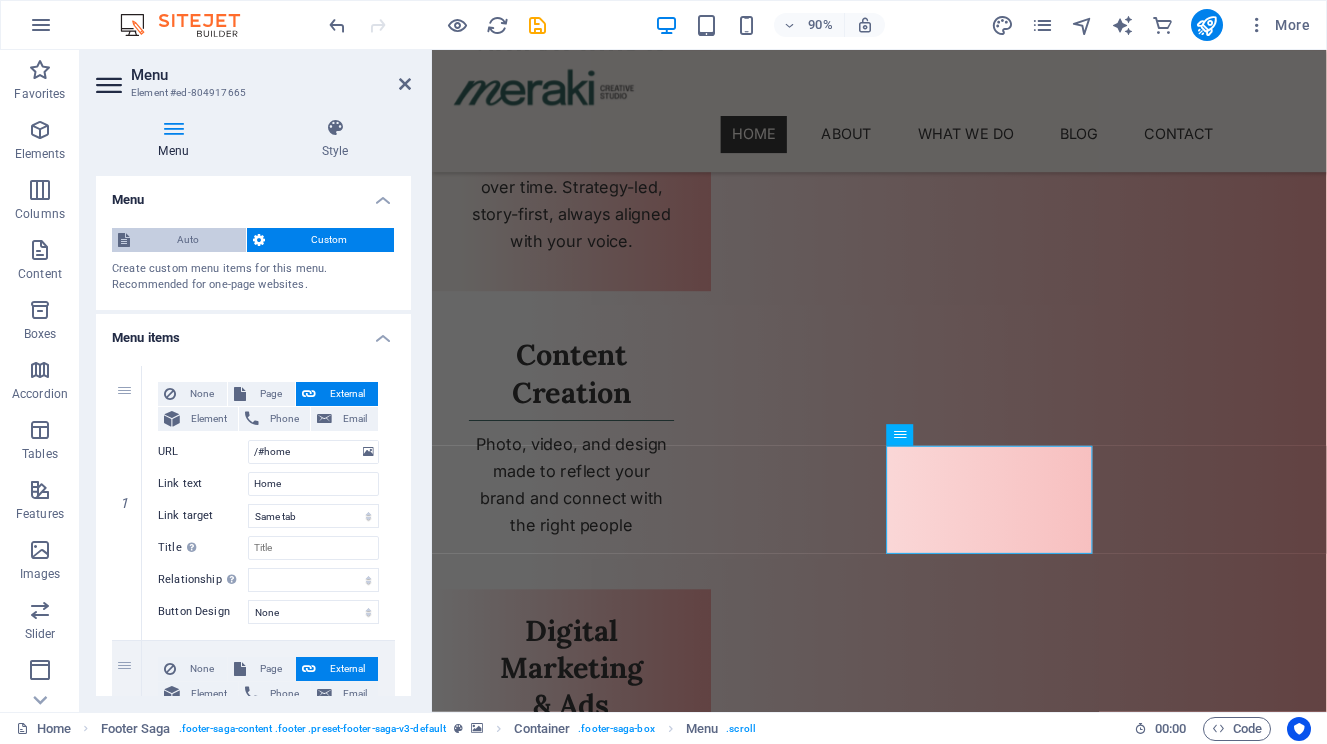 click on "Auto" at bounding box center (188, 240) 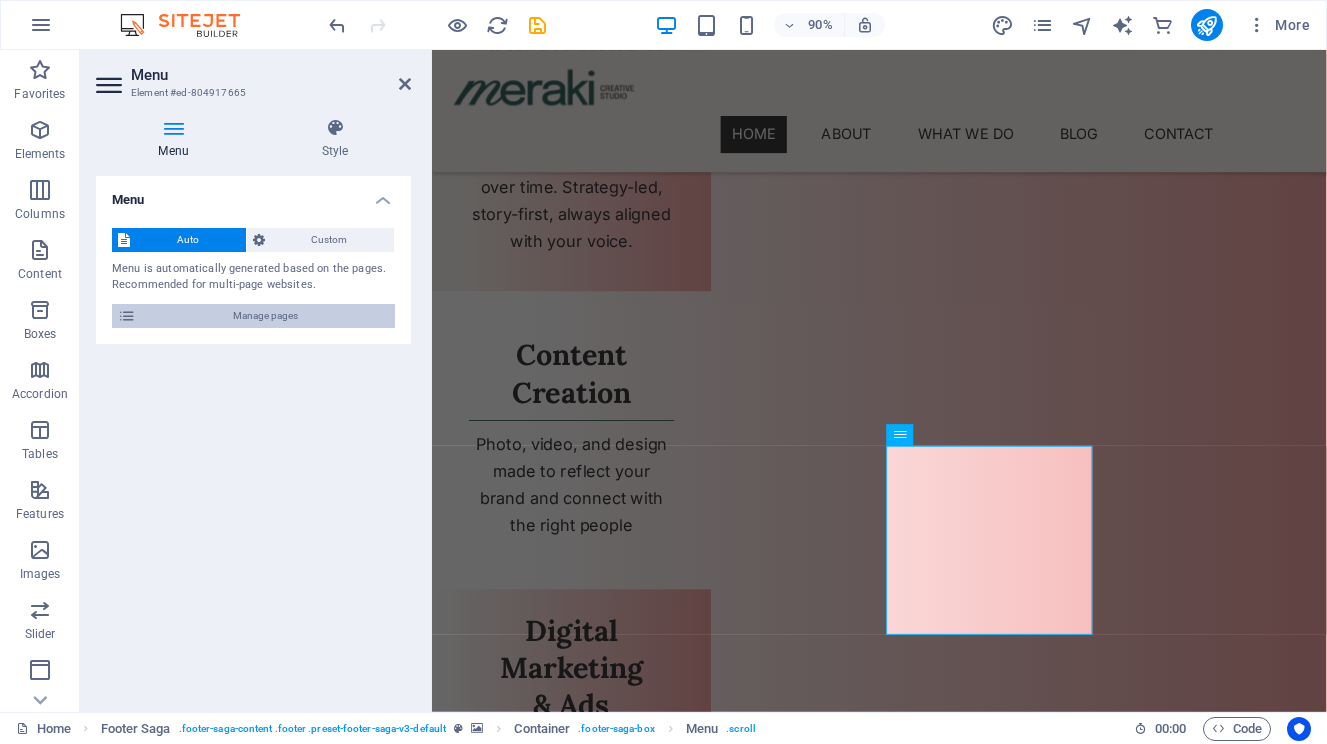 click on "Manage pages" at bounding box center (265, 316) 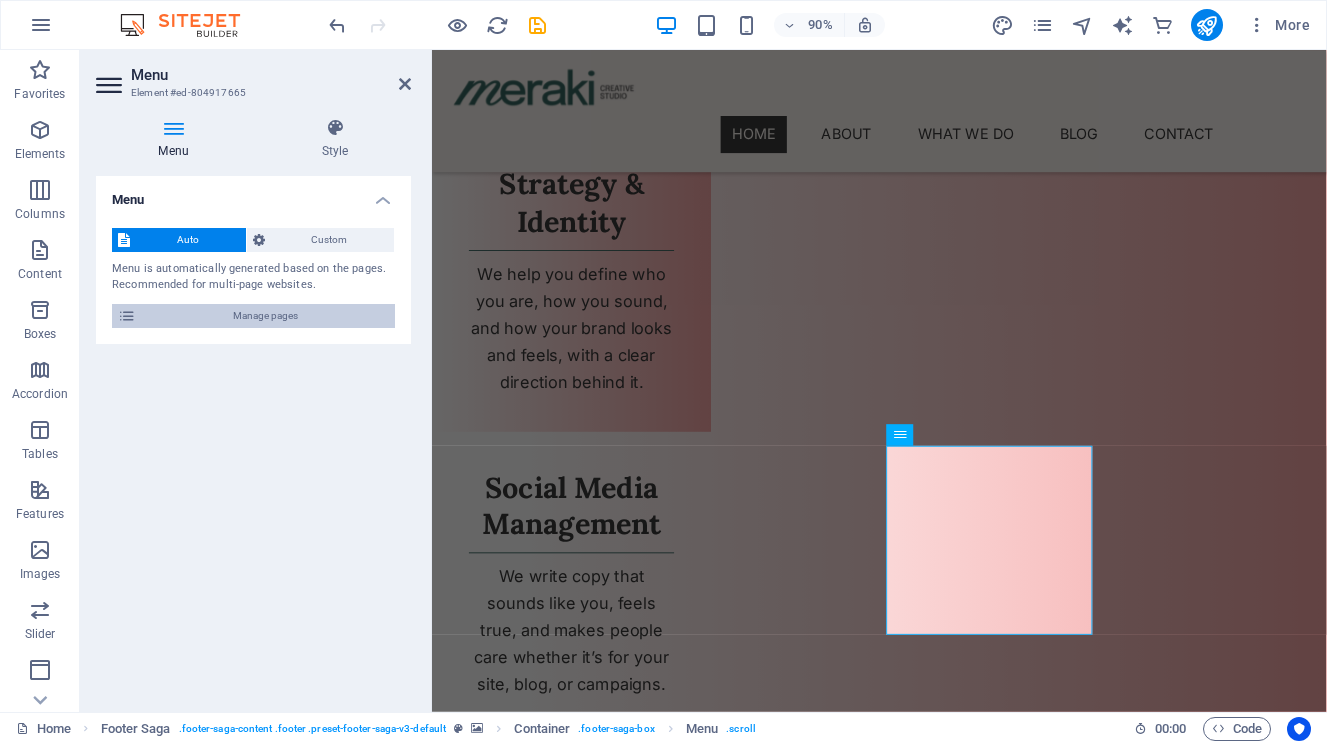 scroll, scrollTop: 4061, scrollLeft: 0, axis: vertical 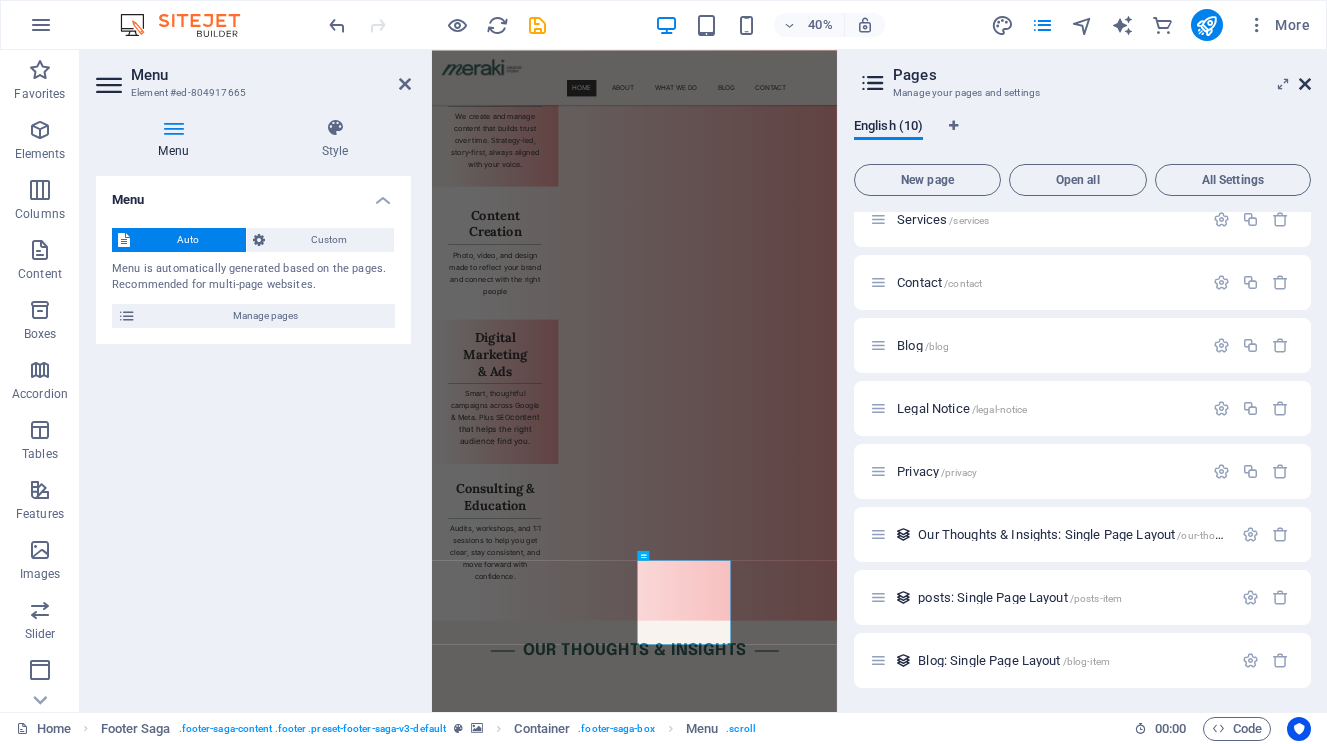 click at bounding box center (1305, 84) 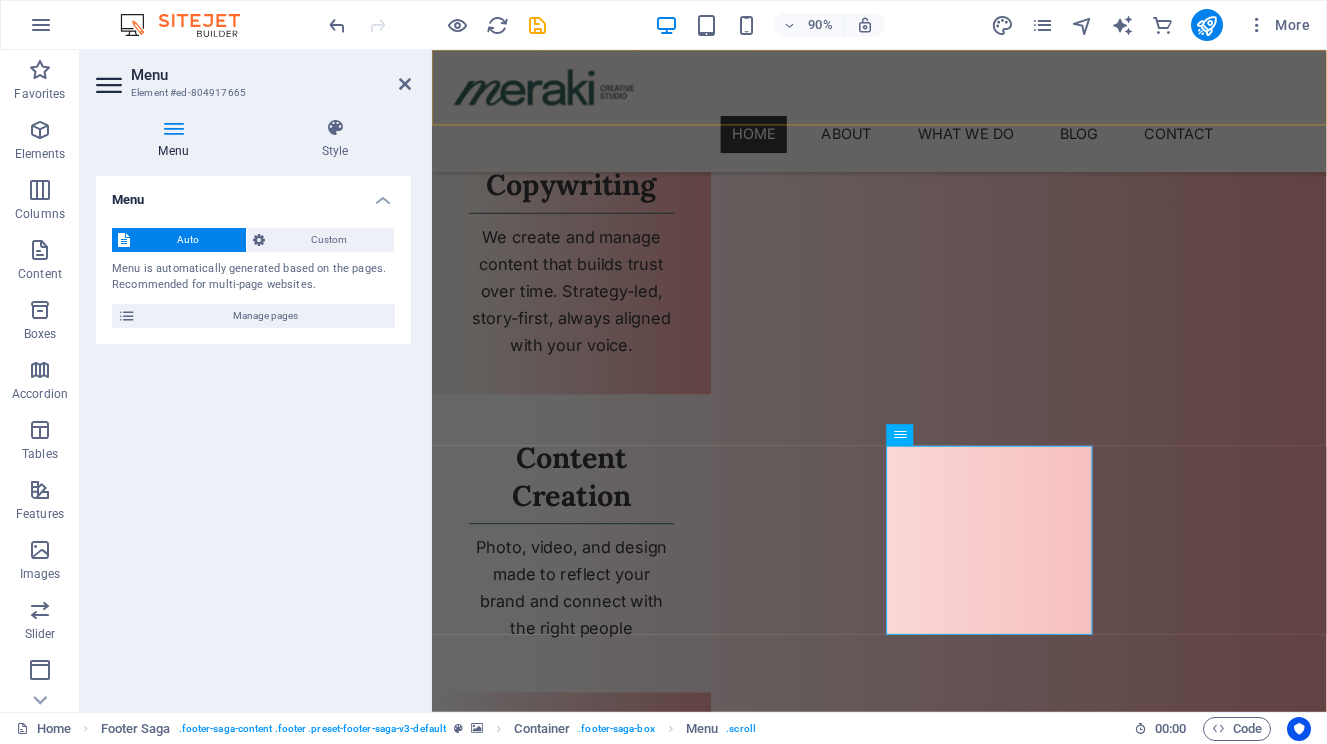 scroll, scrollTop: 3348, scrollLeft: 0, axis: vertical 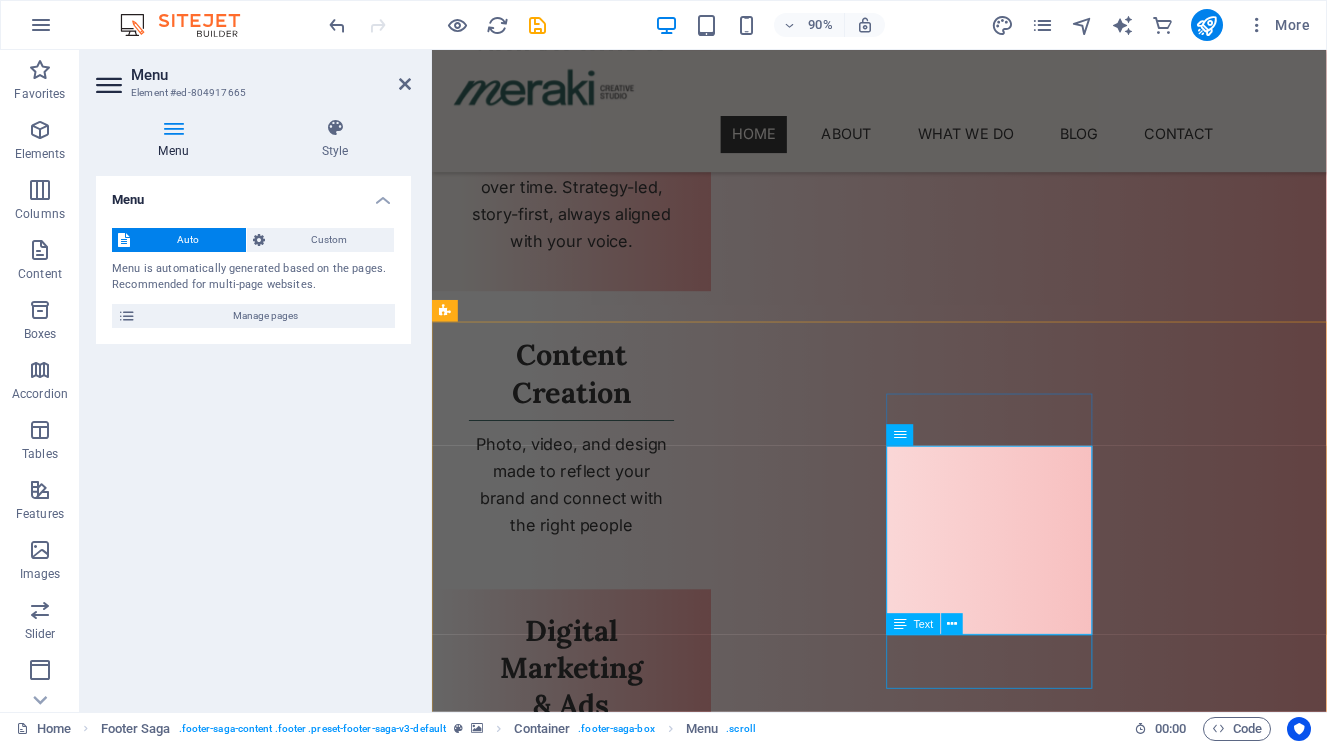 click on "Legal Notice Privacy Policy" at bounding box center (562, 5207) 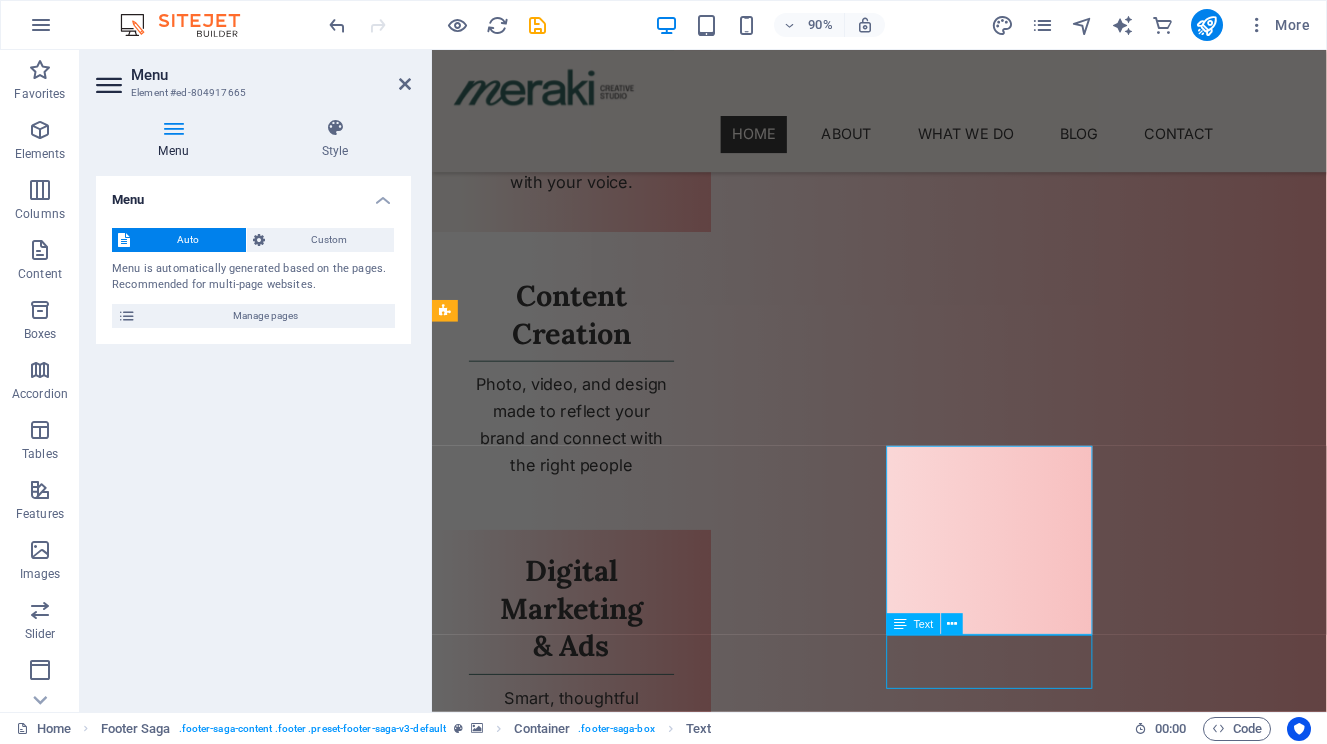 scroll, scrollTop: 3108, scrollLeft: 0, axis: vertical 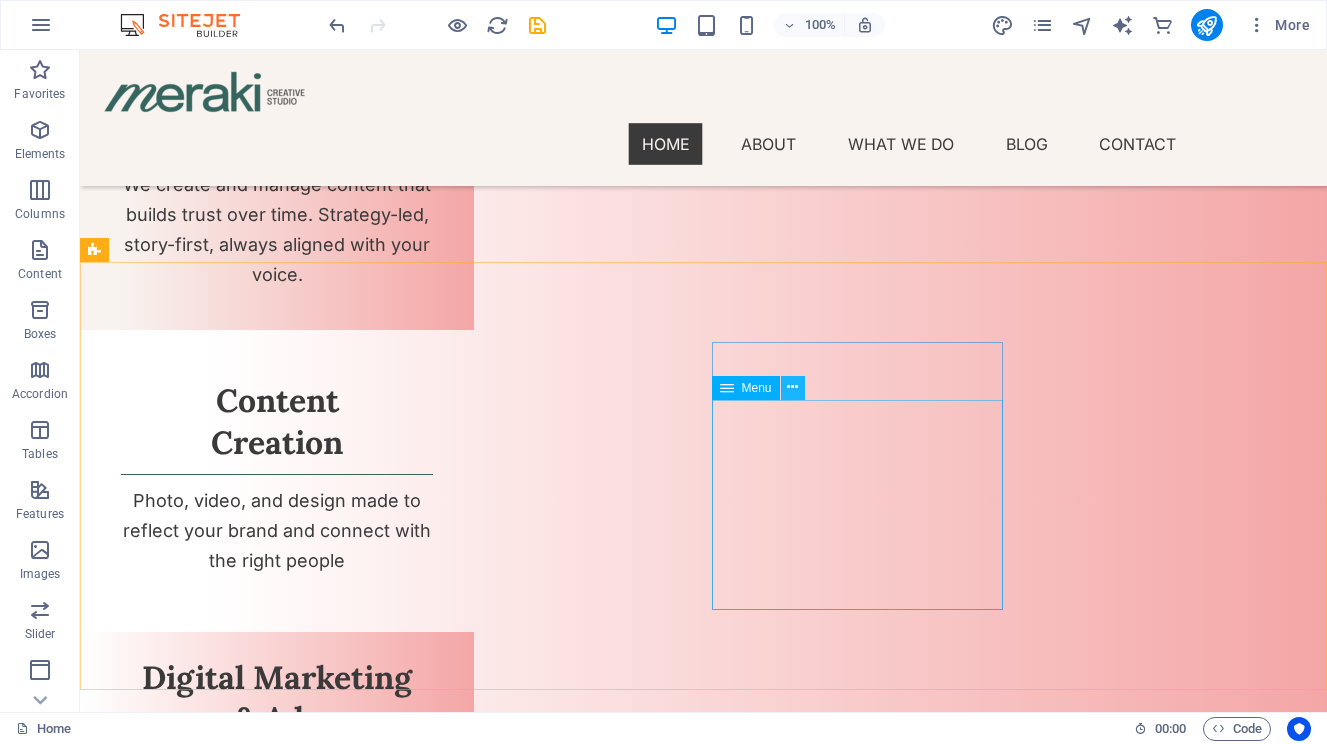 click at bounding box center [792, 387] 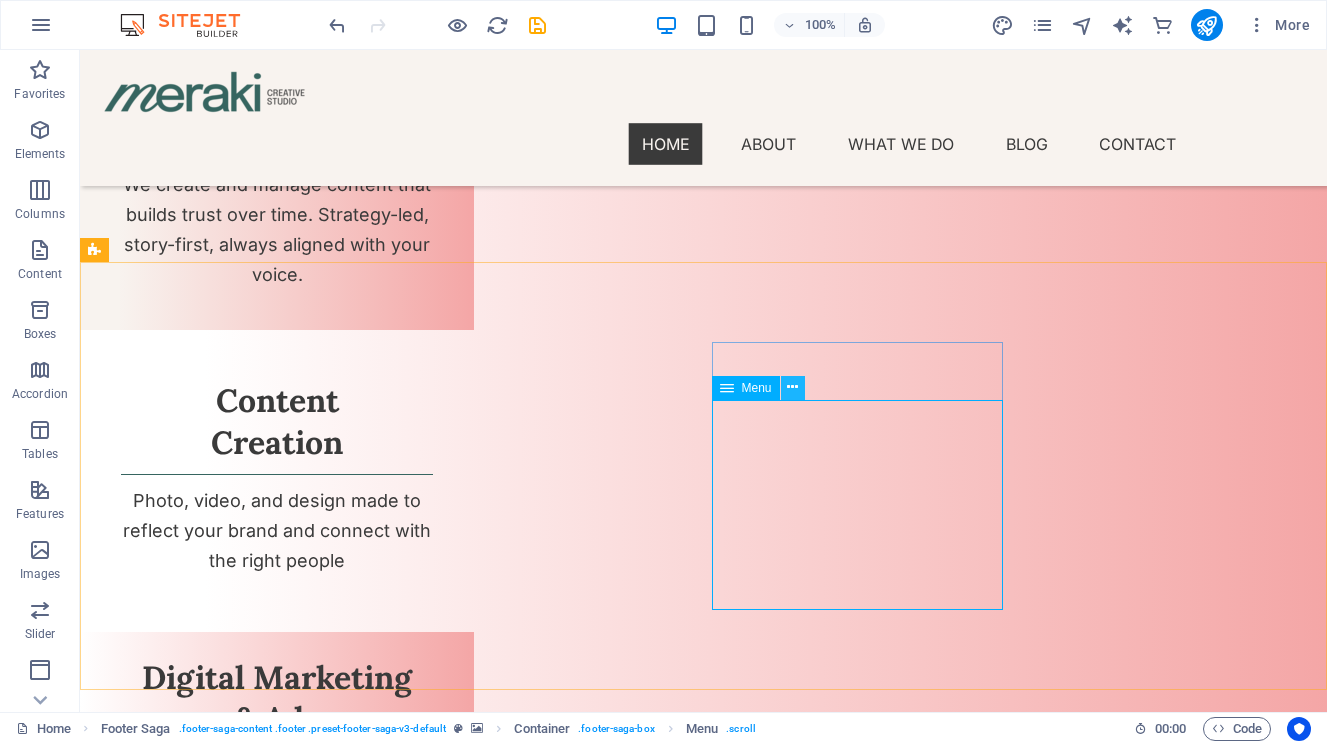 click at bounding box center (792, 387) 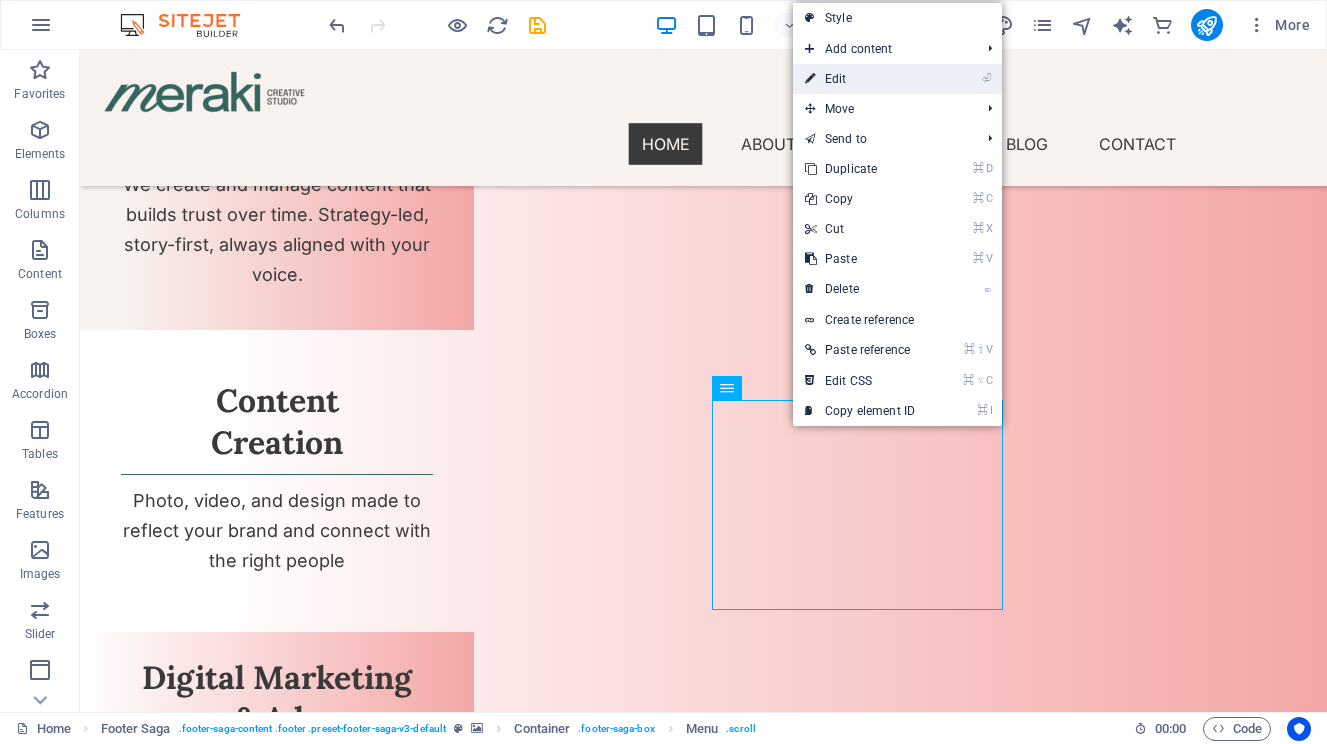 click on "⏎  Edit" at bounding box center [860, 79] 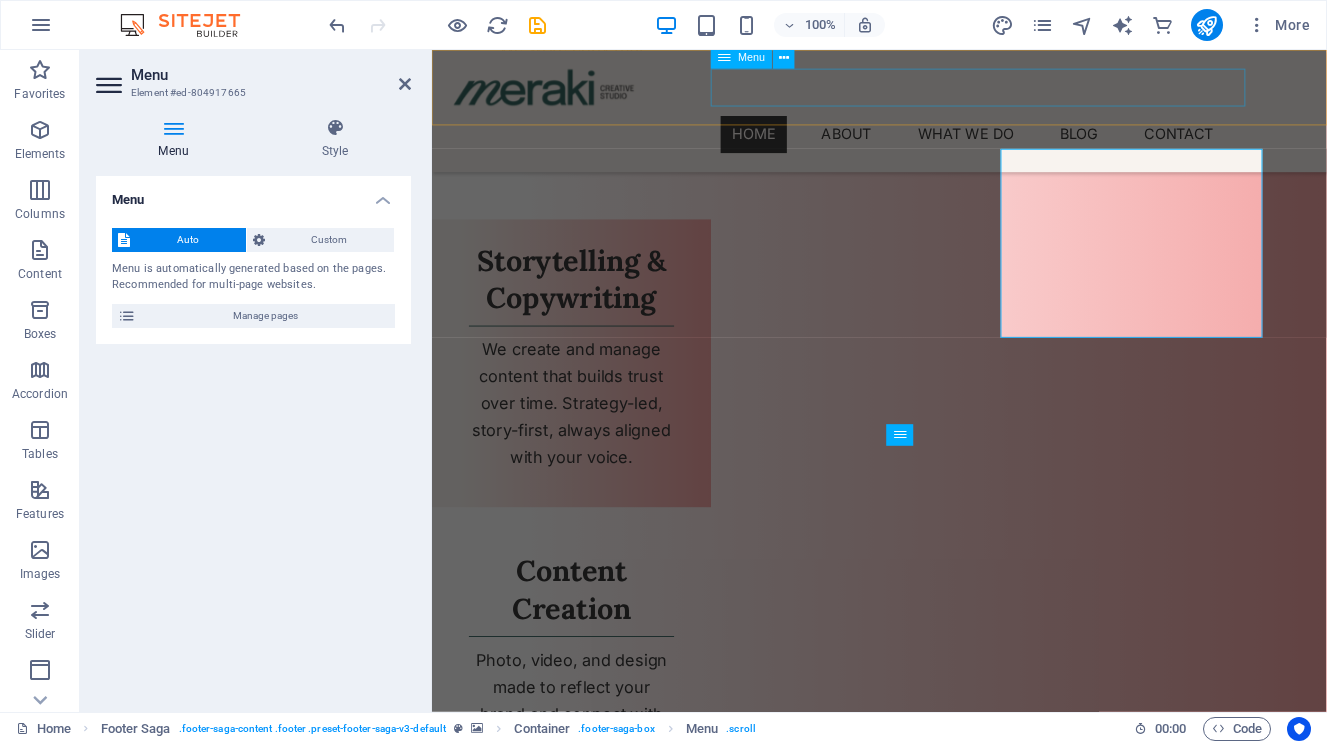 scroll, scrollTop: 3348, scrollLeft: 0, axis: vertical 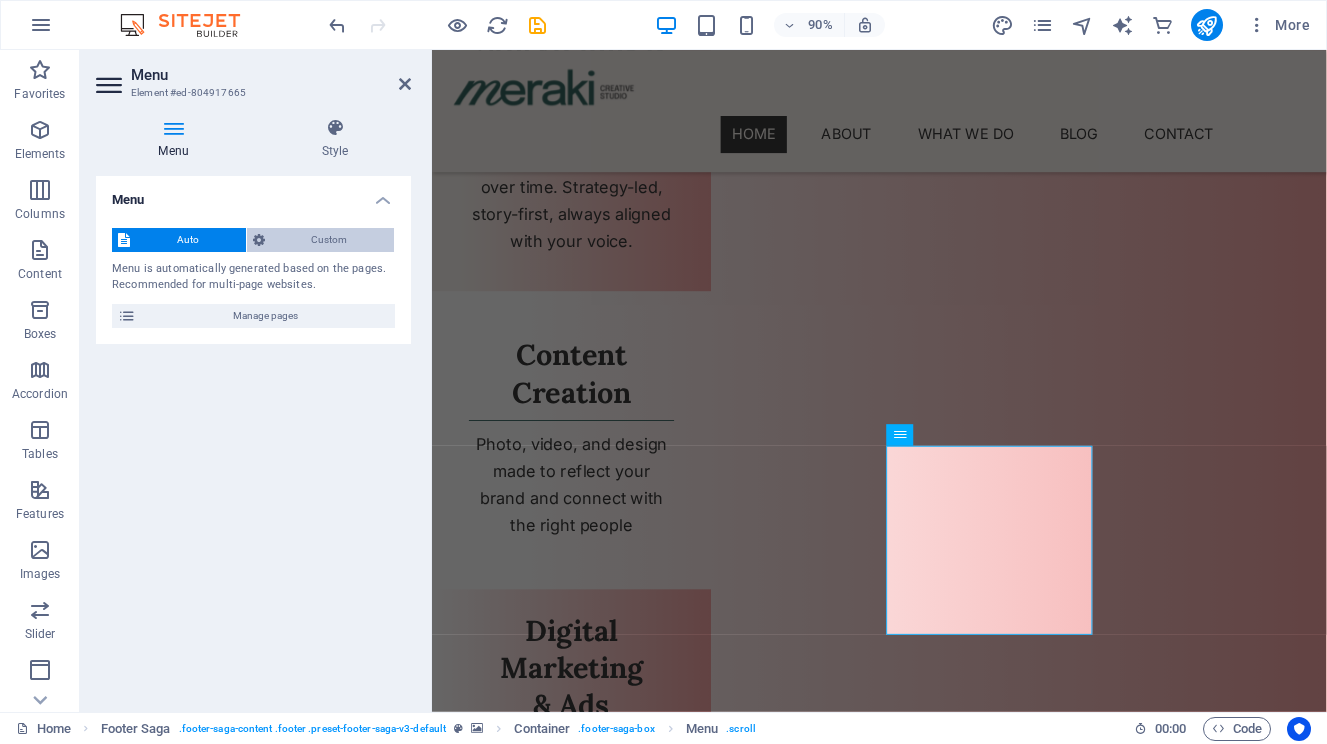 click on "Custom" at bounding box center [330, 240] 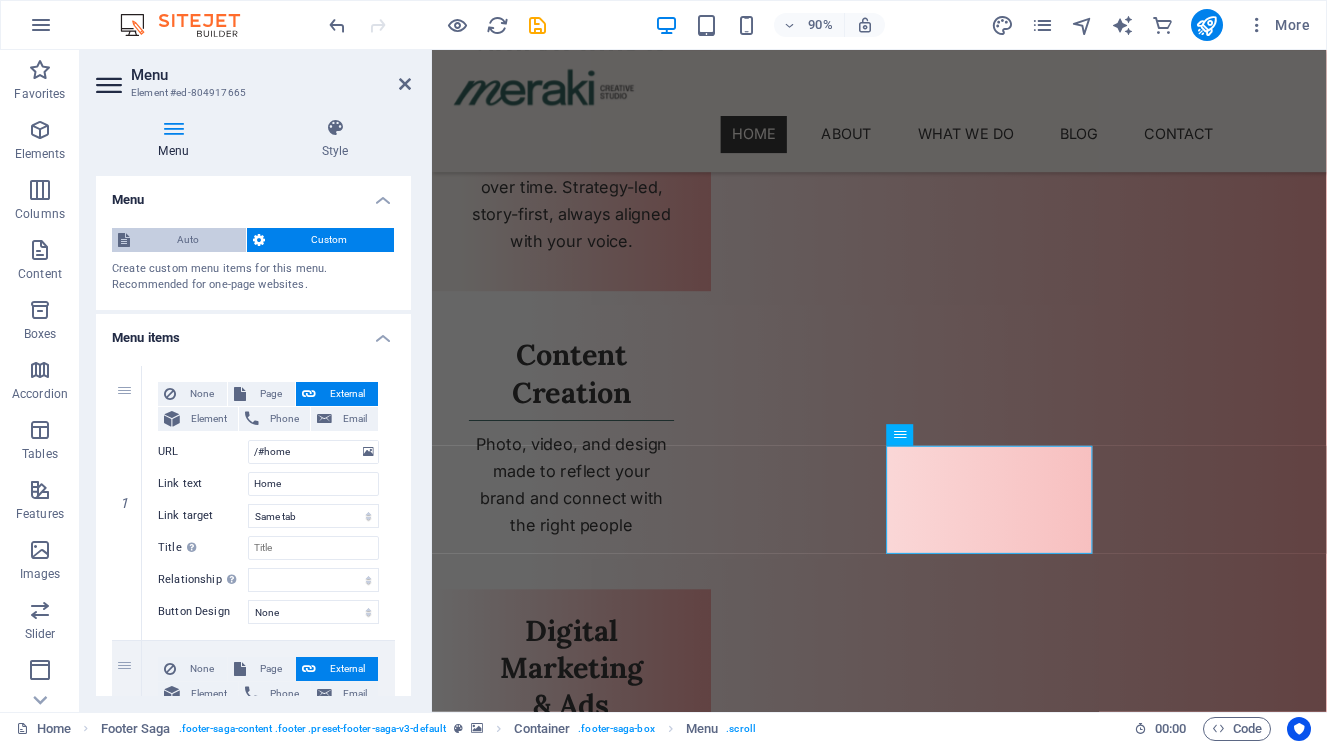 click on "Auto" at bounding box center (188, 240) 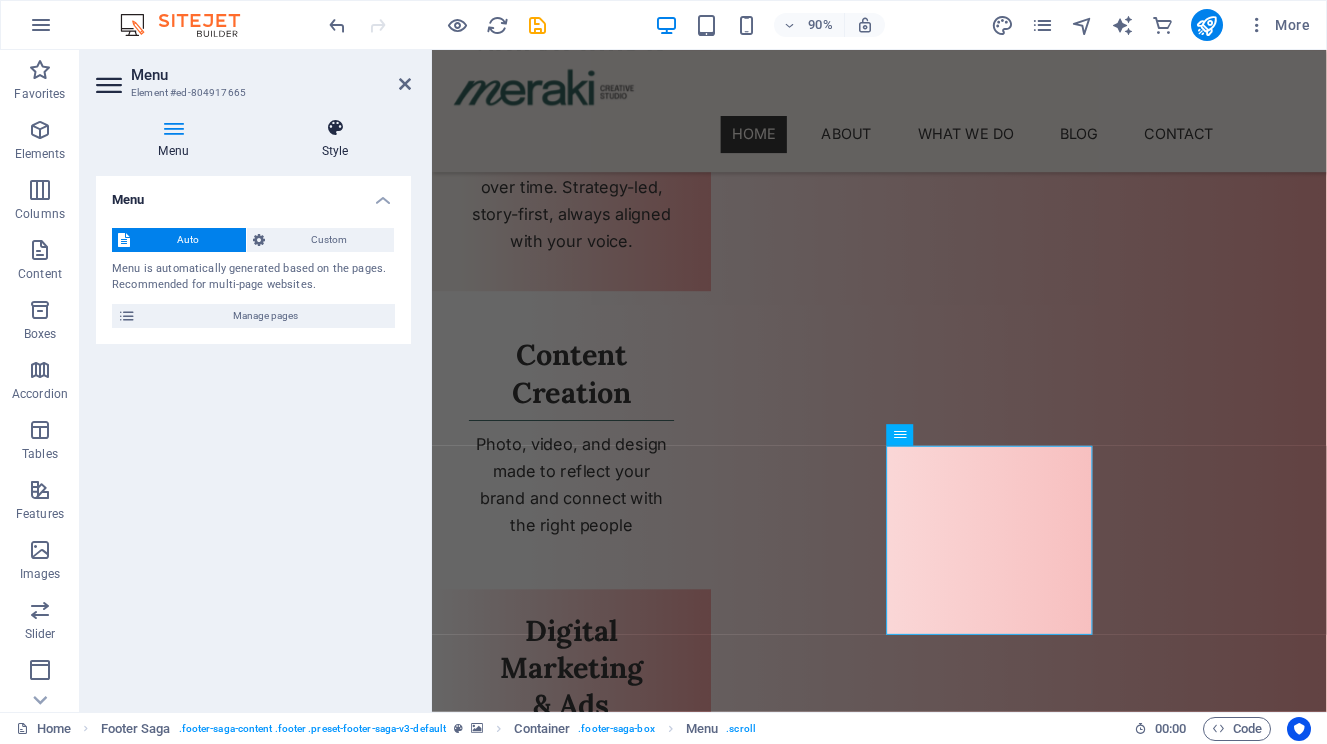 click at bounding box center [335, 128] 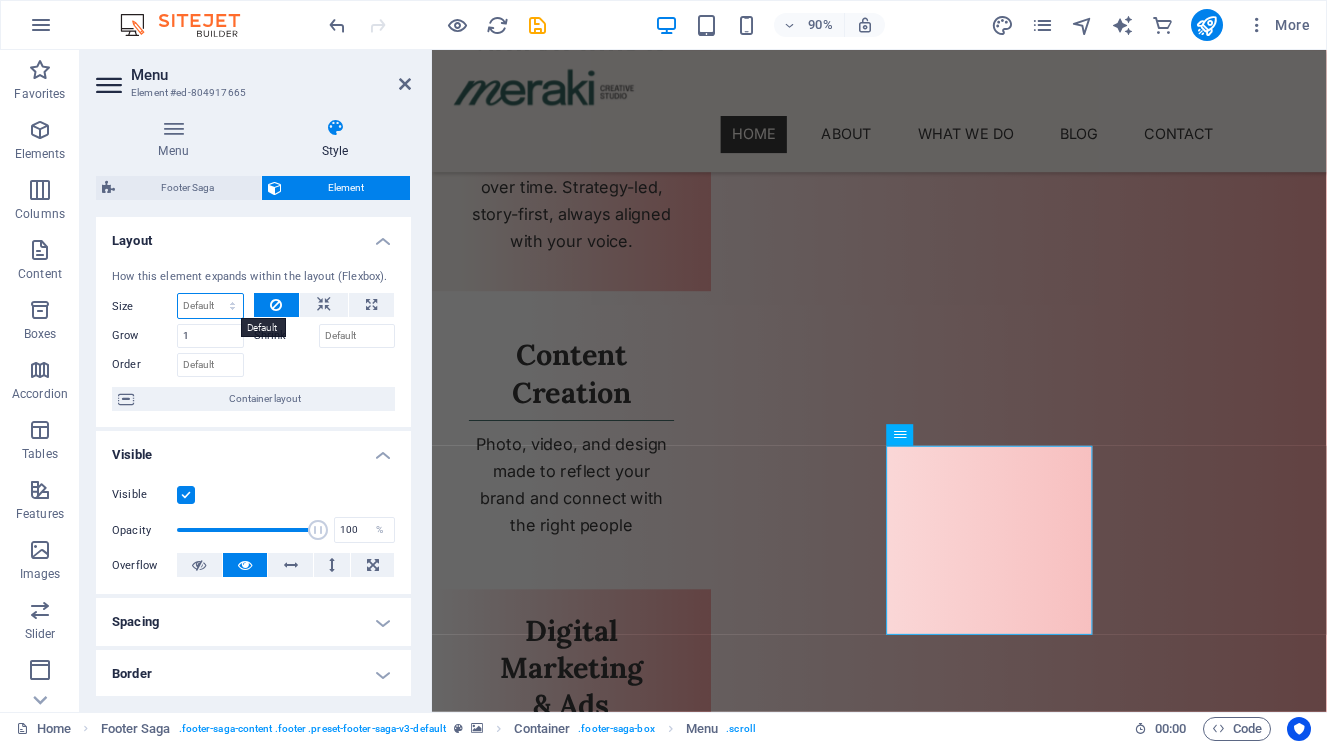 click on "Default auto px % 1/1 1/2 1/3 1/4 1/5 1/6 1/7 1/8 1/9 1/10" at bounding box center [210, 306] 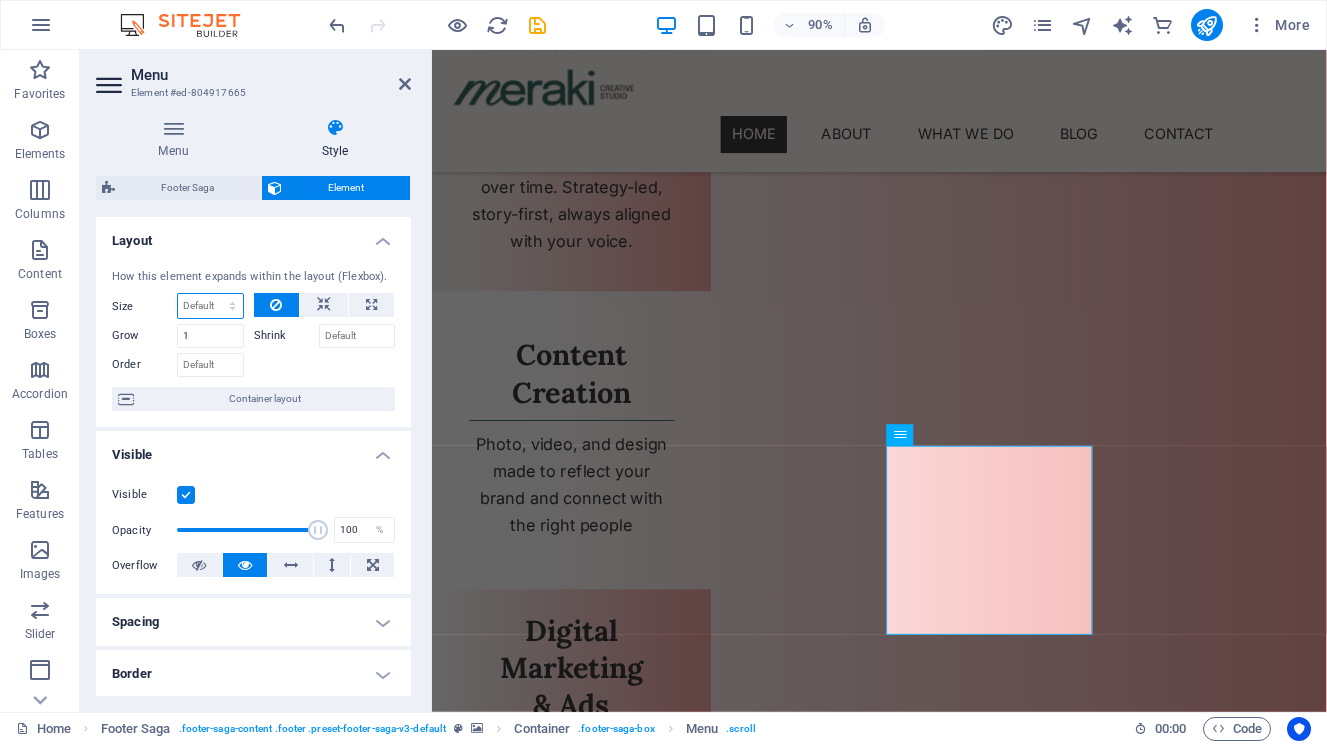 select on "px" 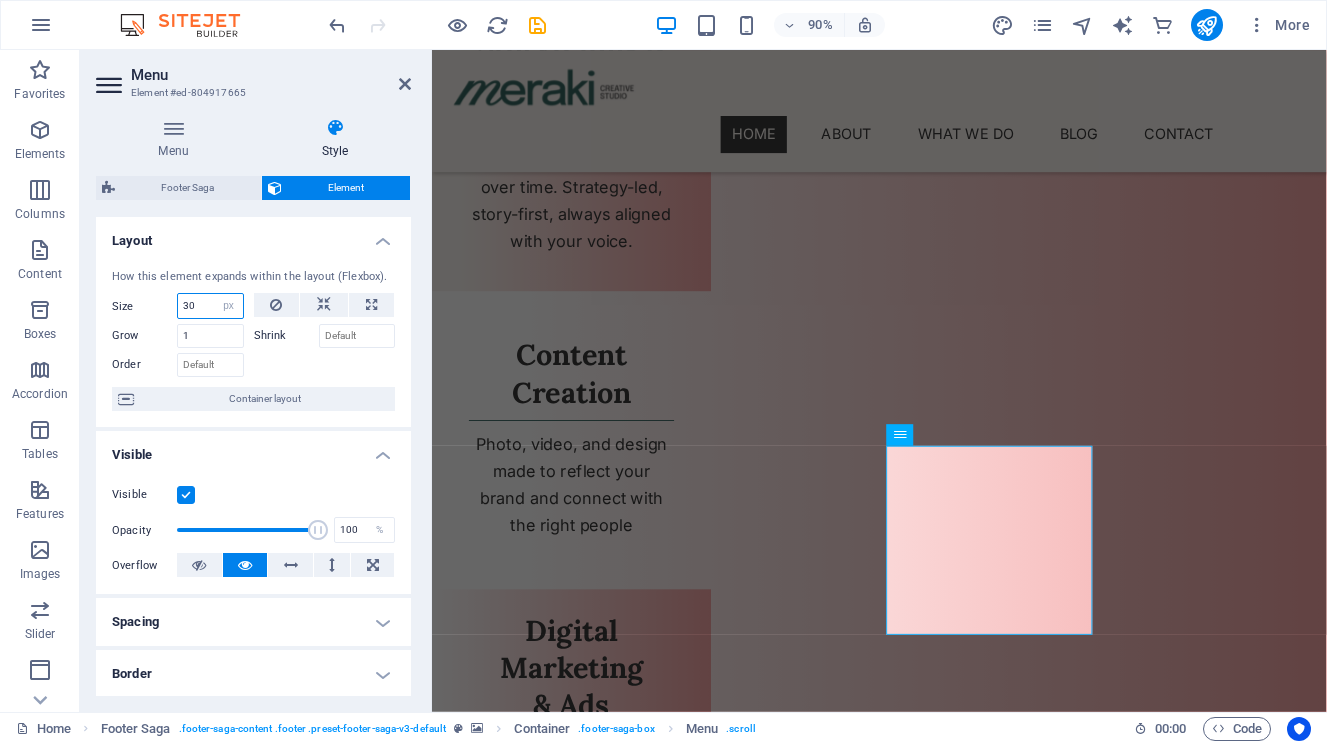 click on "30" at bounding box center (210, 306) 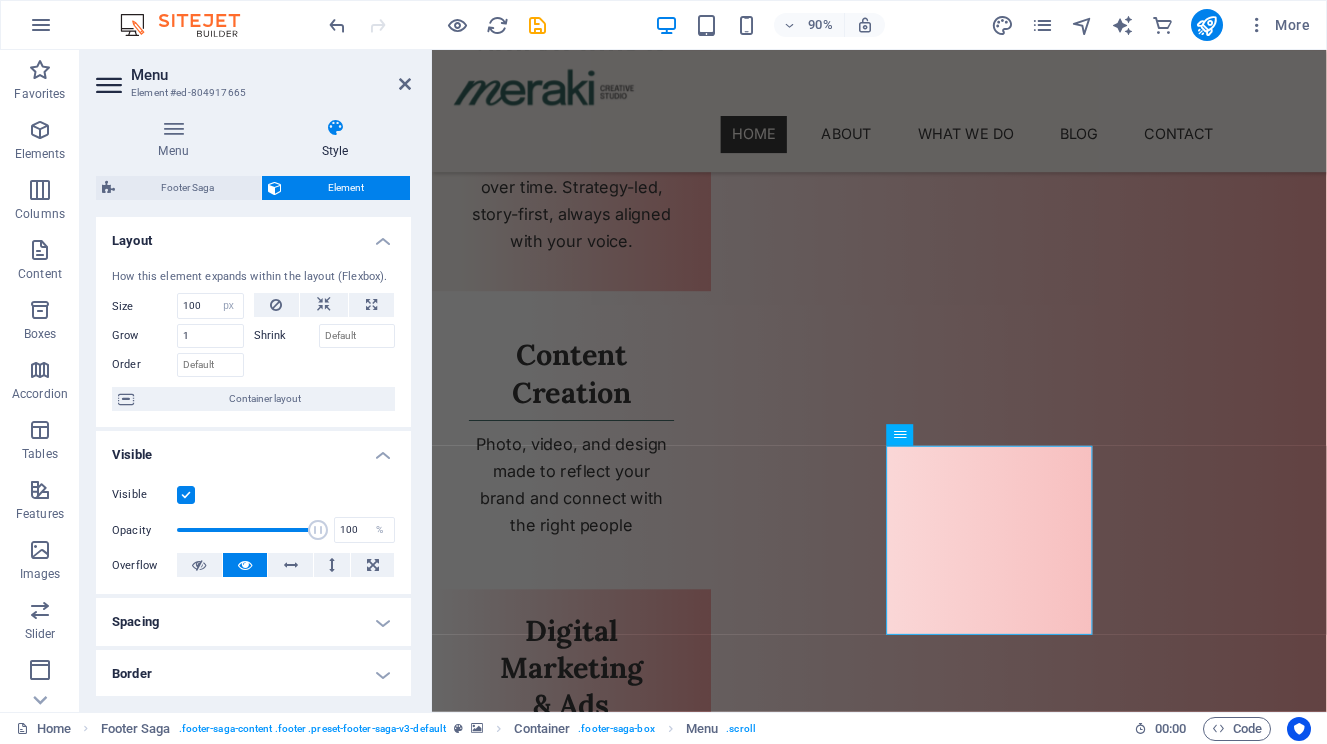 click at bounding box center [325, 362] 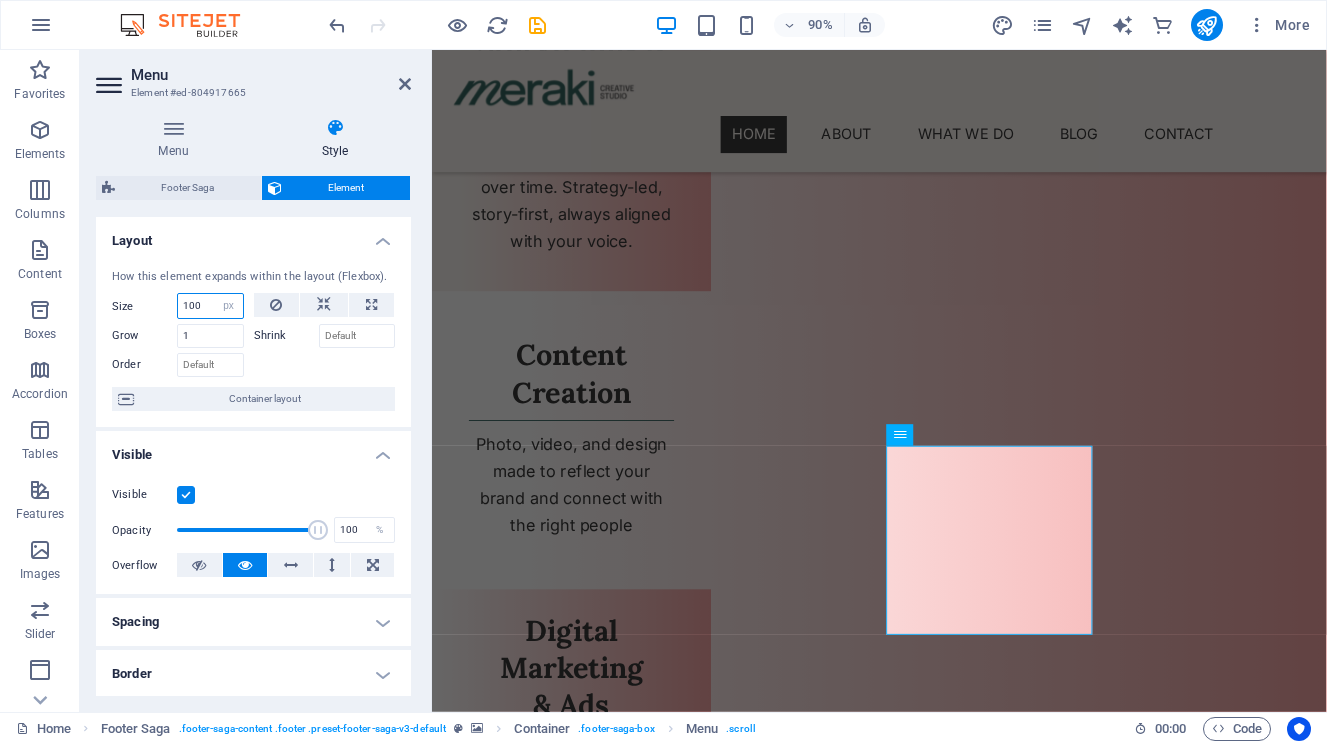 click on "100" at bounding box center [210, 306] 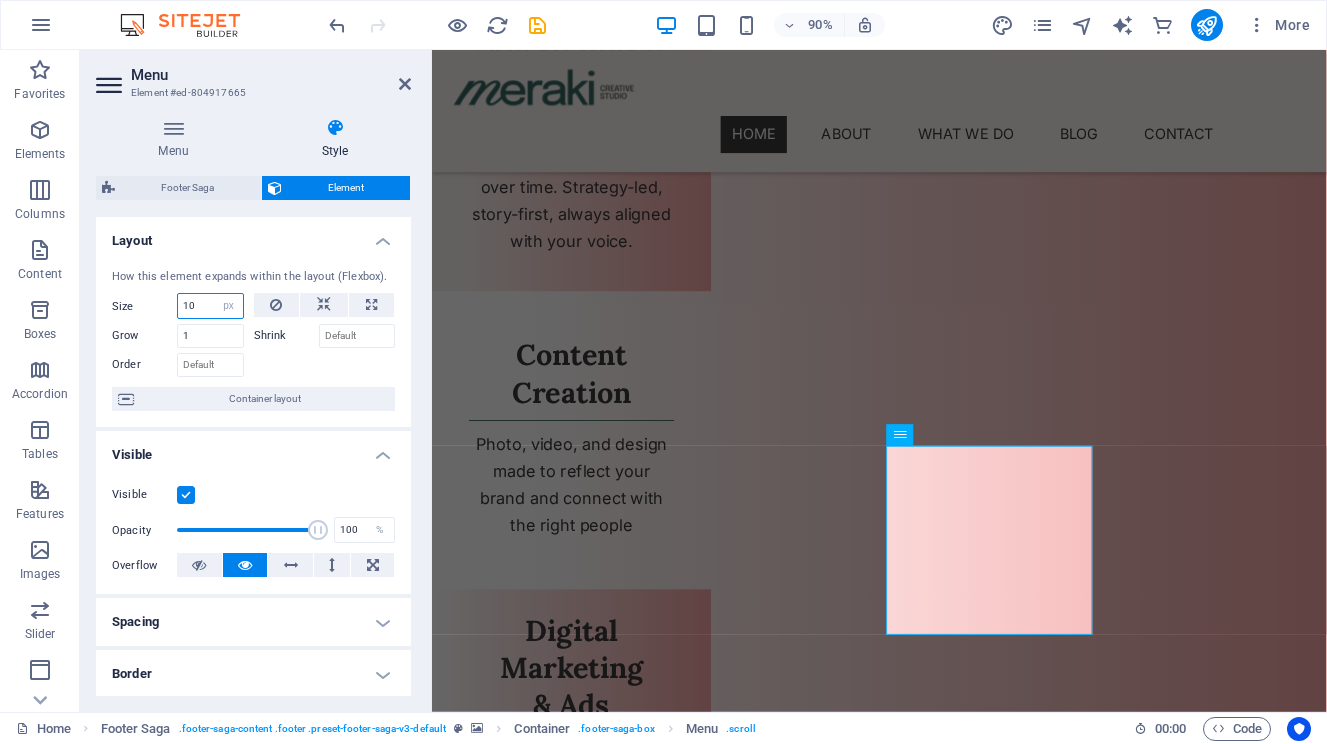 type on "1" 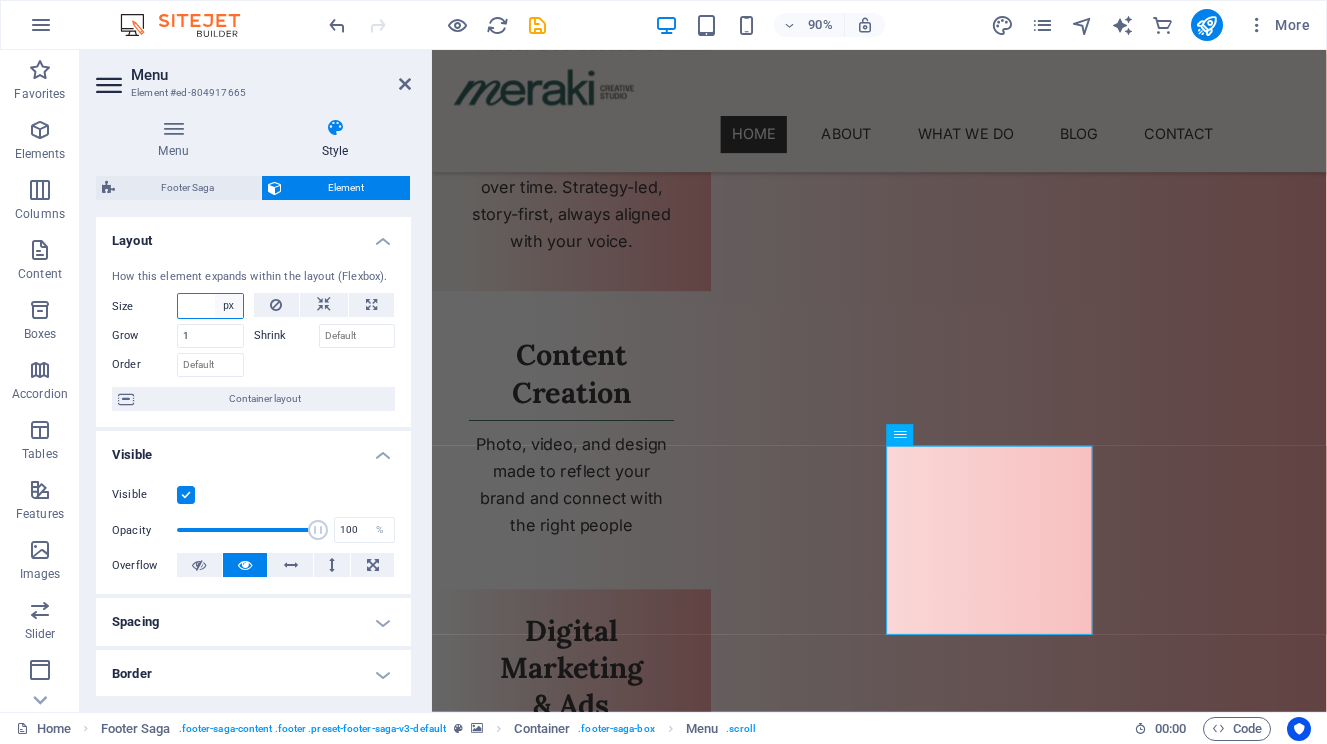 type 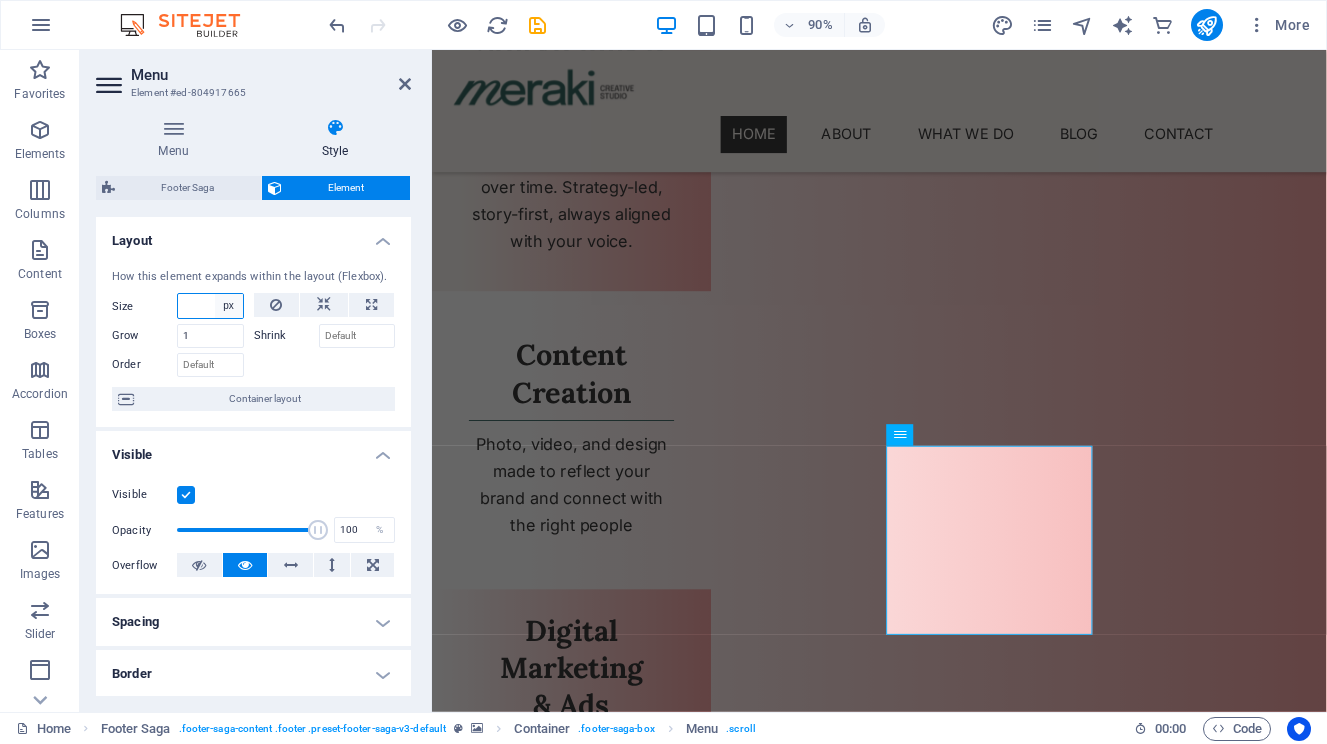 click on "Default auto px % 1/1 1/2 1/3 1/4 1/5 1/6 1/7 1/8 1/9 1/10" at bounding box center (229, 306) 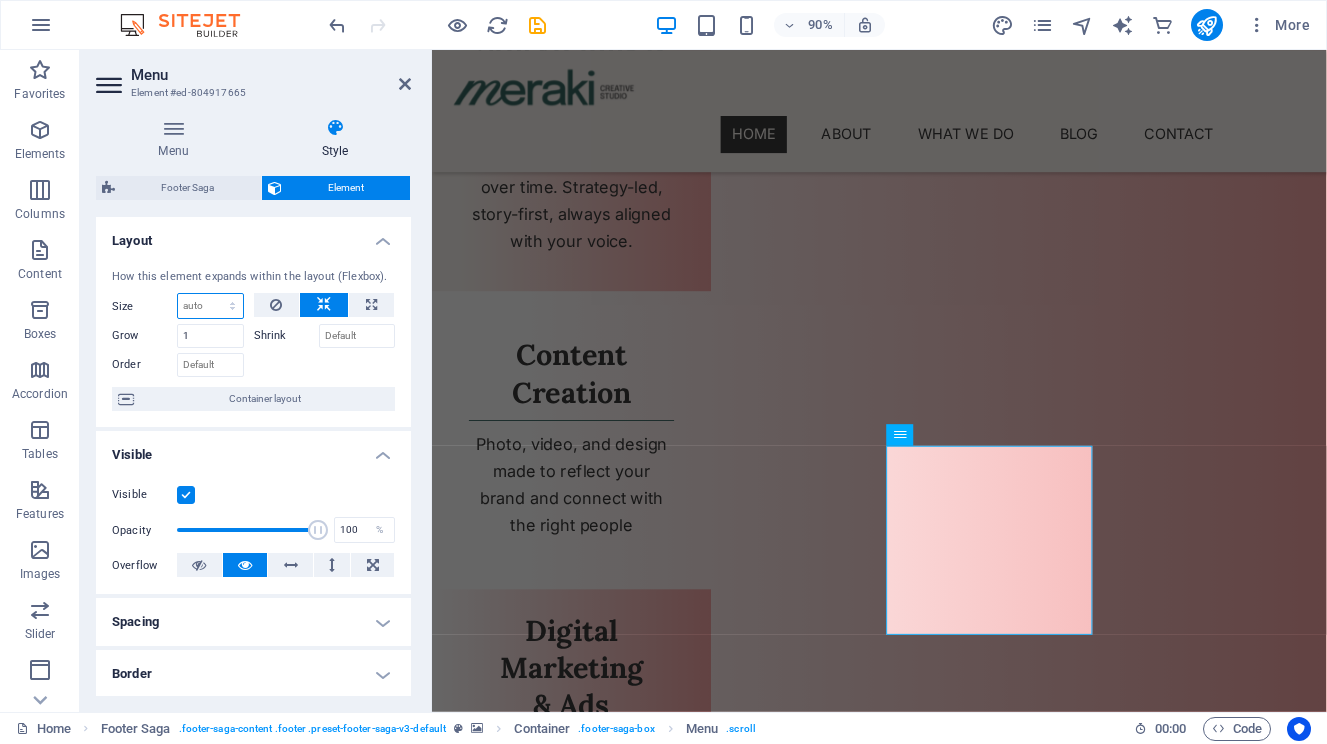 click on "Default auto px % 1/1 1/2 1/3 1/4 1/5 1/6 1/7 1/8 1/9 1/10" at bounding box center [210, 306] 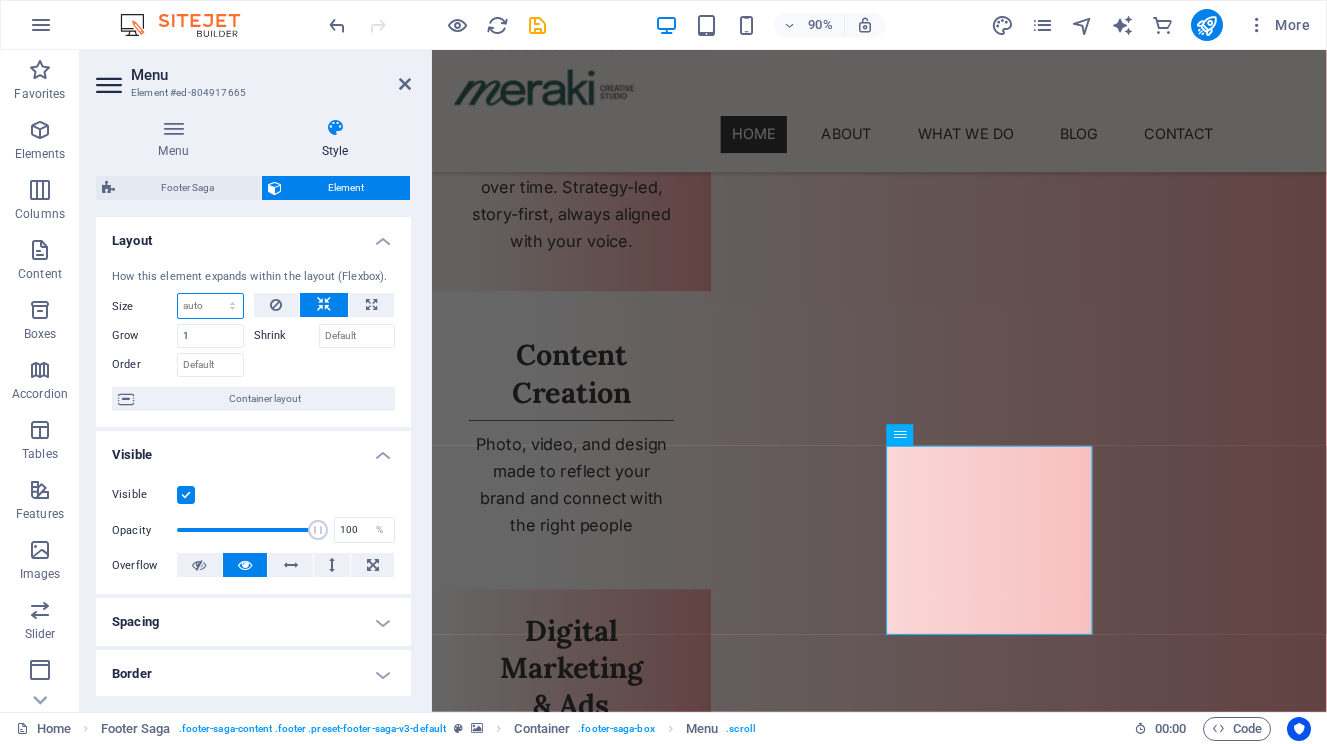 click on "Default auto px % 1/1 1/2 1/3 1/4 1/5 1/6 1/7 1/8 1/9 1/10" at bounding box center [210, 306] 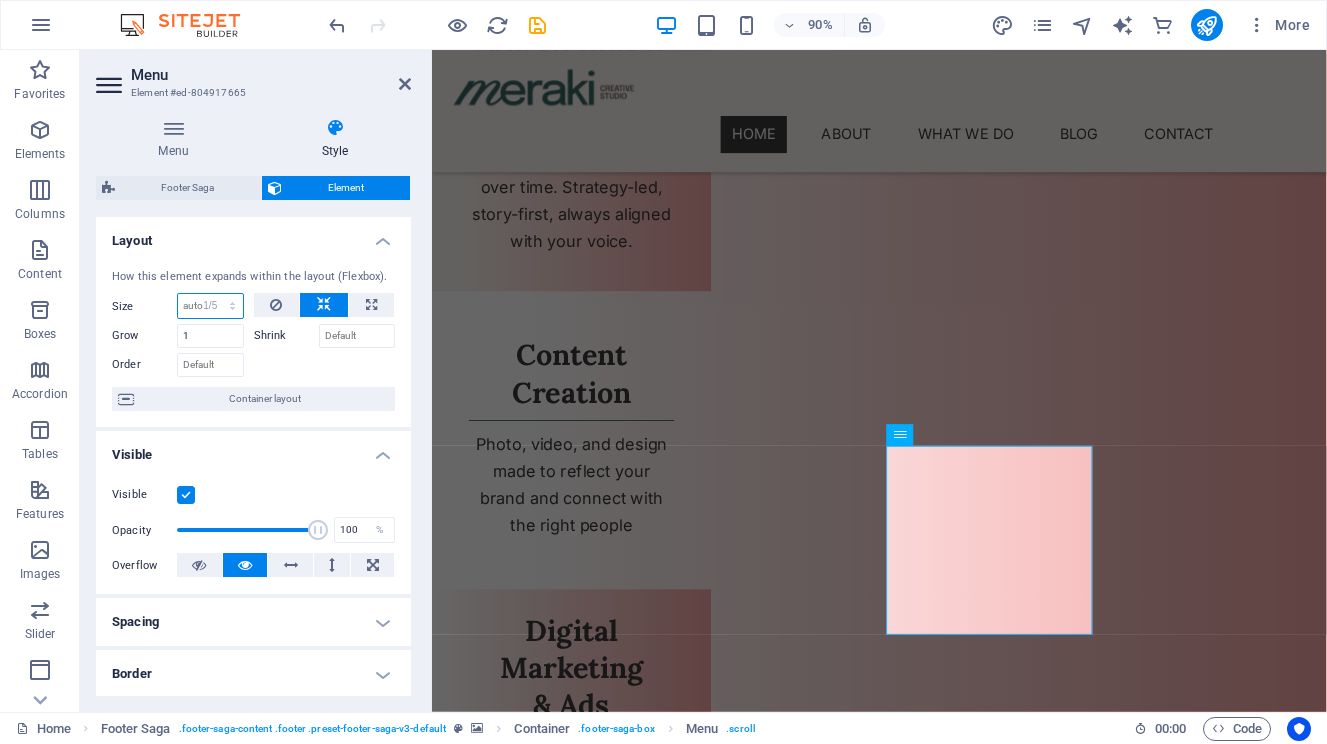 type on "20" 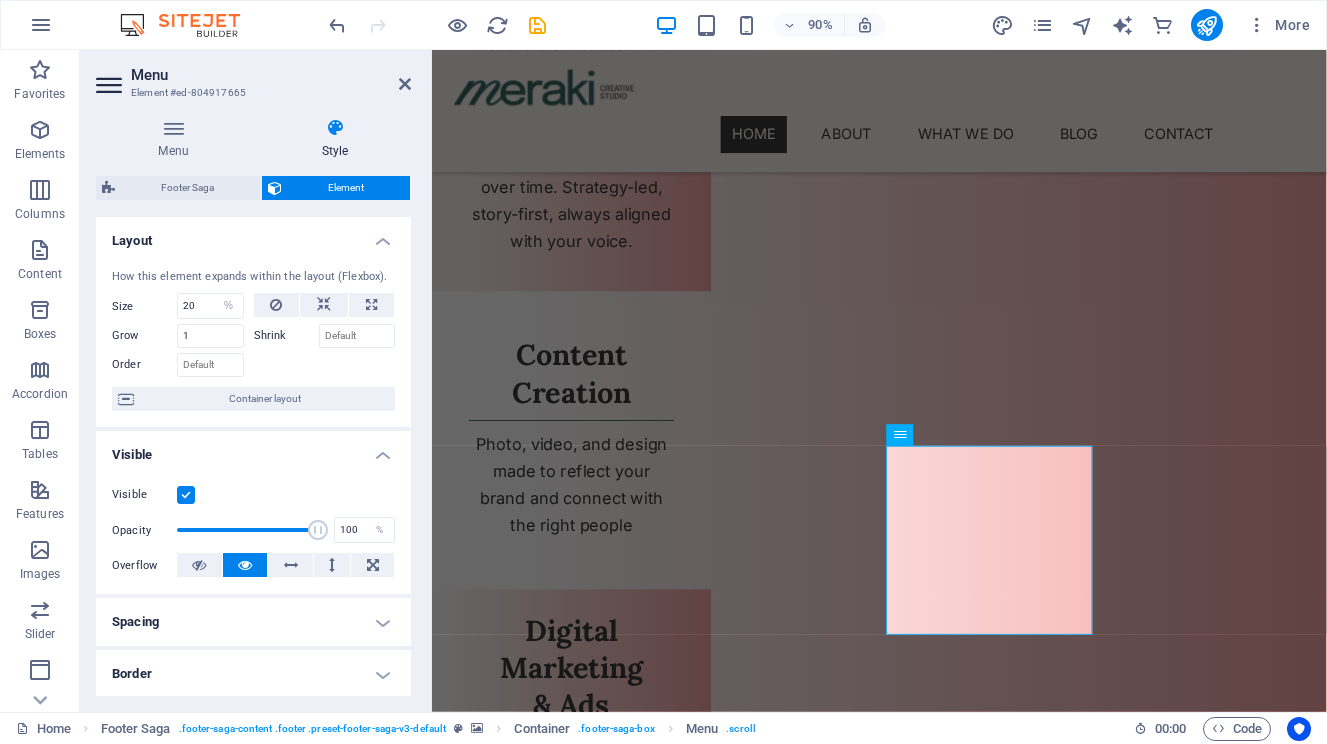 click at bounding box center (325, 362) 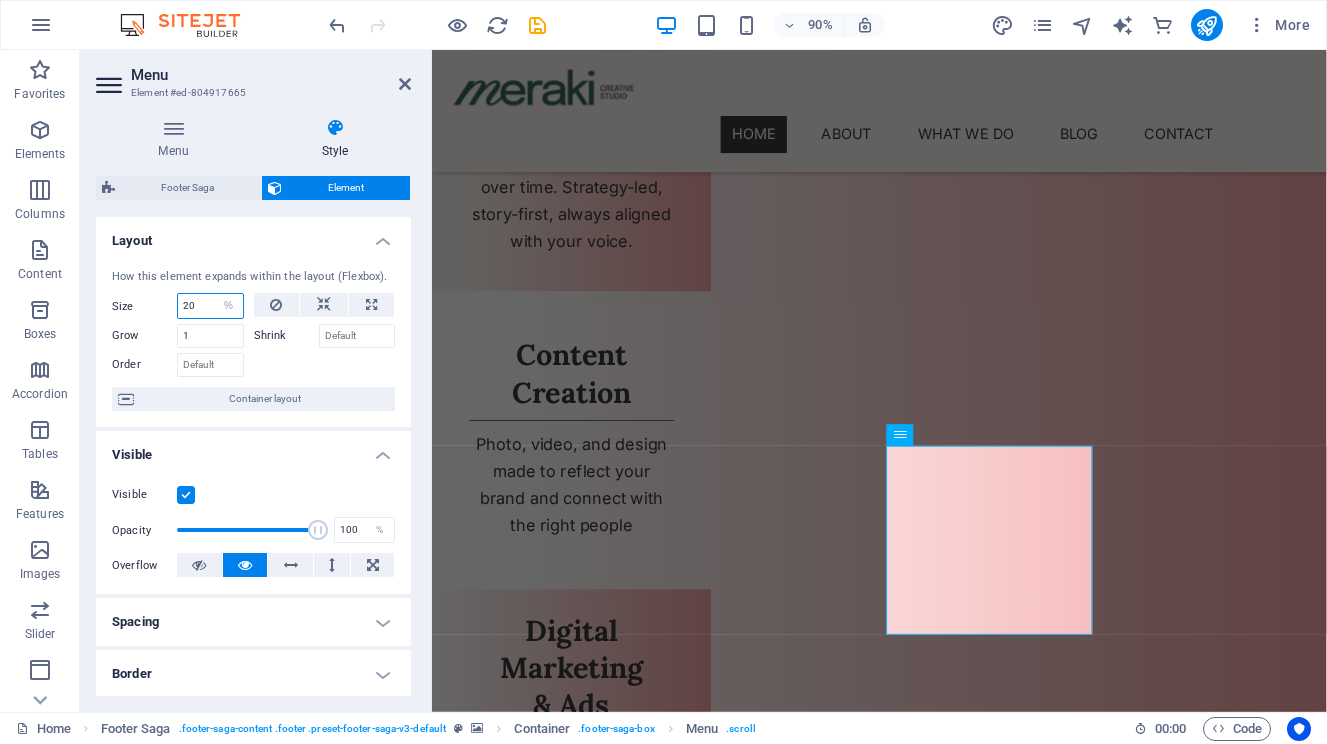 click on "20" at bounding box center [210, 306] 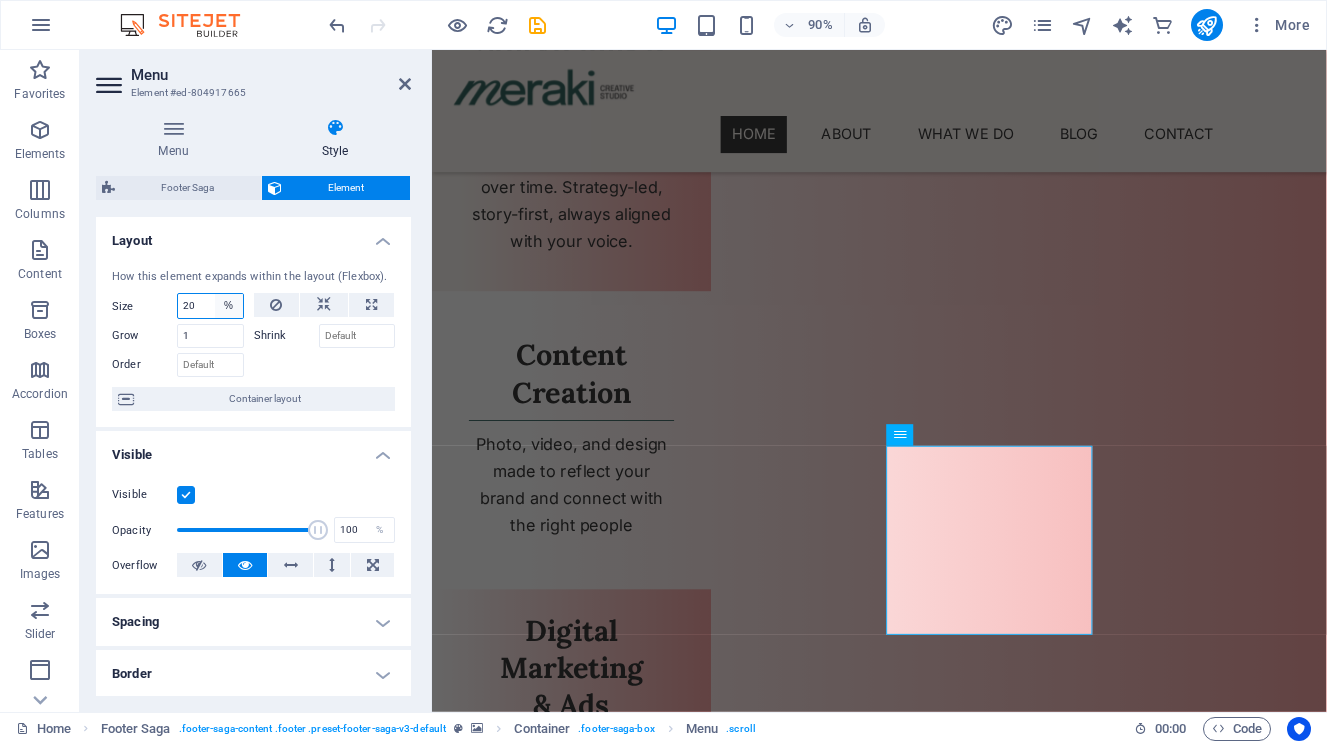 click on "Default auto px % 1/1 1/2 1/3 1/4 1/5 1/6 1/7 1/8 1/9 1/10" at bounding box center (229, 306) 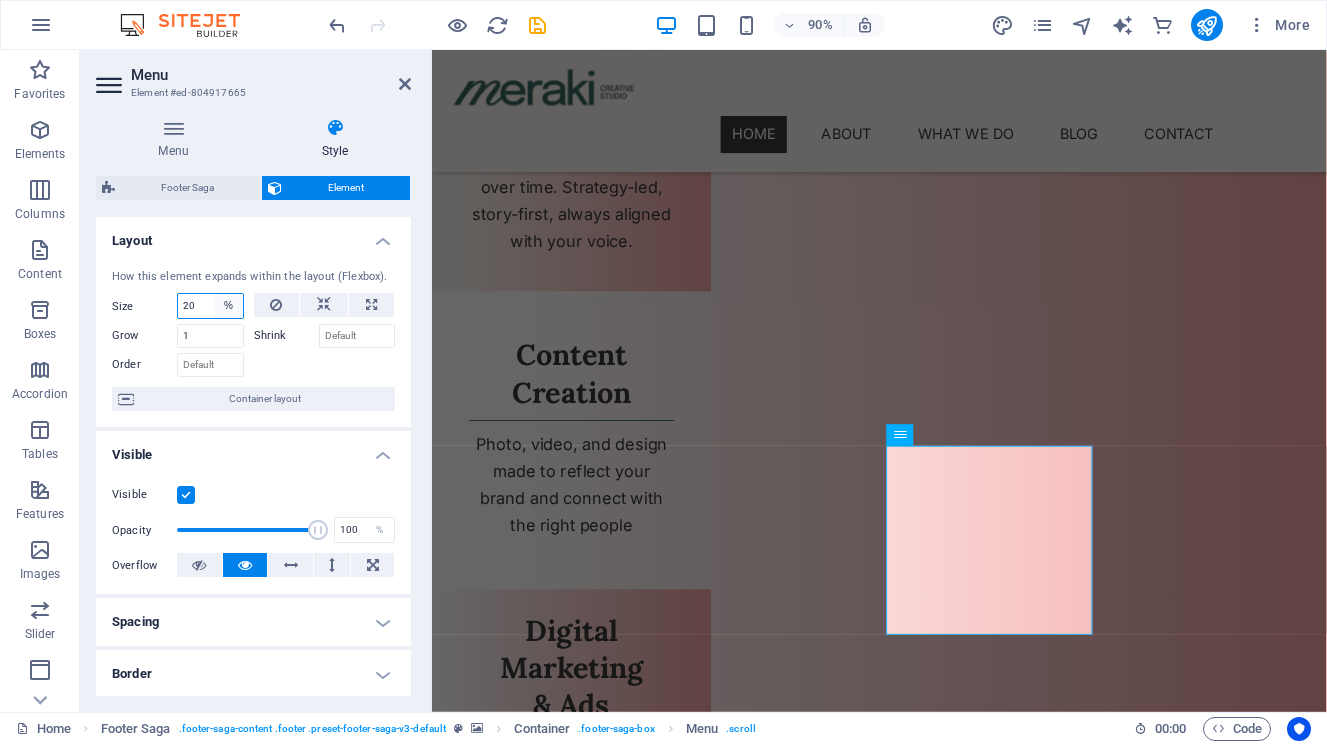 select on "1/8" 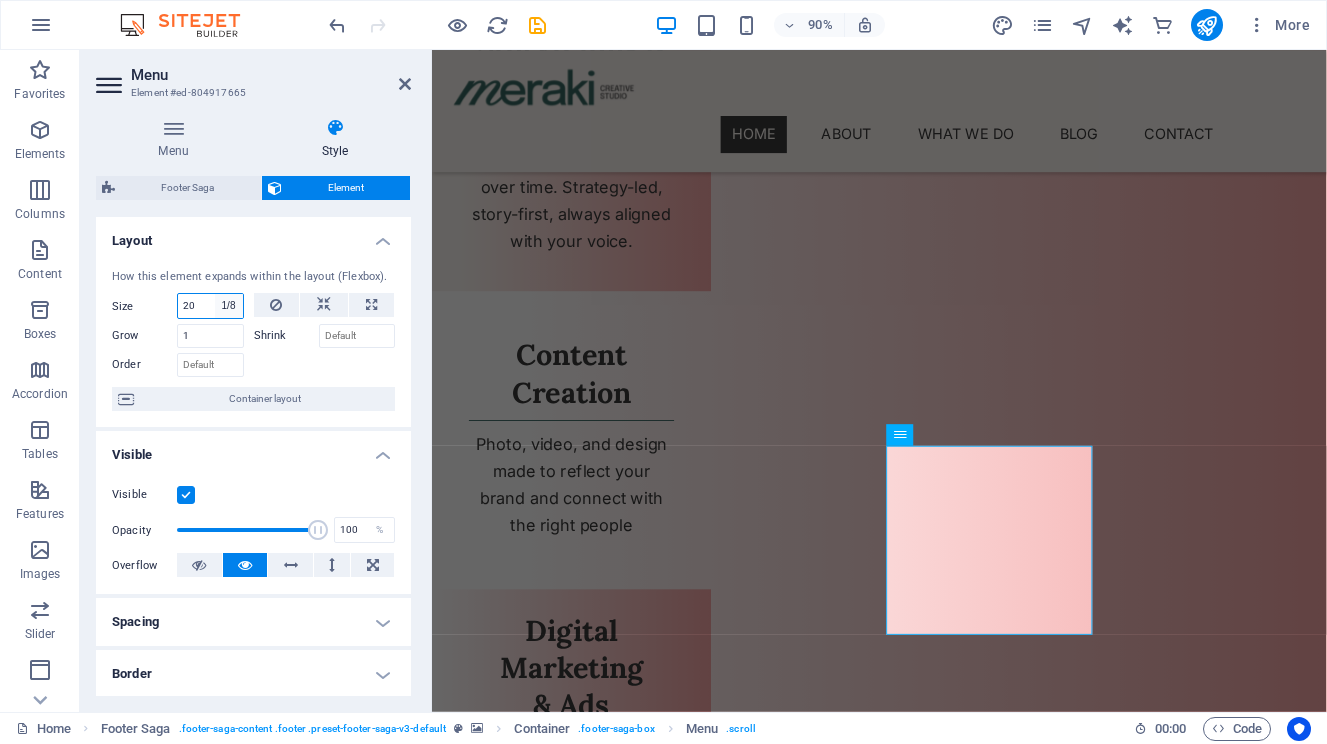 type on "12.5" 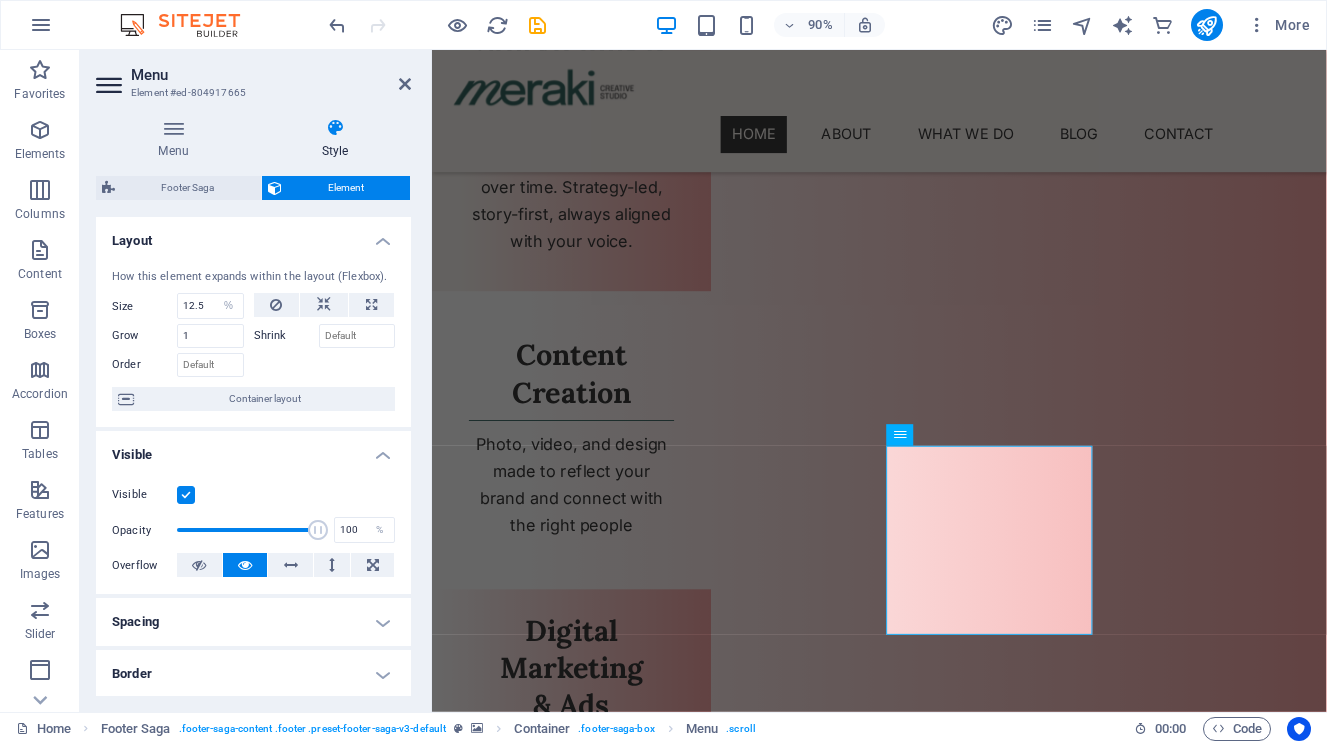 click at bounding box center (325, 362) 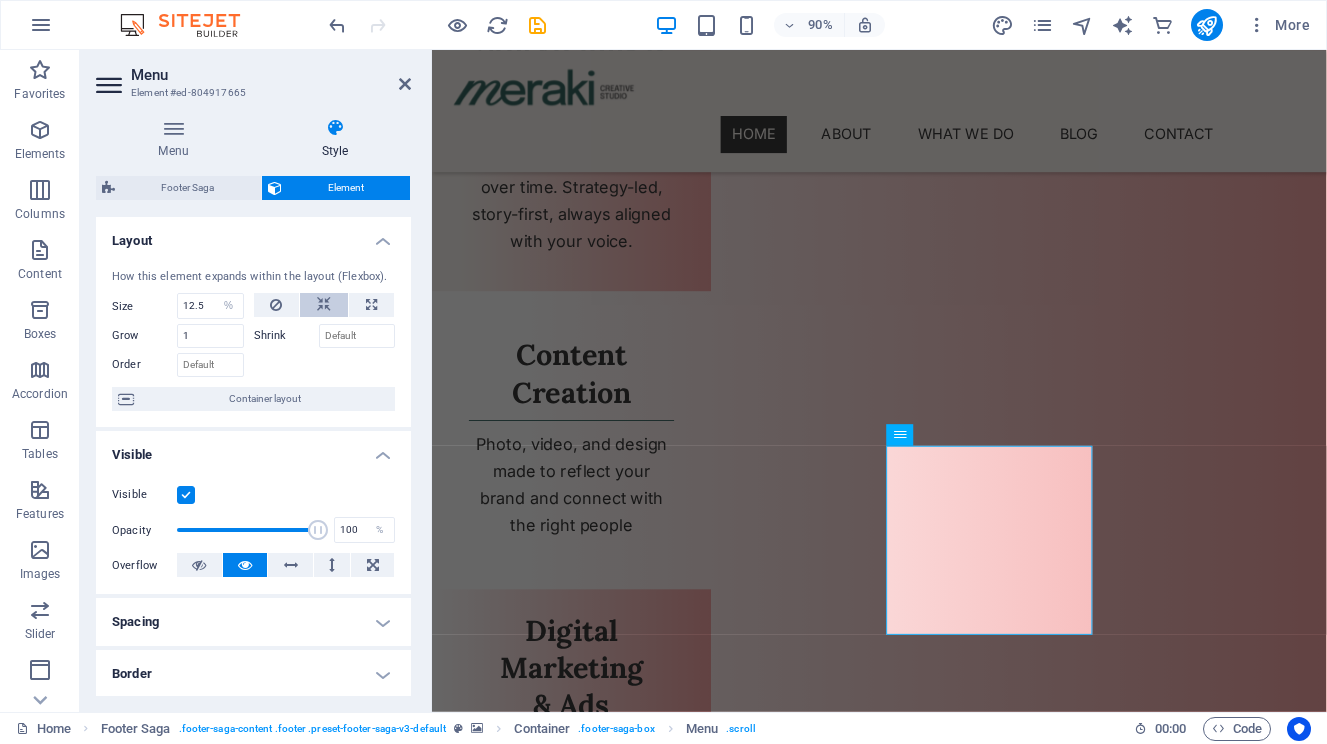 click at bounding box center (324, 305) 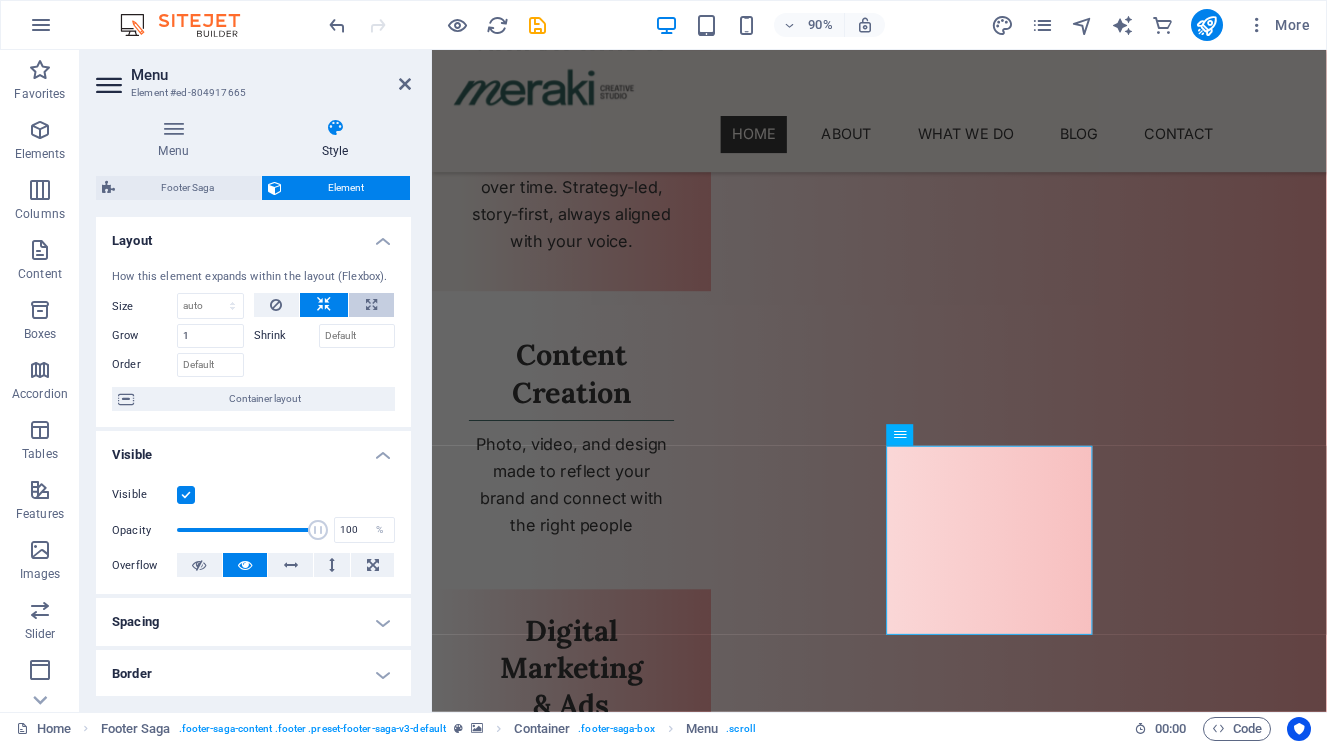click at bounding box center [371, 305] 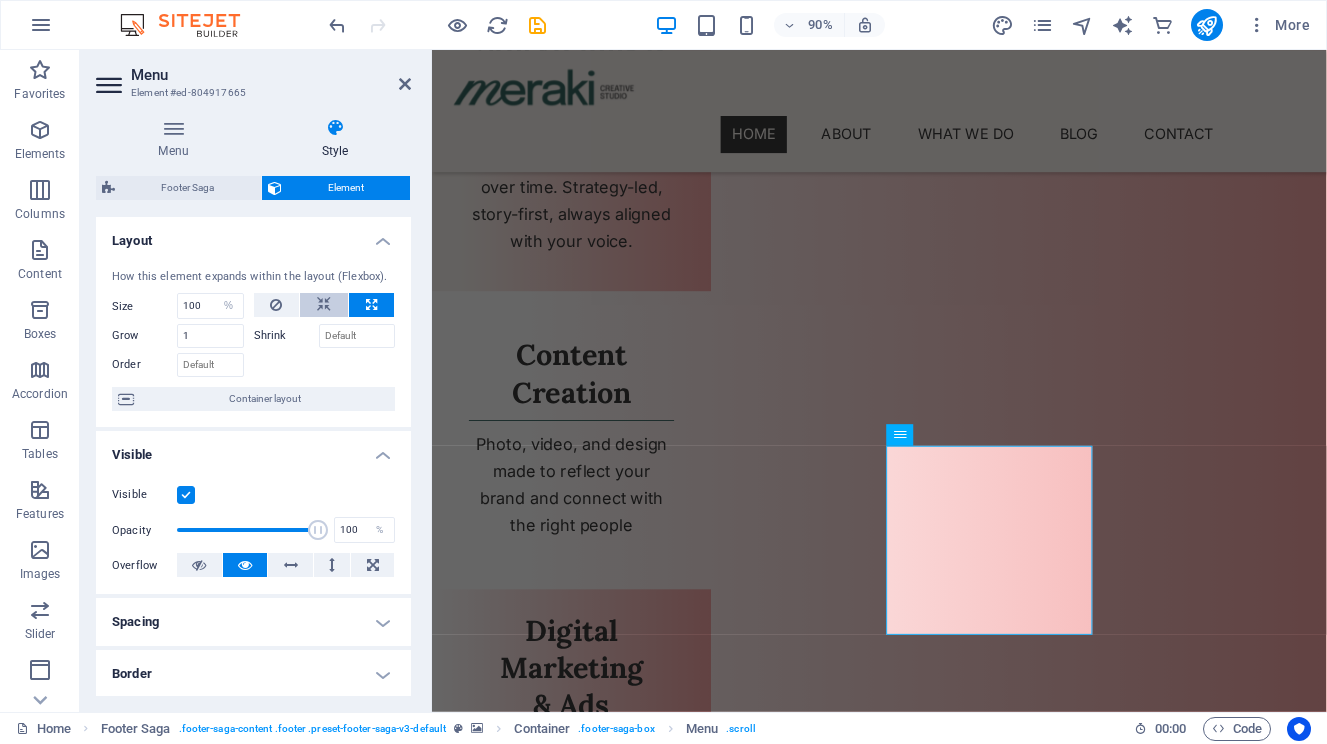 click at bounding box center (324, 305) 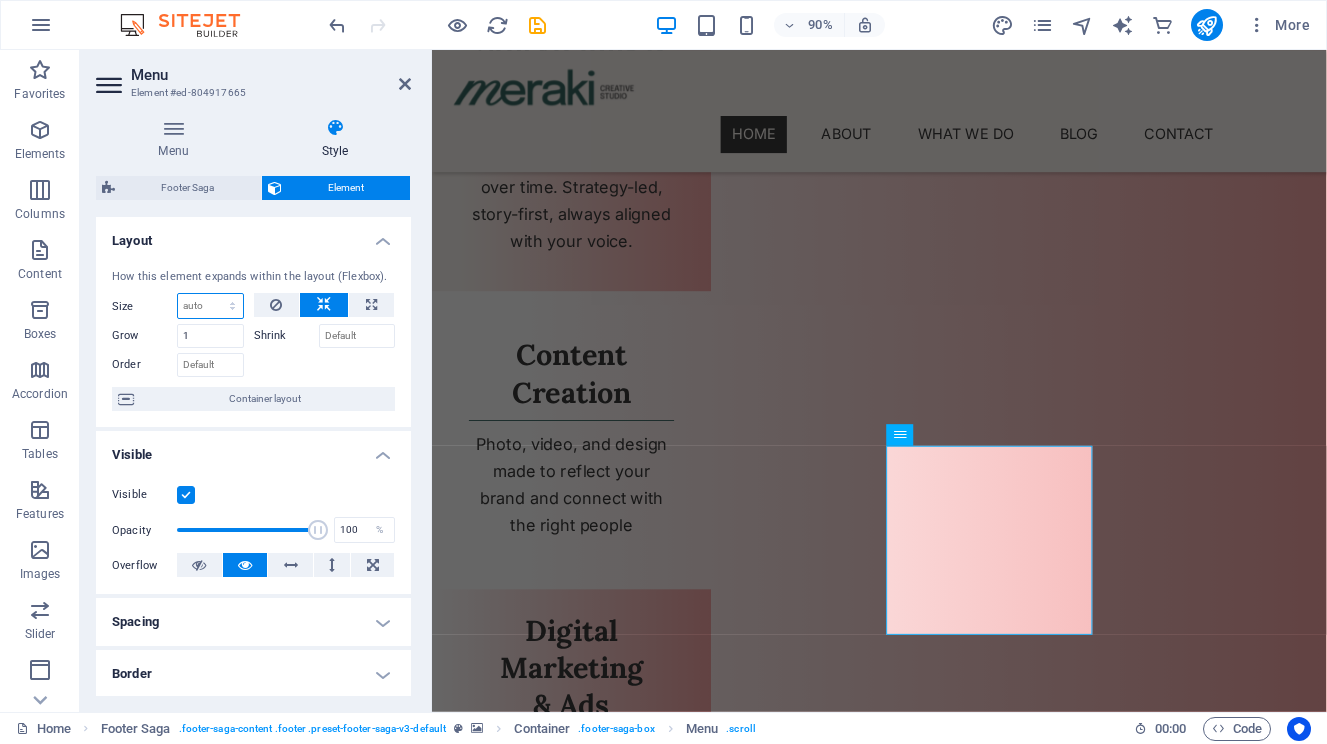 click on "Default auto px % 1/1 1/2 1/3 1/4 1/5 1/6 1/7 1/8 1/9 1/10" at bounding box center (210, 306) 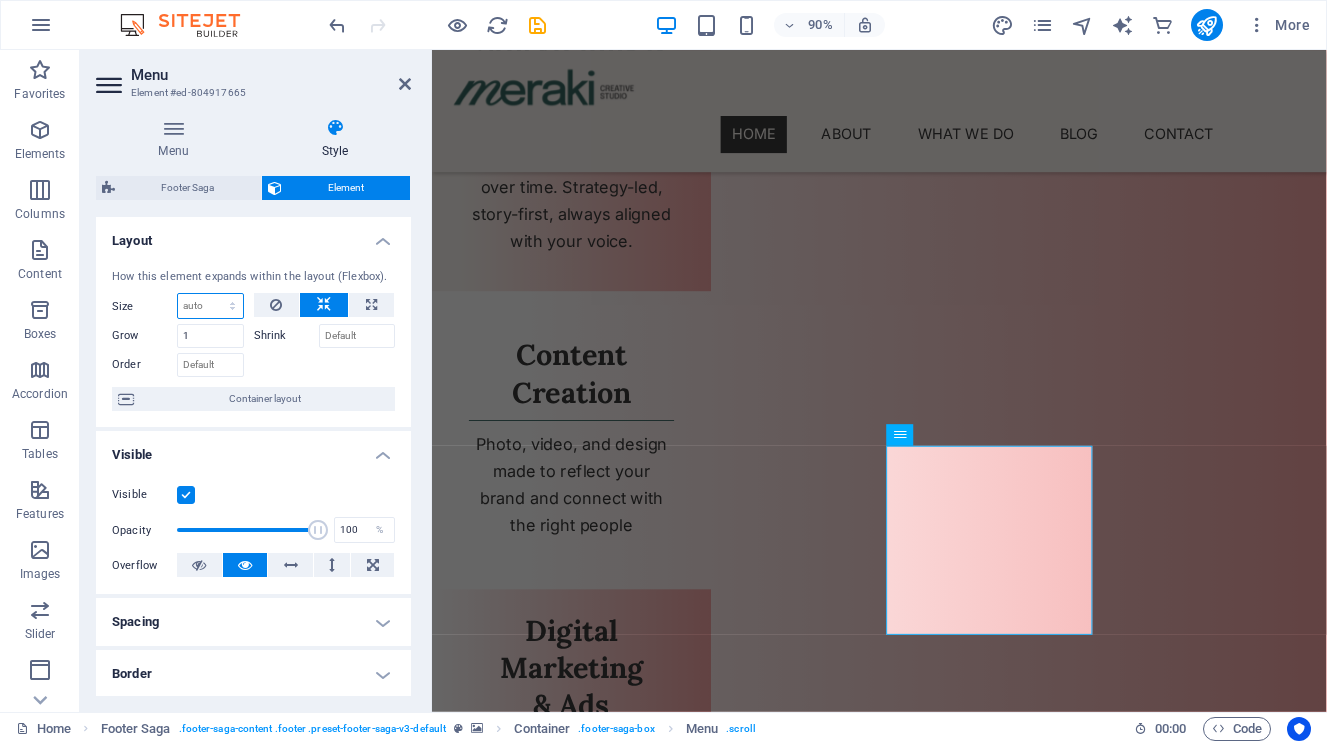 select on "1/5" 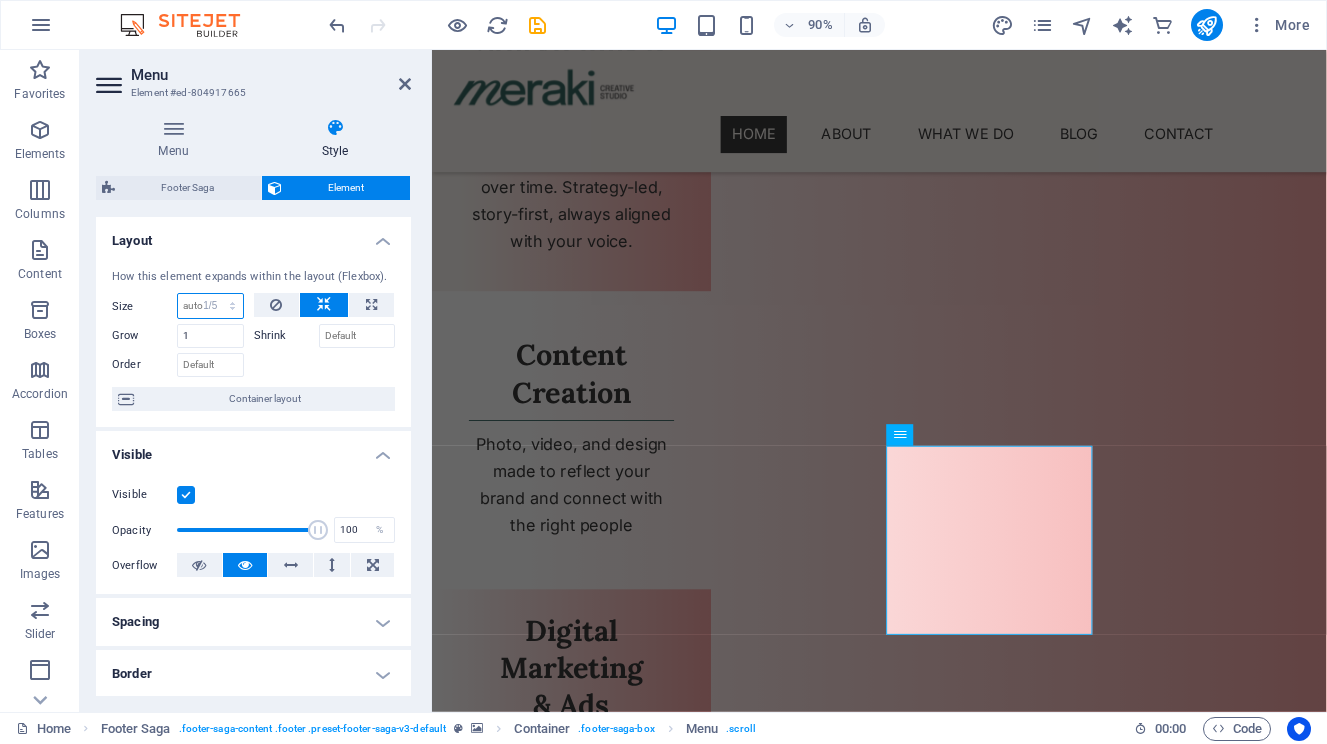 type on "20" 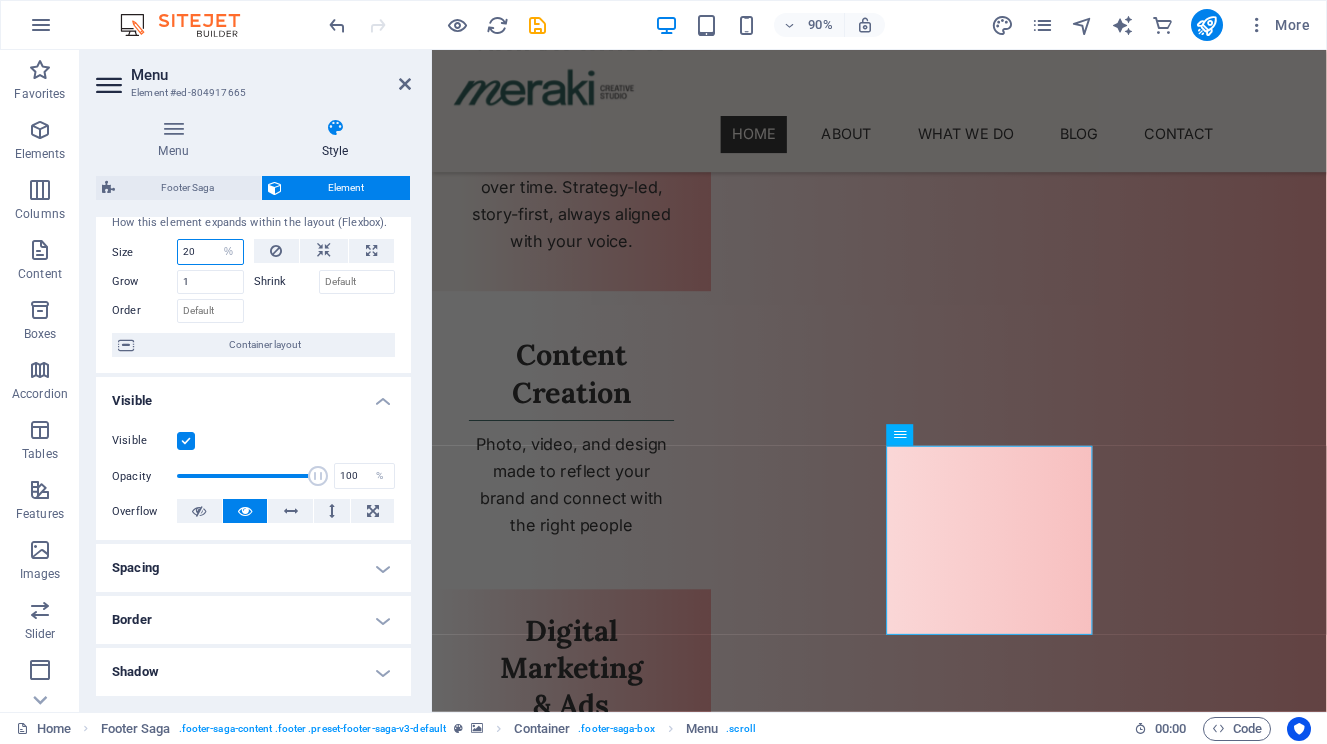 scroll, scrollTop: 0, scrollLeft: 0, axis: both 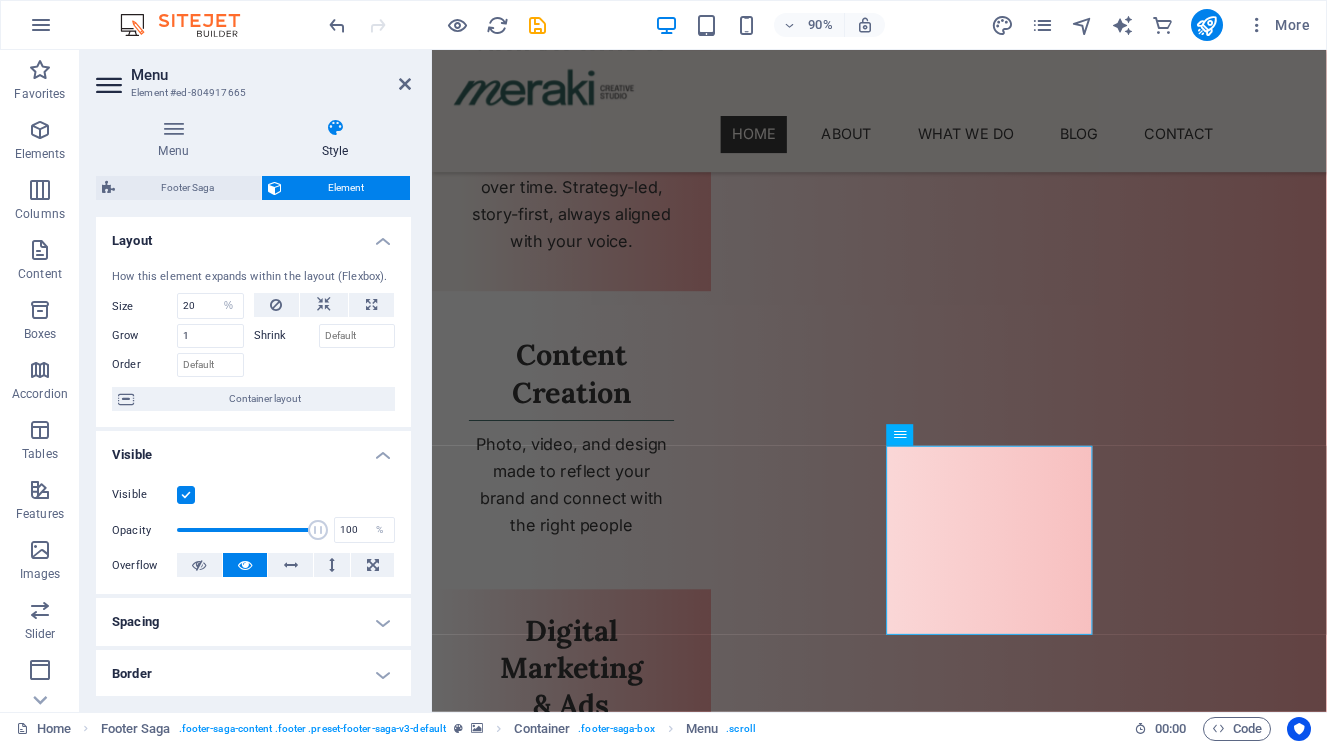 click on "How this element expands within the layout (Flexbox). Size 20 Default auto px % 1/1 1/2 1/3 1/4 1/5 1/6 1/7 1/8 1/9 1/10 Grow 1 Shrink Order Container layout" at bounding box center [253, 340] 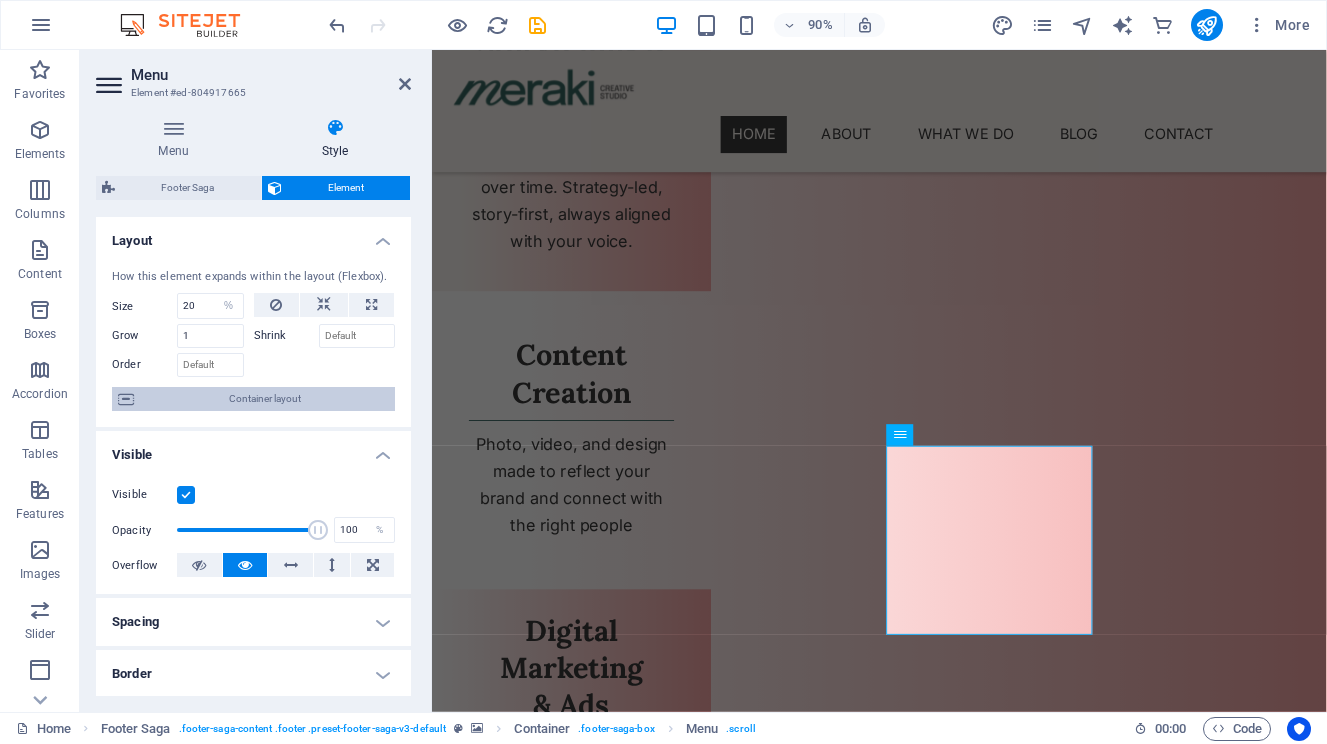 click on "Container layout" at bounding box center (264, 399) 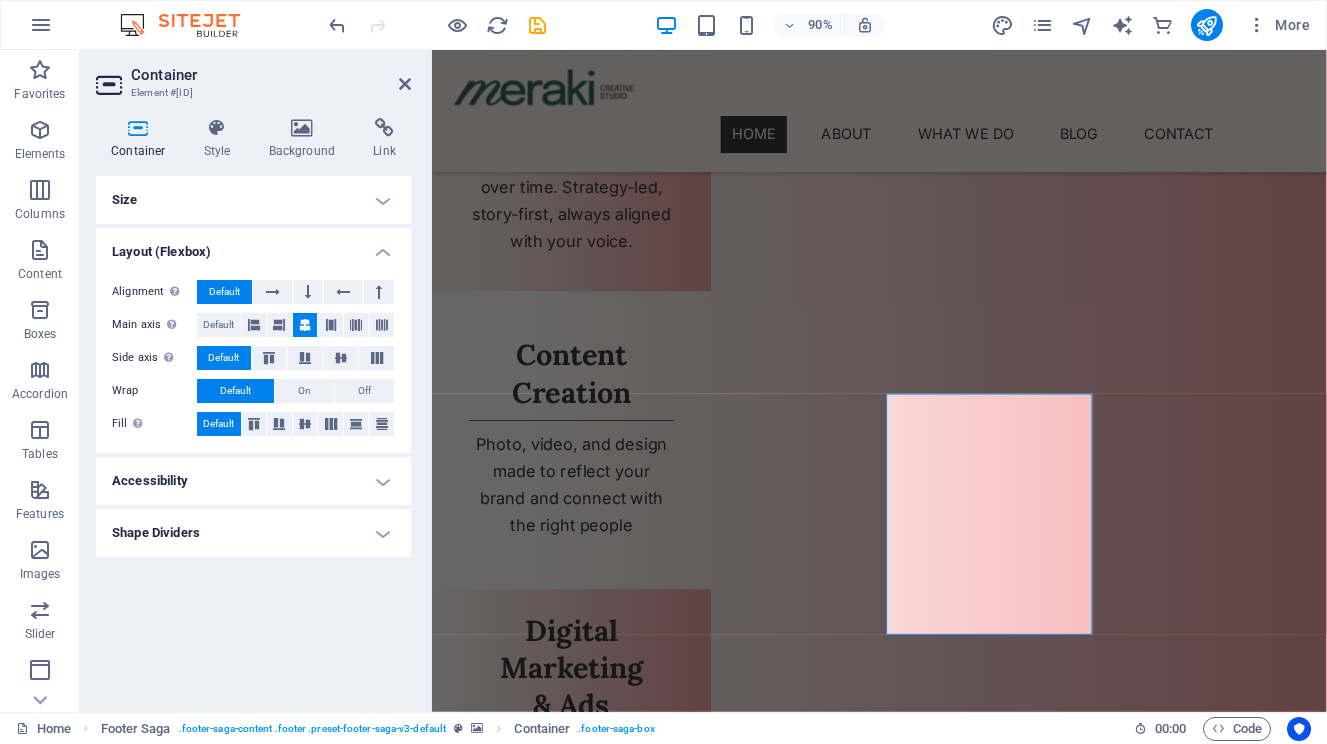 click on "Size" at bounding box center [253, 200] 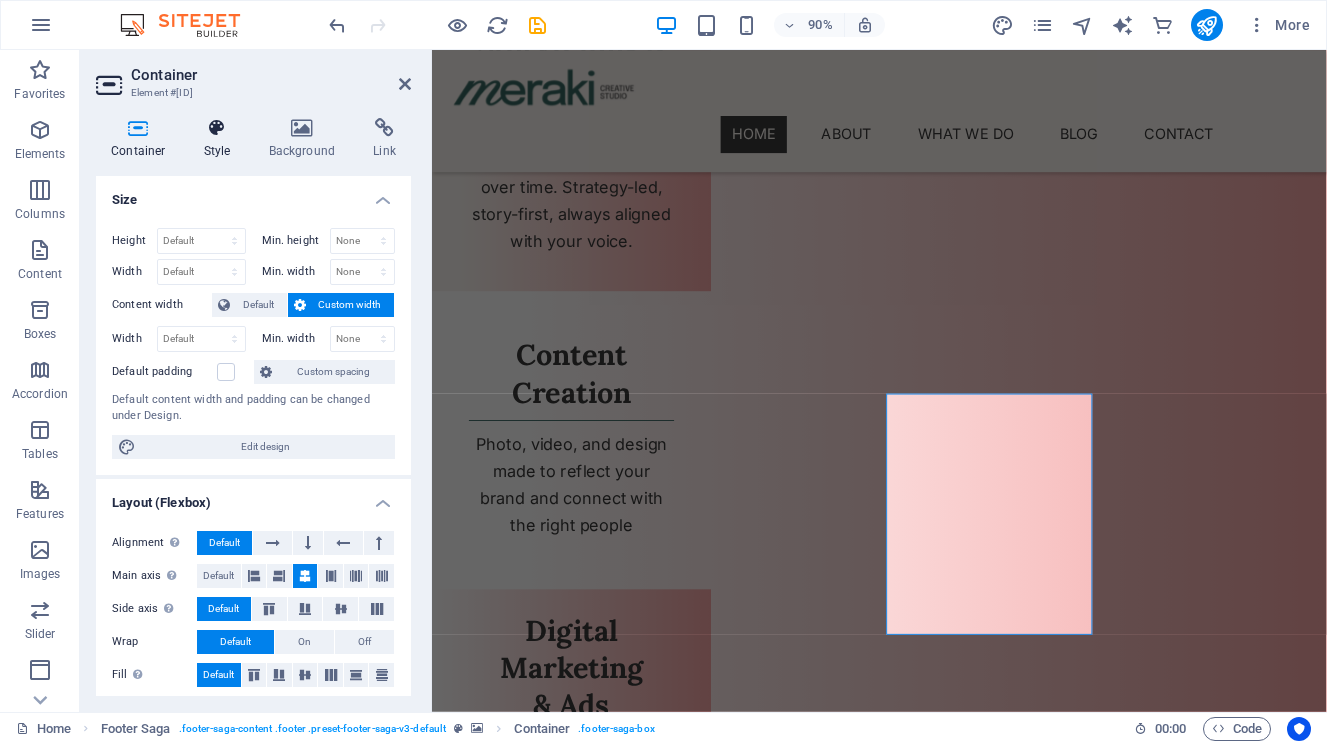 click at bounding box center (217, 128) 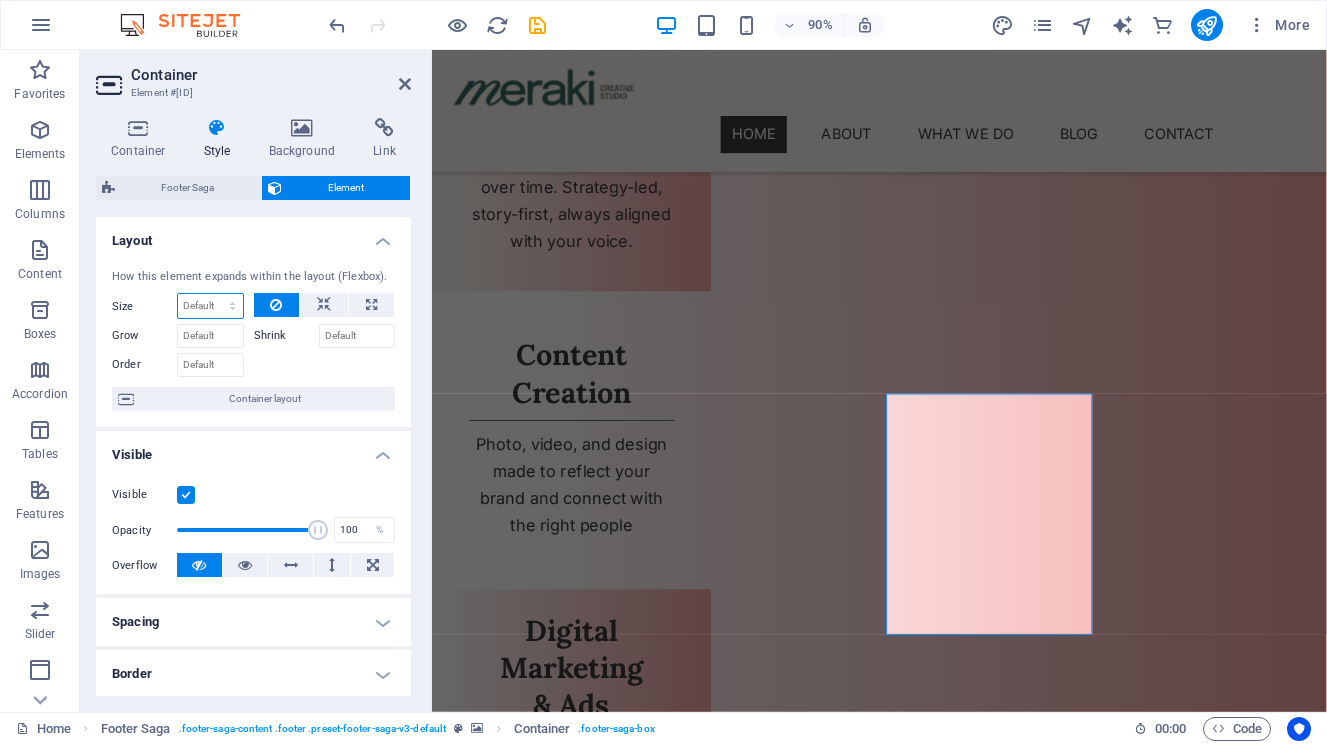 click on "Default auto px % 1/1 1/2 1/3 1/4 1/5 1/6 1/7 1/8 1/9 1/10" at bounding box center [210, 306] 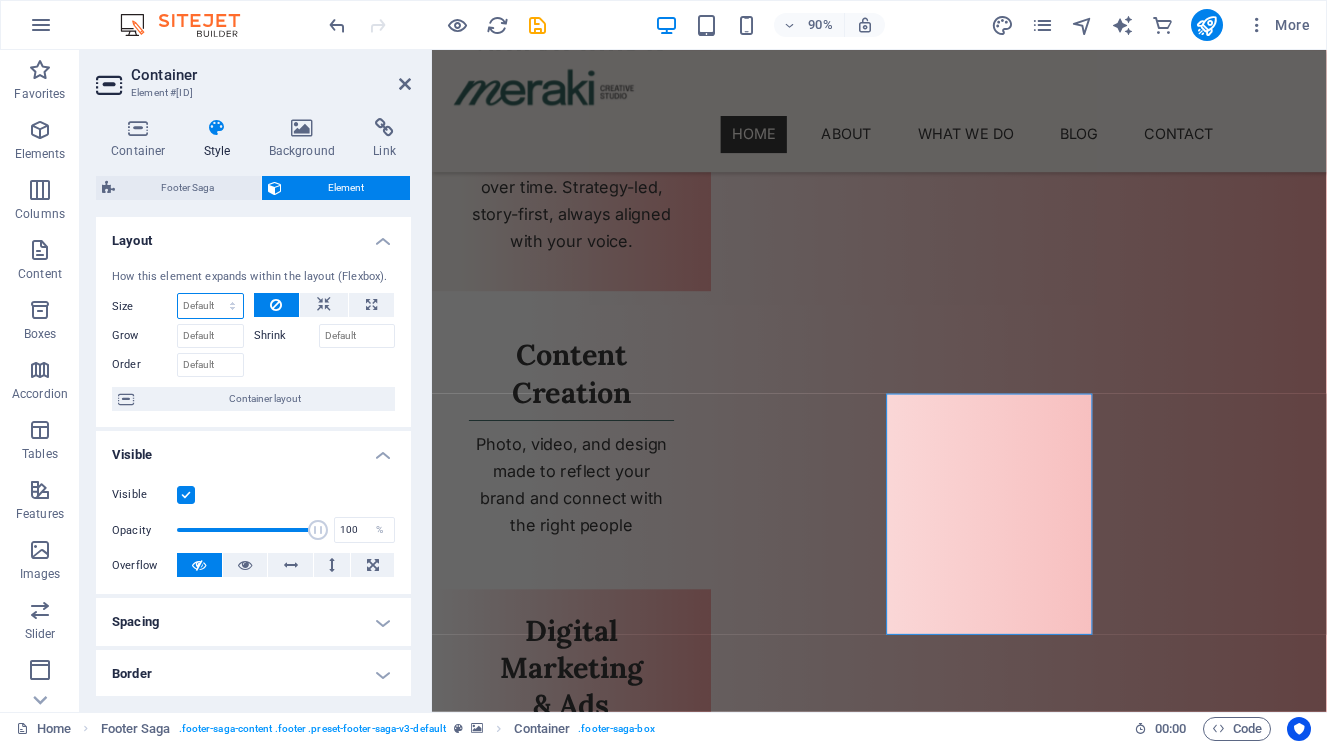 select on "1/3" 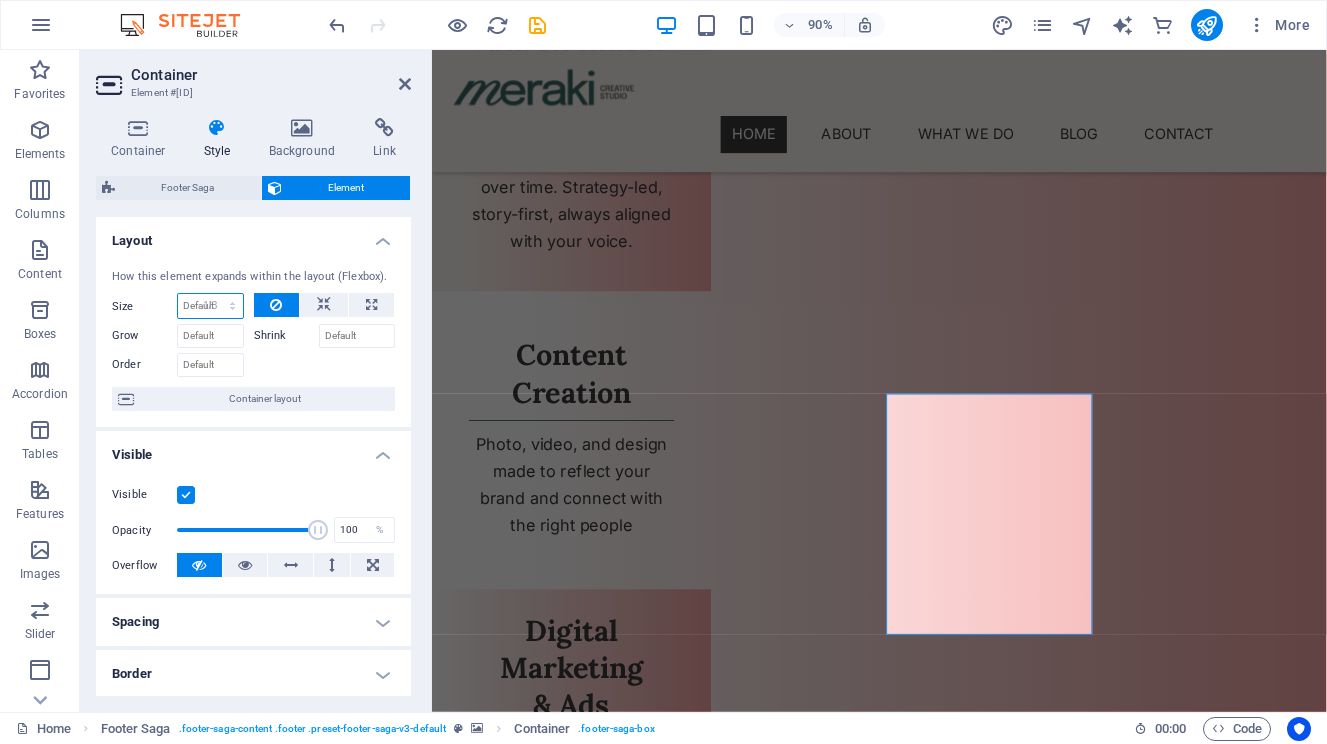 type on "33.33" 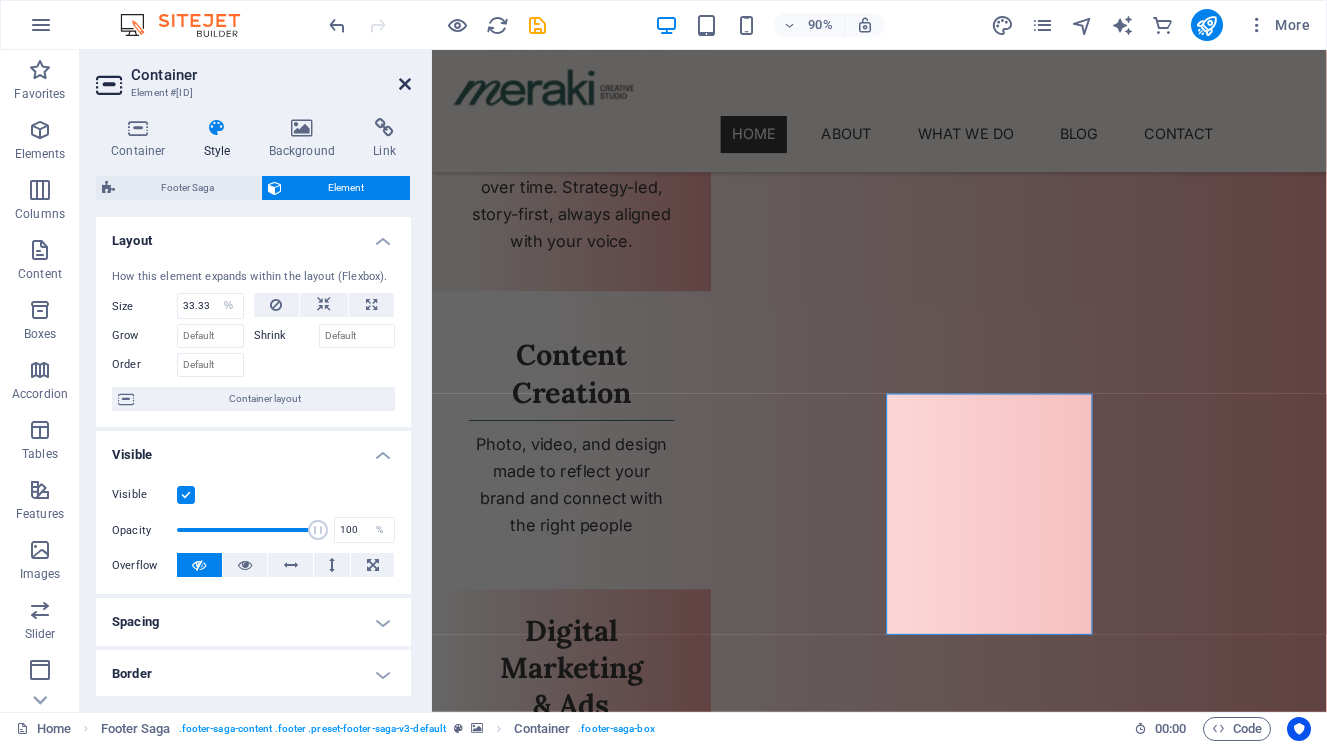 click at bounding box center [405, 84] 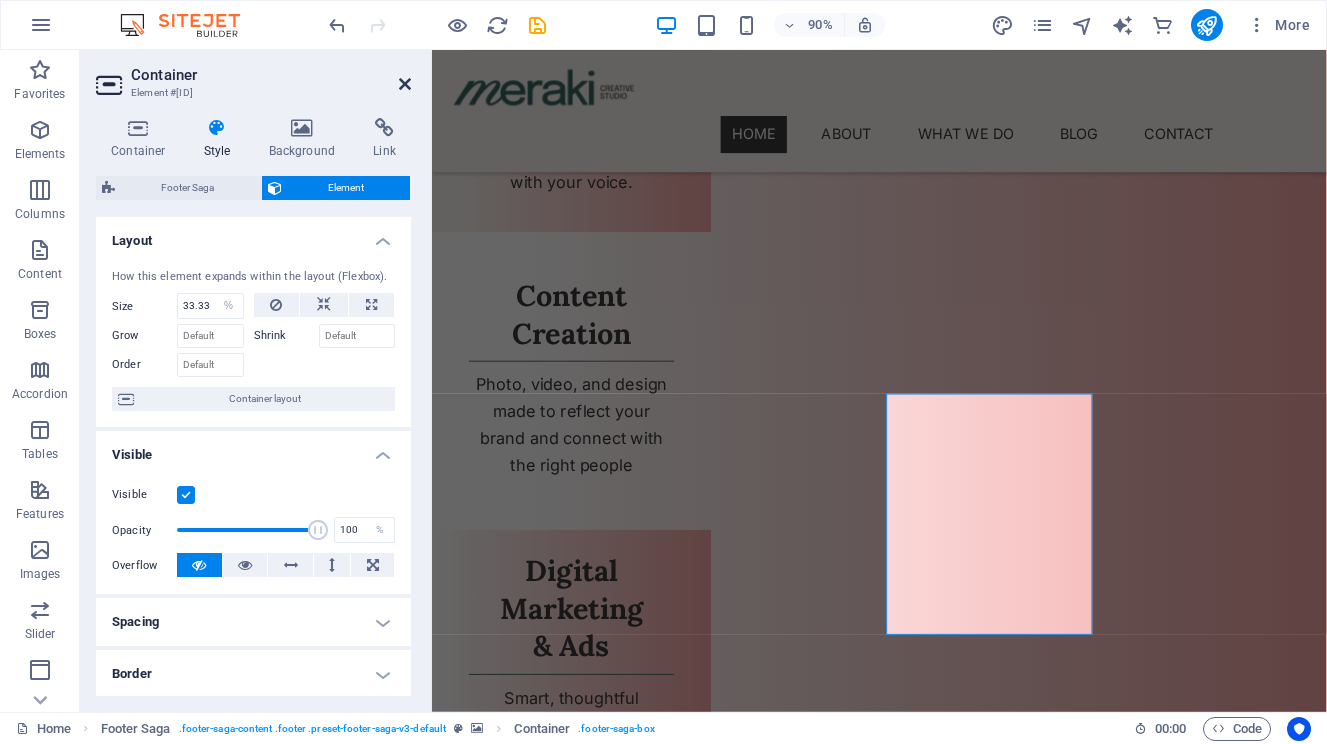 scroll, scrollTop: 3108, scrollLeft: 0, axis: vertical 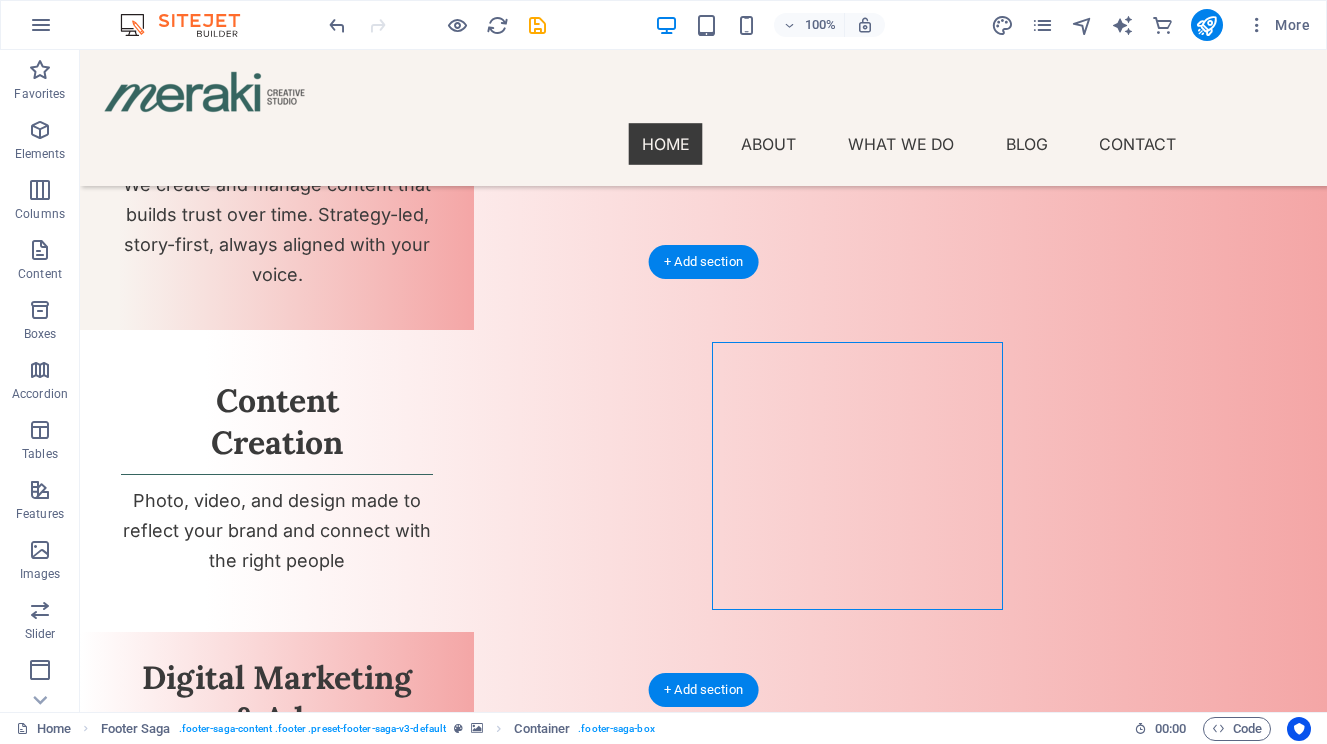 click at bounding box center (703, 3939) 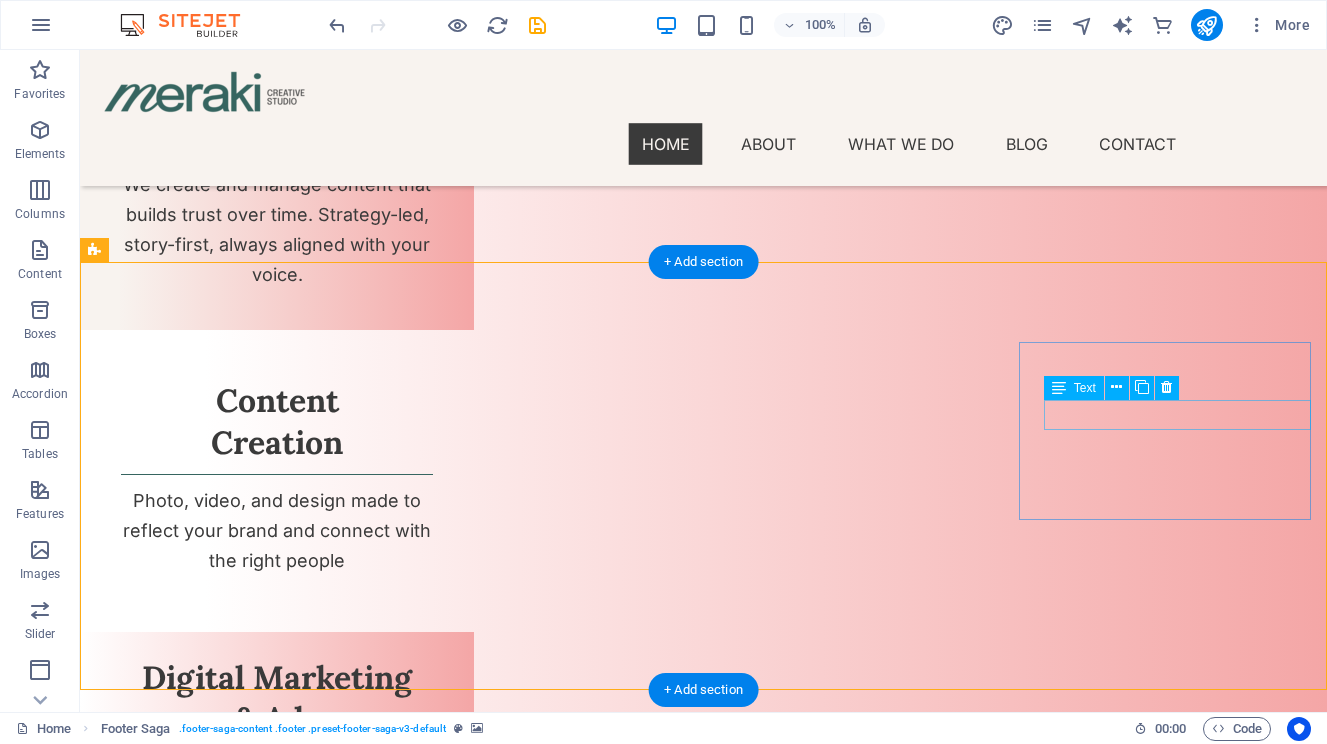 click on "Instagram" at bounding box center (242, 5018) 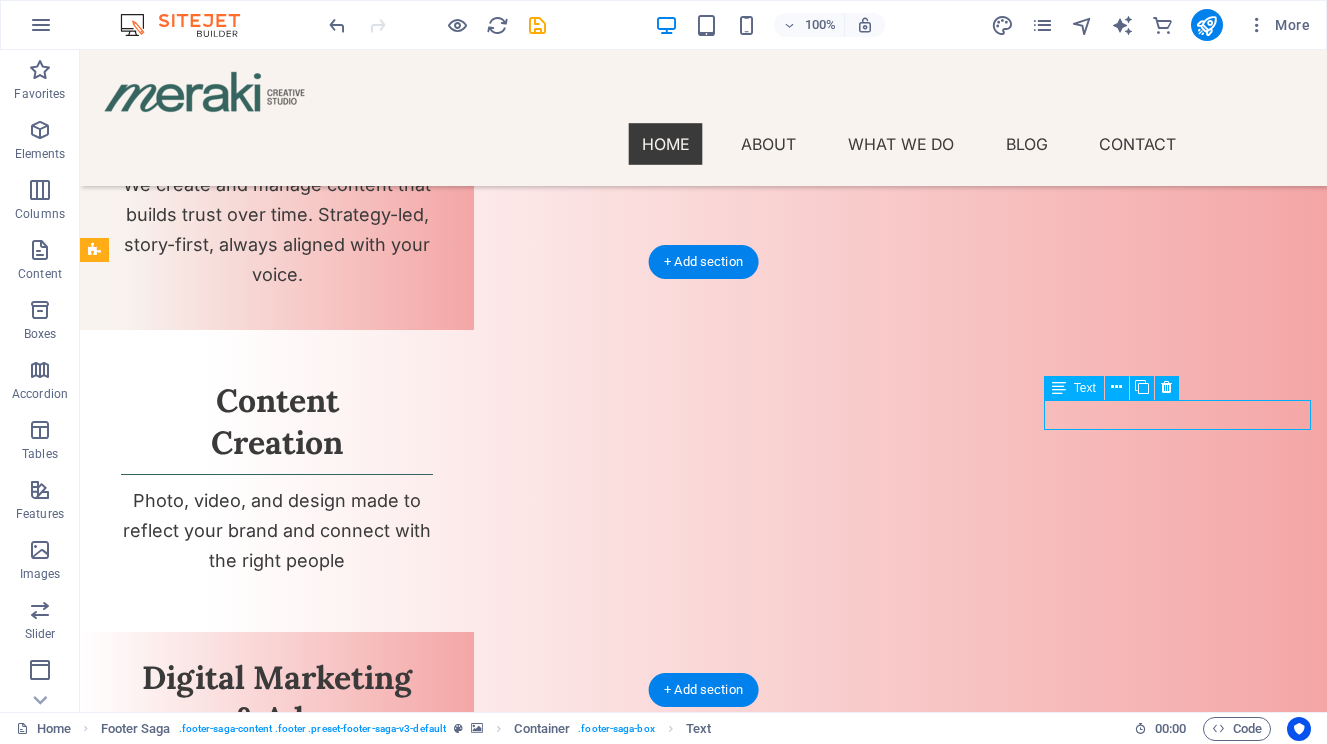 click on "Instagram" at bounding box center (242, 5018) 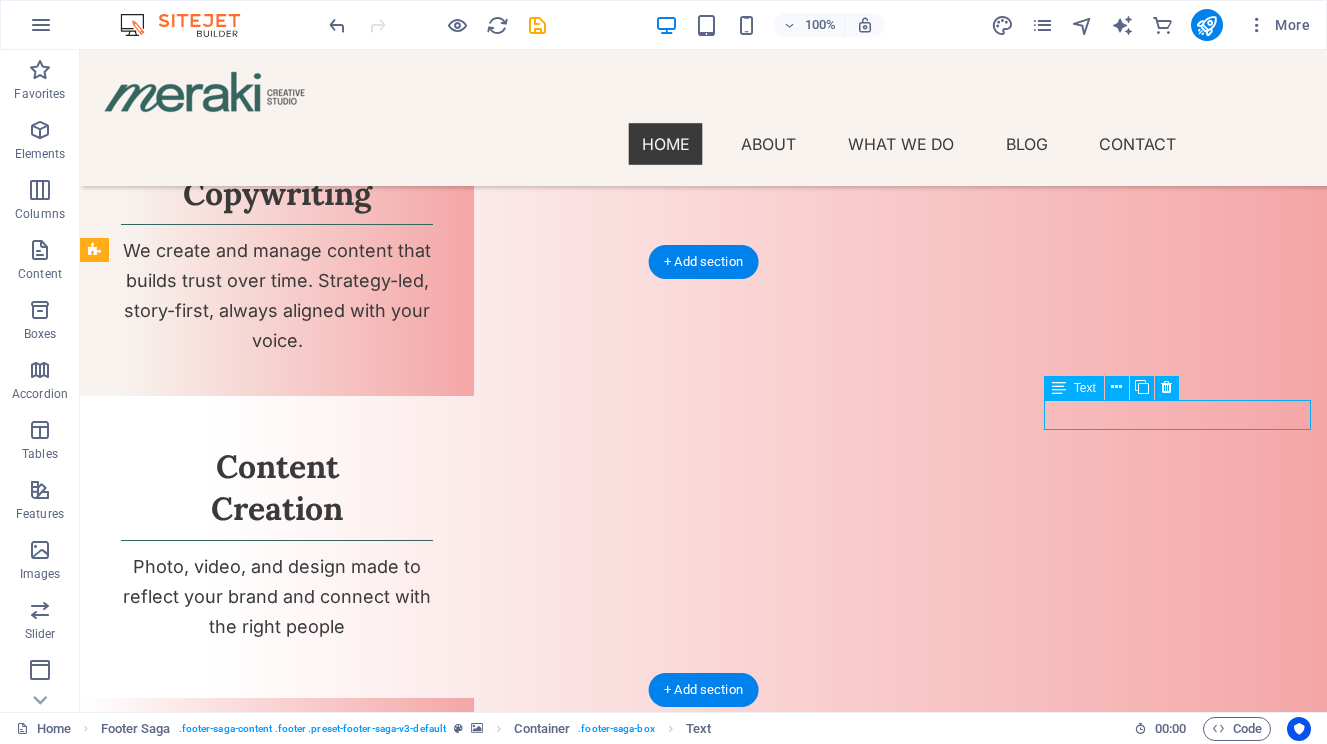 scroll, scrollTop: 3348, scrollLeft: 0, axis: vertical 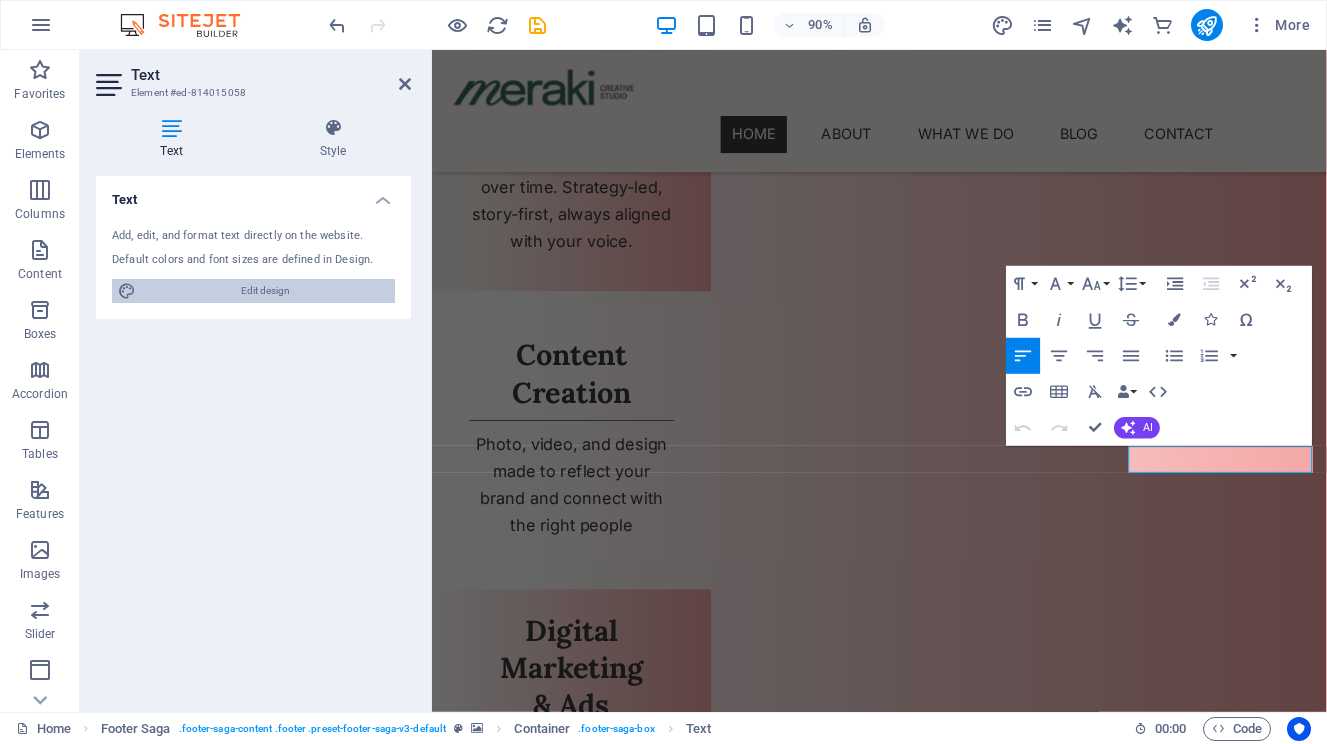 click on "Edit design" at bounding box center [265, 291] 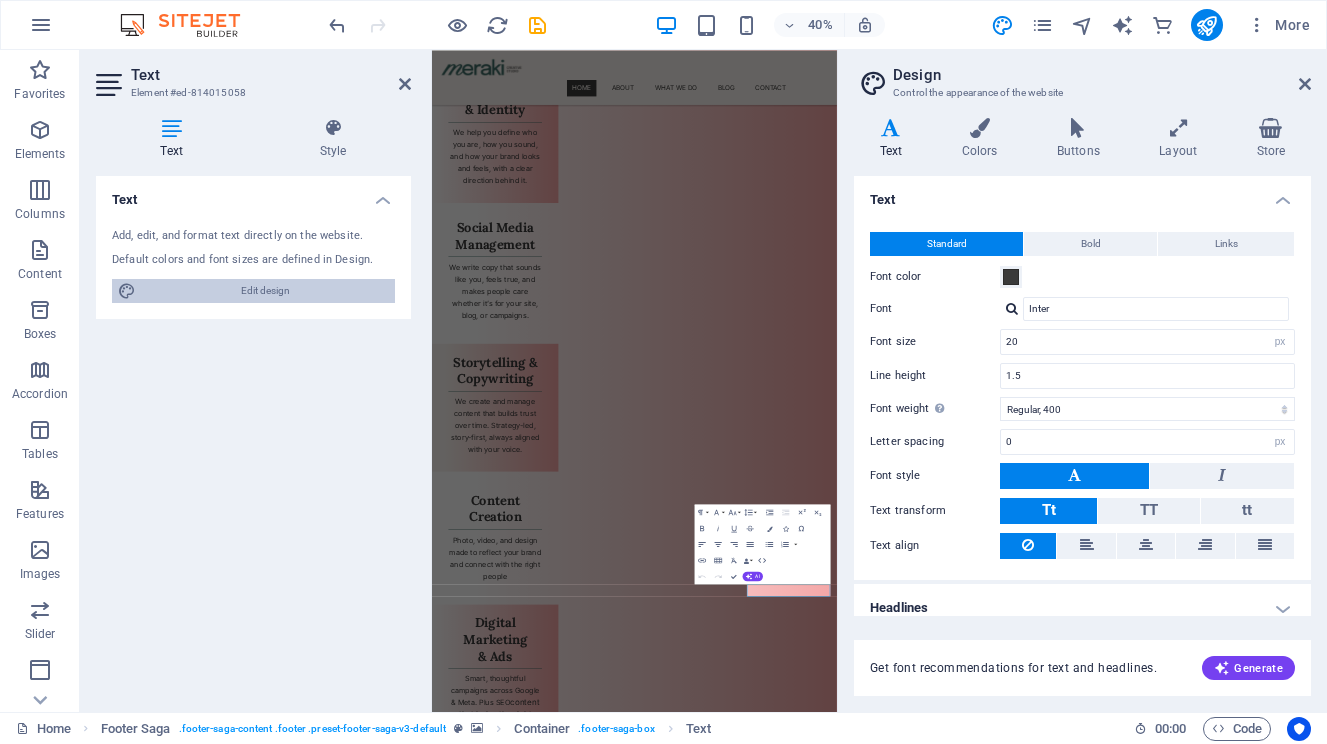 scroll, scrollTop: 4001, scrollLeft: 0, axis: vertical 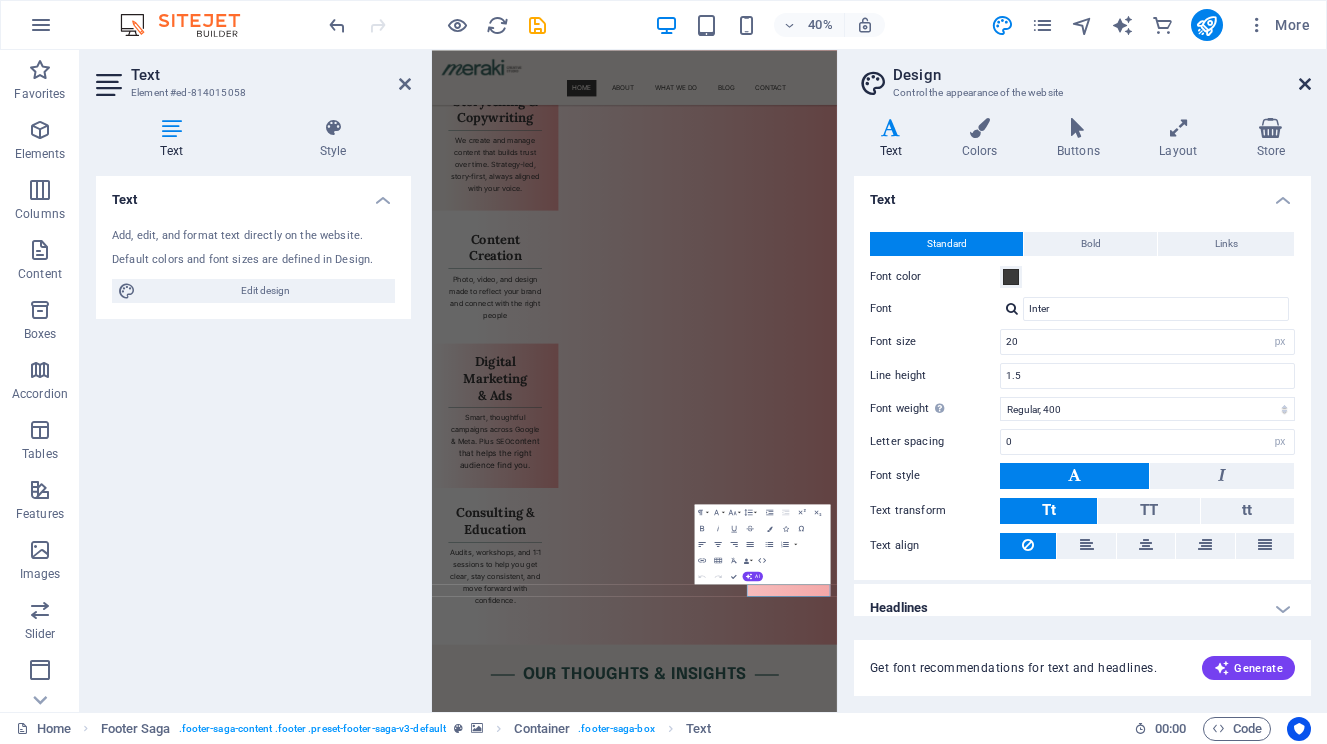 click at bounding box center [1305, 84] 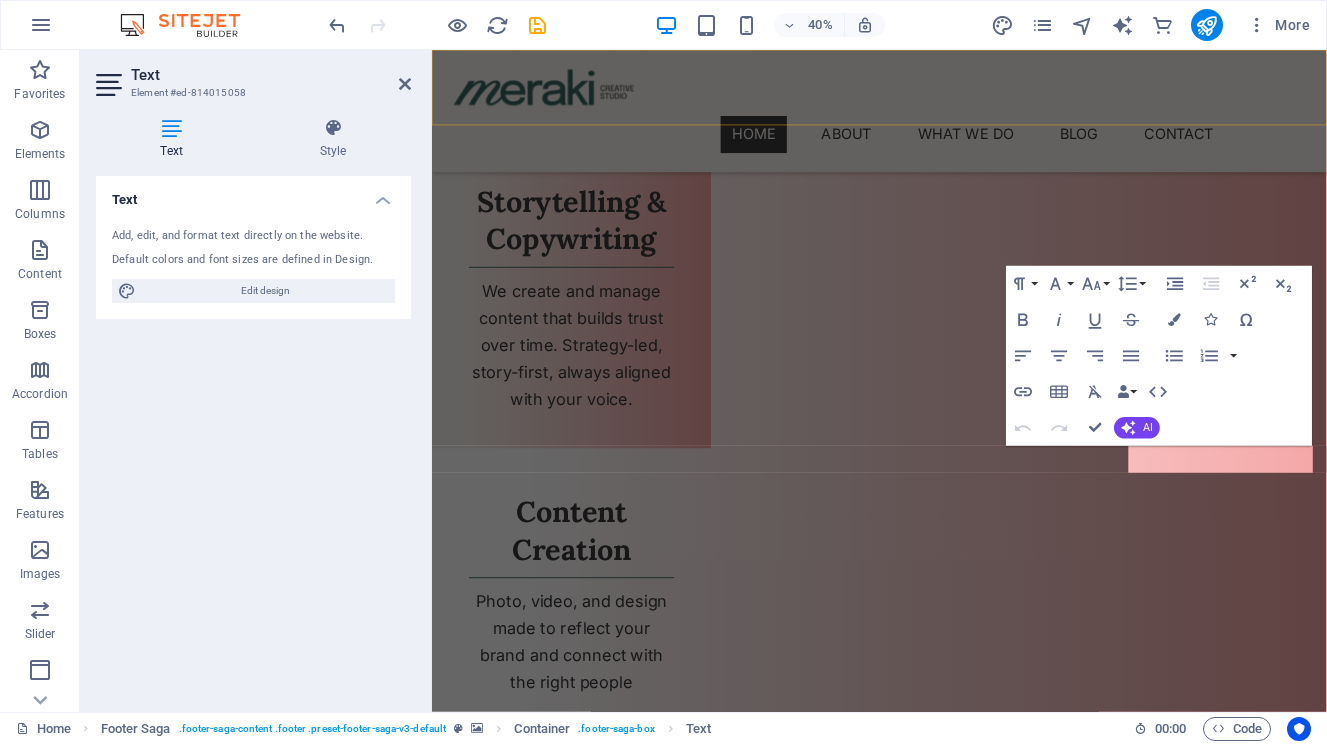 scroll, scrollTop: 3348, scrollLeft: 0, axis: vertical 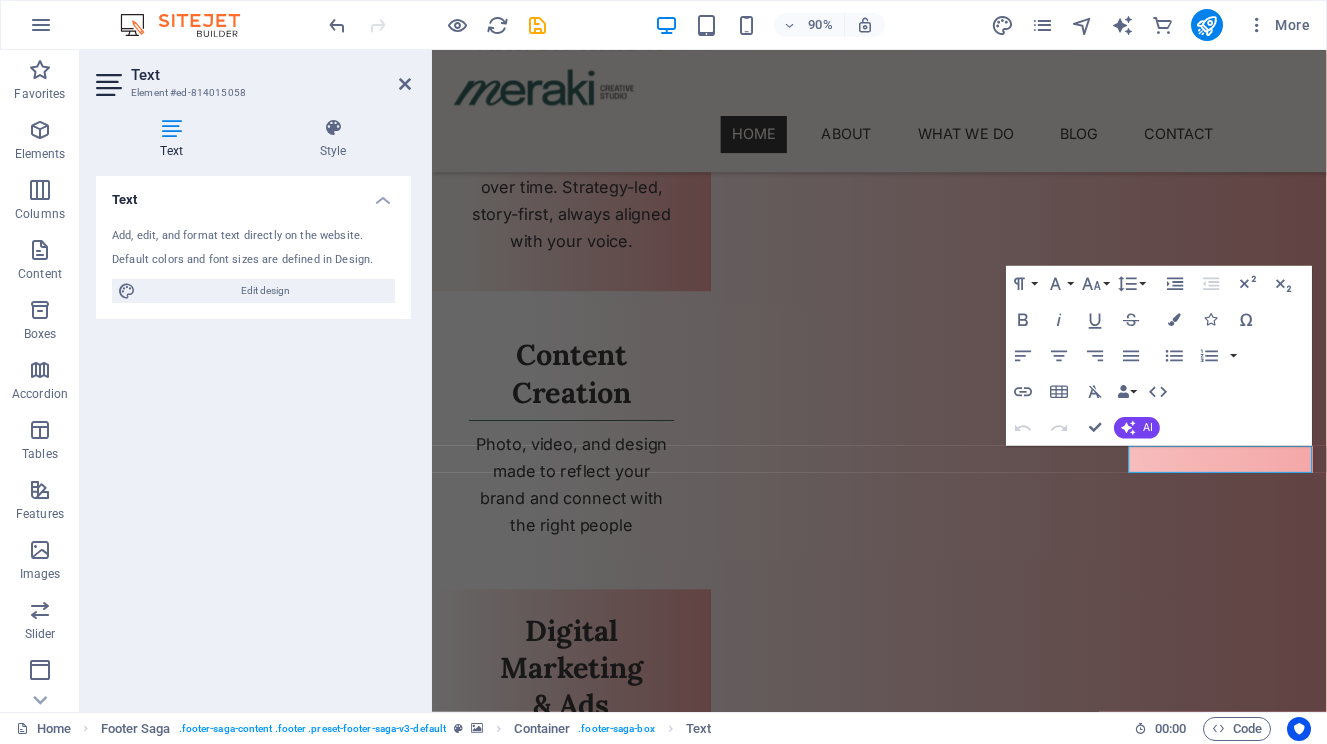click at bounding box center [929, 4118] 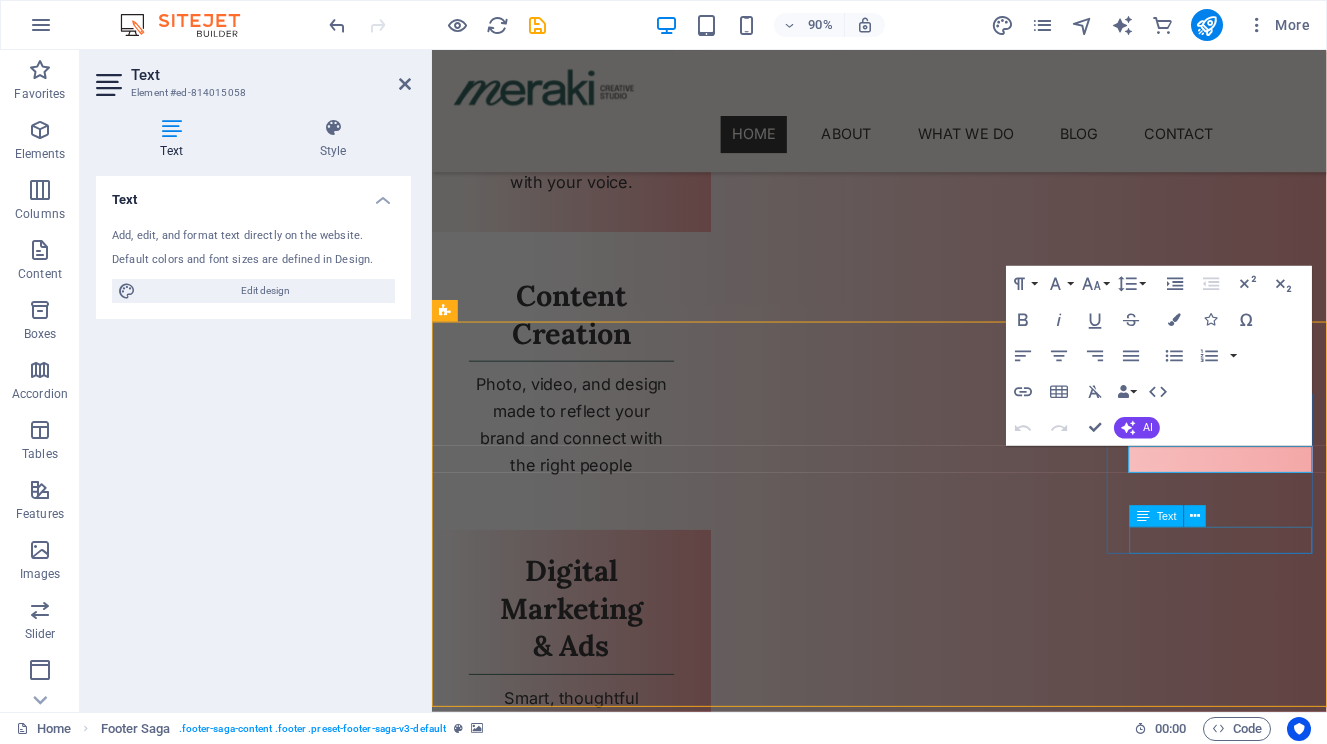 scroll, scrollTop: 3108, scrollLeft: 0, axis: vertical 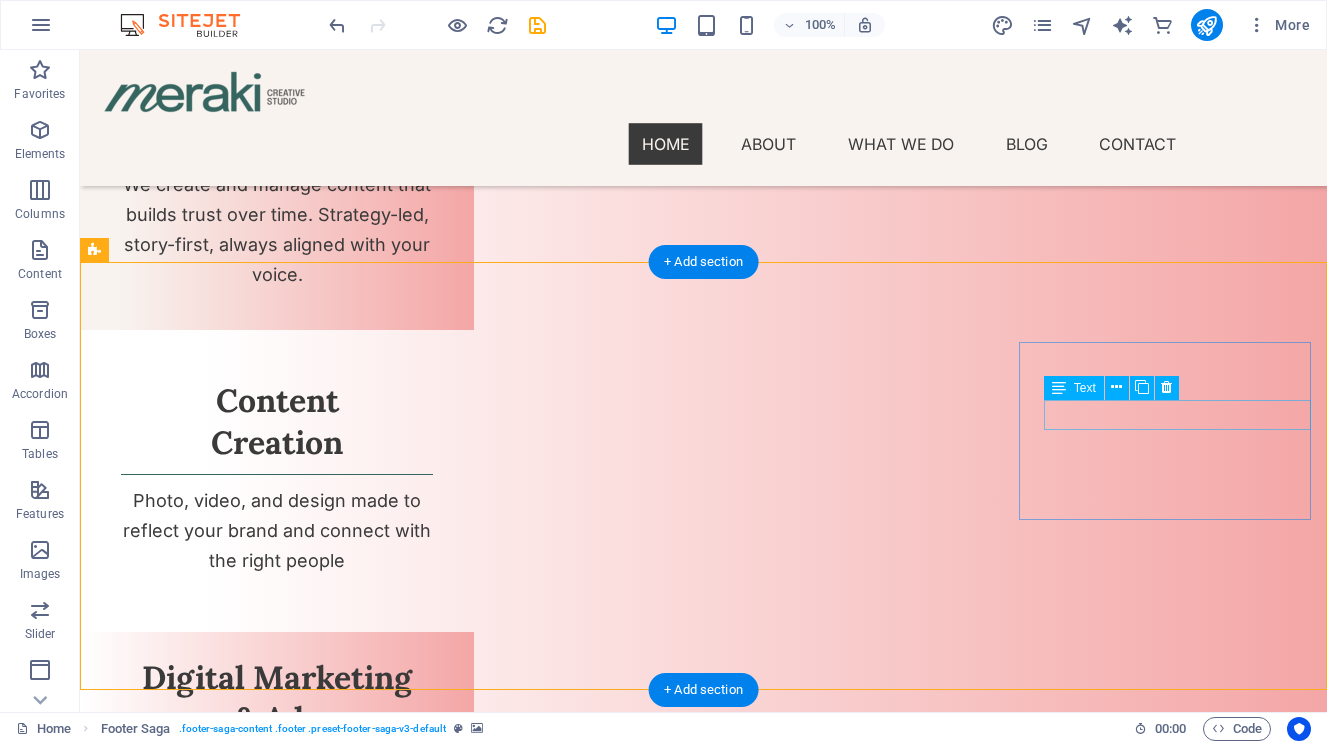 click on "Instagram" at bounding box center [242, 5018] 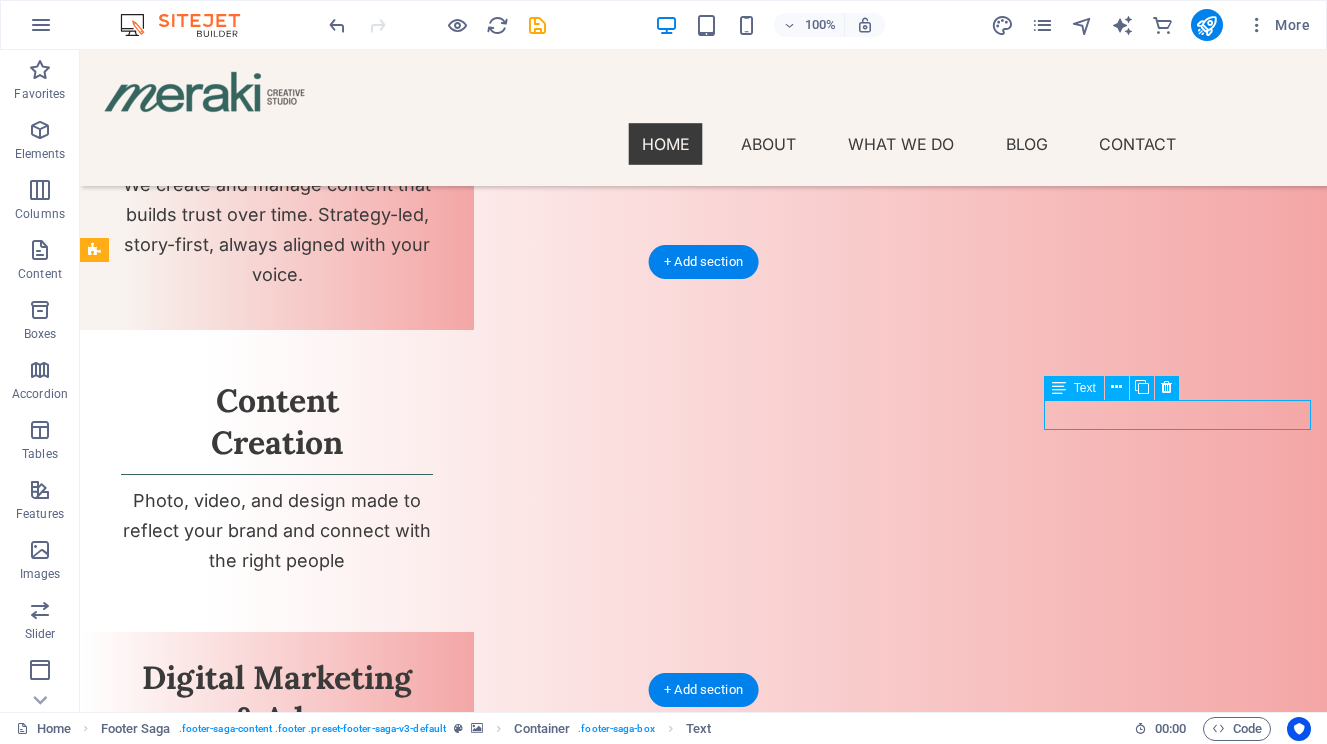 click on "Instagram" at bounding box center [242, 5018] 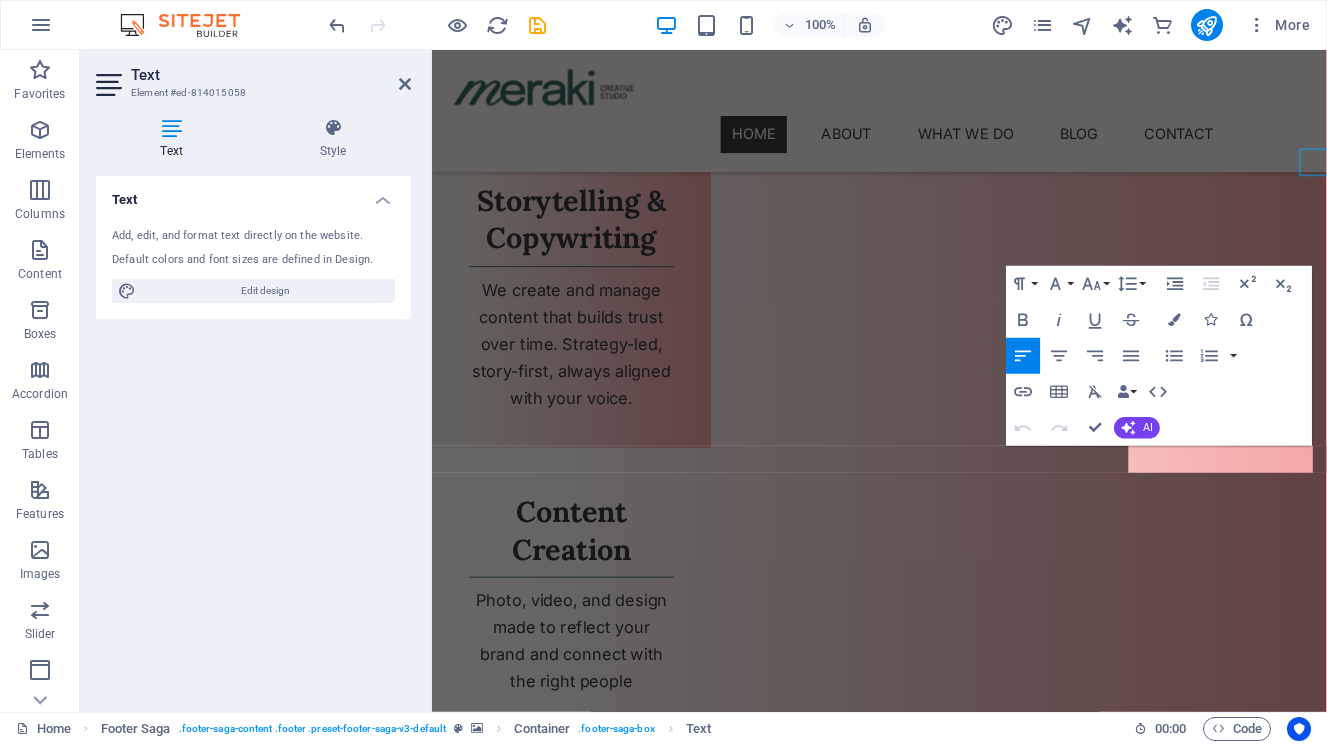 scroll, scrollTop: 3348, scrollLeft: 0, axis: vertical 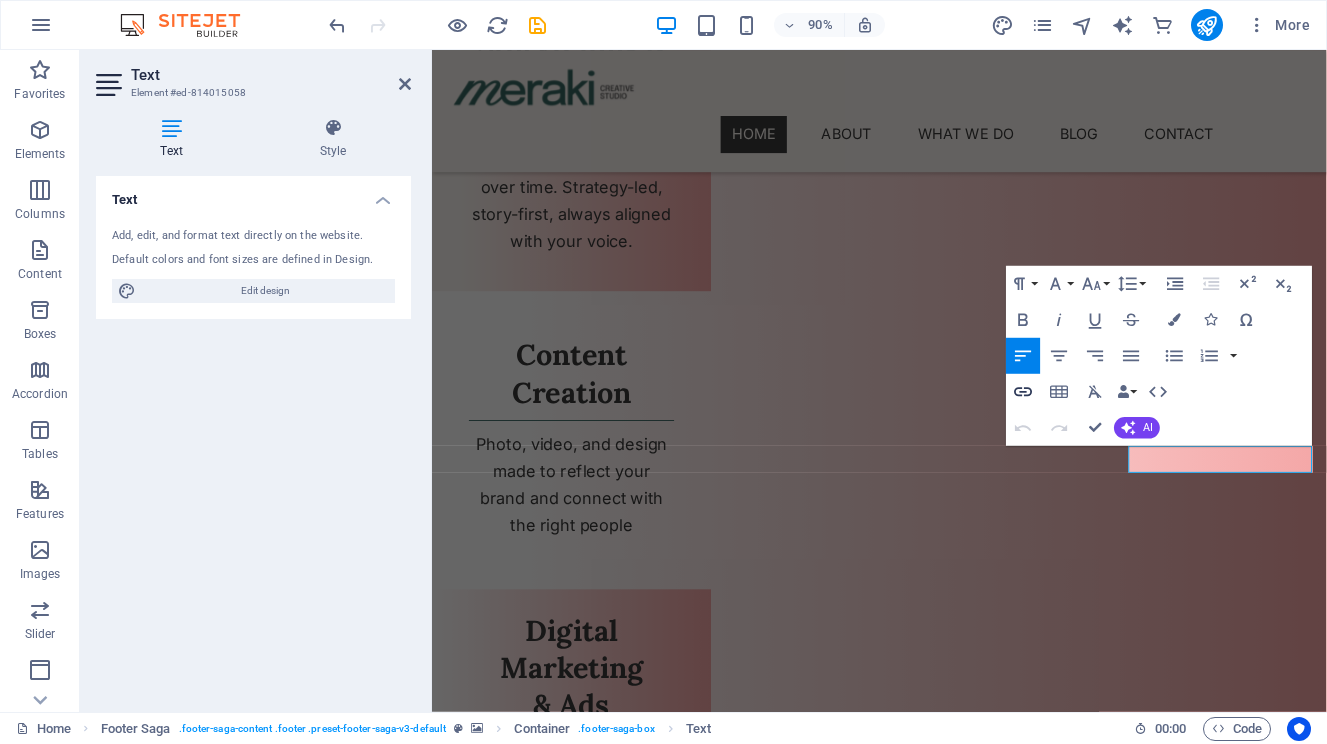 click 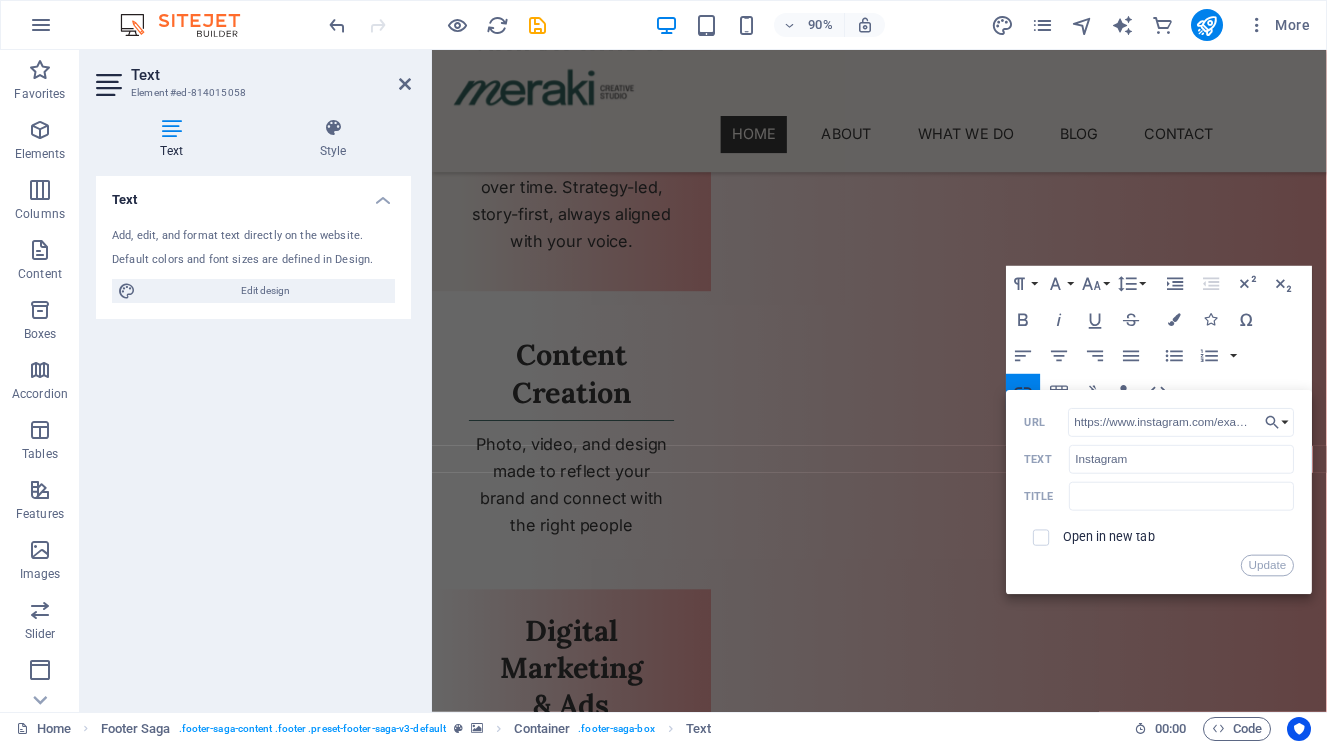 scroll, scrollTop: 0, scrollLeft: 63, axis: horizontal 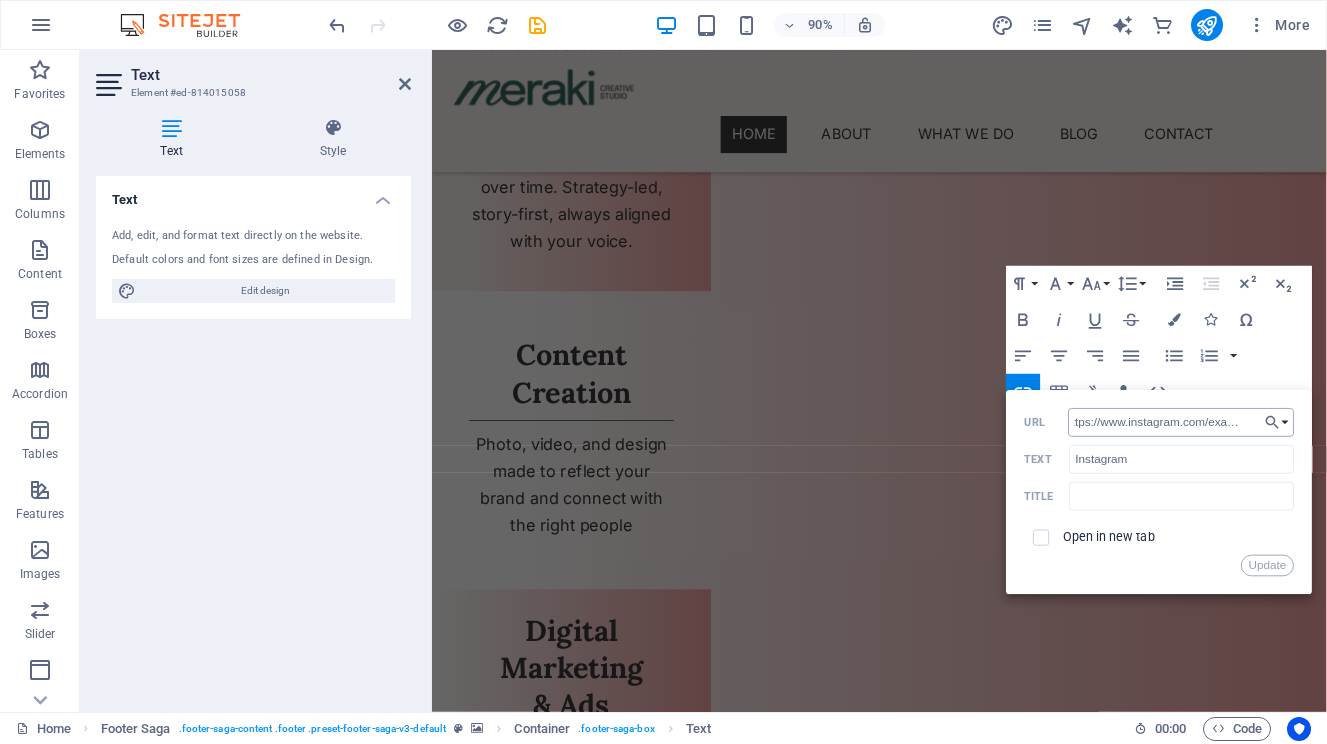 click on "https://www.instagram.com/example/" at bounding box center (1181, 422) 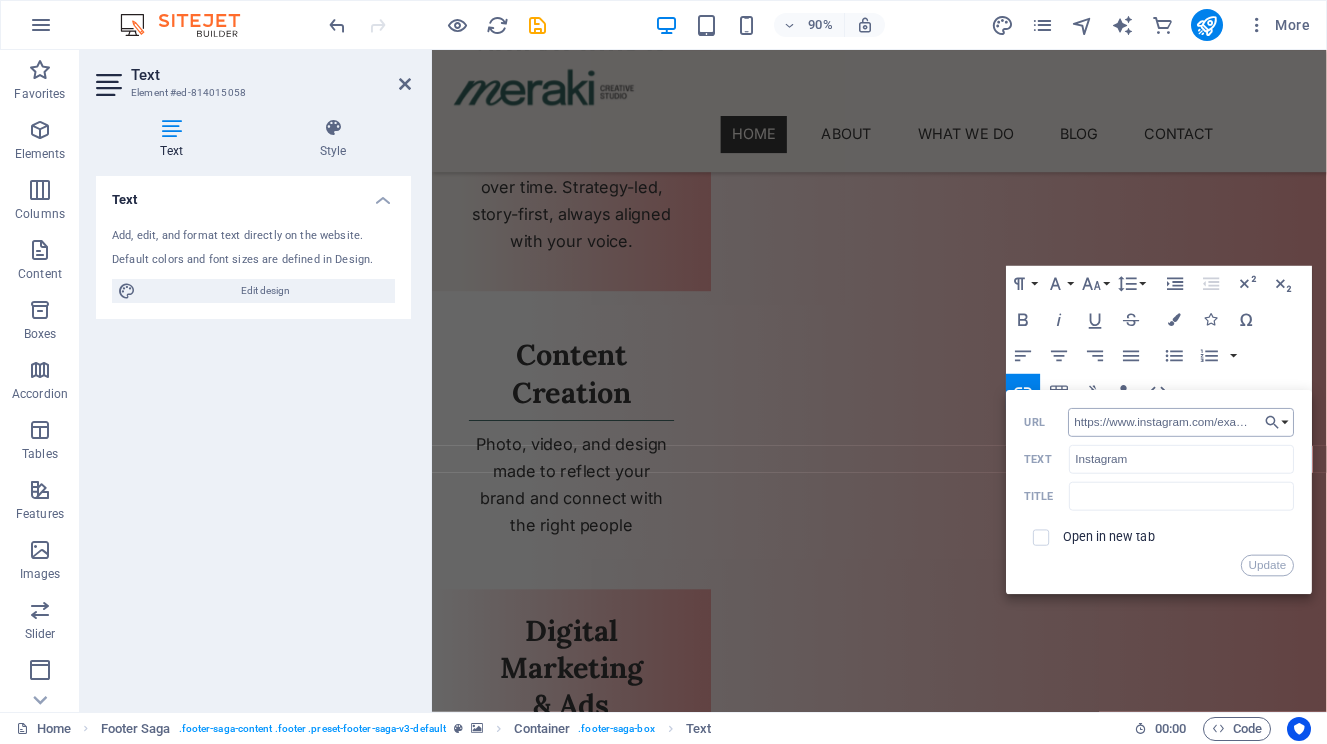 scroll, scrollTop: 0, scrollLeft: 63, axis: horizontal 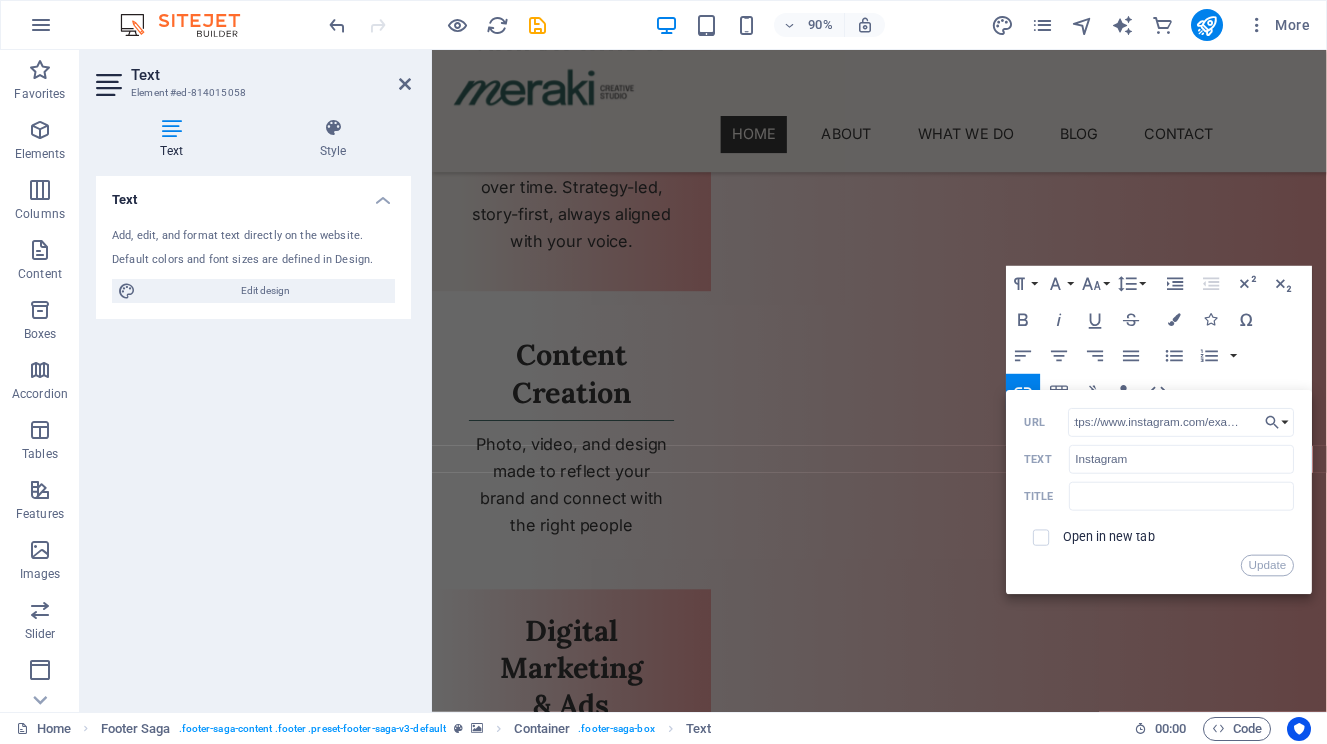 click at bounding box center (1042, 537) 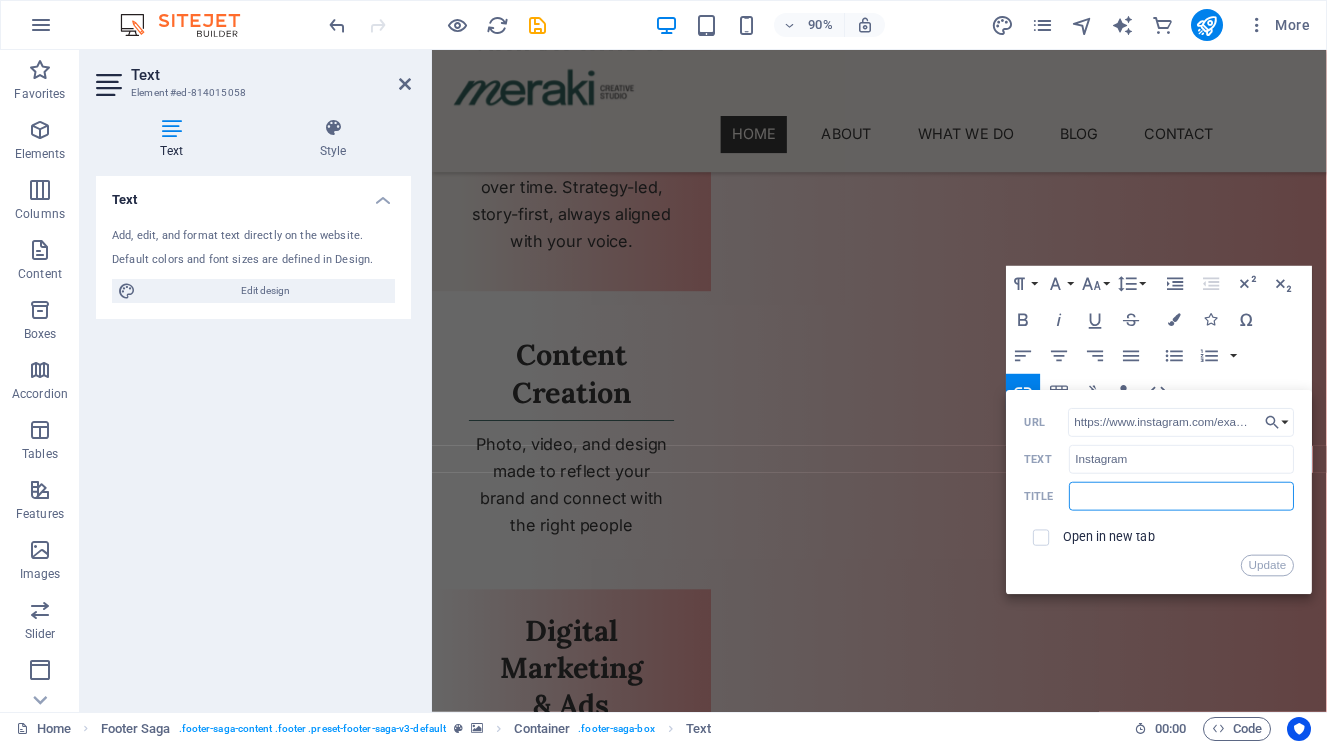 click at bounding box center [1181, 496] 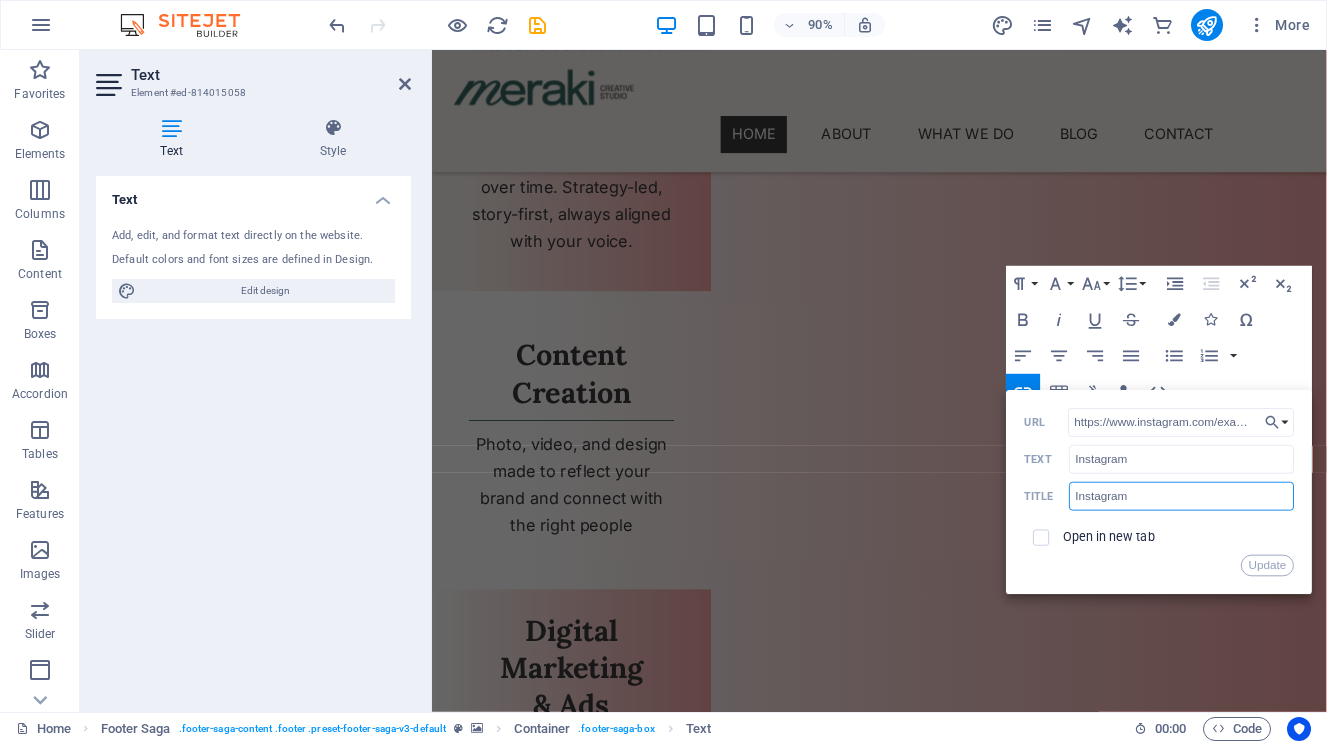 type on "Instagram" 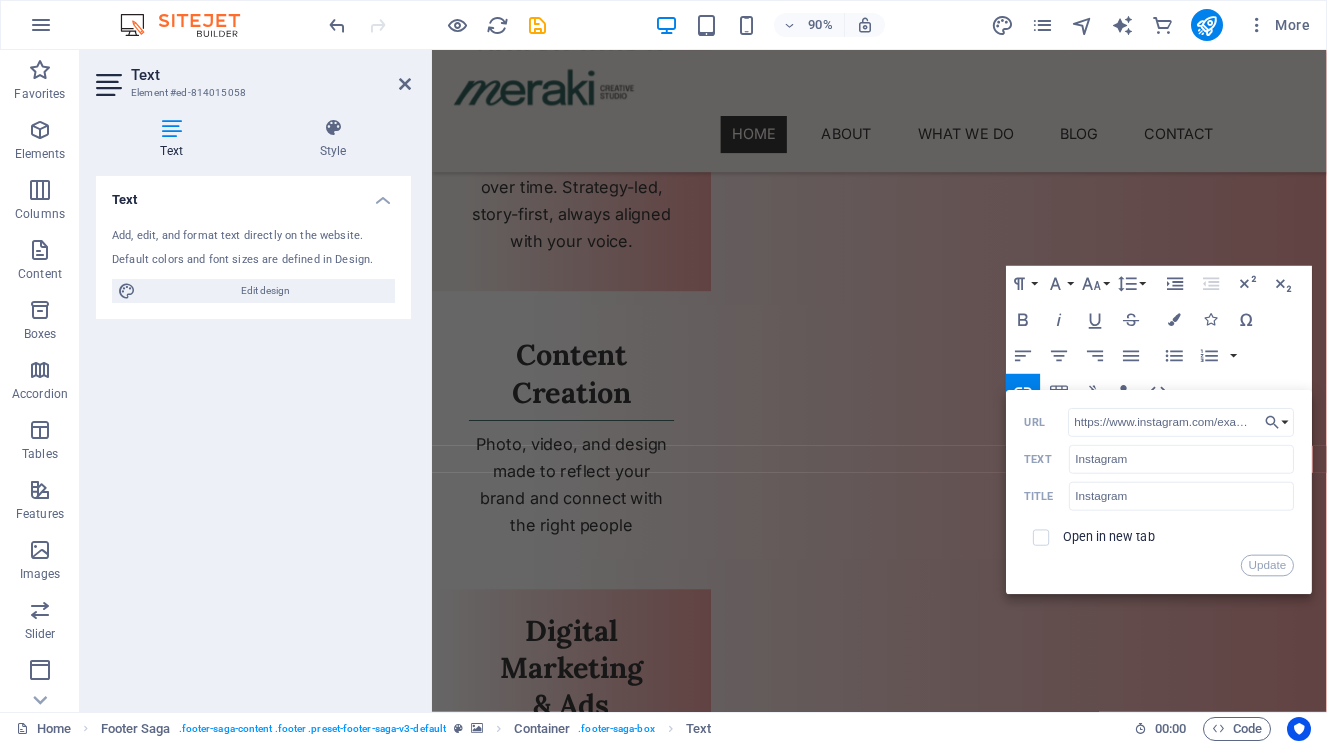 click at bounding box center [1042, 537] 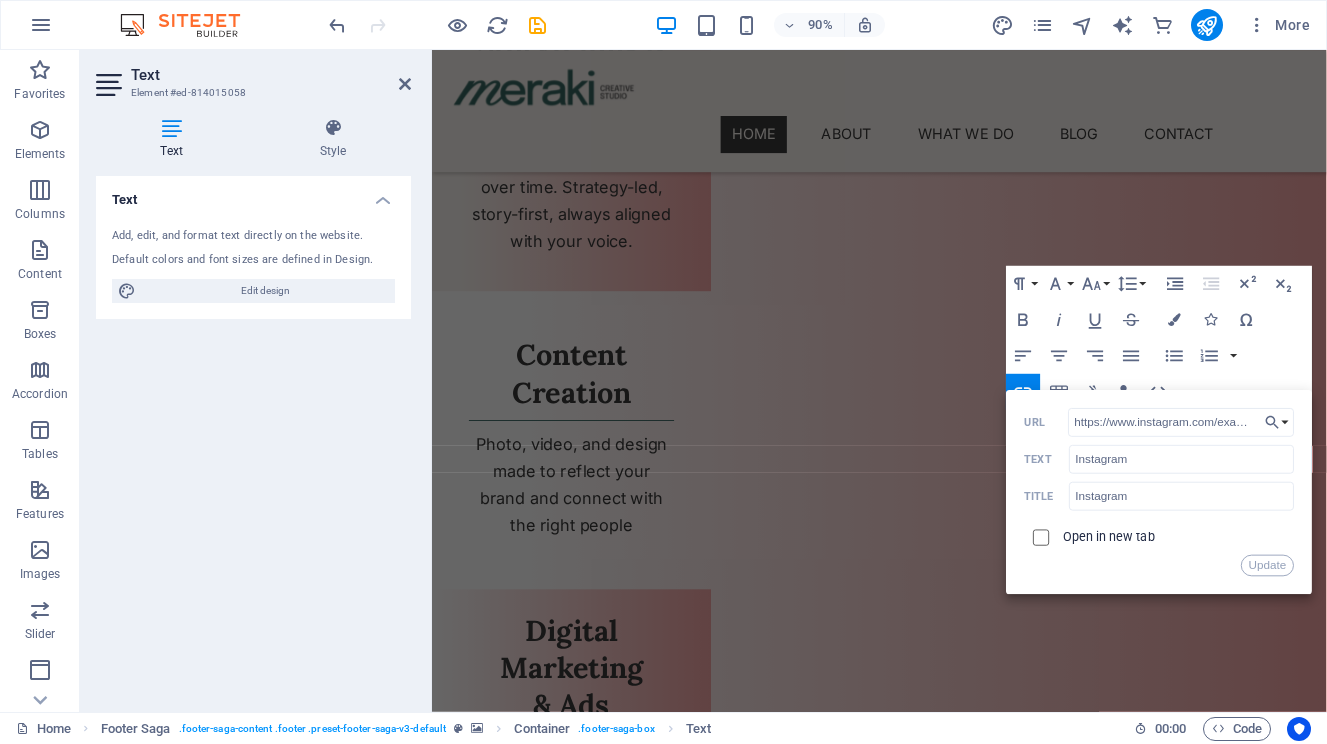 click at bounding box center (1039, 535) 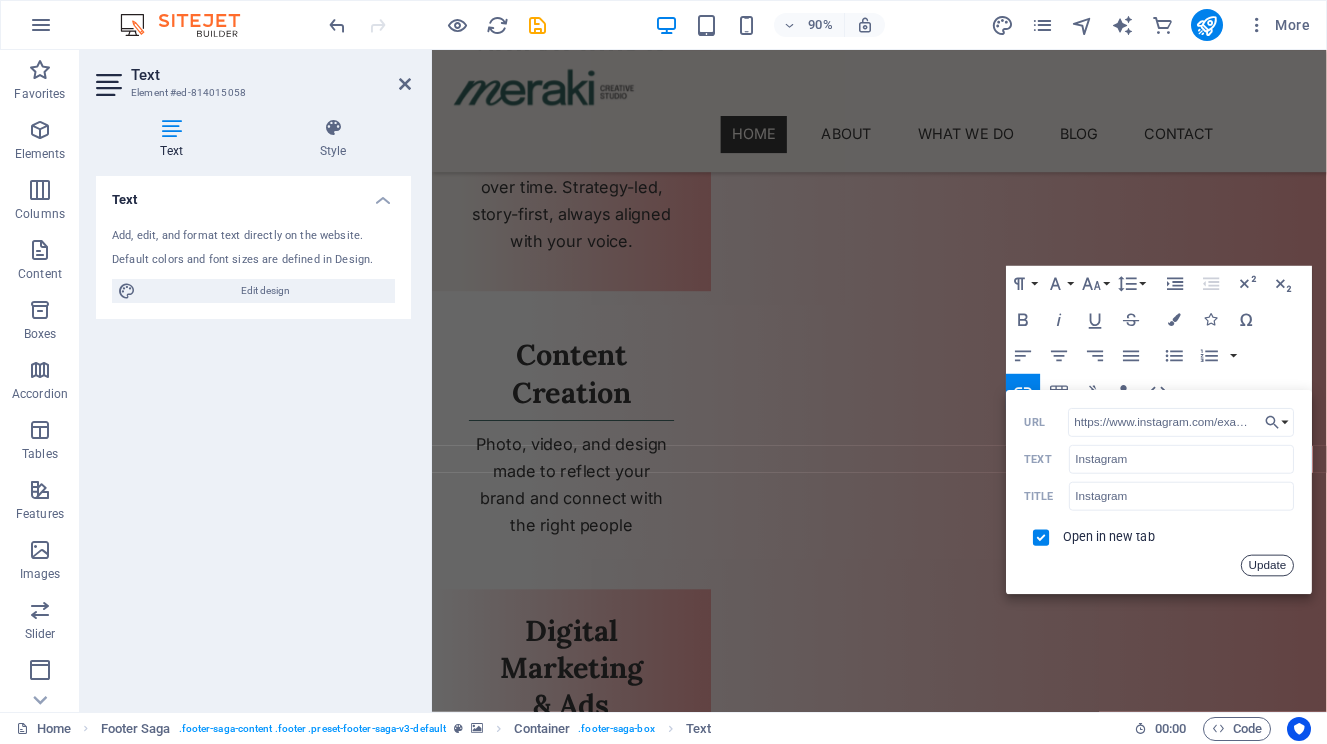 click on "Update" at bounding box center (1268, 566) 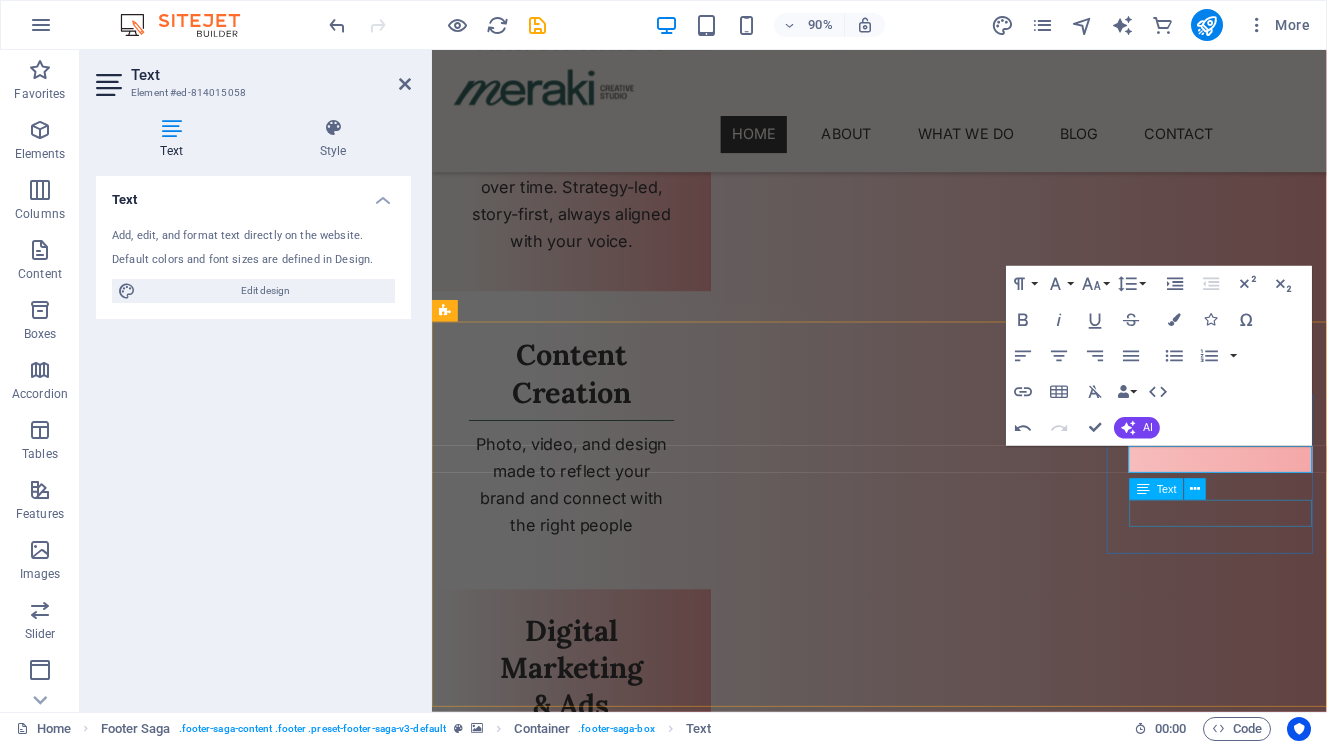 click on "Text" at bounding box center (1157, 489) 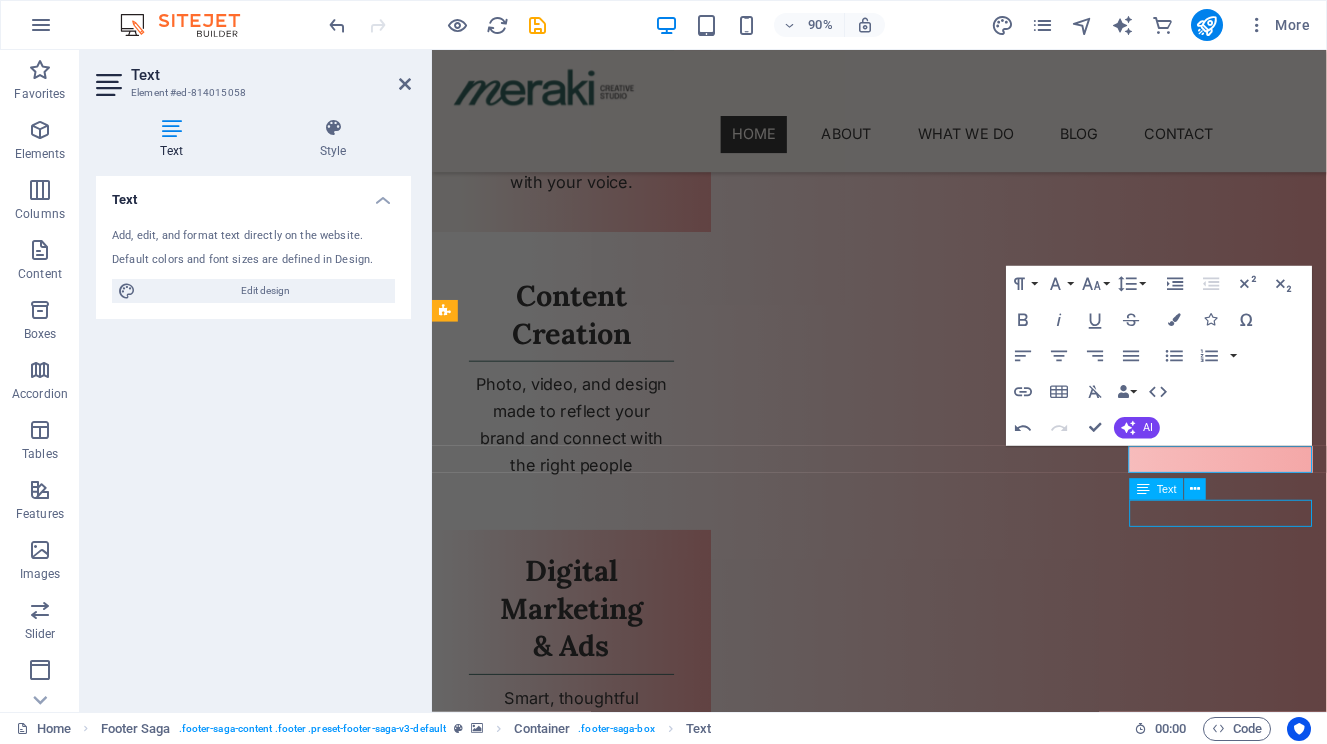 scroll, scrollTop: 3108, scrollLeft: 0, axis: vertical 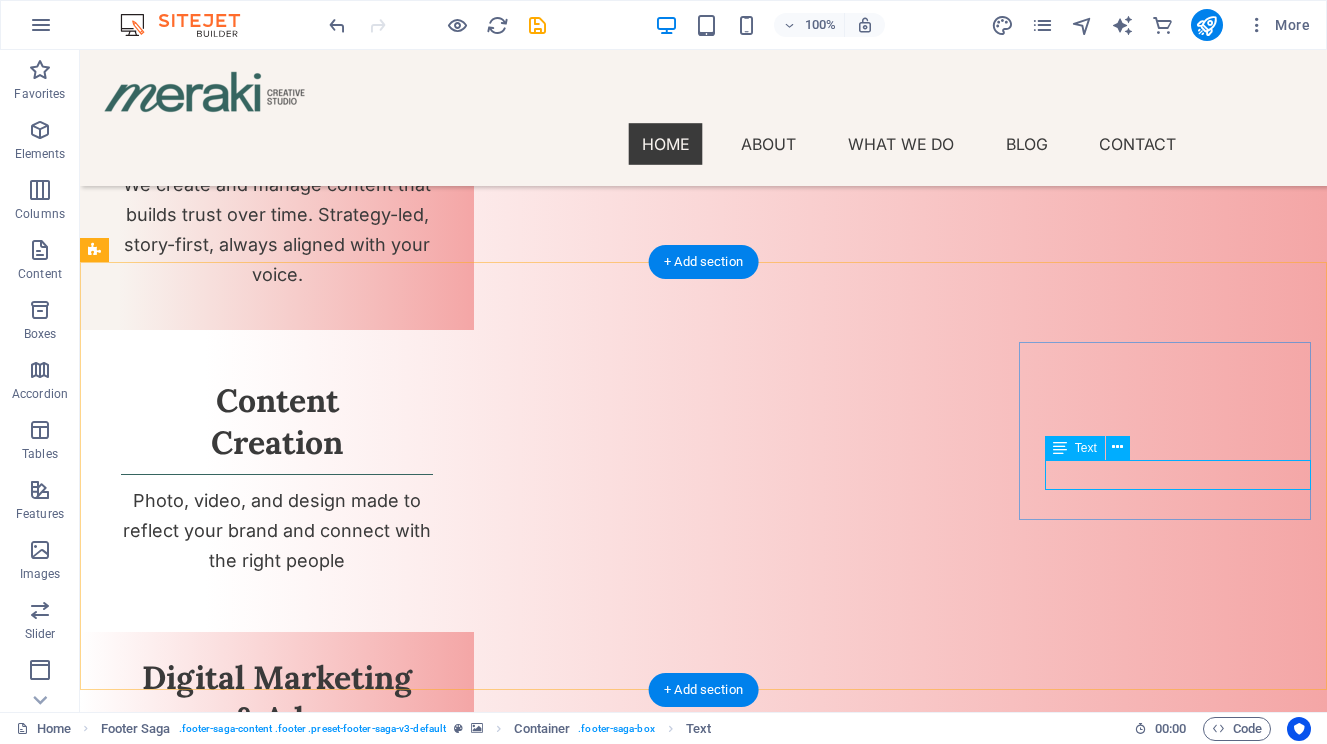 click on "LinkedIn" at bounding box center [242, 5138] 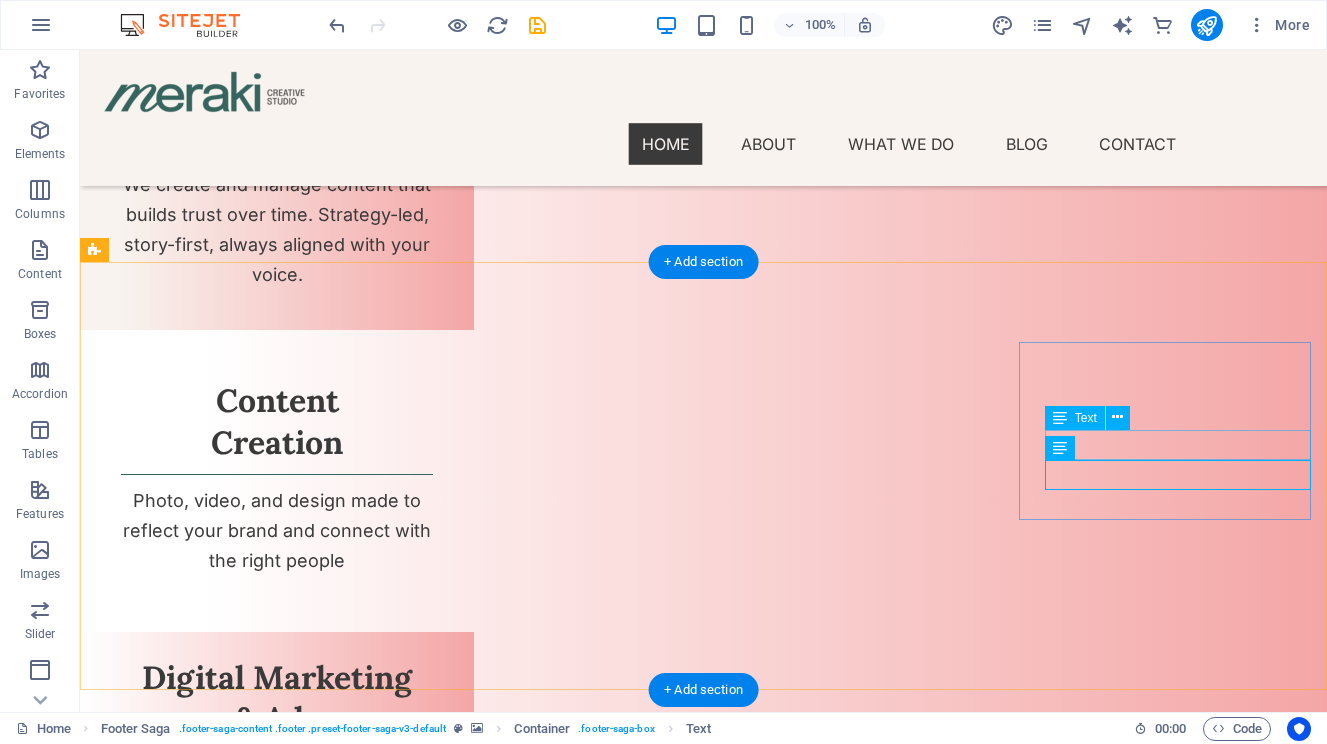 click on "Facebook" at bounding box center (242, 5078) 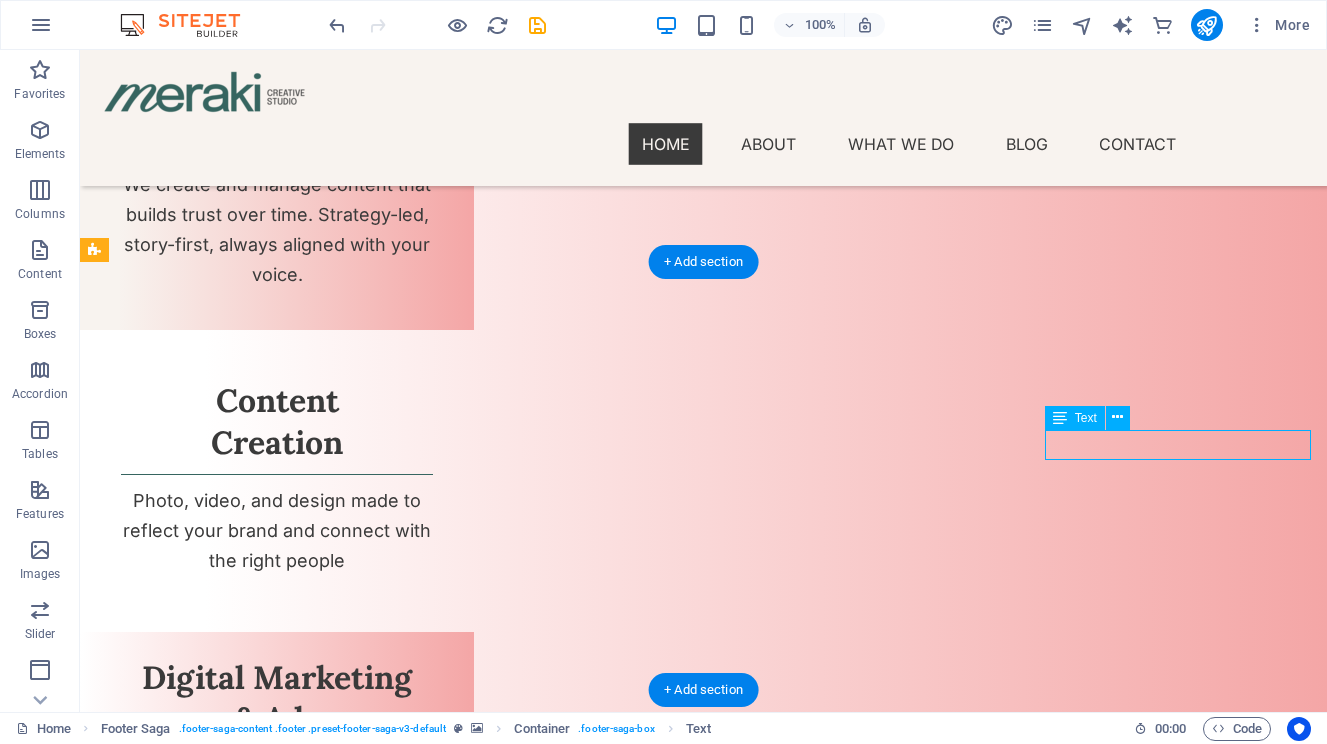 click on "Facebook" at bounding box center [242, 5078] 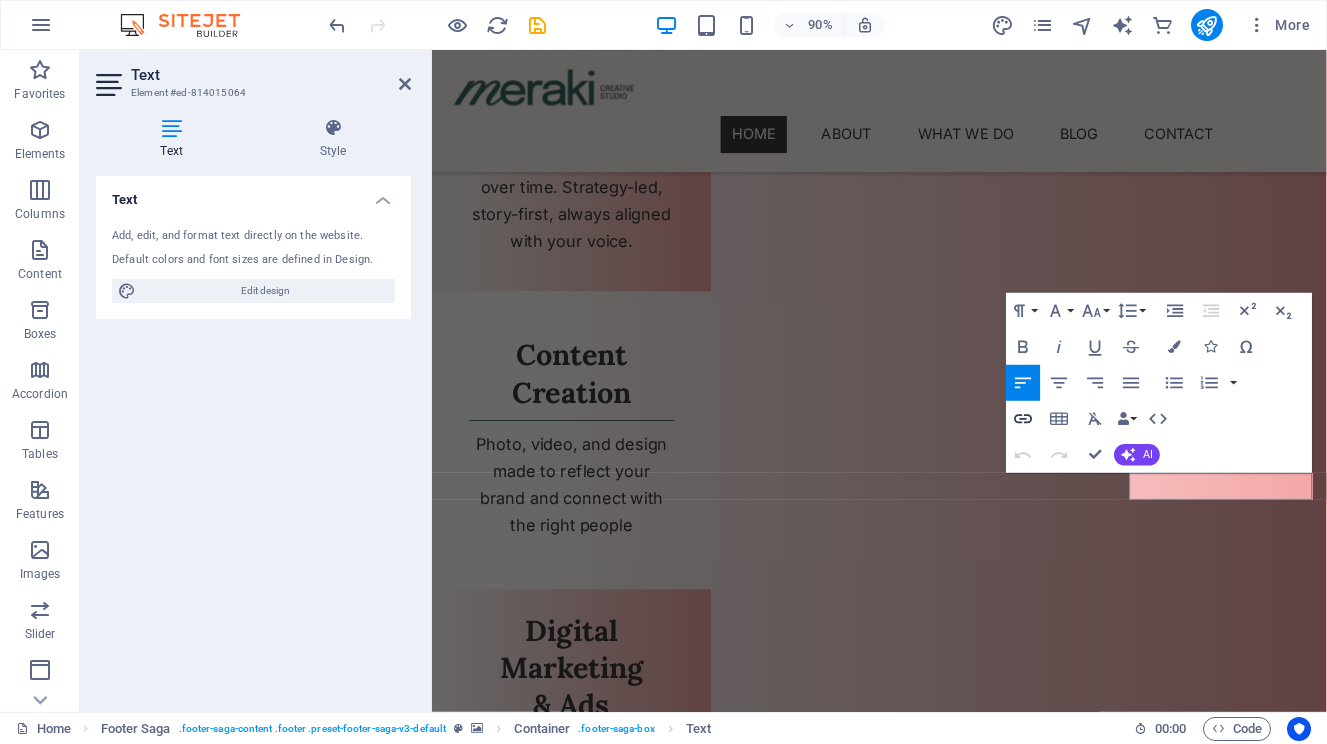 click 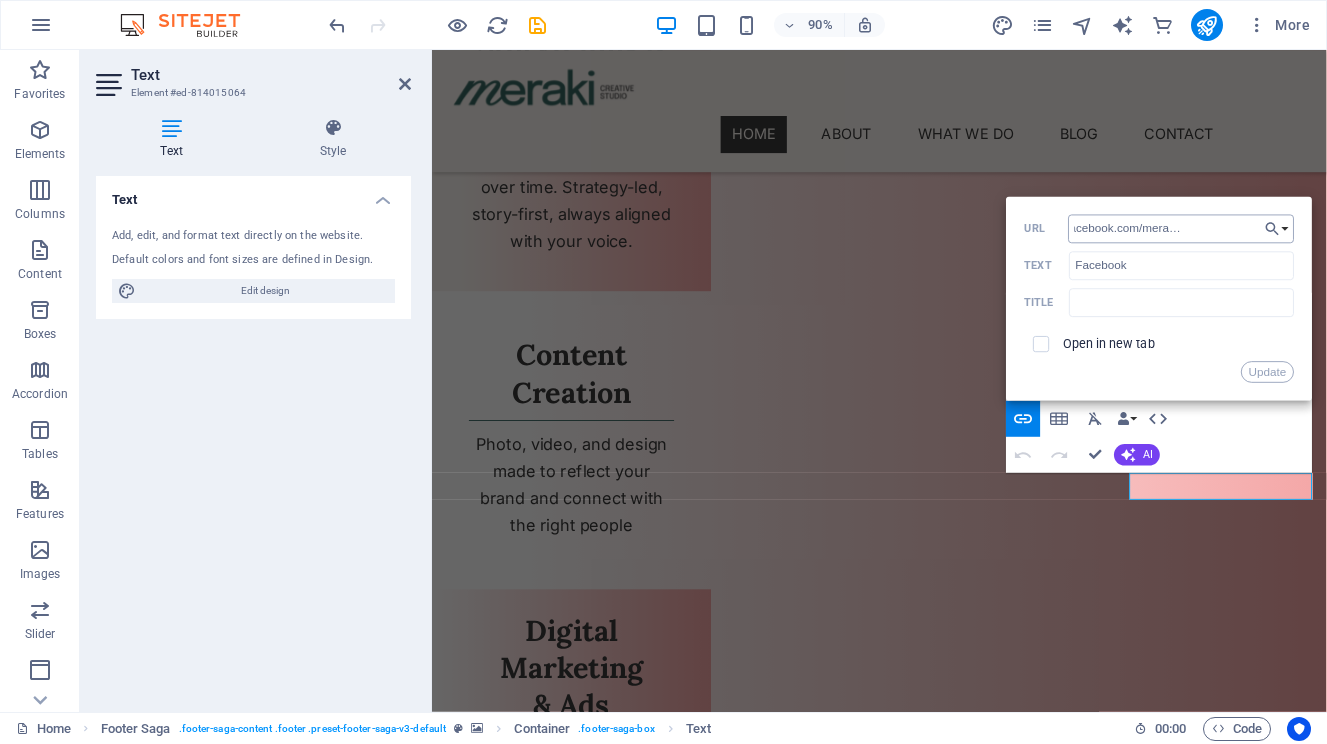 scroll, scrollTop: 0, scrollLeft: 54, axis: horizontal 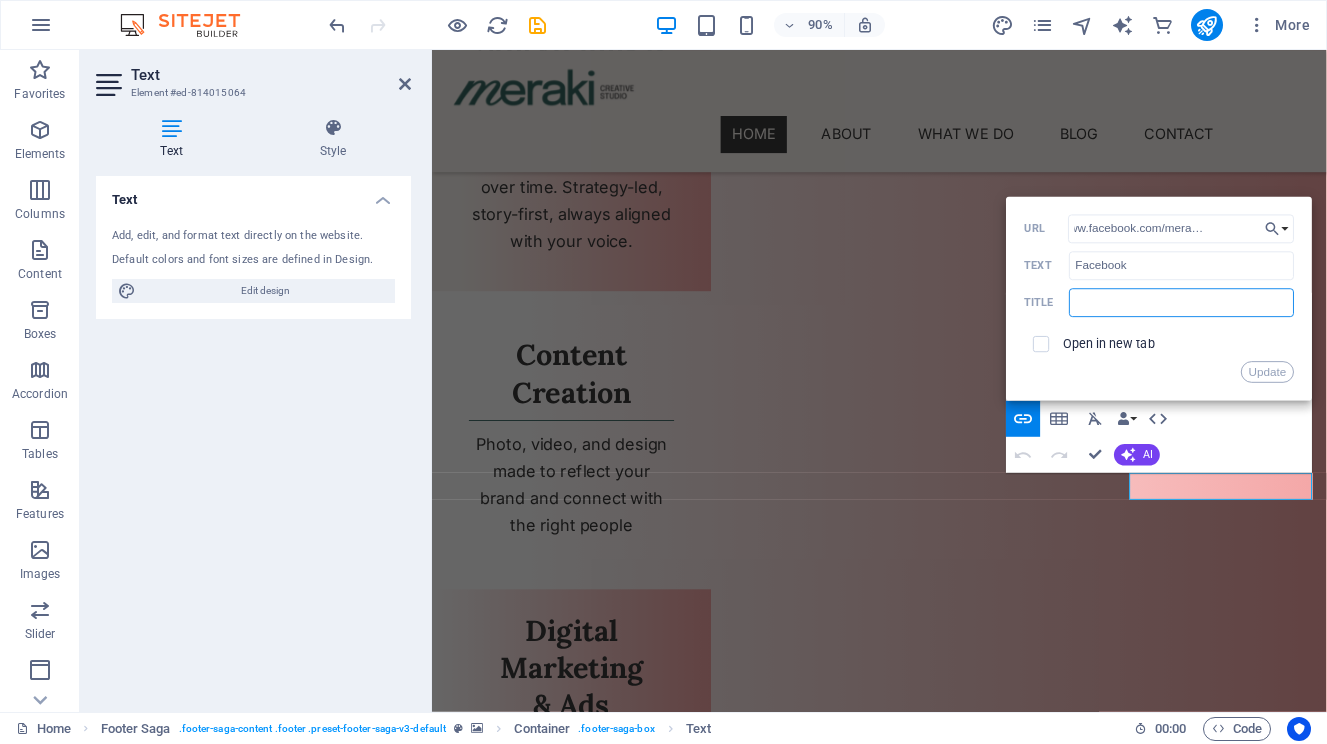 click at bounding box center [1181, 302] 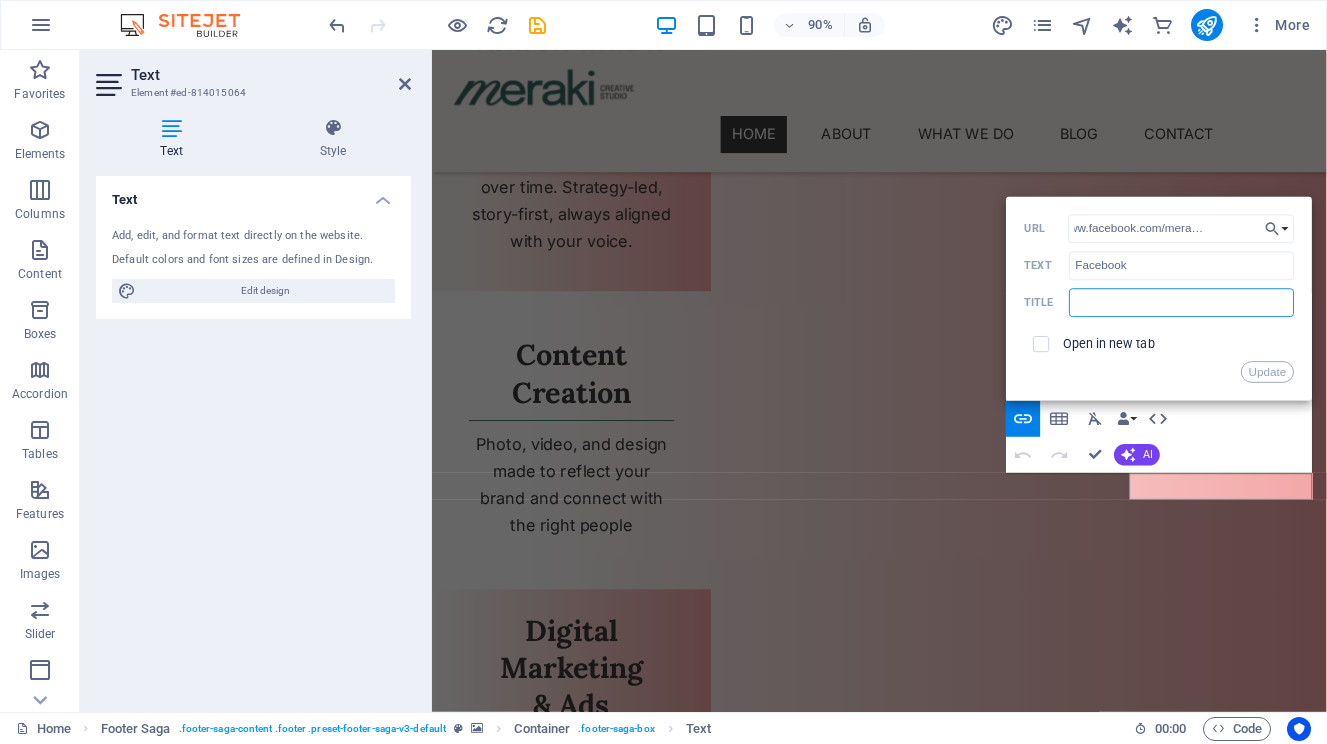 scroll, scrollTop: 0, scrollLeft: 0, axis: both 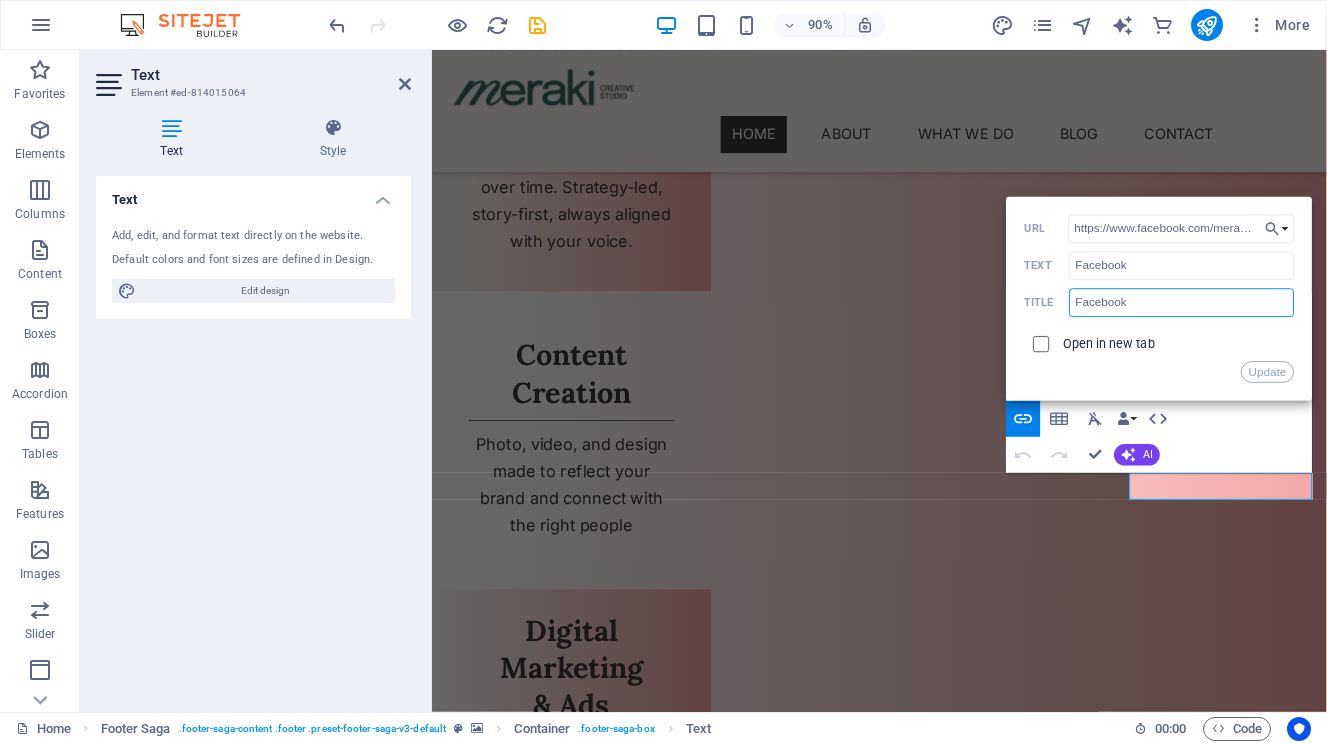 type on "Facebook" 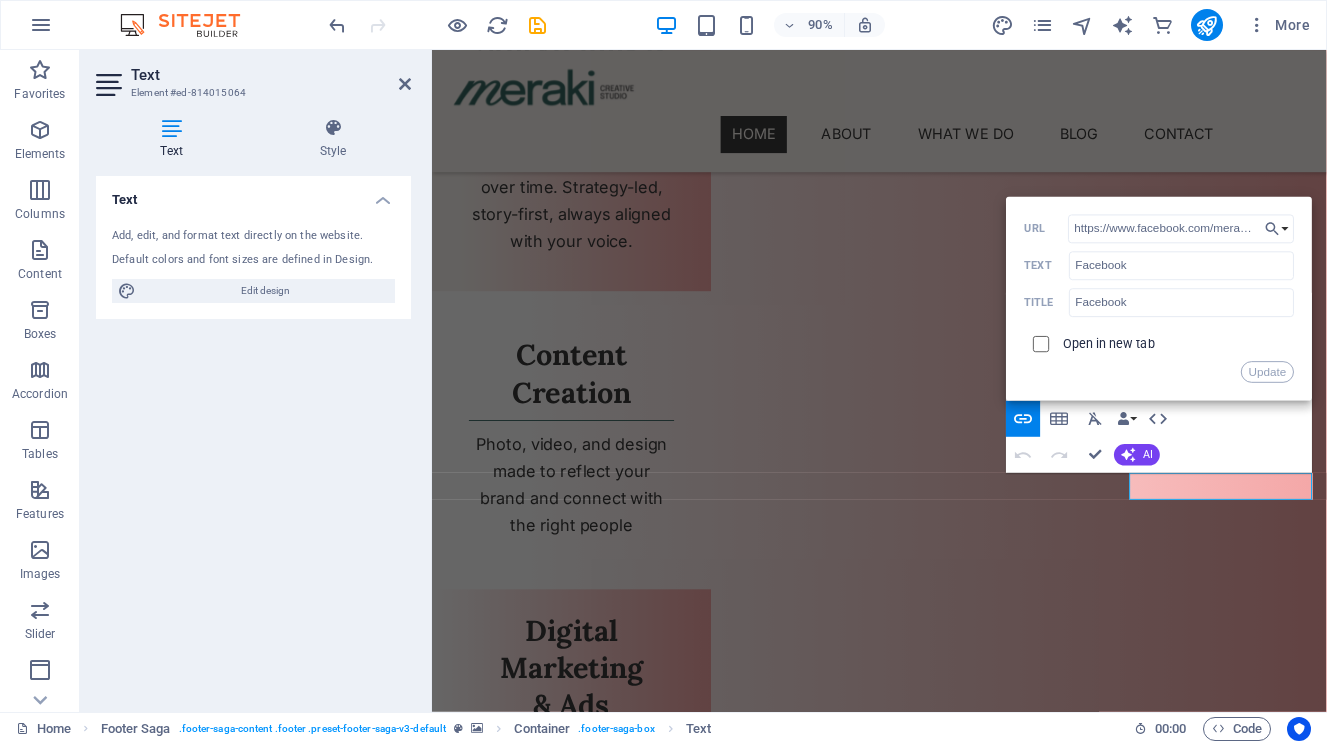 click at bounding box center [1039, 341] 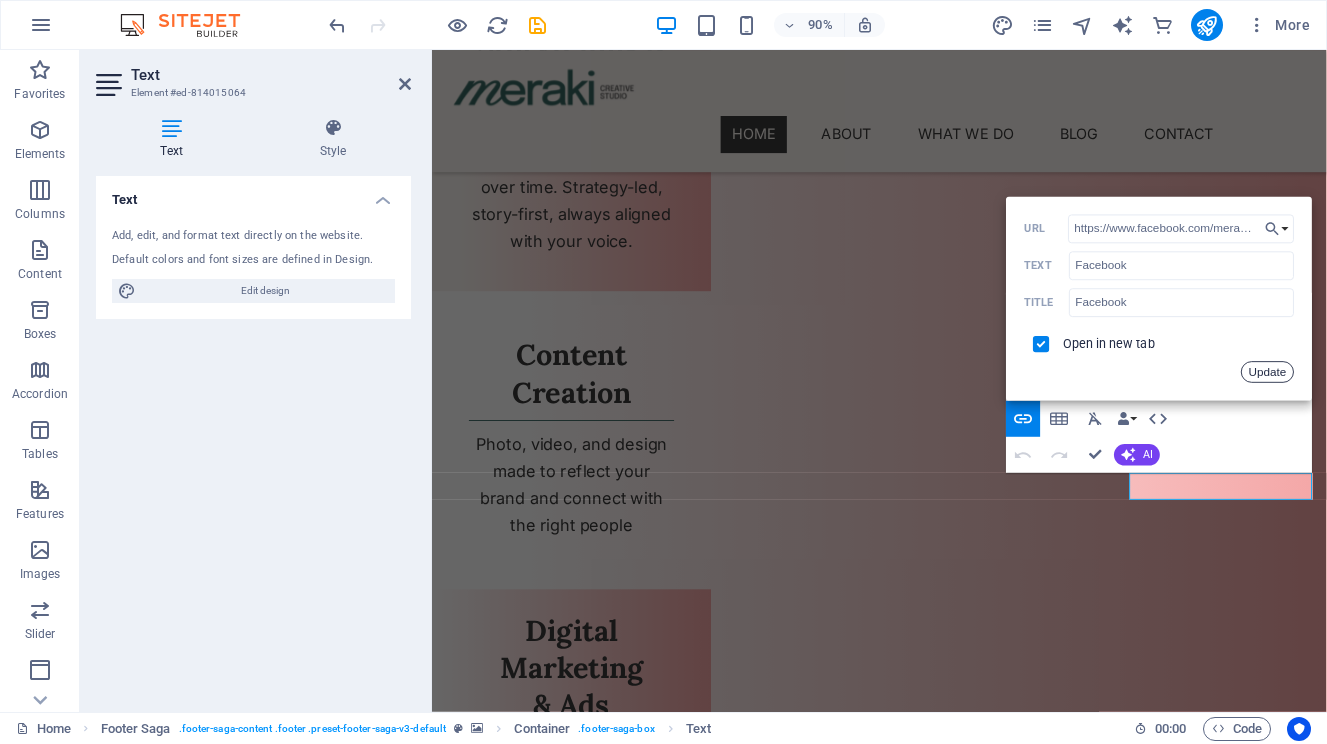 click on "Update" at bounding box center [1268, 372] 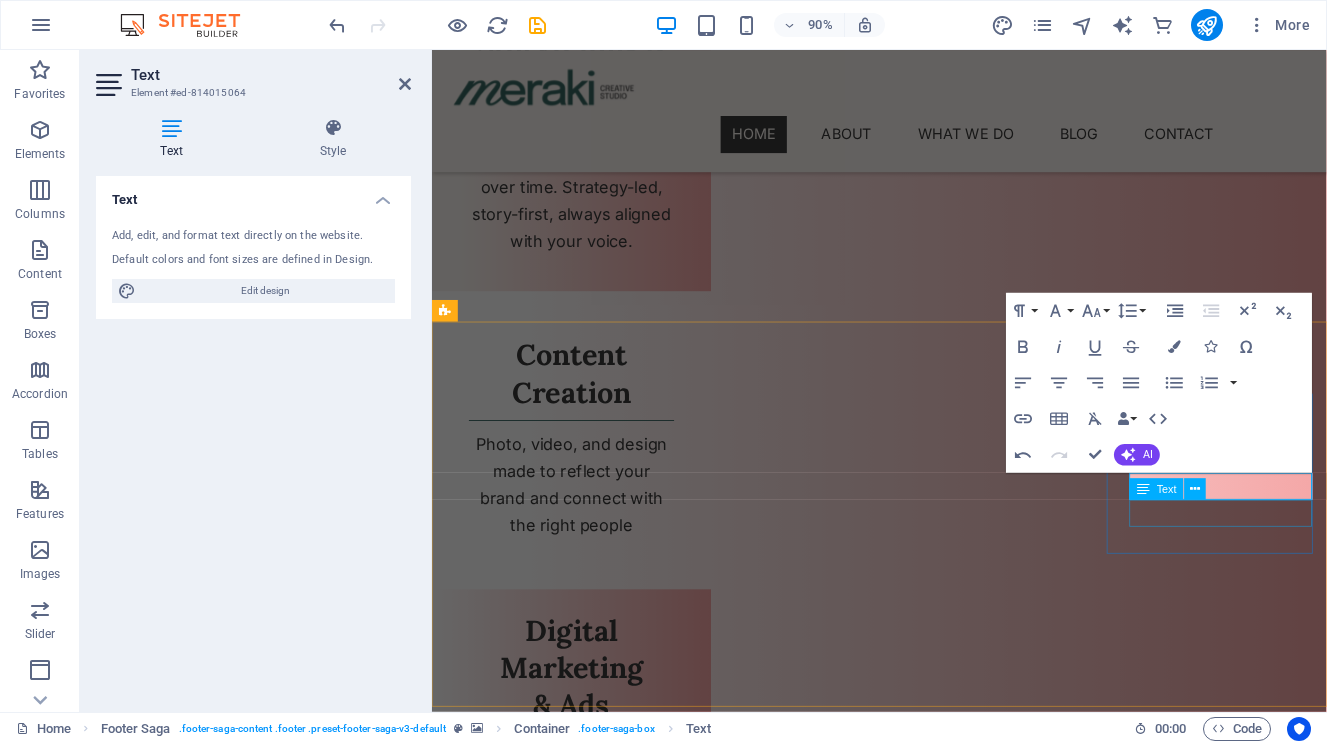 click on "LinkedIn" at bounding box center (562, 5347) 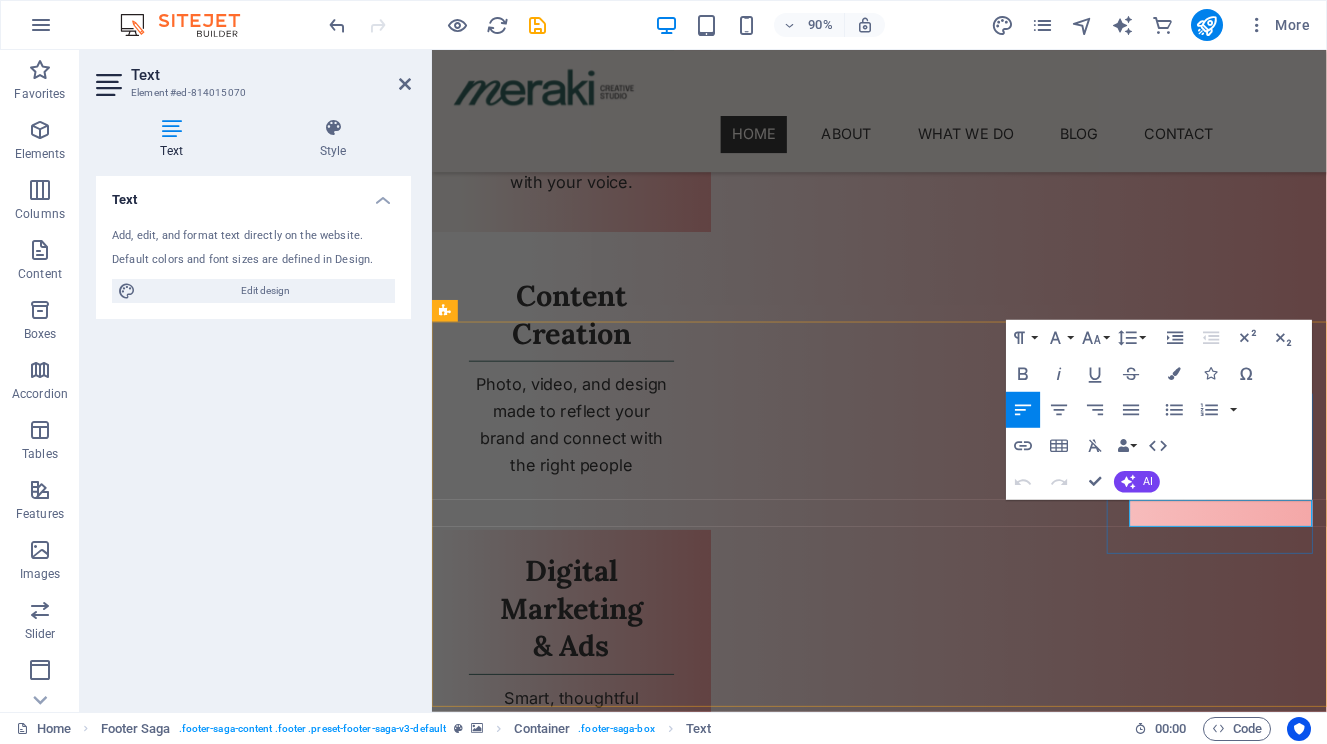 click on "LinkedIn" at bounding box center (488, 5281) 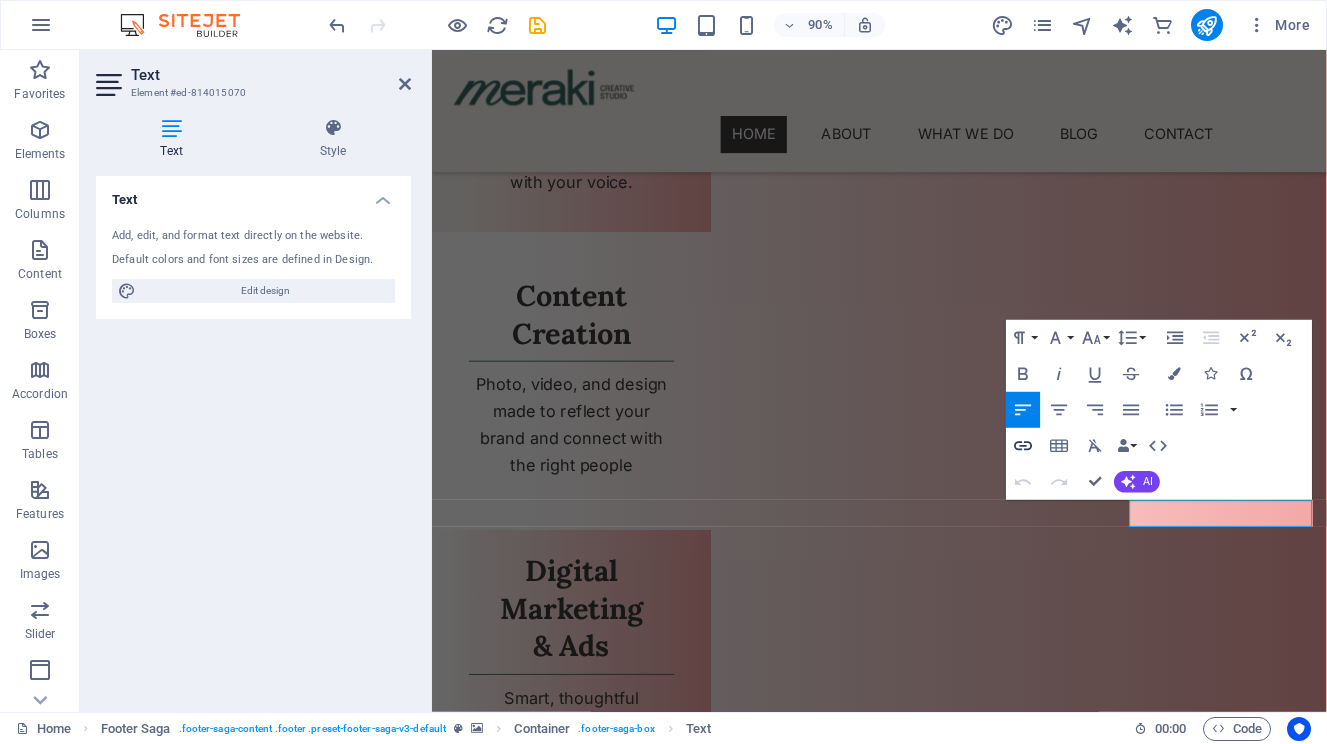 click 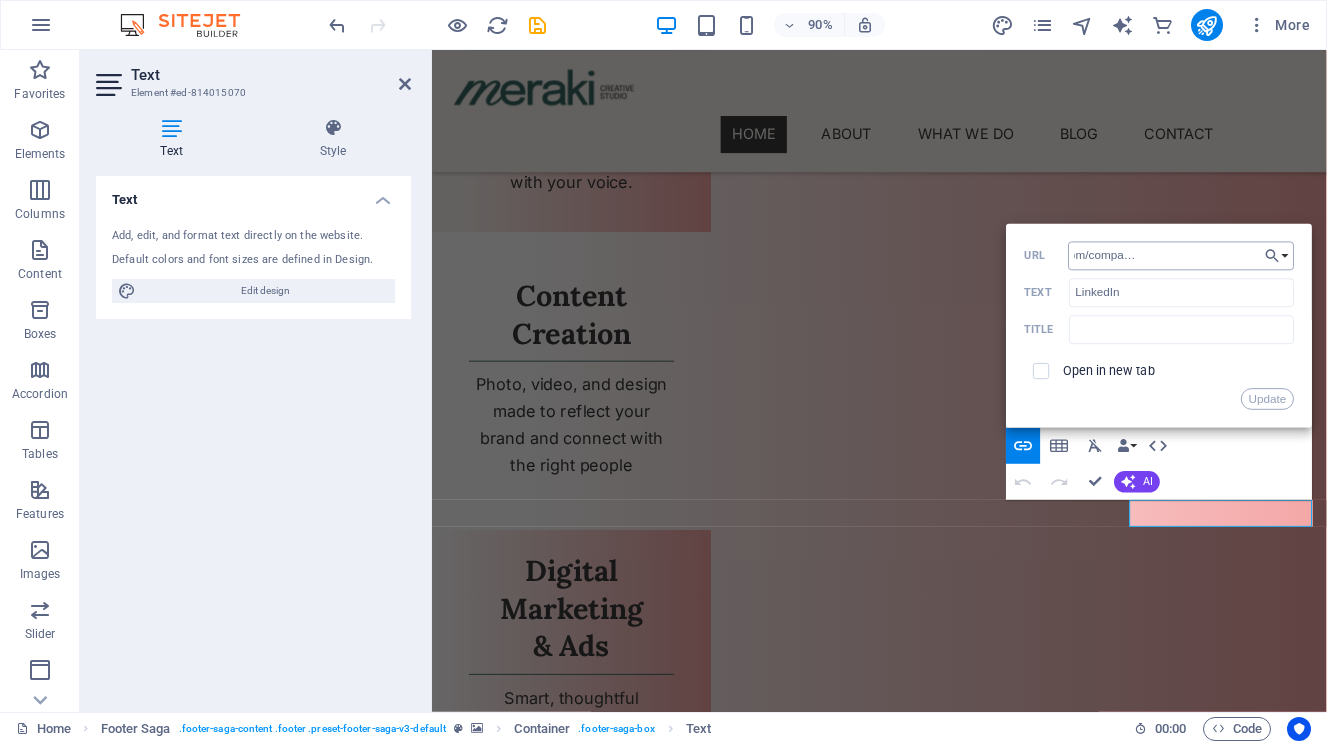 scroll, scrollTop: 0, scrollLeft: 130, axis: horizontal 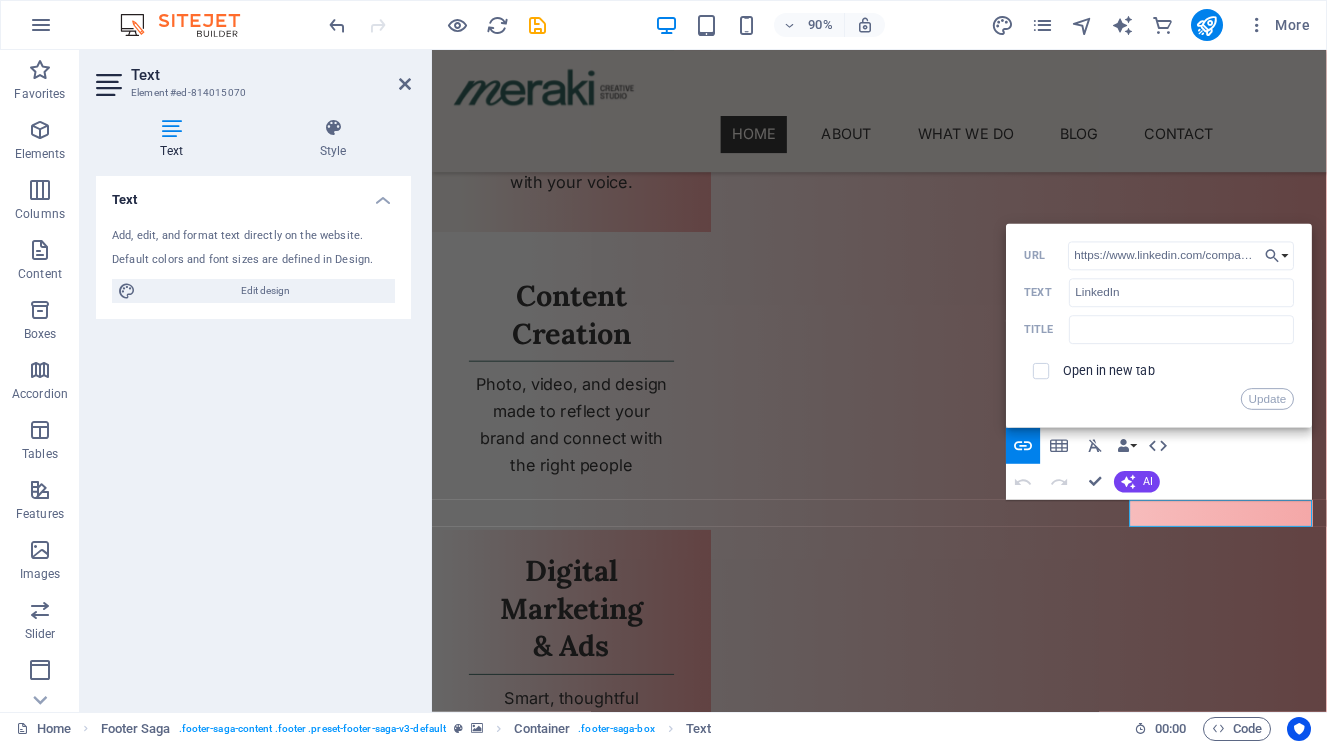 click at bounding box center [929, 4052] 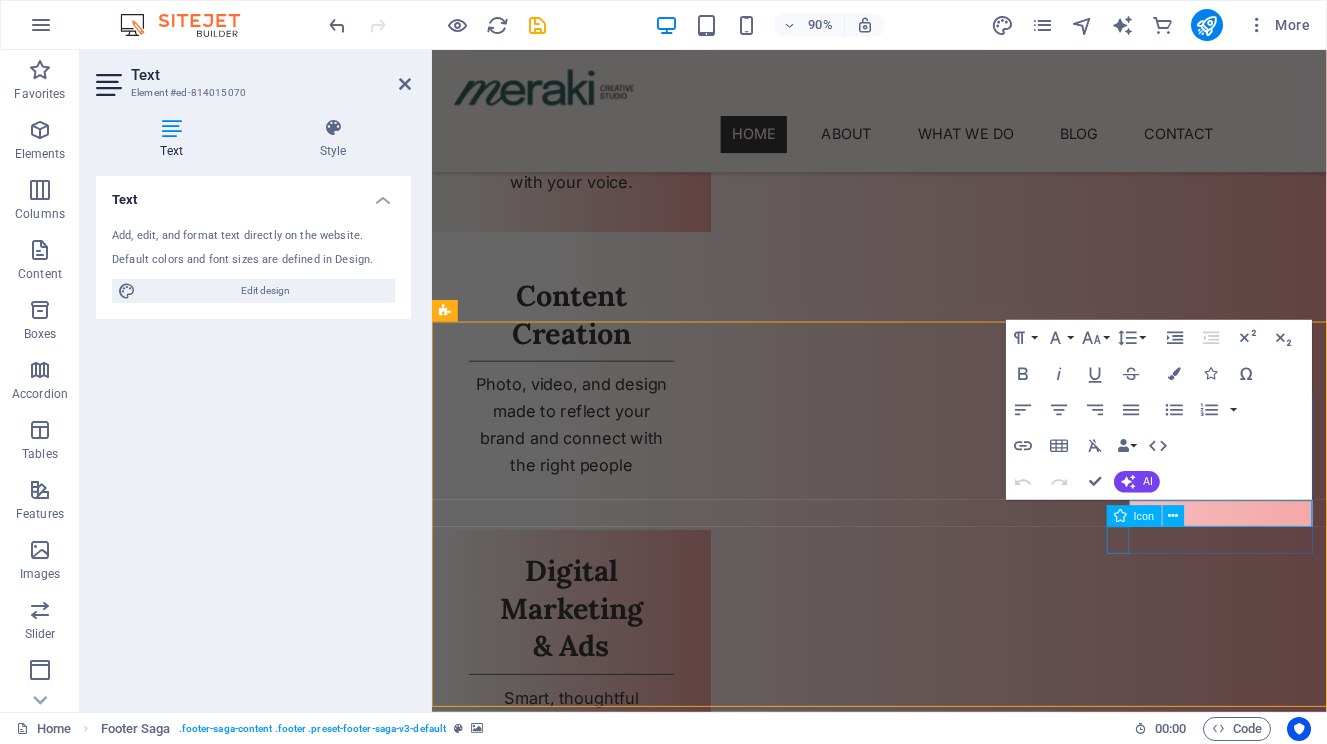 scroll, scrollTop: 3108, scrollLeft: 0, axis: vertical 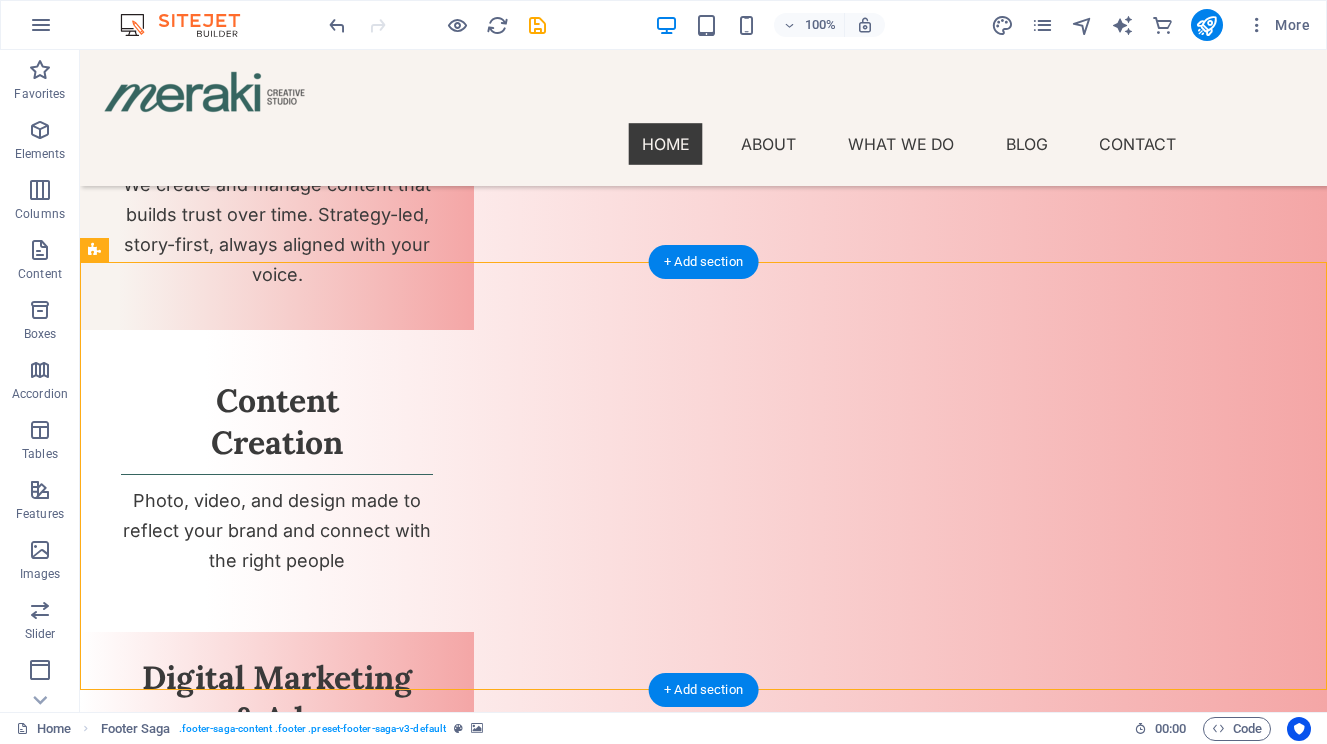 click at bounding box center [703, 3939] 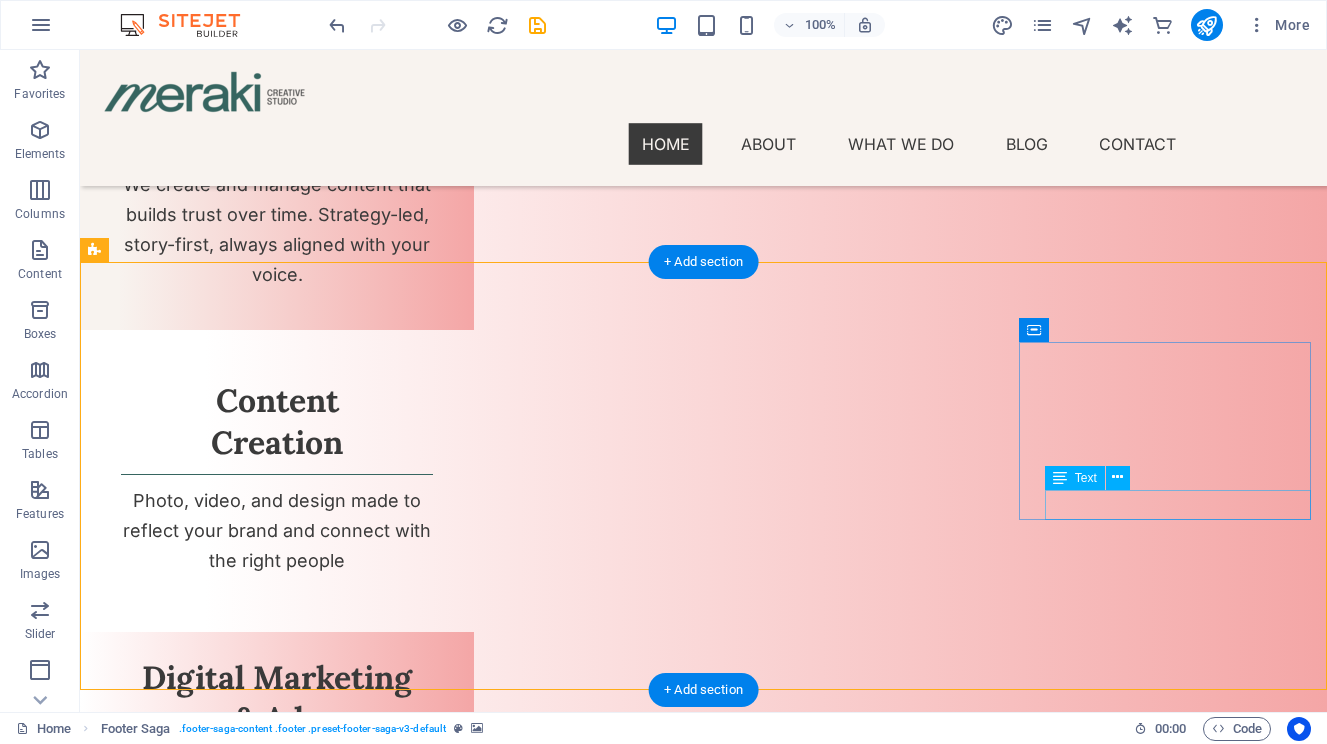 click on "YouTube" at bounding box center (242, 5198) 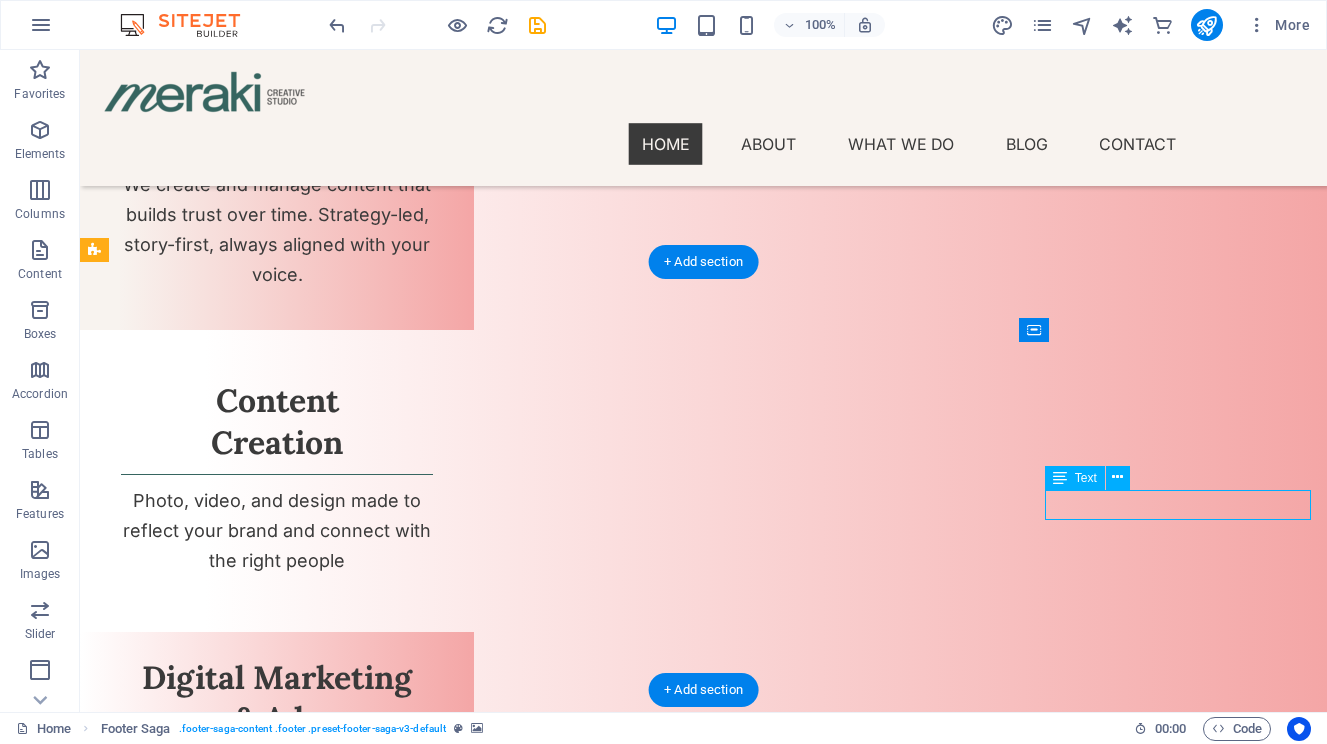 click on "YouTube" at bounding box center [242, 5198] 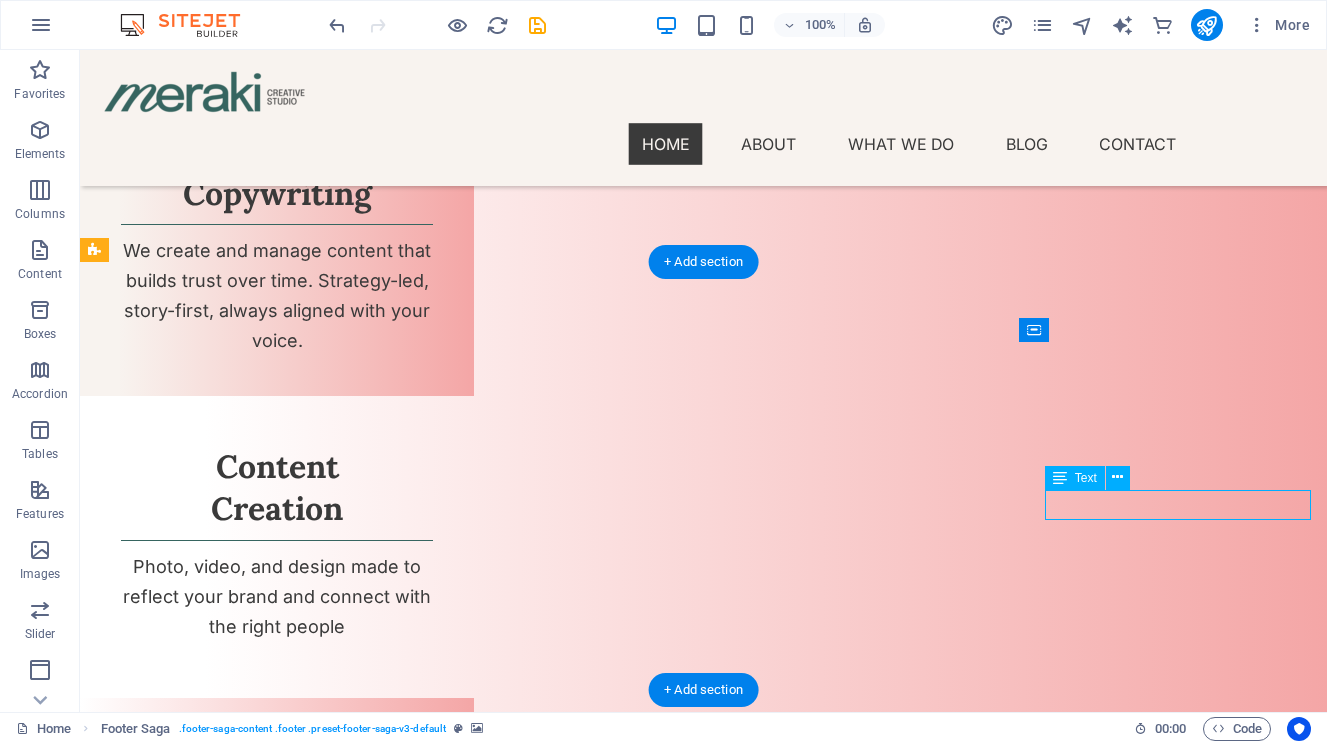 scroll, scrollTop: 3348, scrollLeft: 0, axis: vertical 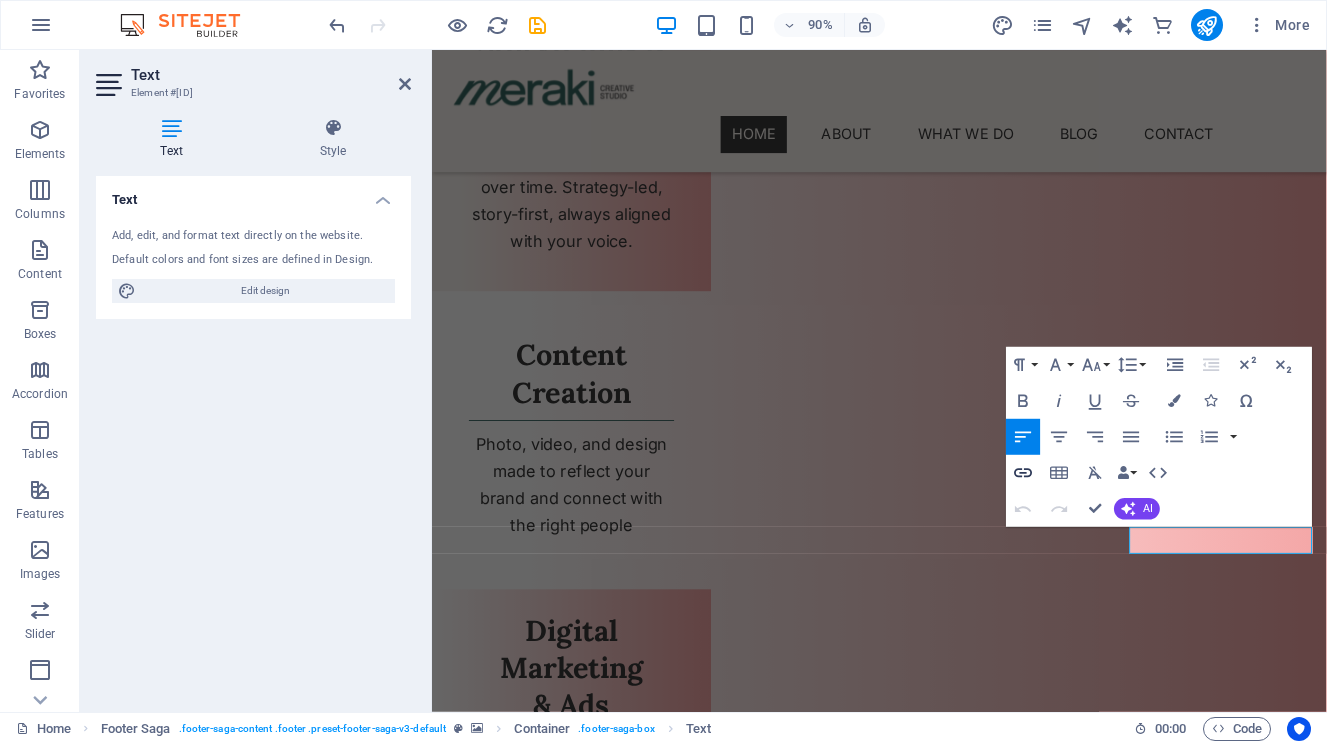 click 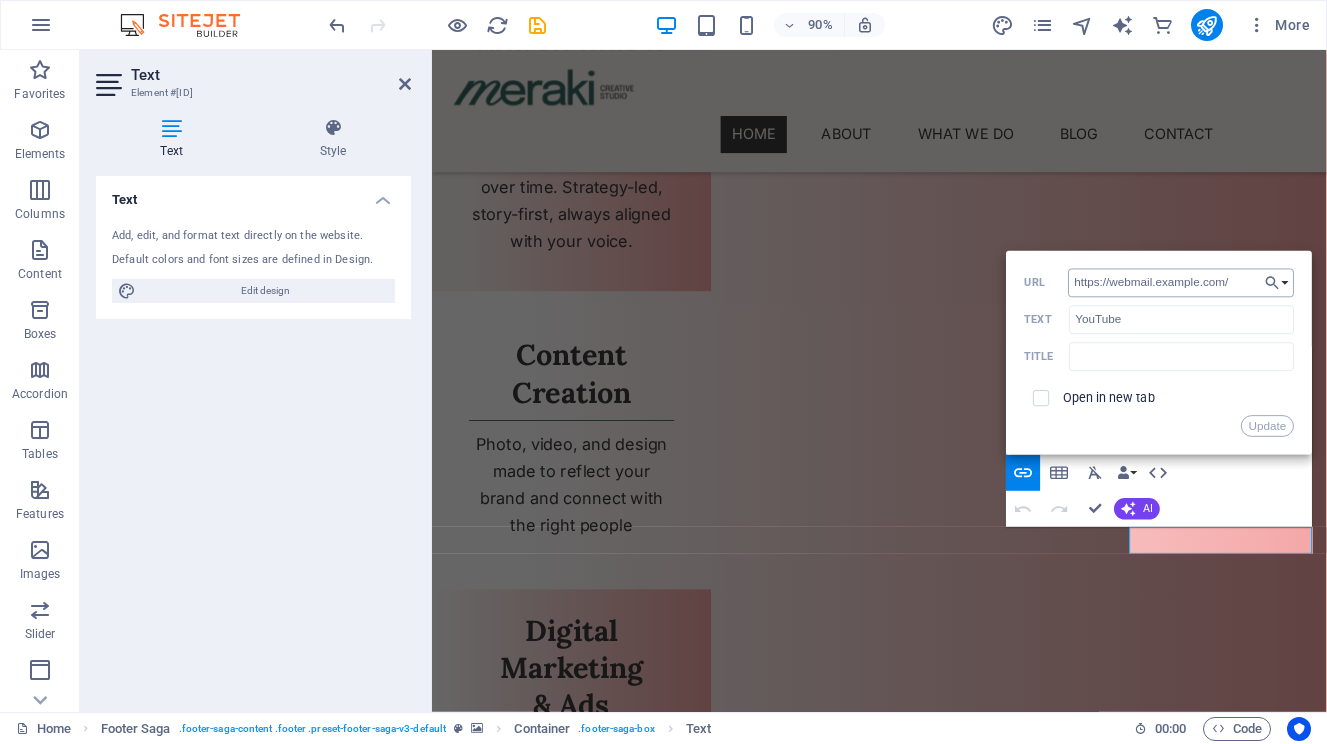 click on "https://webmail.example.com/" at bounding box center [1181, 282] 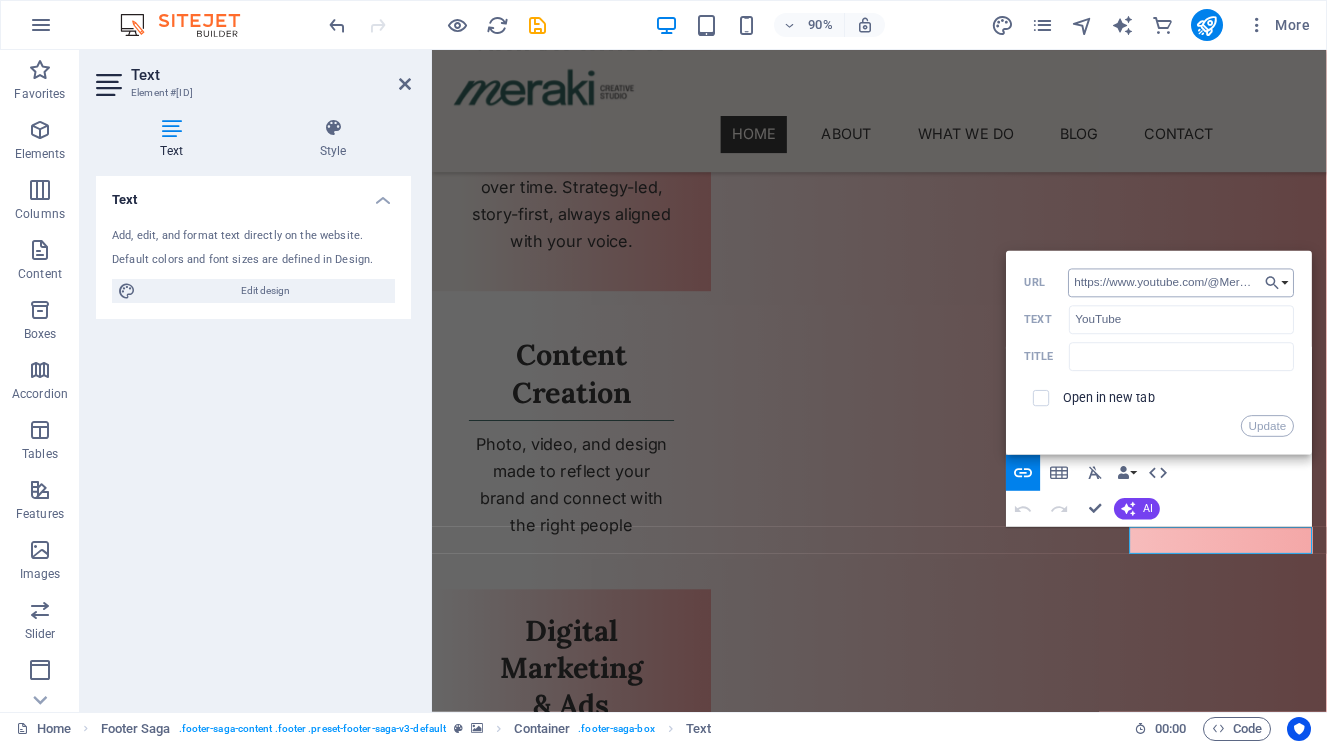scroll, scrollTop: 0, scrollLeft: 84, axis: horizontal 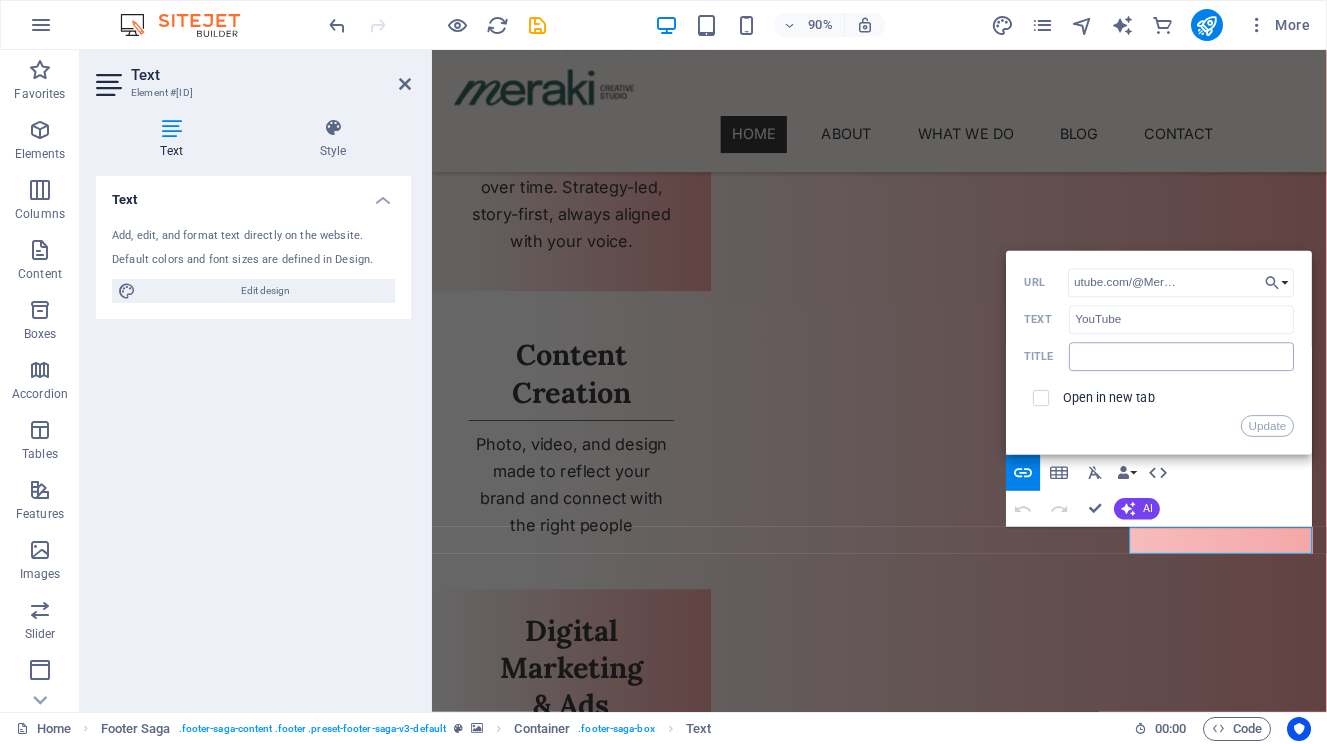 type on "https://www.youtube.com/@MerakiCreativeStudio" 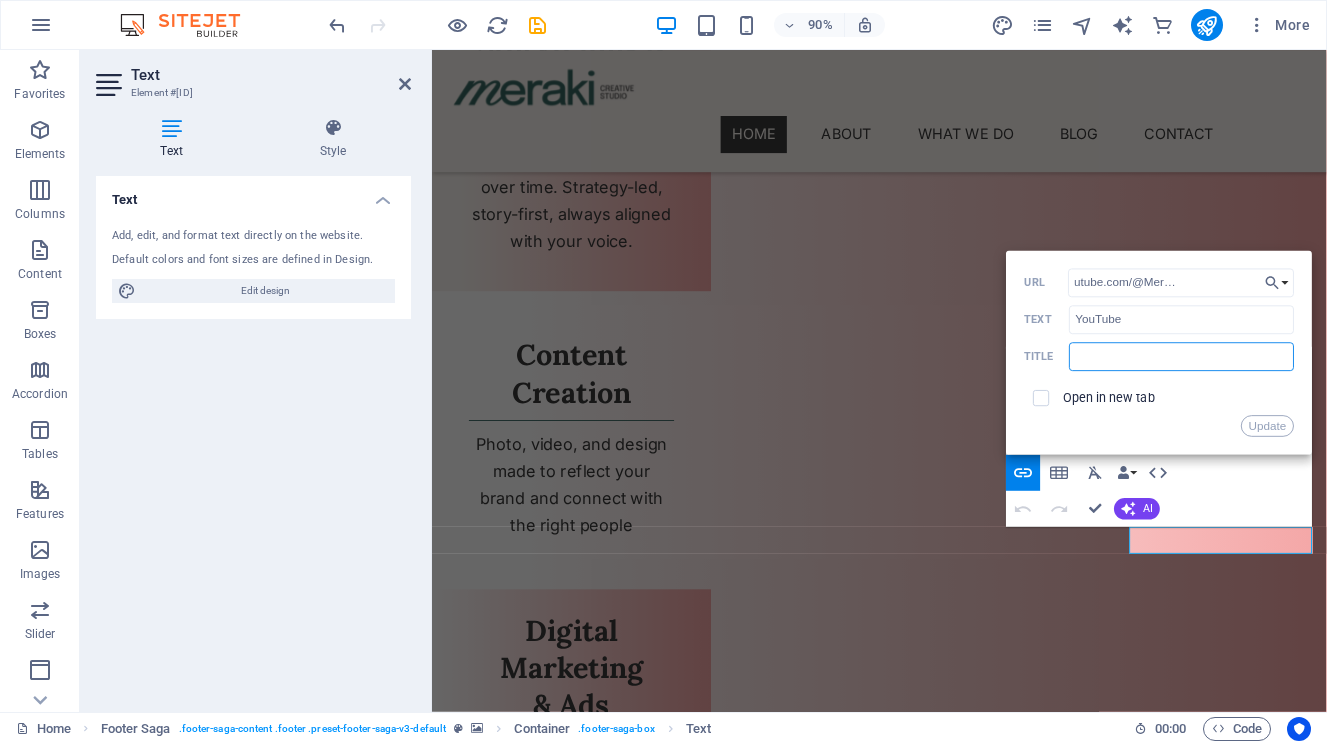 click at bounding box center (1181, 356) 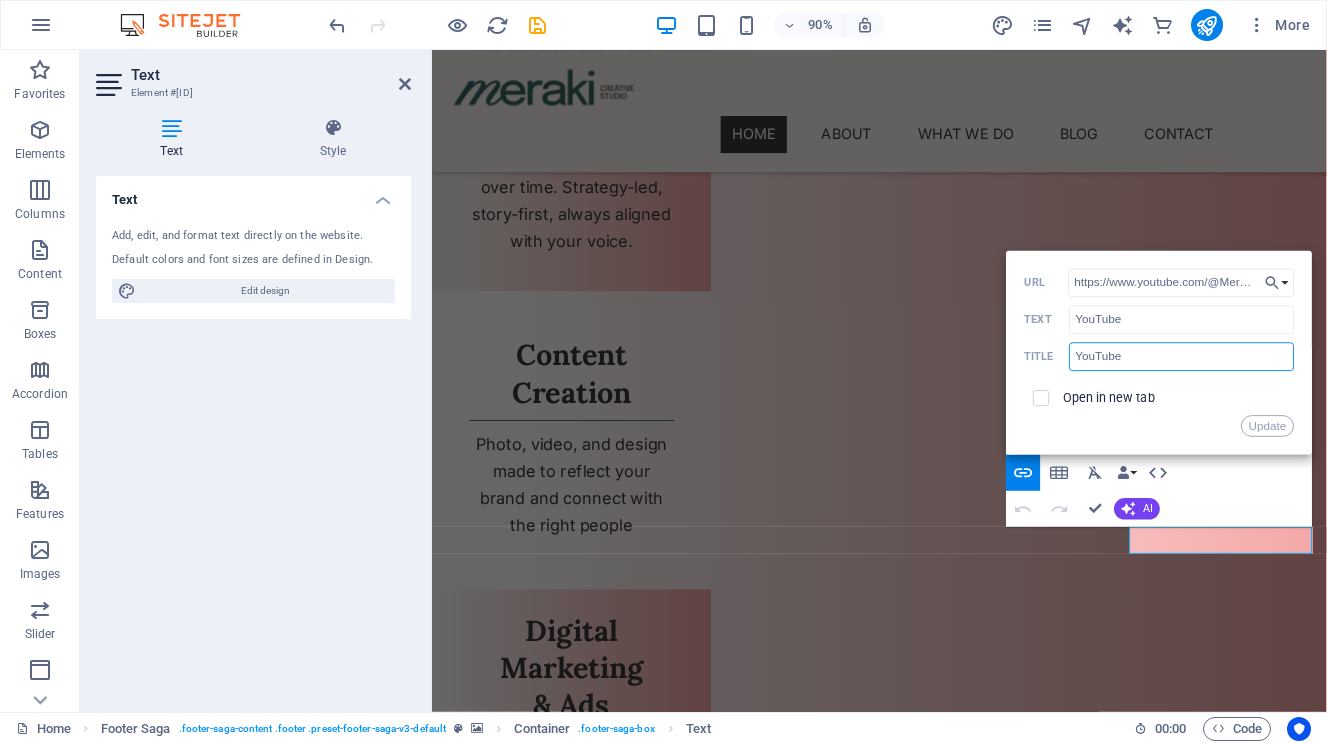 type on "YouTube" 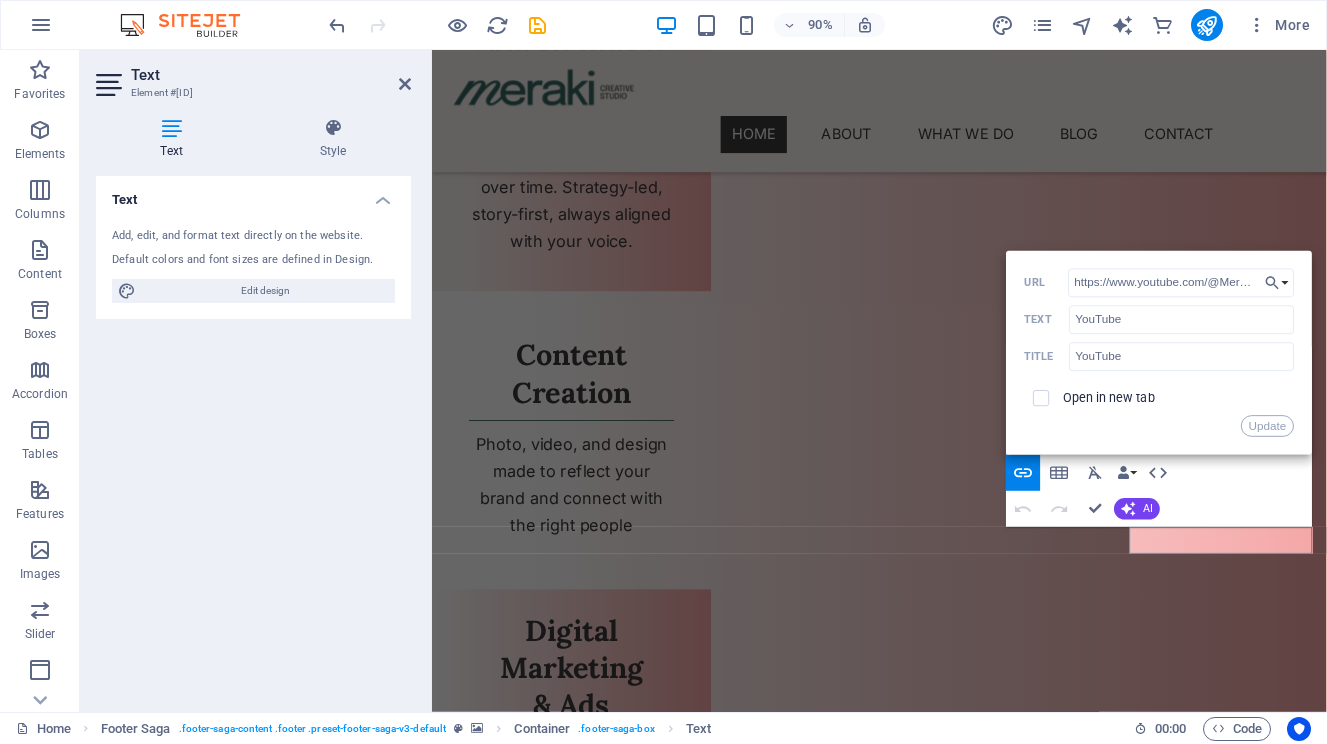 click at bounding box center (1042, 398) 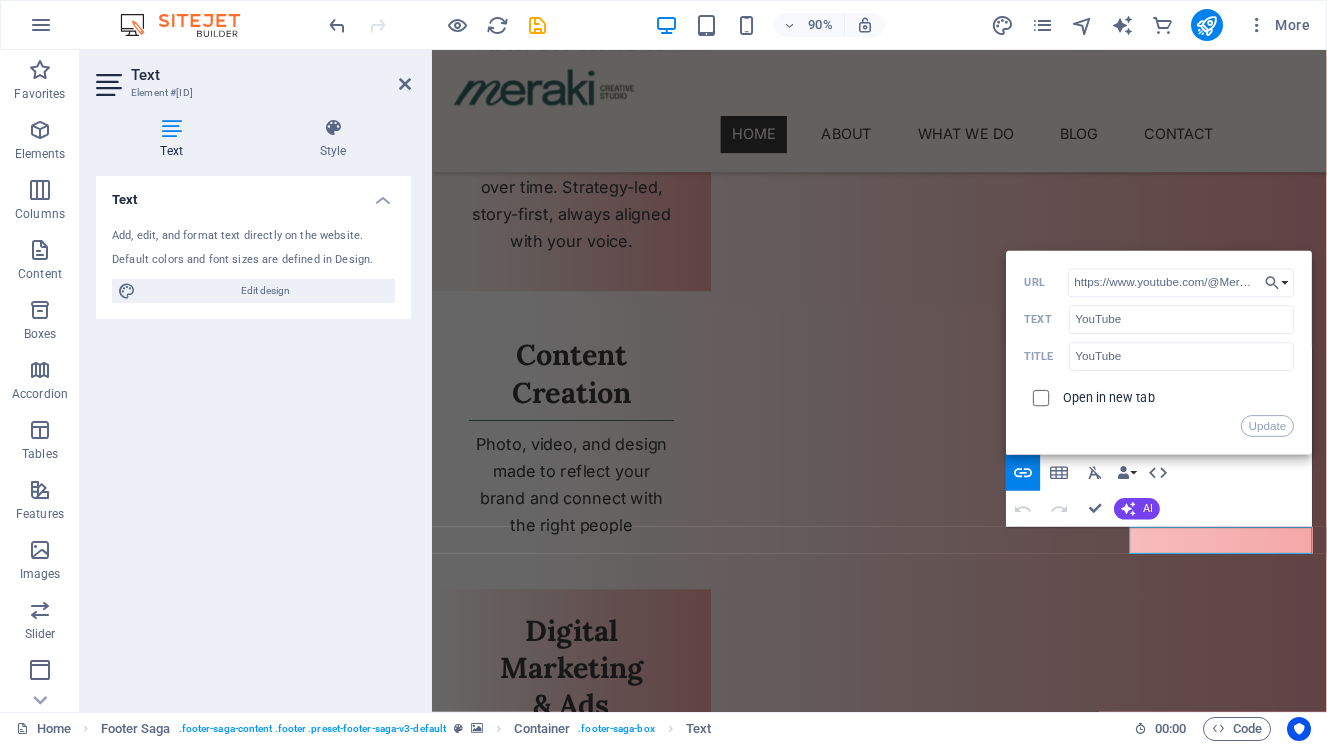 click at bounding box center [1039, 395] 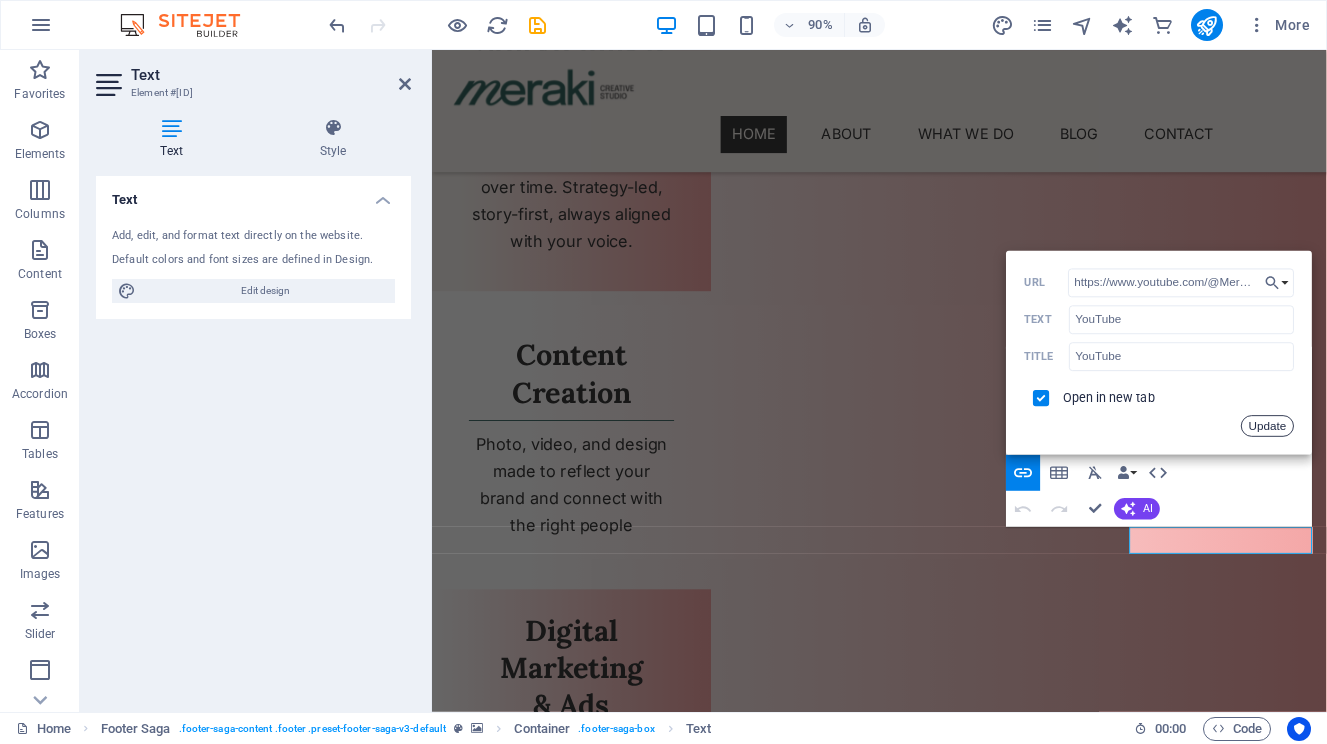 click on "Update" at bounding box center [1268, 426] 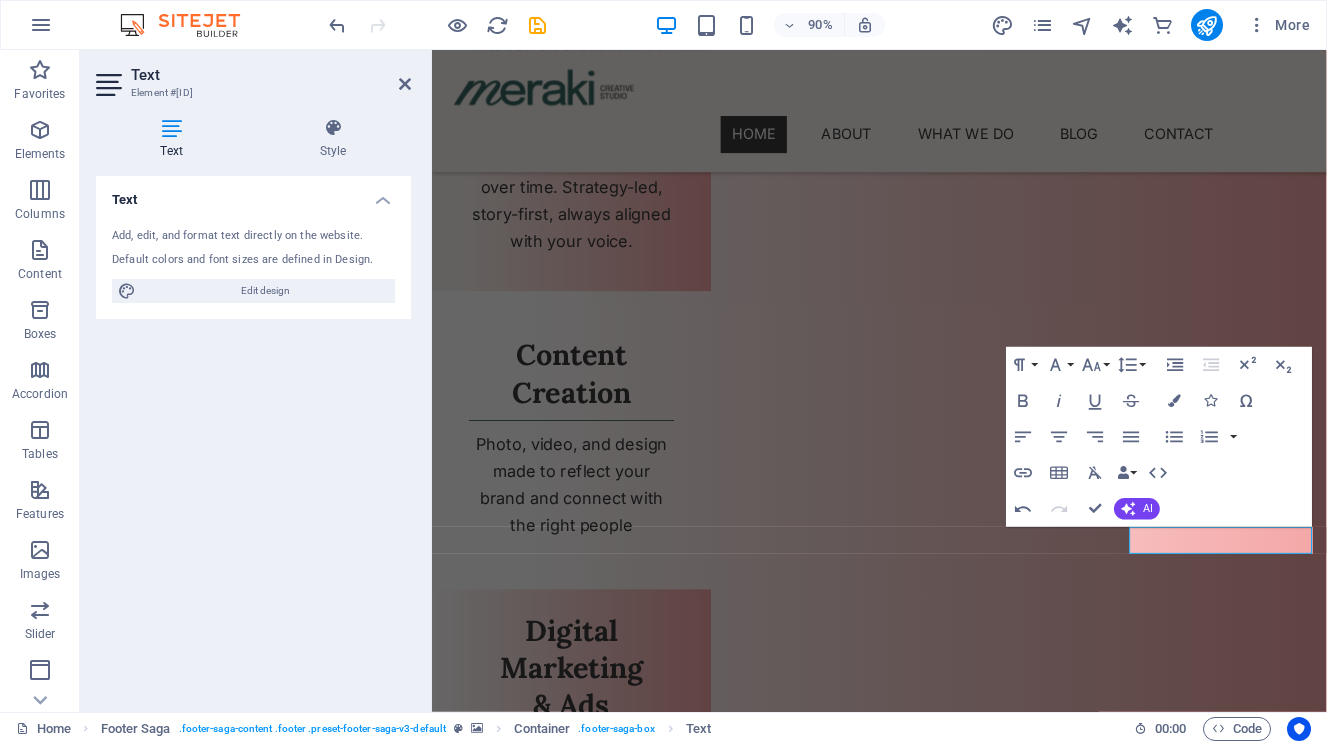 click at bounding box center [929, 4118] 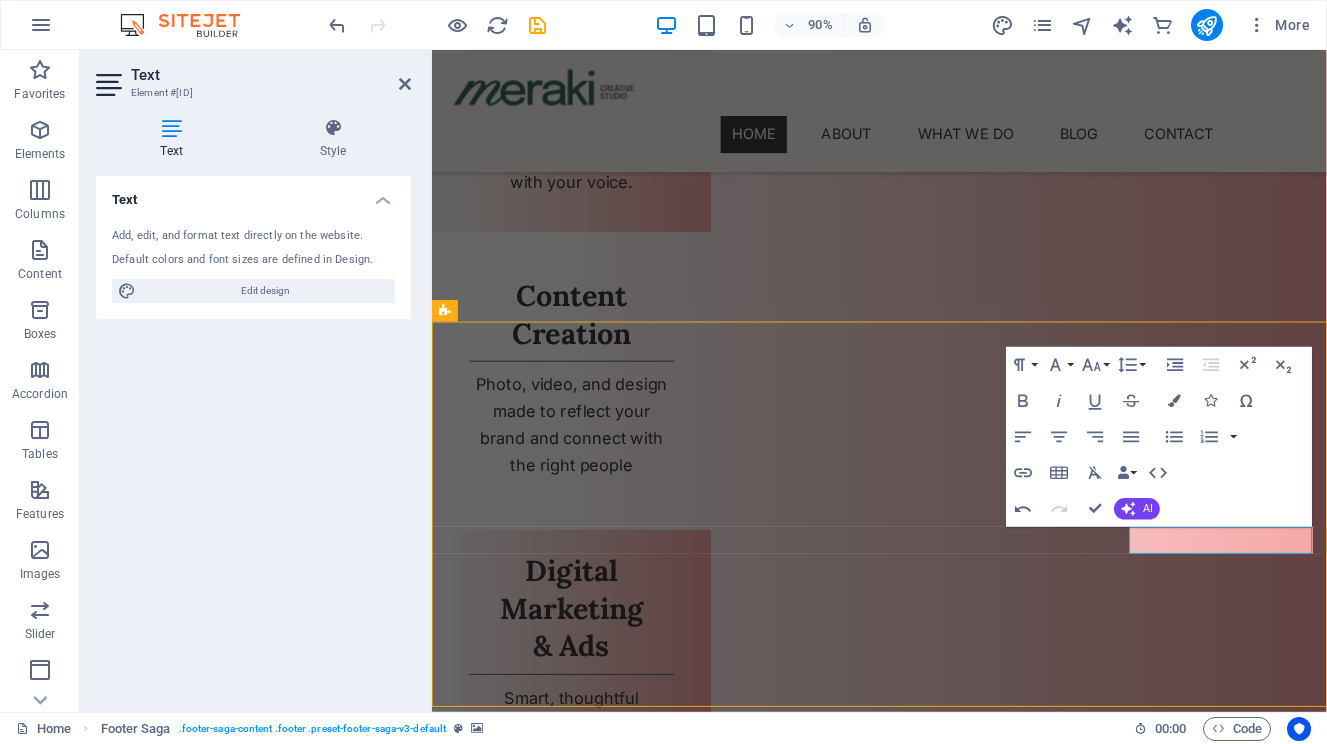scroll, scrollTop: 3108, scrollLeft: 0, axis: vertical 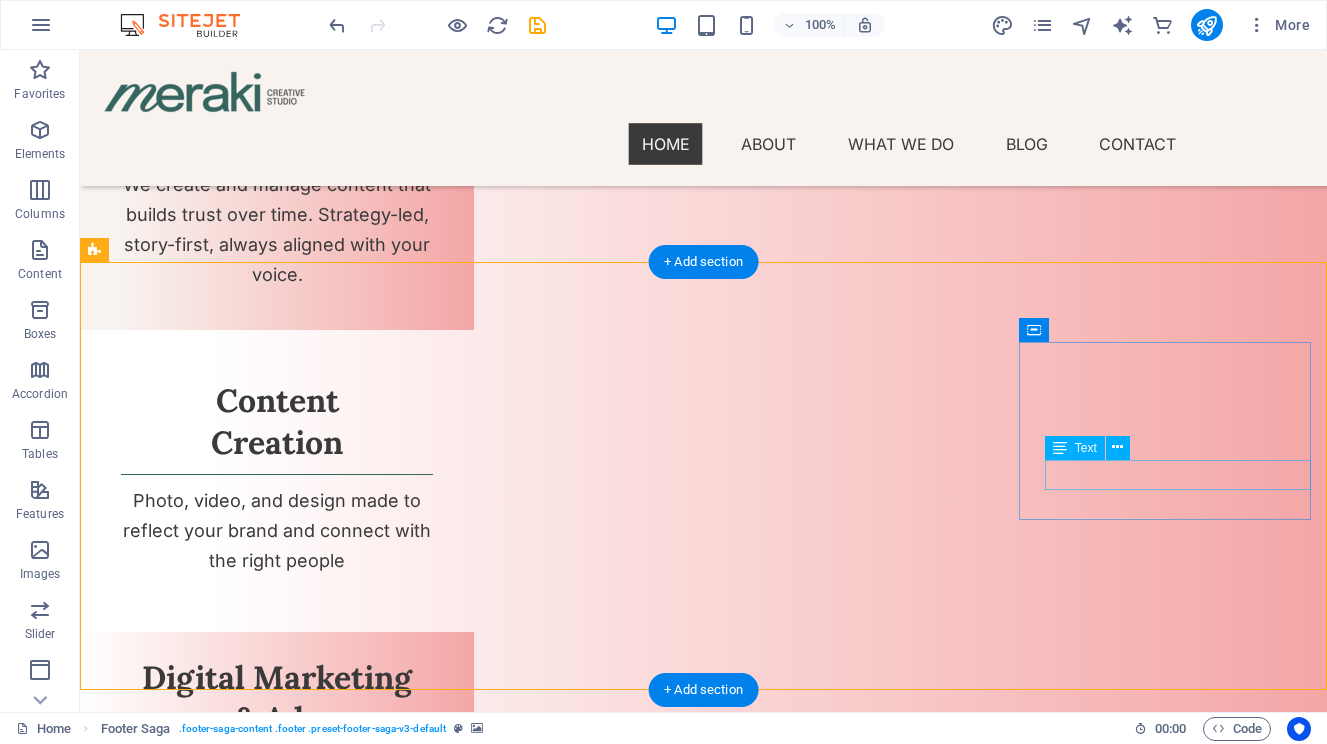 click on "LinkedIn" at bounding box center (242, 5138) 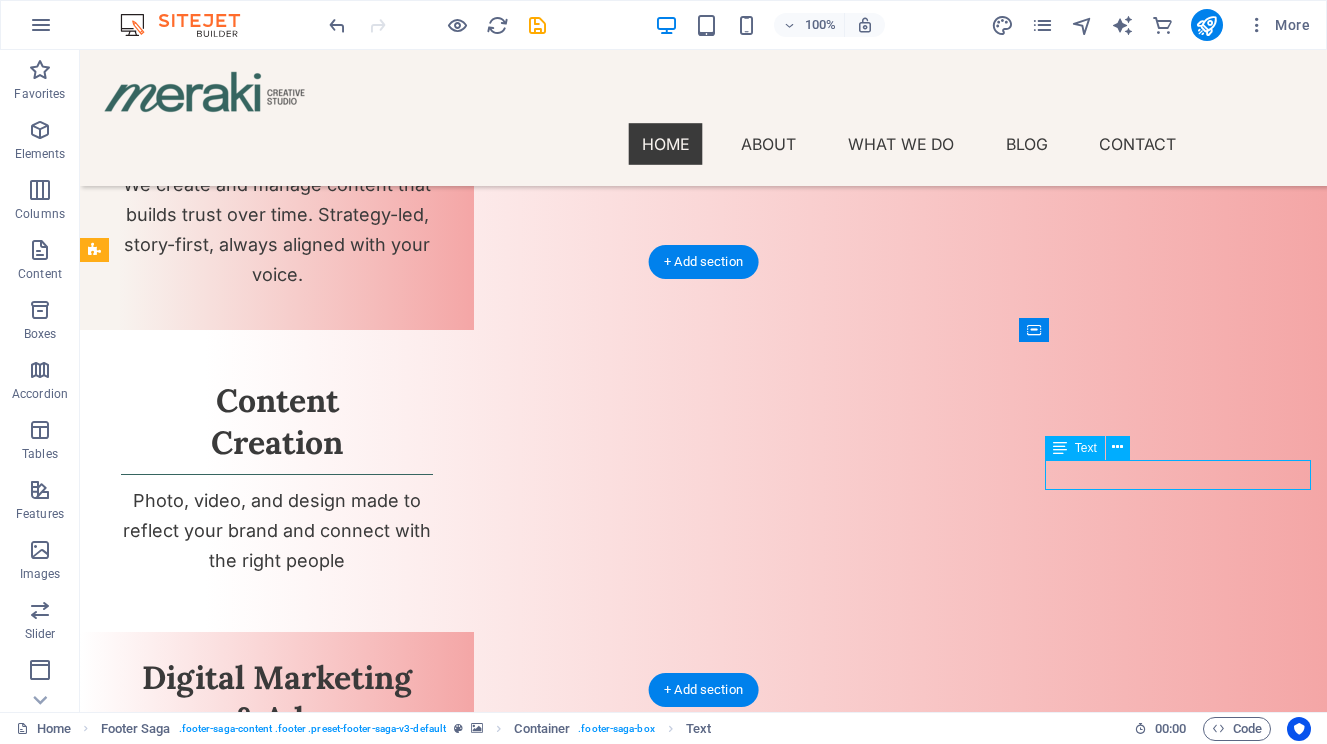 click on "LinkedIn" at bounding box center [242, 5138] 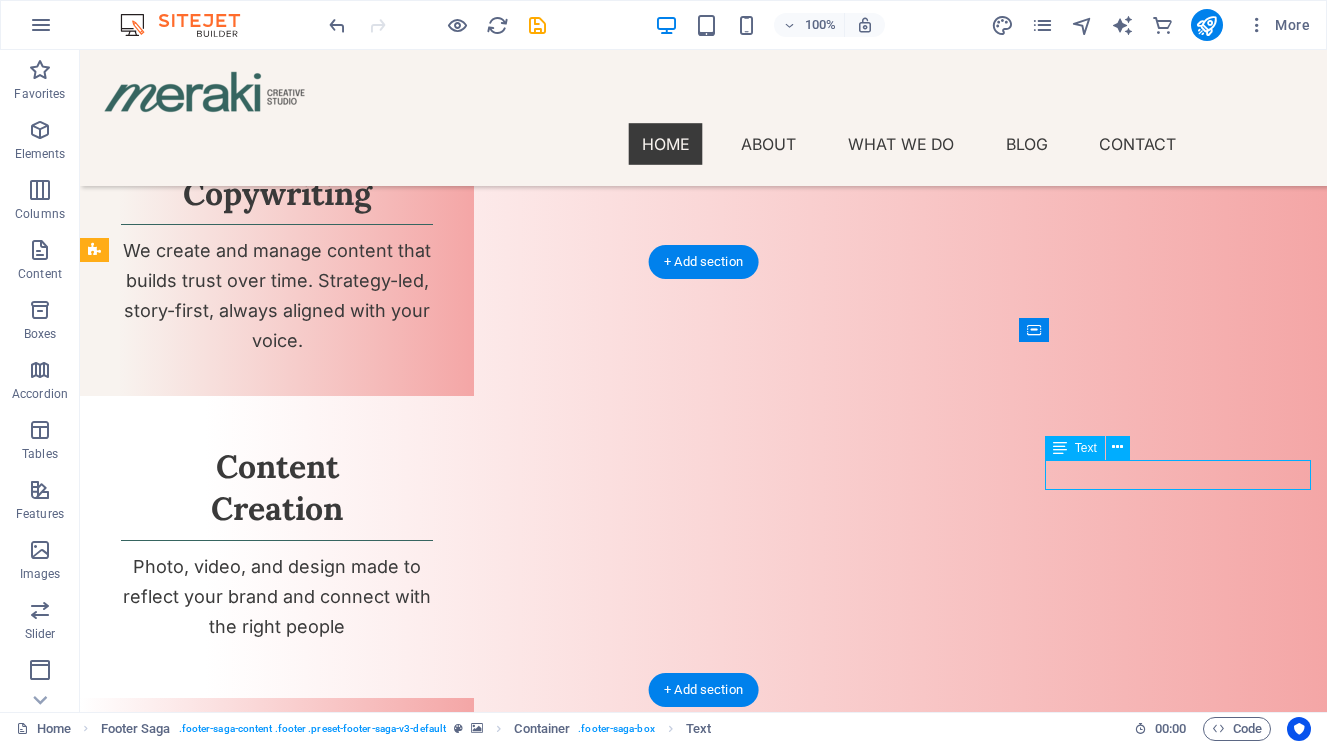 scroll, scrollTop: 3348, scrollLeft: 0, axis: vertical 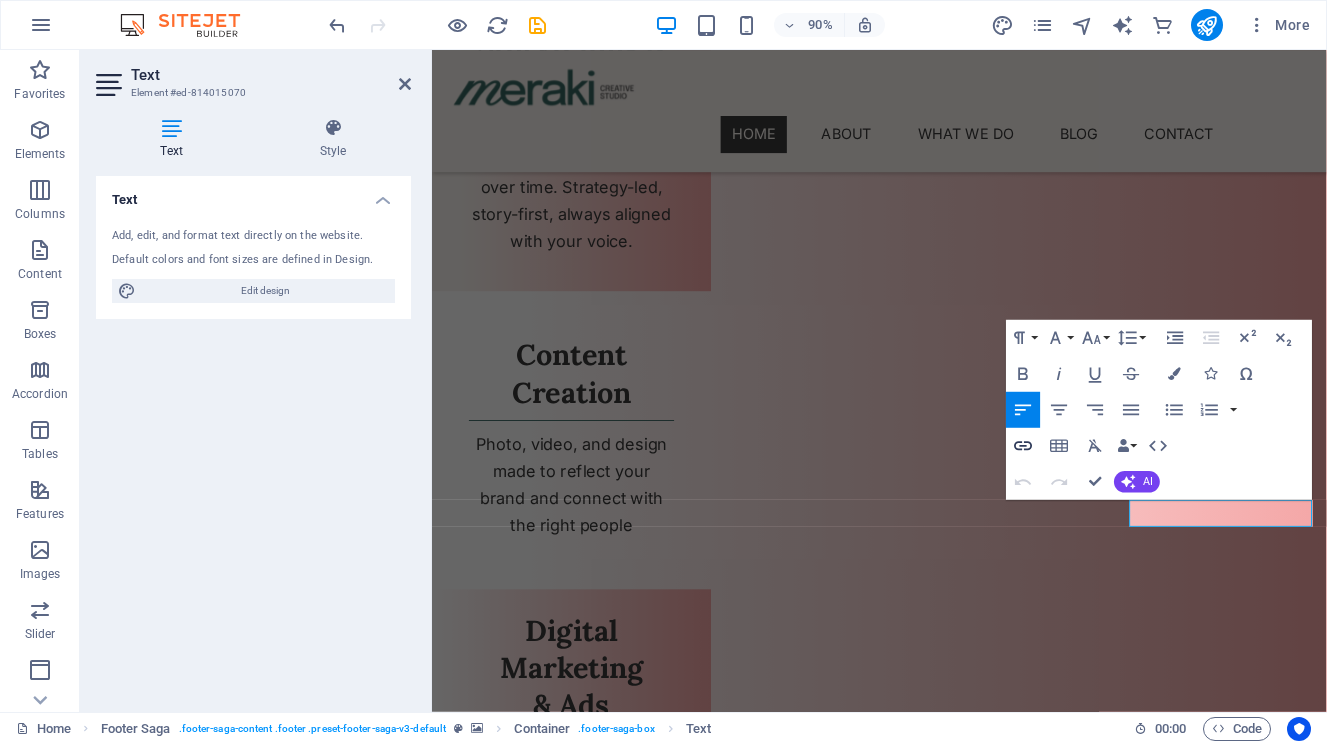 click 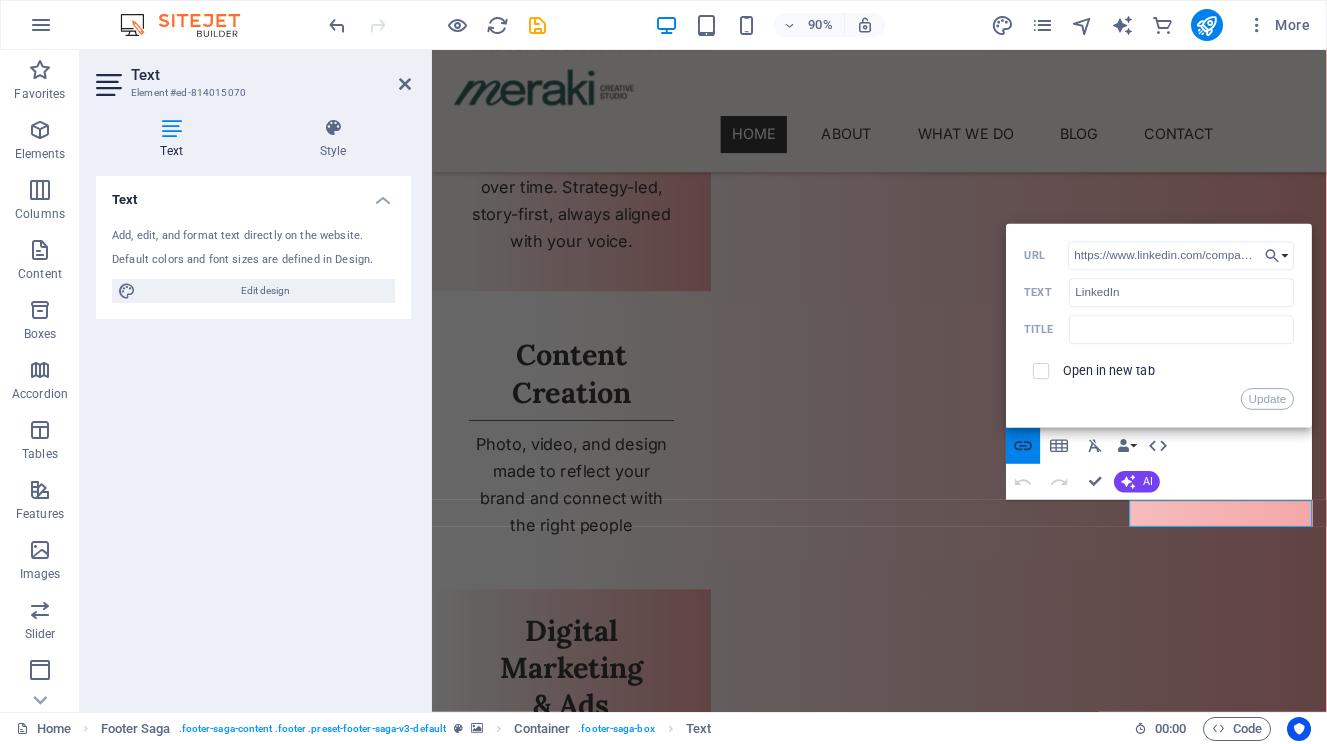 scroll, scrollTop: 0, scrollLeft: 131, axis: horizontal 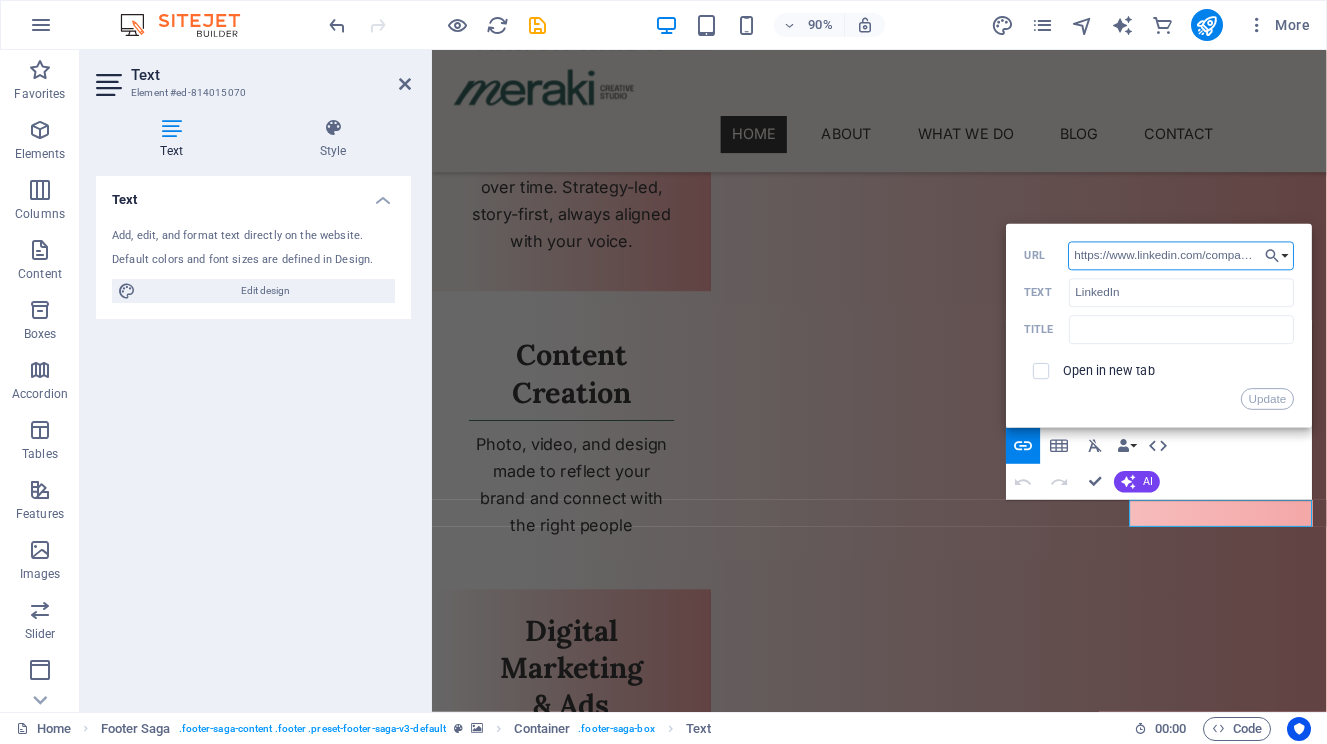 click on "https://www.linkedin.com/company/merakicreativestudio1/" at bounding box center (1181, 255) 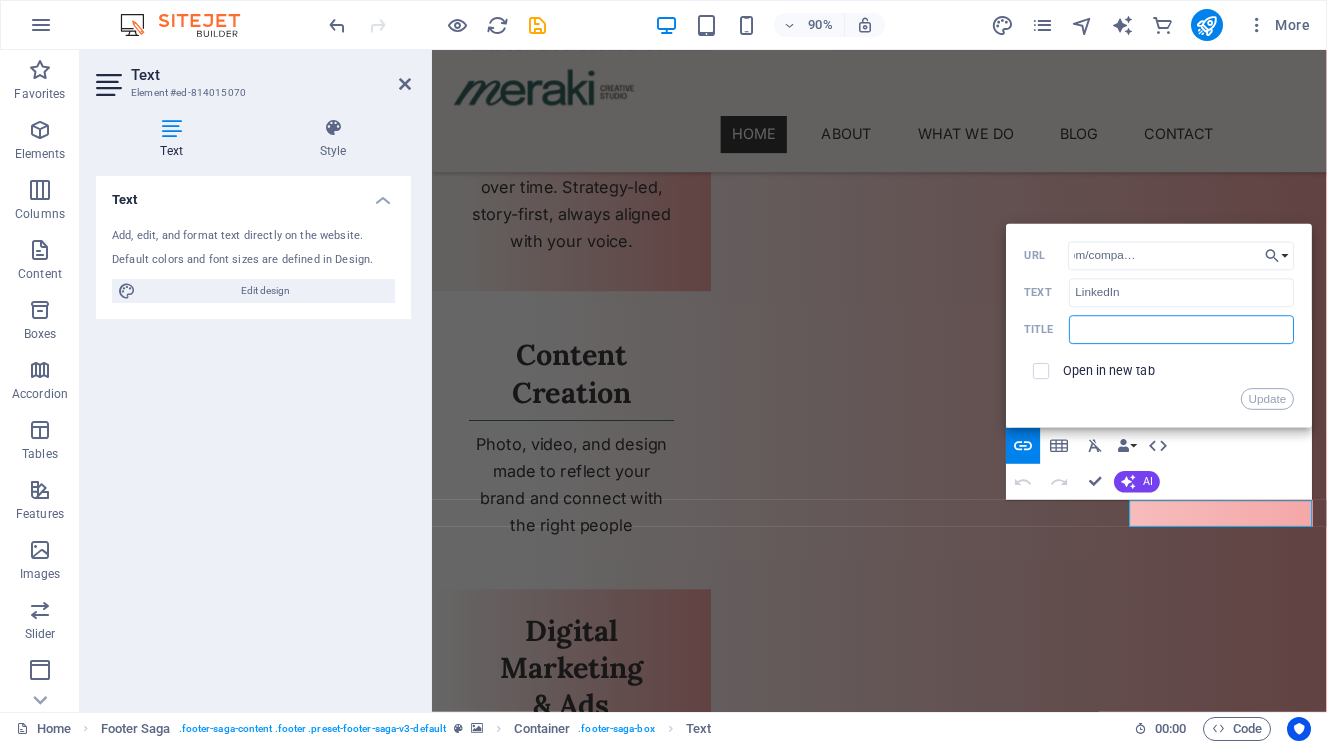 click at bounding box center (1181, 329) 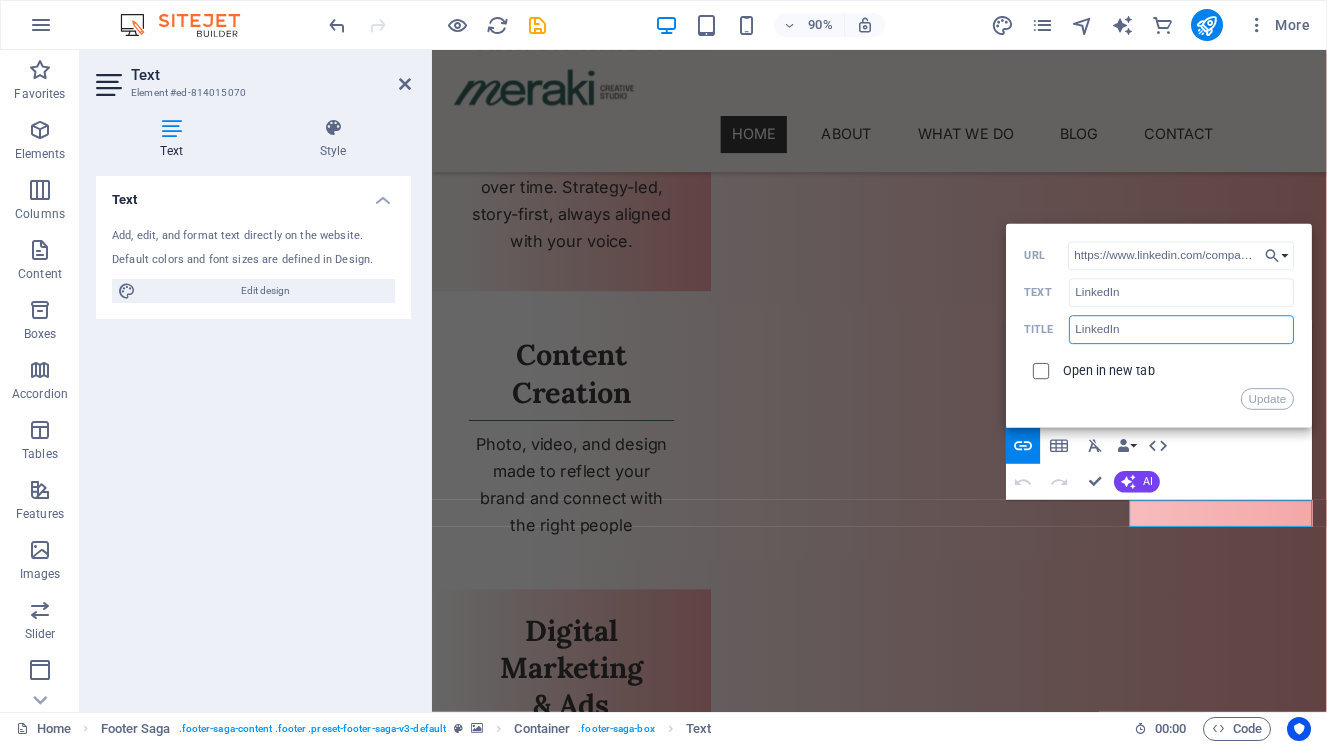 type on "LinkedIn" 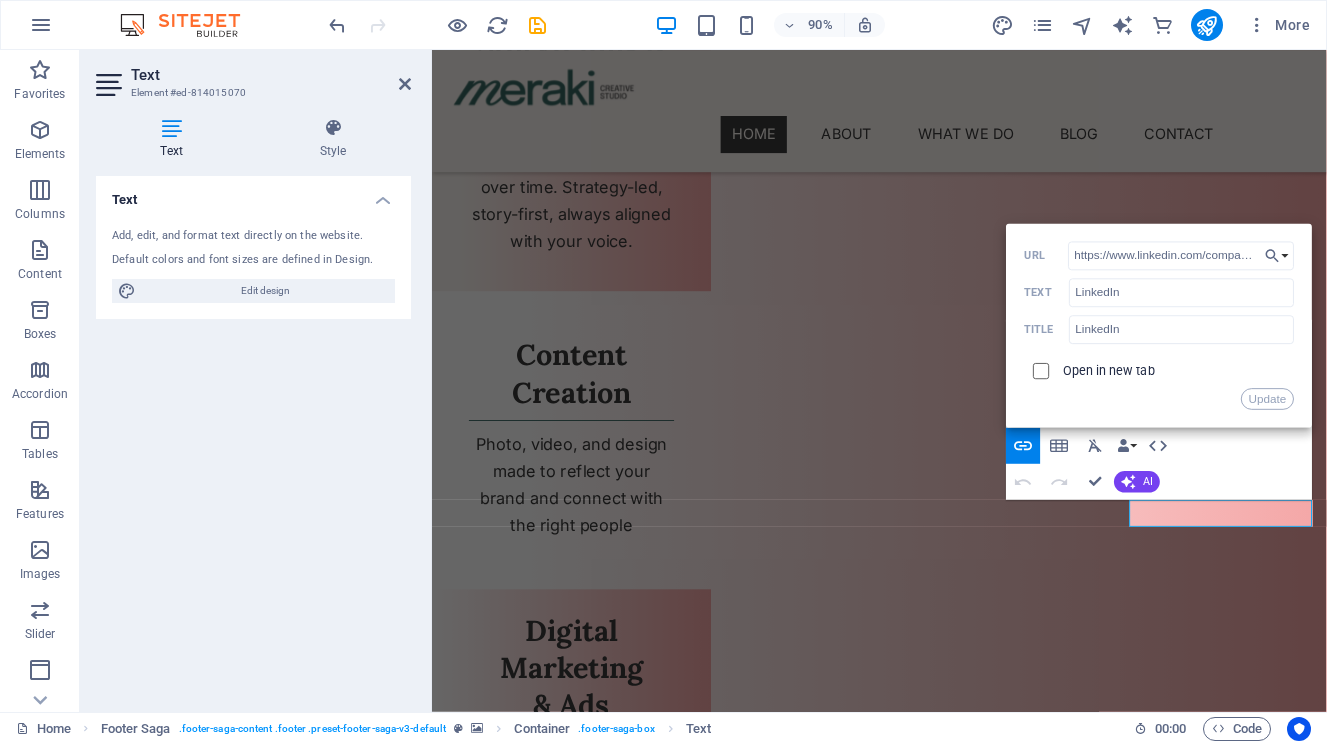 click at bounding box center [1039, 368] 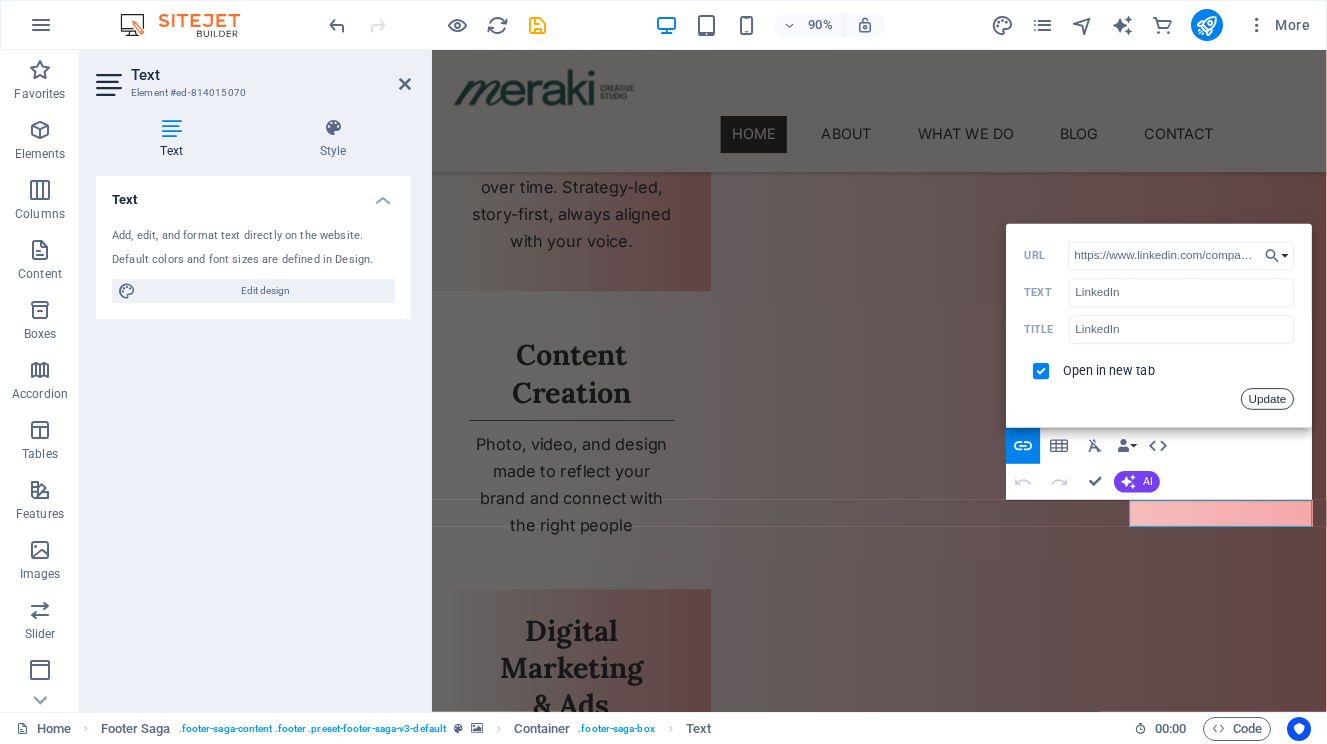 click on "Update" at bounding box center (1268, 399) 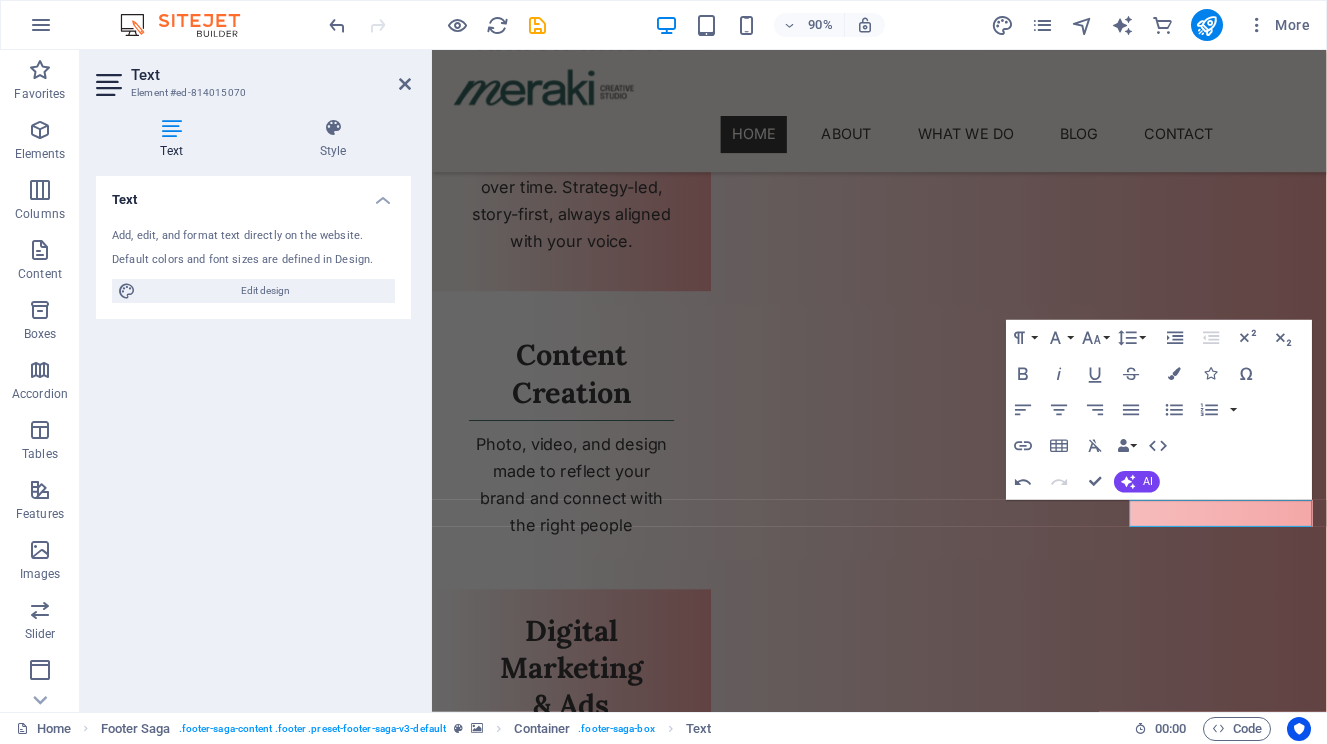 click at bounding box center [929, 4118] 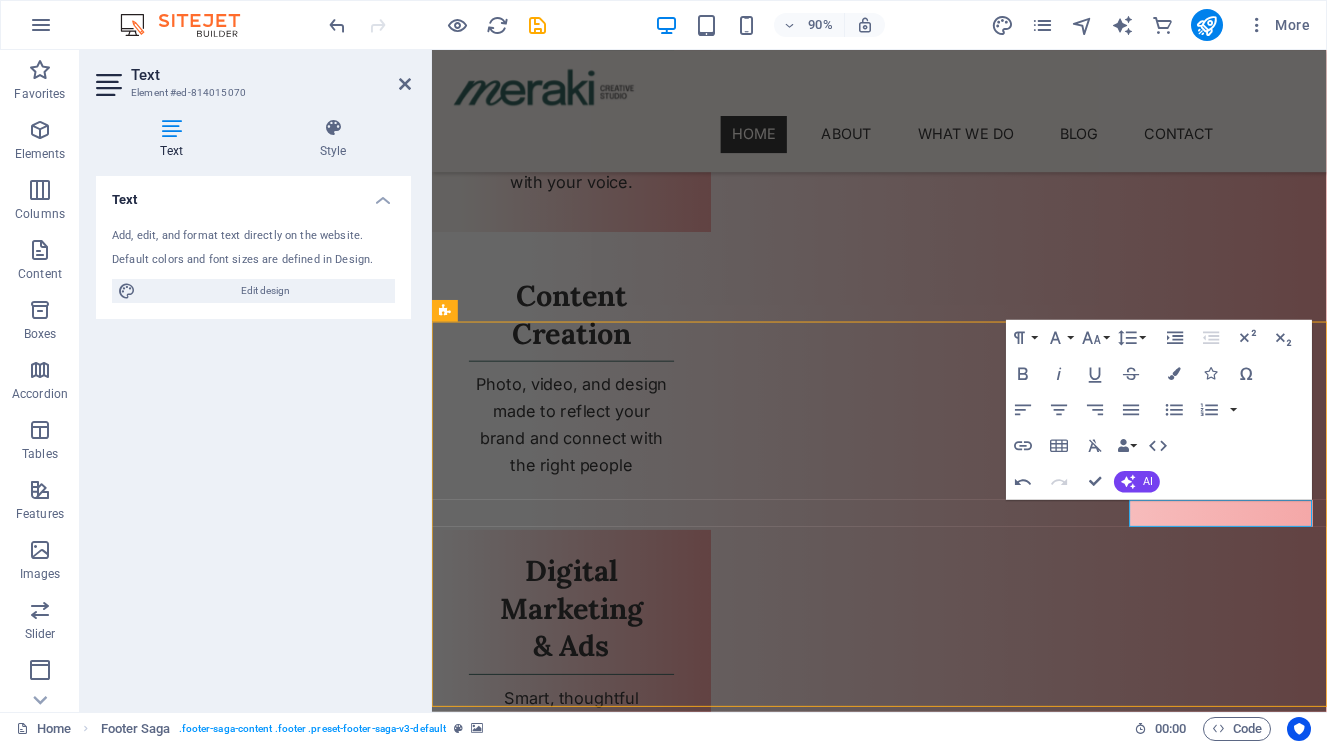 scroll, scrollTop: 3108, scrollLeft: 0, axis: vertical 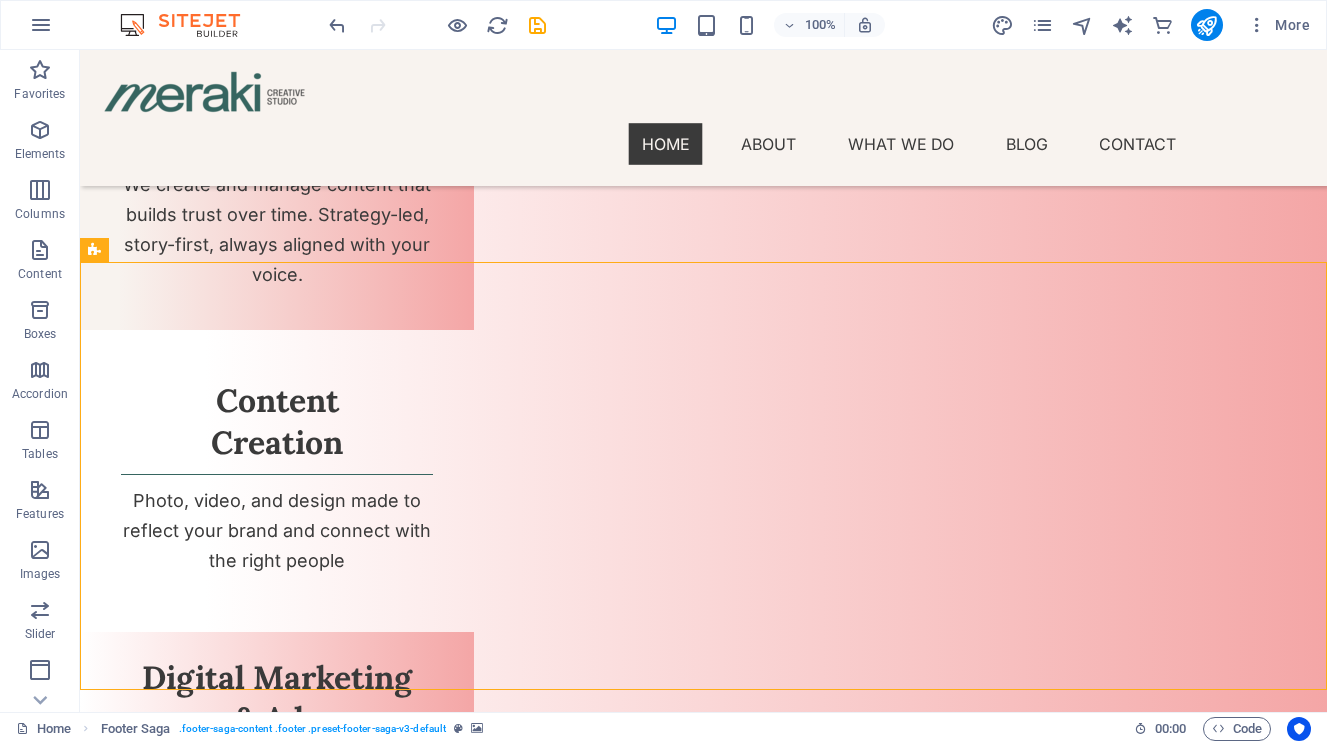 drag, startPoint x: 893, startPoint y: 738, endPoint x: 853, endPoint y: 554, distance: 188.29764 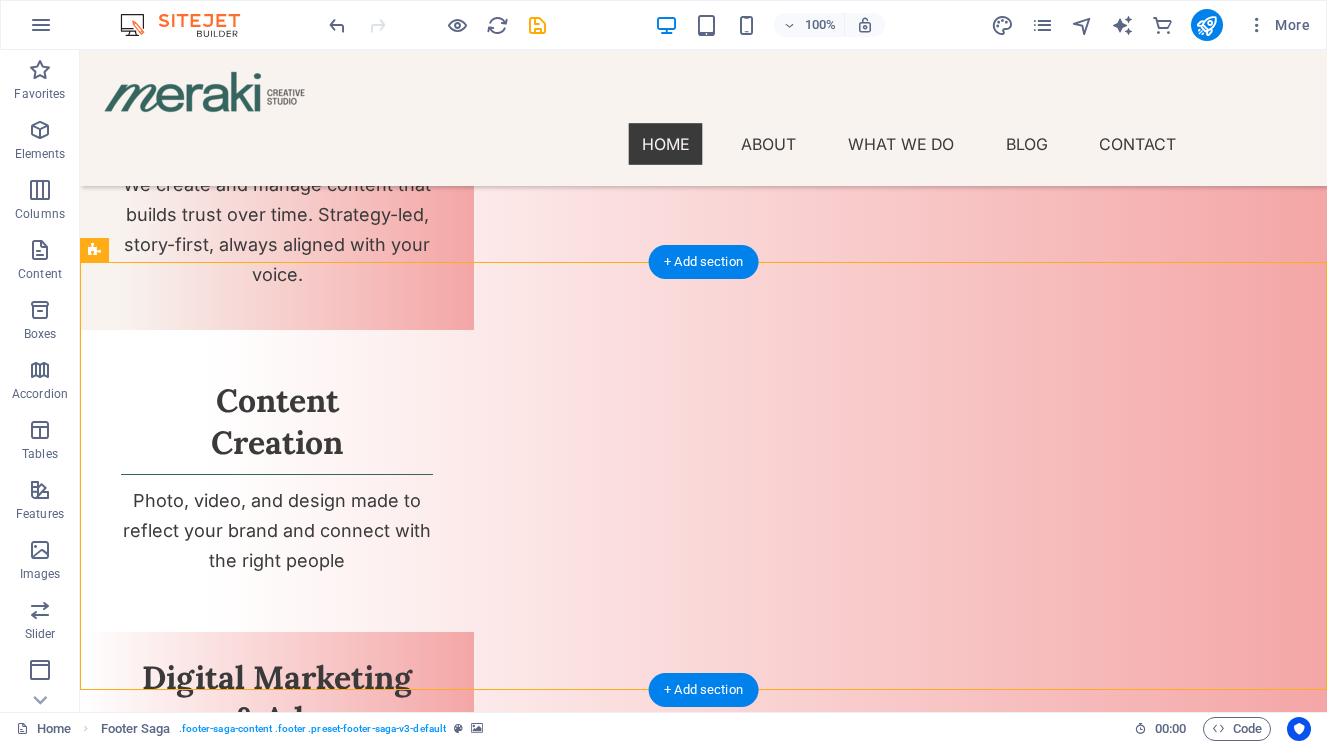 click at bounding box center (703, 3939) 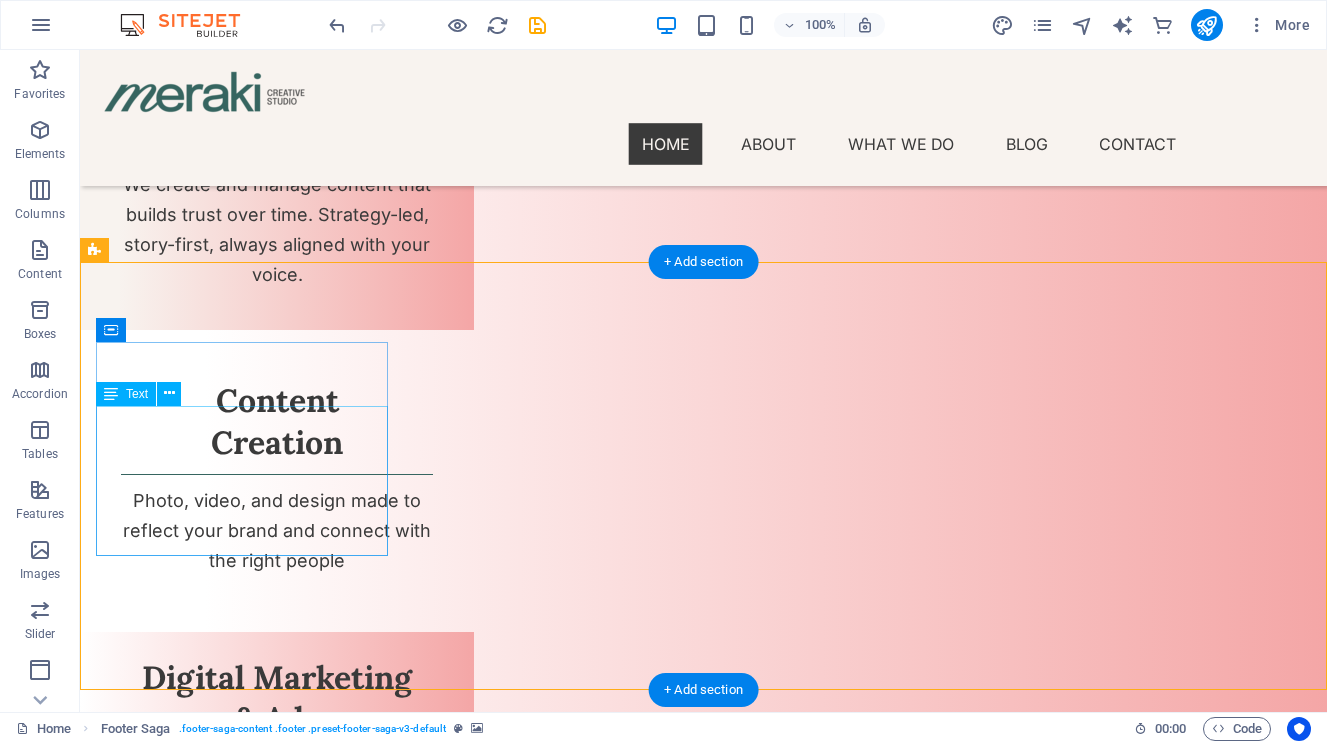 click on "Meraki Creative Studio was born from a simple belief: real stories matter.  The name  Meraki  comes from Greek, meaning  to put a piece of your soul into what you do, with love, creativity, and care ." at bounding box center [242, 4371] 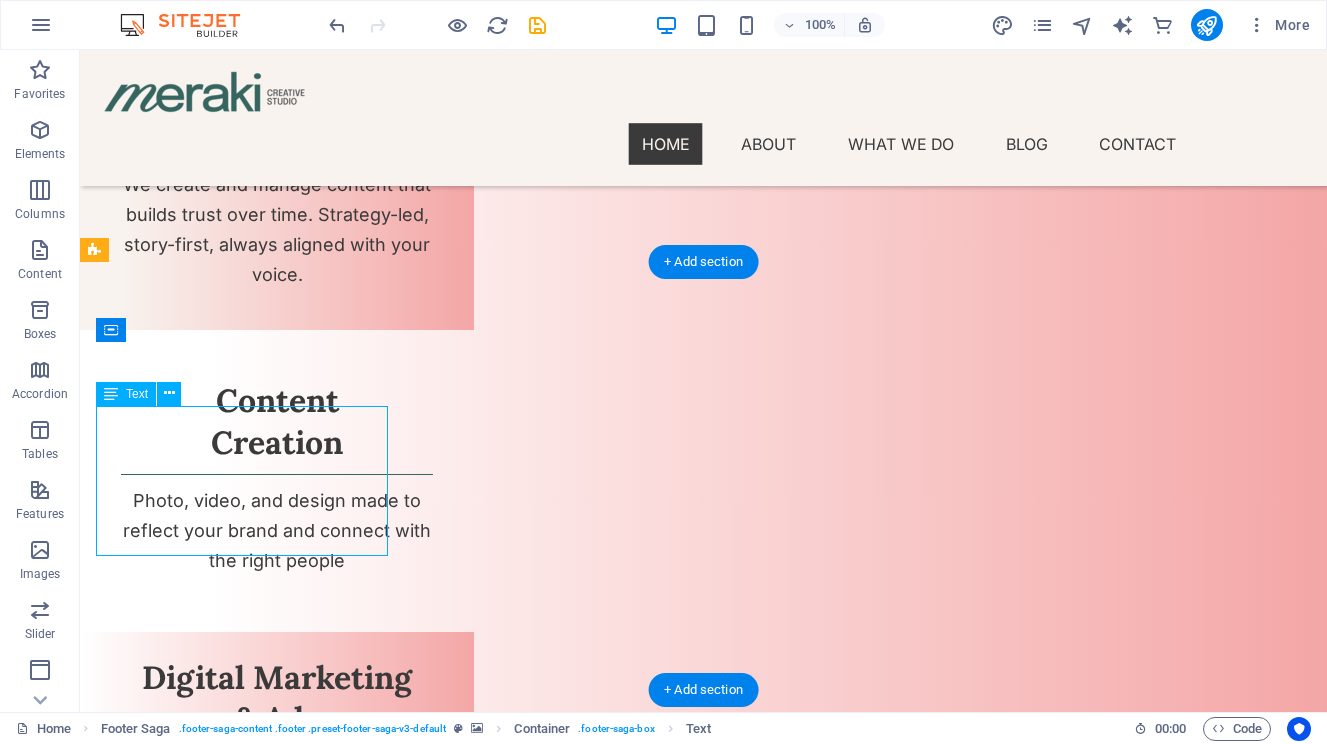 click on "Meraki Creative Studio was born from a simple belief: real stories matter.  The name  Meraki  comes from Greek, meaning  to put a piece of your soul into what you do, with love, creativity, and care ." at bounding box center (242, 4371) 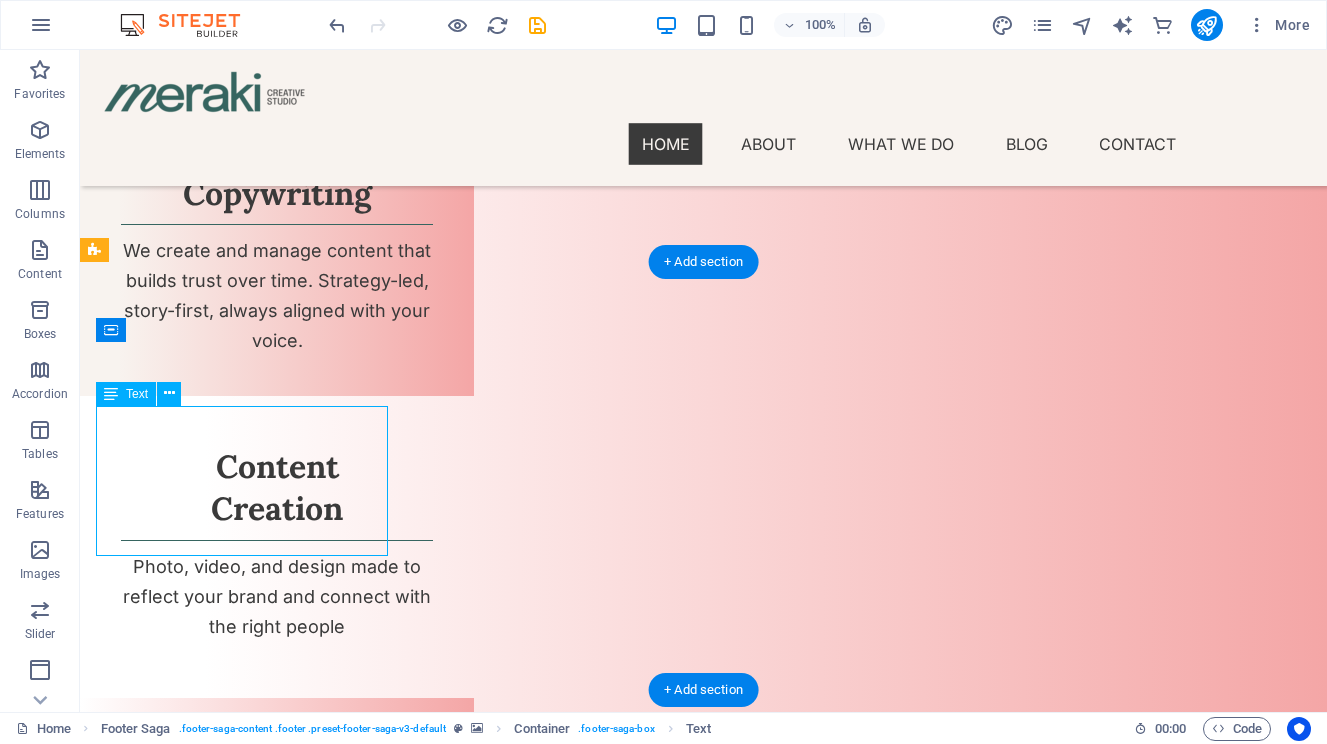 scroll, scrollTop: 3348, scrollLeft: 0, axis: vertical 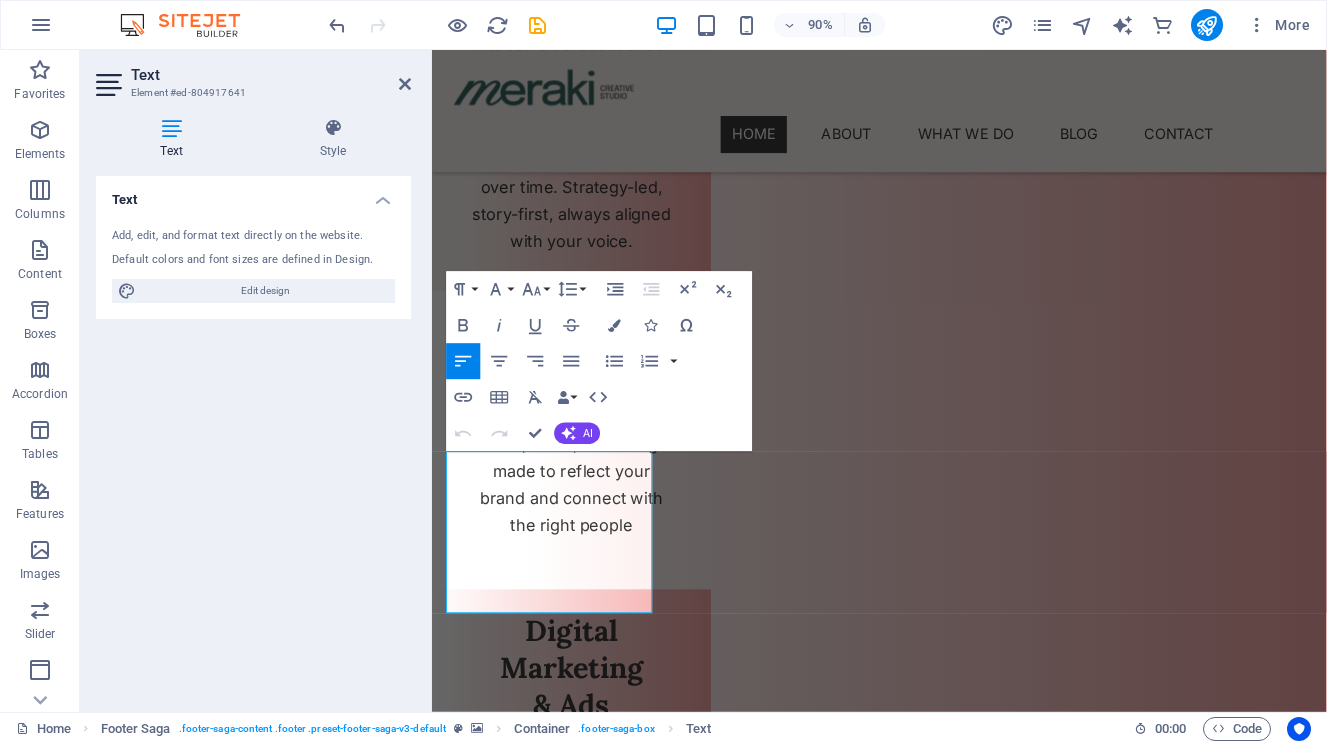 drag, startPoint x: 496, startPoint y: 671, endPoint x: 430, endPoint y: 509, distance: 174.92856 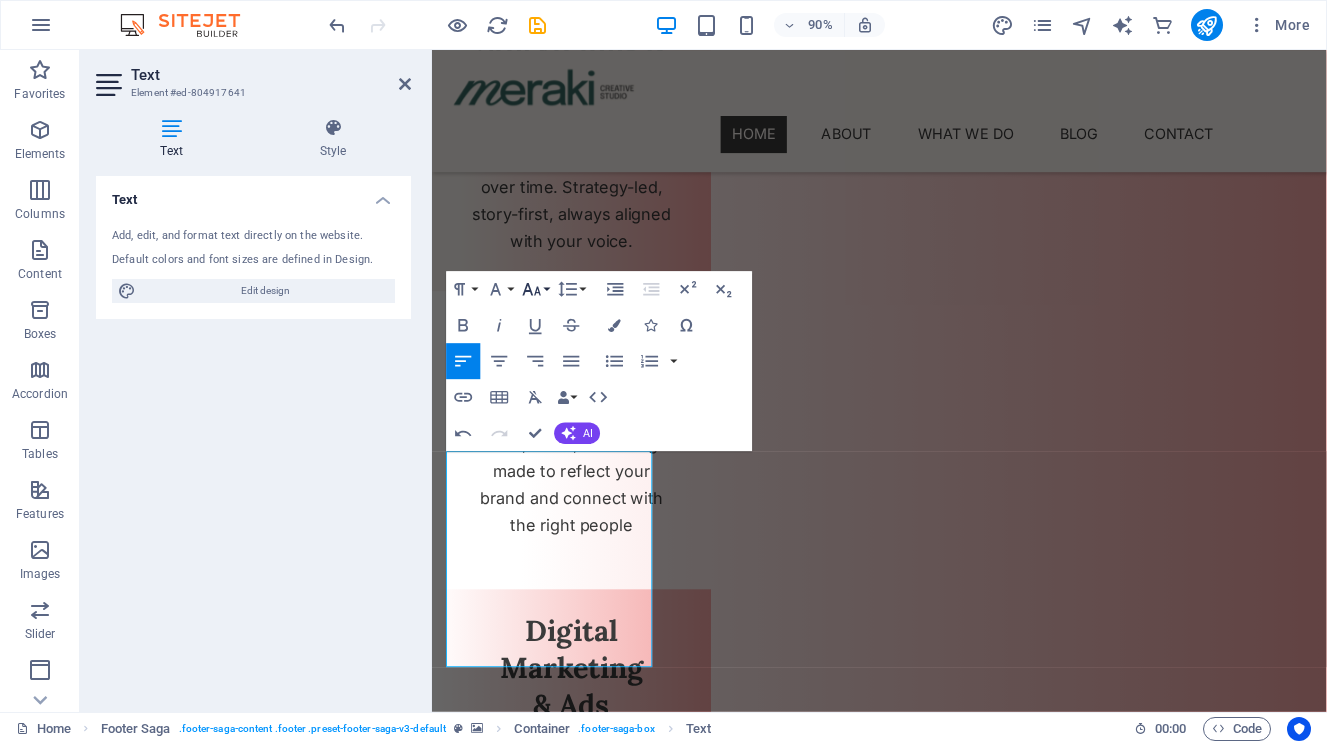 click on "Font Size" at bounding box center [535, 289] 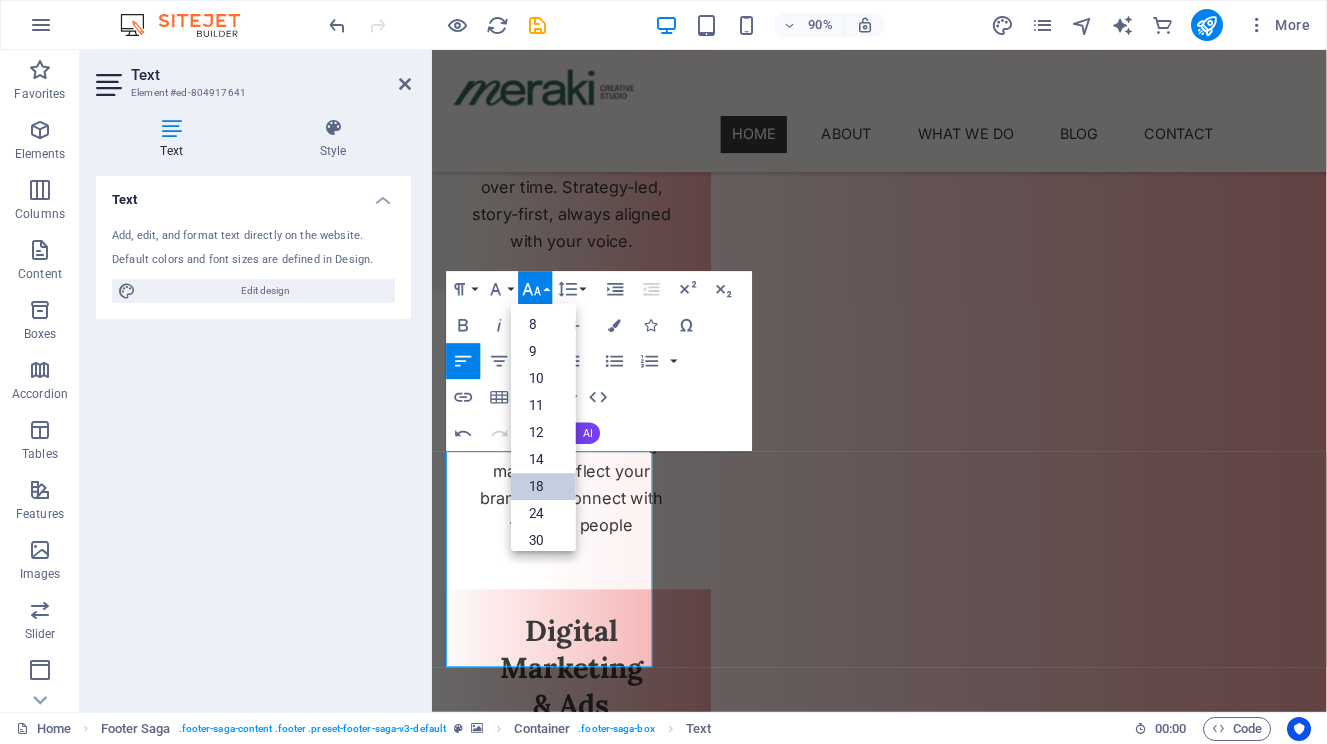 click on "18" at bounding box center [543, 486] 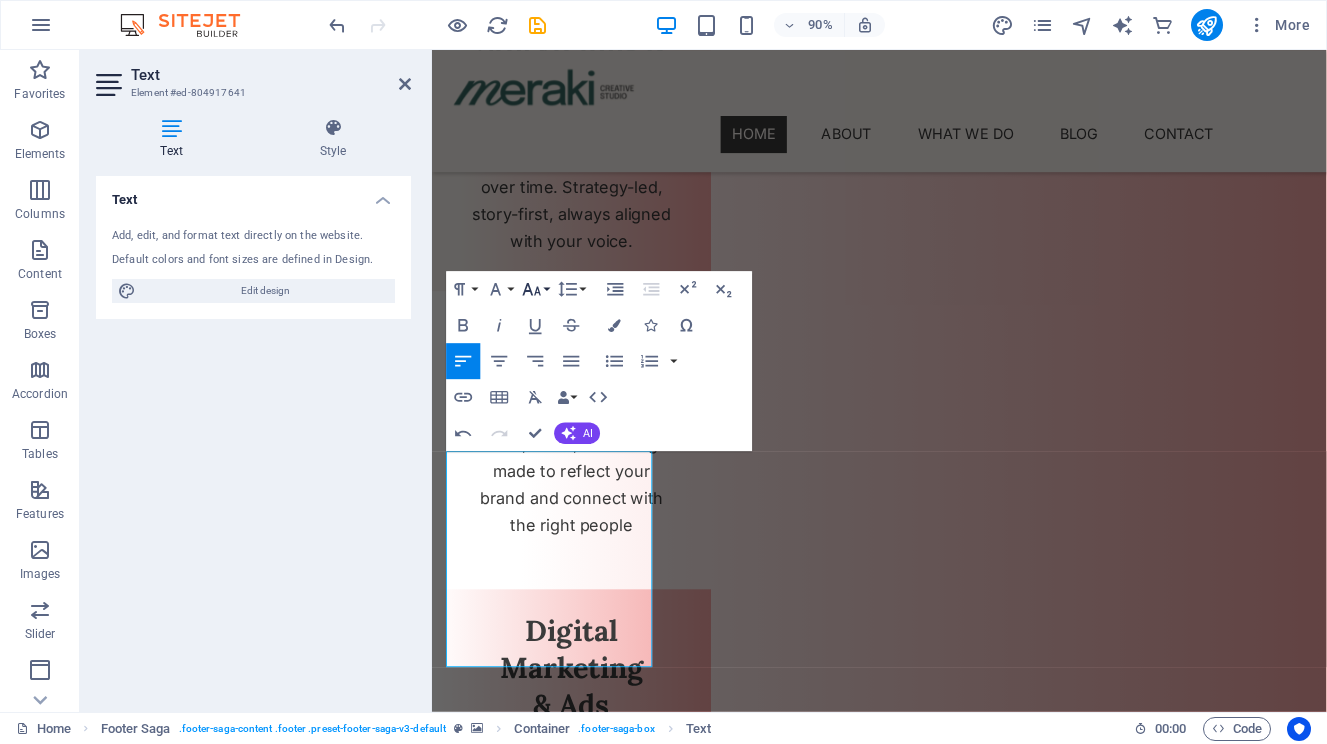 click 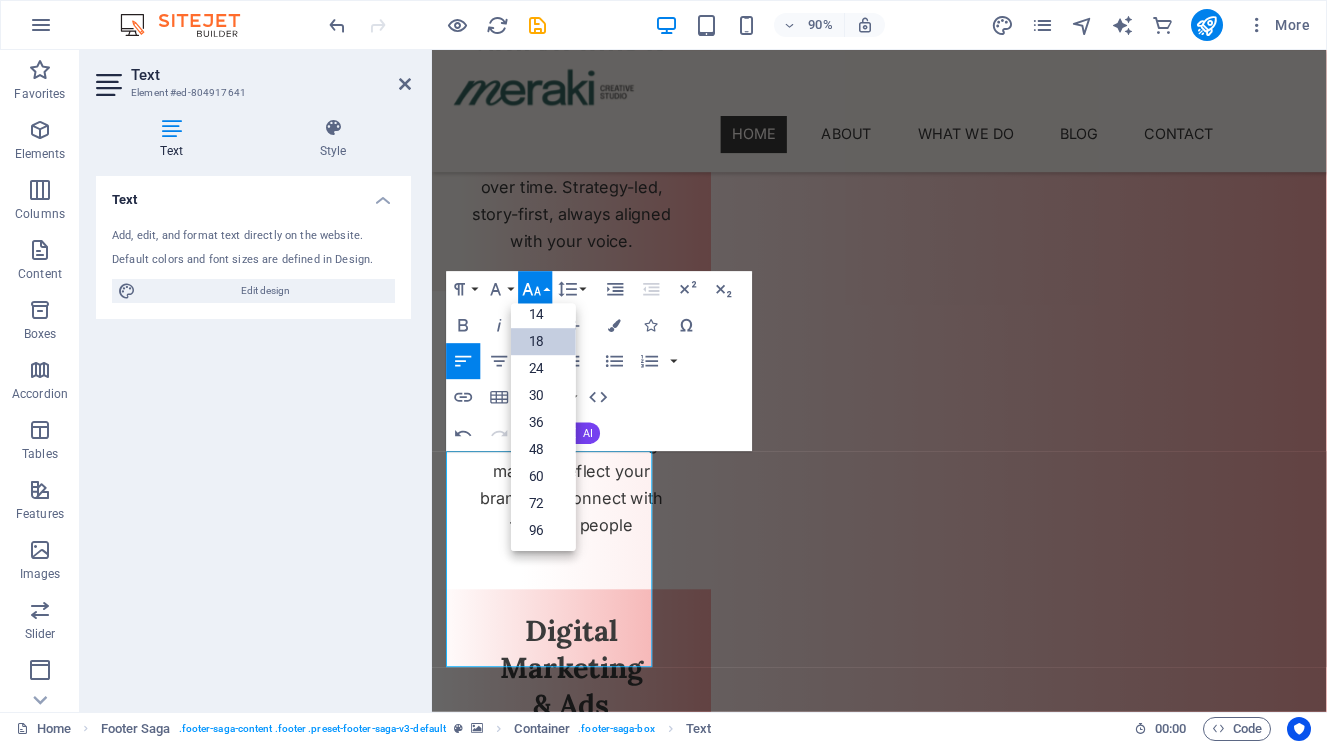 scroll, scrollTop: 161, scrollLeft: 0, axis: vertical 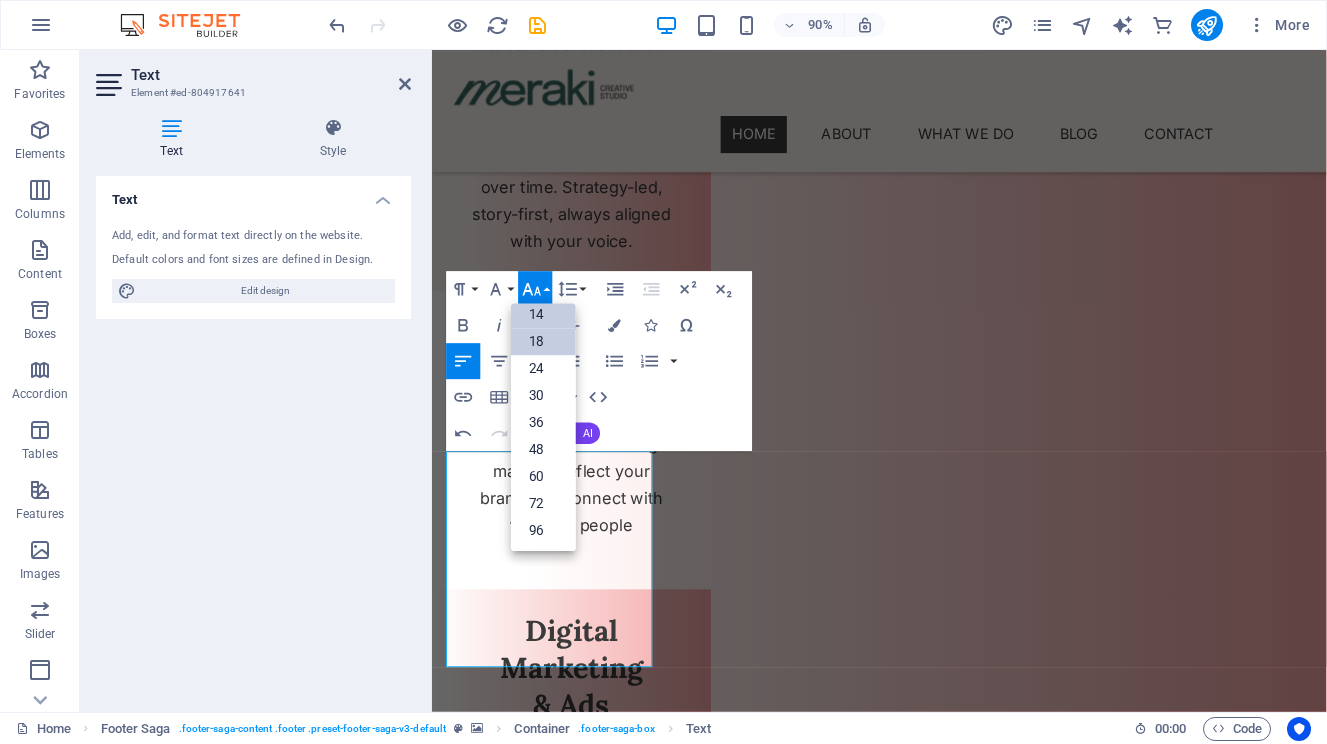 click on "14" at bounding box center [543, 314] 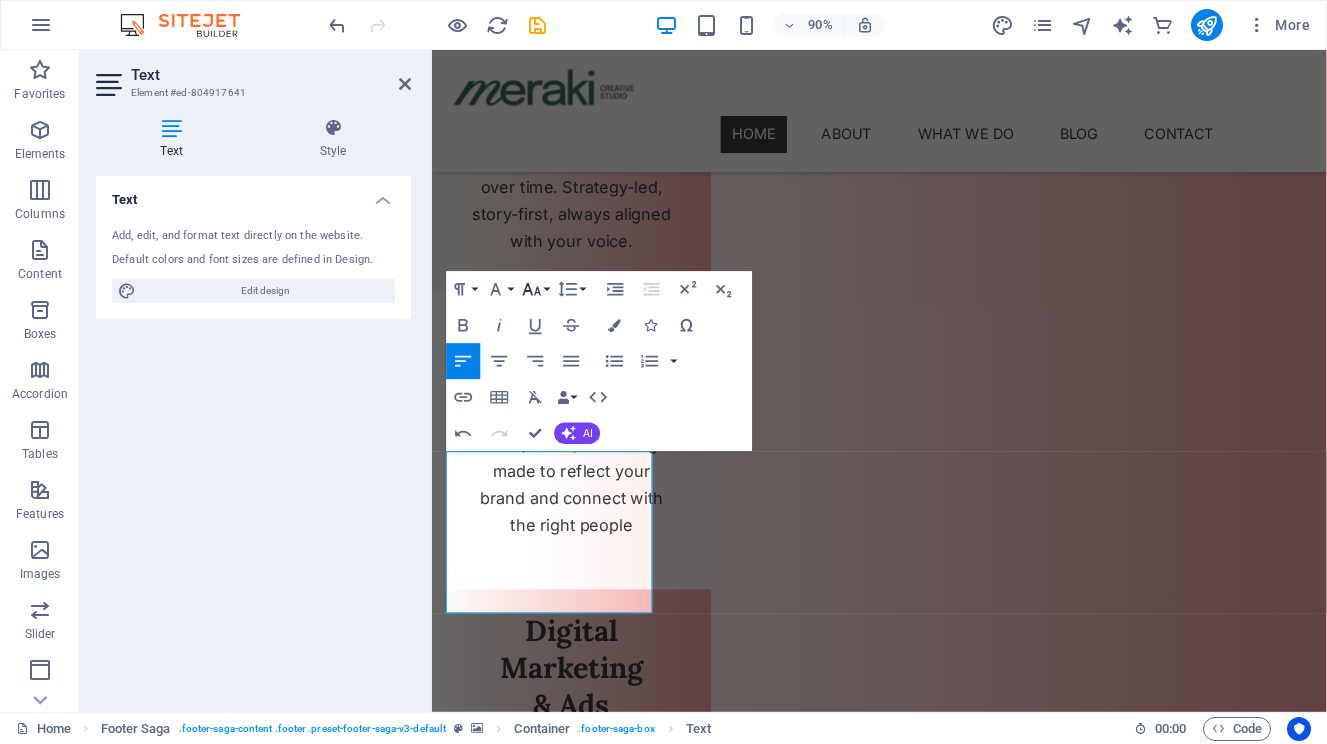 click 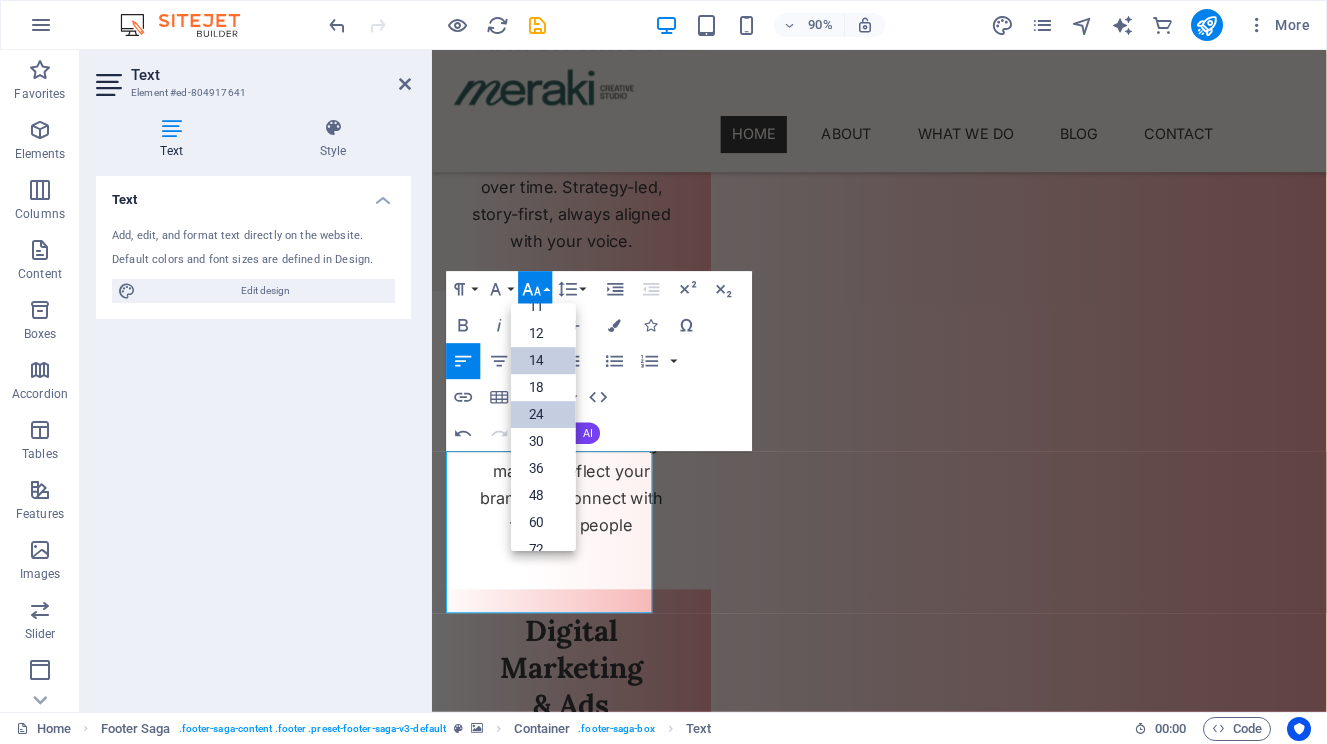 scroll, scrollTop: 97, scrollLeft: 0, axis: vertical 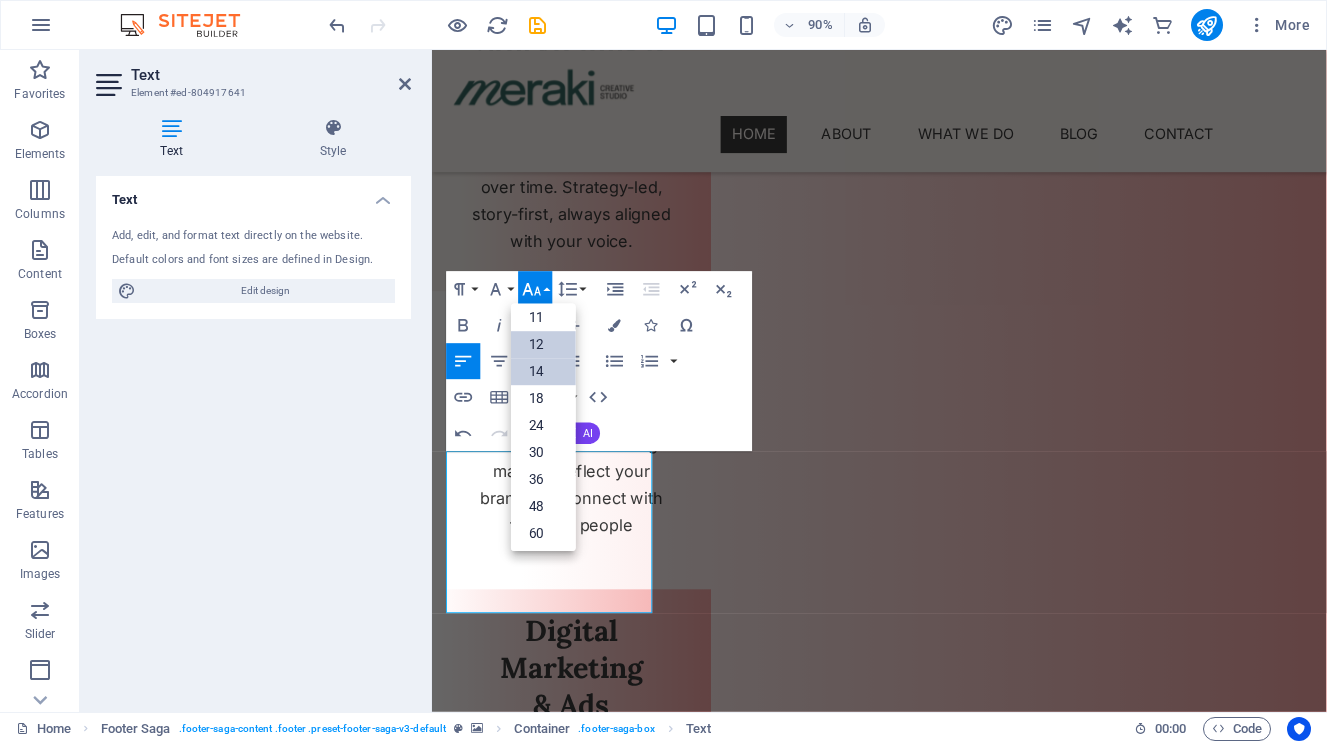 click on "12" at bounding box center (543, 344) 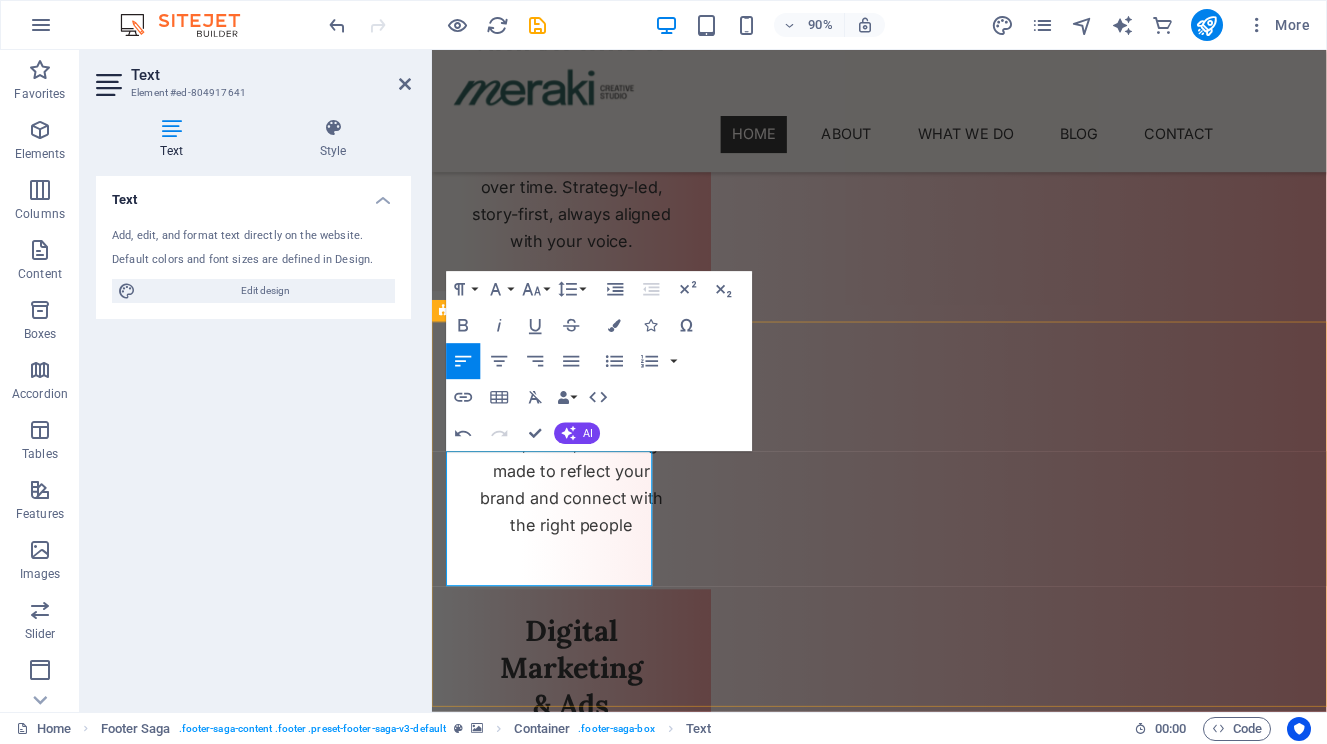 click on "Meraki Creative Studio is a boutique studio that believes in thoughtful marketing, not loud noise. We work with brands that know who they are — and want to say it with intention." at bounding box center [560, 4553] 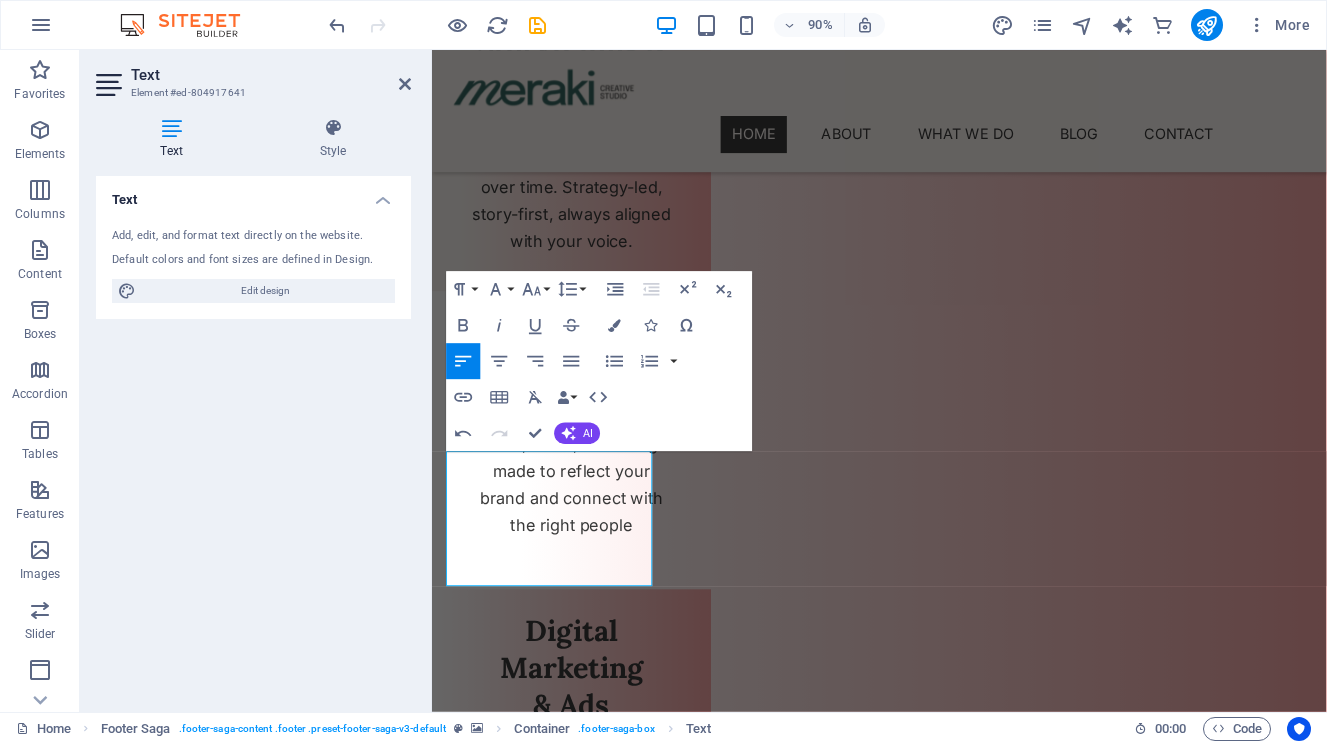 drag, startPoint x: 483, startPoint y: 547, endPoint x: 442, endPoint y: 546, distance: 41.01219 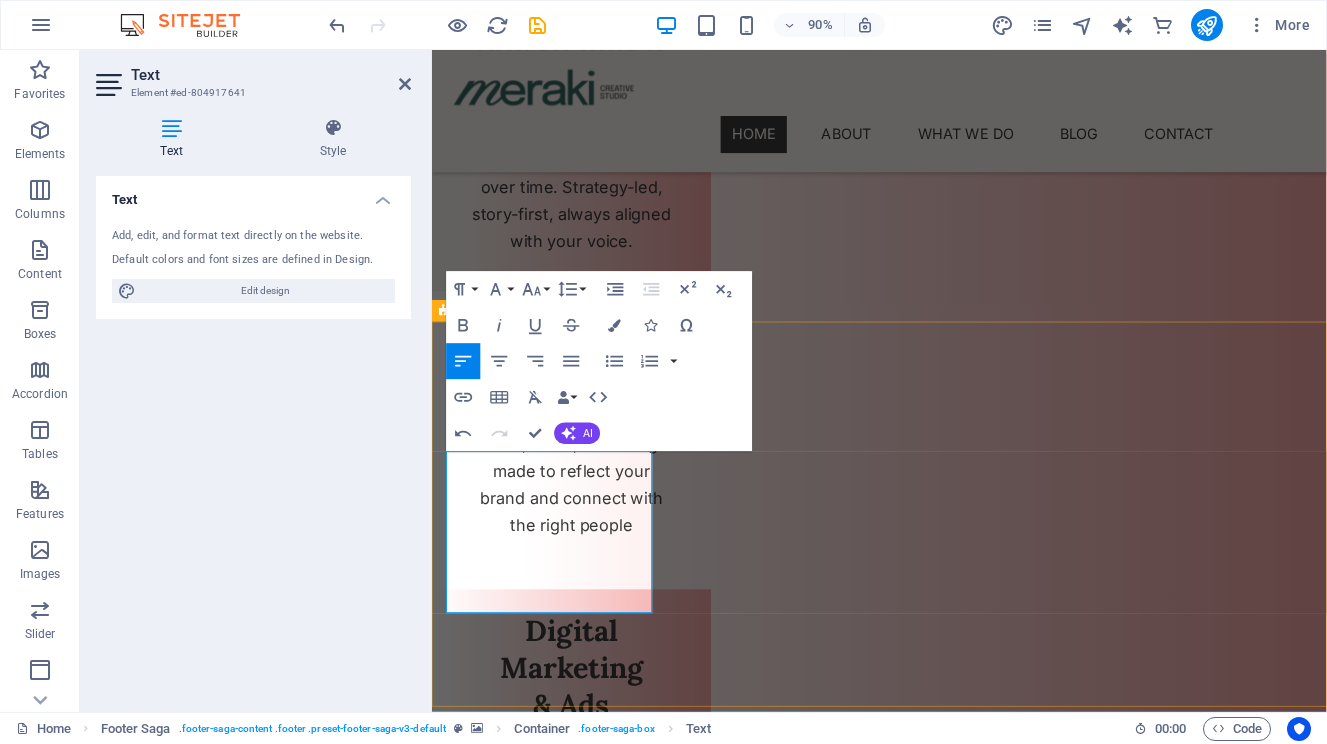 click on "Meraki Creative Studio is a boutique marketing agency  that believes in thoughtful marketing, not loud noise. We work with brands that know who they are — and want to say it with intention." at bounding box center [561, 4553] 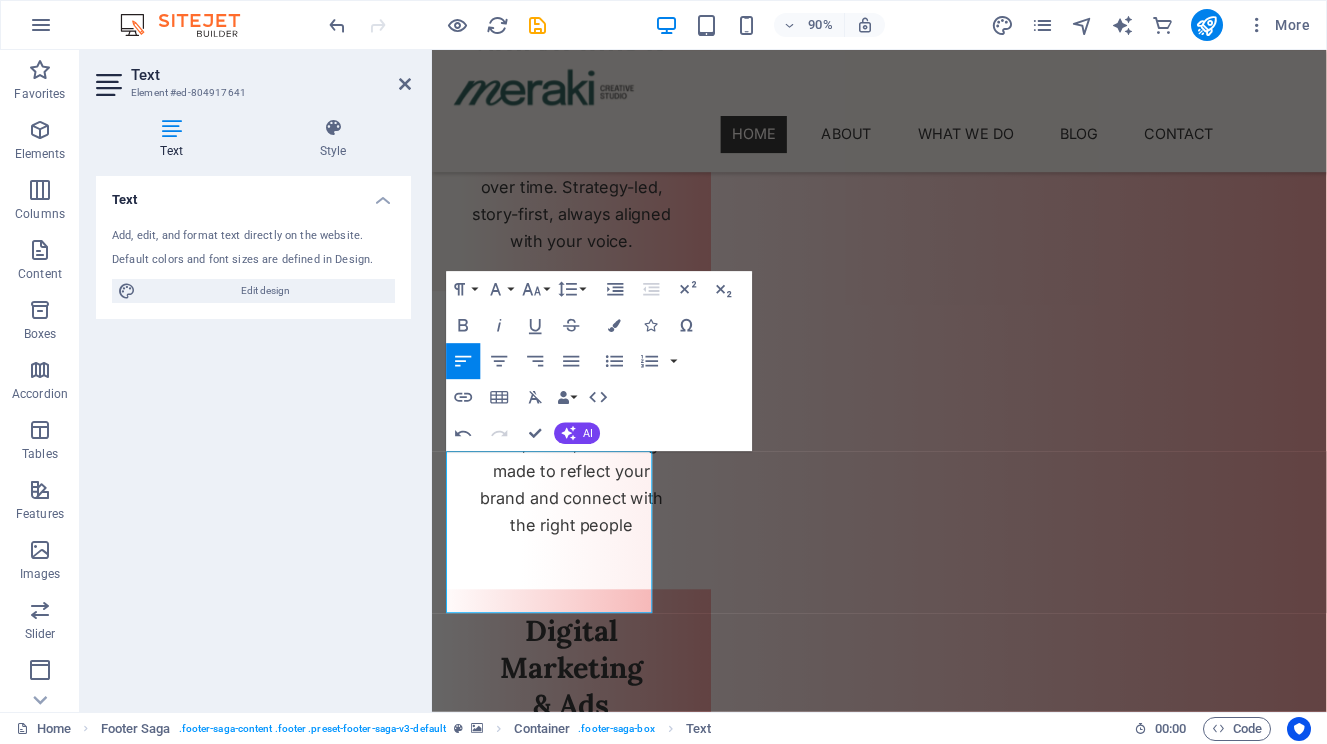 click at bounding box center (929, 4118) 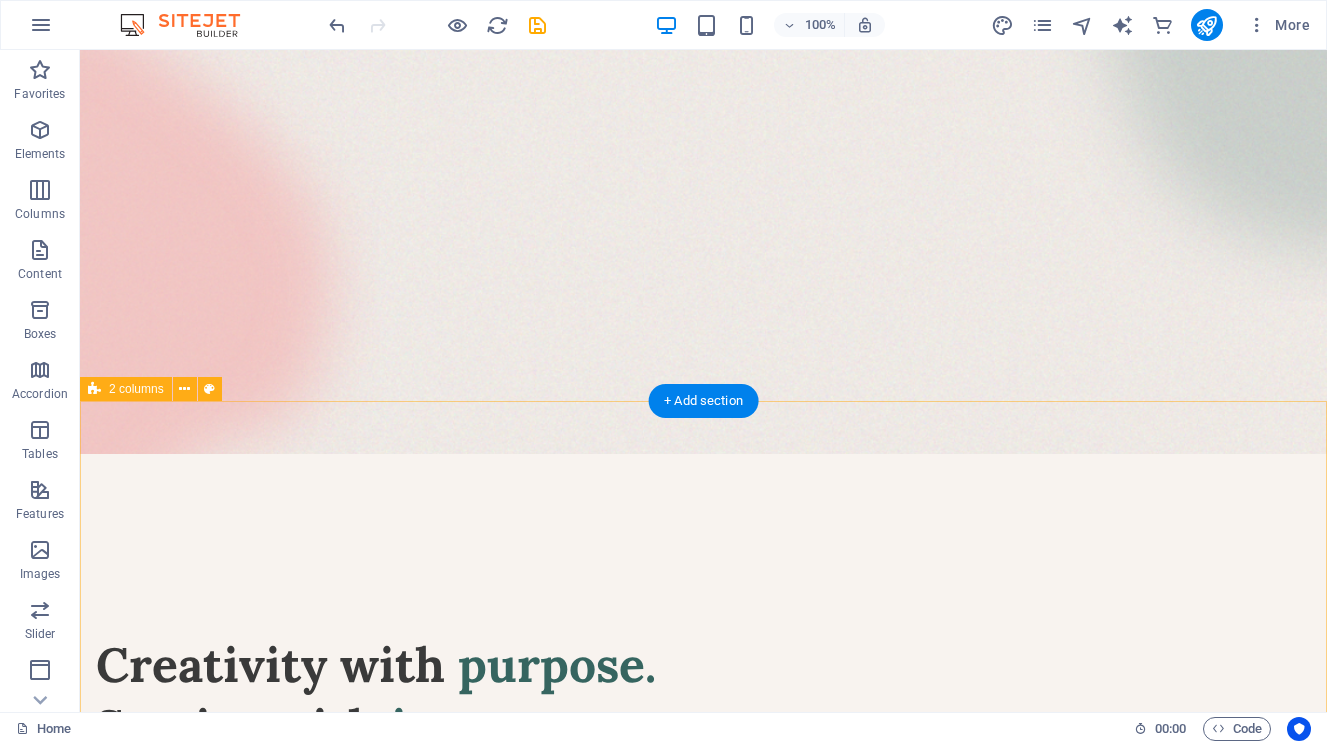 scroll, scrollTop: 0, scrollLeft: 0, axis: both 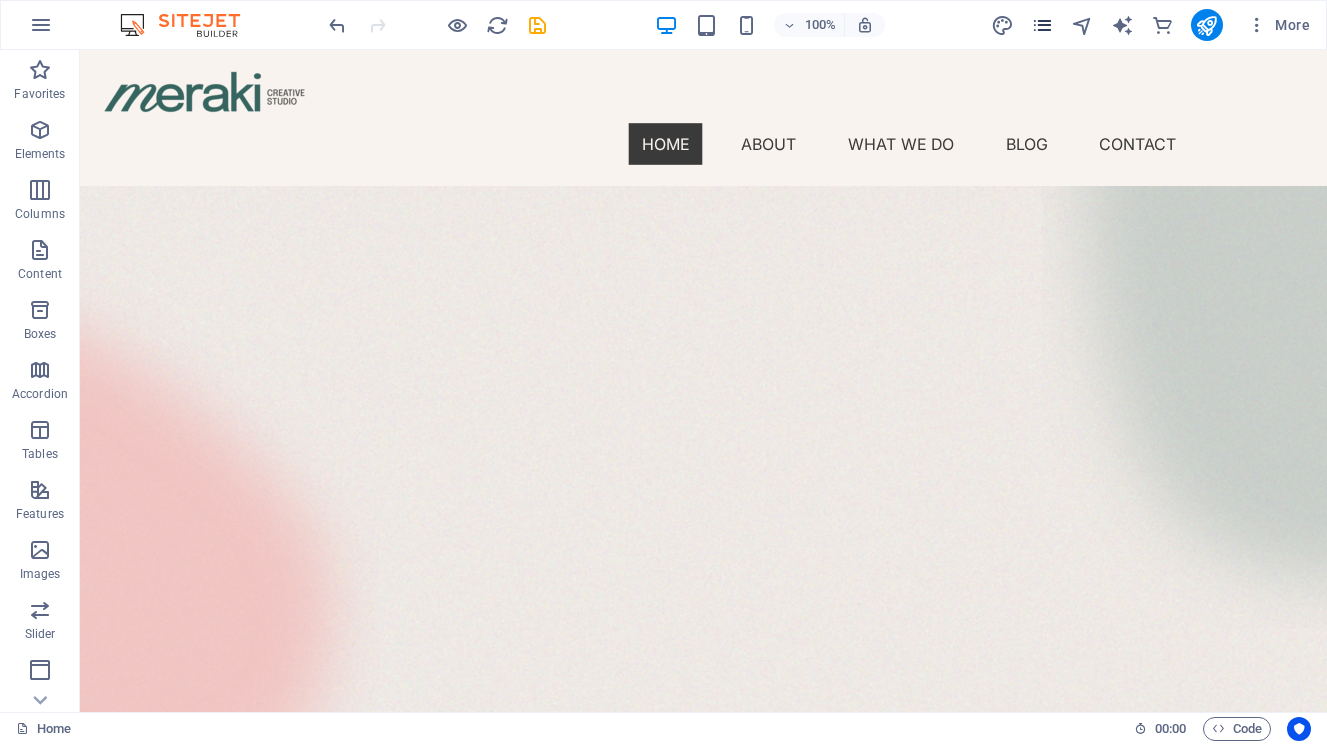 click at bounding box center [1042, 25] 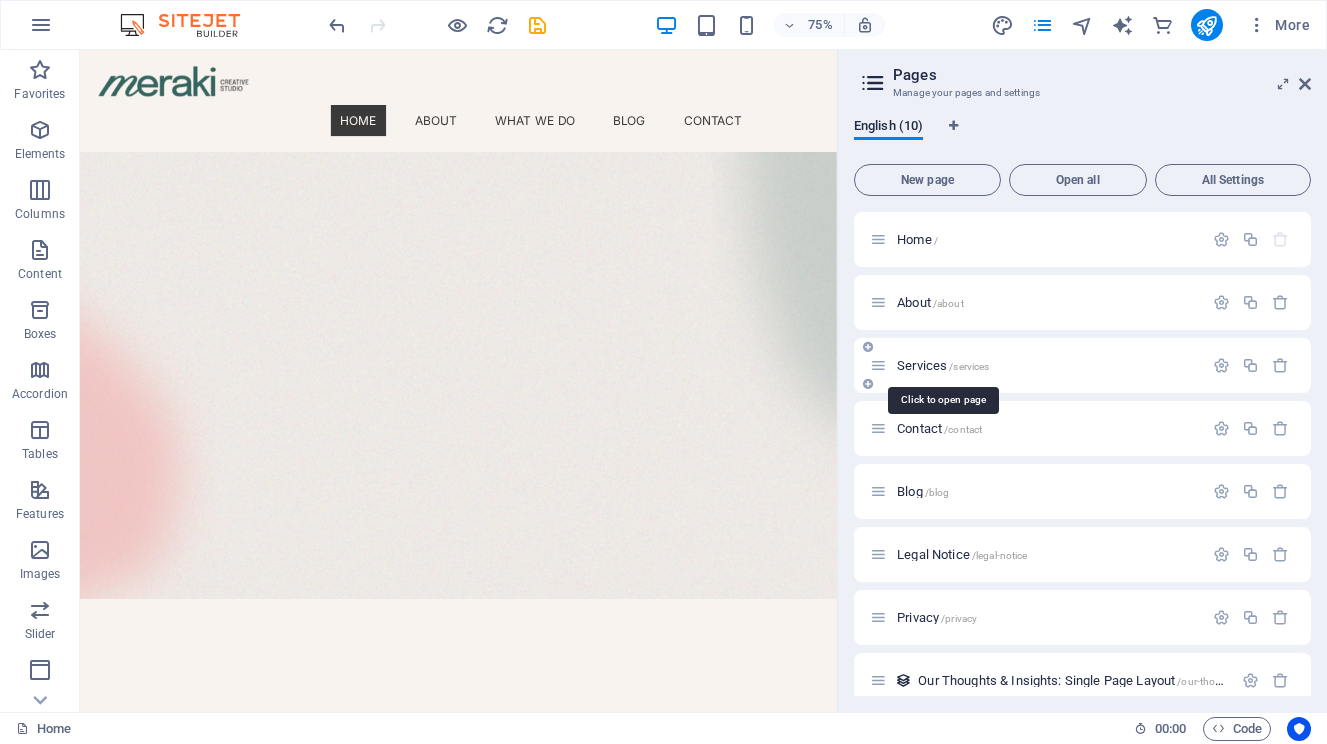 click on "Services /services" at bounding box center [943, 365] 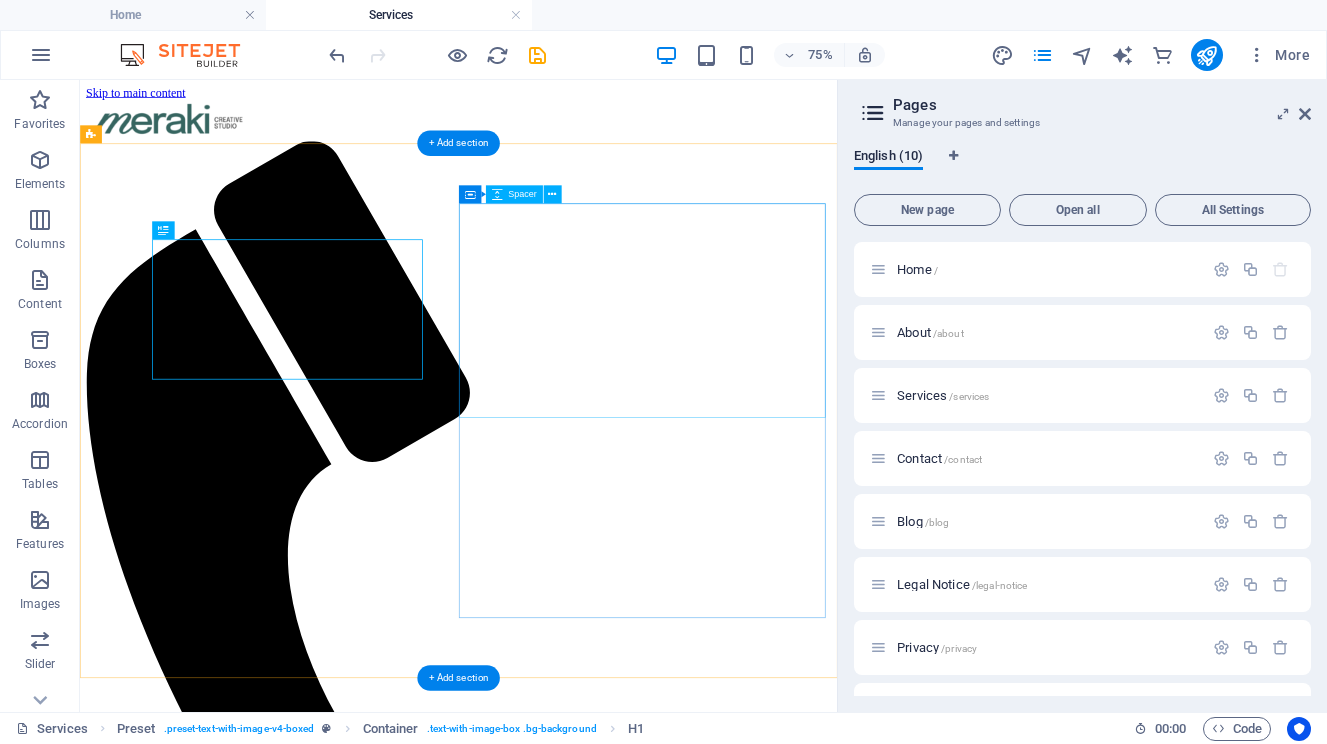 scroll, scrollTop: 0, scrollLeft: 0, axis: both 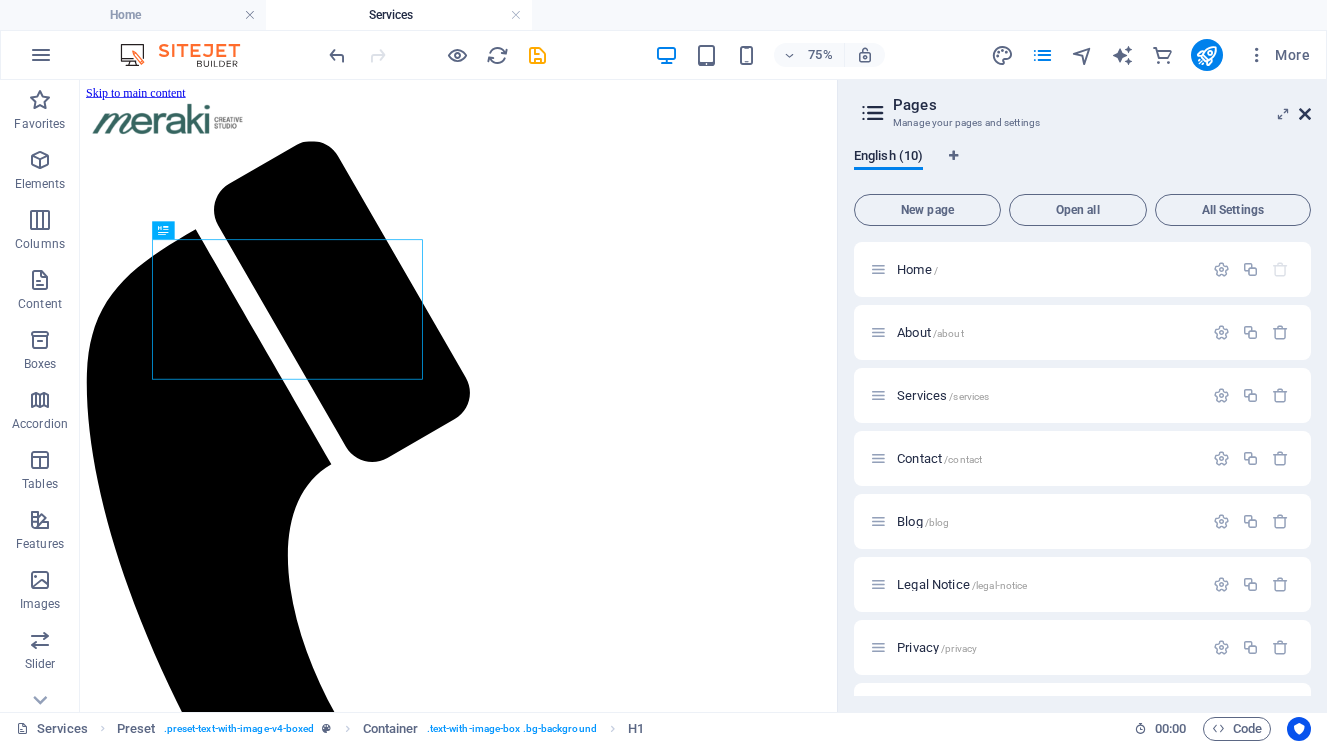 click at bounding box center [1305, 114] 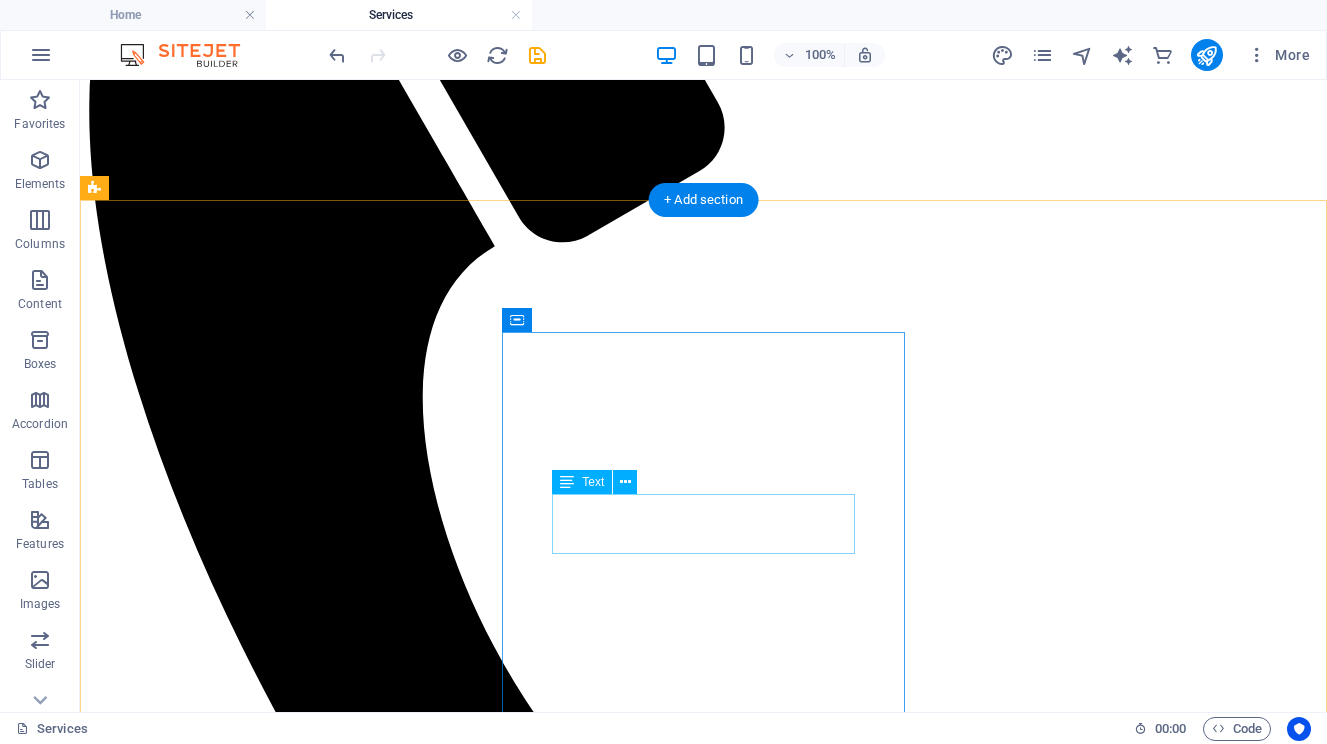 scroll, scrollTop: 168, scrollLeft: 0, axis: vertical 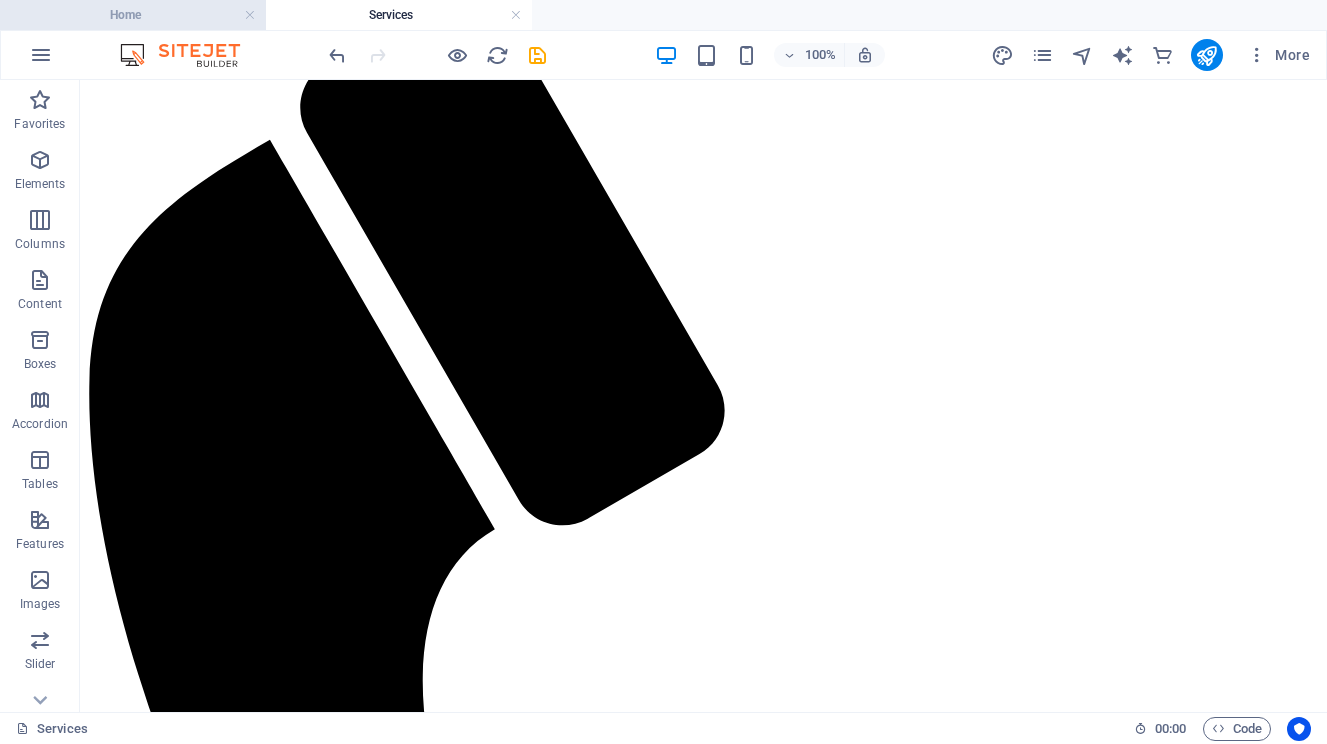 click on "Home" at bounding box center (133, 15) 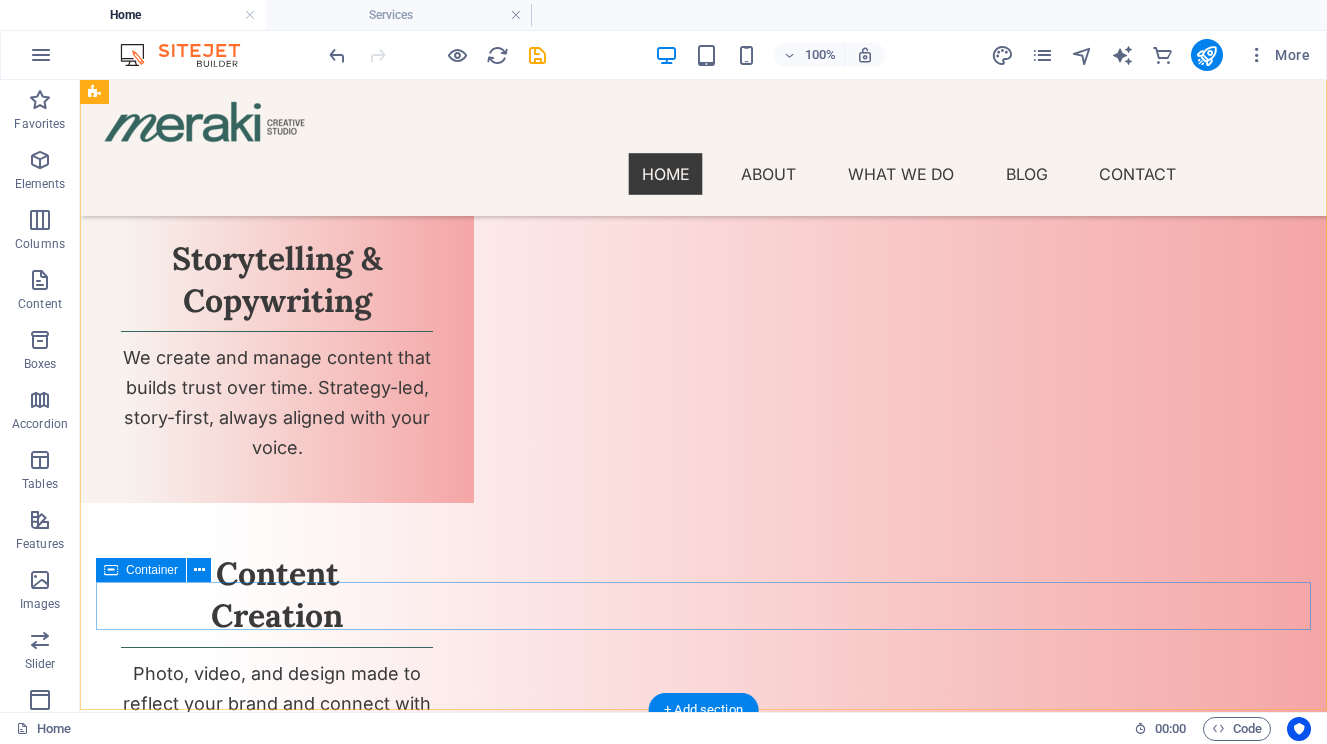 scroll, scrollTop: 3123, scrollLeft: 0, axis: vertical 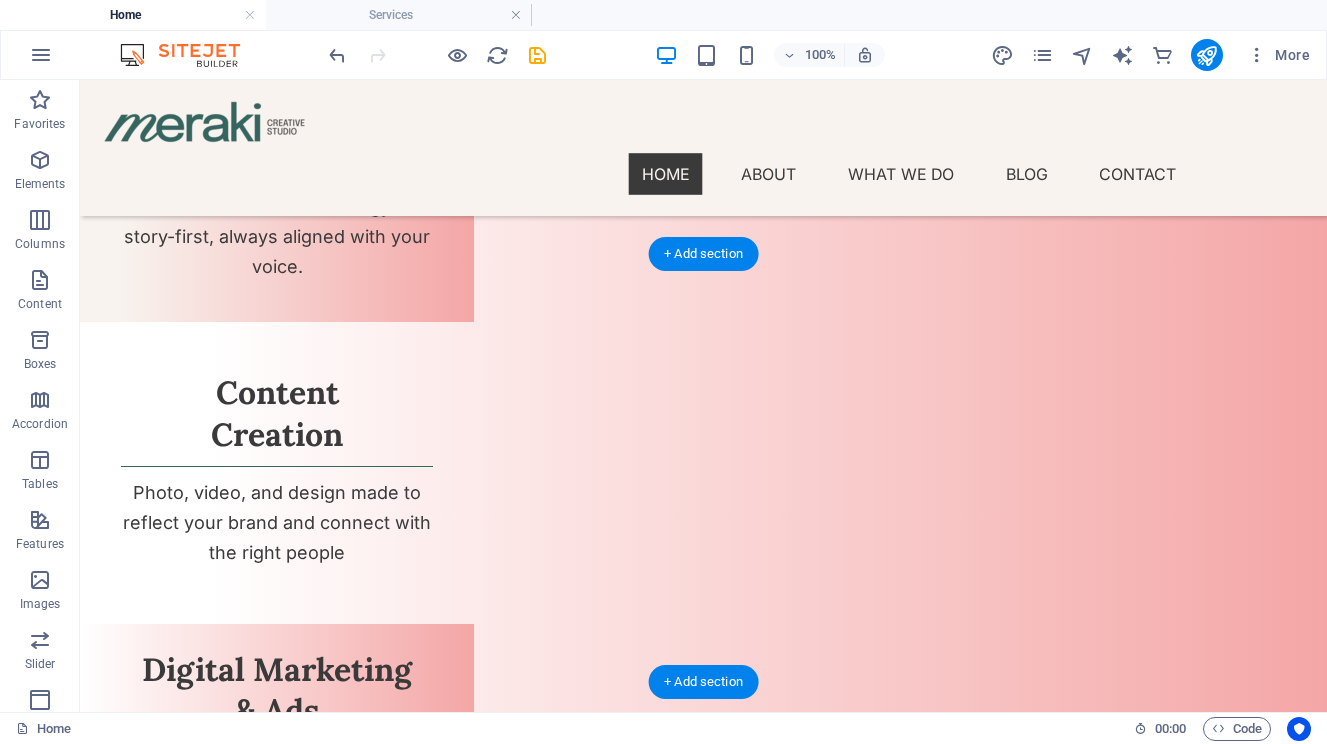 click at bounding box center [703, 3931] 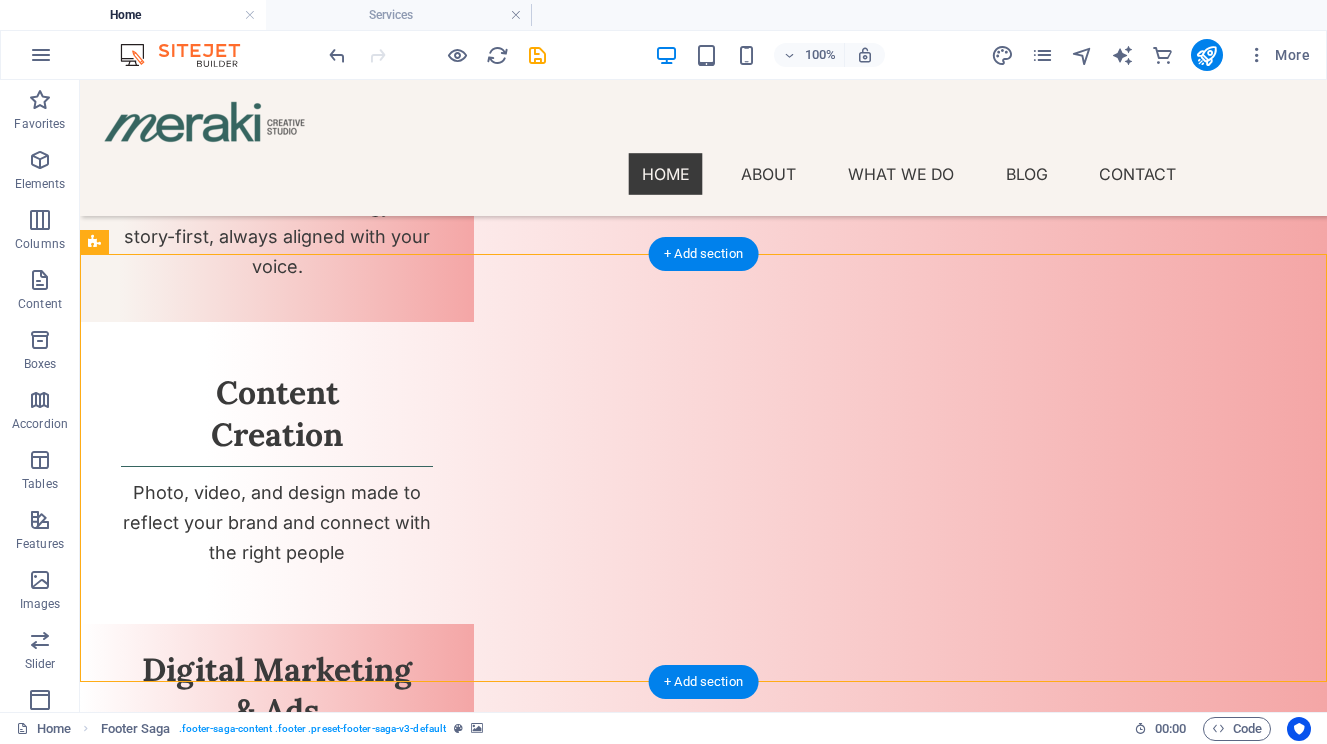 click at bounding box center (703, 3931) 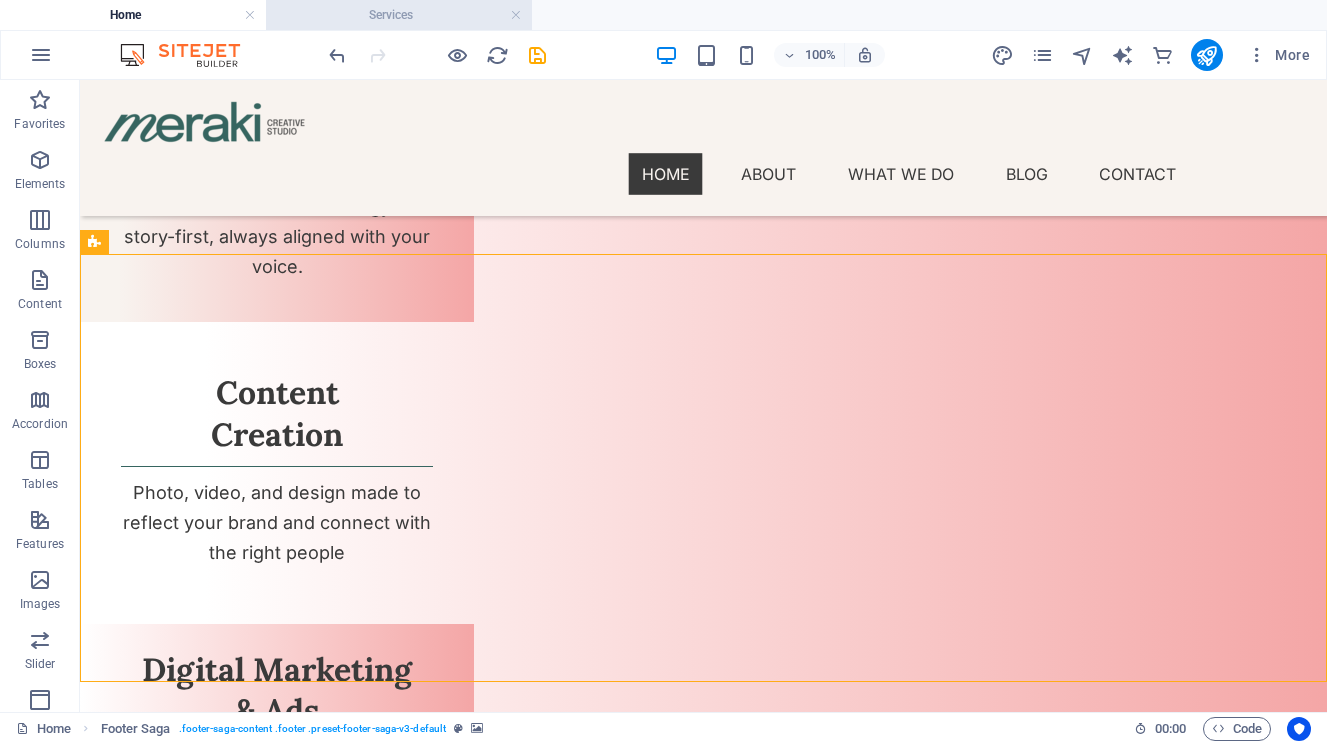 click on "Services" at bounding box center (399, 15) 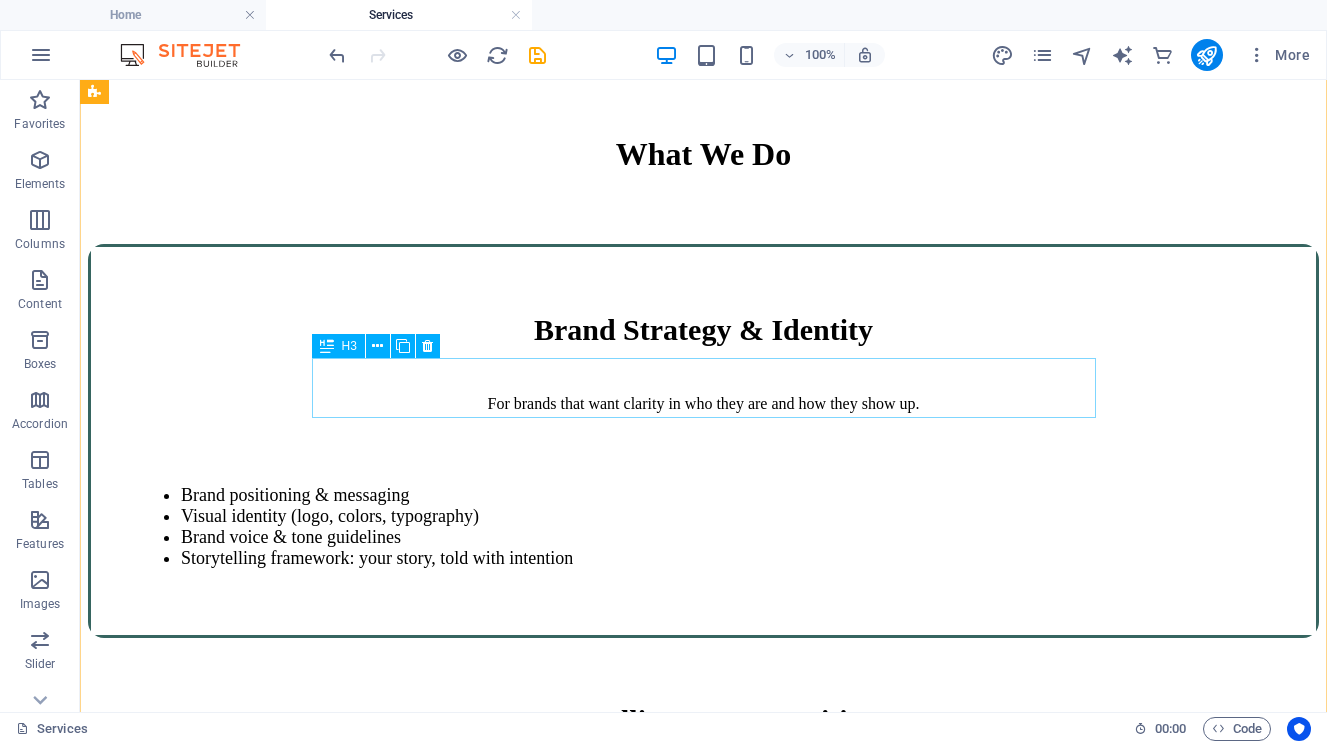 scroll, scrollTop: 3570, scrollLeft: 0, axis: vertical 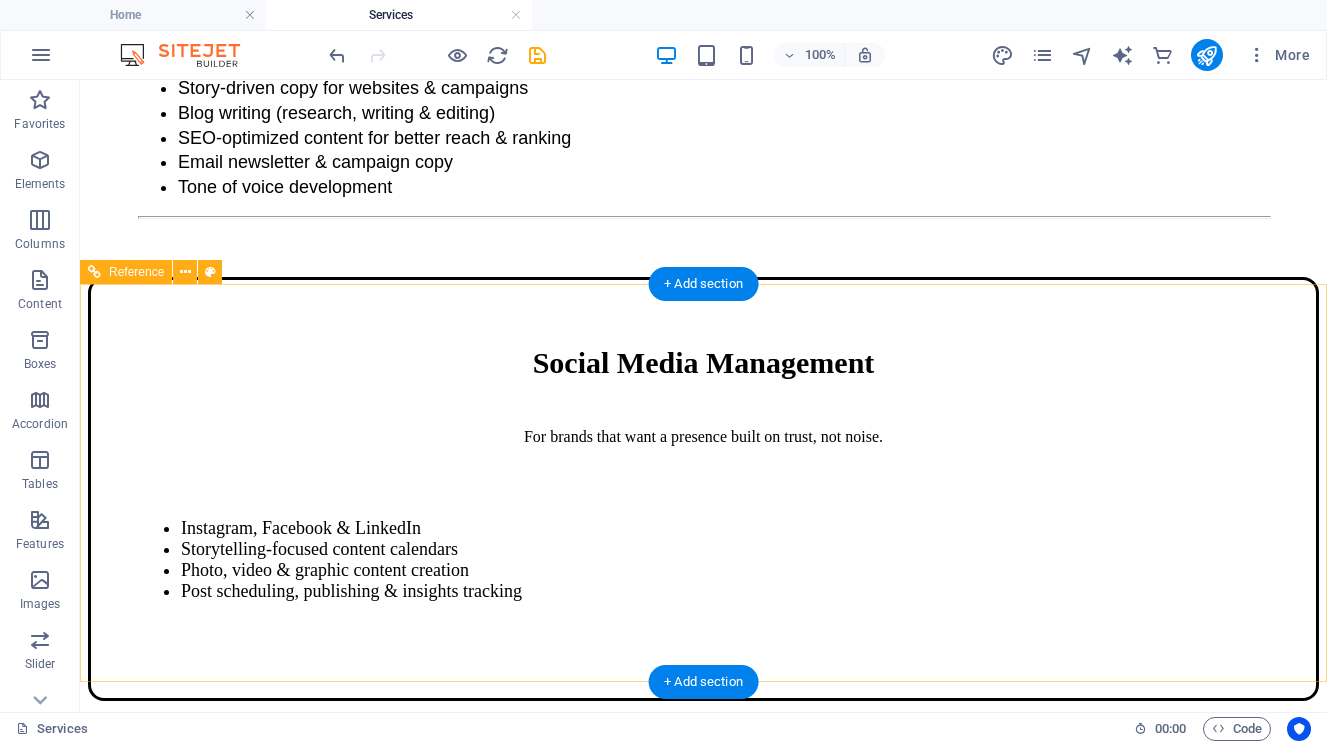 click at bounding box center (703, 2695) 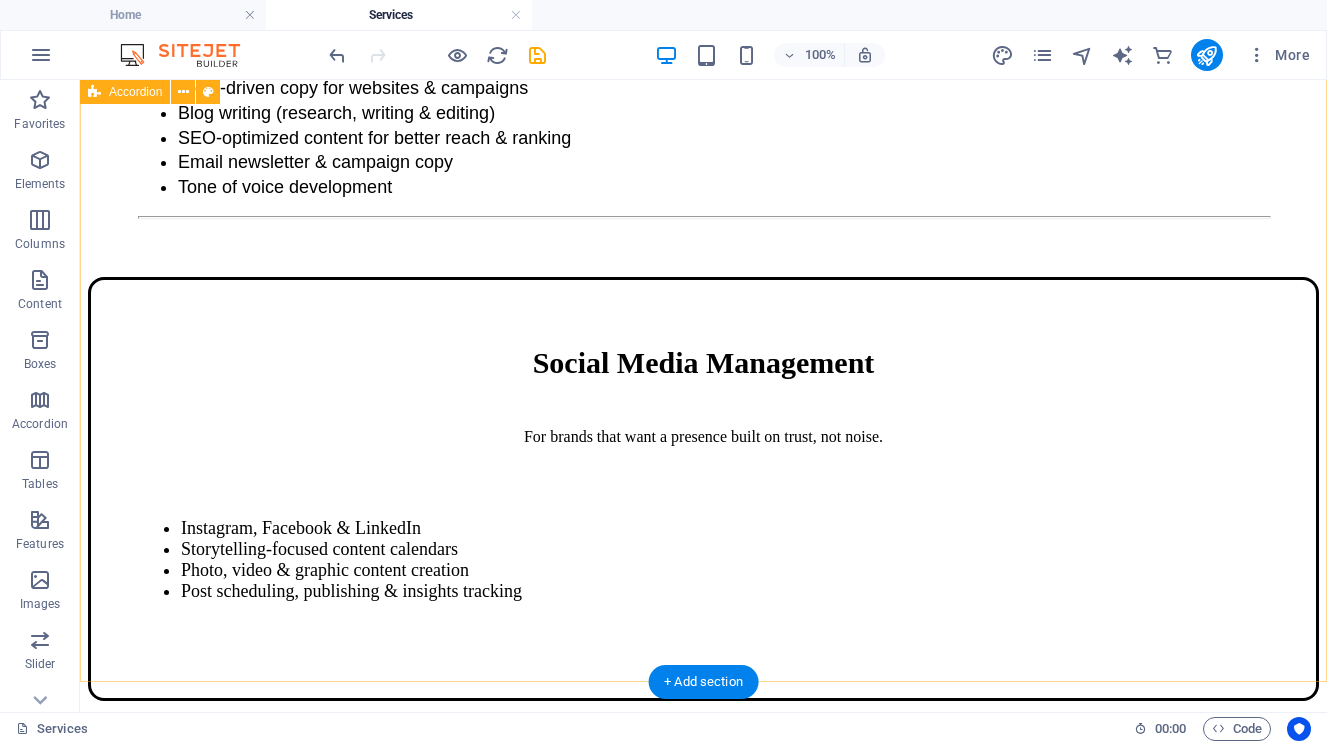 scroll, scrollTop: 3172, scrollLeft: 0, axis: vertical 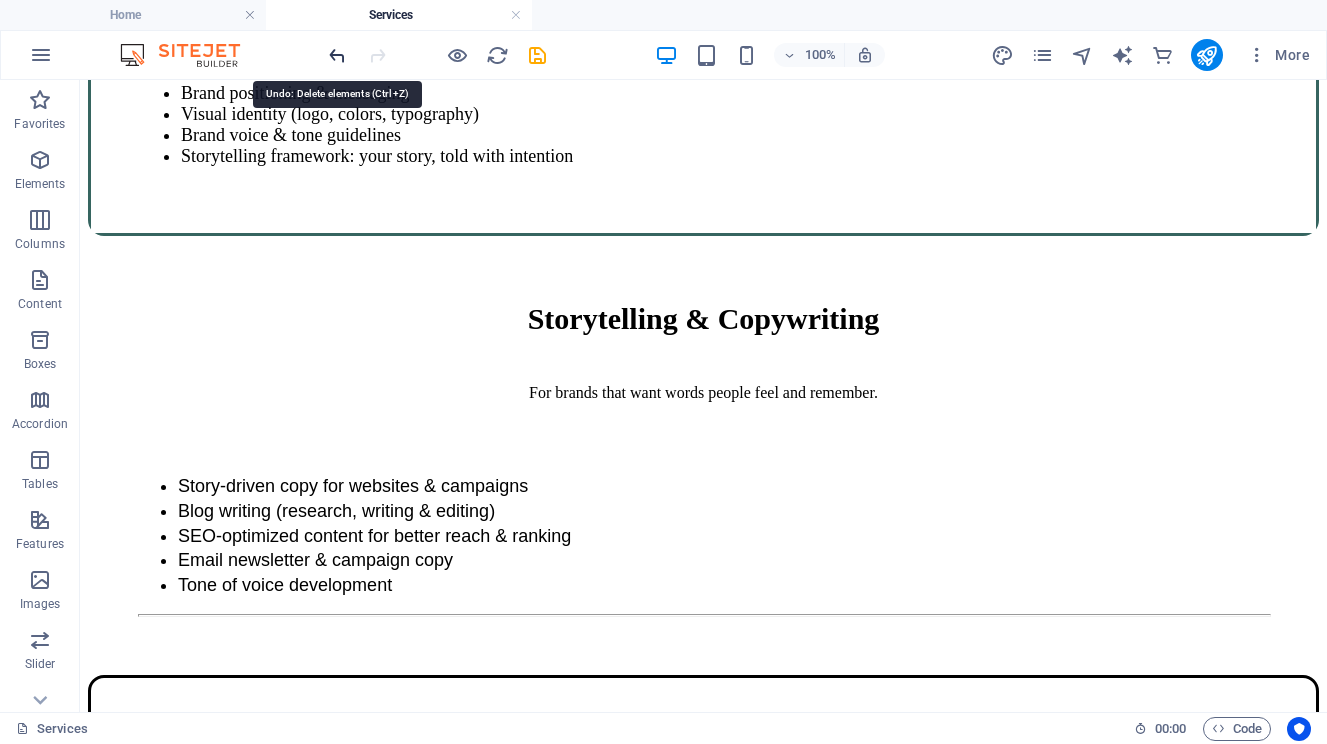 click at bounding box center [337, 55] 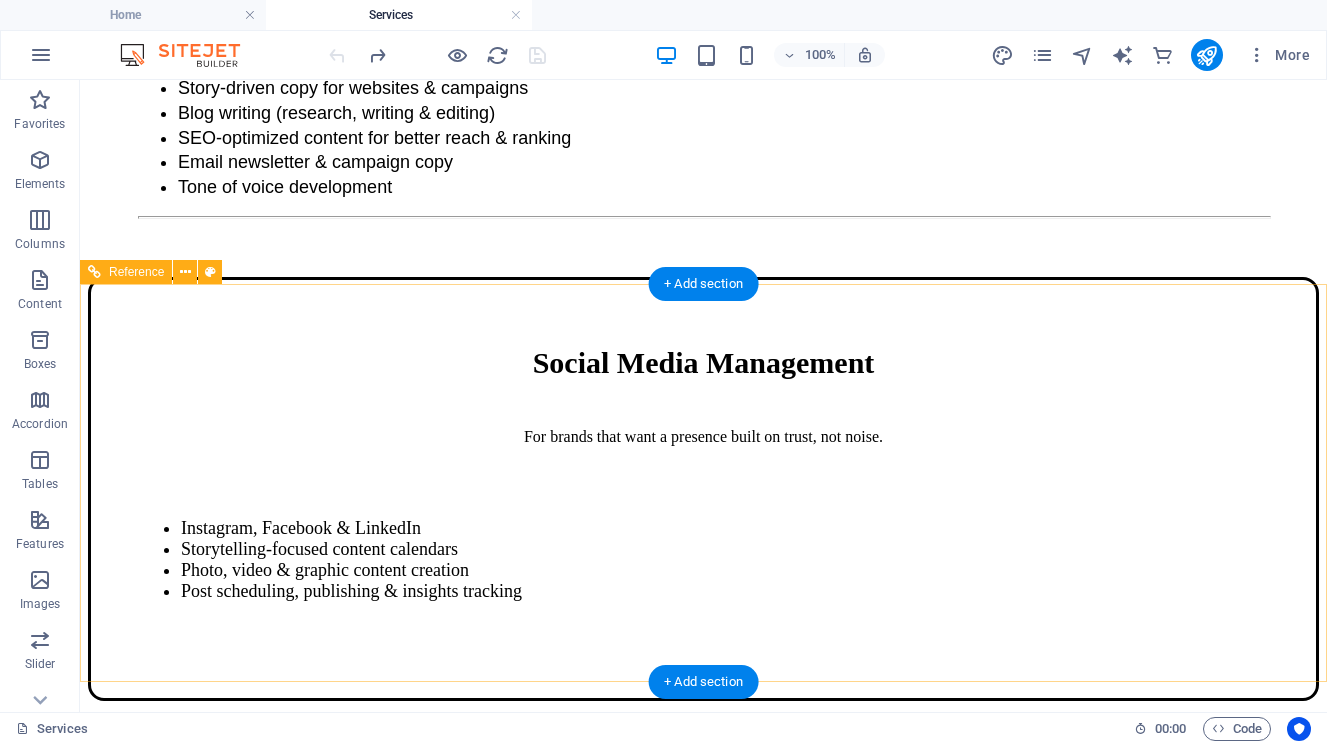 click at bounding box center [703, 2695] 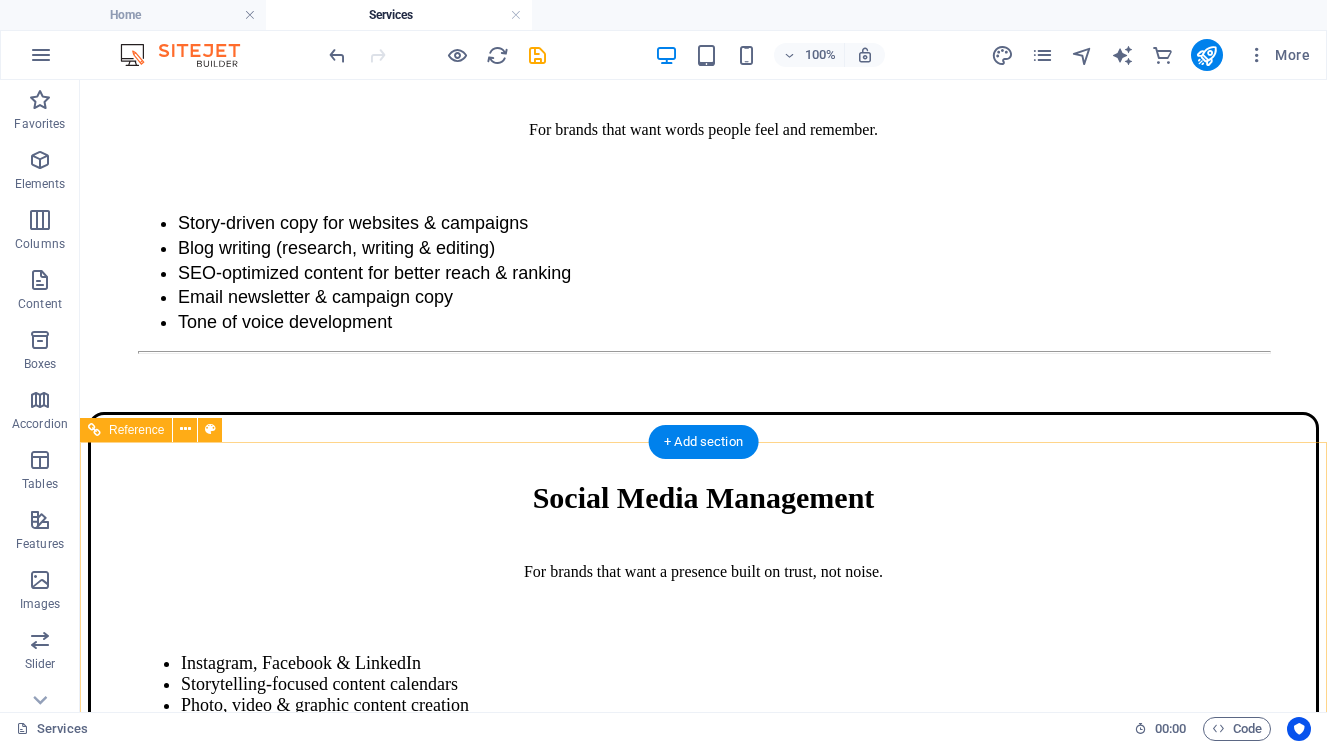 scroll, scrollTop: 3447, scrollLeft: 0, axis: vertical 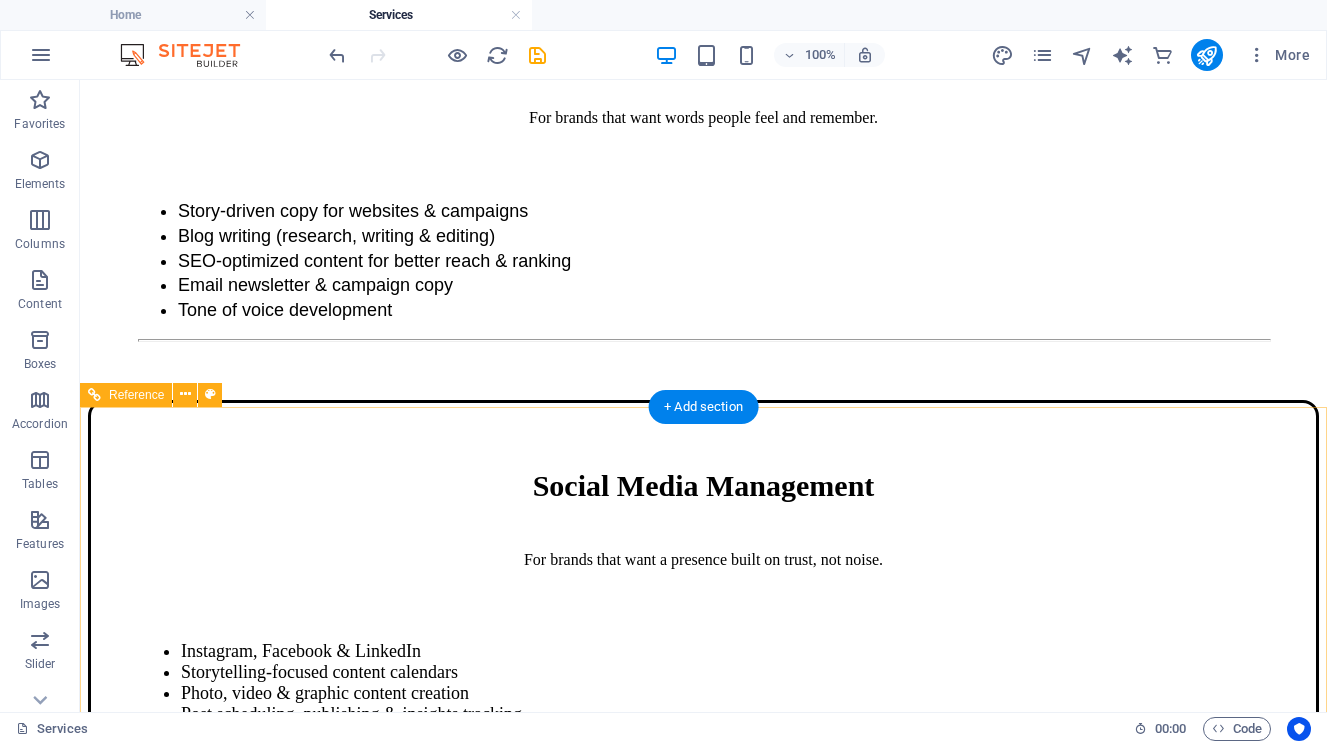 click at bounding box center [703, 2818] 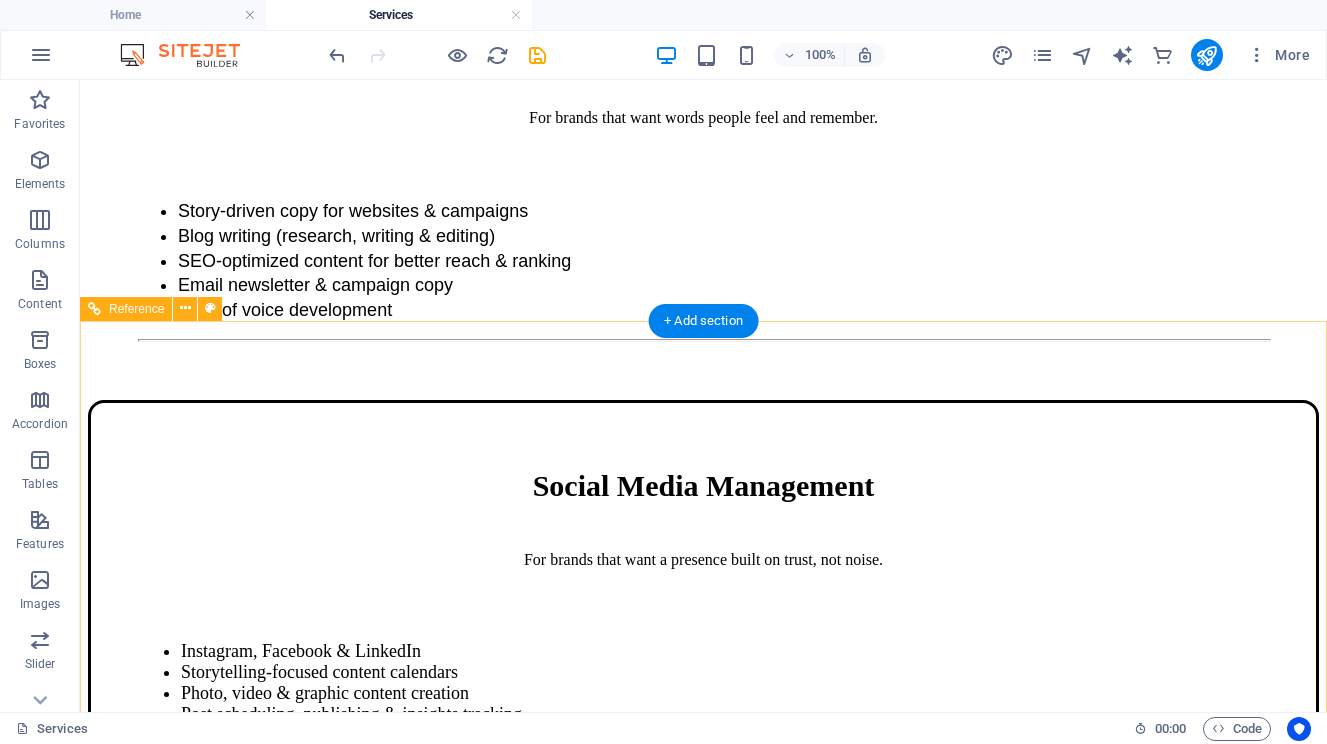scroll, scrollTop: 3600, scrollLeft: 0, axis: vertical 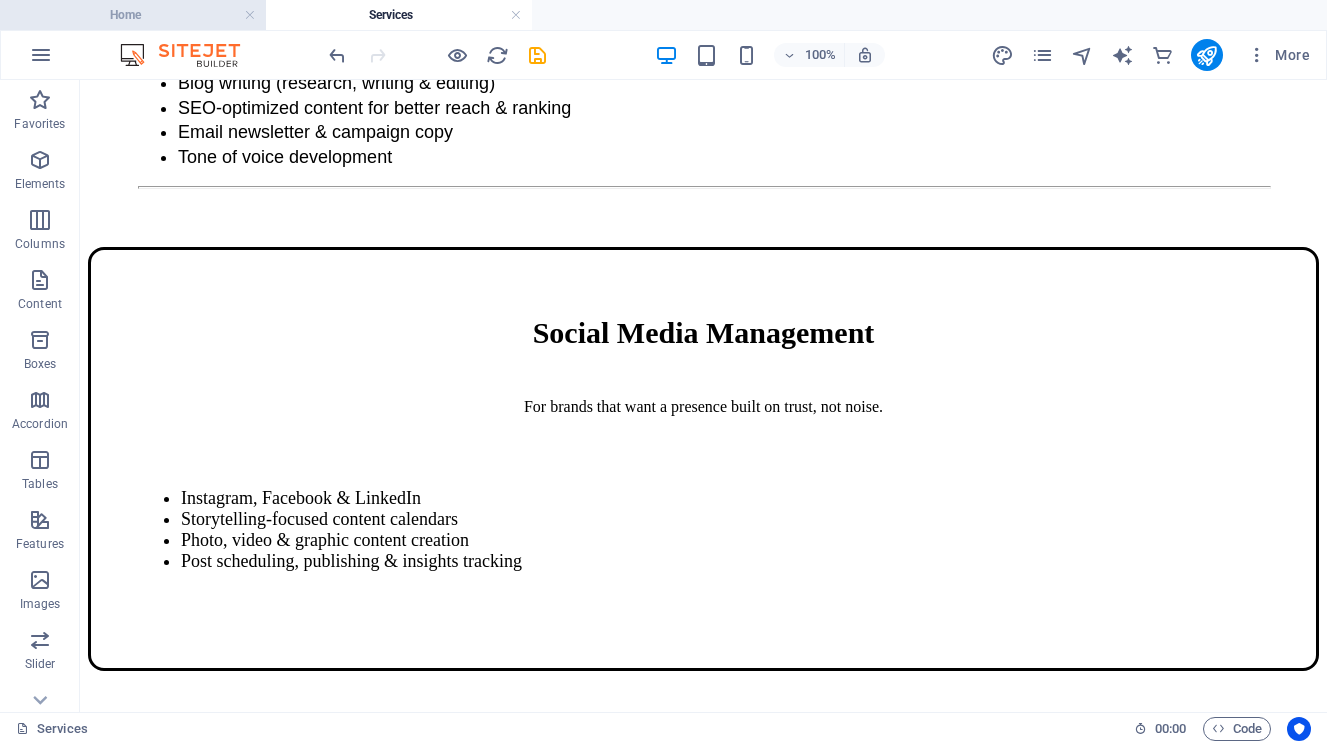 click on "Home" at bounding box center [133, 15] 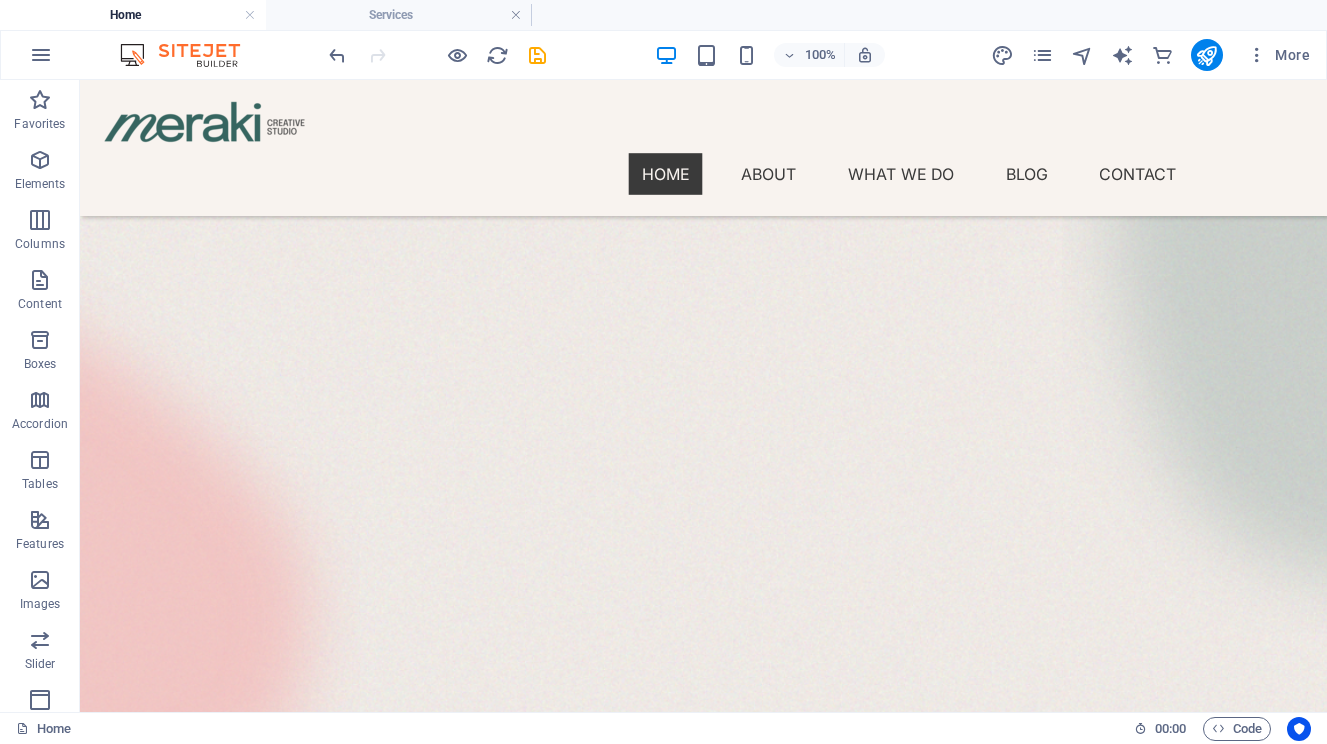 scroll, scrollTop: 3123, scrollLeft: 0, axis: vertical 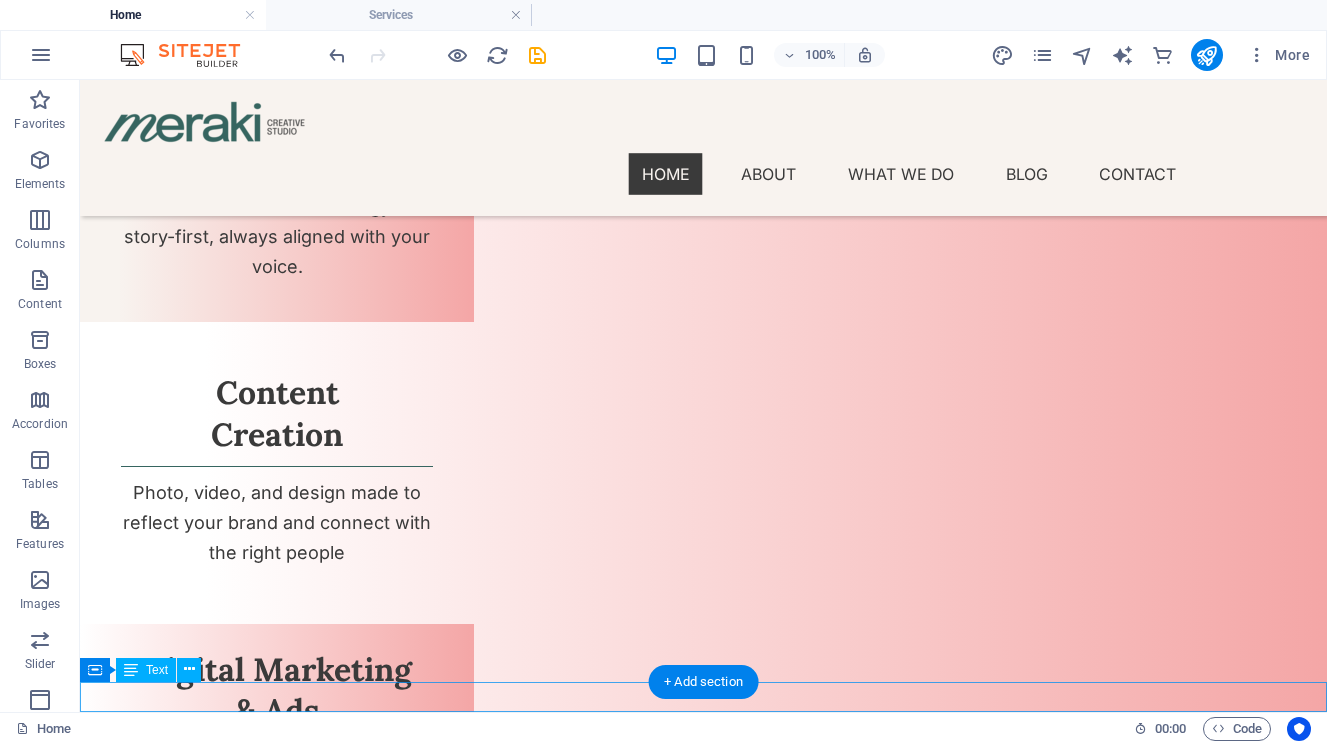 click on "All rights reserved.   2025 Meraki Creative Studio" at bounding box center [703, 5270] 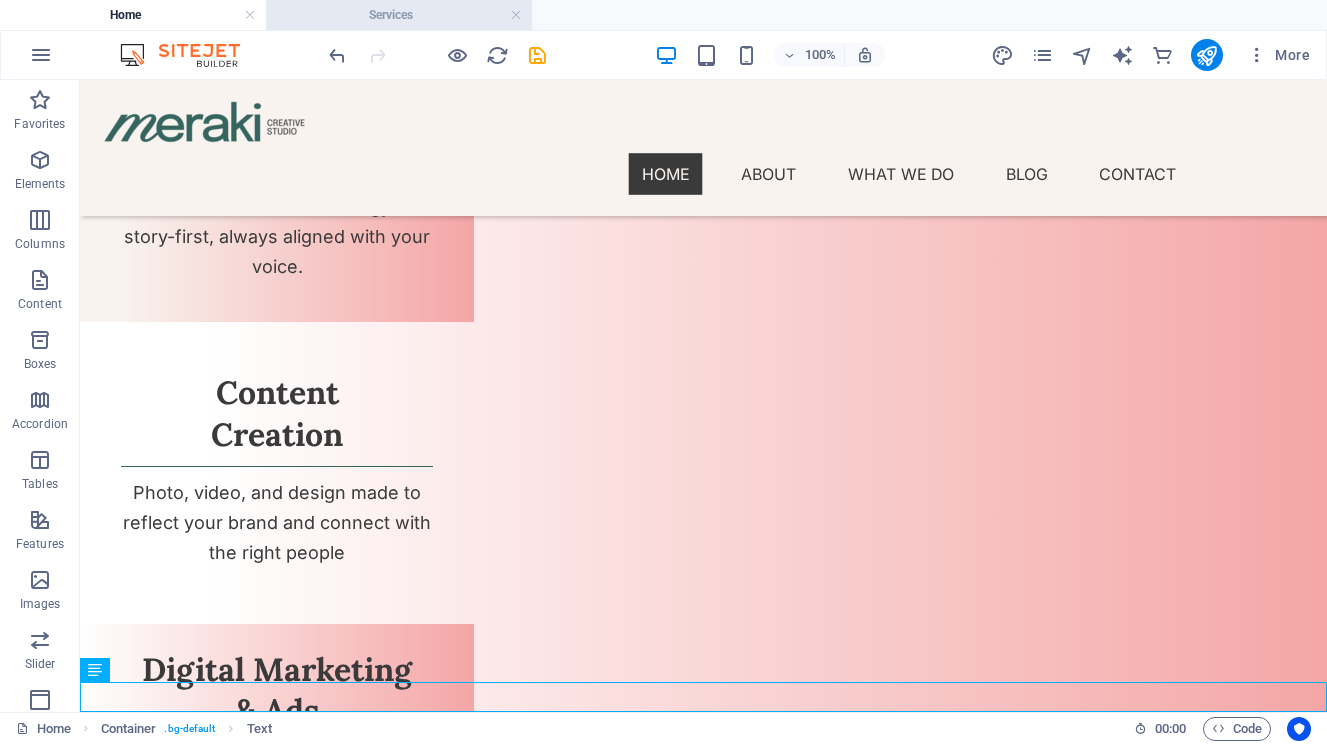 click on "Services" at bounding box center [399, 15] 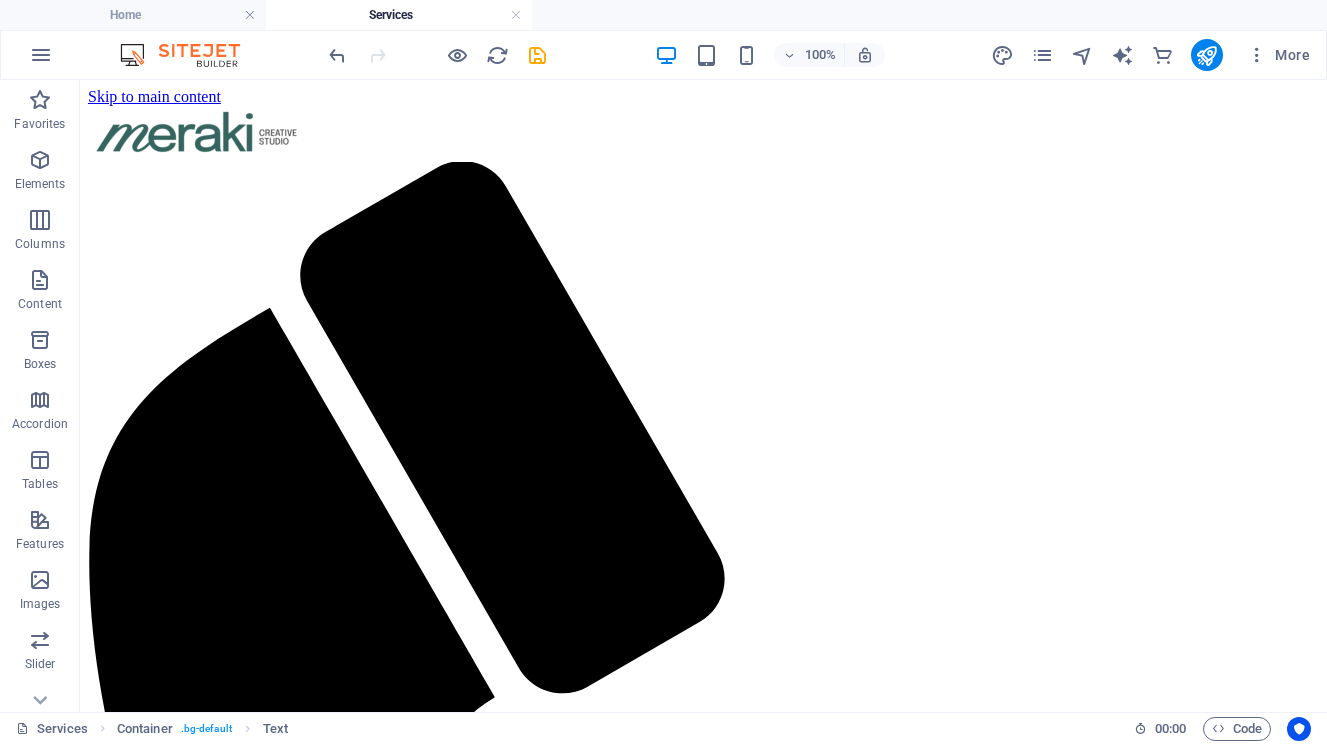 scroll, scrollTop: 3600, scrollLeft: 0, axis: vertical 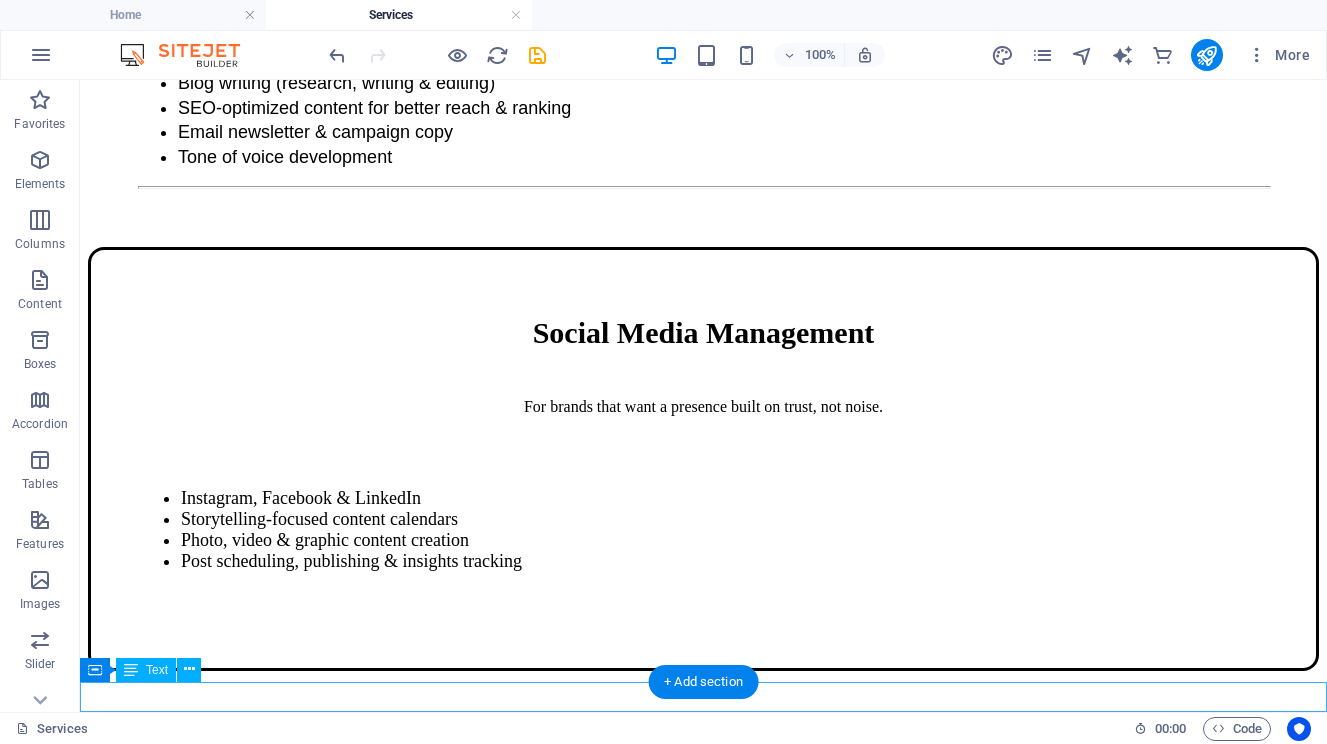 click on "All rights reserved.   2025 Meraki Creative Studio" at bounding box center [703, 5972] 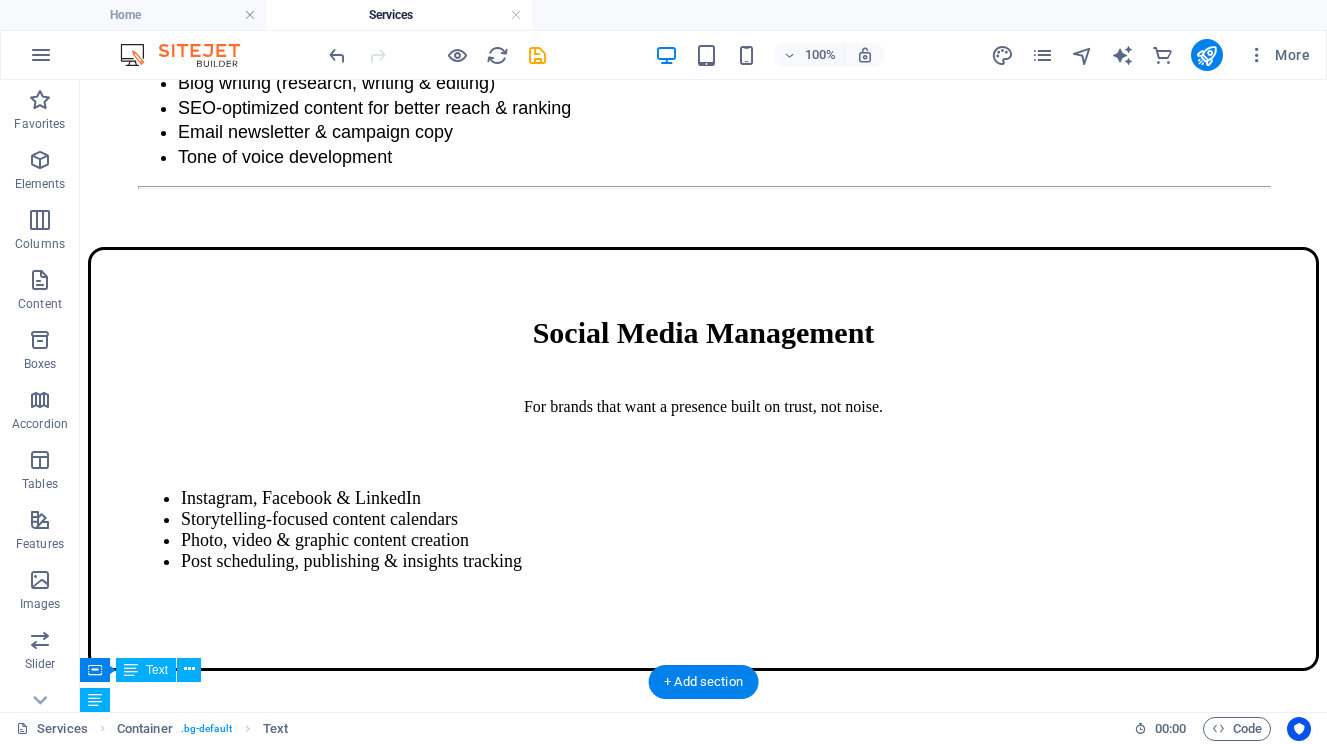 scroll, scrollTop: 3630, scrollLeft: 0, axis: vertical 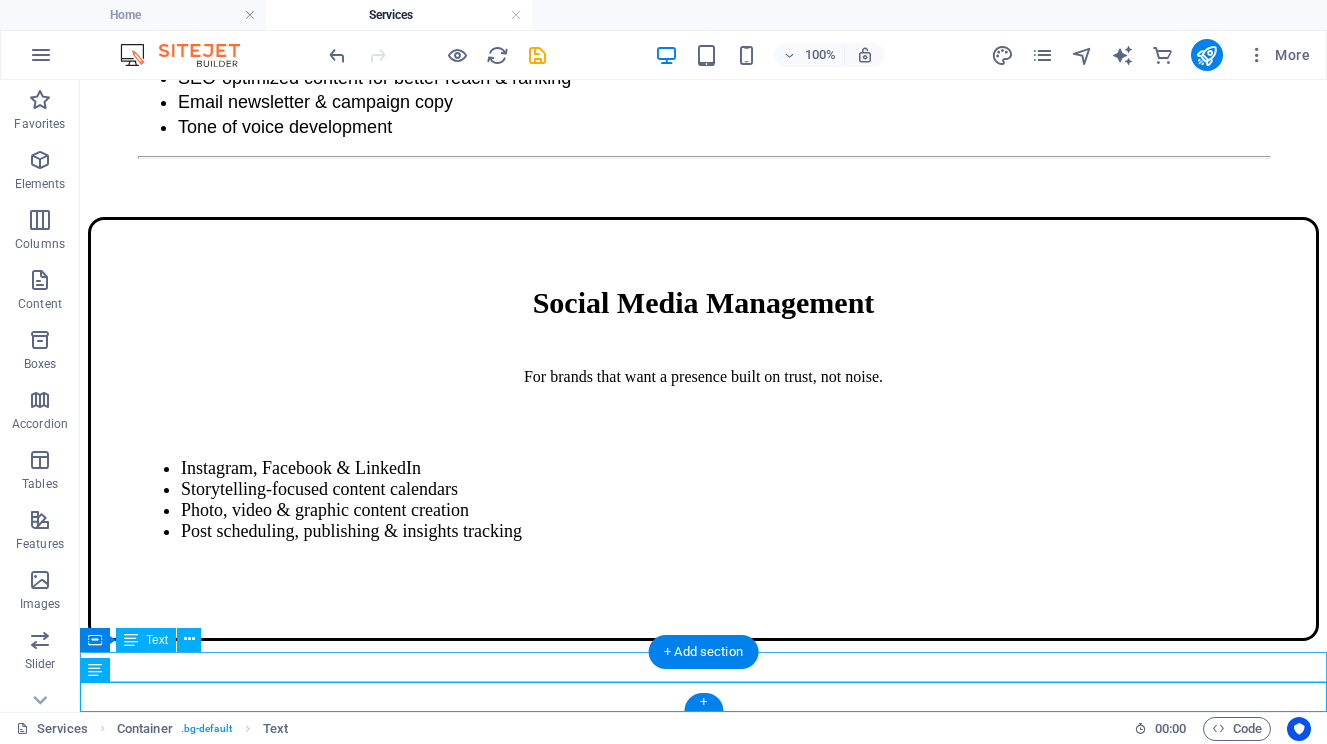 click on "All rights reserved.   2025 Meraki Creative Studio" at bounding box center [703, 5942] 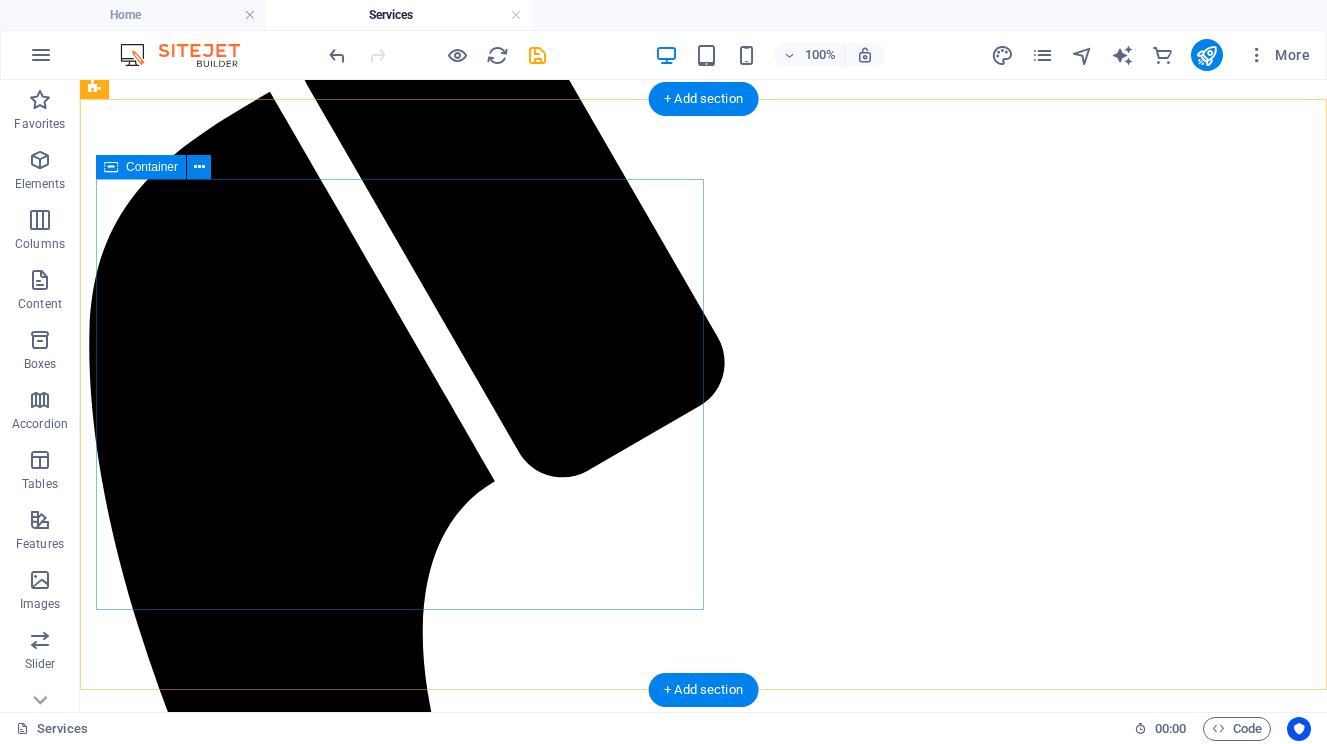 scroll, scrollTop: 0, scrollLeft: 0, axis: both 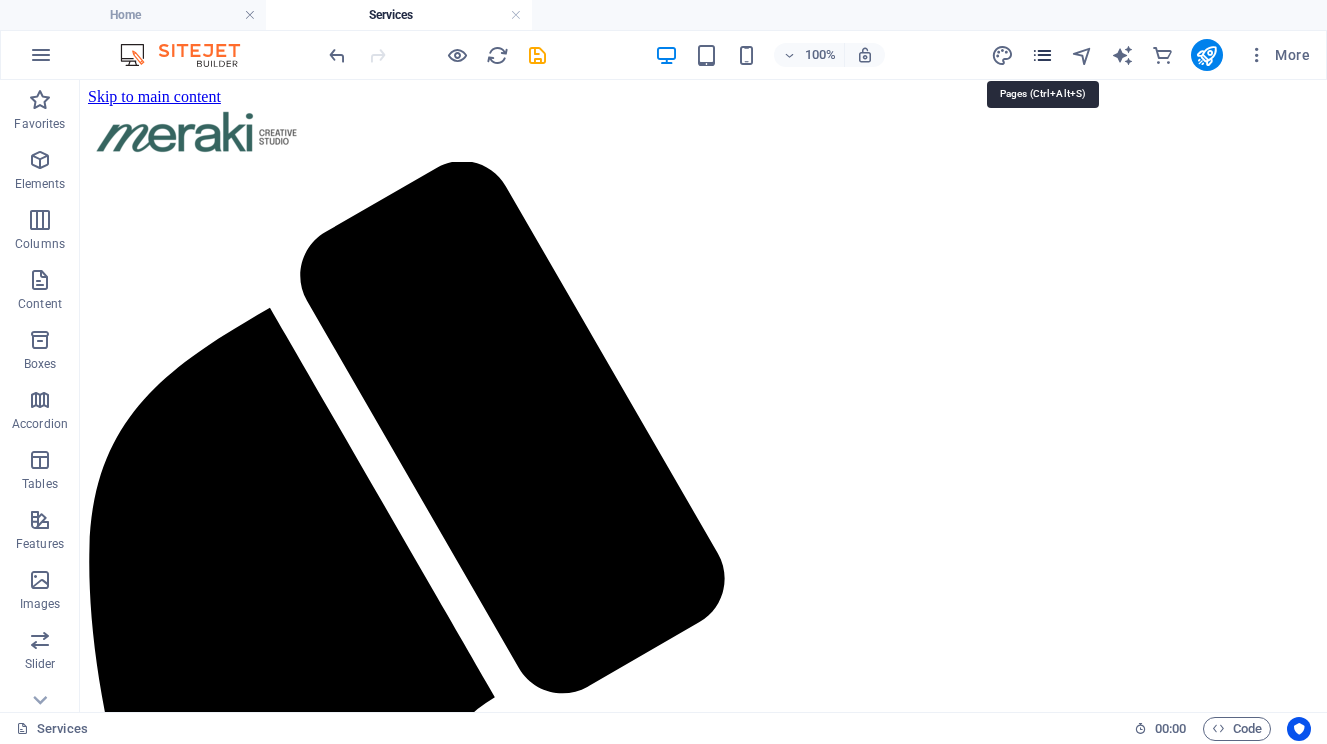 click at bounding box center (1042, 55) 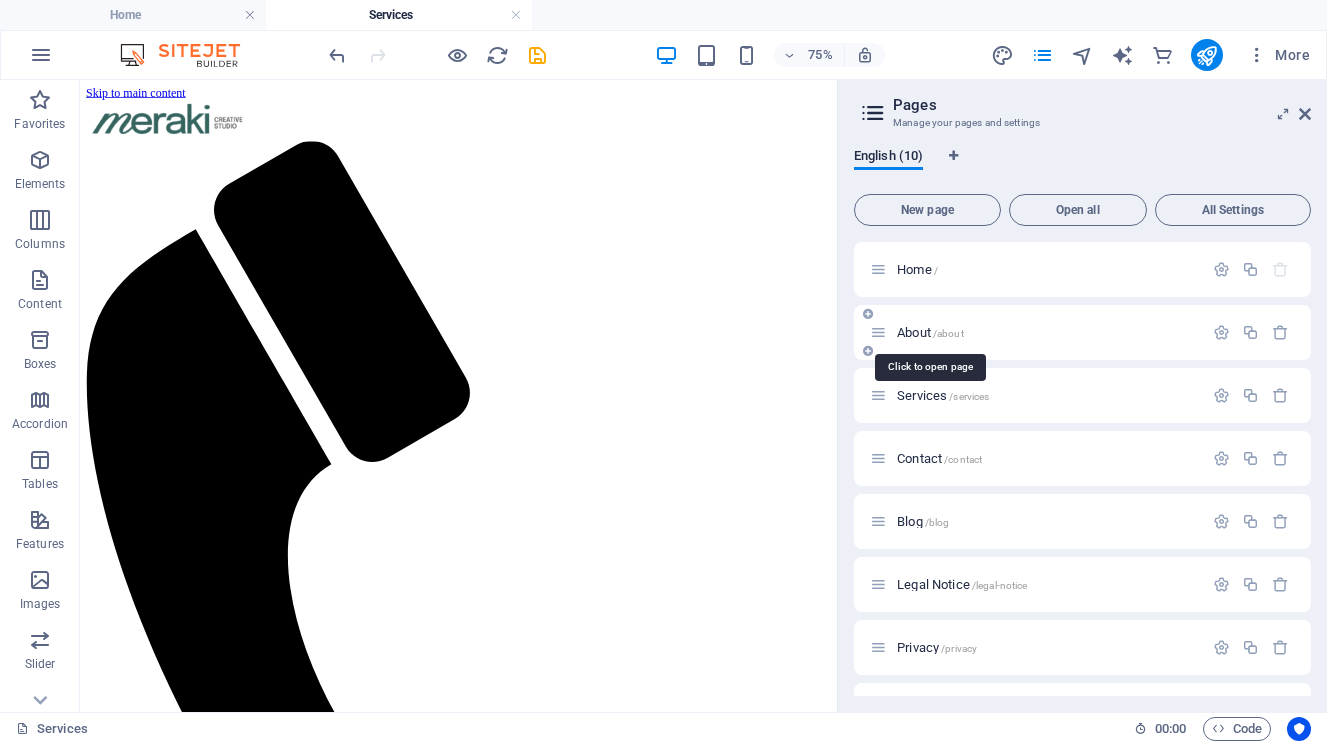 click on "About /about" at bounding box center (930, 332) 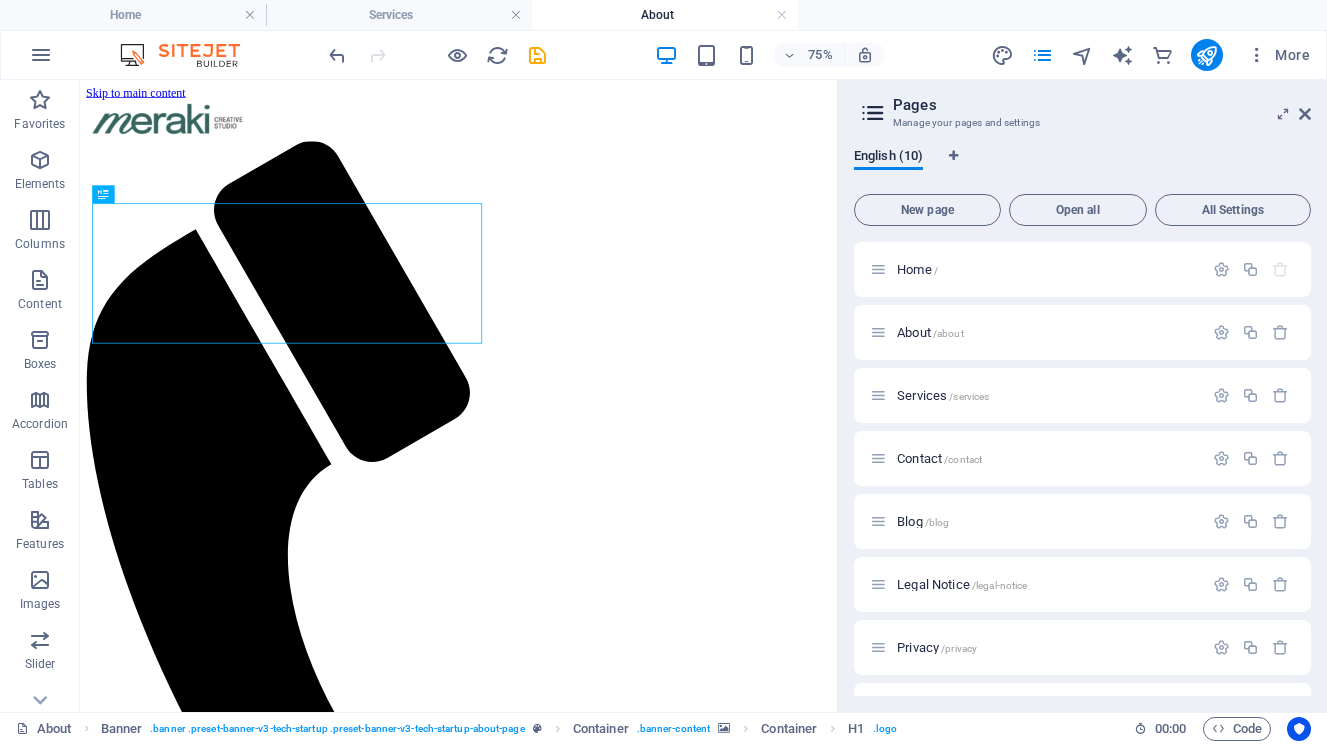scroll, scrollTop: 0, scrollLeft: 0, axis: both 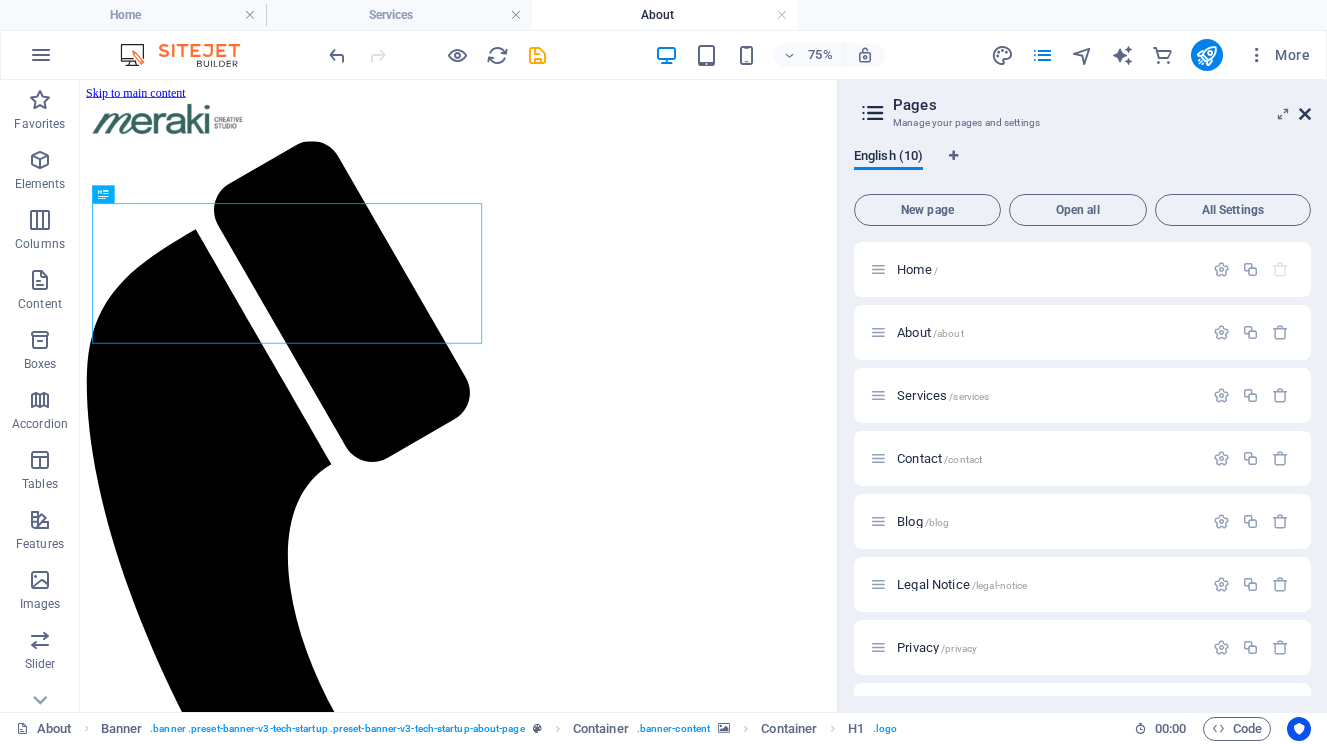 click at bounding box center [1305, 114] 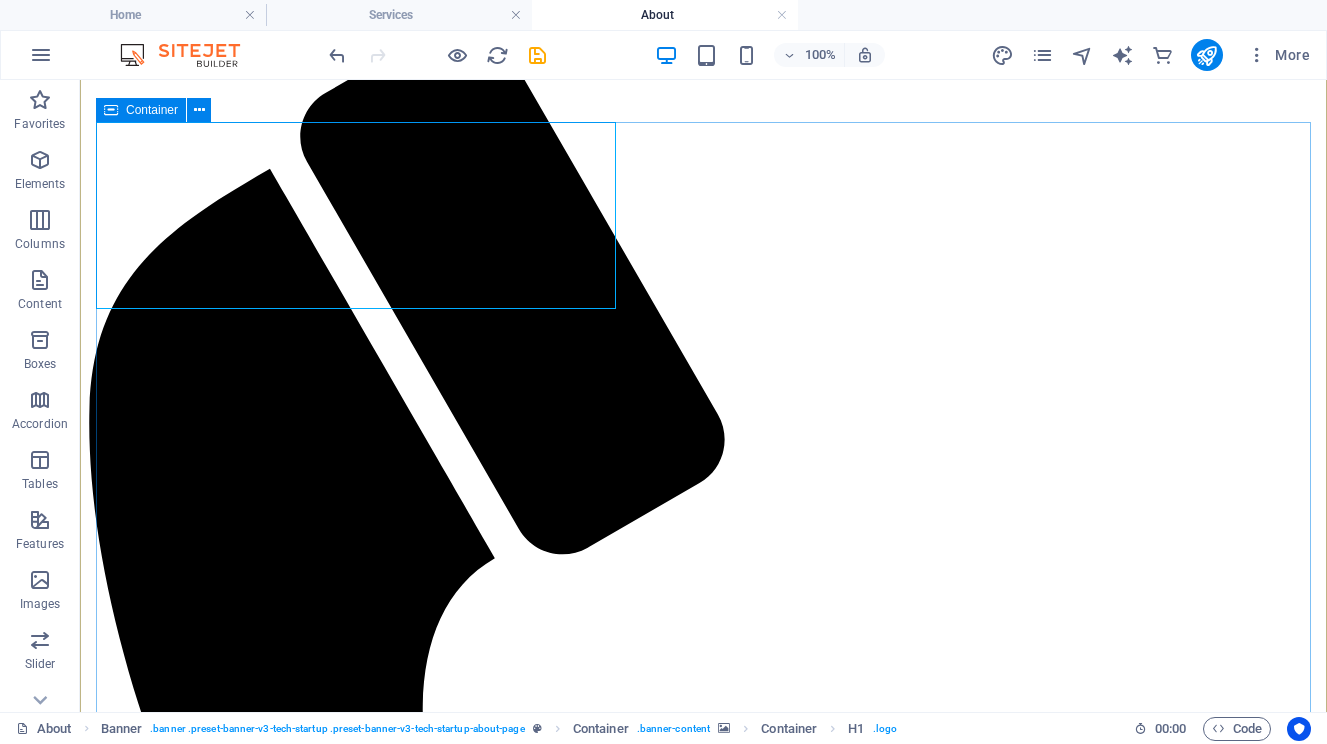 scroll, scrollTop: 144, scrollLeft: 0, axis: vertical 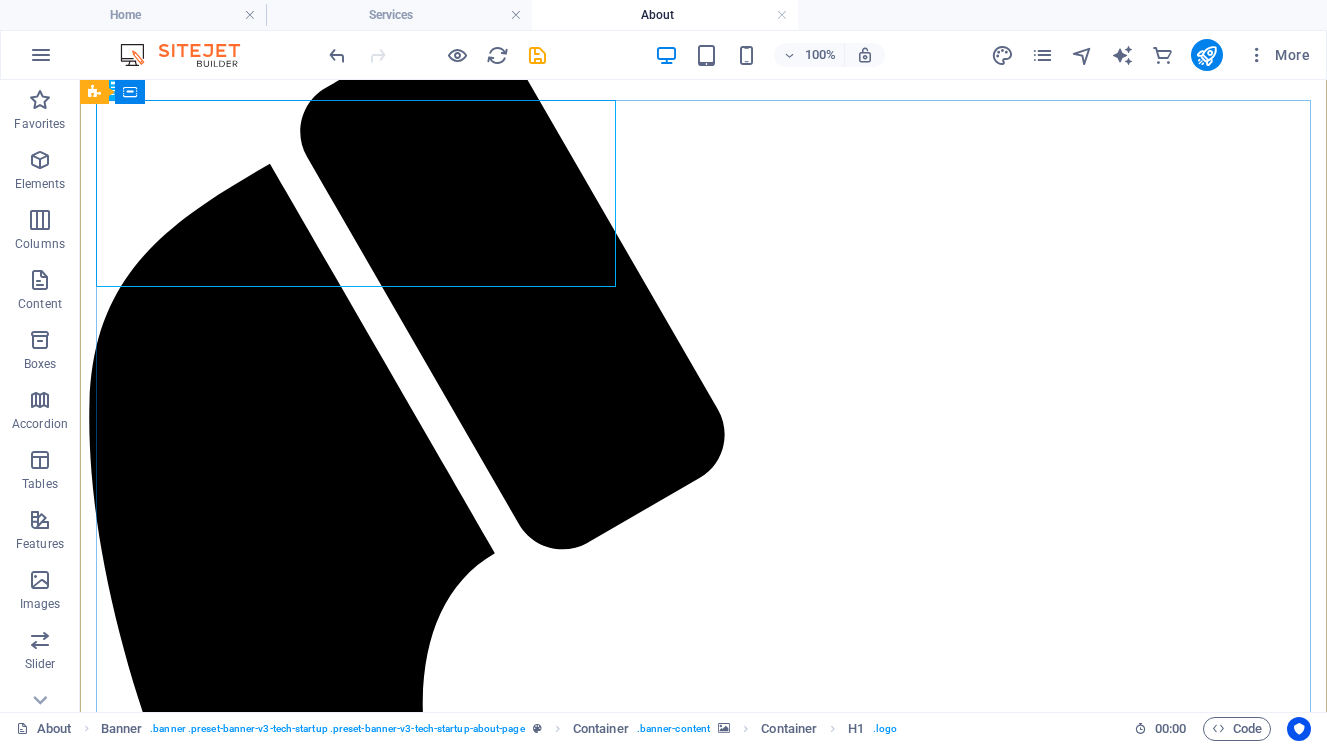 click on "We don't sell stories. We help you find yours. Meraki Creative Studio was born from a simple belief: real stories matter. The name  Meraki  comes from Greek, meaning  to put a piece of your soul into what you do, with love, creativity, and care . That’s the energy that started this studio and the standard we hold in every project since. In a world flooded with content, we work with brands that want to say less and mean more. We partner with businesses, creatives, and purpose-driven organizations to build brands that feel as good as they look. Through thoughtful strategy, branding, and content, we help you show up with authenticity, clarity, creativity, and always with care." at bounding box center [703, 2978] 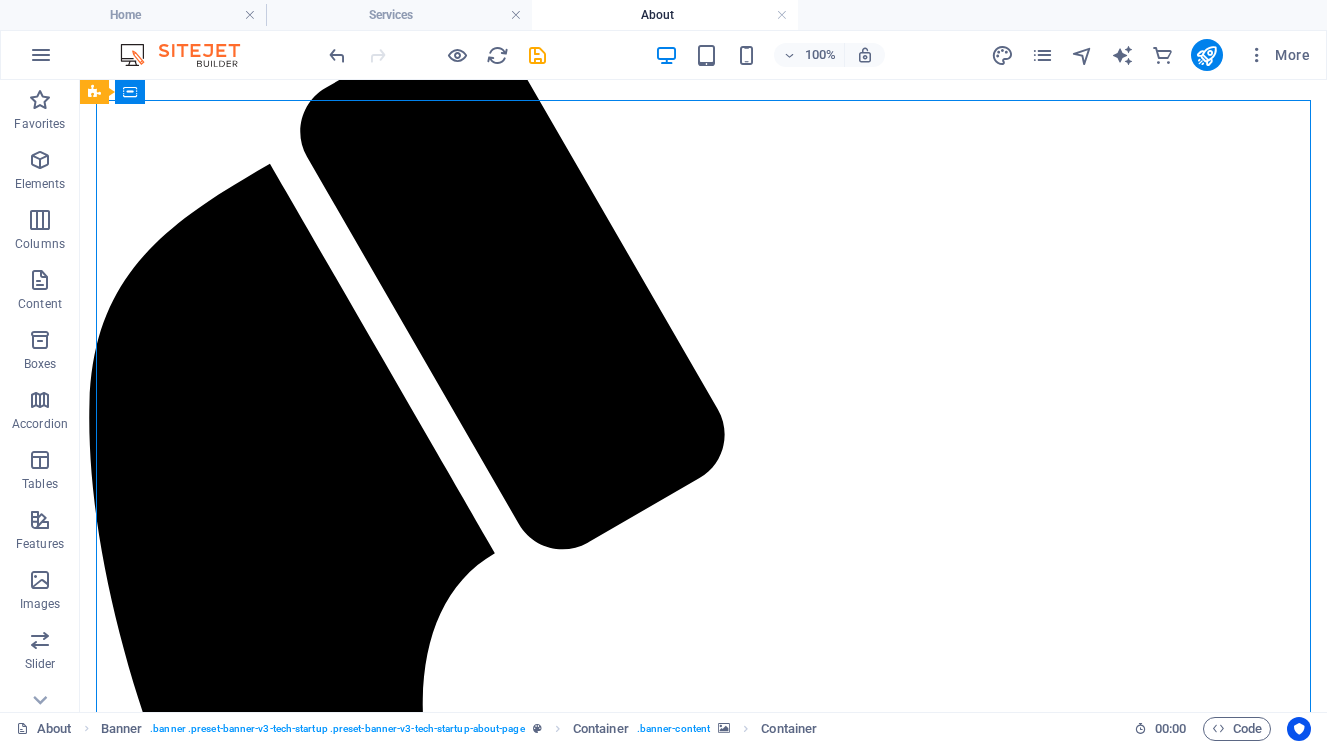 click on "We don't sell stories. We help you find yours. Meraki Creative Studio was born from a simple belief: real stories matter. The name  Meraki  comes from Greek, meaning  to put a piece of your soul into what you do, with love, creativity, and care . That’s the energy that started this studio and the standard we hold in every project since. In a world flooded with content, we work with brands that want to say less and mean more. We partner with businesses, creatives, and purpose-driven organizations to build brands that feel as good as they look. Through thoughtful strategy, branding, and content, we help you show up with authenticity, clarity, creativity, and always with care." at bounding box center (703, 2978) 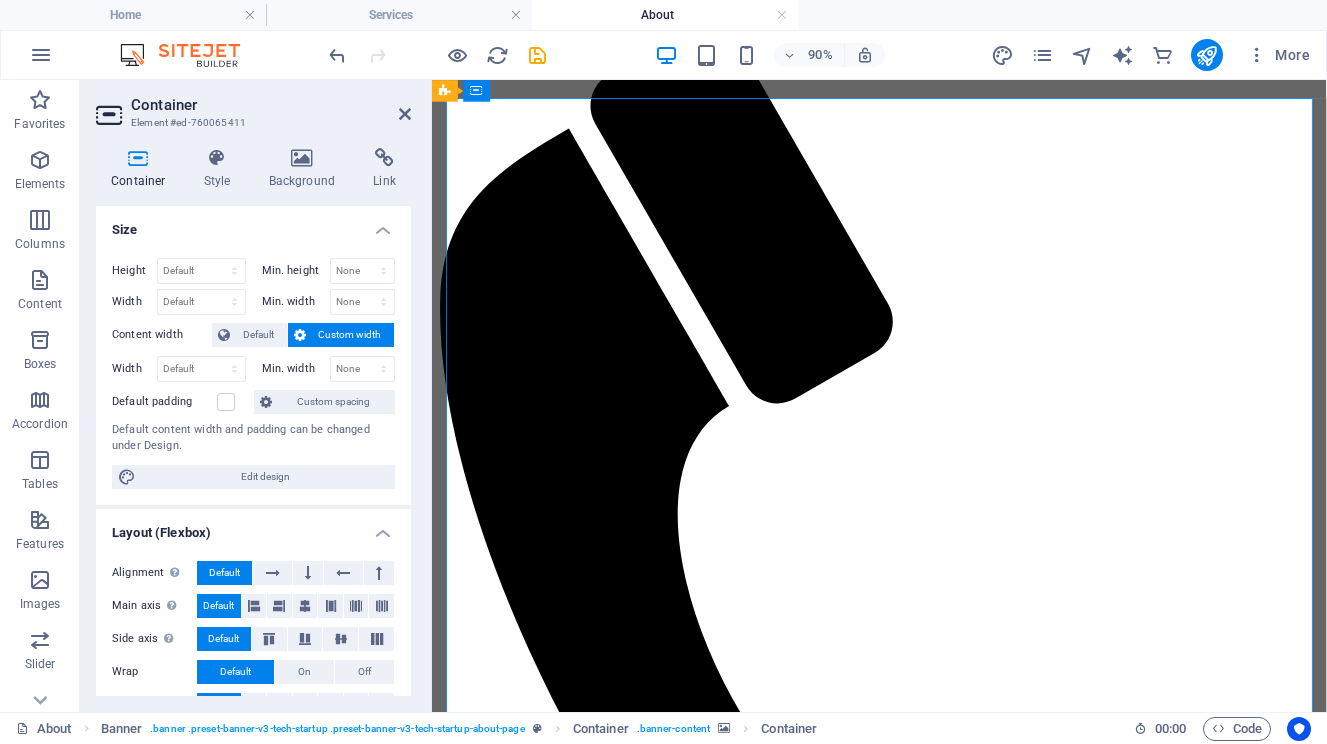 click on "We don't sell stories. We help you find yours. Meraki Creative Studio was born from a simple belief: real stories matter. The name  Meraki  comes from Greek, meaning  to put a piece of your soul into what you do, with love, creativity, and care . That’s the energy that started this studio and the standard we hold in every project since. In a world flooded with content, we work with brands that want to say less and mean more. We partner with businesses, creatives, and purpose-driven organizations to build brands that feel as good as they look. Through thoughtful strategy, branding, and content, we help you show up with authenticity, clarity, creativity, and always with care." at bounding box center (929, 2642) 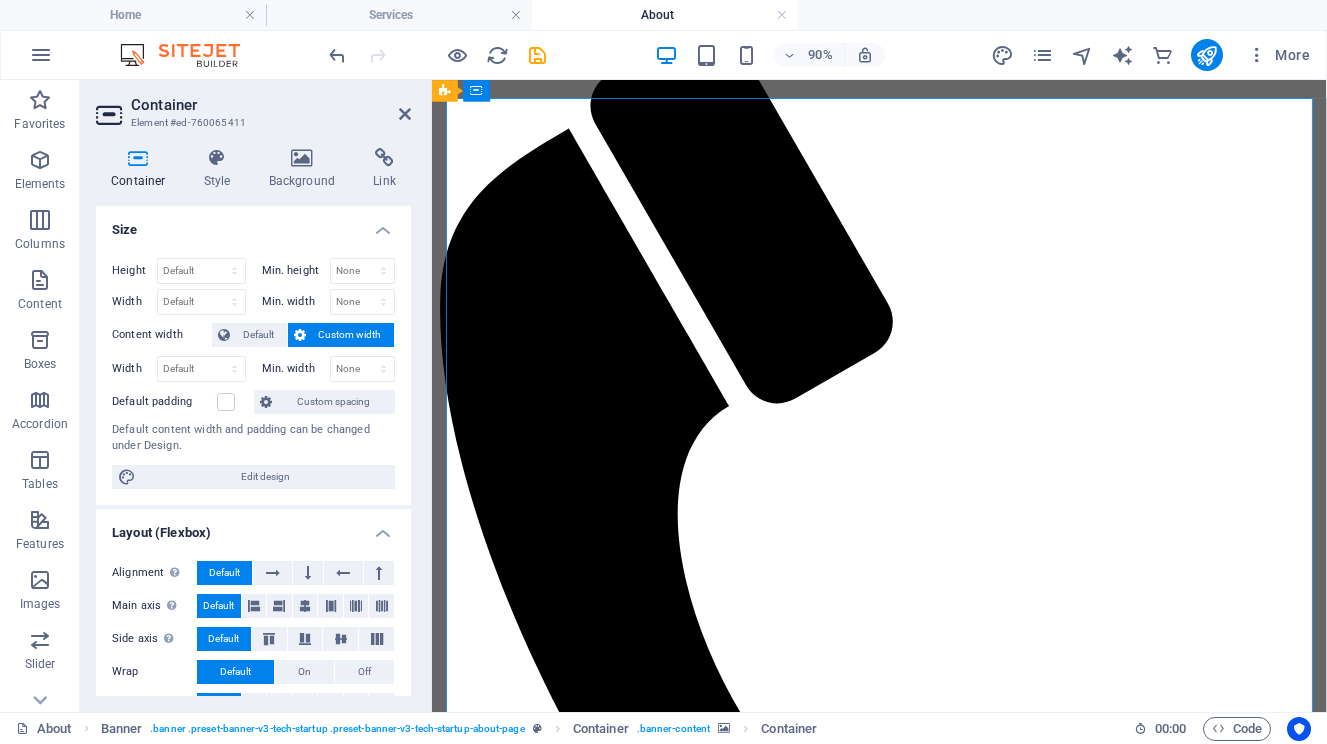 click on "We don't sell stories. We help you find yours. Meraki Creative Studio was born from a simple belief: real stories matter. The name  Meraki  comes from Greek, meaning  to put a piece of your soul into what you do, with love, creativity, and care . That’s the energy that started this studio and the standard we hold in every project since. In a world flooded with content, we work with brands that want to say less and mean more. We partner with businesses, creatives, and purpose-driven organizations to build brands that feel as good as they look. Through thoughtful strategy, branding, and content, we help you show up with authenticity, clarity, creativity, and always with care." at bounding box center [929, 2642] 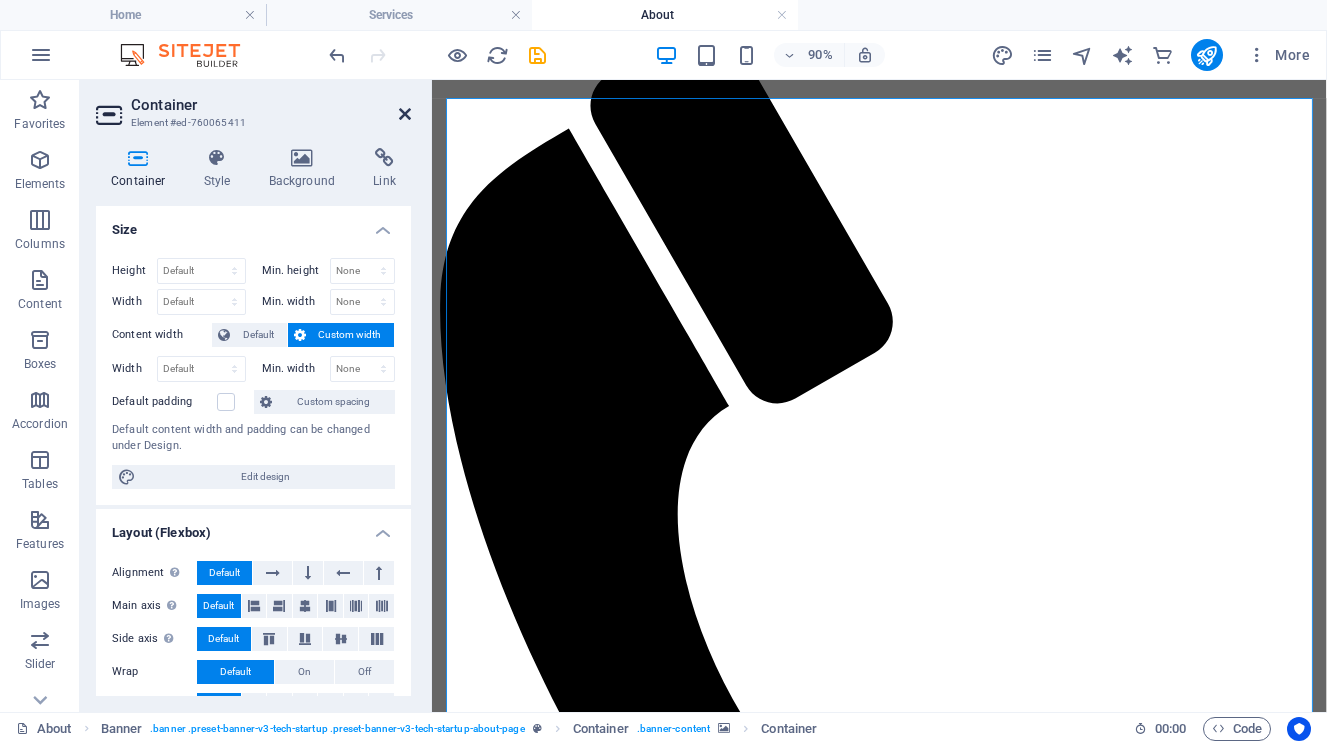 click at bounding box center [405, 114] 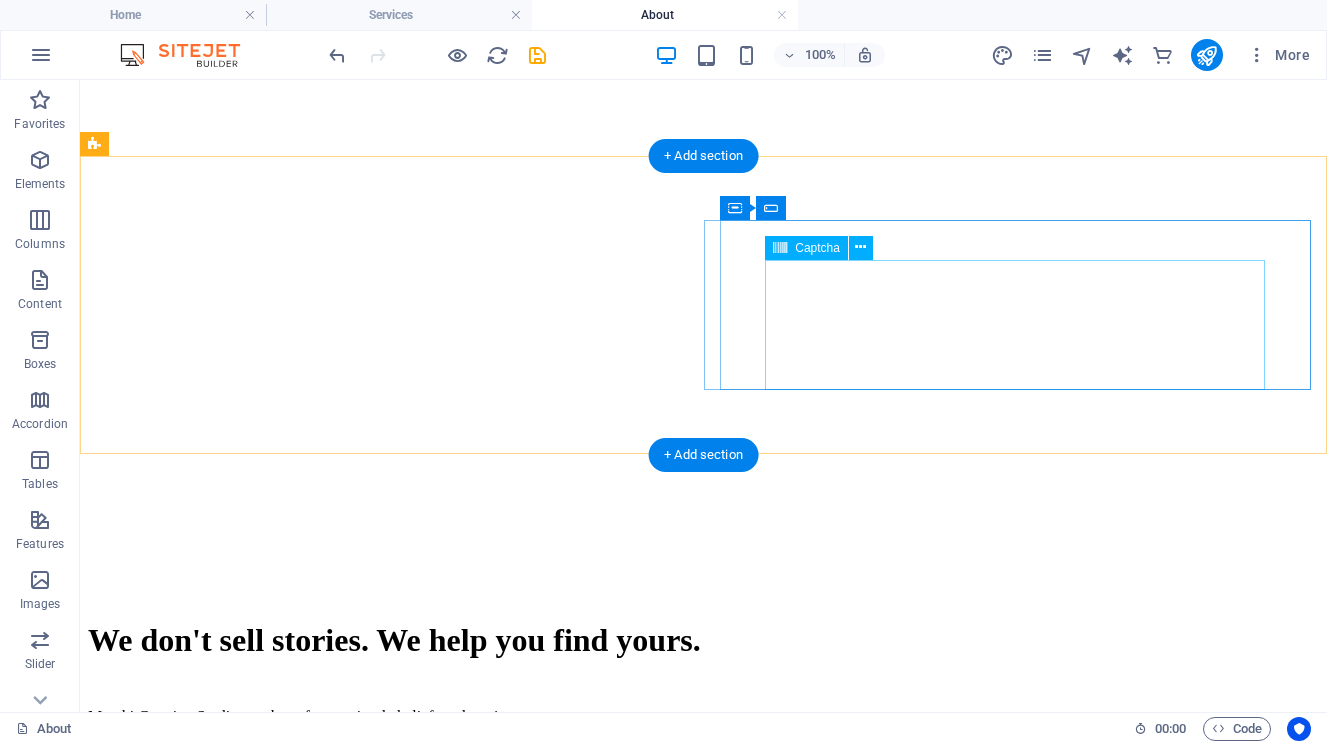 scroll, scrollTop: 2276, scrollLeft: 0, axis: vertical 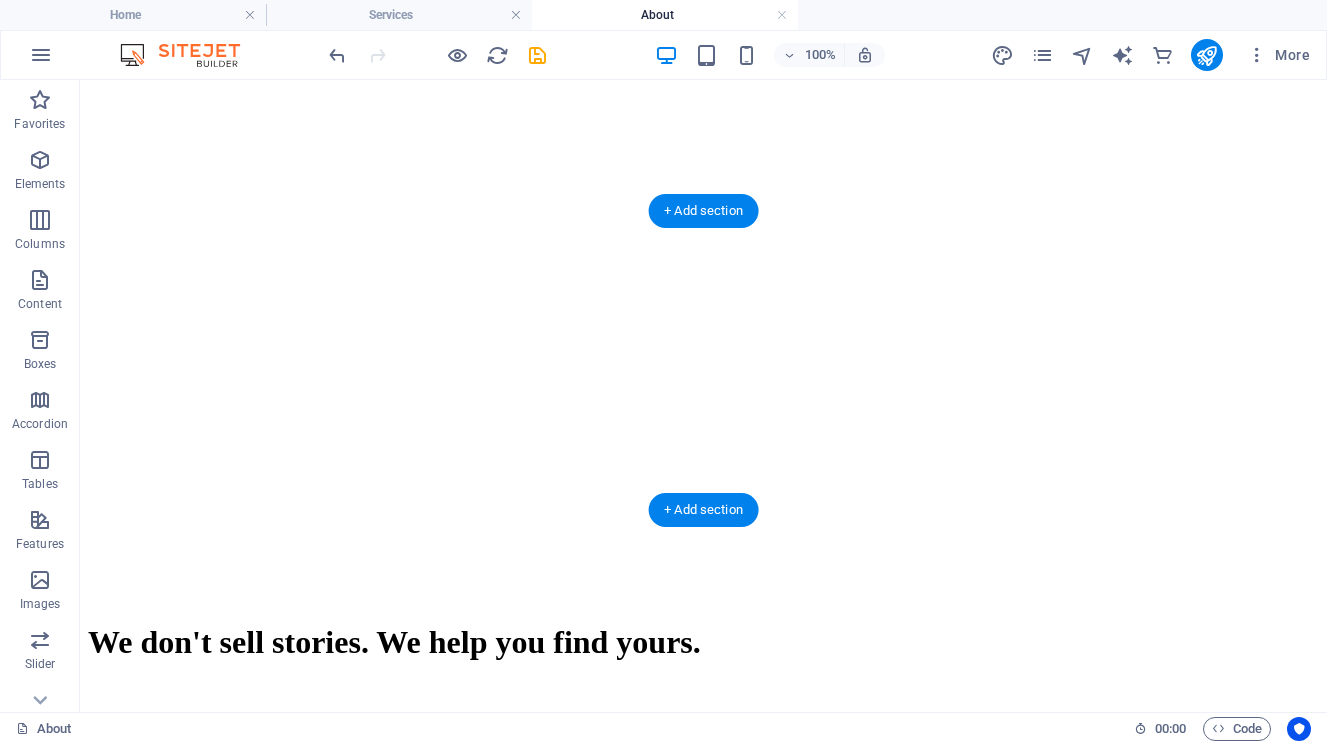 click at bounding box center (703, 4390) 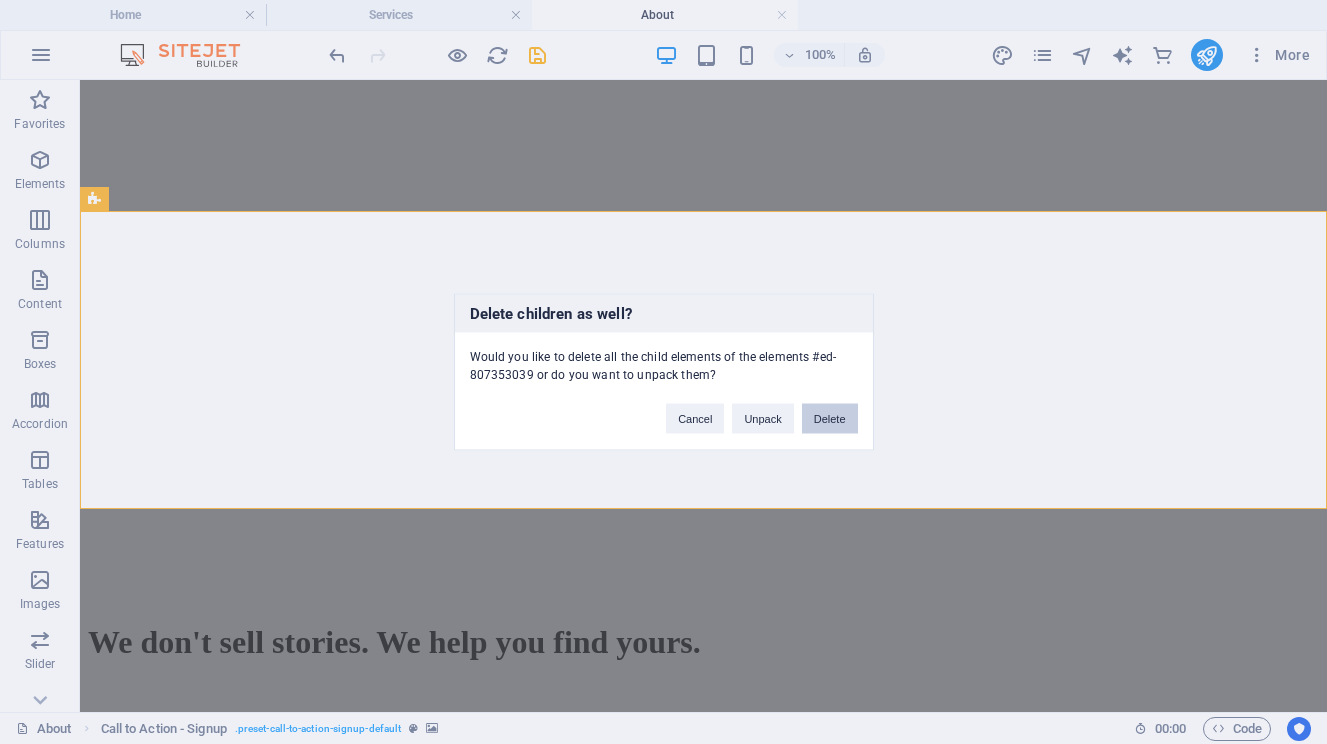 click on "Delete" at bounding box center [830, 419] 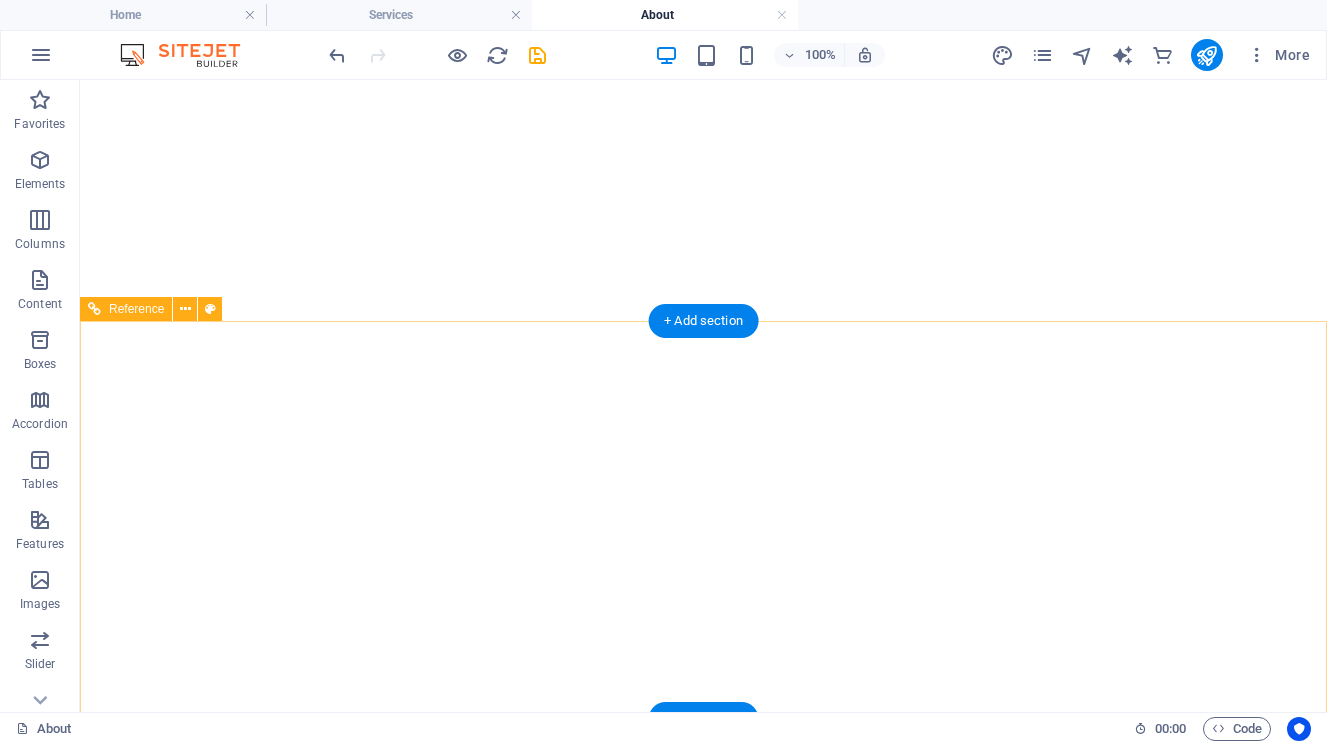 scroll, scrollTop: 2203, scrollLeft: 0, axis: vertical 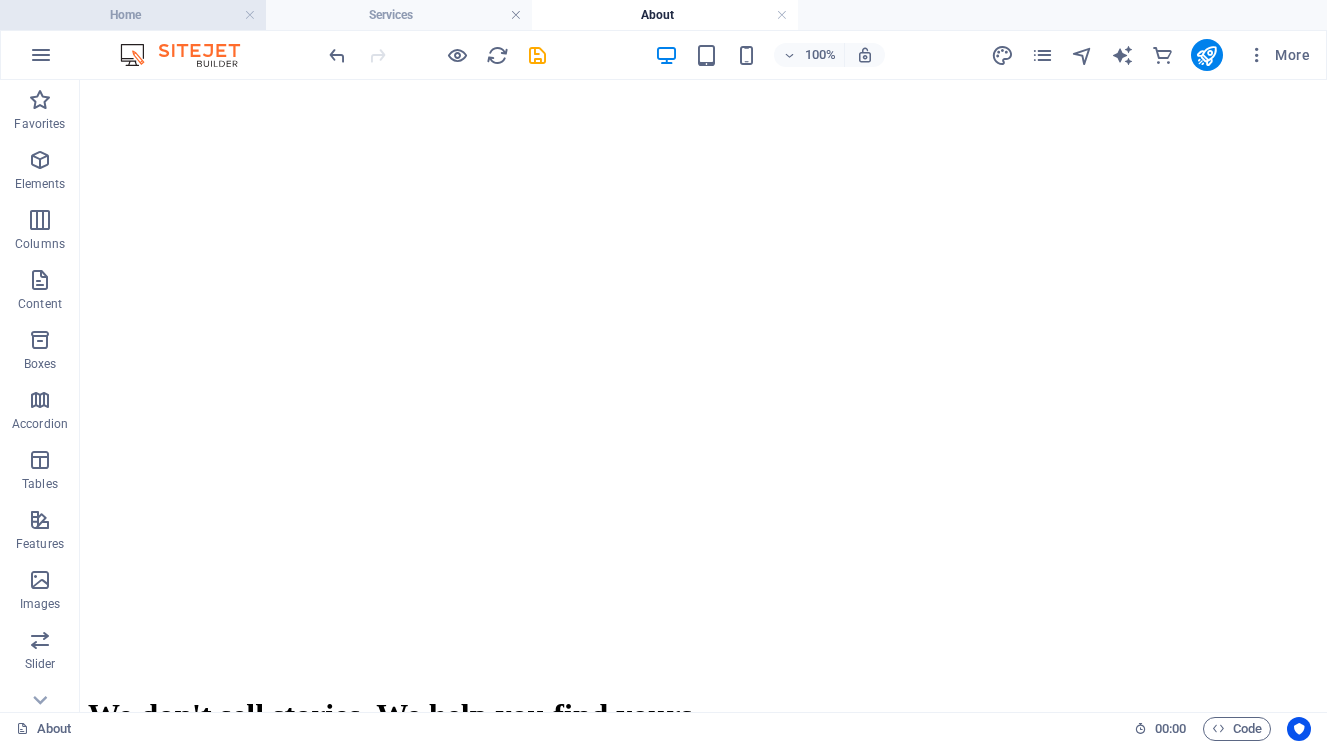 click on "Home" at bounding box center [133, 15] 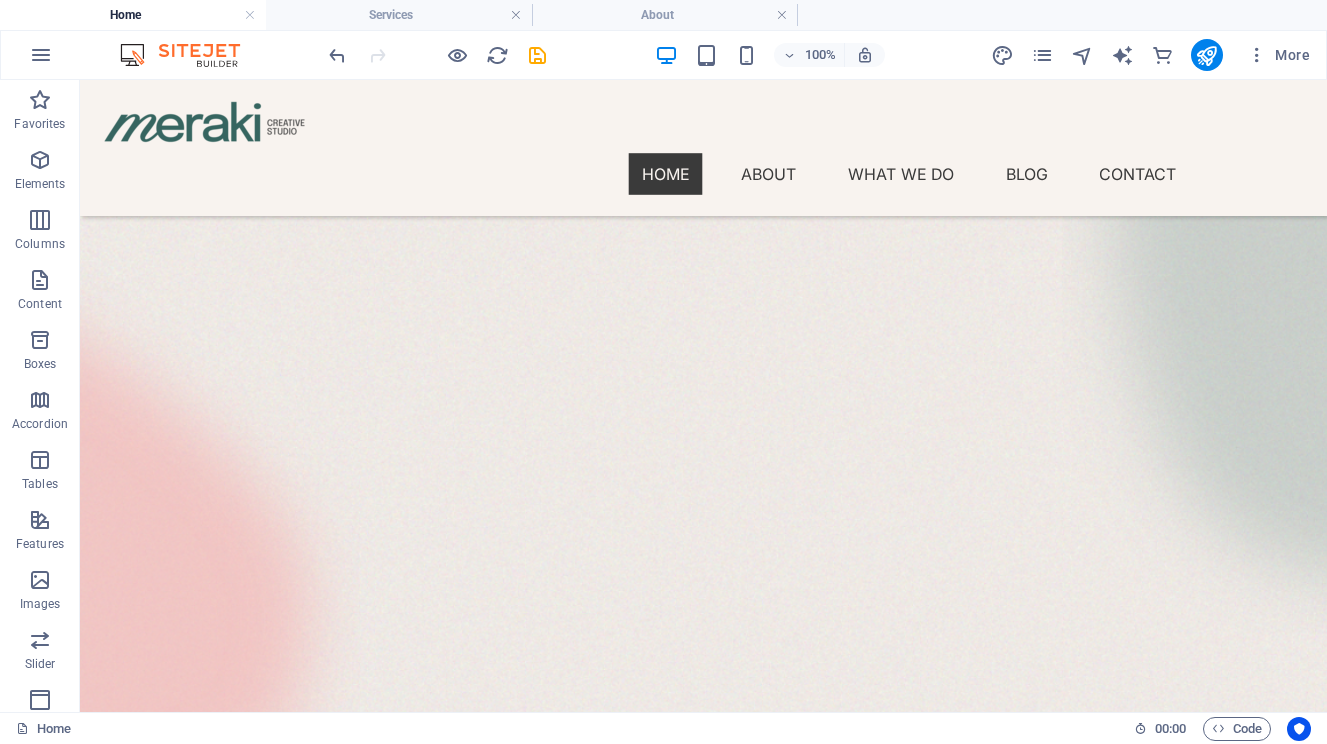 scroll, scrollTop: 3123, scrollLeft: 0, axis: vertical 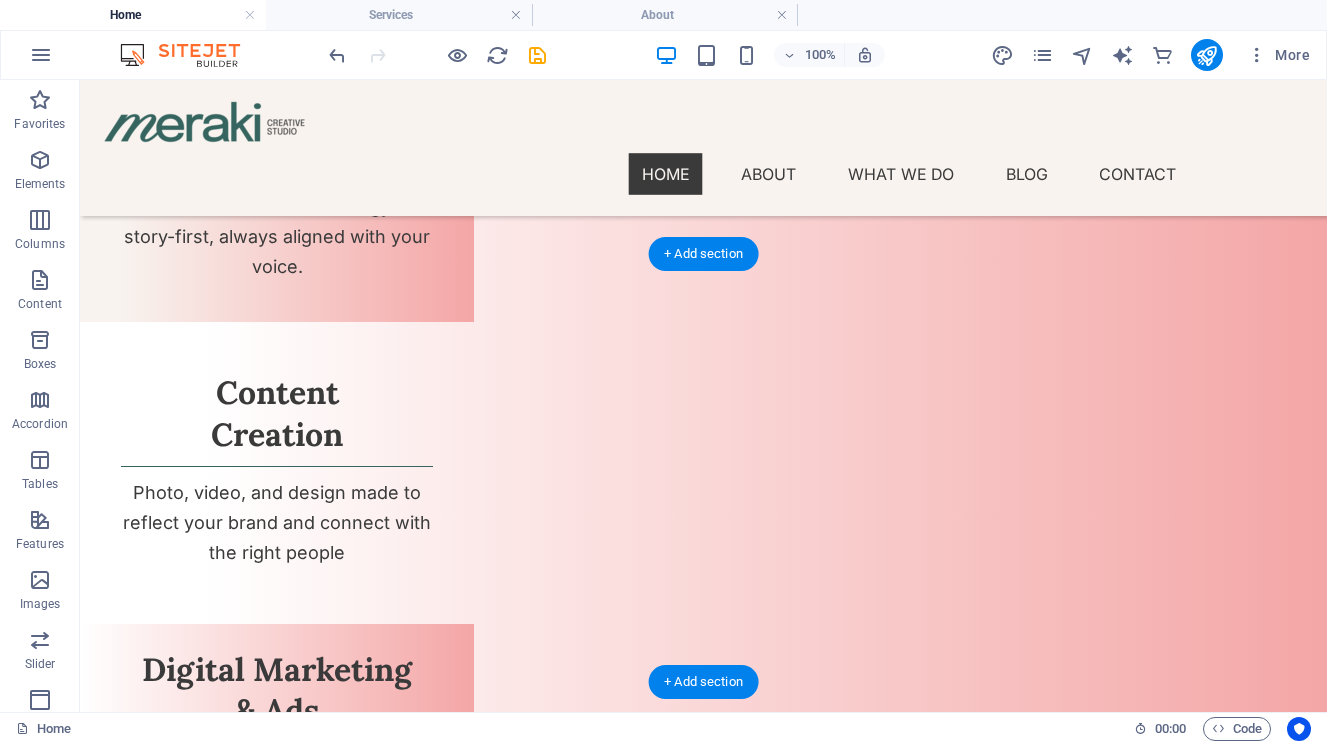 click at bounding box center [703, 4033] 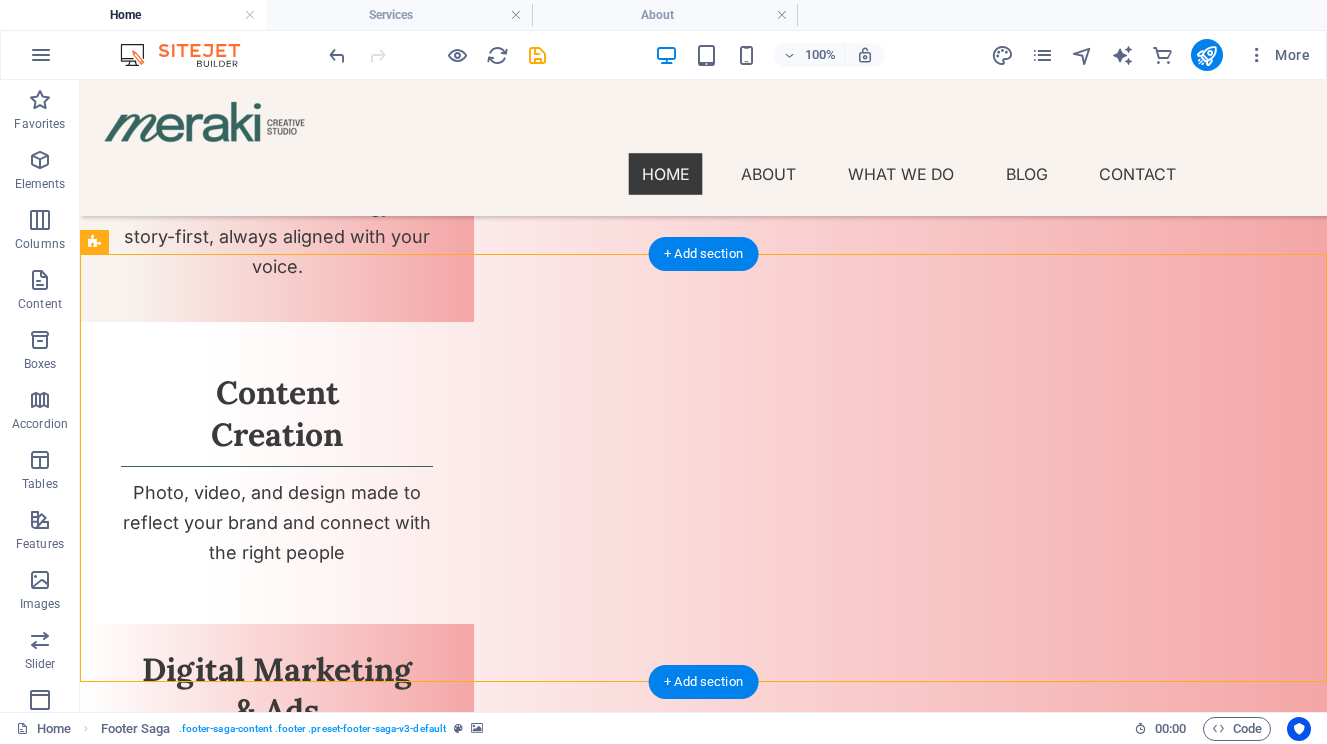 click at bounding box center (703, 4033) 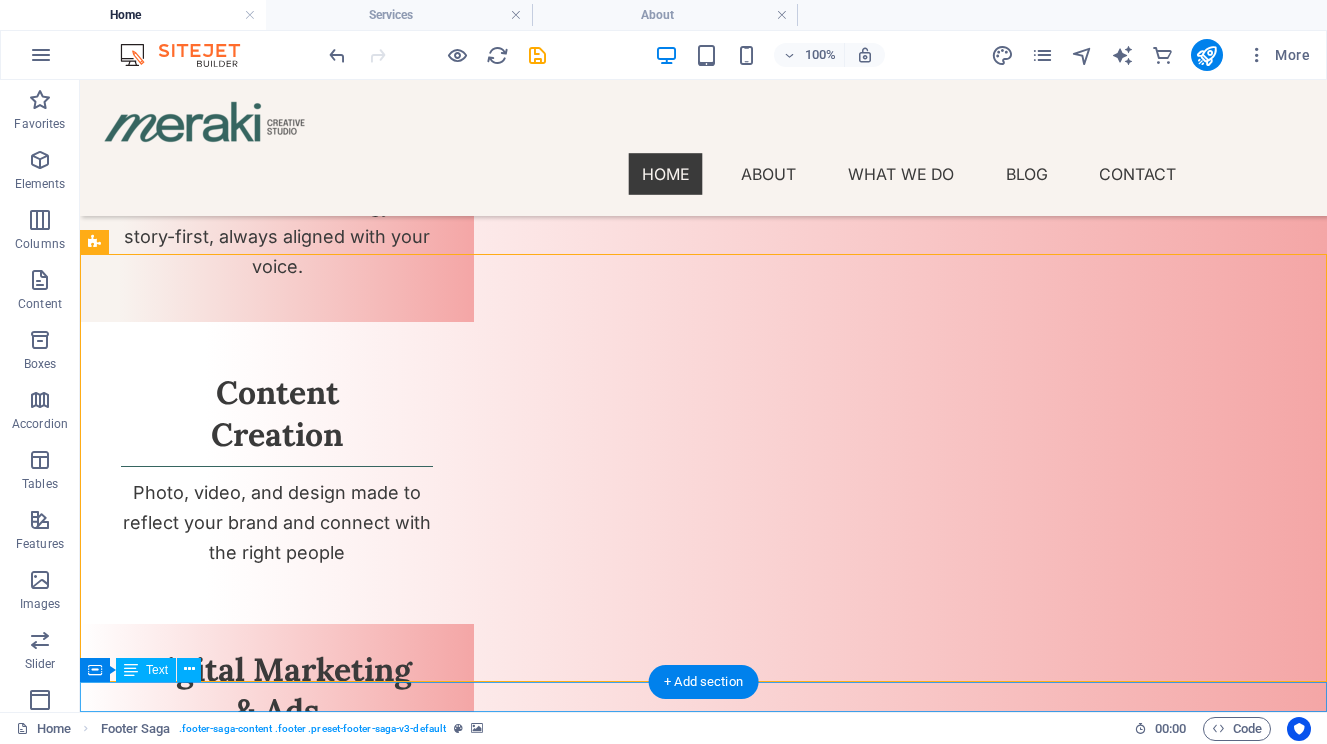 click on "All rights reserved.   2025 Meraki Creative Studio" at bounding box center (703, 5270) 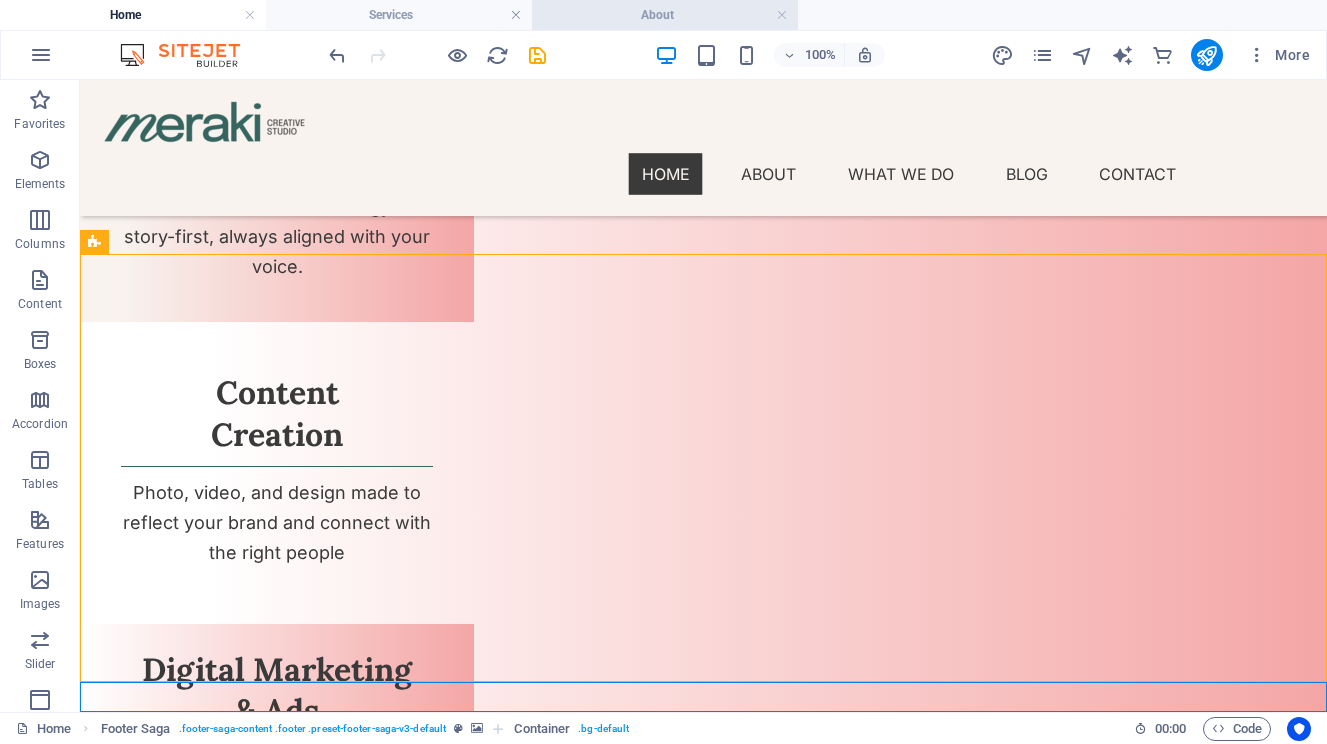 click on "About" at bounding box center [665, 15] 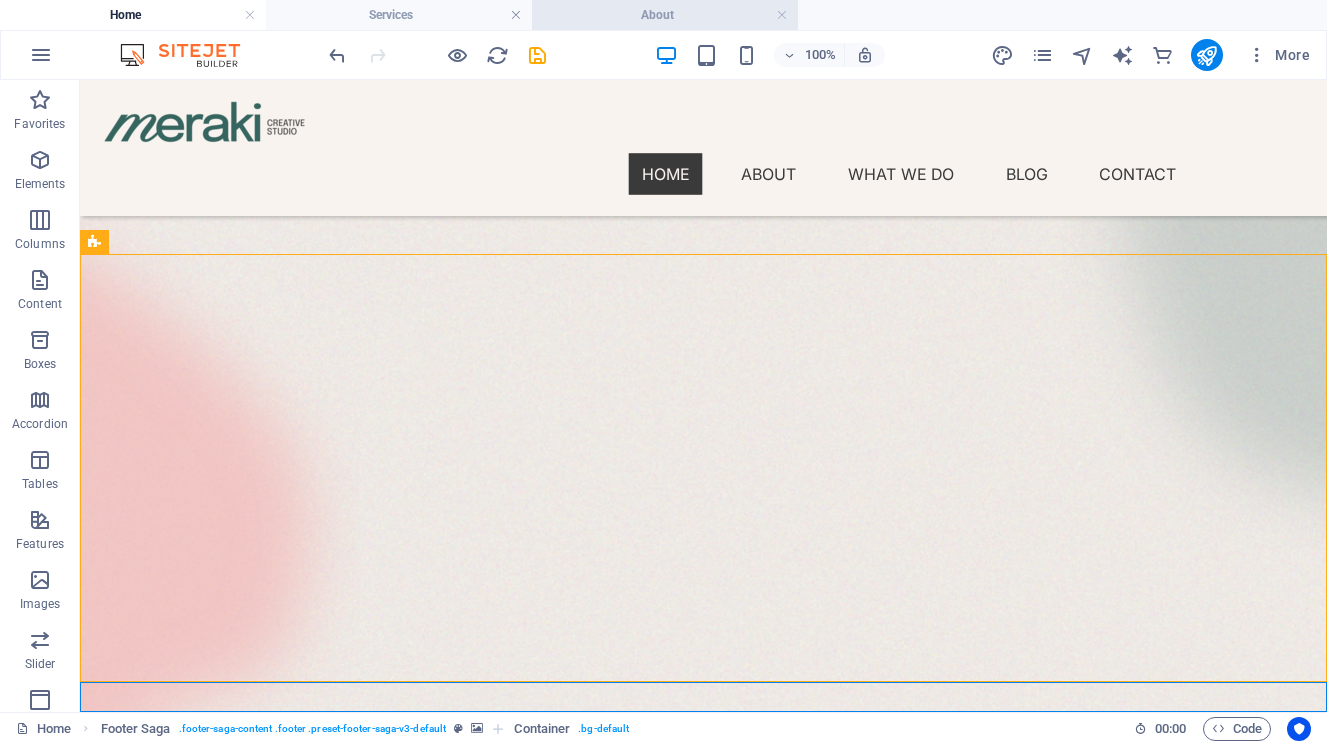 scroll, scrollTop: 2203, scrollLeft: 0, axis: vertical 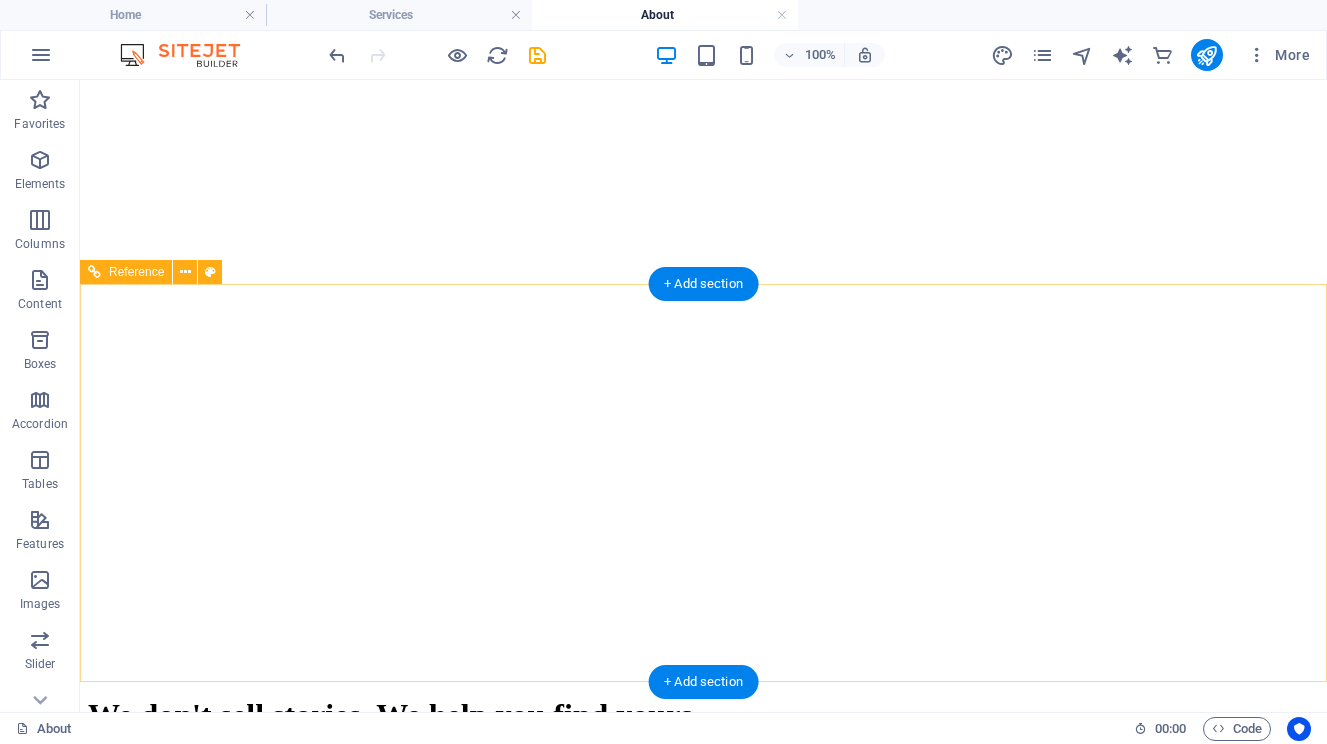 click at bounding box center [703, 4463] 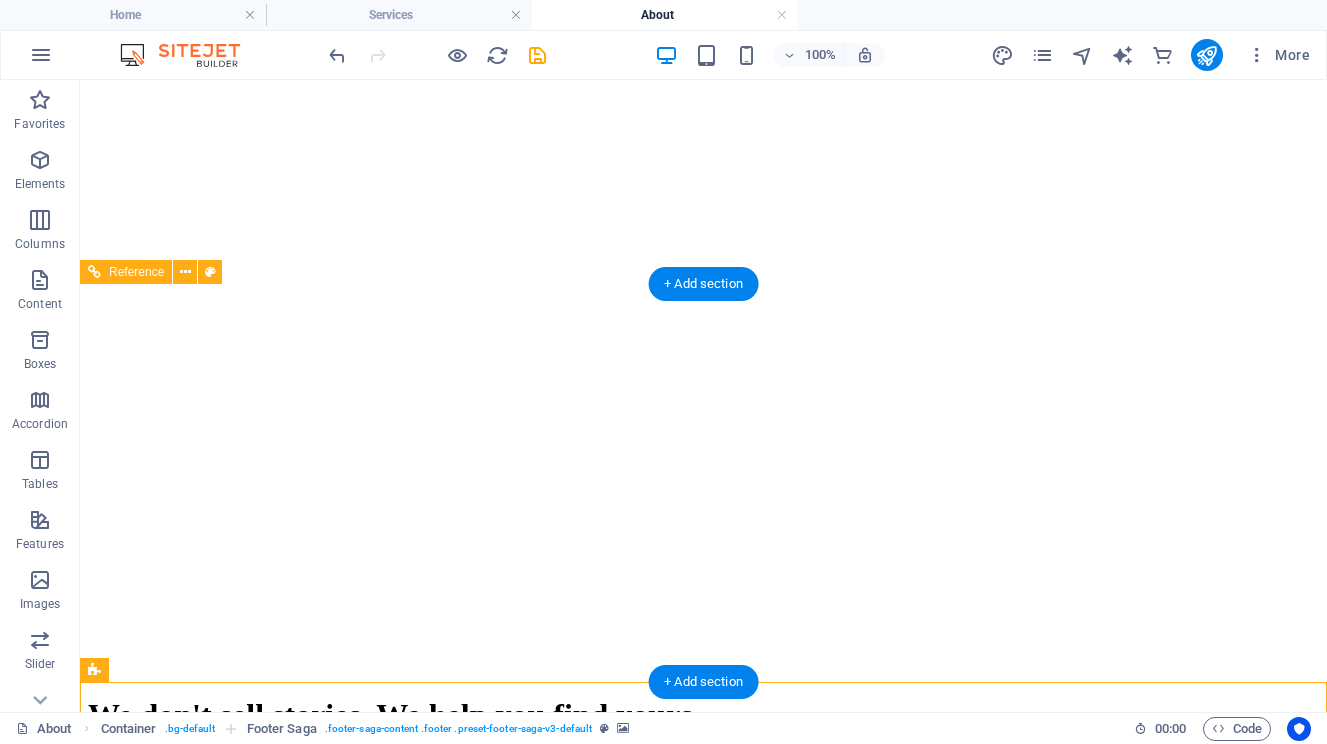 click at bounding box center [703, 4463] 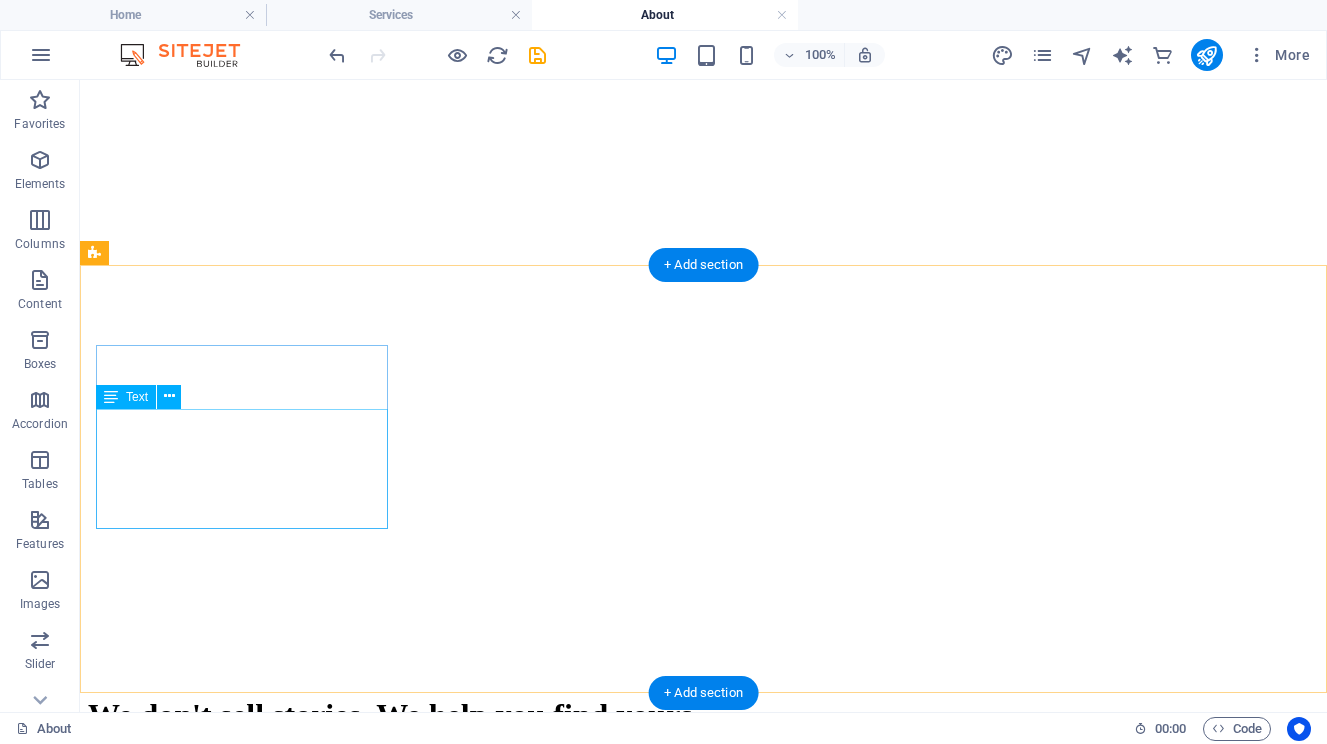 scroll, scrollTop: 2263, scrollLeft: 0, axis: vertical 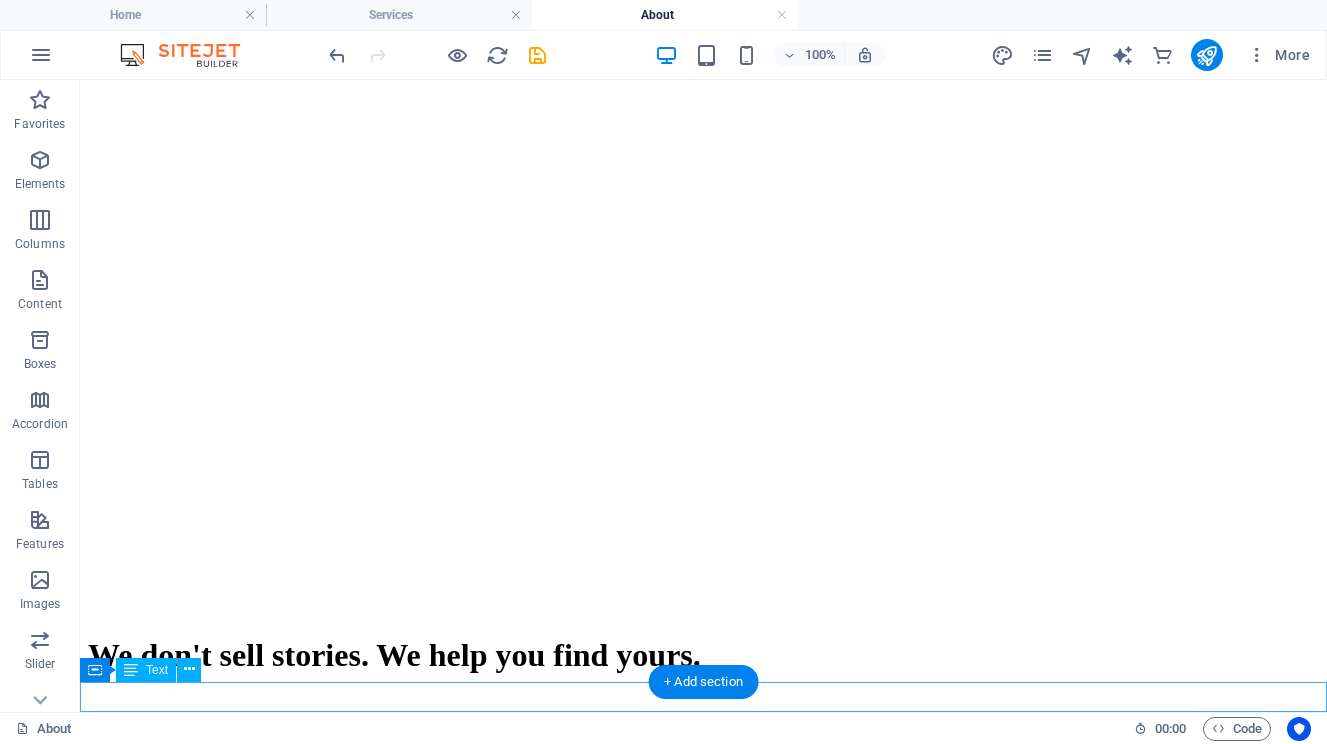 click on "All rights reserved.   2025 Meraki Creative Studio" at bounding box center [703, 7759] 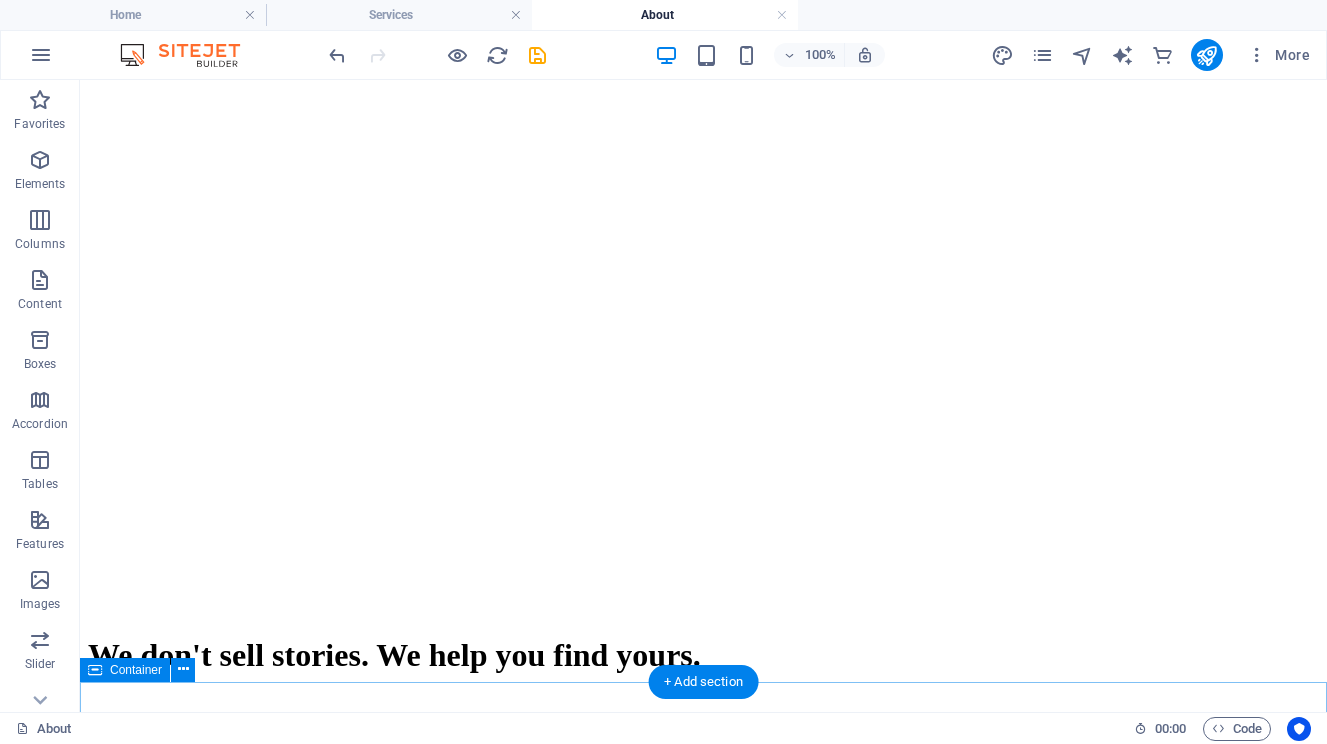 click on "Drop content here or  Add elements  Paste clipboard" at bounding box center (703, 7805) 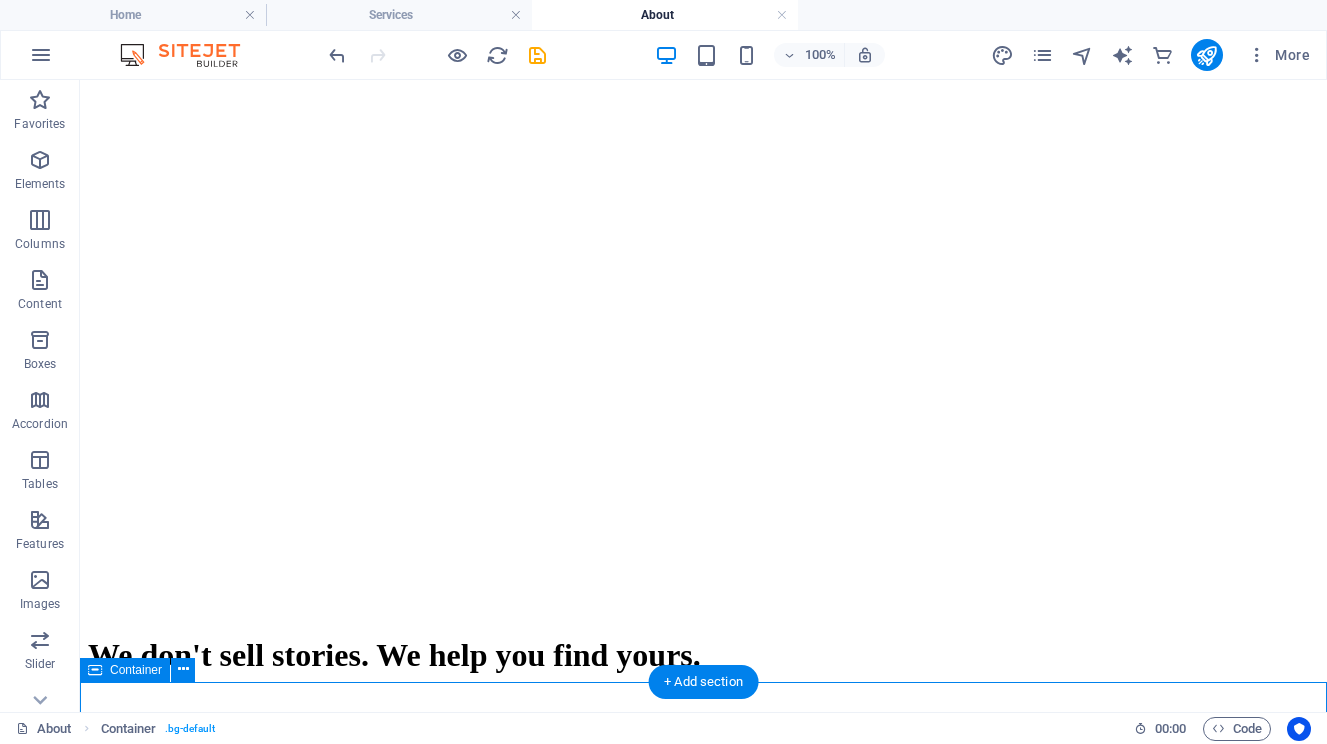 scroll, scrollTop: 2233, scrollLeft: 0, axis: vertical 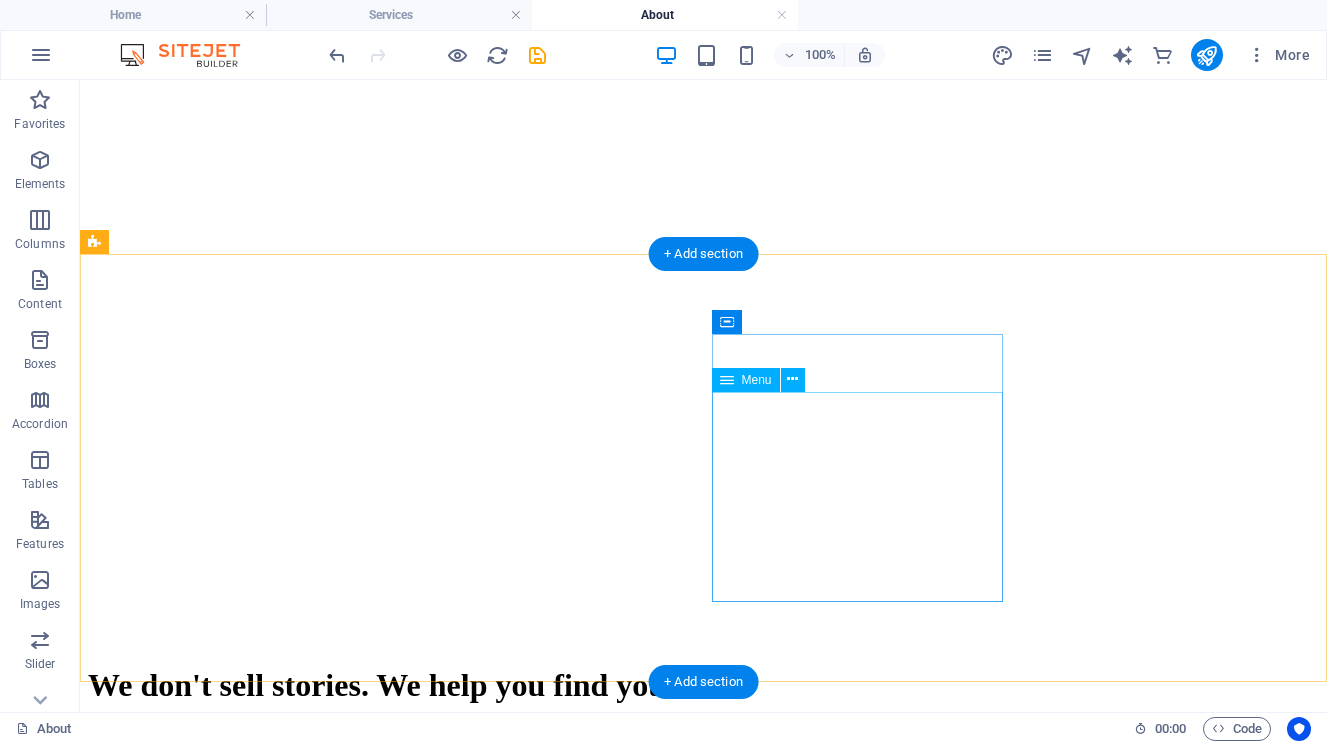 click on "Home About Services Contact Blog Legal Notice Privacy" at bounding box center (703, 5328) 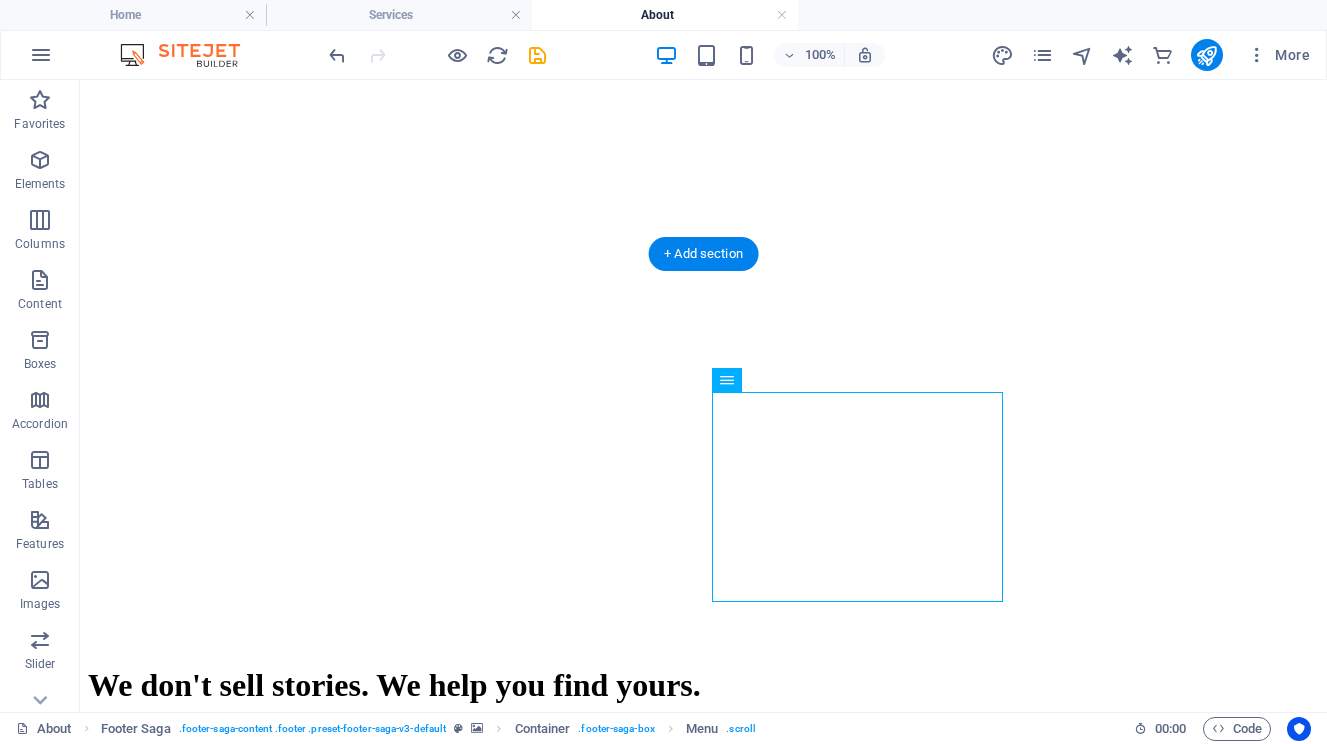 click at bounding box center (703, 2099) 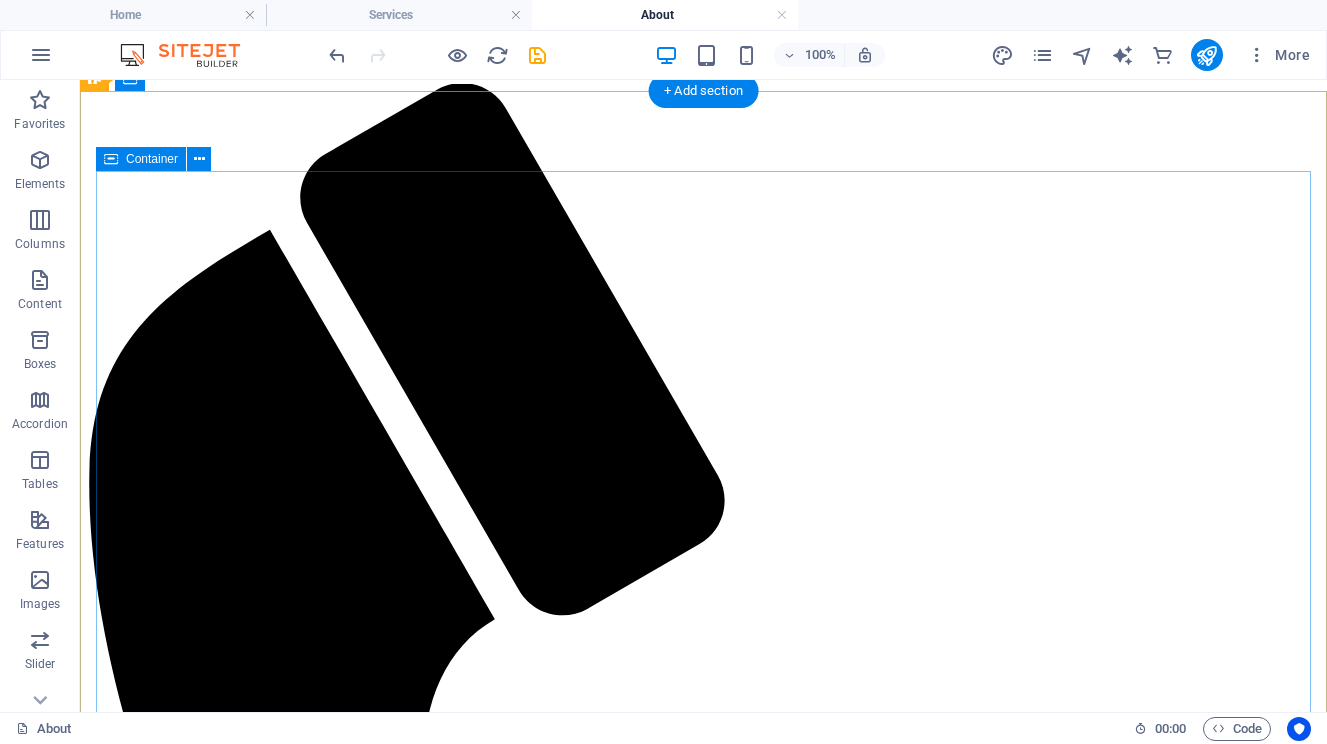 scroll, scrollTop: 79, scrollLeft: 0, axis: vertical 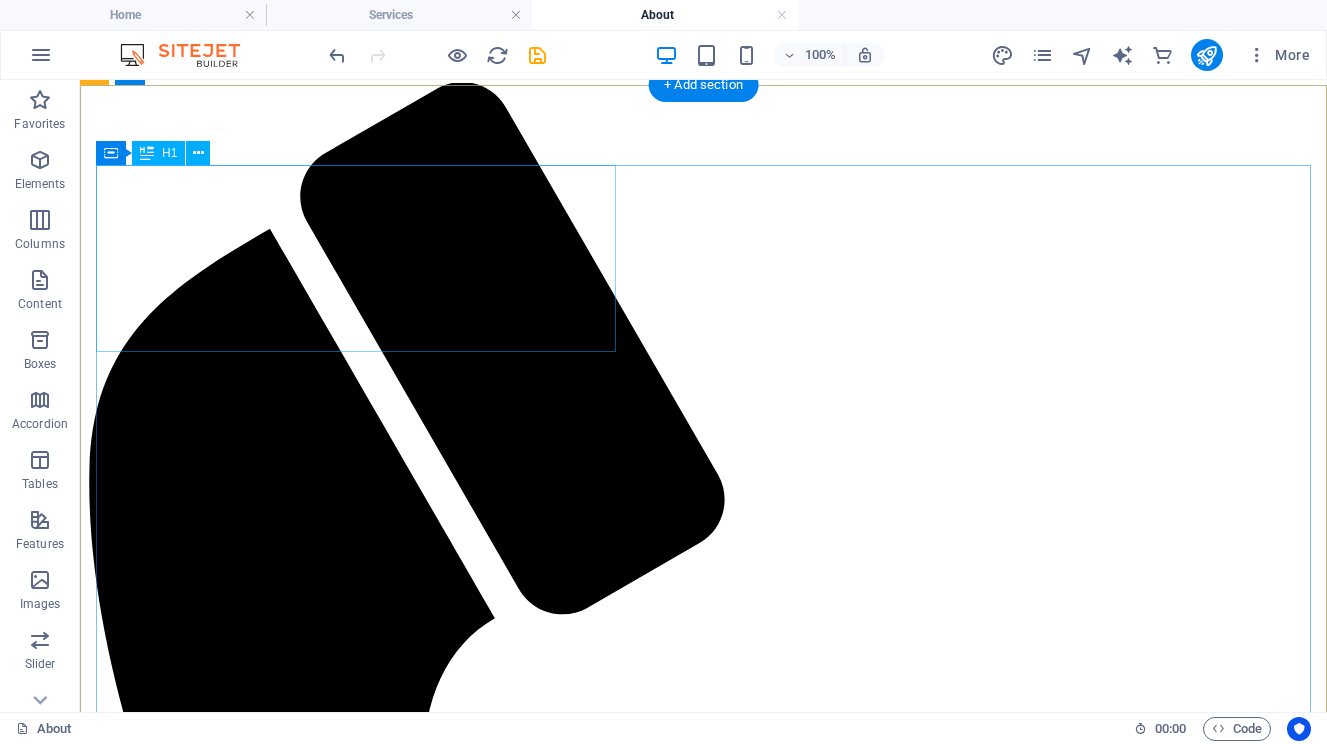 click on "We don't sell stories. We help you find yours." at bounding box center (703, 2839) 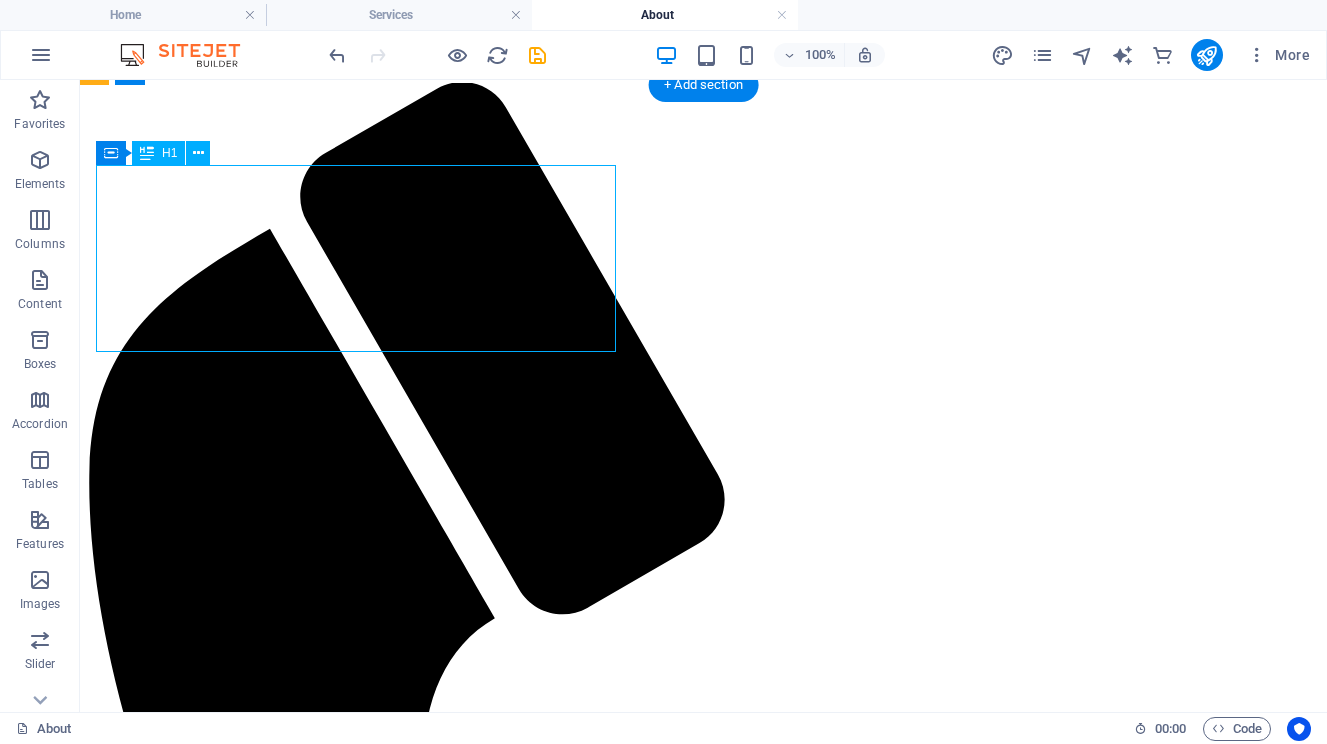 click on "We don't sell stories. We help you find yours." at bounding box center [703, 2839] 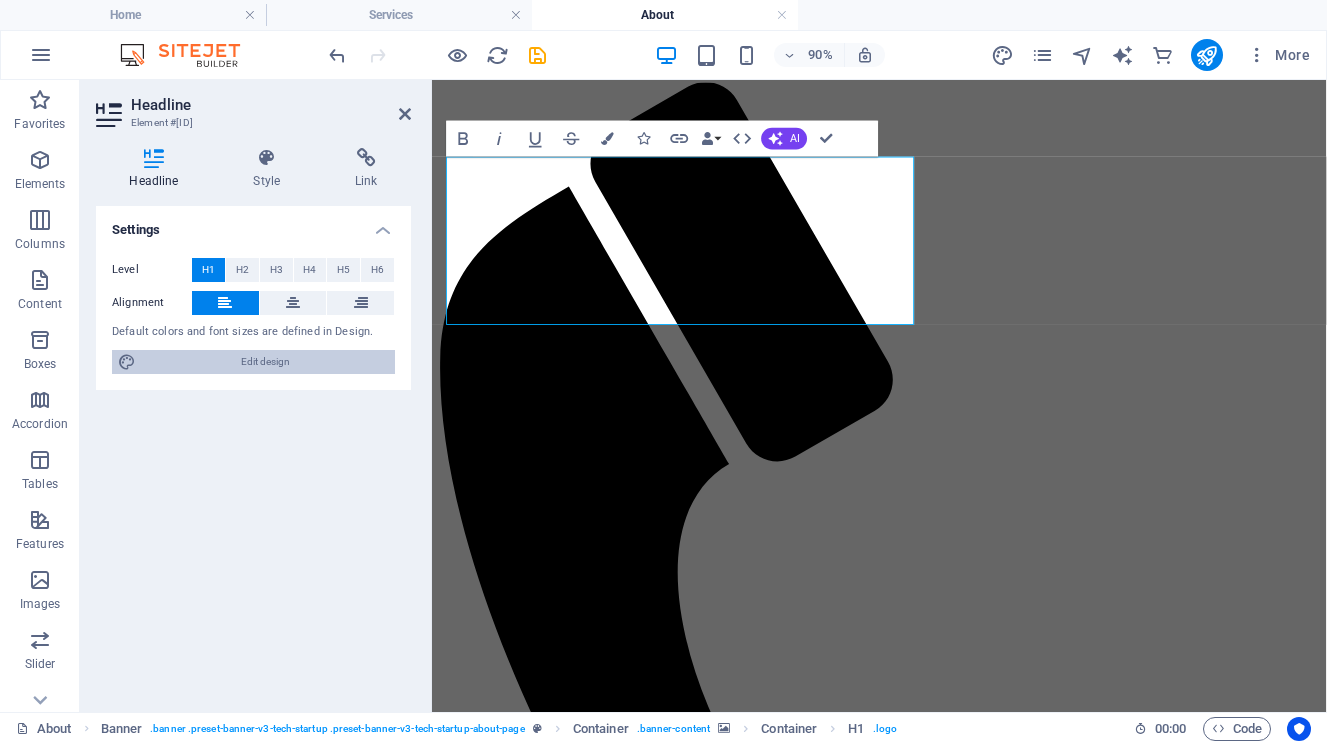click on "Edit design" at bounding box center (265, 362) 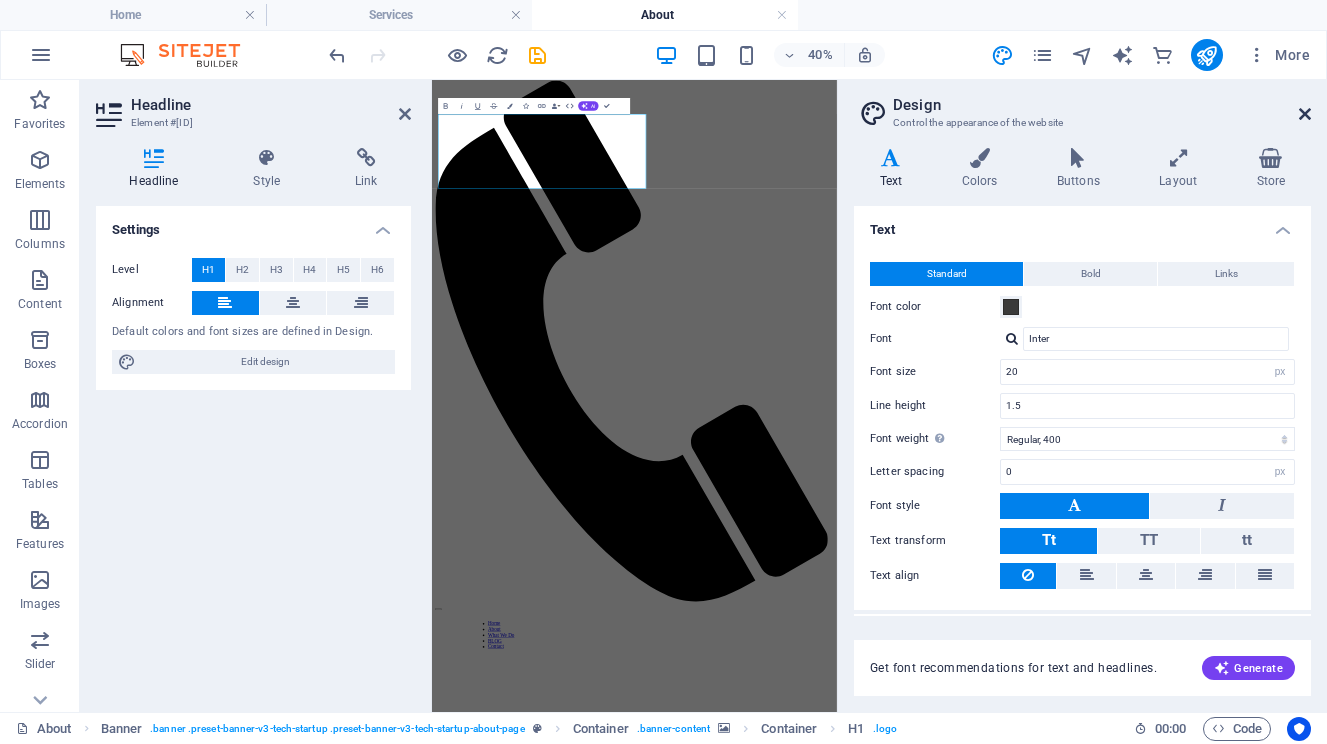 click at bounding box center (1305, 114) 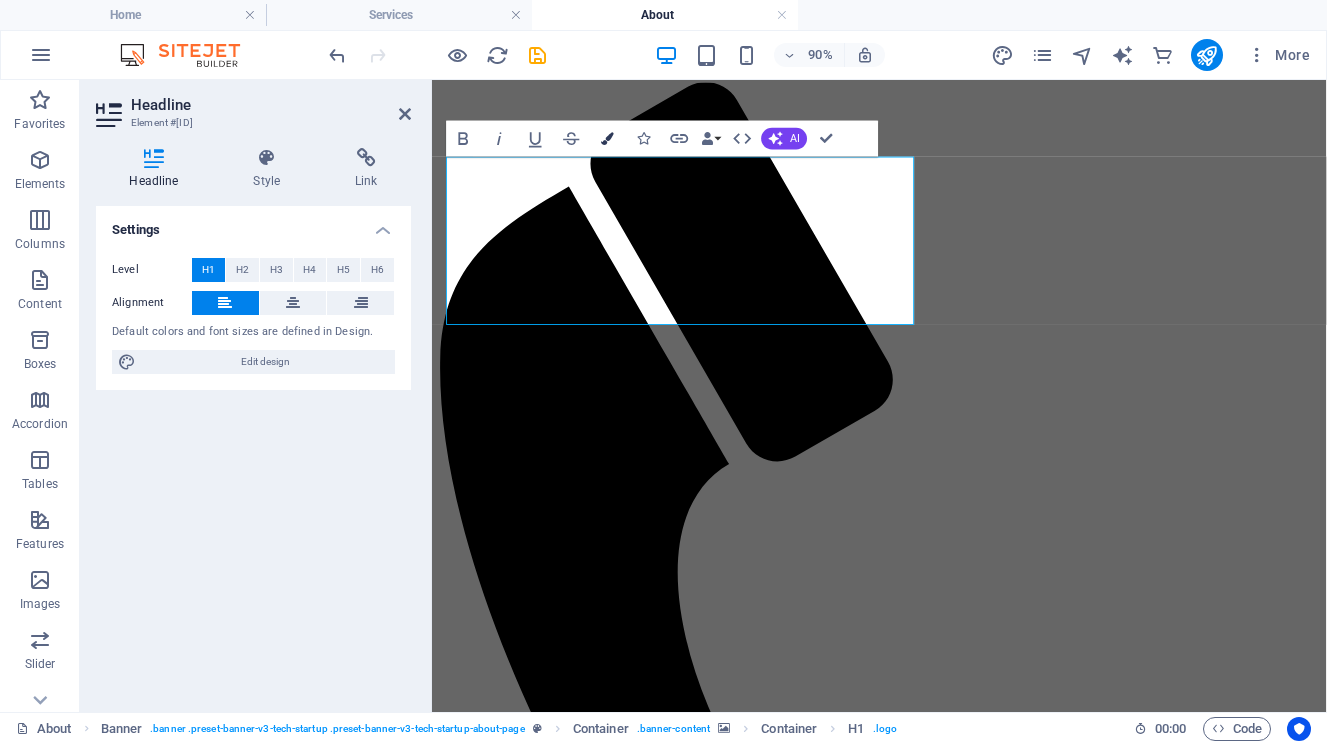 click at bounding box center [607, 138] 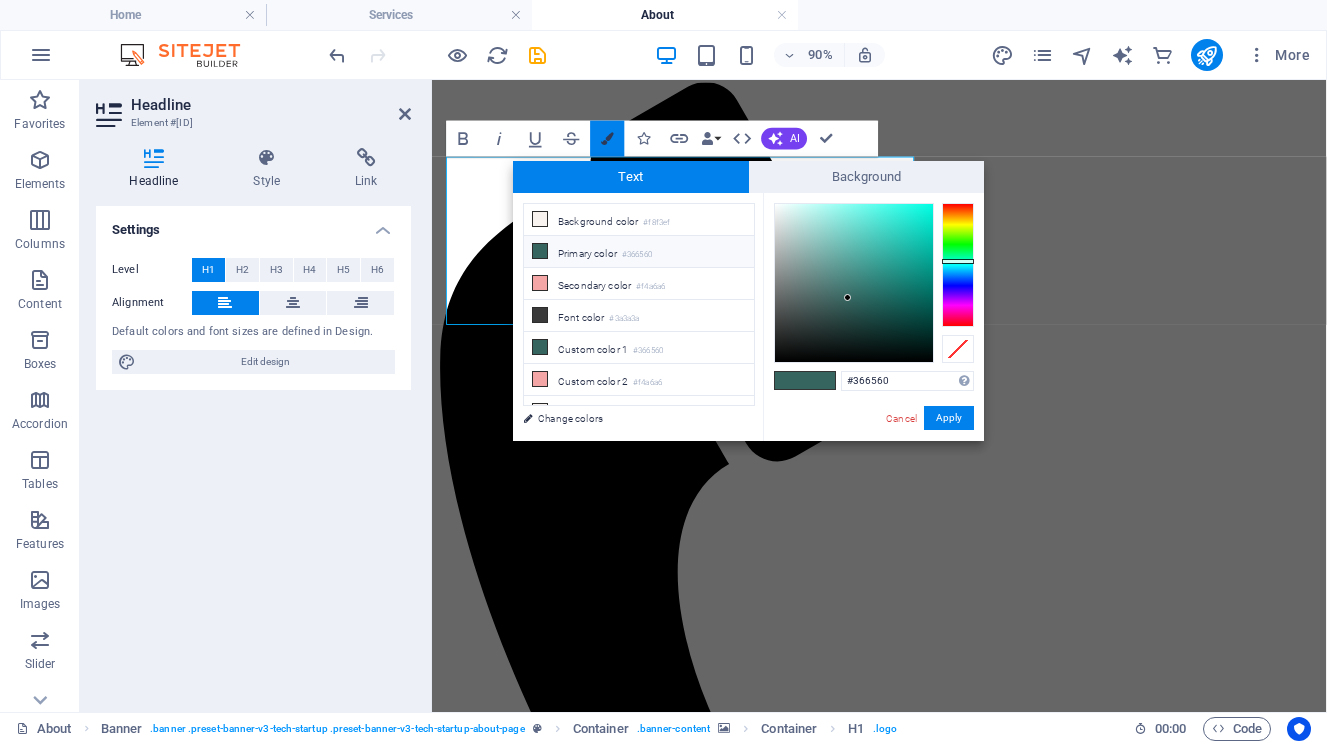 click at bounding box center (607, 138) 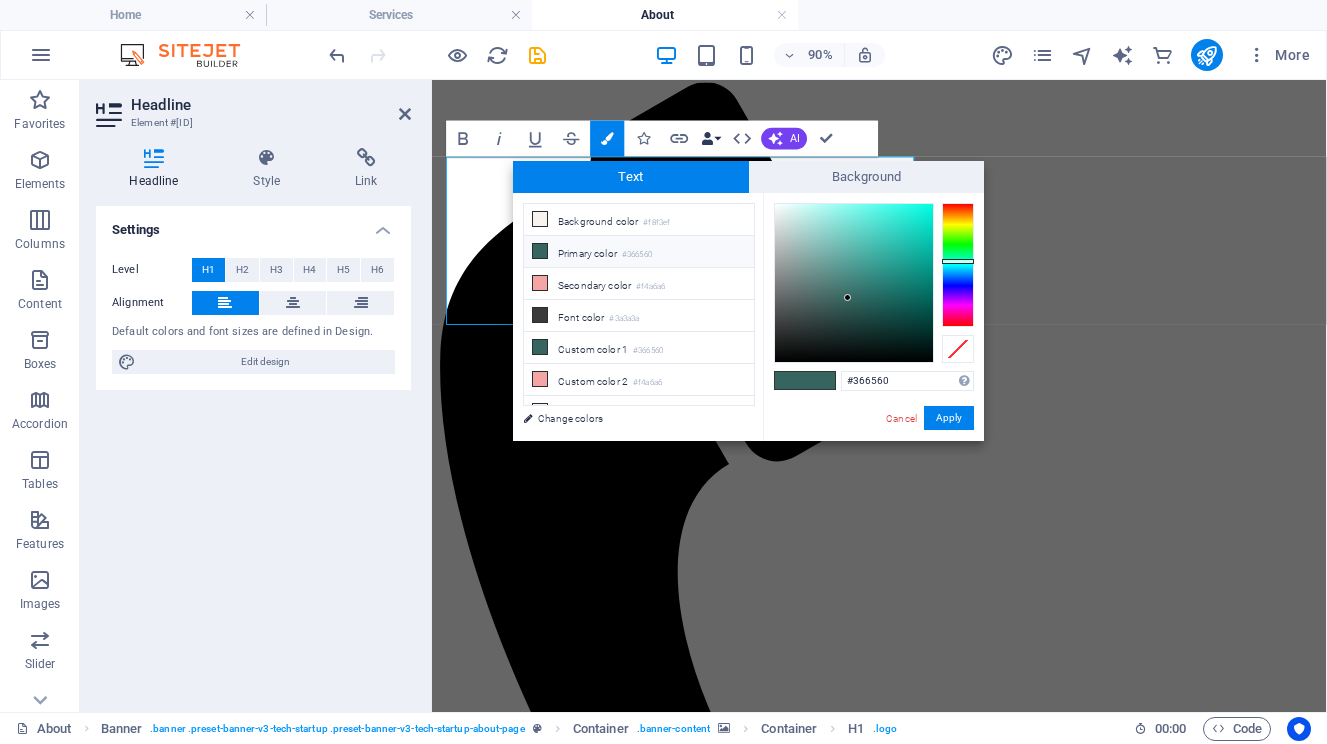 click on "Data Bindings" at bounding box center [710, 139] 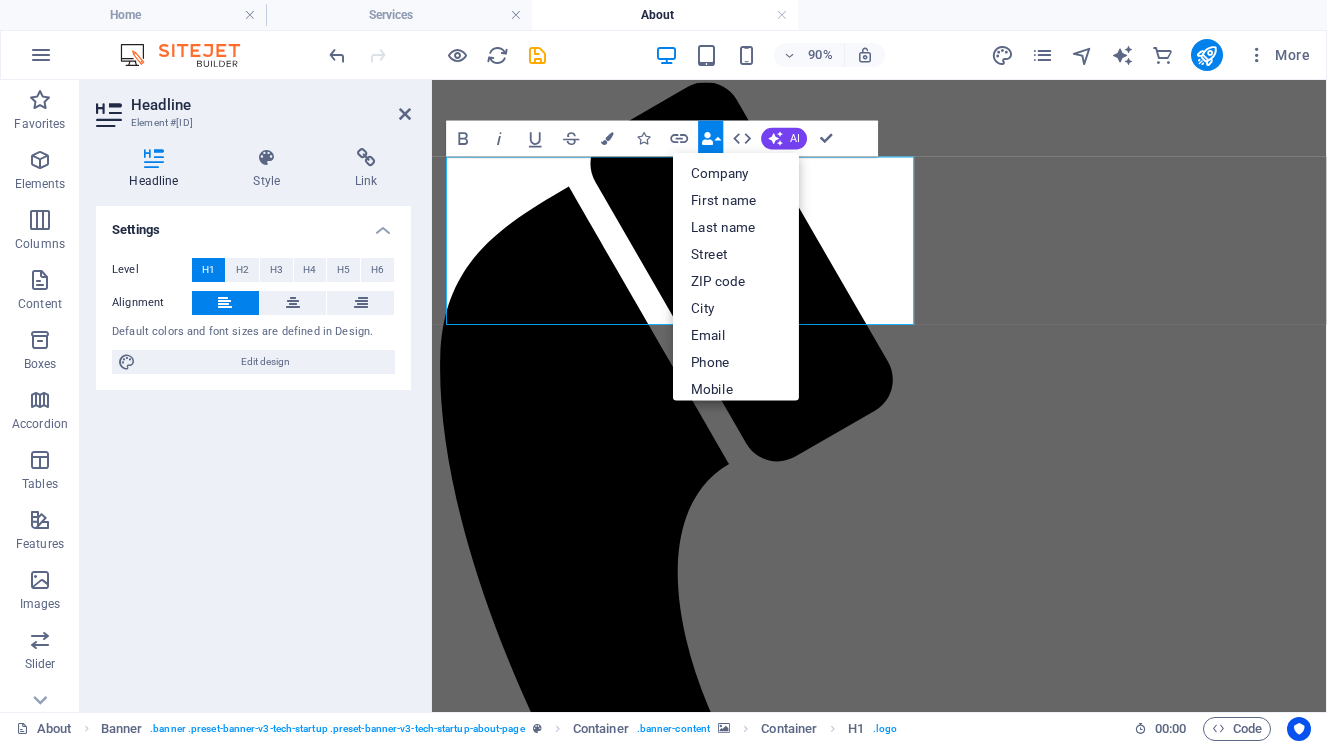 click on "Data Bindings" at bounding box center (710, 139) 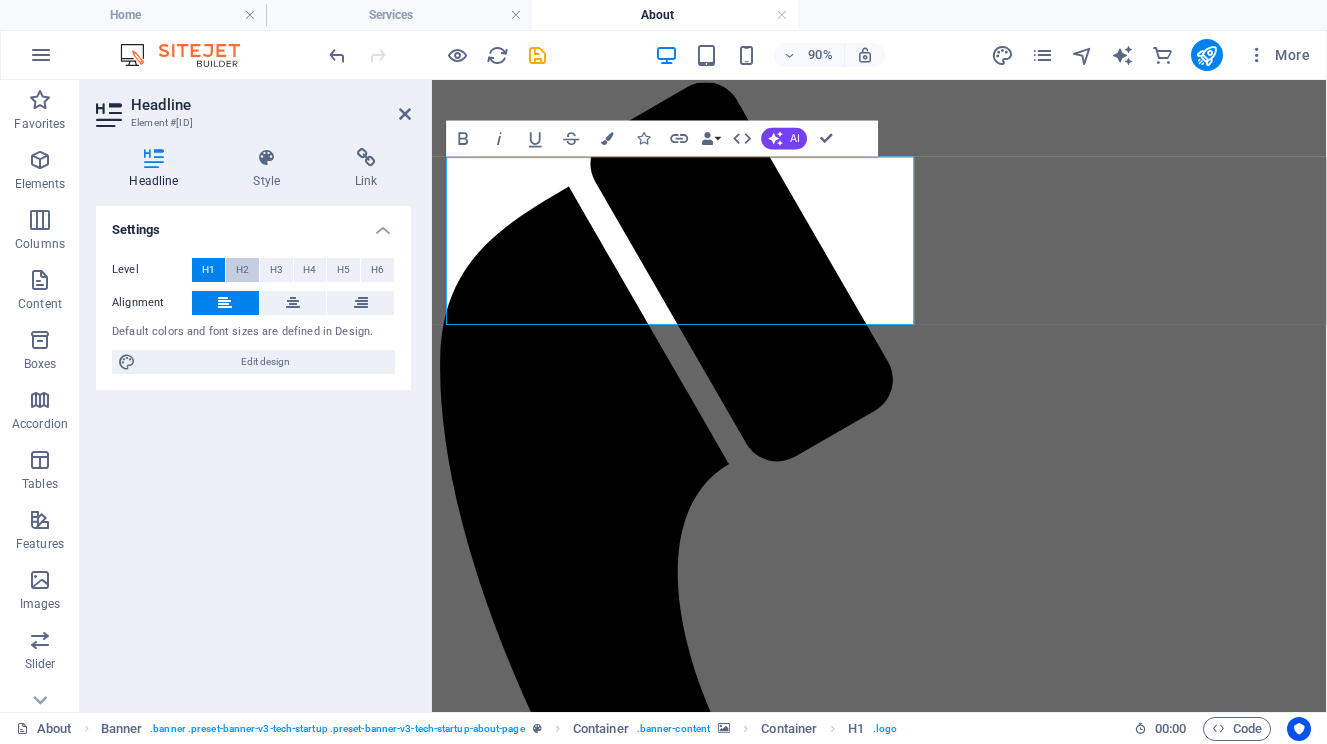 click on "H2" at bounding box center (242, 270) 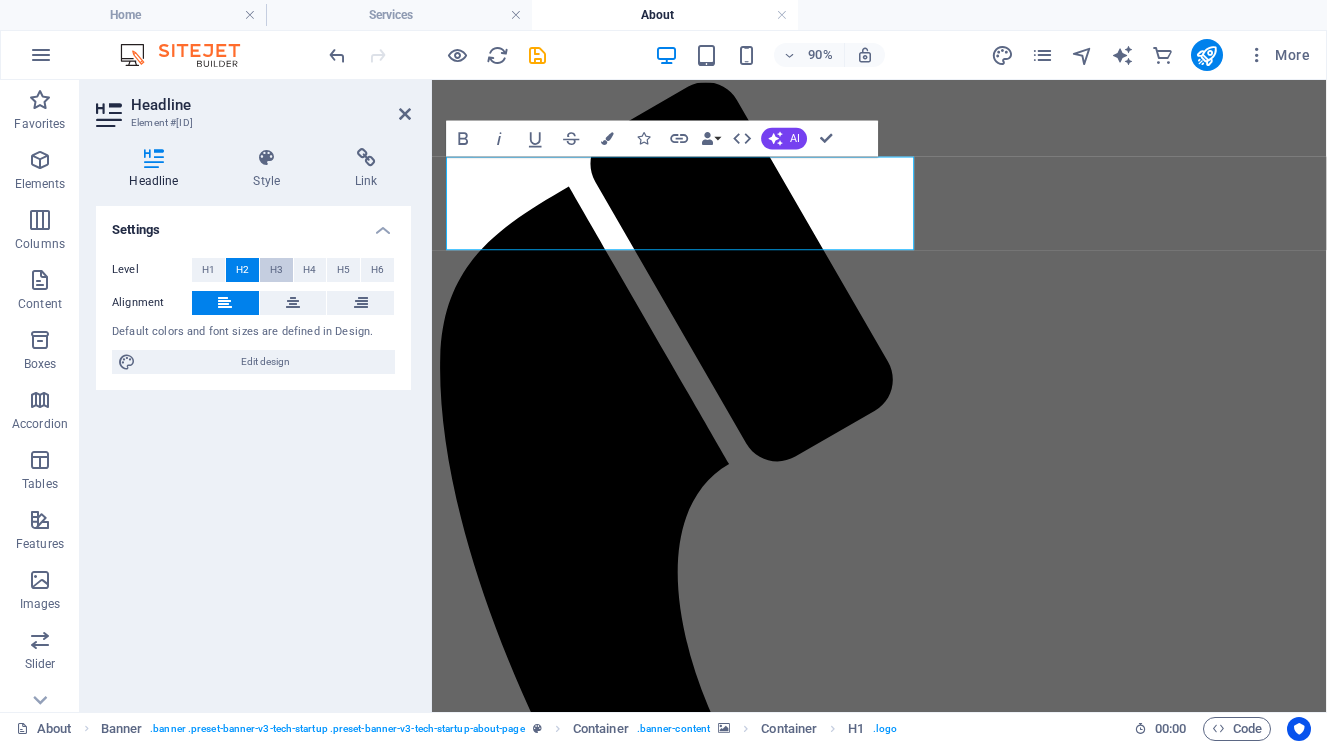 click on "H3" at bounding box center [276, 270] 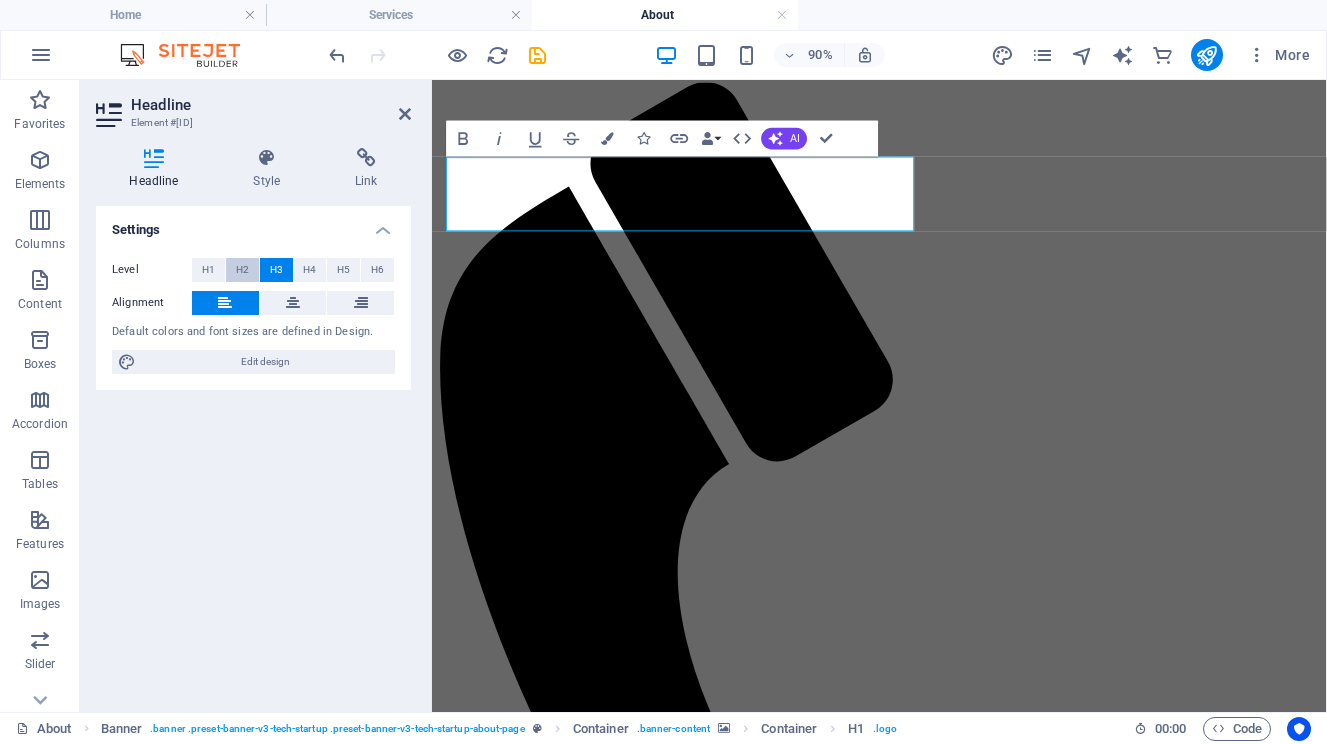 click on "H2" at bounding box center [242, 270] 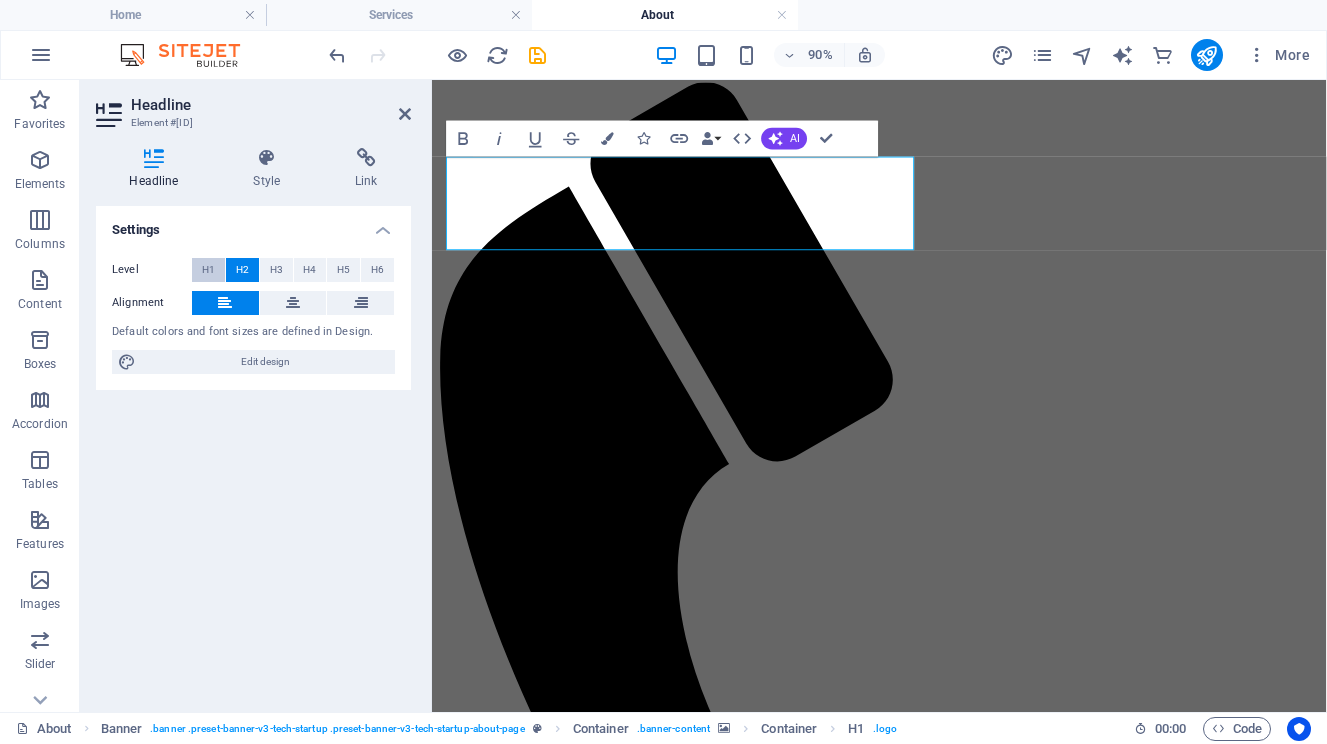click on "H1" at bounding box center [208, 270] 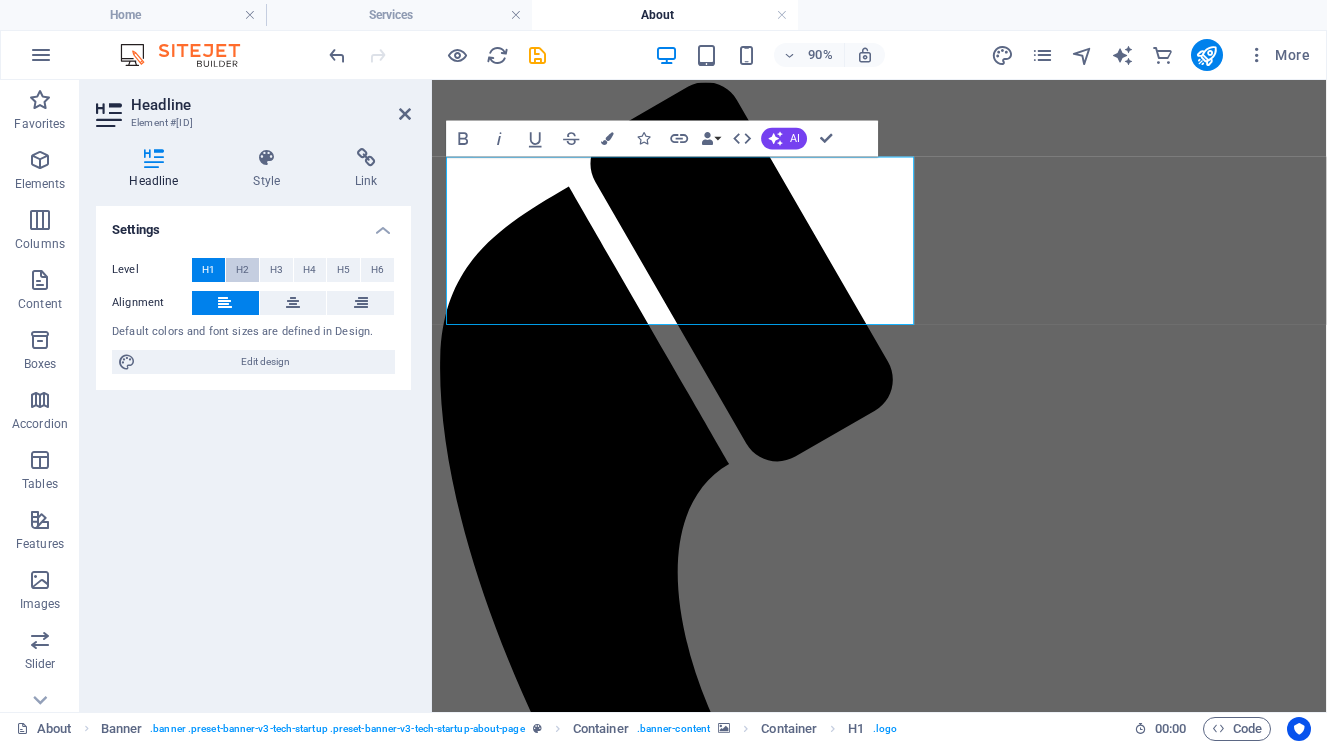 click on "H2" at bounding box center (242, 270) 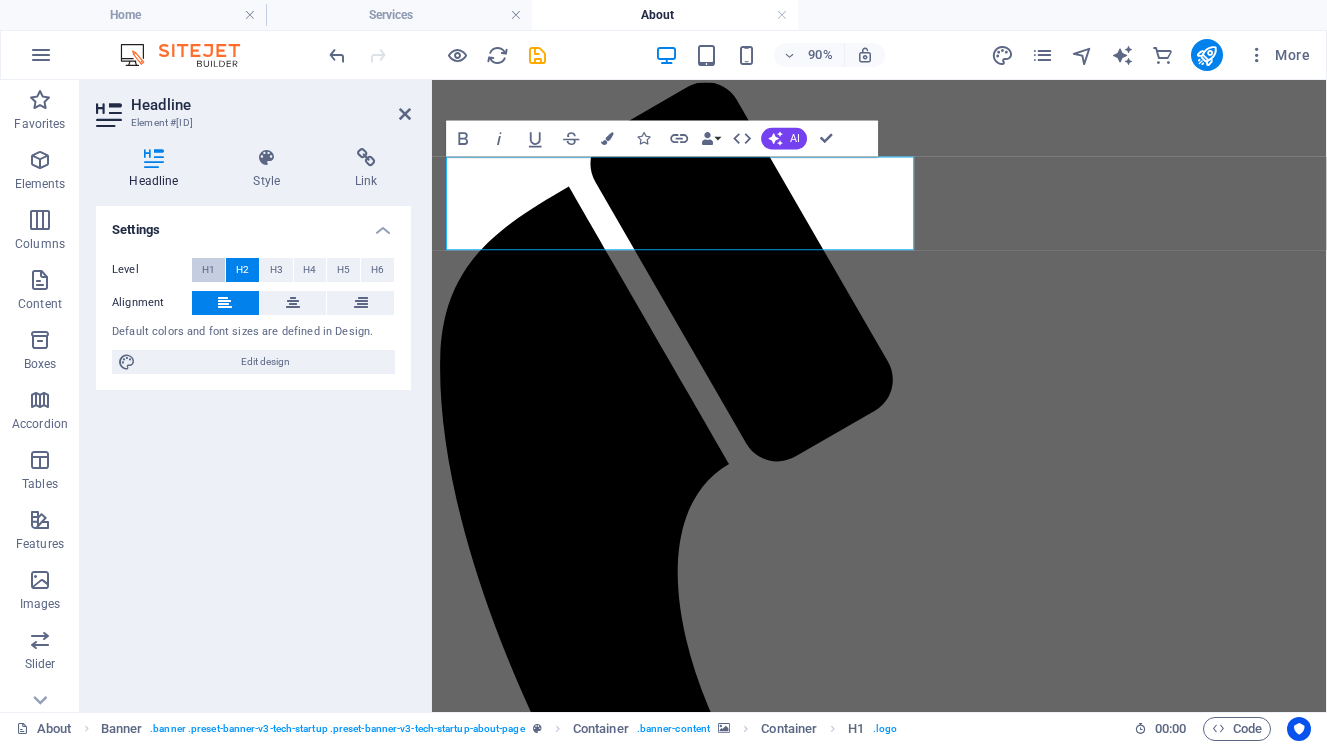 click on "H1" at bounding box center (208, 270) 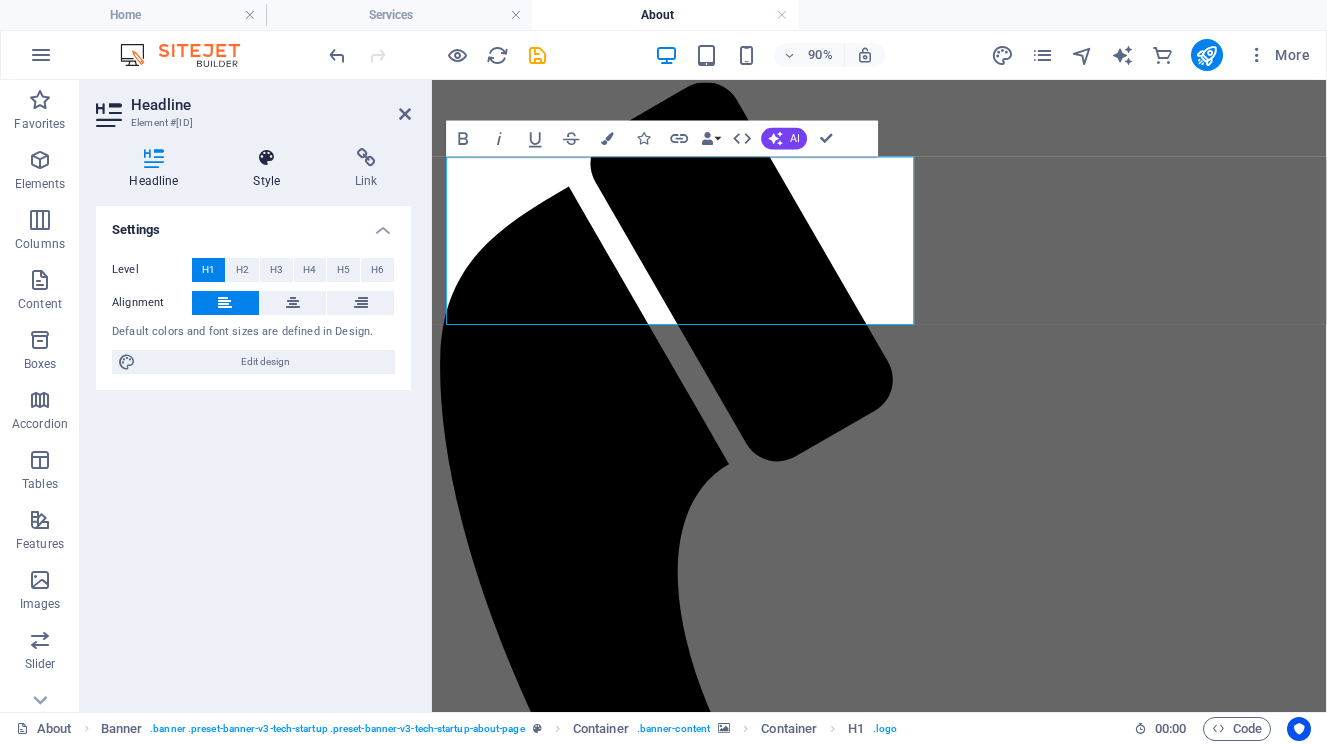click at bounding box center [267, 158] 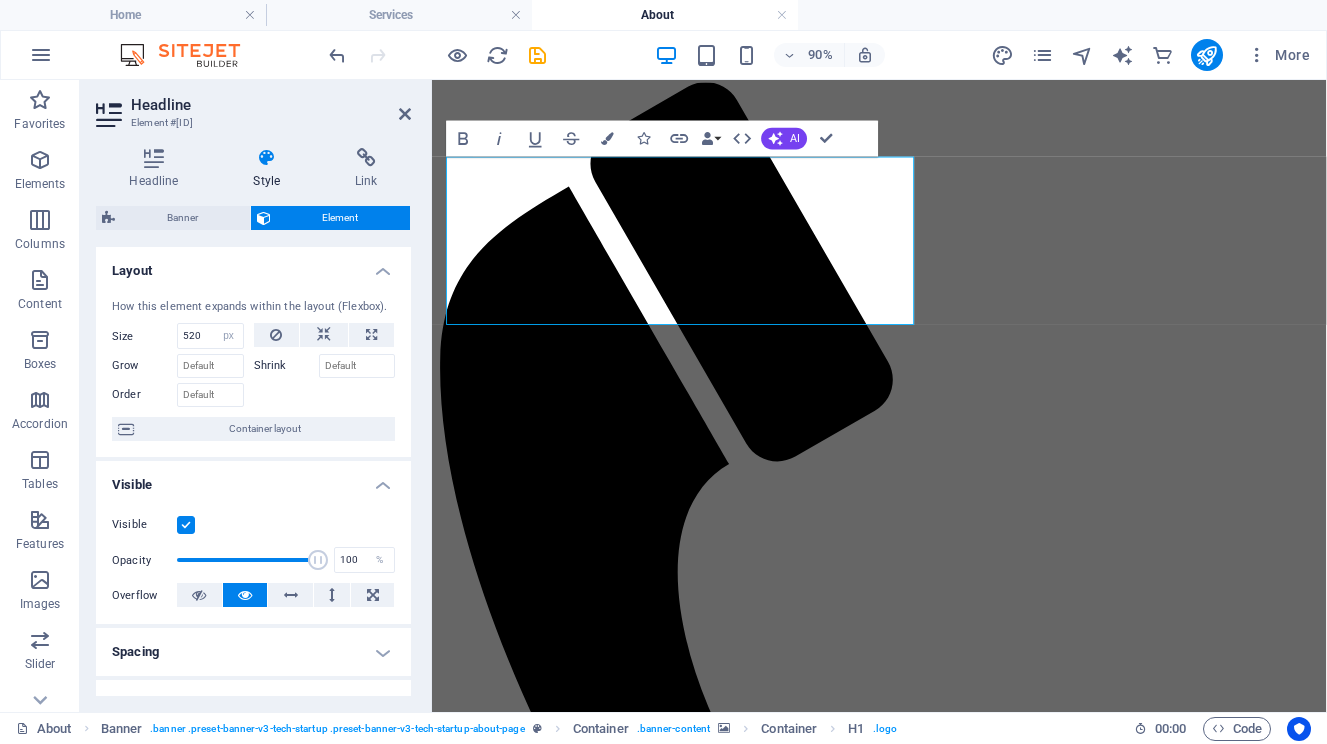 scroll, scrollTop: 12, scrollLeft: 0, axis: vertical 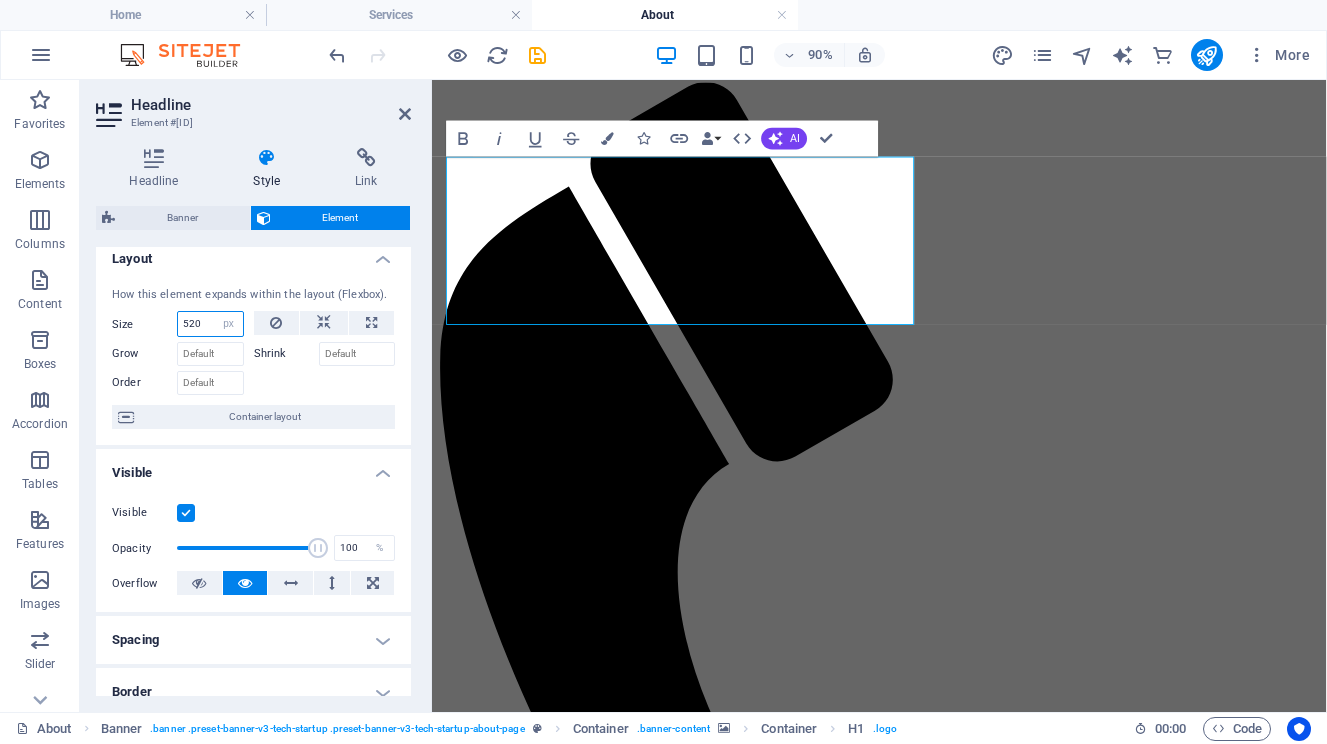 click on "520" at bounding box center (210, 324) 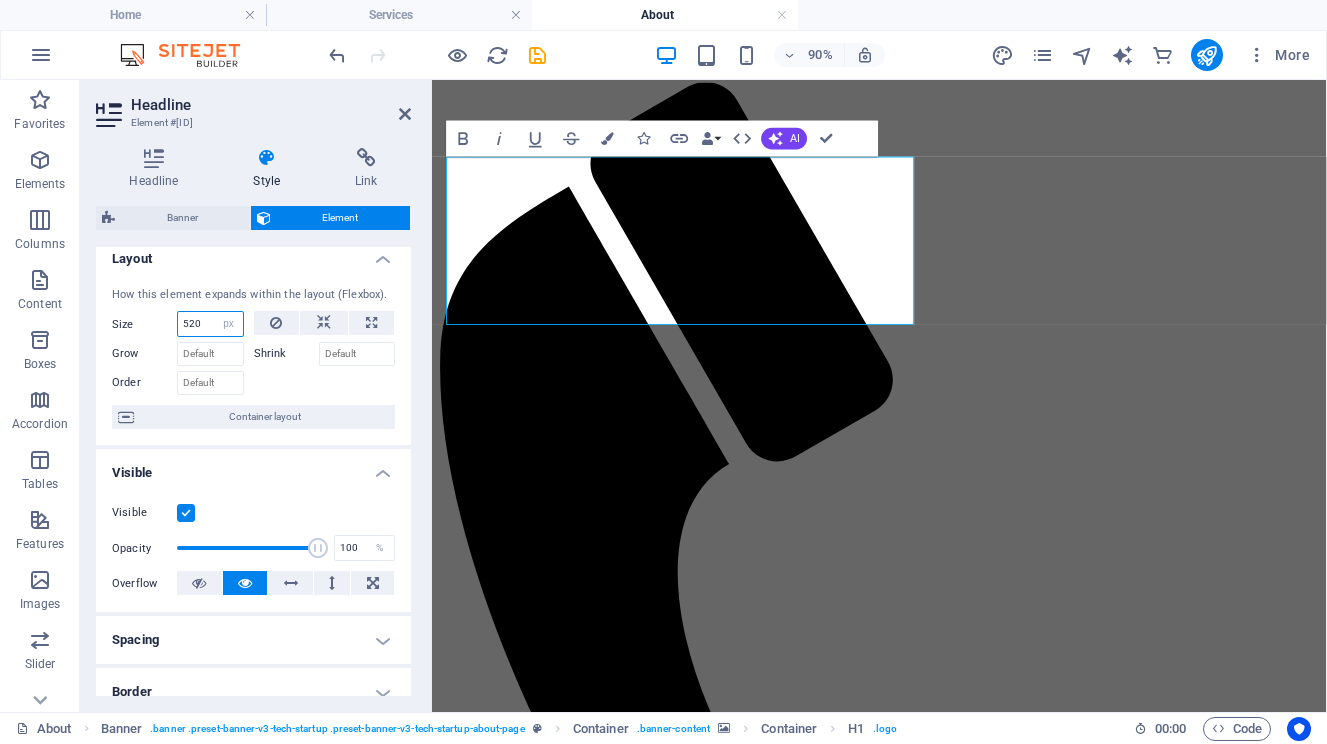 click on "520" at bounding box center (210, 324) 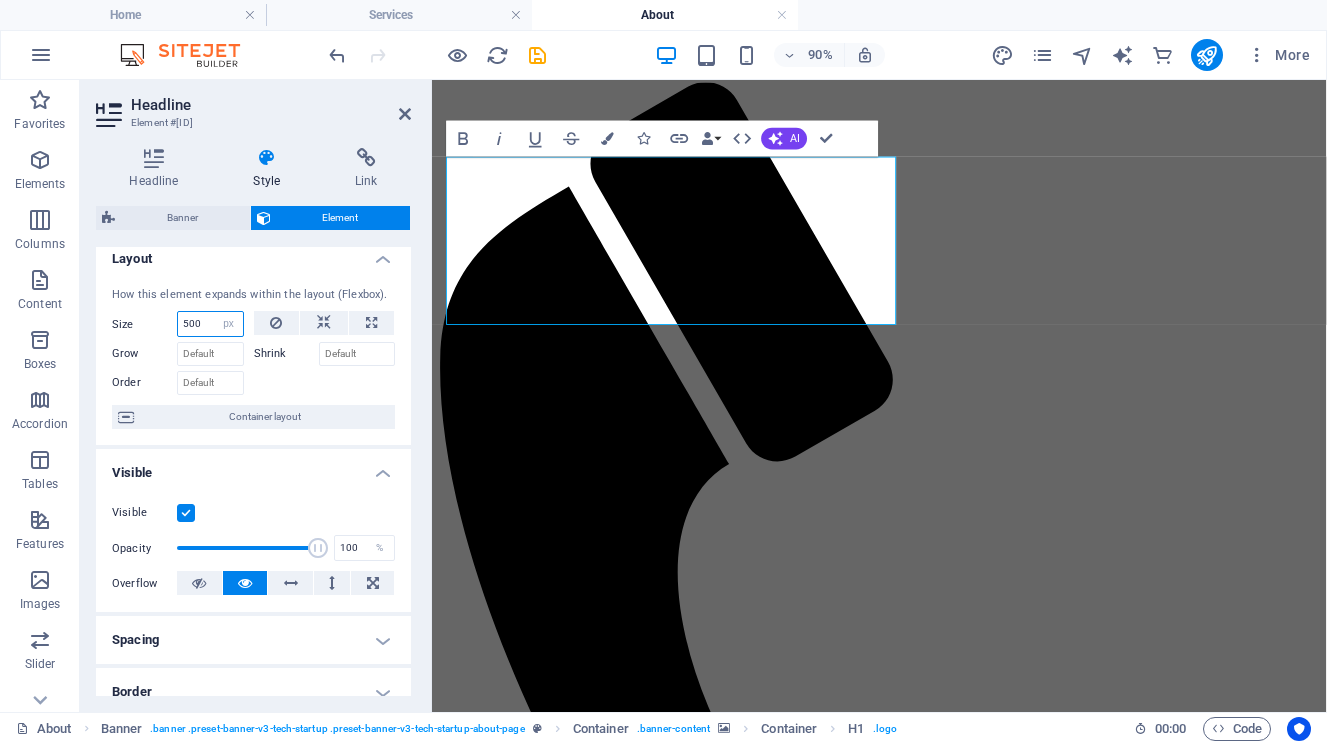 click on "500" at bounding box center (210, 324) 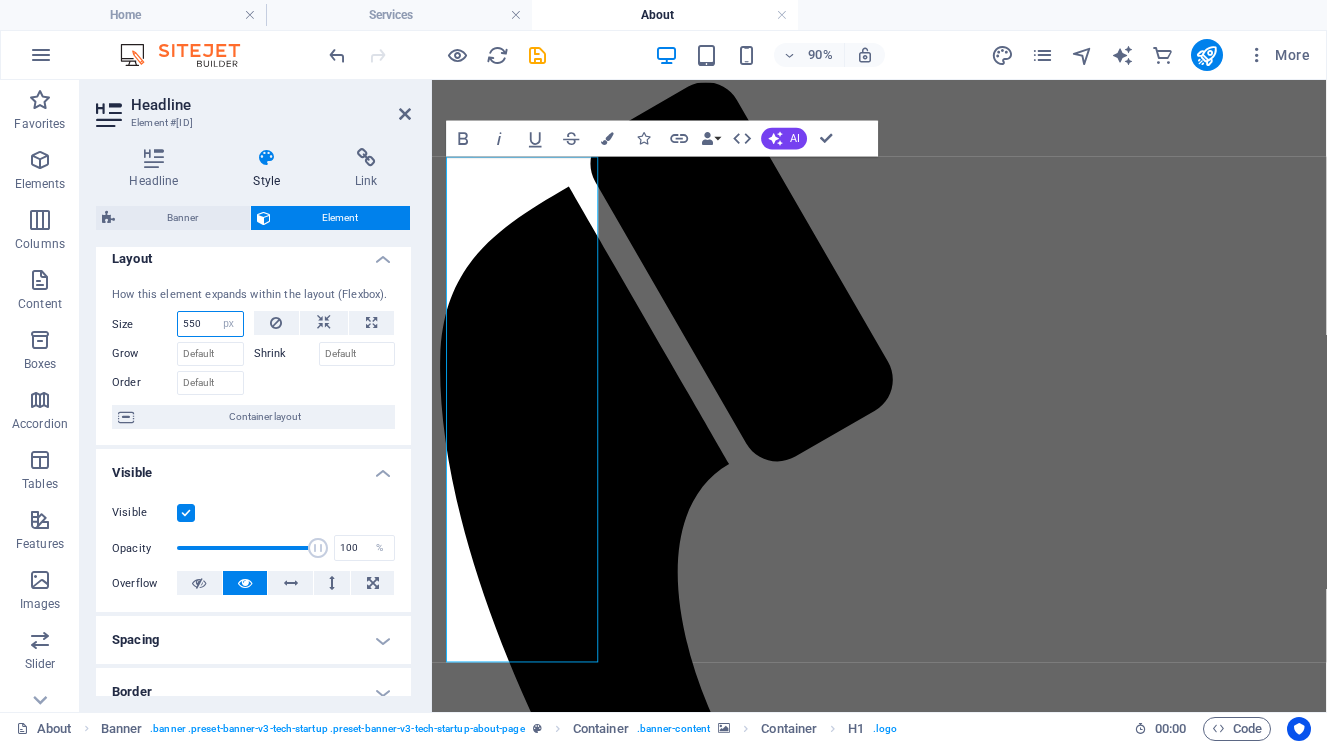 type on "550" 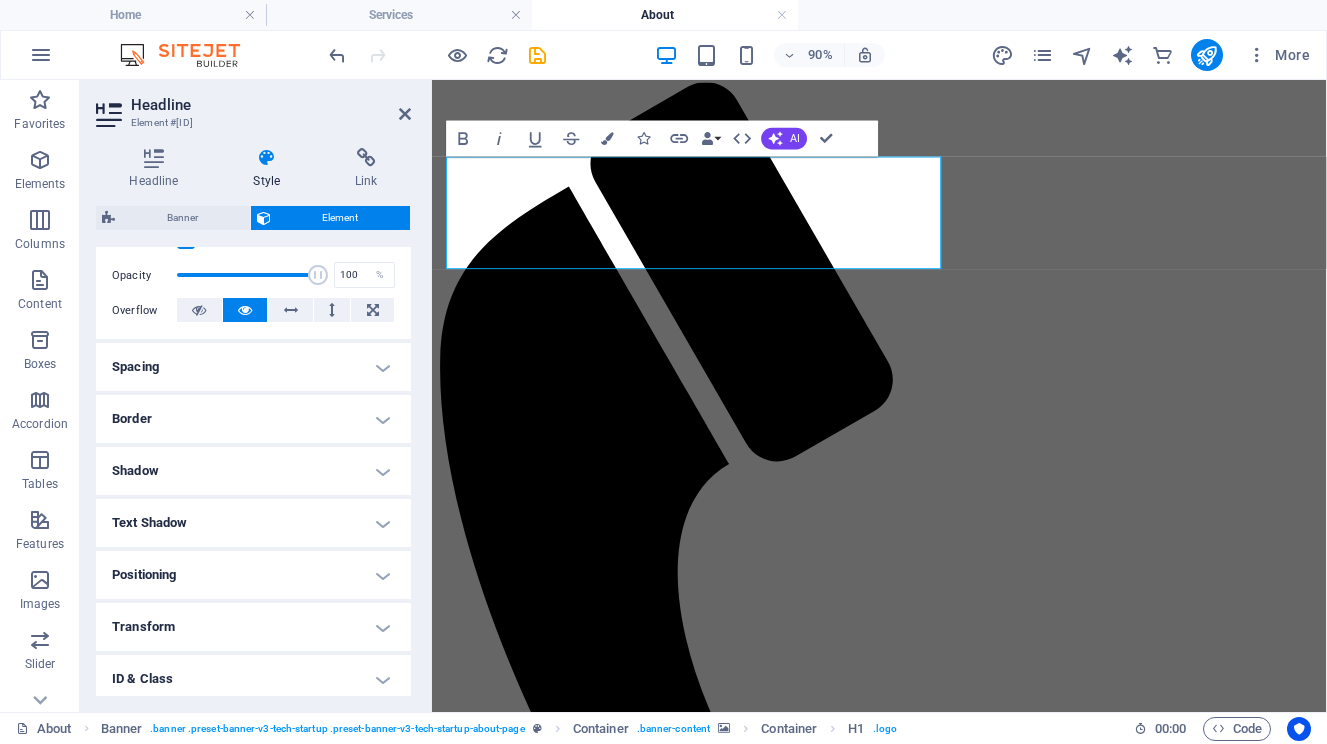scroll, scrollTop: 396, scrollLeft: 0, axis: vertical 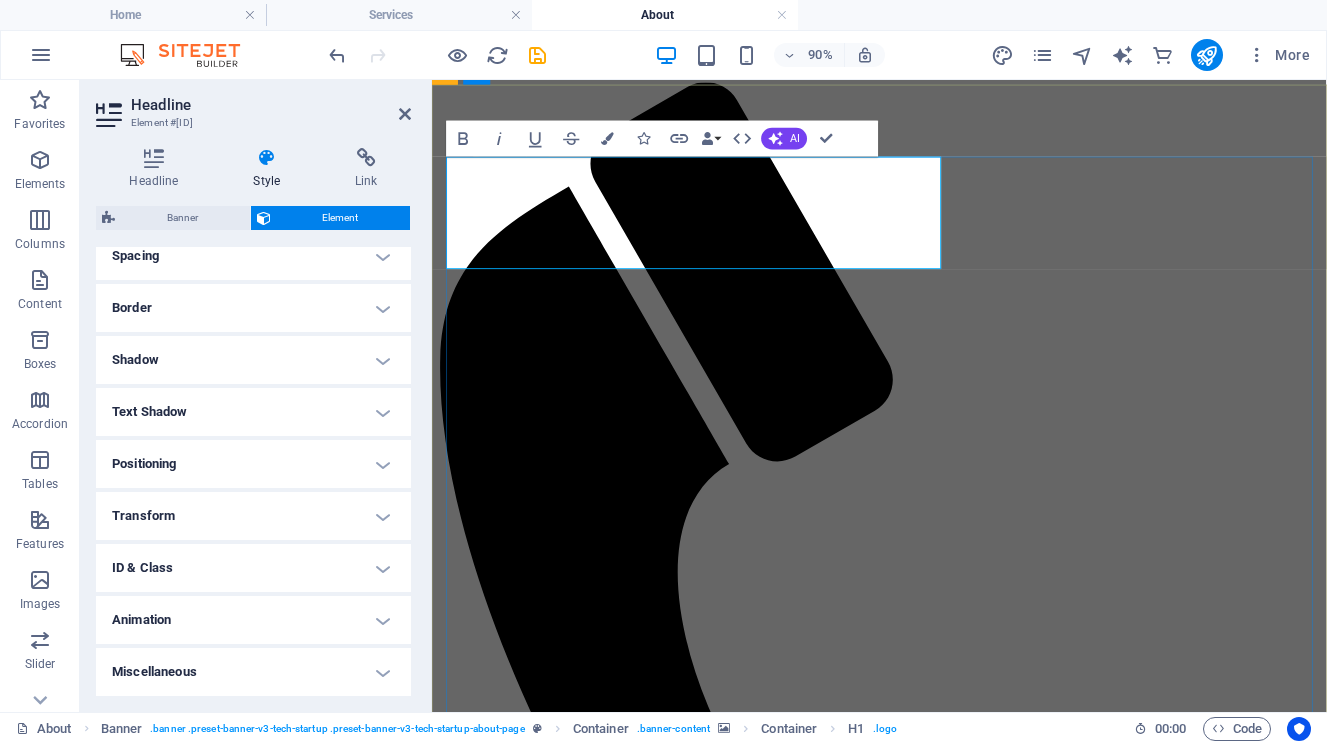 click on "We don't sell stories. We help you find yours." at bounding box center (929, 2441) 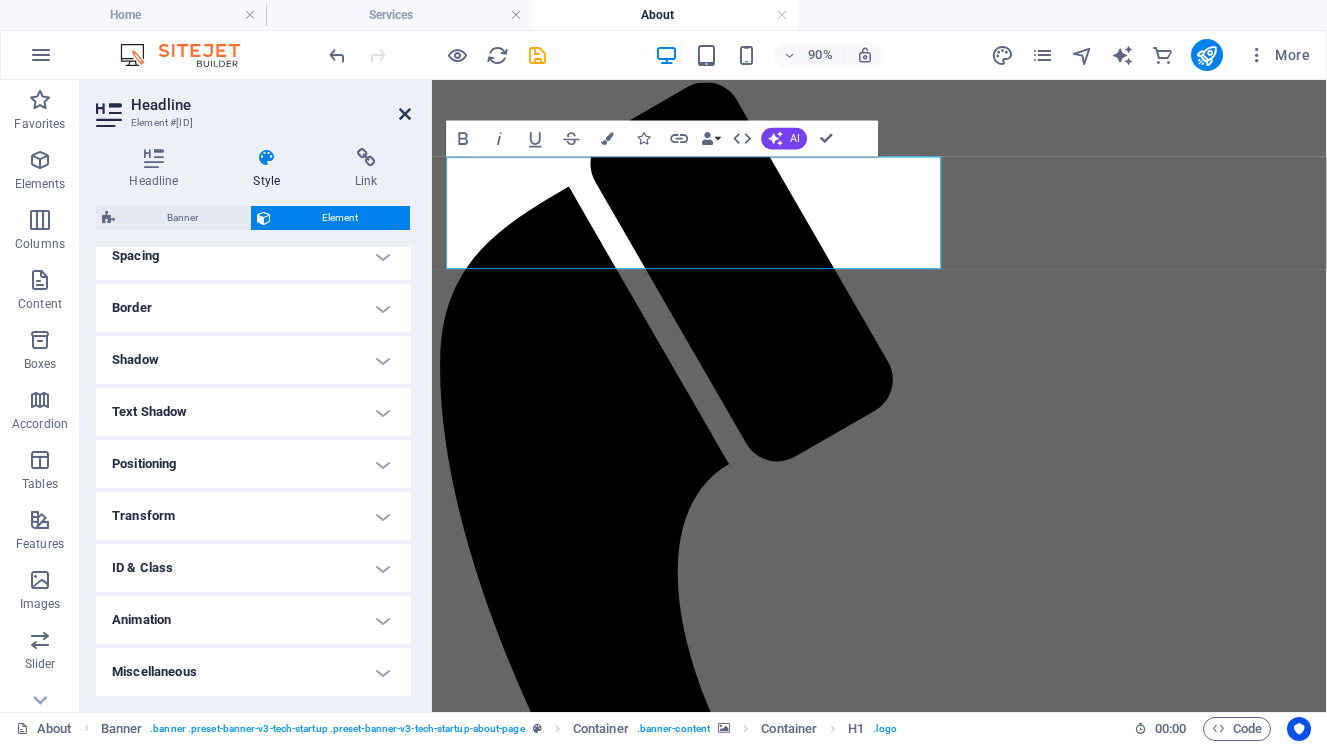 click at bounding box center (405, 114) 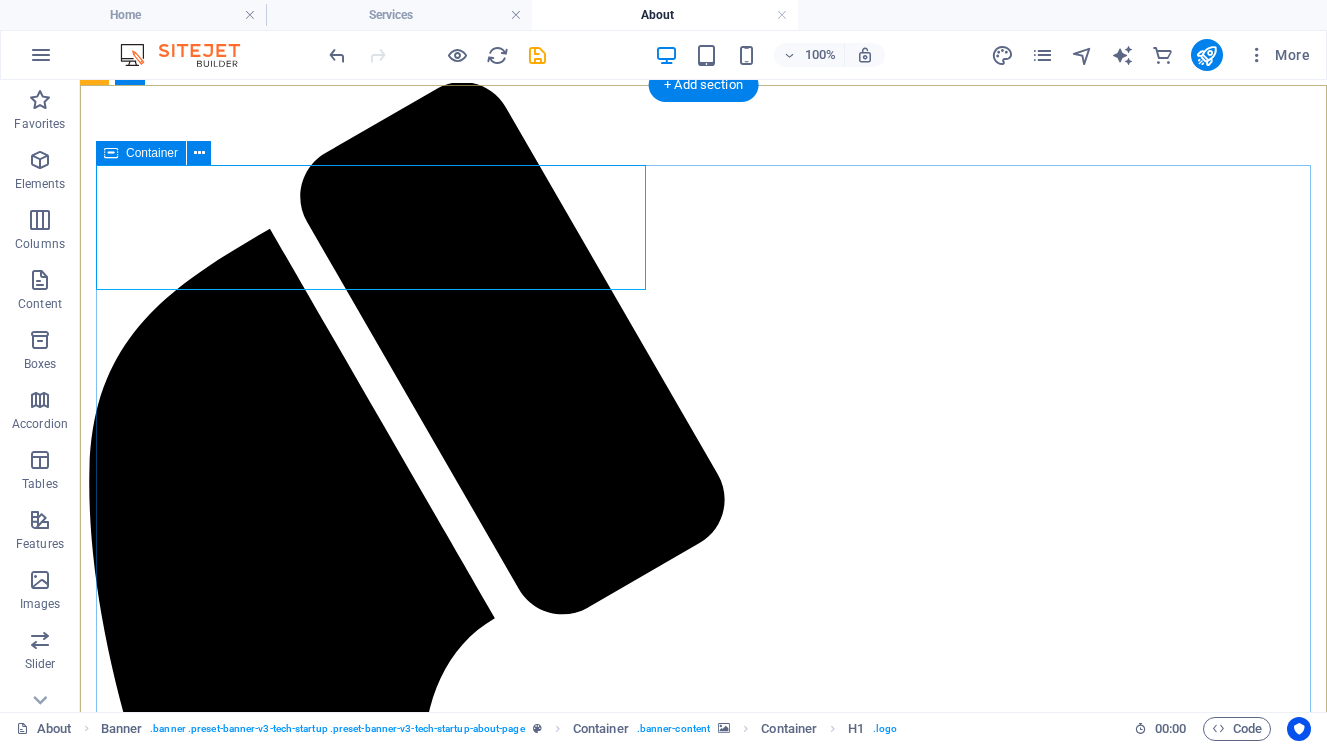 click on "We don't sell stories. We help you find yours. Meraki Creative Studio was born from a simple belief: real stories matter. The name  Meraki  comes from Greek, meaning  to put a piece of your soul into what you do, with love, creativity, and care . That’s the energy that started this studio and the standard we hold in every project since. In a world flooded with content, we work with brands that want to say less and mean more. We partner with businesses, creatives, and purpose-driven organizations to build brands that feel as good as they look. Through thoughtful strategy, branding, and content, we help you show up with authenticity, clarity, creativity, and always with care." at bounding box center [703, 2981] 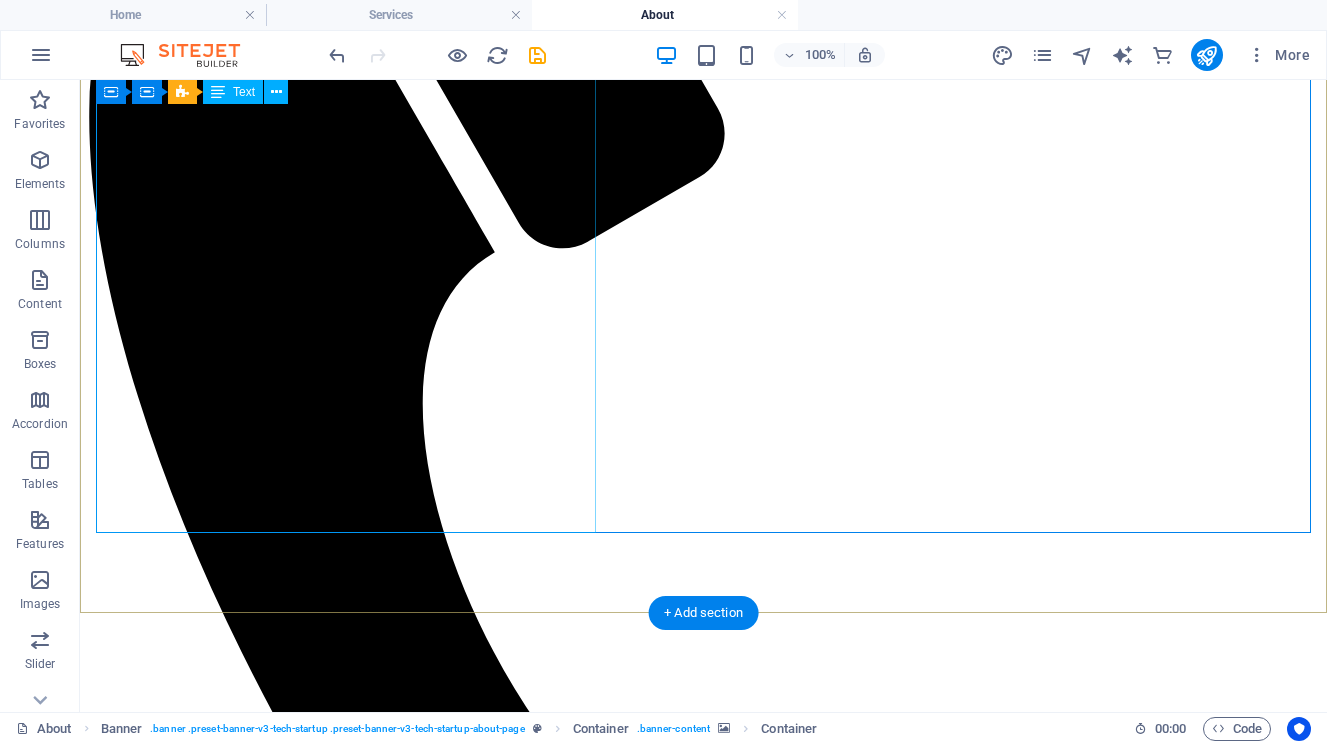 scroll, scrollTop: 451, scrollLeft: 0, axis: vertical 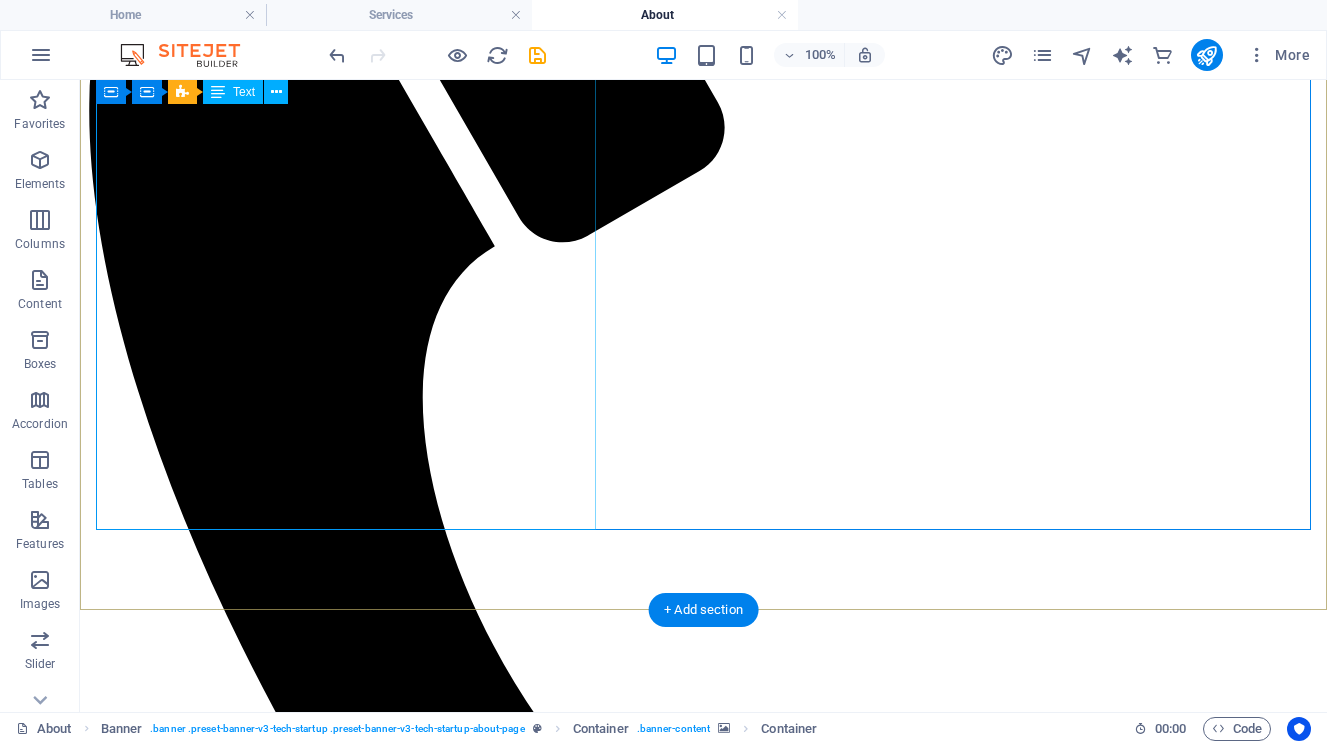 click on "Meraki Creative Studio was born from a simple belief: real stories matter. The name  Meraki  comes from Greek, meaning  to put a piece of your soul into what you do, with love, creativity, and care . That’s the energy that started this studio and the standard we hold in every project since. In a world flooded with content, we work with brands that want to say less and mean more. We partner with businesses, creatives, and purpose-driven organizations to build brands that feel as good as they look. Through thoughtful strategy, branding, and content, we help you show up with authenticity, clarity, creativity, and always with care." at bounding box center [703, 2652] 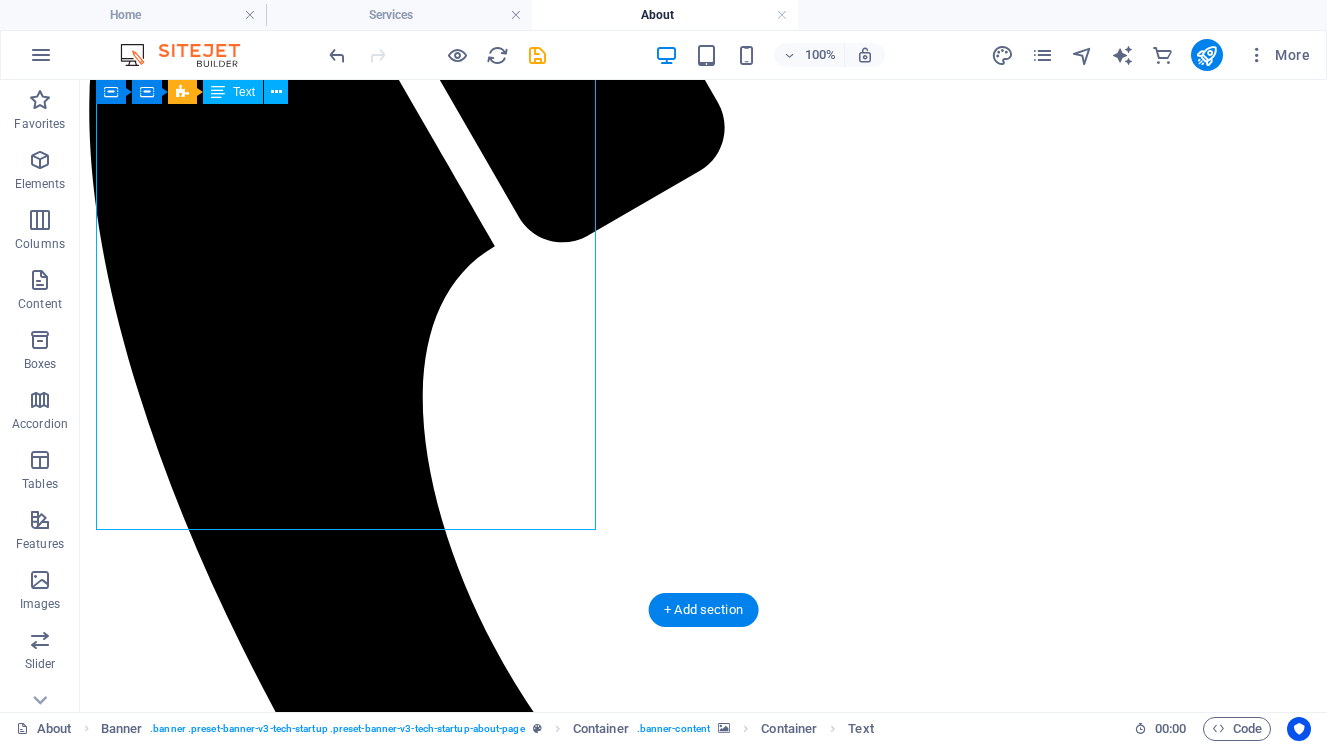 click on "Meraki Creative Studio was born from a simple belief: real stories matter. The name  Meraki  comes from Greek, meaning  to put a piece of your soul into what you do, with love, creativity, and care . That’s the energy that started this studio and the standard we hold in every project since. In a world flooded with content, we work with brands that want to say less and mean more. We partner with businesses, creatives, and purpose-driven organizations to build brands that feel as good as they look. Through thoughtful strategy, branding, and content, we help you show up with authenticity, clarity, creativity, and always with care." at bounding box center (703, 2652) 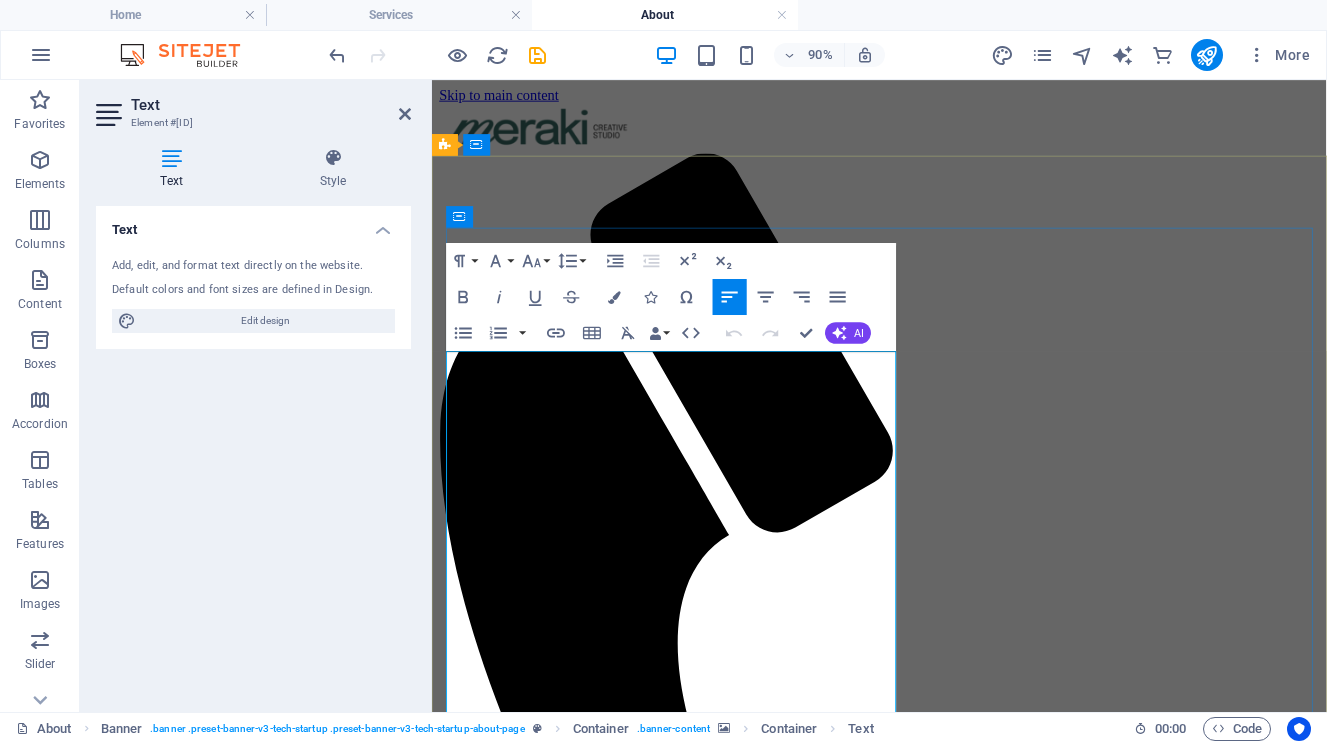 click on "The name  Meraki  comes from Greek, meaning  to put a piece of your soul into what you do, with love, creativity, and care ." at bounding box center (929, 2665) 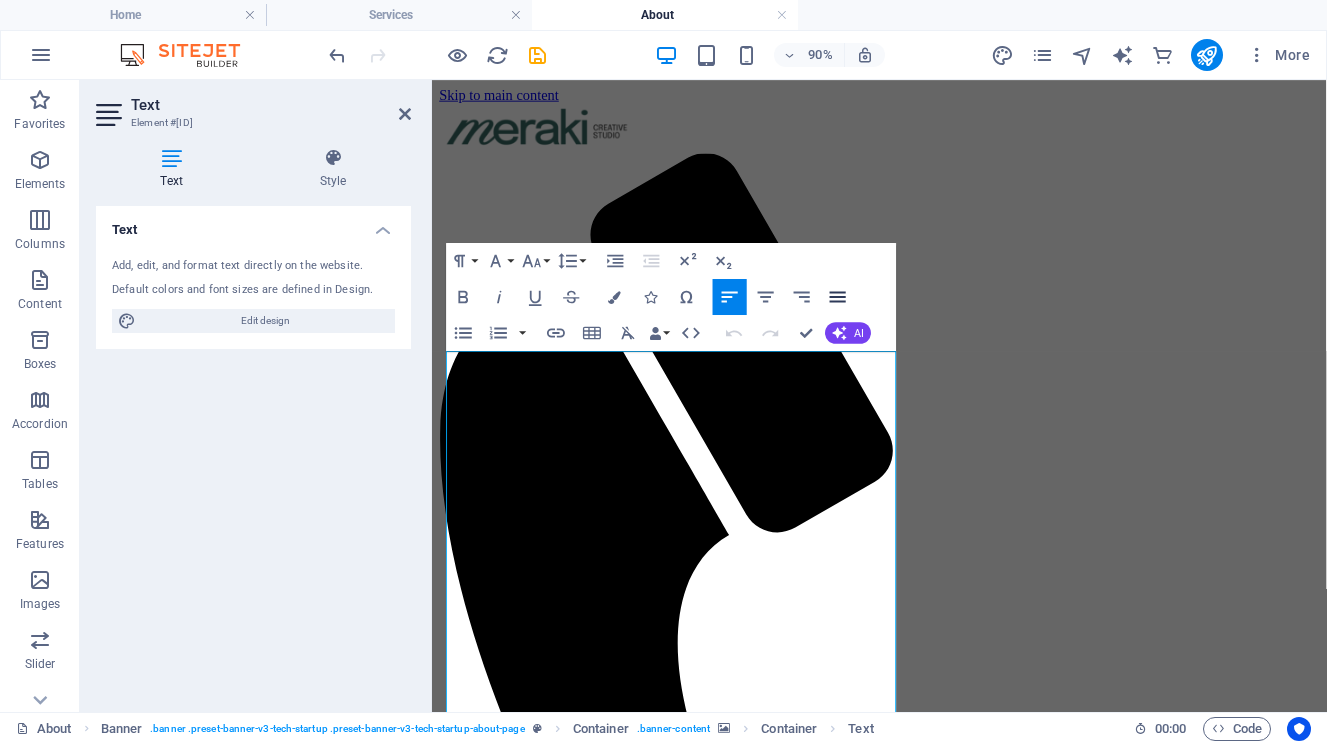 click 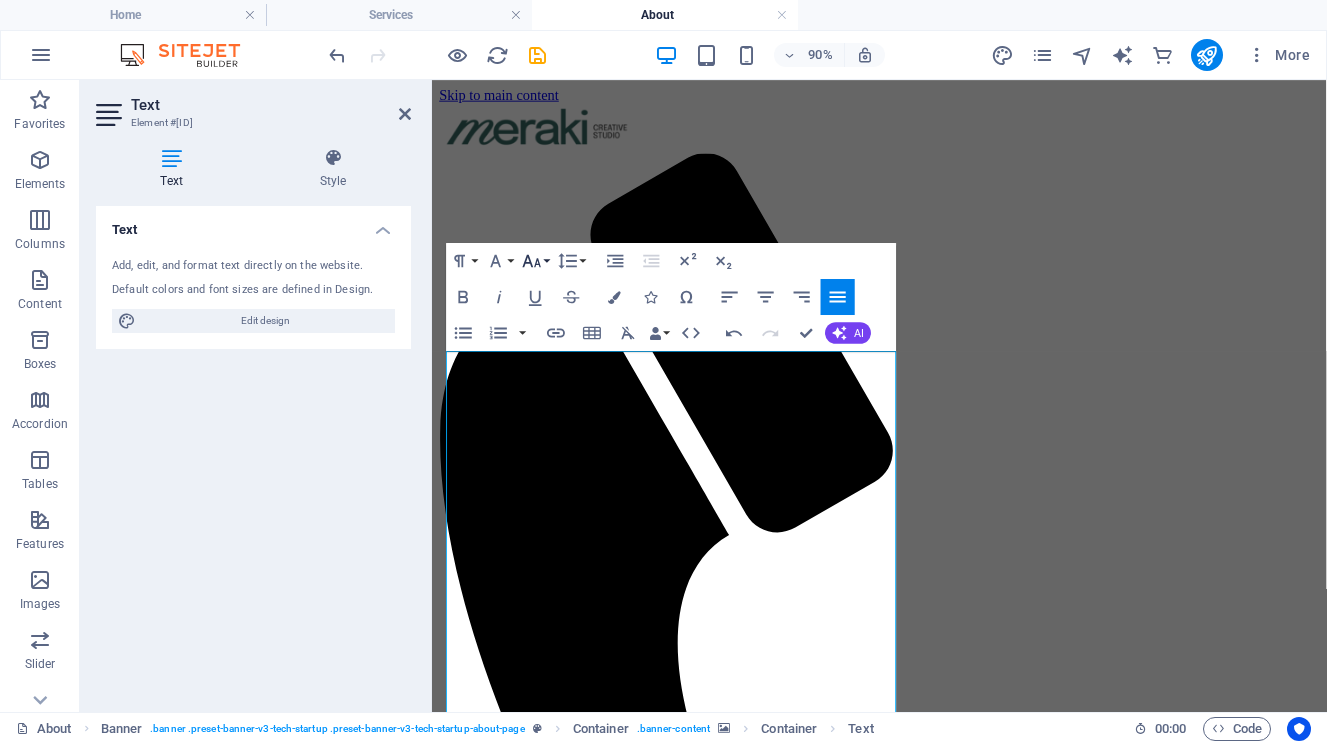 click 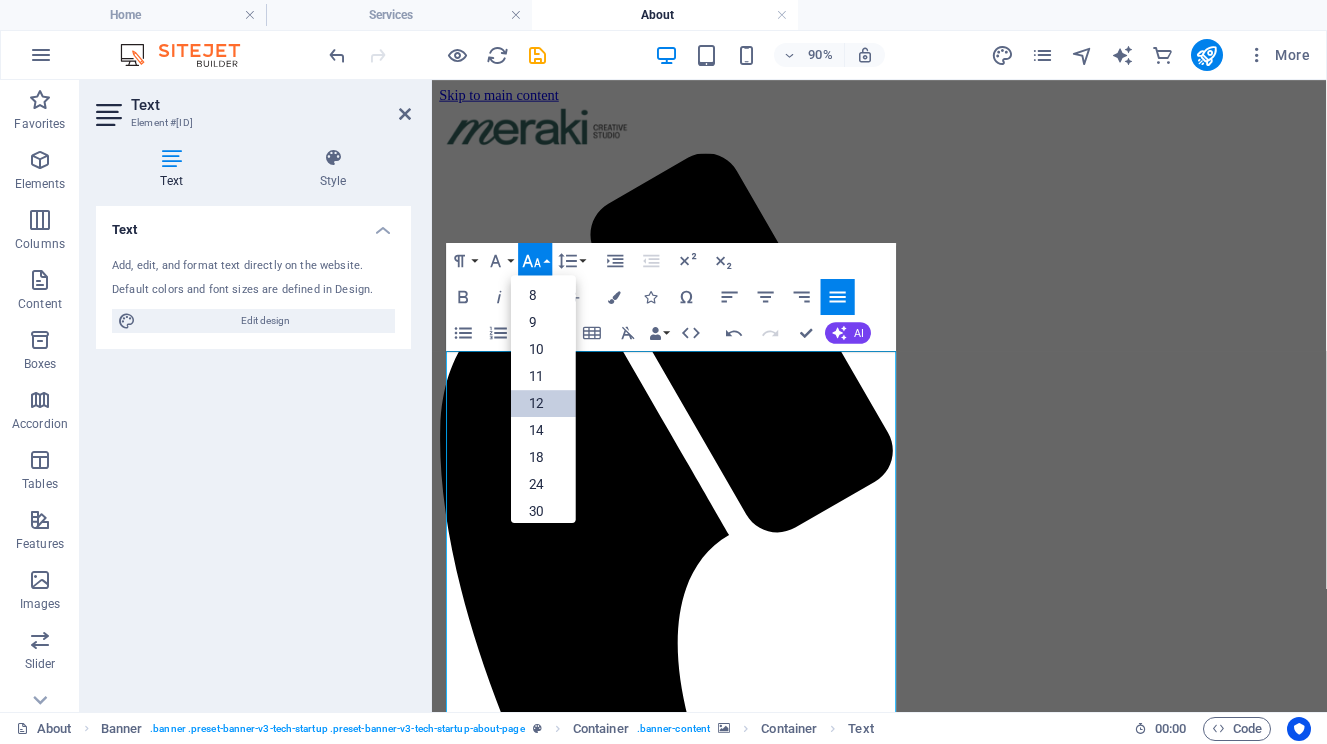 click on "12" at bounding box center [543, 403] 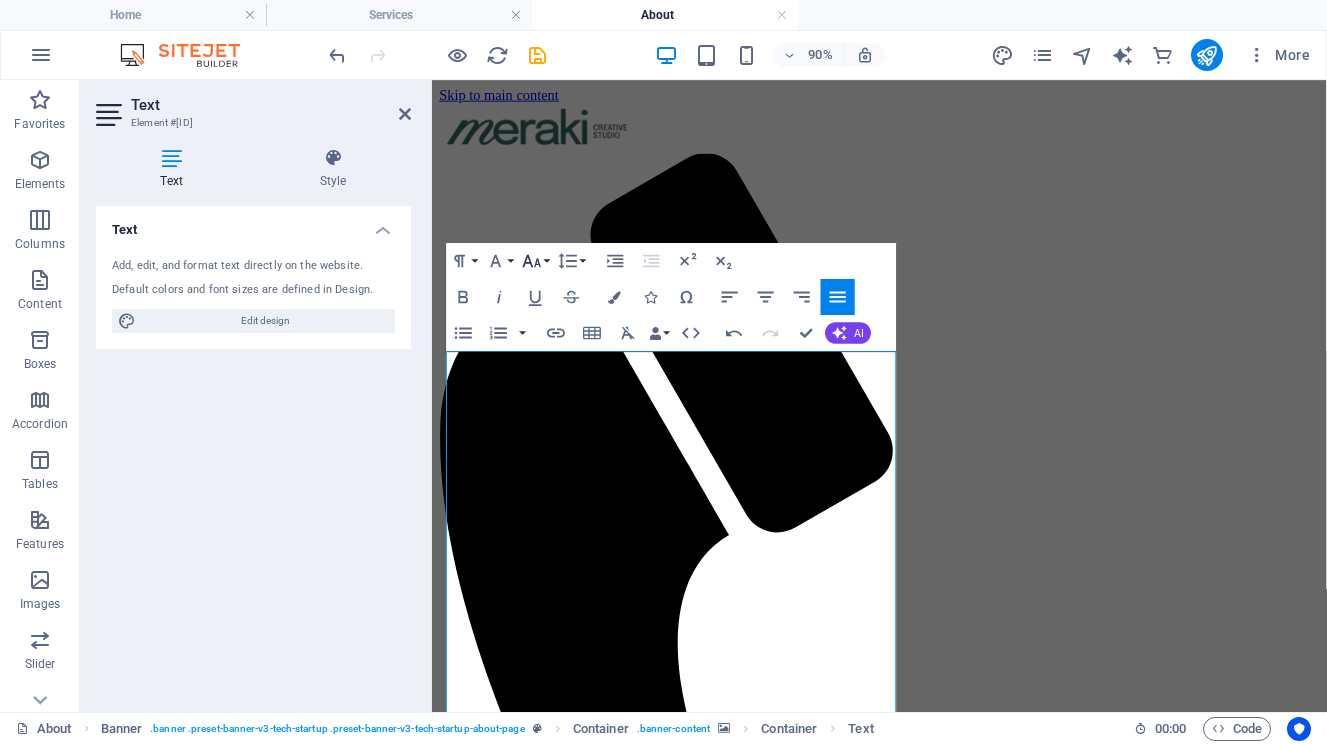 click 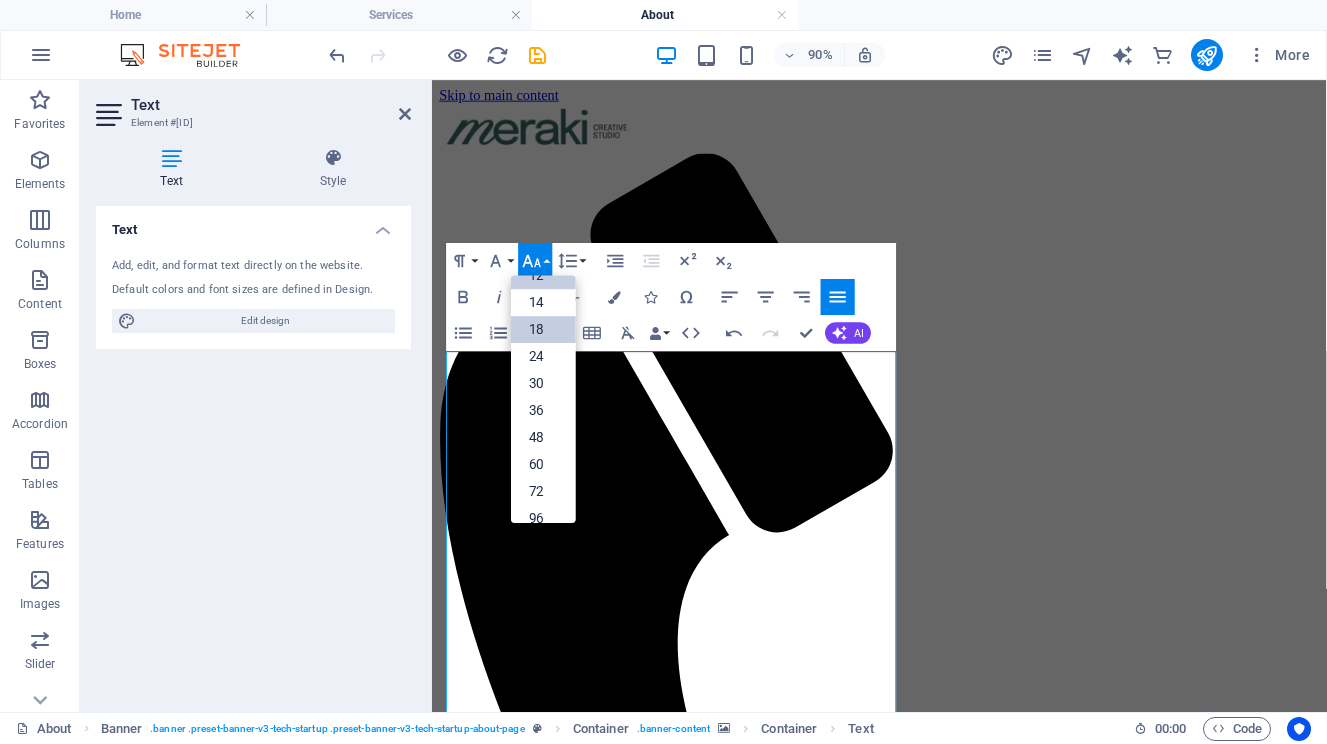 click on "18" at bounding box center [543, 329] 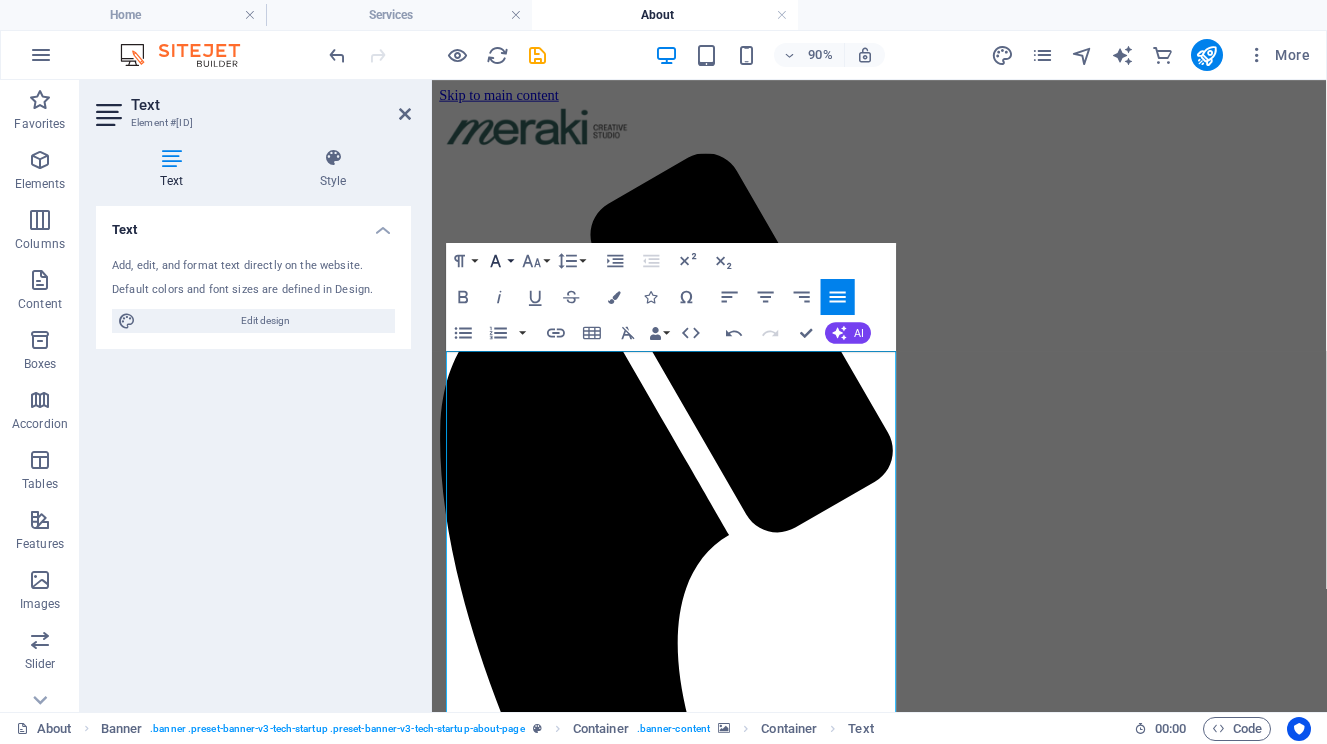 click 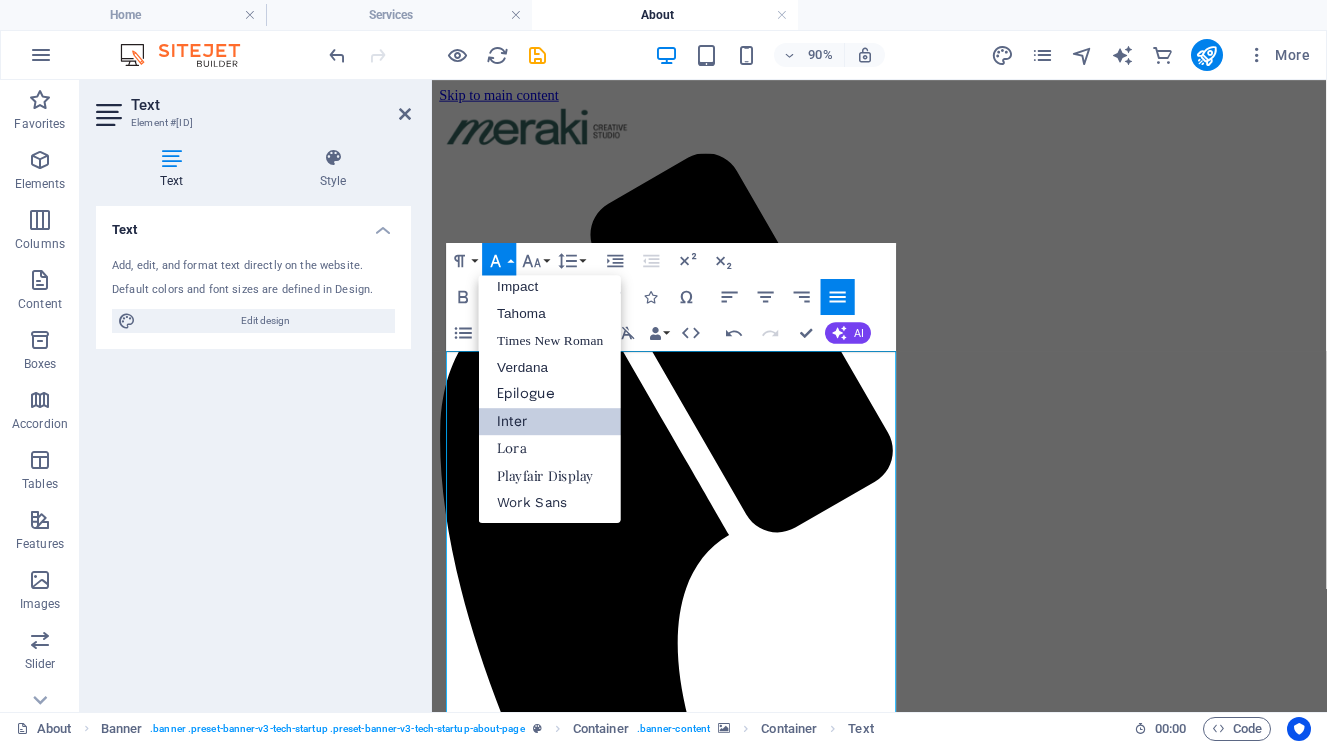 scroll, scrollTop: 71, scrollLeft: 0, axis: vertical 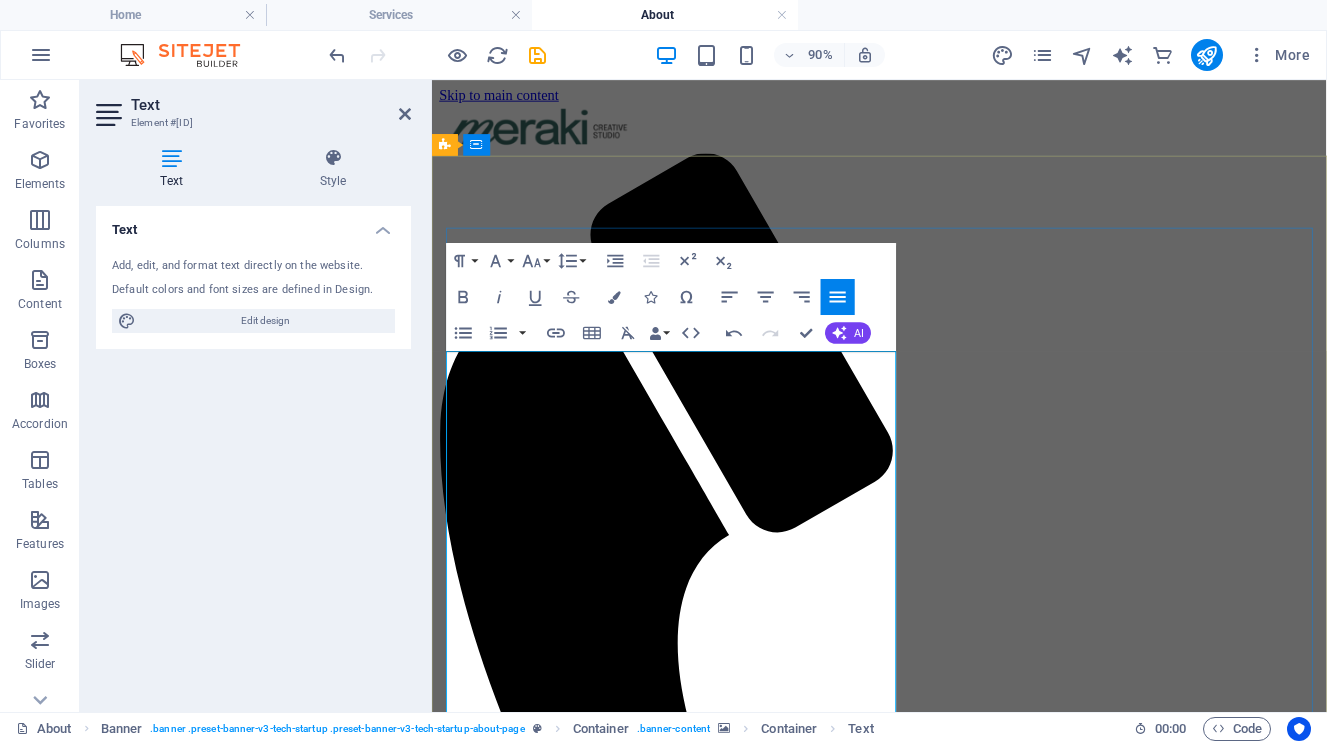 click on "The name  Meraki  comes from Greek, meaning  to put a piece of your soul into what you do, with love, creativity, and care ." at bounding box center (873, 2672) 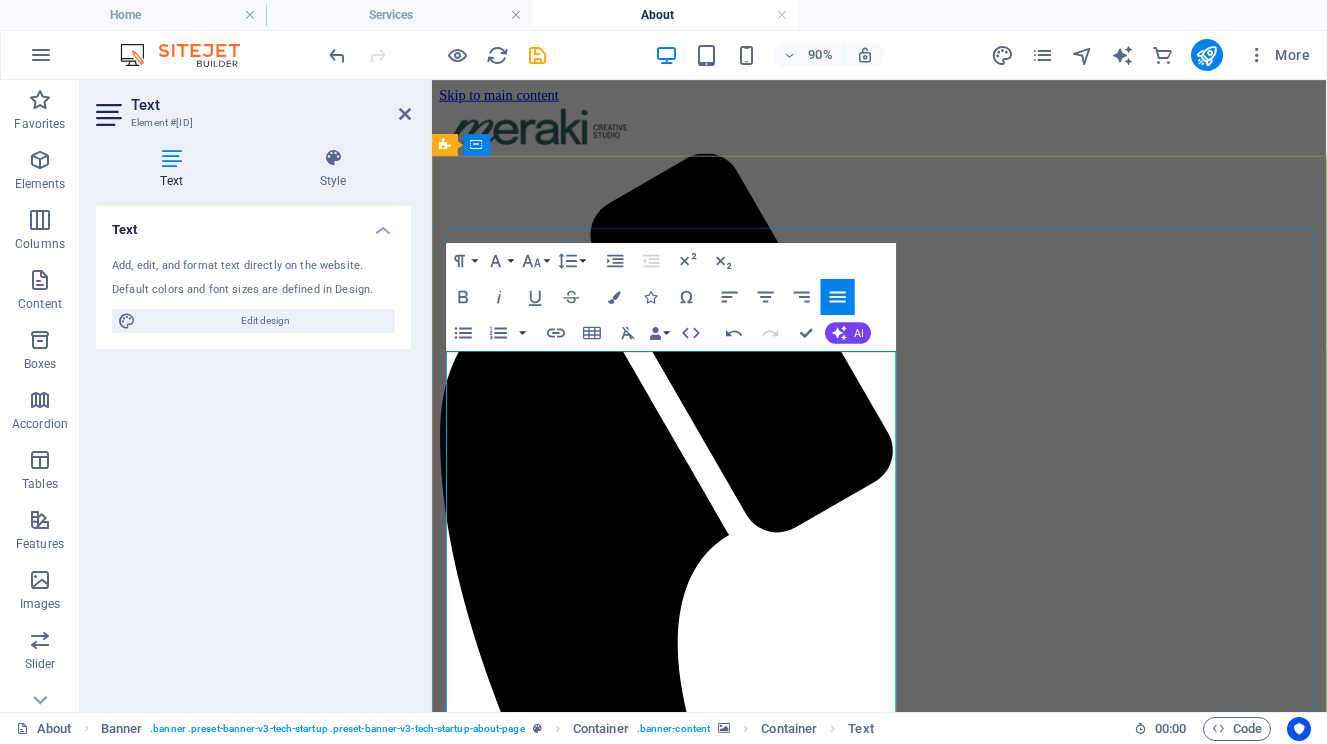 type 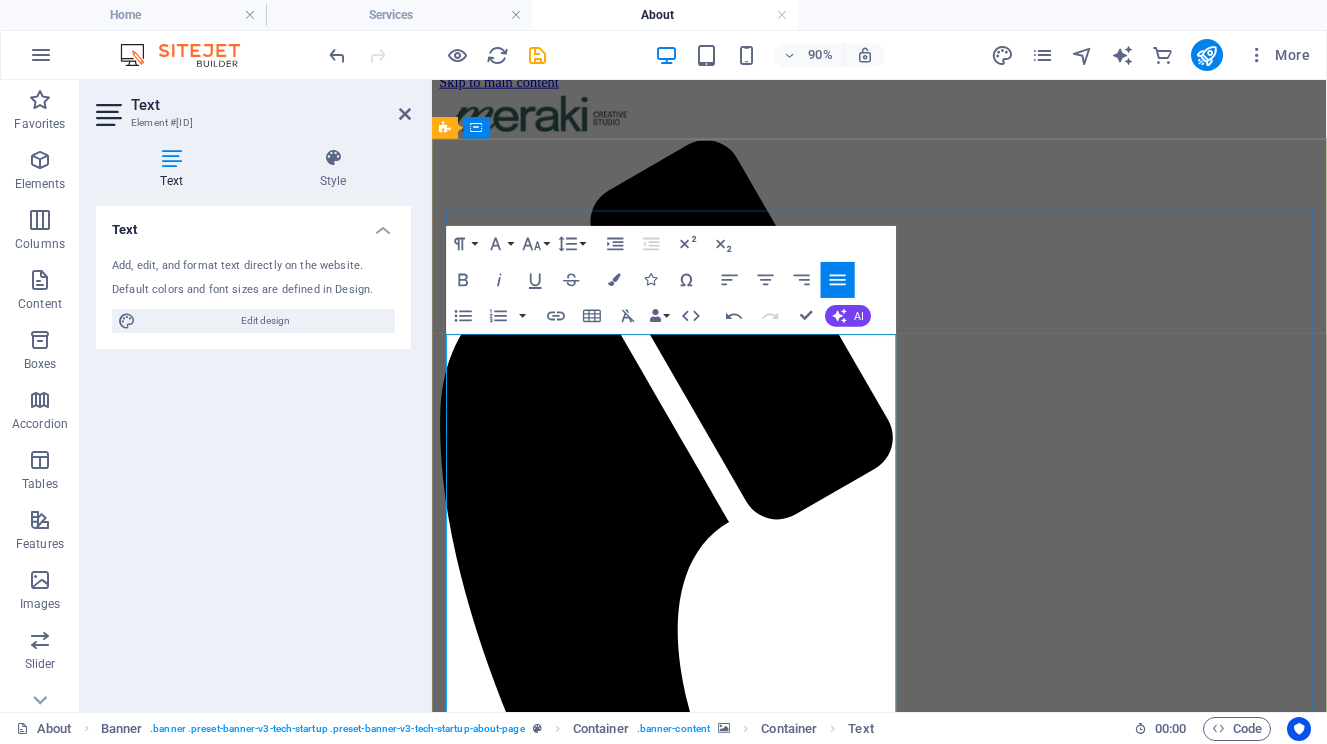 scroll, scrollTop: 19, scrollLeft: 0, axis: vertical 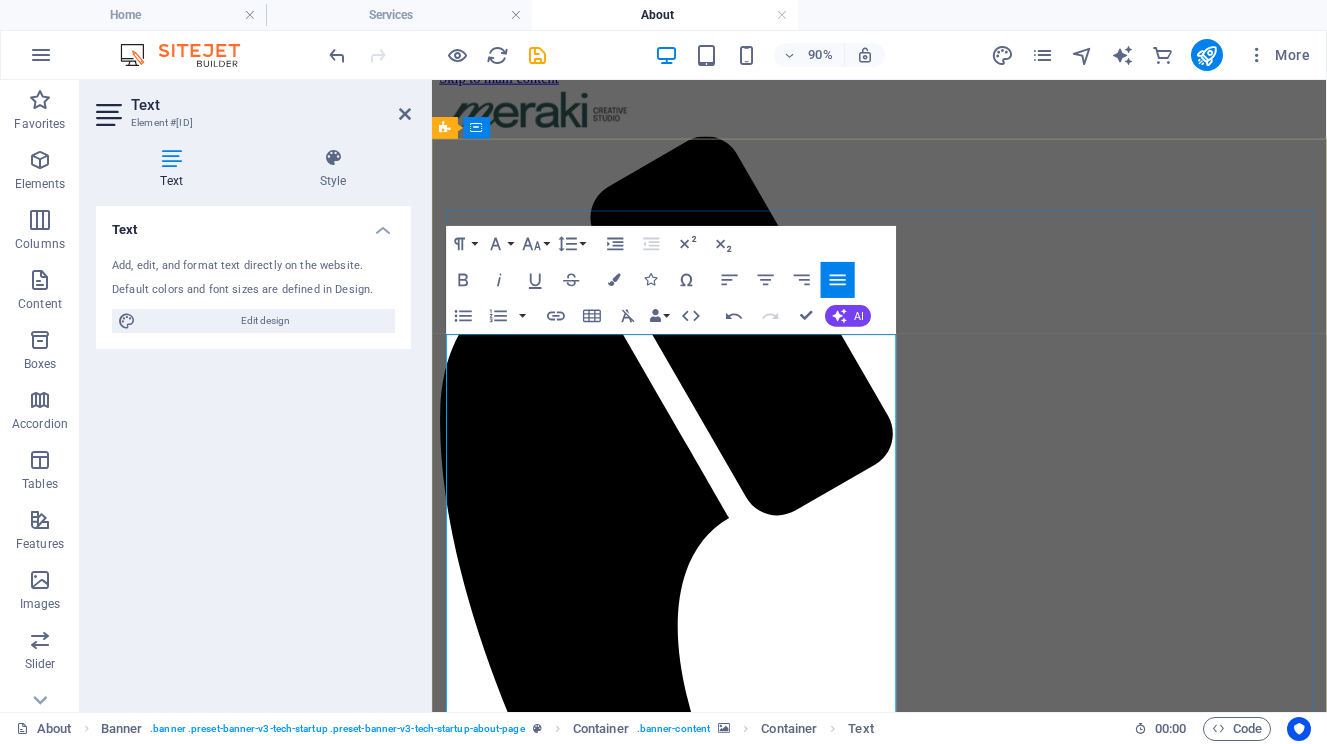 click on "That’s the energy that started this studio and the standard we hold in every project since." at bounding box center (758, 2724) 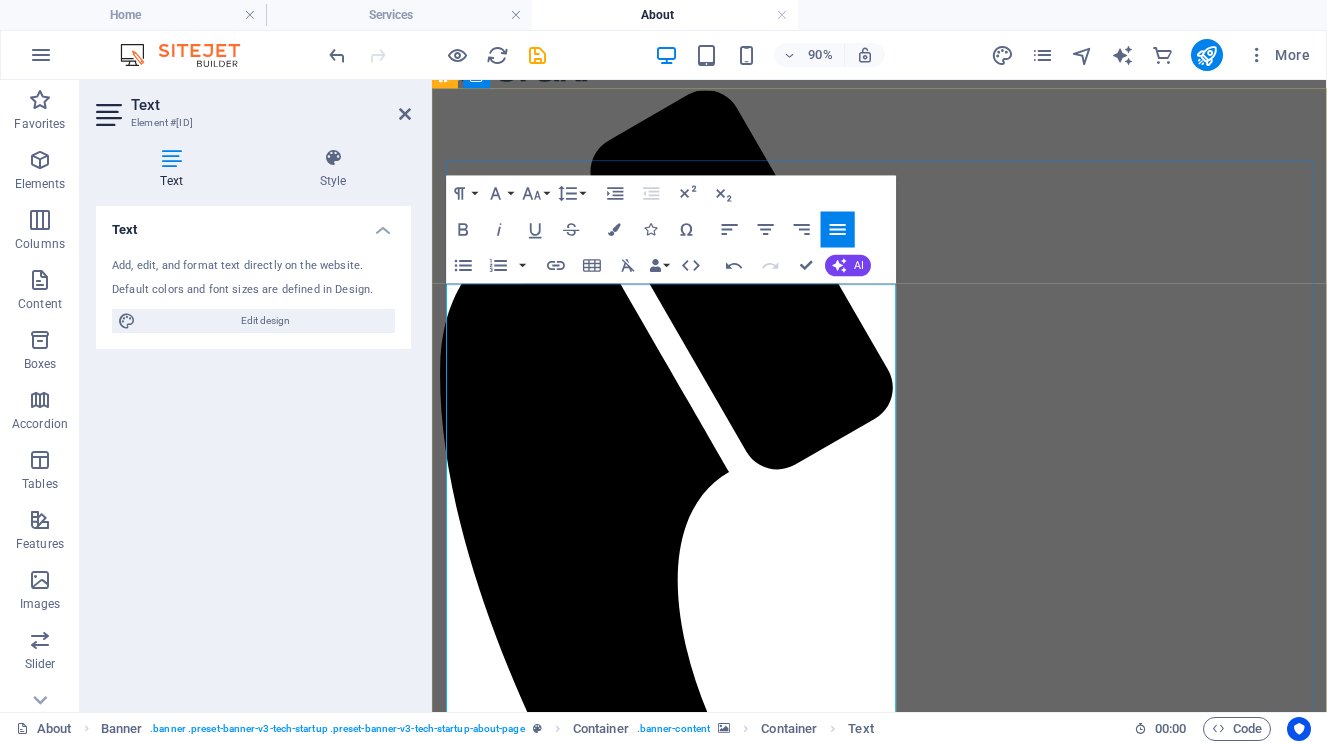scroll, scrollTop: 77, scrollLeft: 0, axis: vertical 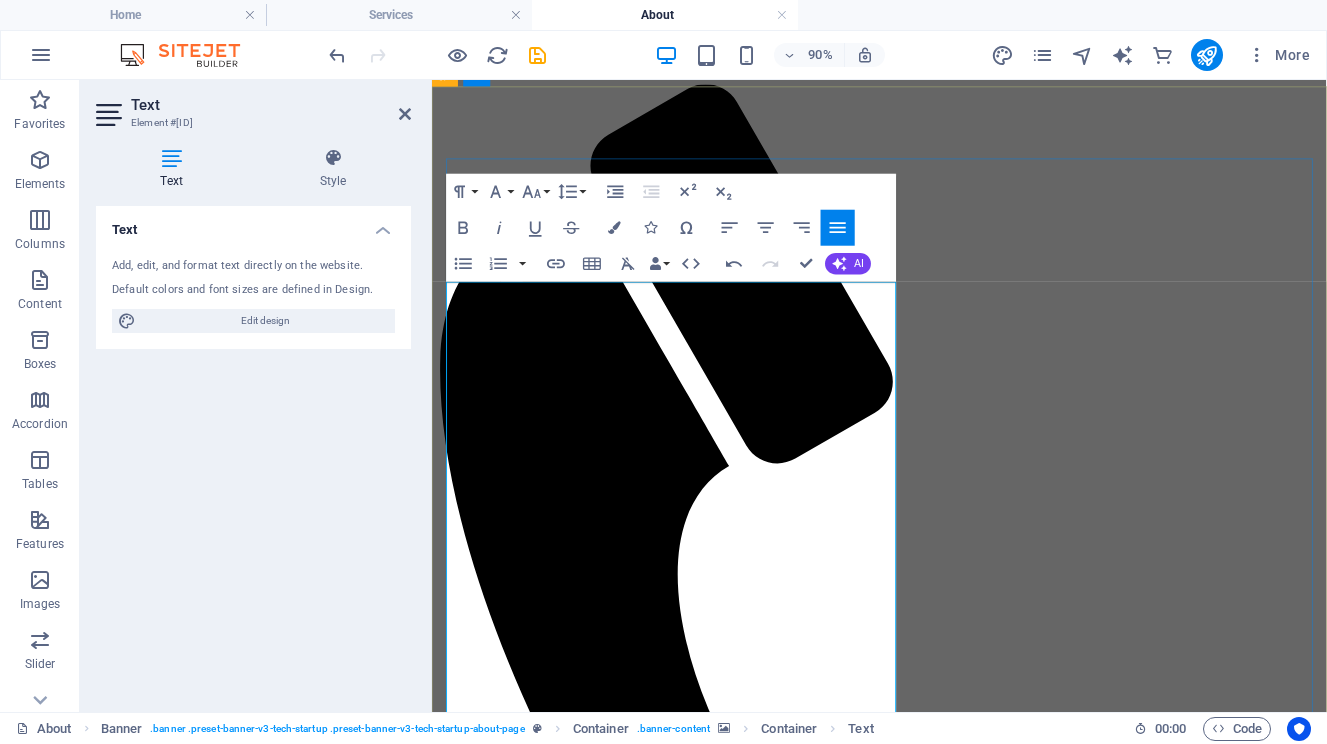 click on "We partner with businesses, creatives, and purpose-driven organizations to build brands that feel as good as they look." at bounding box center (865, 2701) 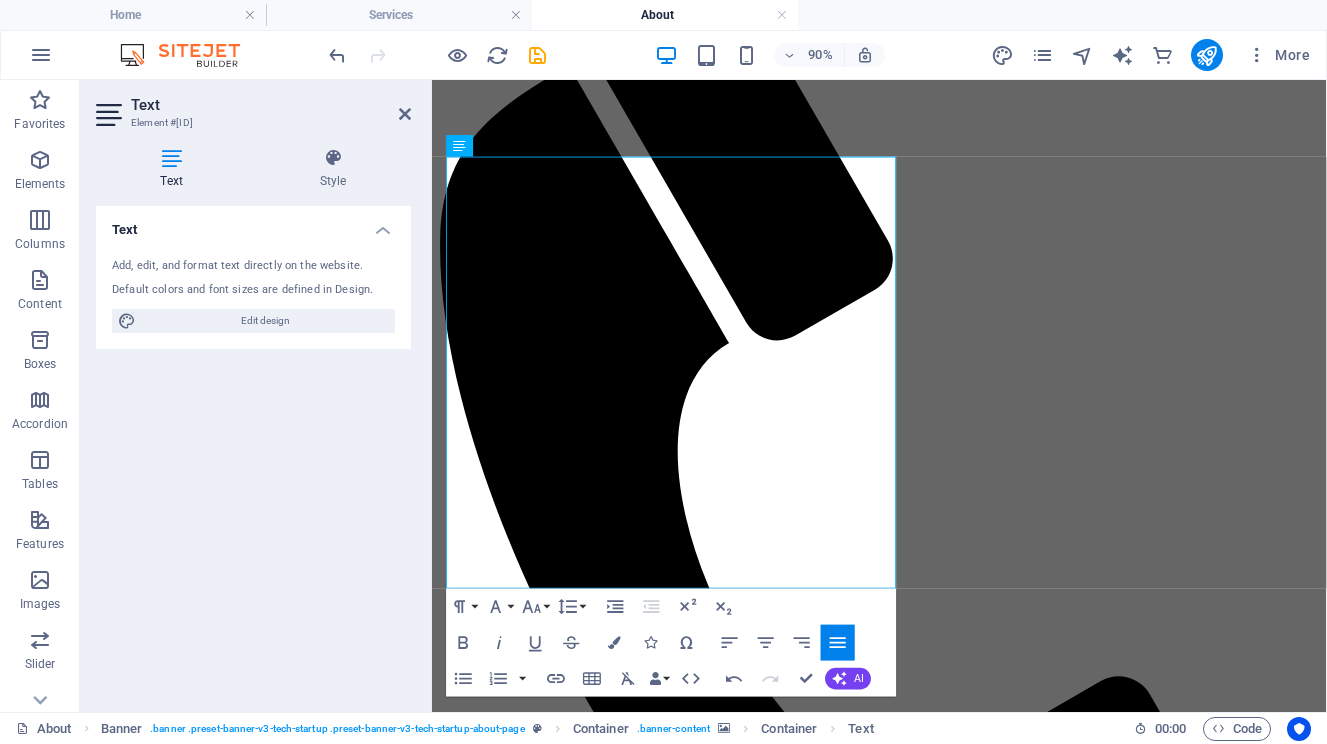 scroll, scrollTop: 218, scrollLeft: 0, axis: vertical 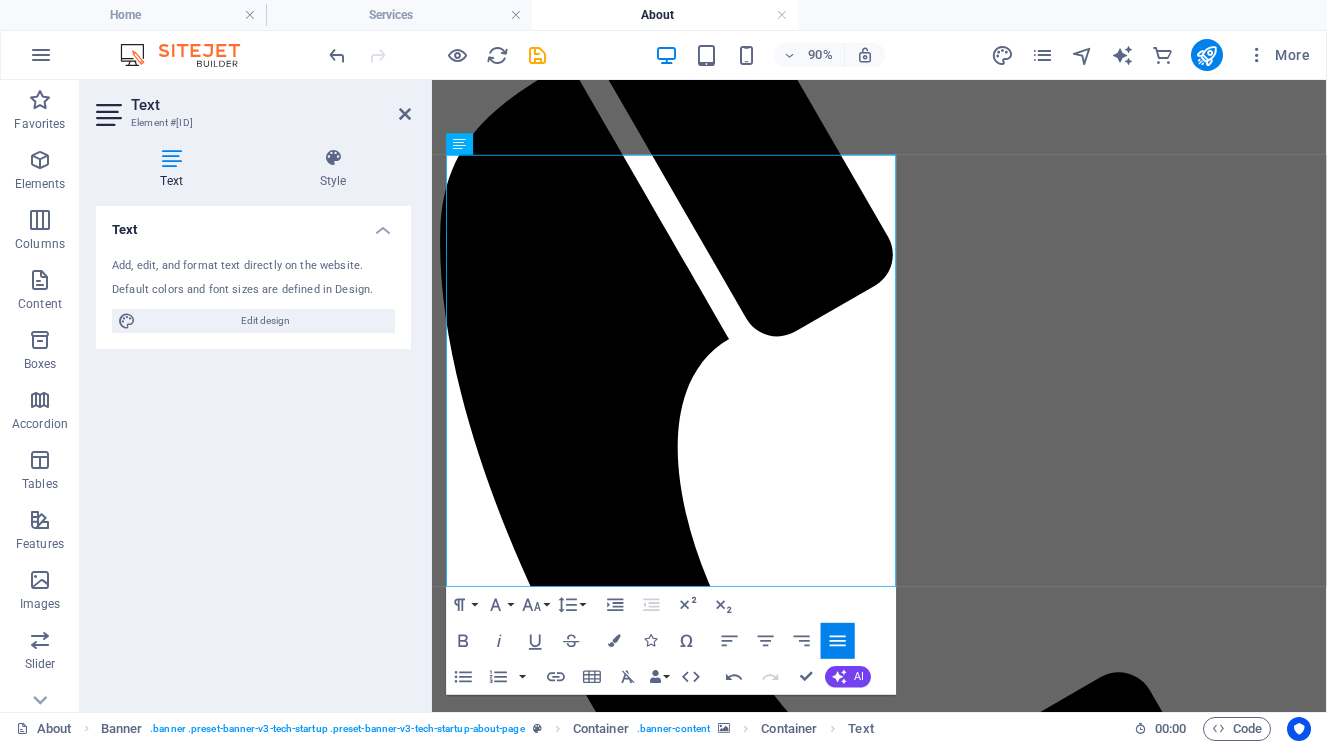 click at bounding box center [929, 1365] 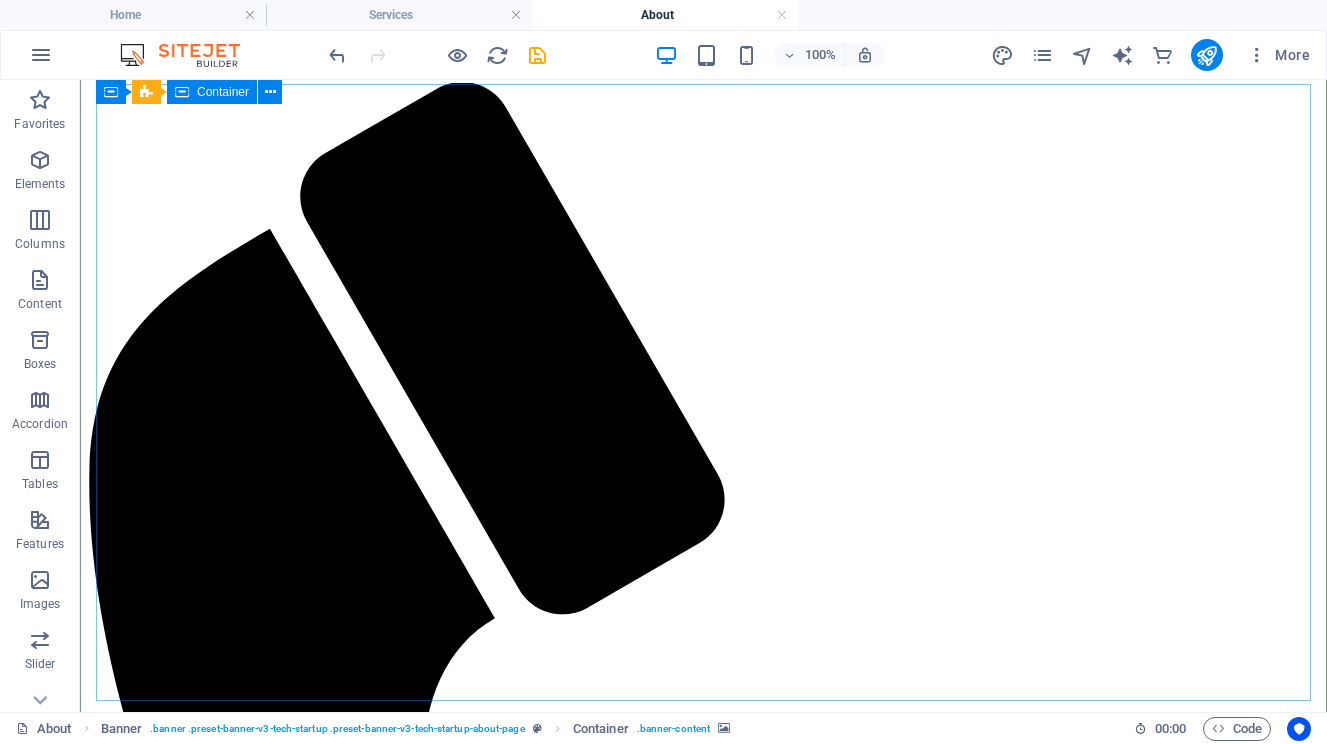 scroll, scrollTop: 0, scrollLeft: 0, axis: both 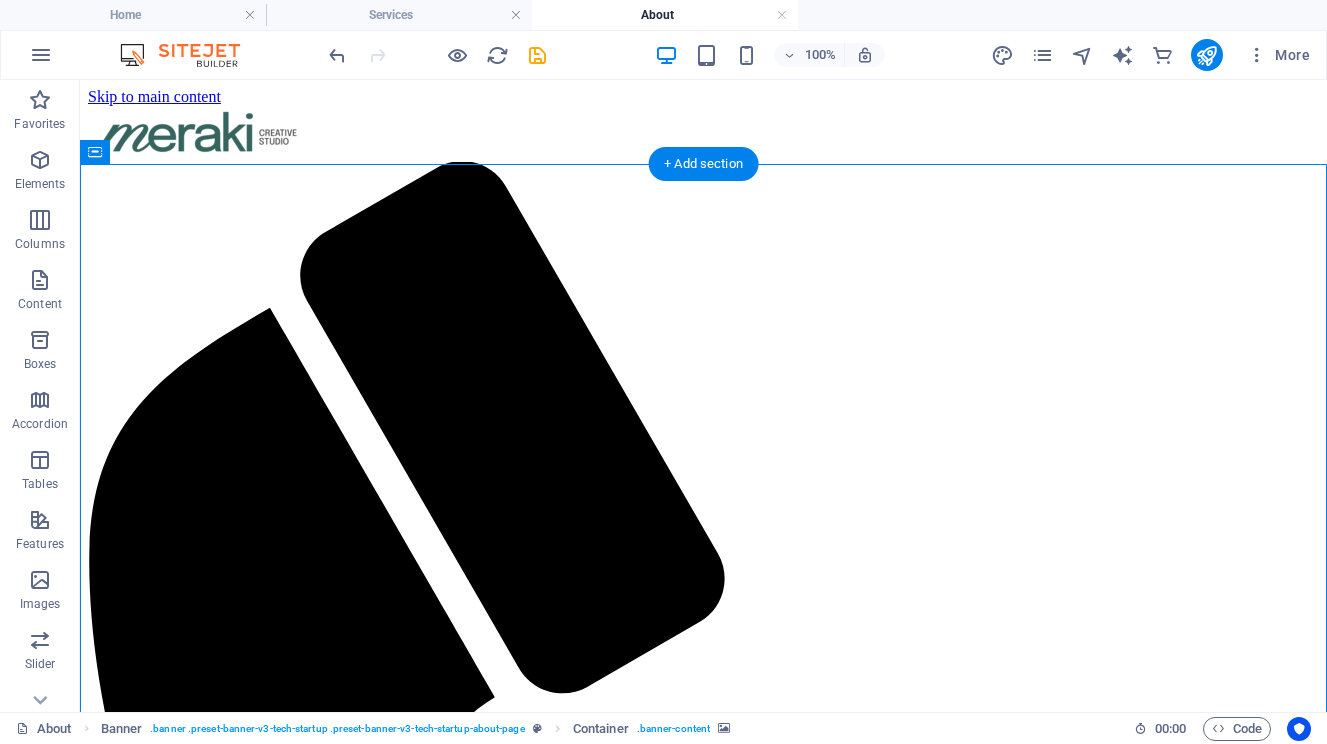 click at bounding box center (703, 1919) 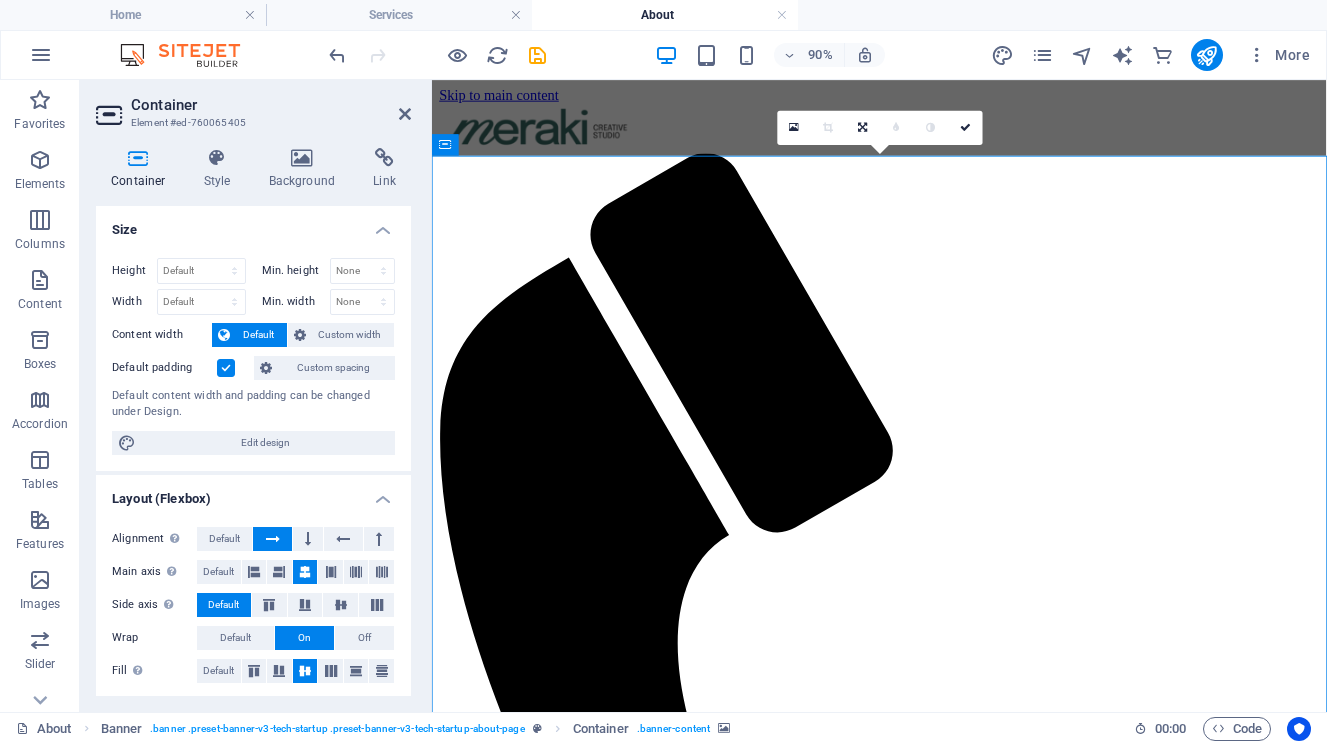 click on "Container Style Background Link Size Height Default px rem % vh vw Min. height None px rem % vh vw Width Default px rem % em vh vw Min. width None px rem % vh vw Content width Default Custom width Width Default px rem % em vh vw Min. width None px rem % vh vw Default padding Custom spacing Default content width and padding can be changed under Design. Edit design Layout (Flexbox) Alignment Determines the flex direction. Default Main axis Determine how elements should behave along the main axis inside this container (justify content). Default Side axis Control the vertical direction of the element inside of the container (align items). Default Wrap Default On Off Fill Controls the distances and direction of elements on the y-axis across several lines (align content). Default Accessibility ARIA helps assistive technologies (like screen readers) to understand the role, state, and behavior of web elements Role The ARIA role defines the purpose of an element.  None Alert Article Banner Comment Fan" at bounding box center (253, 422) 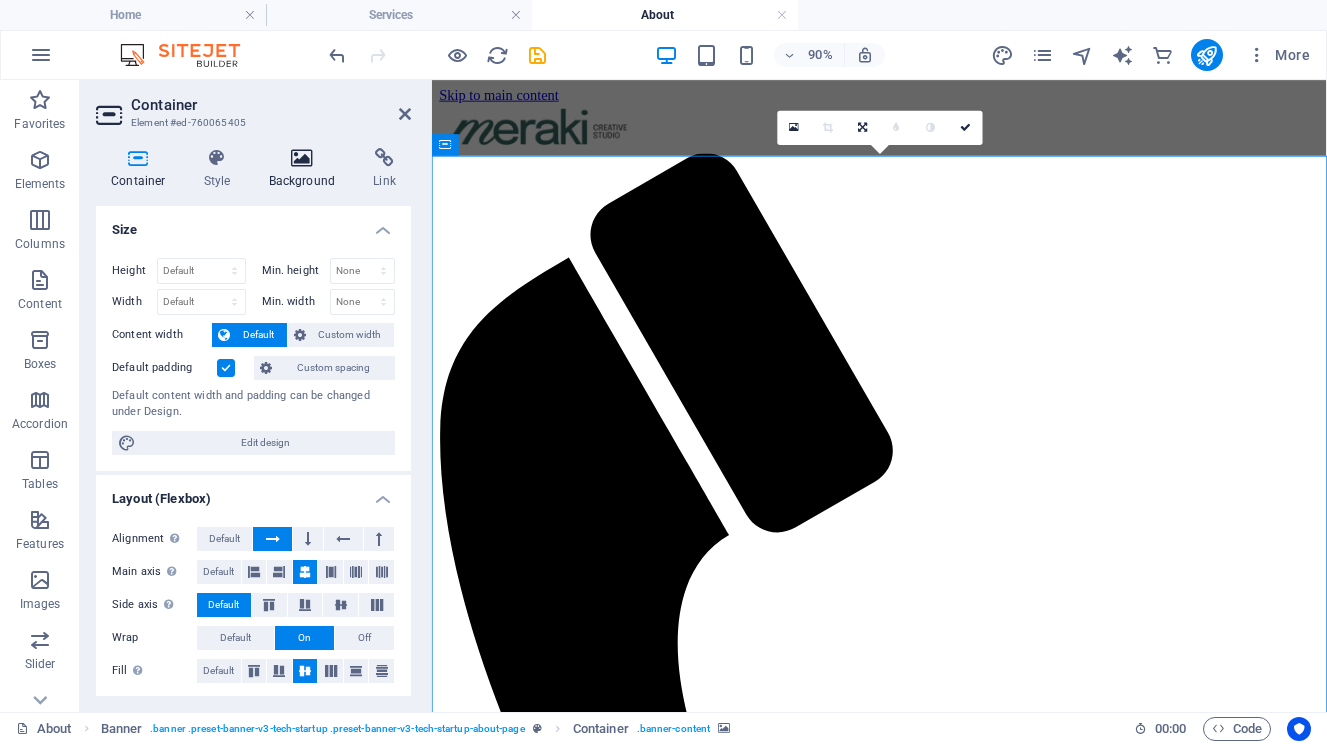 click on "Background" at bounding box center [306, 169] 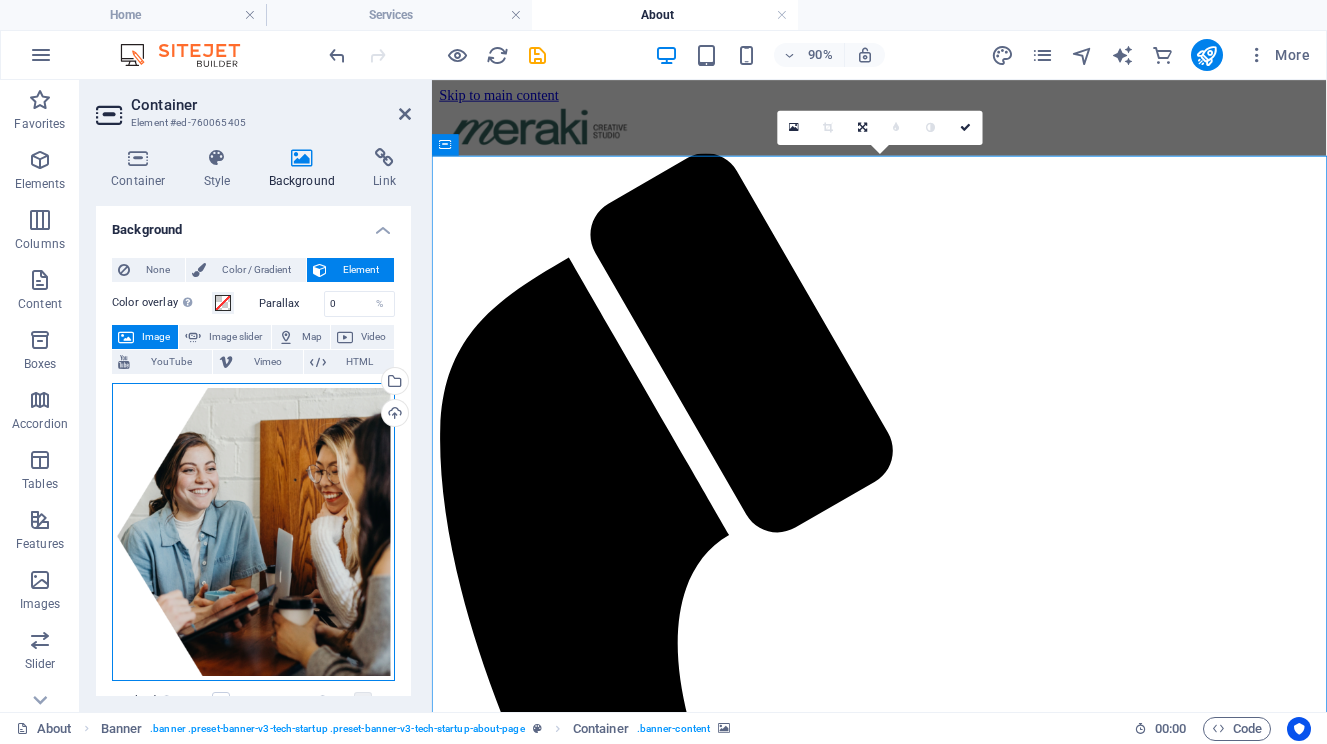 click on "Drag files here, click to choose files or select files from Files or our free stock photos & videos" at bounding box center (253, 532) 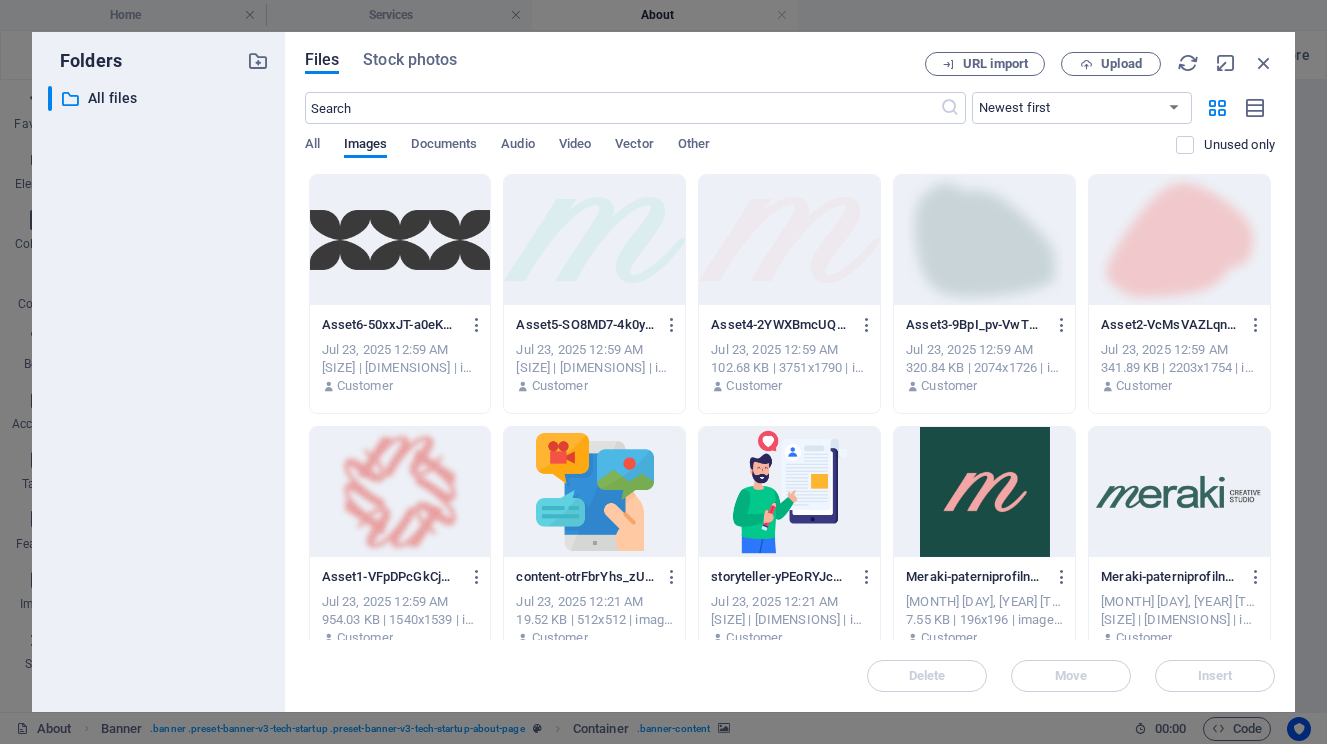 click at bounding box center (594, 240) 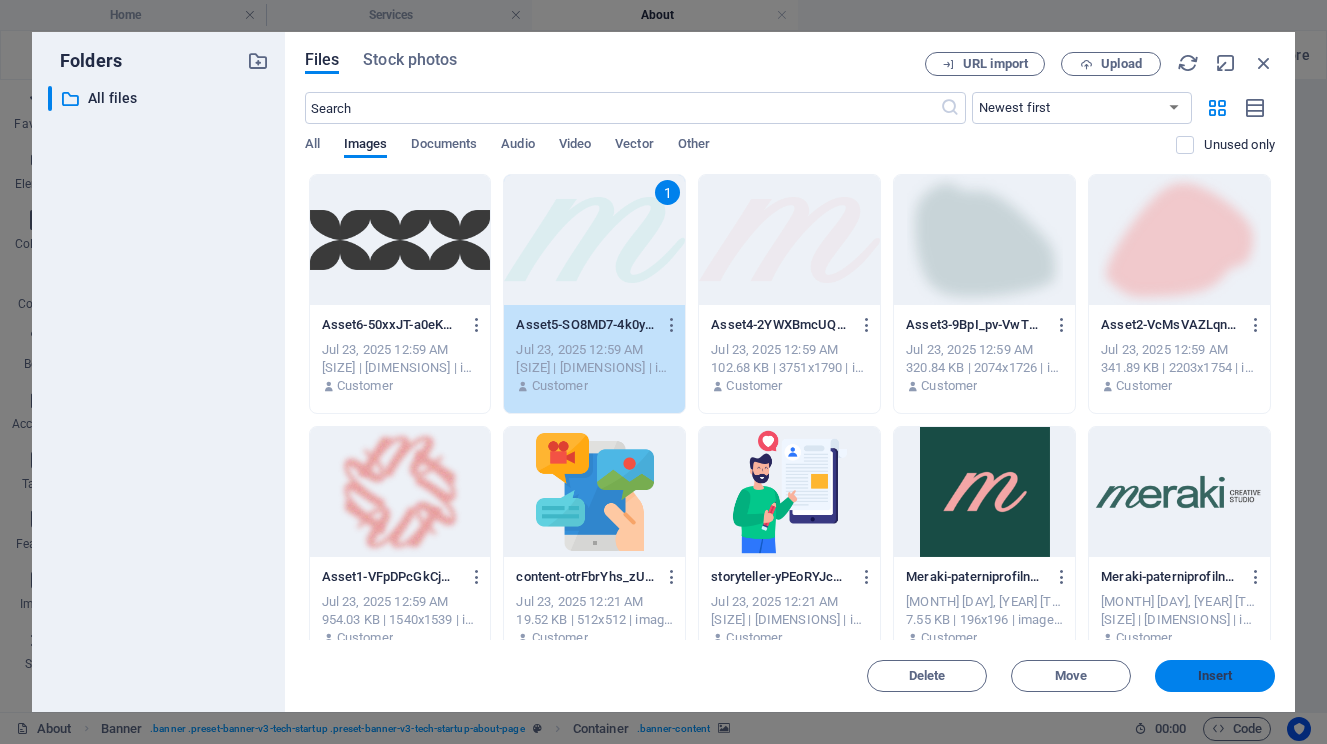 click on "Insert" at bounding box center [1215, 676] 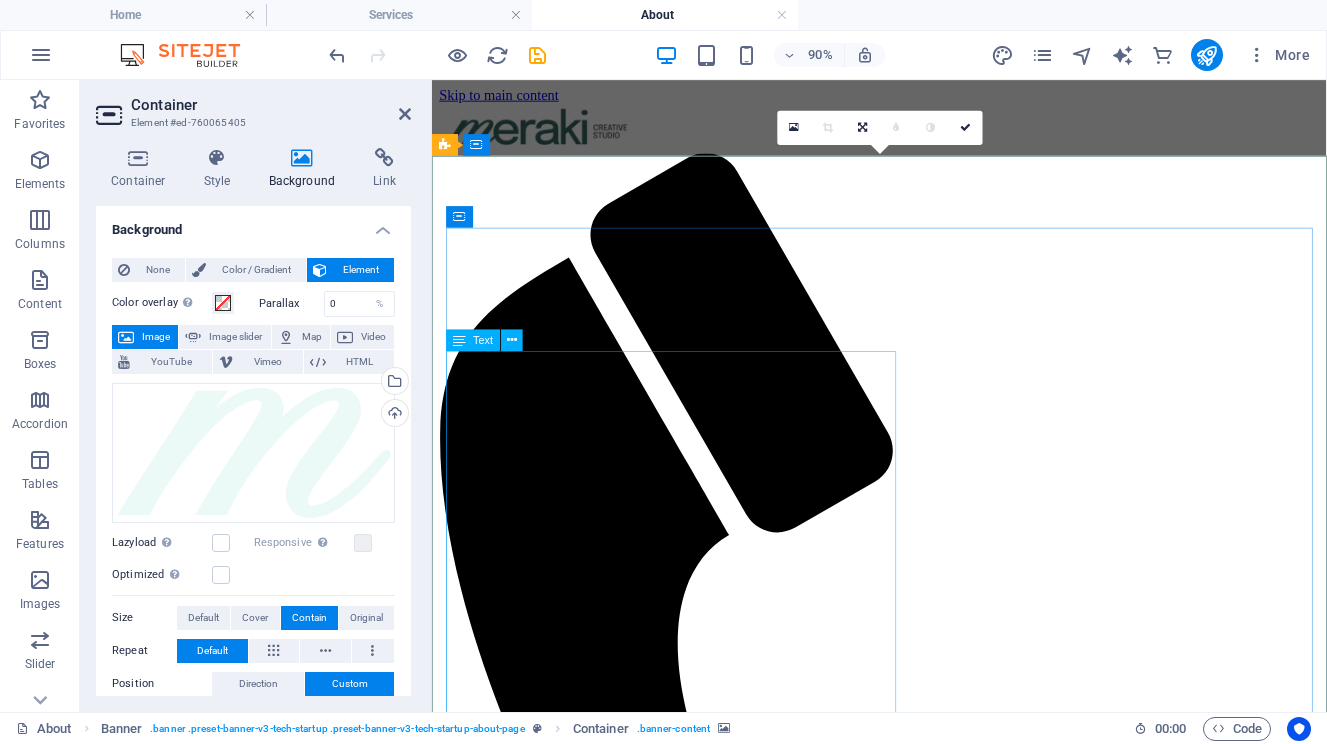 click on "Meraki Creative Studio was born from a simple belief: real stories matter. The name  Meraki  comes from Greek, meaning  to put a piece of your soul into what you do, with love, creativity, and care .  That’s the energy that started this studio and the standard we hold in every project since. In a world flooded with content, we work with brands that want to say less and mean more.  We partner with businesses, creatives, and purpose-driven organizations to build brands that feel as good as they look. Through thoughtful strategy, branding, and content, we help you show up with authenticity, clarity, creativity, and always with care." at bounding box center [929, 2609] 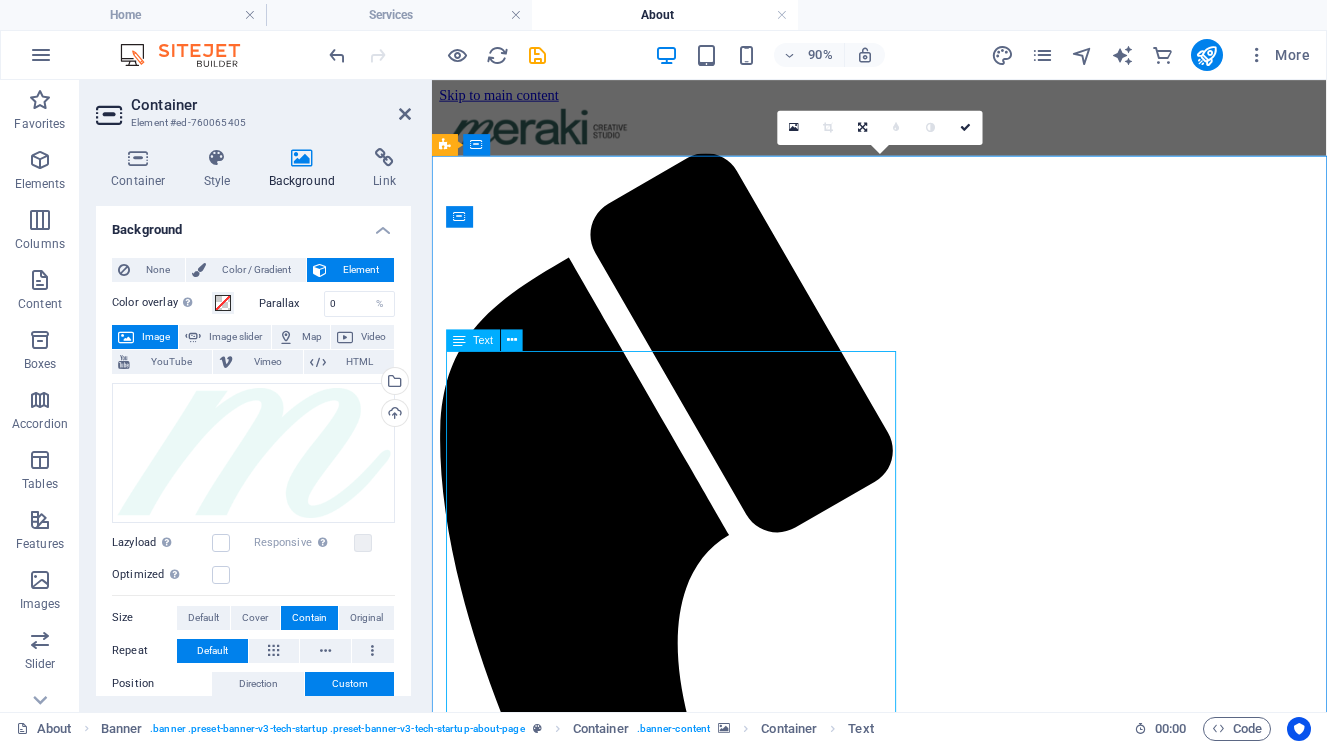 click on "Meraki Creative Studio was born from a simple belief: real stories matter. The name  Meraki  comes from Greek, meaning  to put a piece of your soul into what you do, with love, creativity, and care .  That’s the energy that started this studio and the standard we hold in every project since. In a world flooded with content, we work with brands that want to say less and mean more.  We partner with businesses, creatives, and purpose-driven organizations to build brands that feel as good as they look. Through thoughtful strategy, branding, and content, we help you show up with authenticity, clarity, creativity, and always with care." at bounding box center (929, 2609) 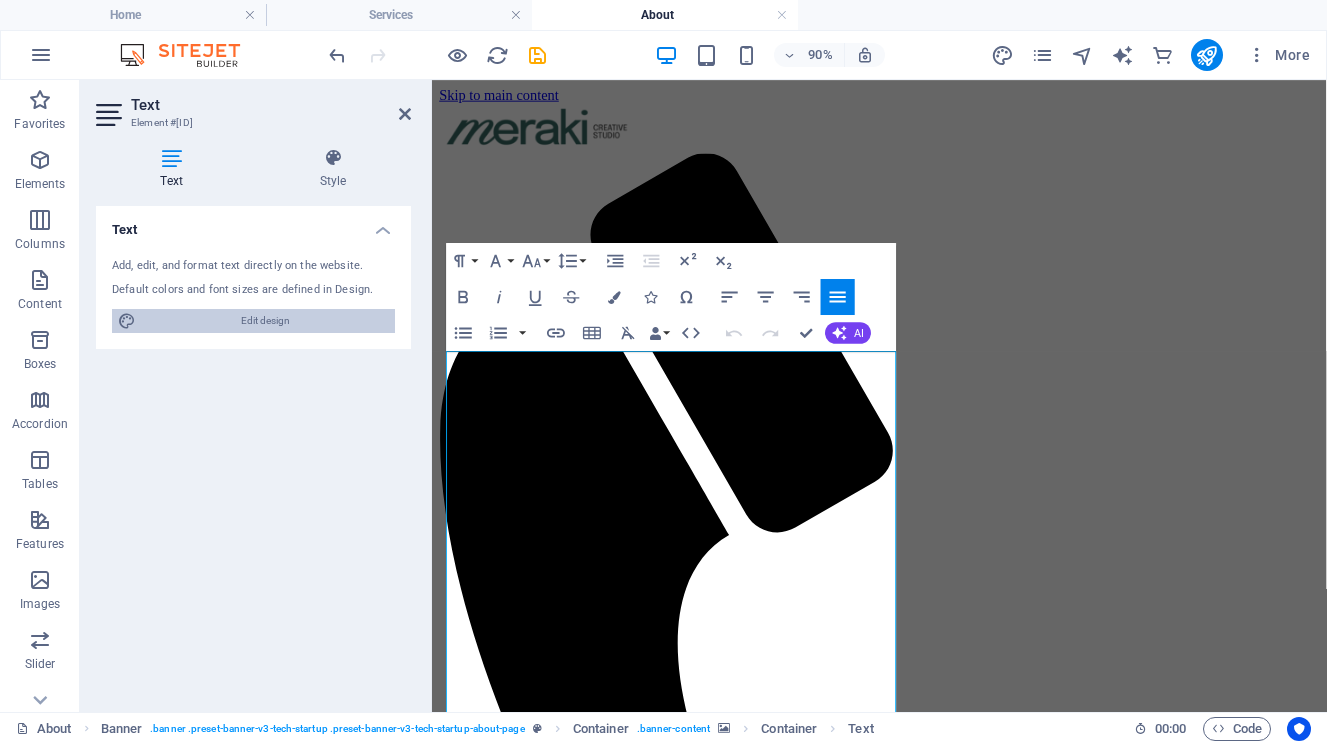 click on "Edit design" at bounding box center (265, 321) 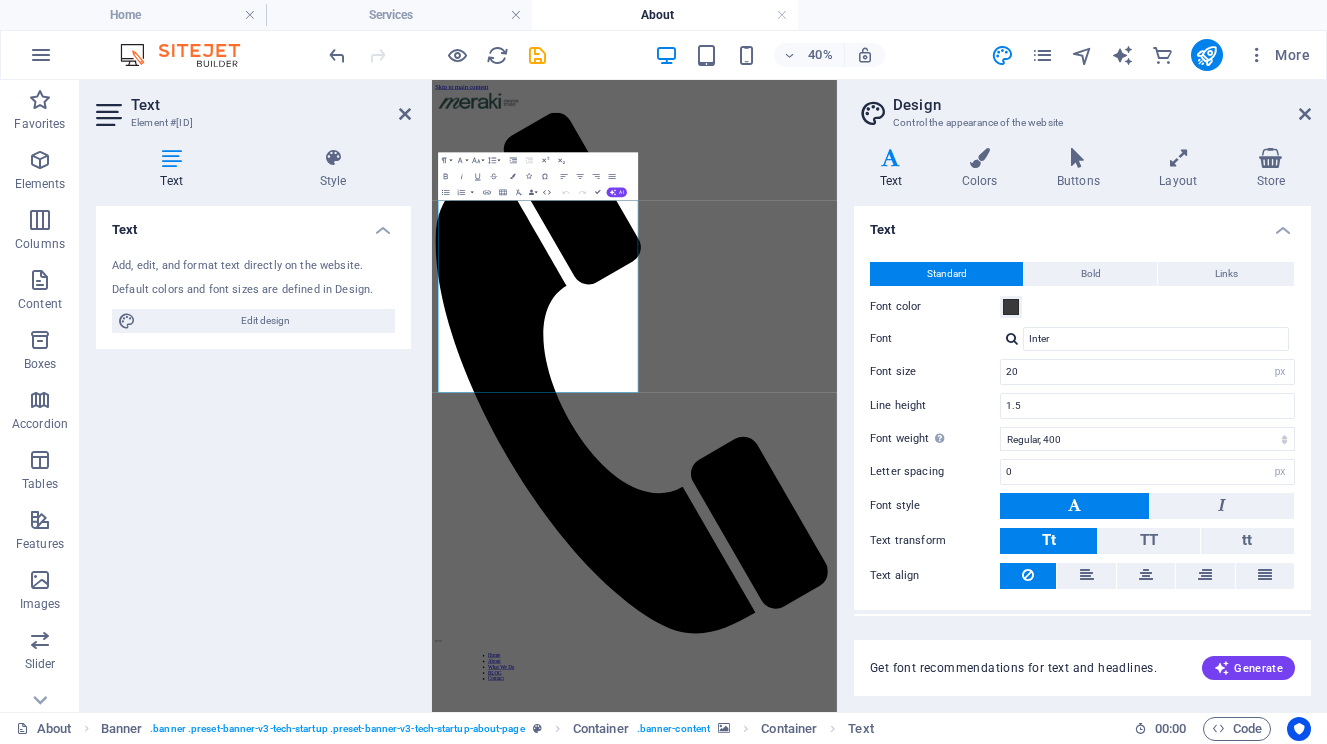 click on "Design Control the appearance of the website" at bounding box center (1084, 106) 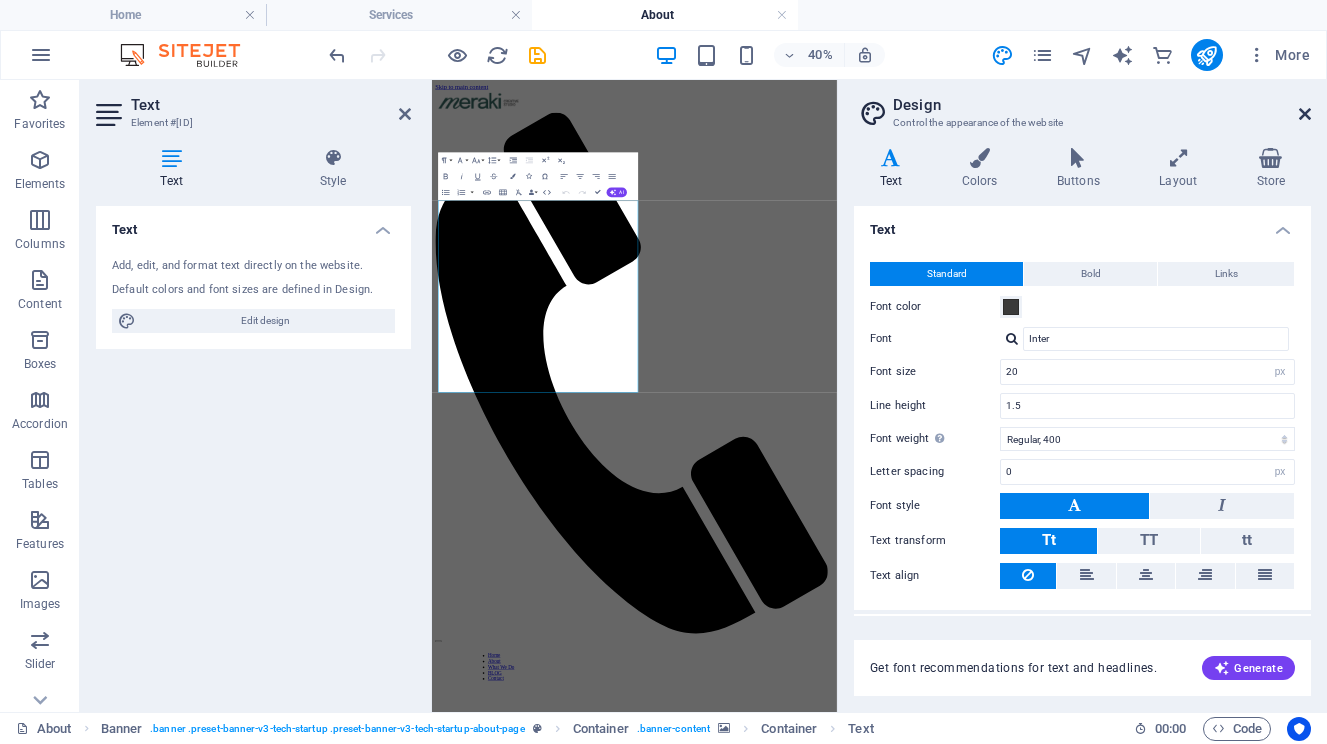 click at bounding box center (1305, 114) 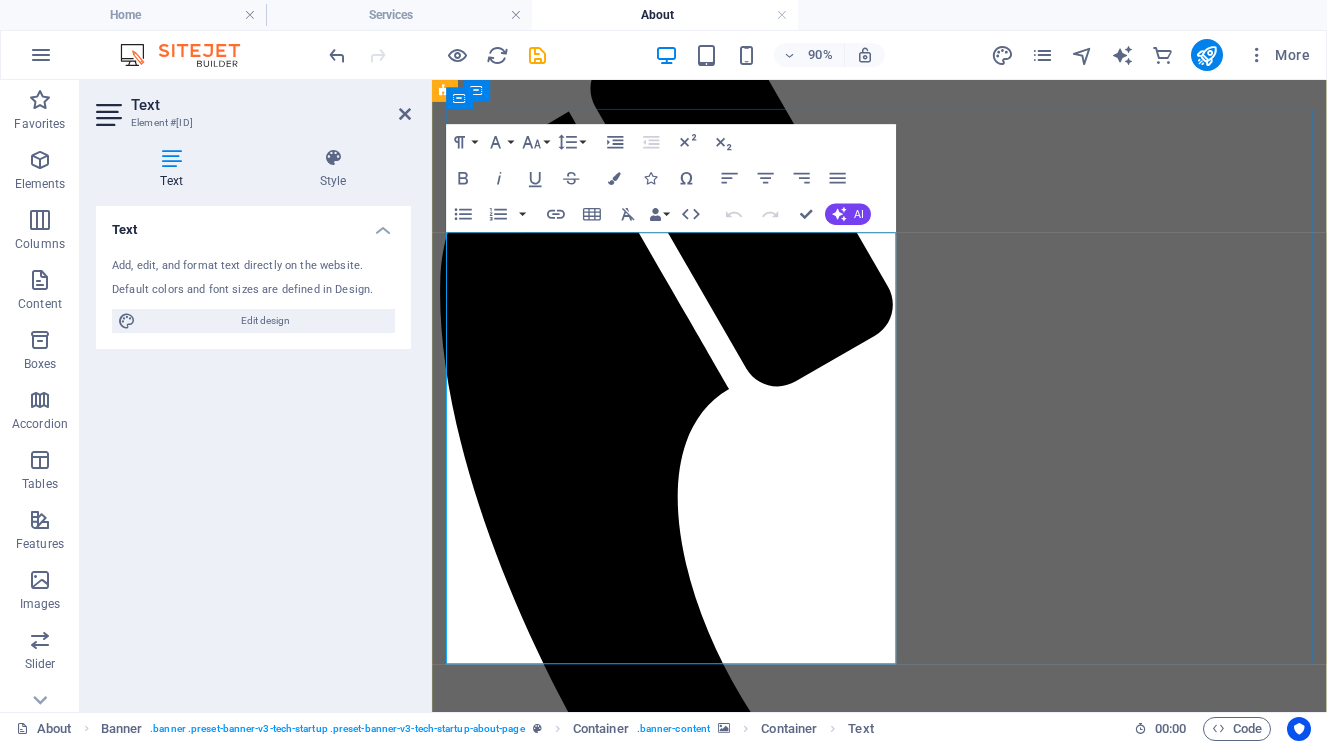 scroll, scrollTop: 106, scrollLeft: 0, axis: vertical 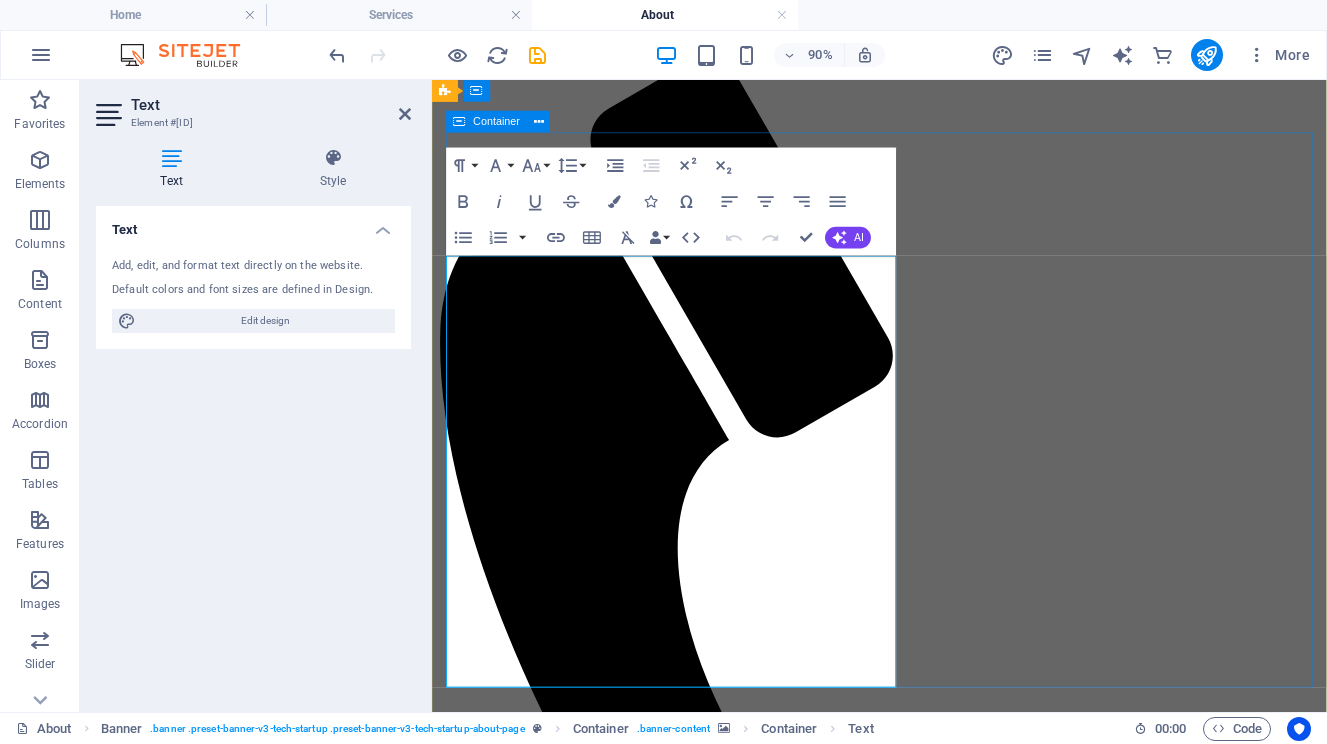 click on "We don't sell stories. We help you find yours. Meraki Creative Studio was born from a simple belief: real stories matter. The name  Meraki  comes from Greek, meaning  to put a piece of your soul into what you do, with love, creativity, and care .  That’s the energy that started this studio and the standard we hold in every project since. In a world flooded with content, we work with brands that want to say less and mean more.  We partner with businesses, creatives, and purpose-driven organizations to build brands that feel as good as they look. Through thoughtful strategy, branding, and content, we help you show up with authenticity, clarity, creativity, and always with care." at bounding box center (929, 2460) 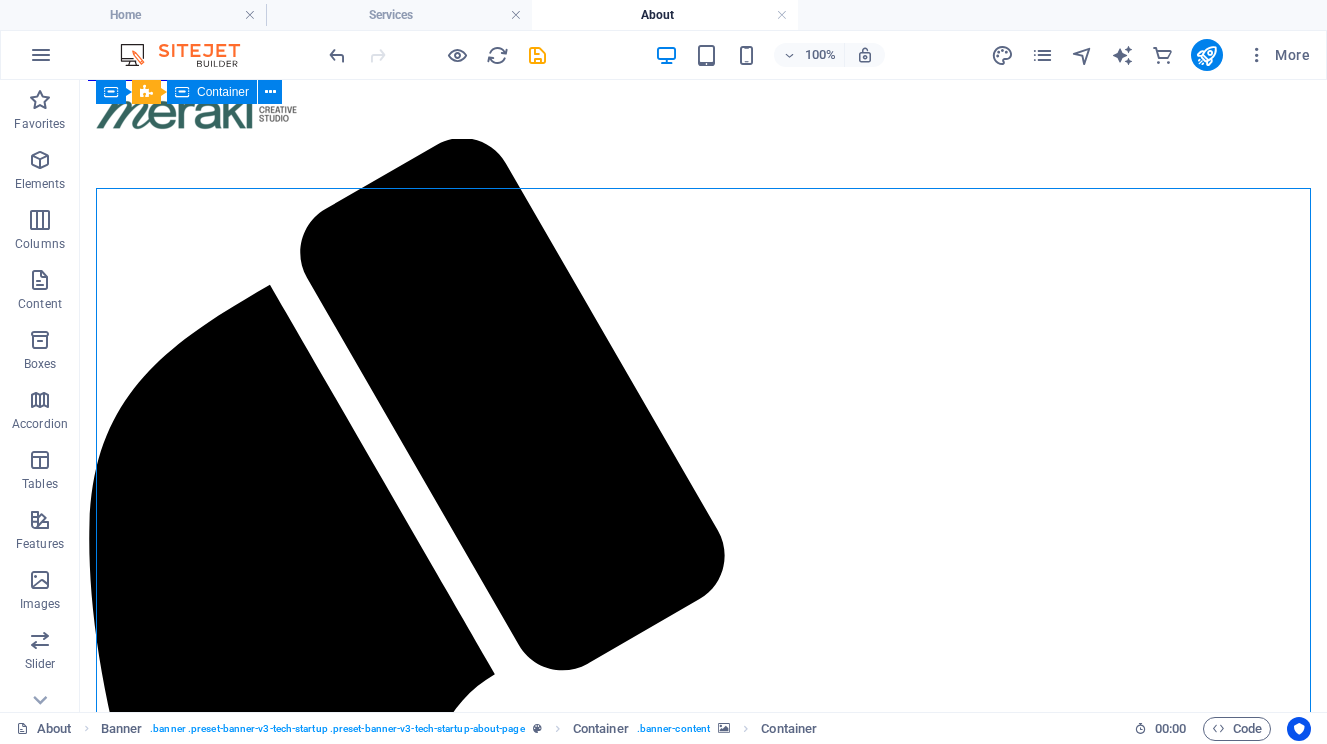 scroll, scrollTop: 21, scrollLeft: 0, axis: vertical 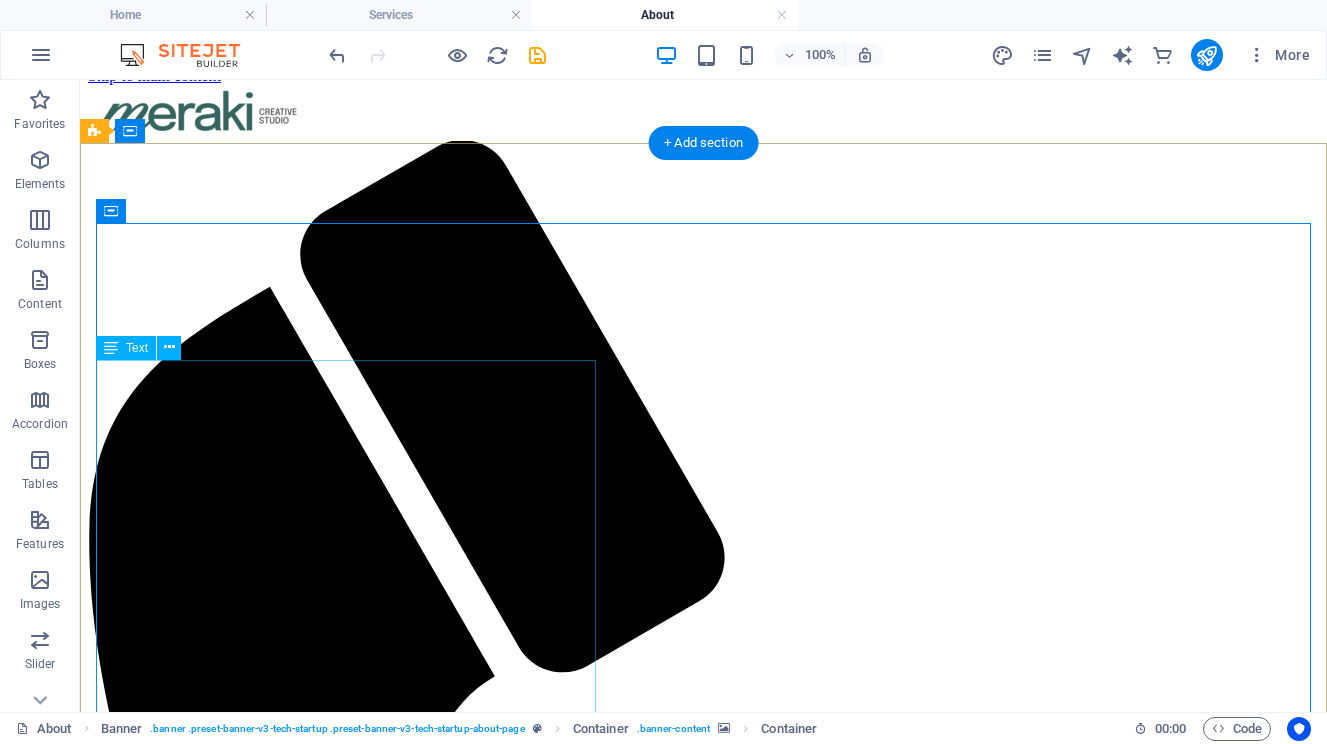 click on "Meraki Creative Studio was born from a simple belief: real stories matter. The name  Meraki  comes from Greek, meaning  to put a piece of your soul into what you do, with love, creativity, and care .  That’s the energy that started this studio and the standard we hold in every project since. In a world flooded with content, we work with brands that want to say less and mean more.  We partner with businesses, creatives, and purpose-driven organizations to build brands that feel as good as they look. Through thoughtful strategy, branding, and content, we help you show up with authenticity, clarity, creativity, and always with care." at bounding box center (703, 2924) 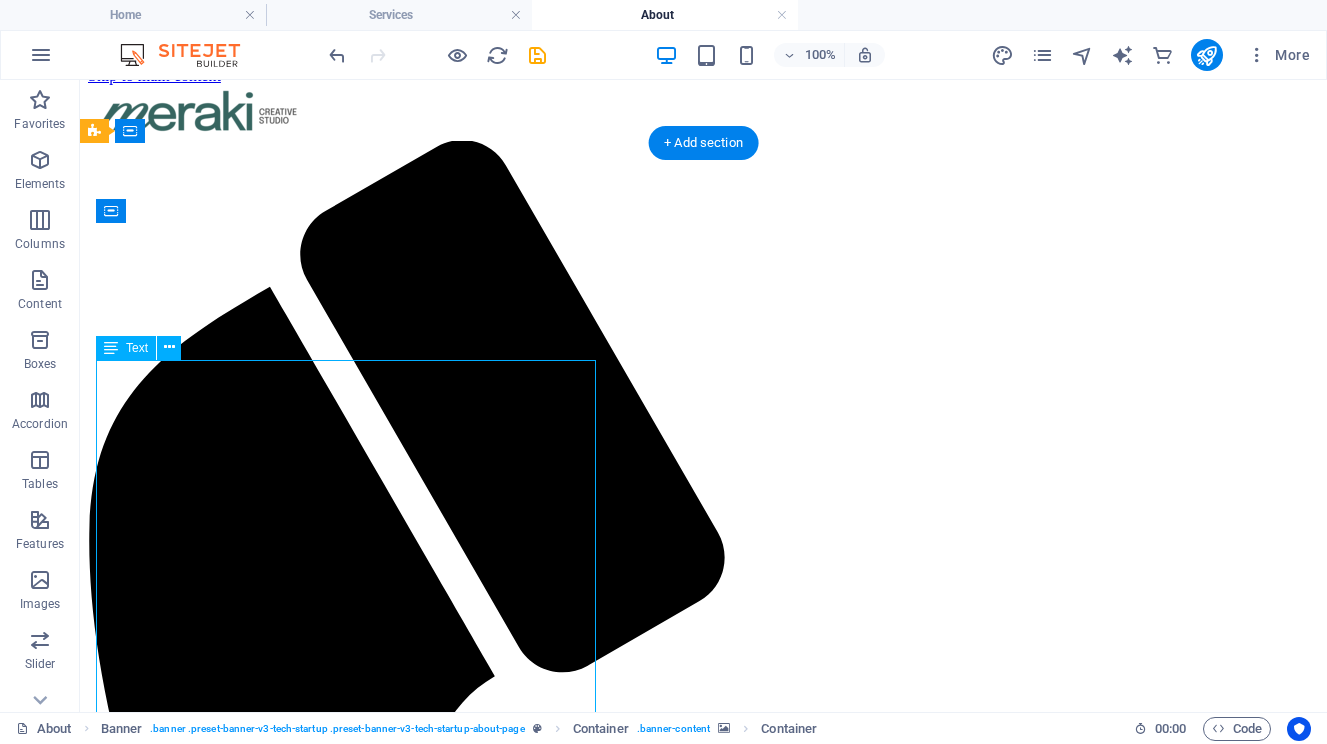 click on "Meraki Creative Studio was born from a simple belief: real stories matter. The name  Meraki  comes from Greek, meaning  to put a piece of your soul into what you do, with love, creativity, and care .  That’s the energy that started this studio and the standard we hold in every project since. In a world flooded with content, we work with brands that want to say less and mean more.  We partner with businesses, creatives, and purpose-driven organizations to build brands that feel as good as they look. Through thoughtful strategy, branding, and content, we help you show up with authenticity, clarity, creativity, and always with care." at bounding box center (703, 2924) 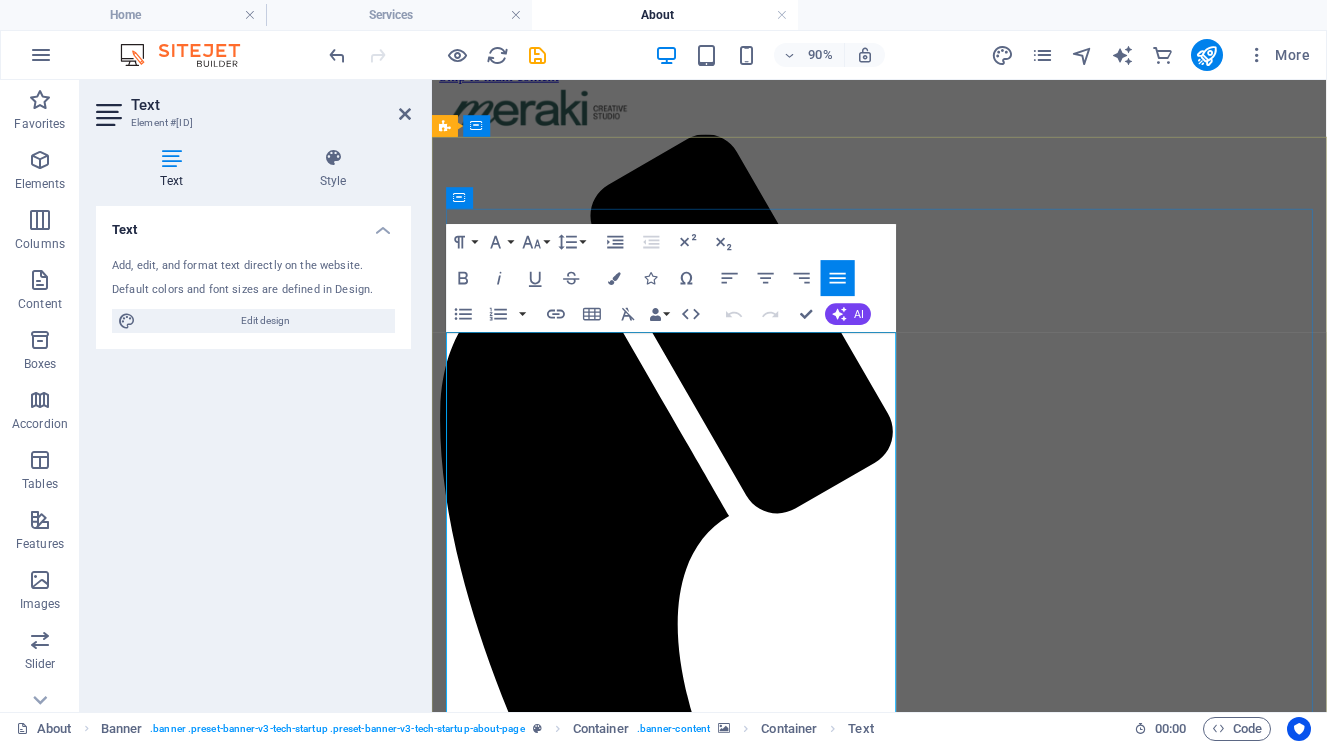 drag, startPoint x: 630, startPoint y: 402, endPoint x: 916, endPoint y: 377, distance: 287.09058 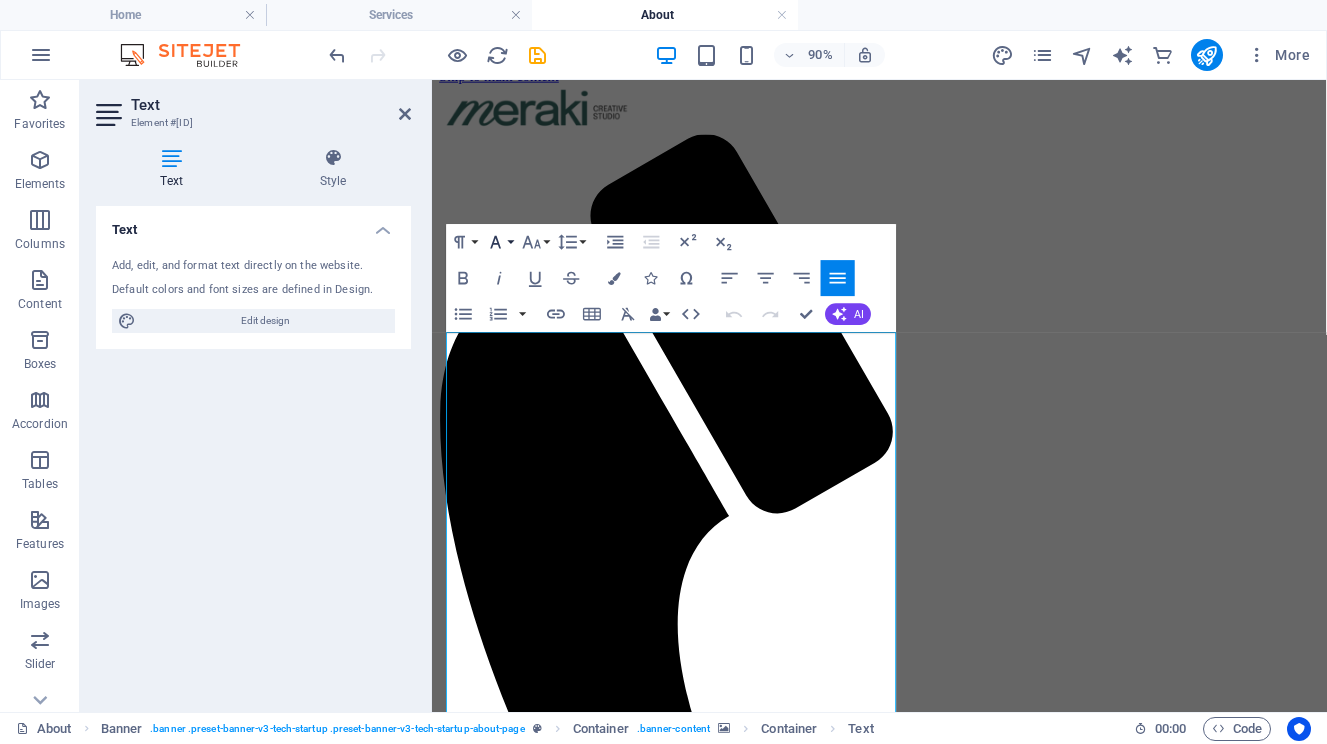 click on "Font Family" at bounding box center (499, 242) 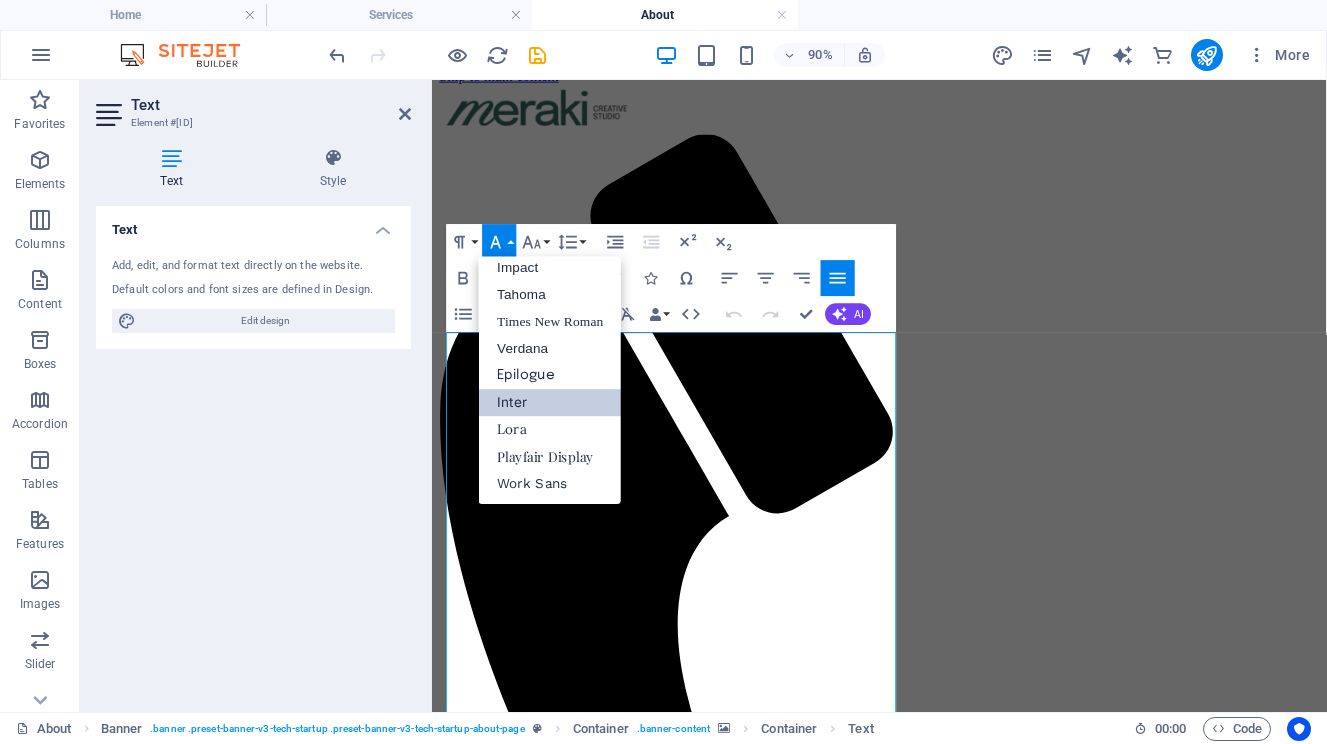 scroll, scrollTop: 71, scrollLeft: 0, axis: vertical 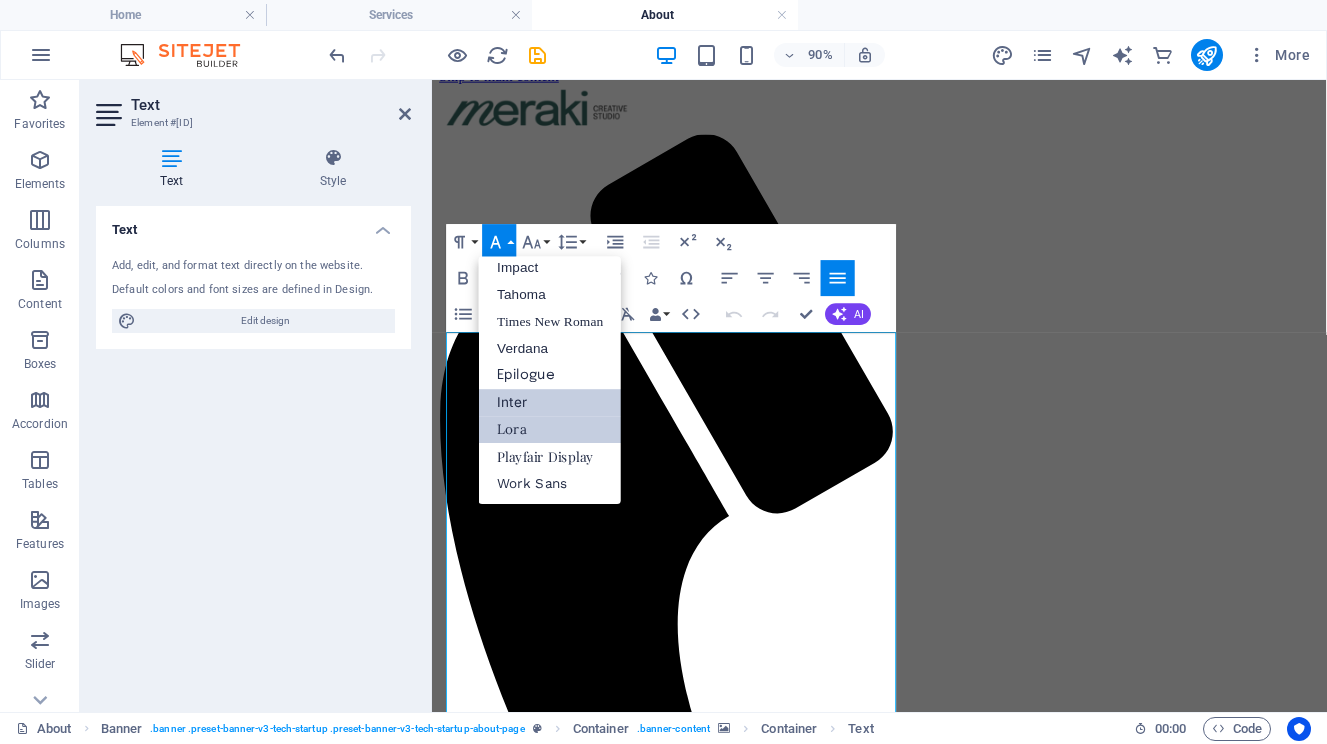 click on "Lora" at bounding box center [550, 429] 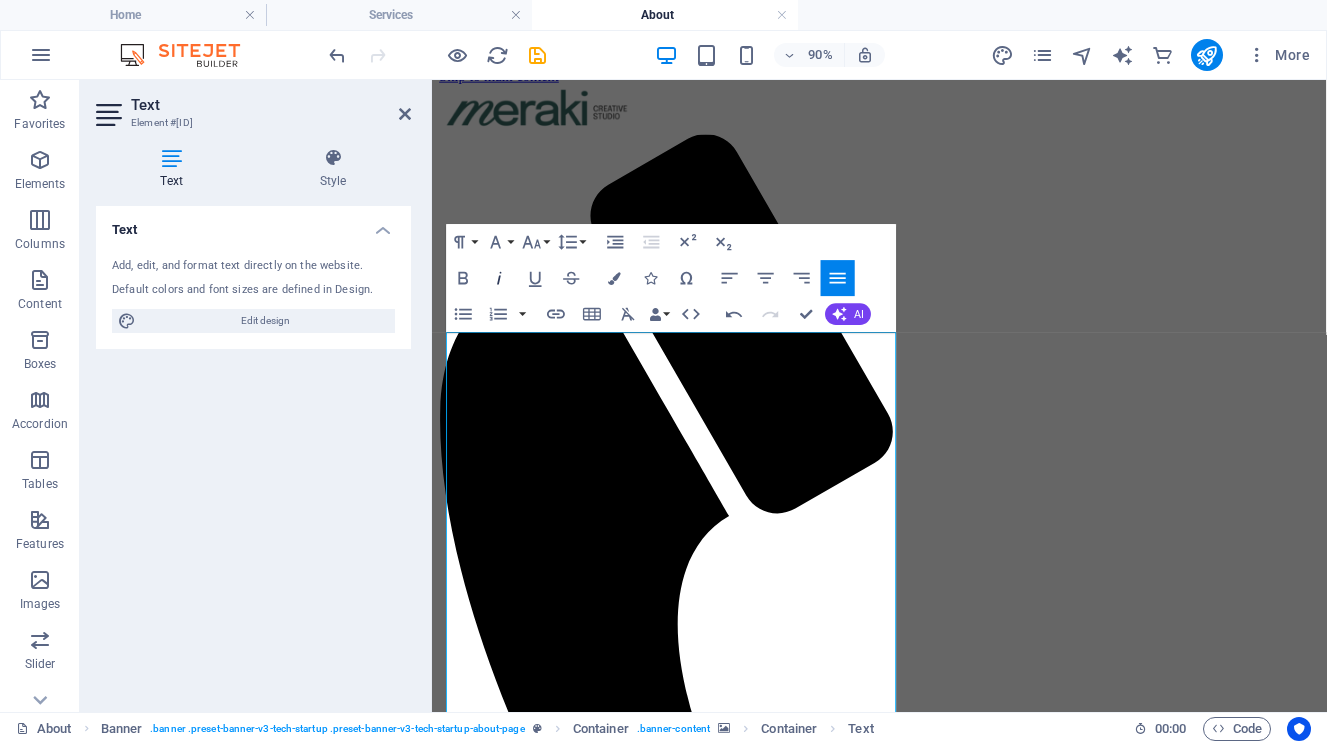 click 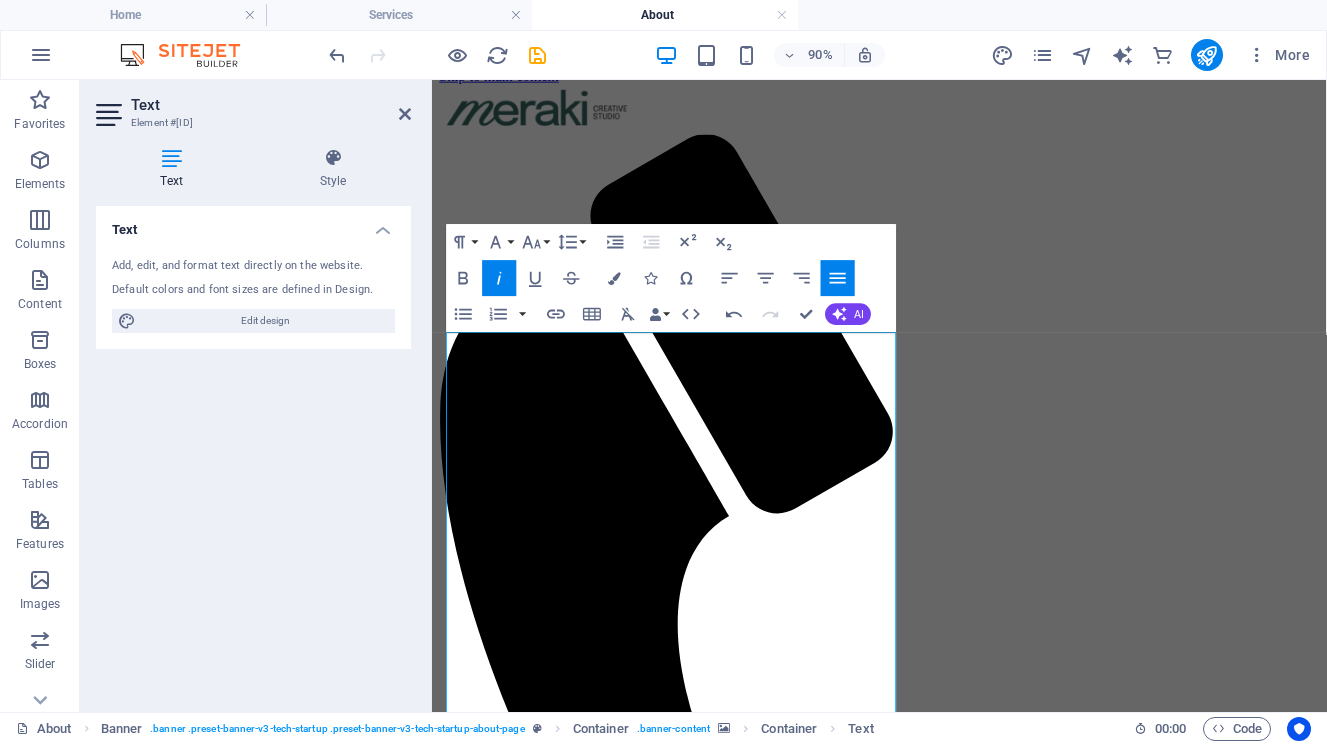 click 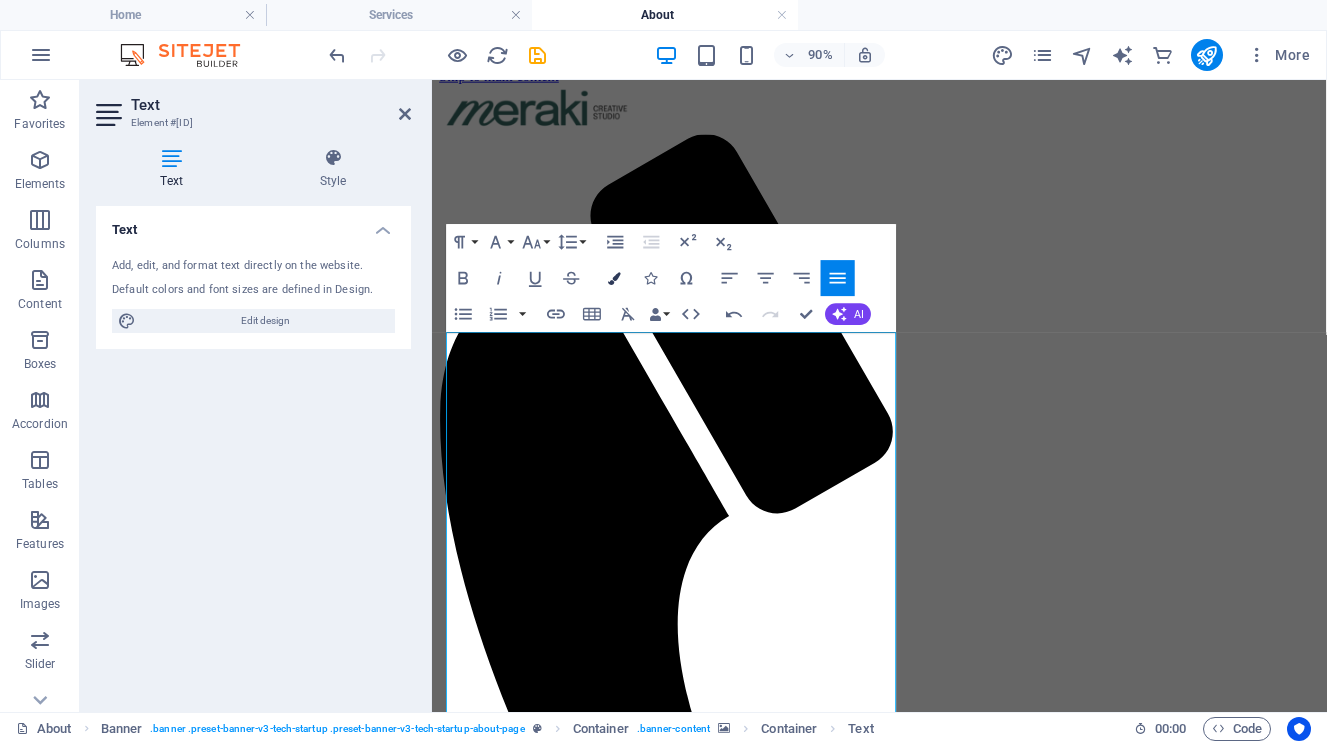 click at bounding box center (614, 278) 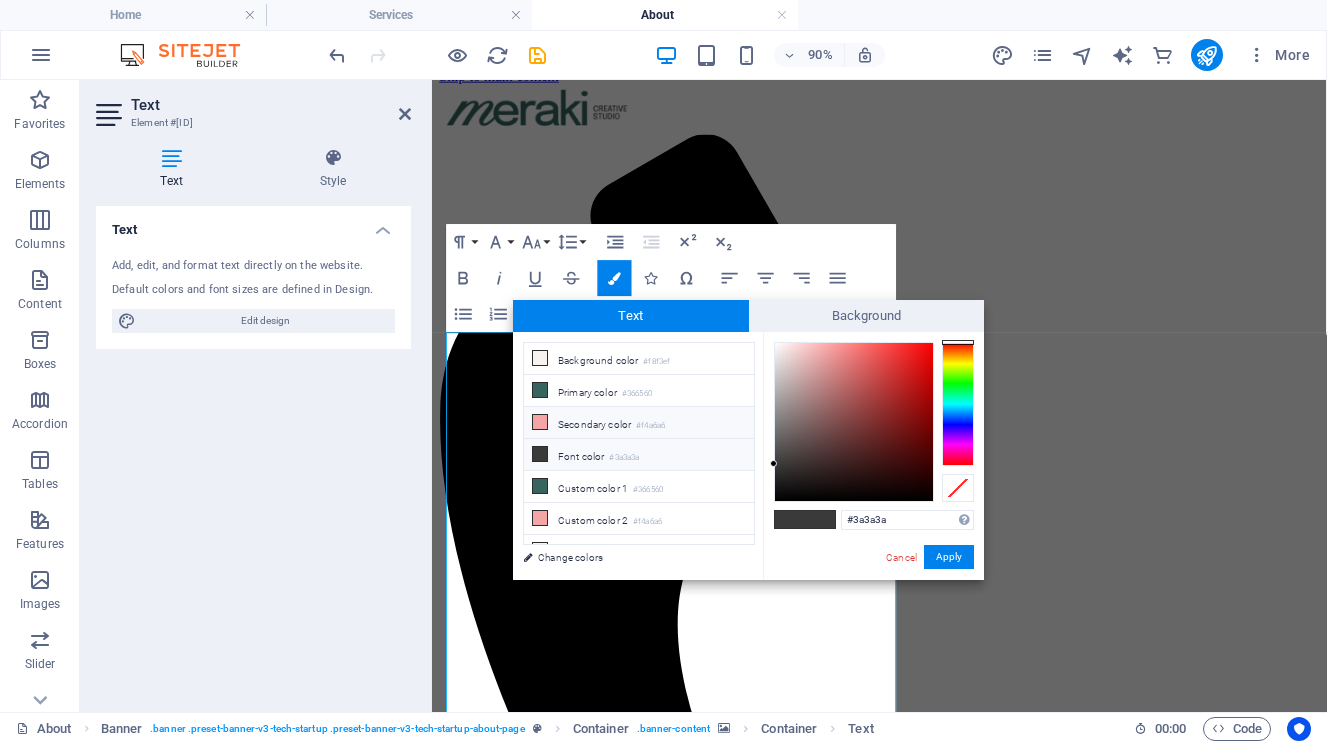 click on "Secondary color
#f4a6a6" at bounding box center (639, 423) 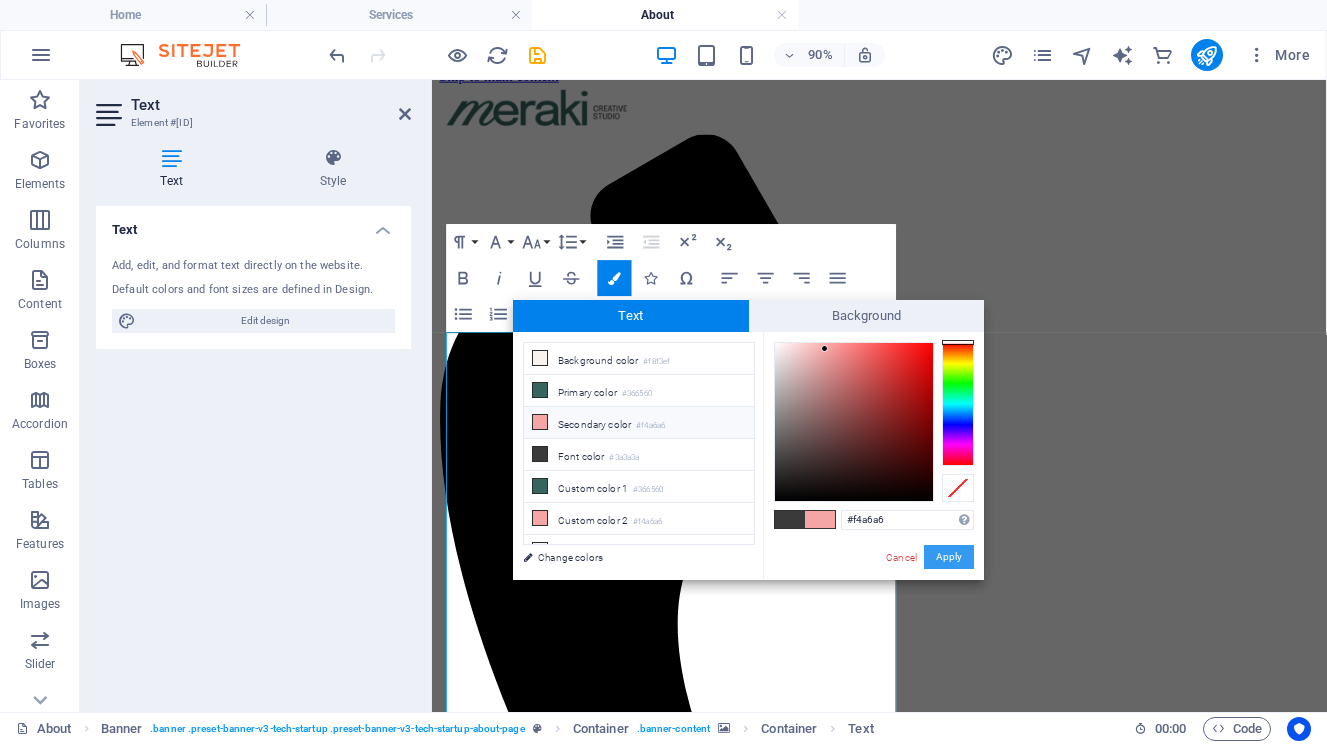 click on "Apply" at bounding box center (949, 557) 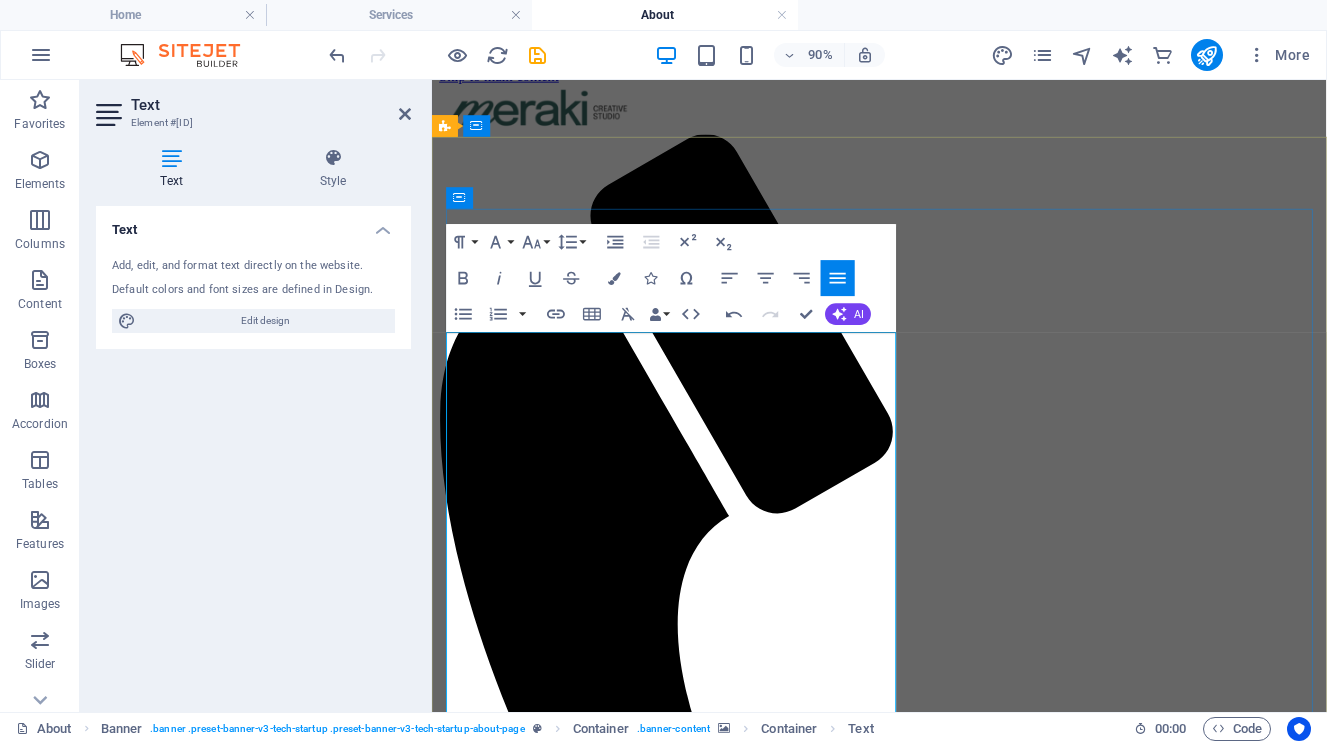 click at bounding box center [929, 2495] 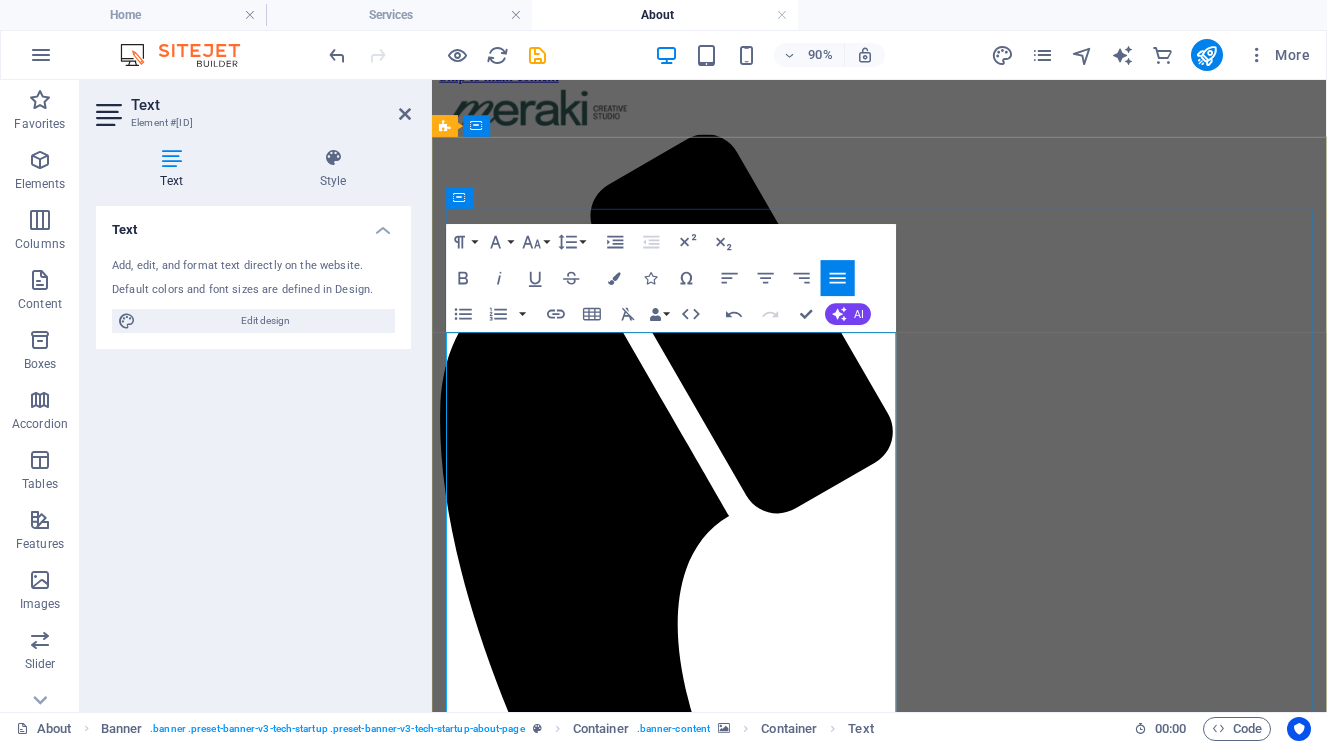 drag, startPoint x: 609, startPoint y: 396, endPoint x: 917, endPoint y: 374, distance: 308.78473 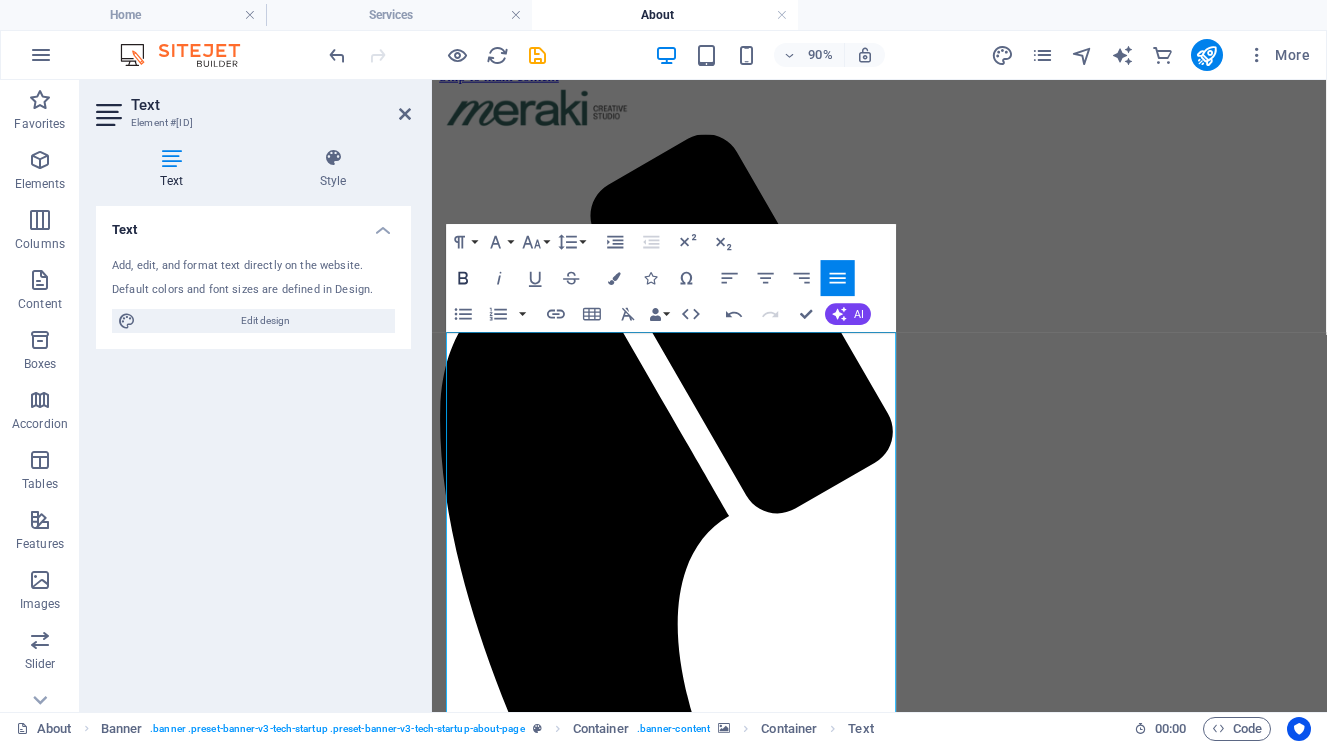 click 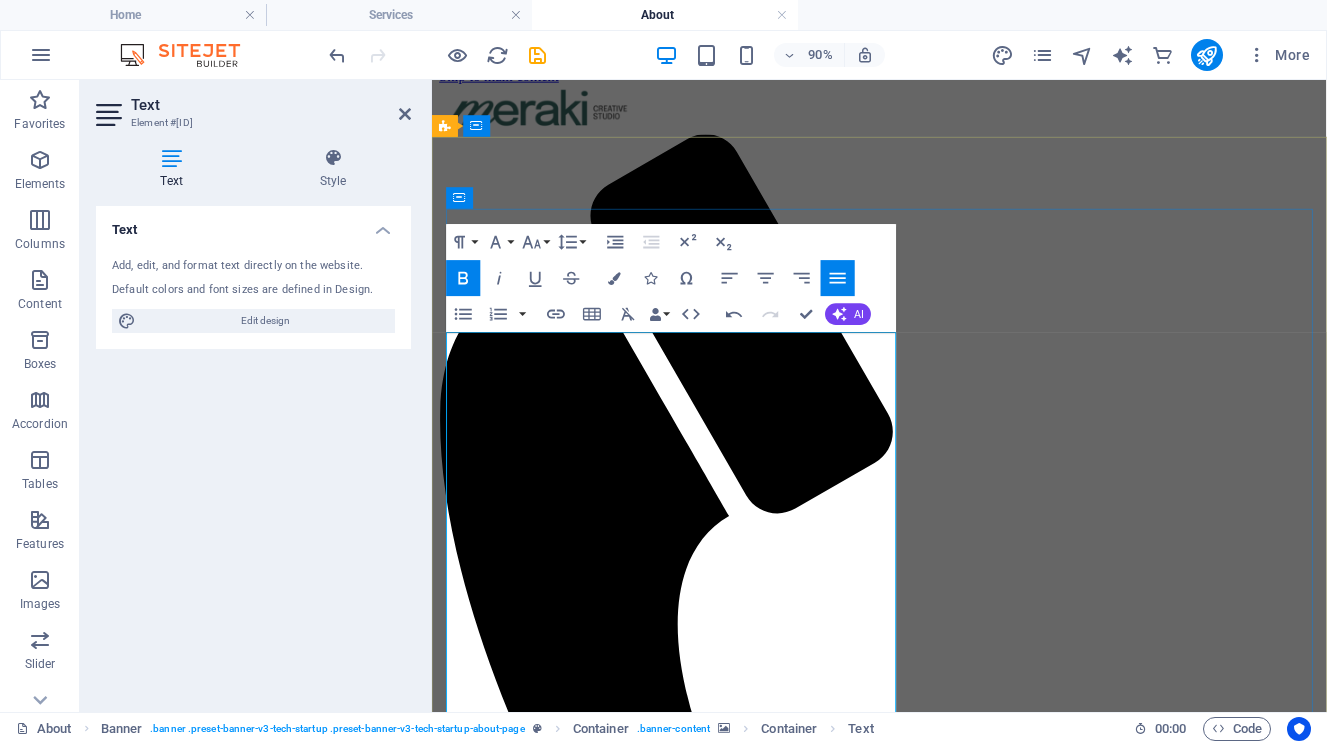 click on "Meraki Creative Studio was born from a simple belief:  real stories matter." at bounding box center (720, 2459) 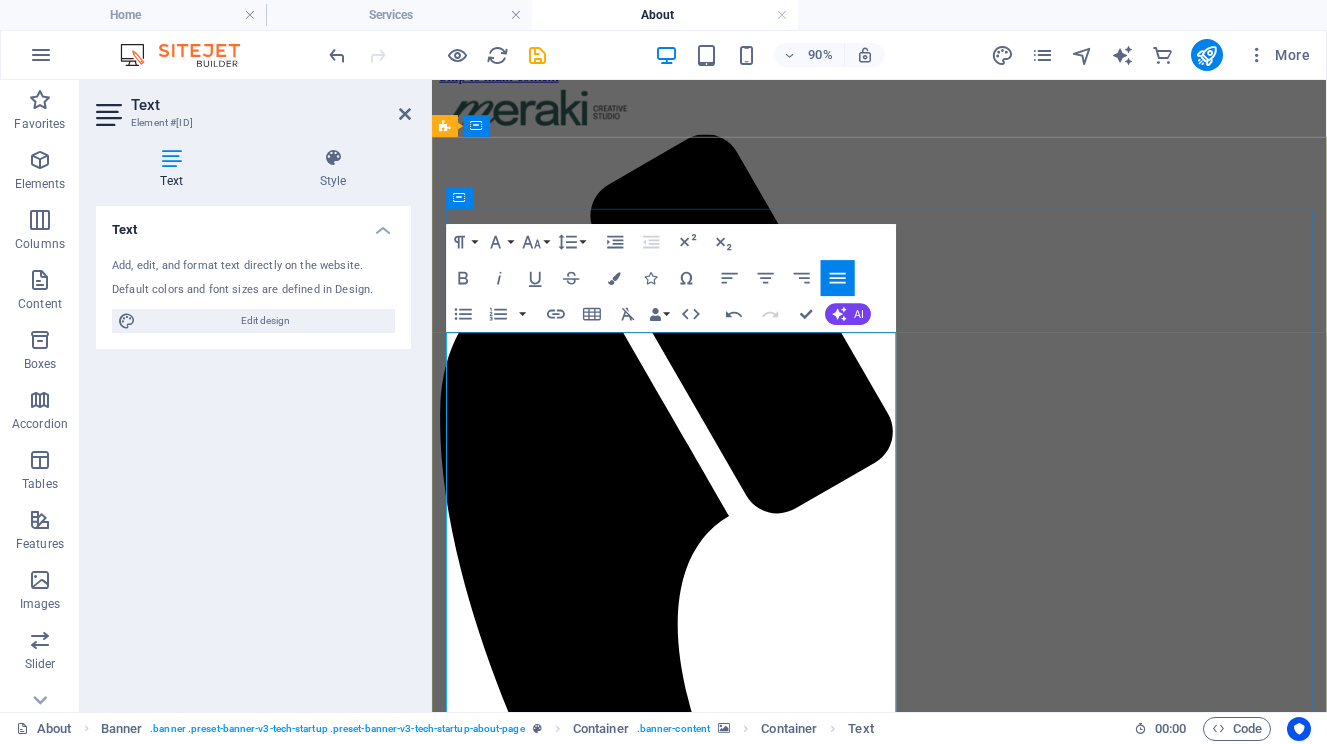 click at bounding box center [929, 2495] 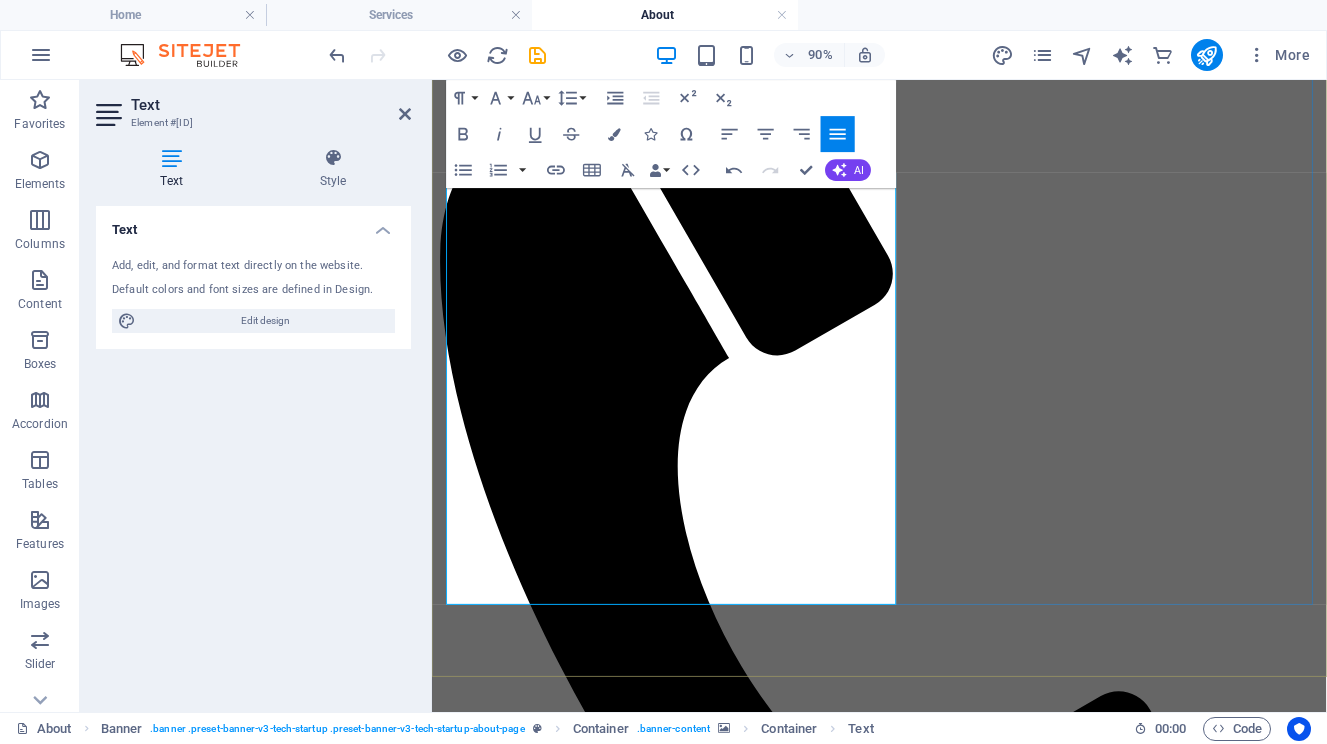 scroll, scrollTop: 200, scrollLeft: 0, axis: vertical 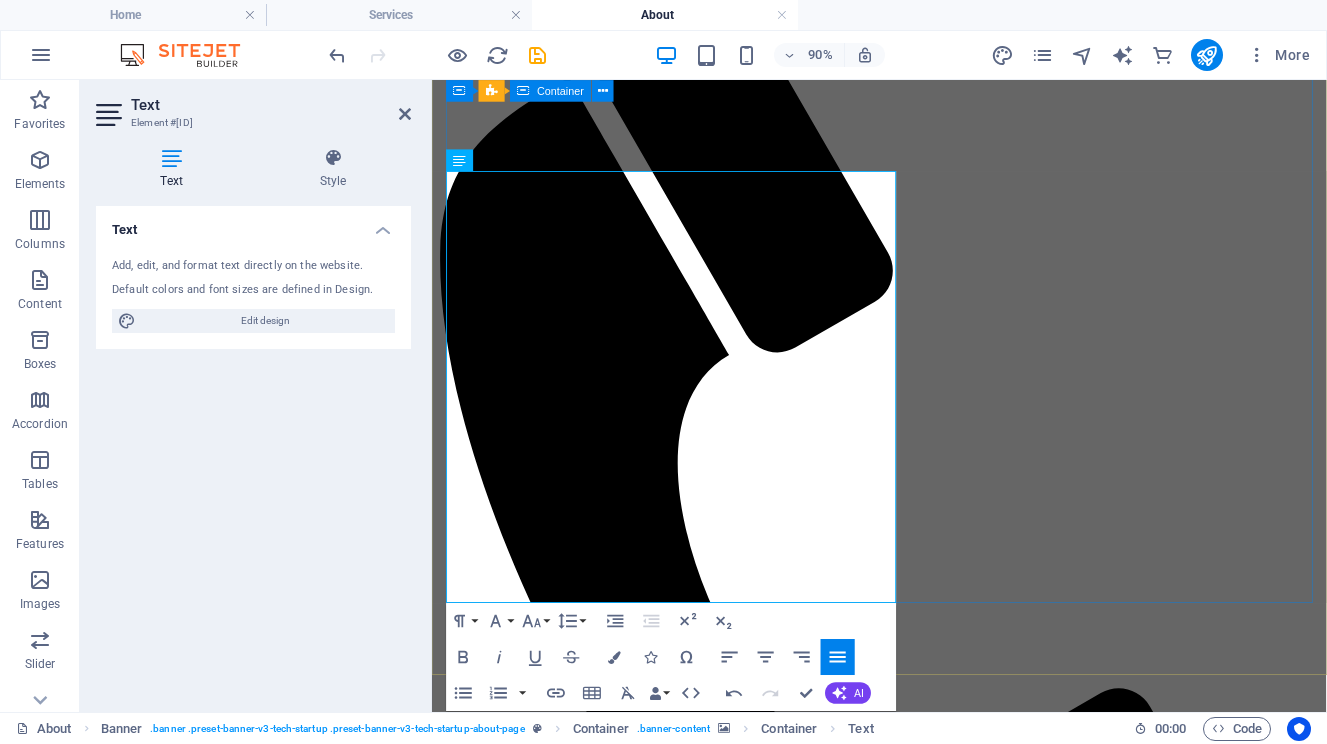 click on "The name Meraki comes from Greek, meaning to put a piece of your soul into what you do, with love, creativity, and care. In a world flooded with content, we work with brands that want to say less and mean more. We partner with businesses, creatives, and purpose-driven organizations to build brands that feel as good as they look. Through thoughtful strategy, branding, and content, we help you show up with authenticity, clarity, creativity, and always with care." at bounding box center (929, 2367) 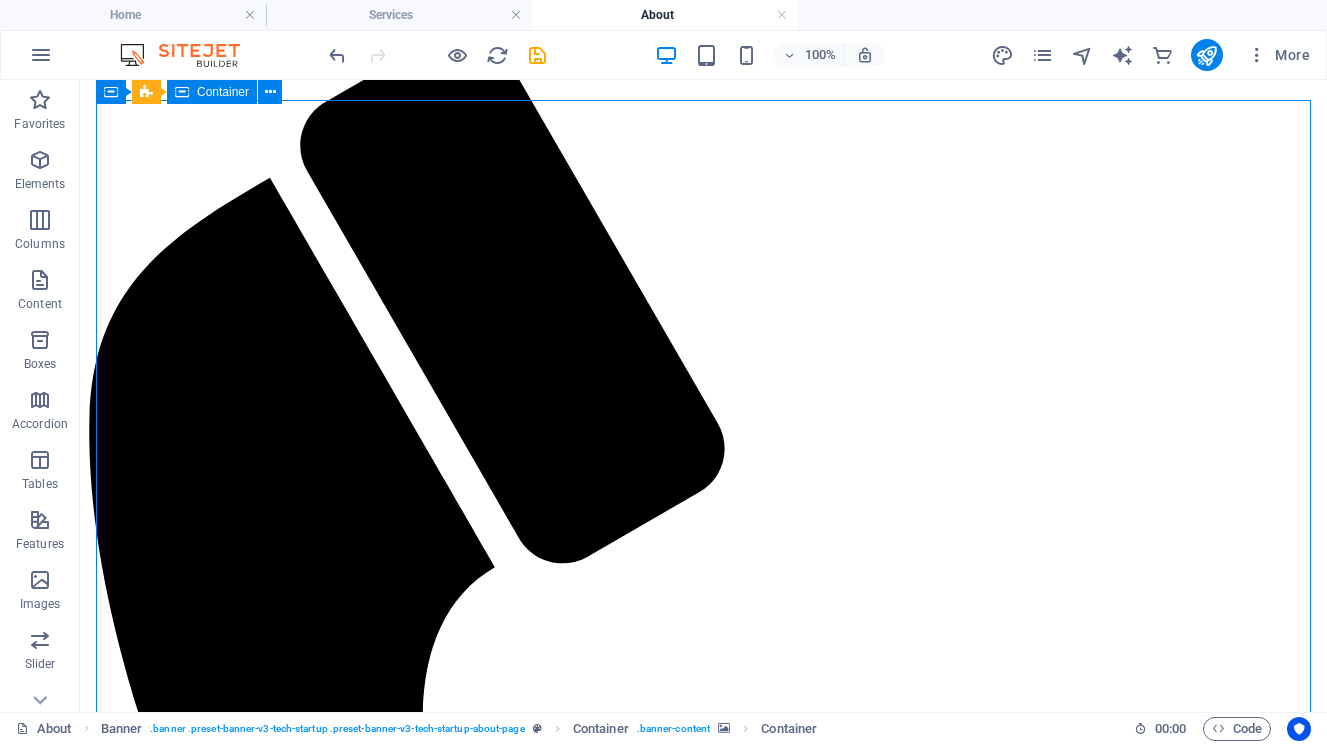 scroll, scrollTop: 128, scrollLeft: 0, axis: vertical 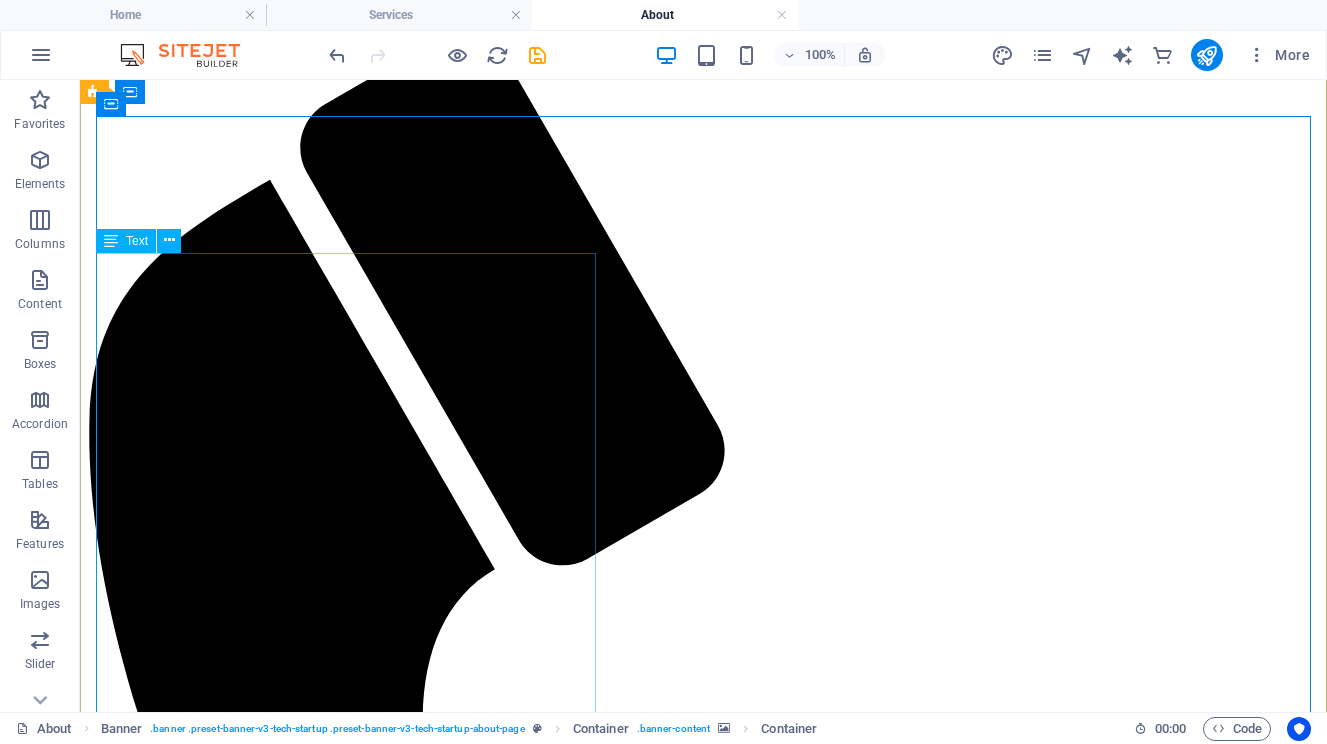 click on "Meraki Creative Studio was born from a simple belief:  real stories matter. The name  Meraki  comes from Greek, meaning  to put a piece of your soul into what you do, with love, creativity, and care . That’s the energy that started this studio and the standard we hold in every project since. In a world flooded with content, we work with brands that want to say less and mean more. We partner with businesses, creatives, and purpose-driven organizations to build brands that feel as good as they look. Through thoughtful strategy, branding, and content, we help you show up with authenticity, clarity, creativity, and always with care." at bounding box center [703, 2818] 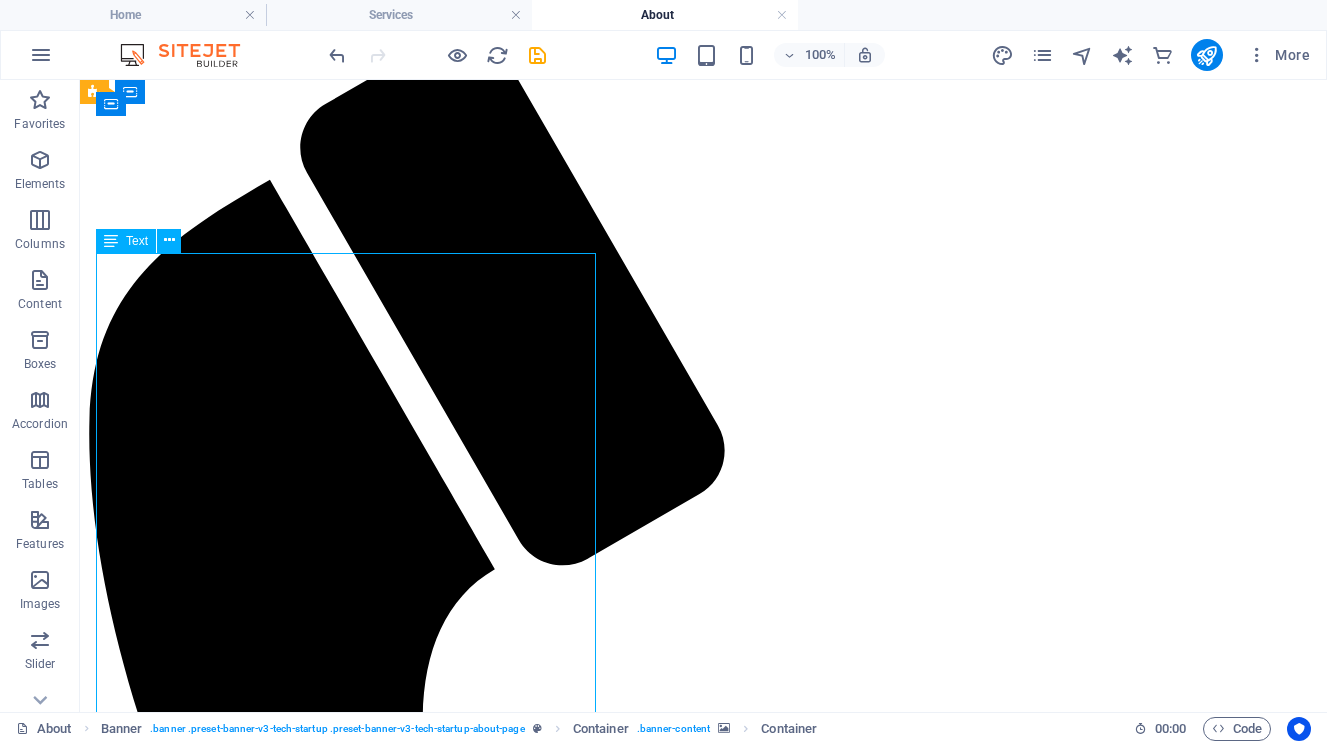 click on "Meraki Creative Studio was born from a simple belief:  real stories matter. The name  Meraki  comes from Greek, meaning  to put a piece of your soul into what you do, with love, creativity, and care . That’s the energy that started this studio and the standard we hold in every project since. In a world flooded with content, we work with brands that want to say less and mean more. We partner with businesses, creatives, and purpose-driven organizations to build brands that feel as good as they look. Through thoughtful strategy, branding, and content, we help you show up with authenticity, clarity, creativity, and always with care." at bounding box center [703, 2818] 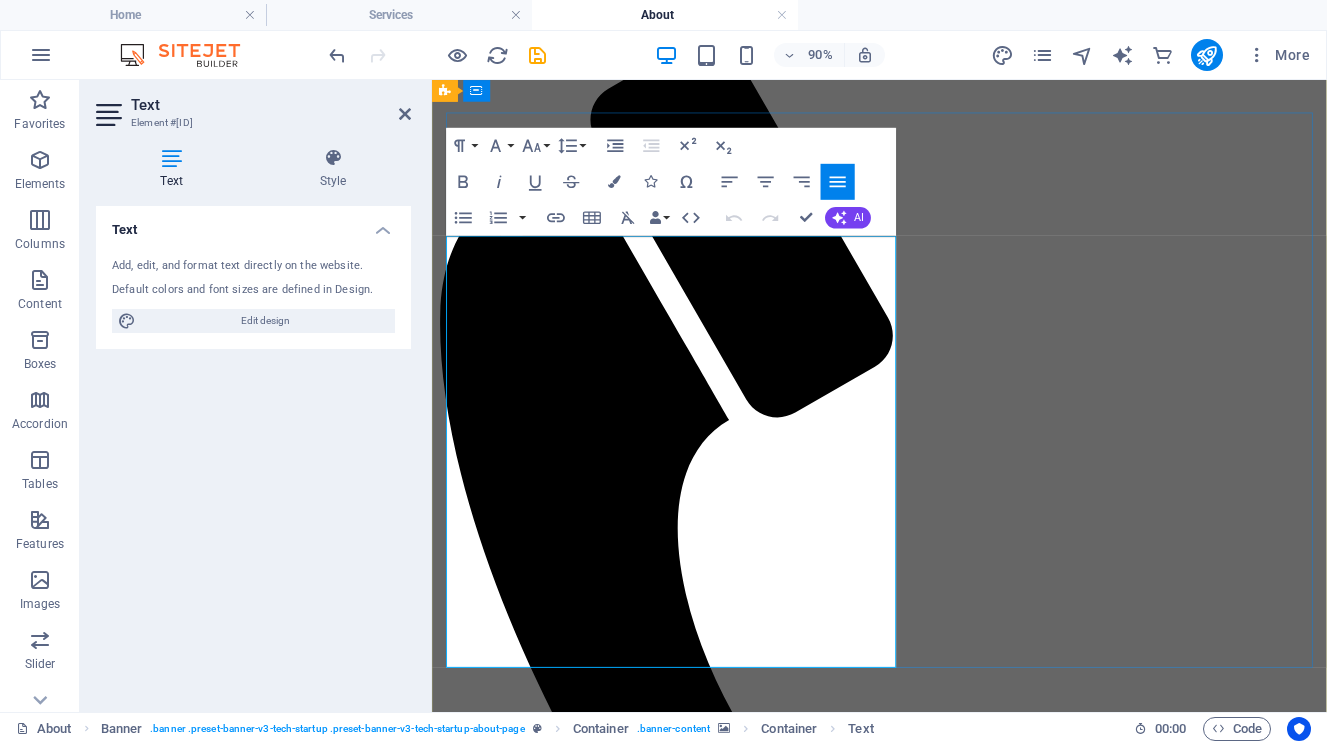click on "real stories matter." at bounding box center [917, 2351] 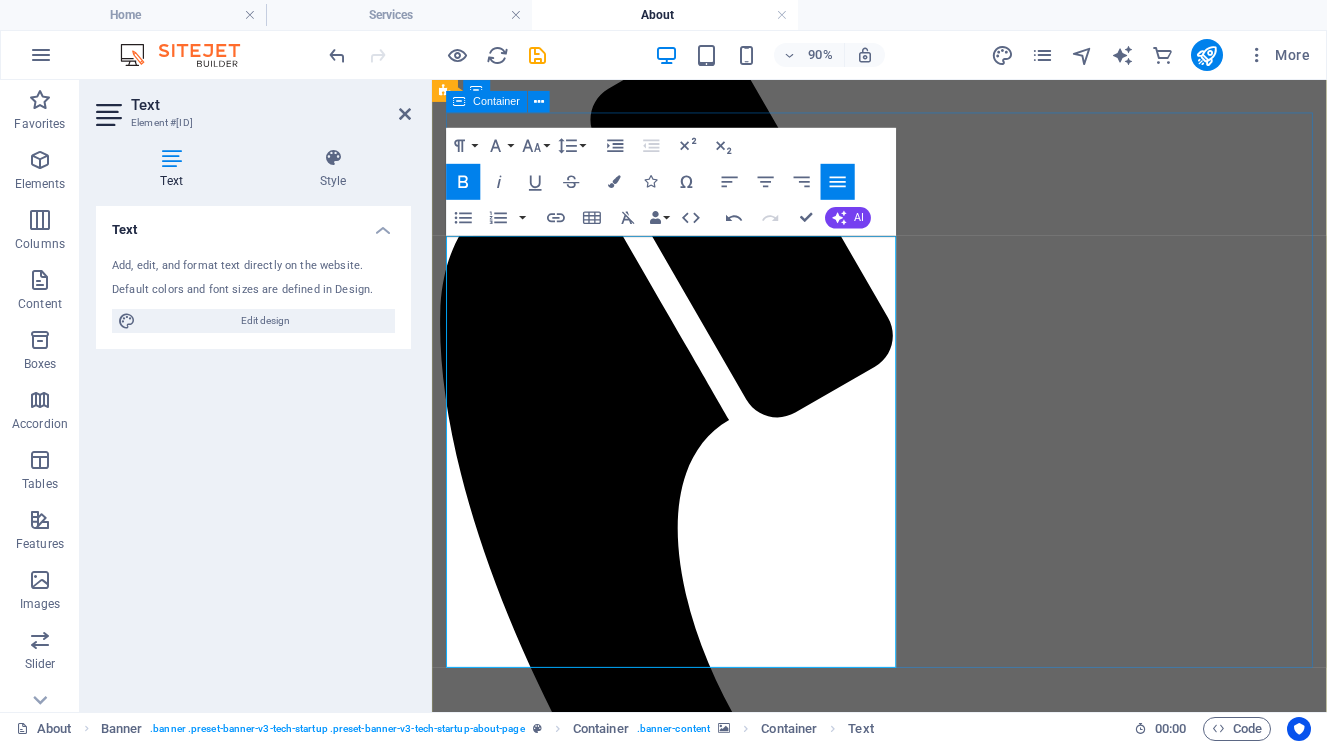 click on "The name Meraki comes from Greek, meaning to put a piece of your soul into what you do, with love, creativity, and care. In a world flooded with content, we work with brands that want to say less and mean more. We partner with businesses, creatives, and purpose-driven organizations to build brands that feel as good as they look. Through thoughtful strategy, branding, and content, we help you show up with authenticity, clarity, creativity, and always with care." at bounding box center [929, 2457] 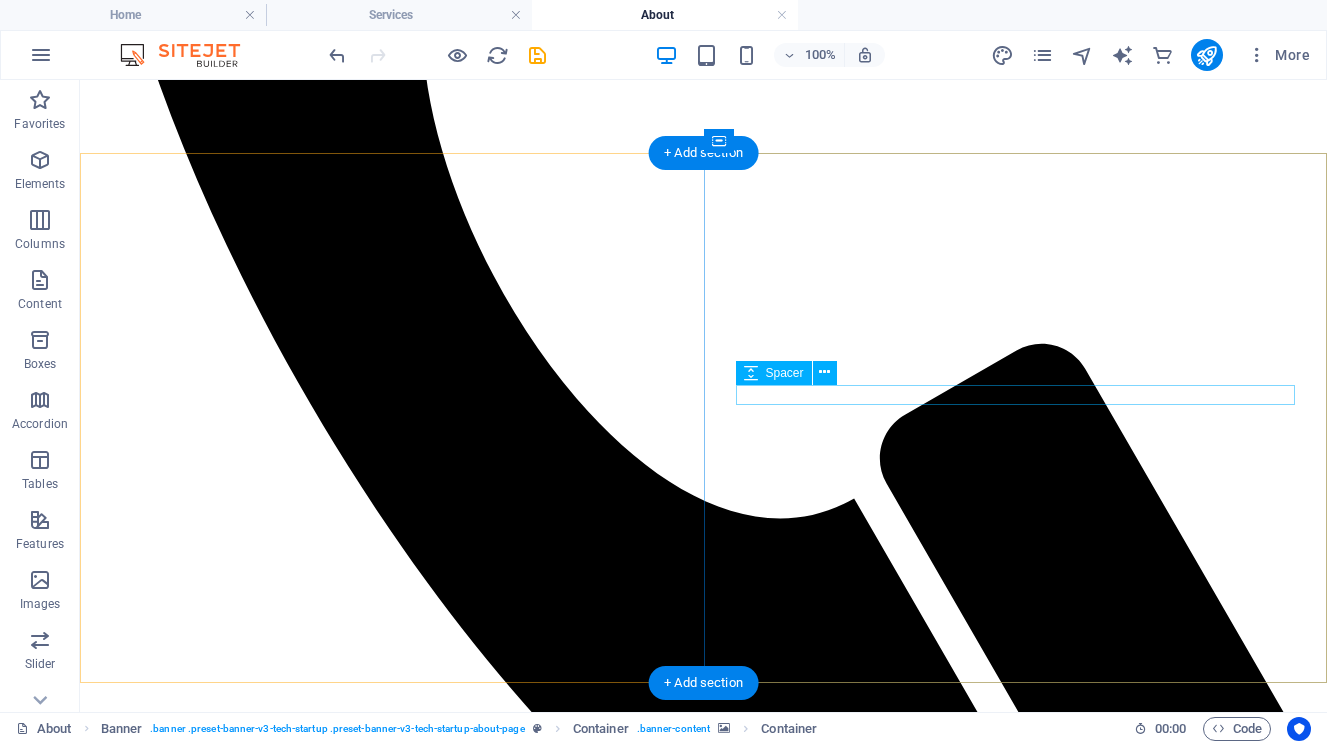 scroll, scrollTop: 748, scrollLeft: 0, axis: vertical 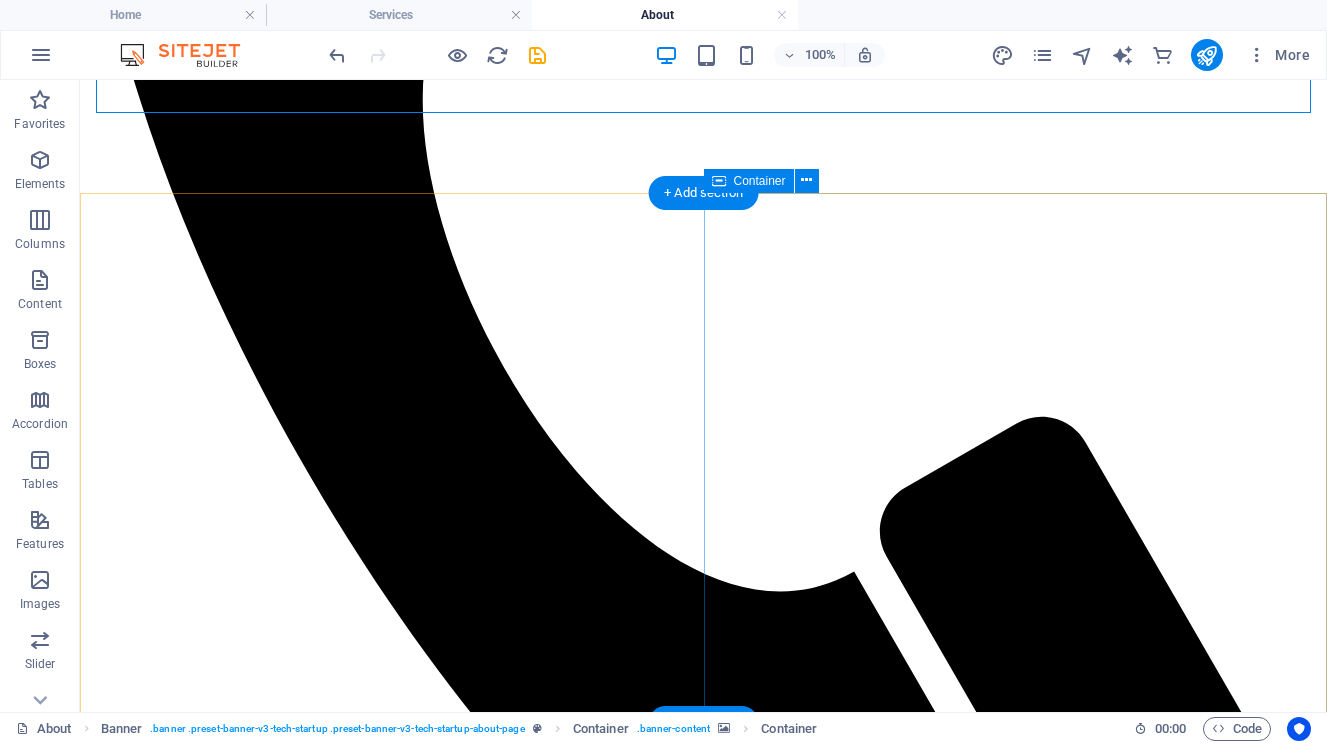 click on "Our mission is to make brands feel  authentic. To strip away the noise and build presence with purpose. We work with clarity, not clutter. With intention, not imitation. Because real stories don’t just get noticed, they get remembered." at bounding box center (703, 3245) 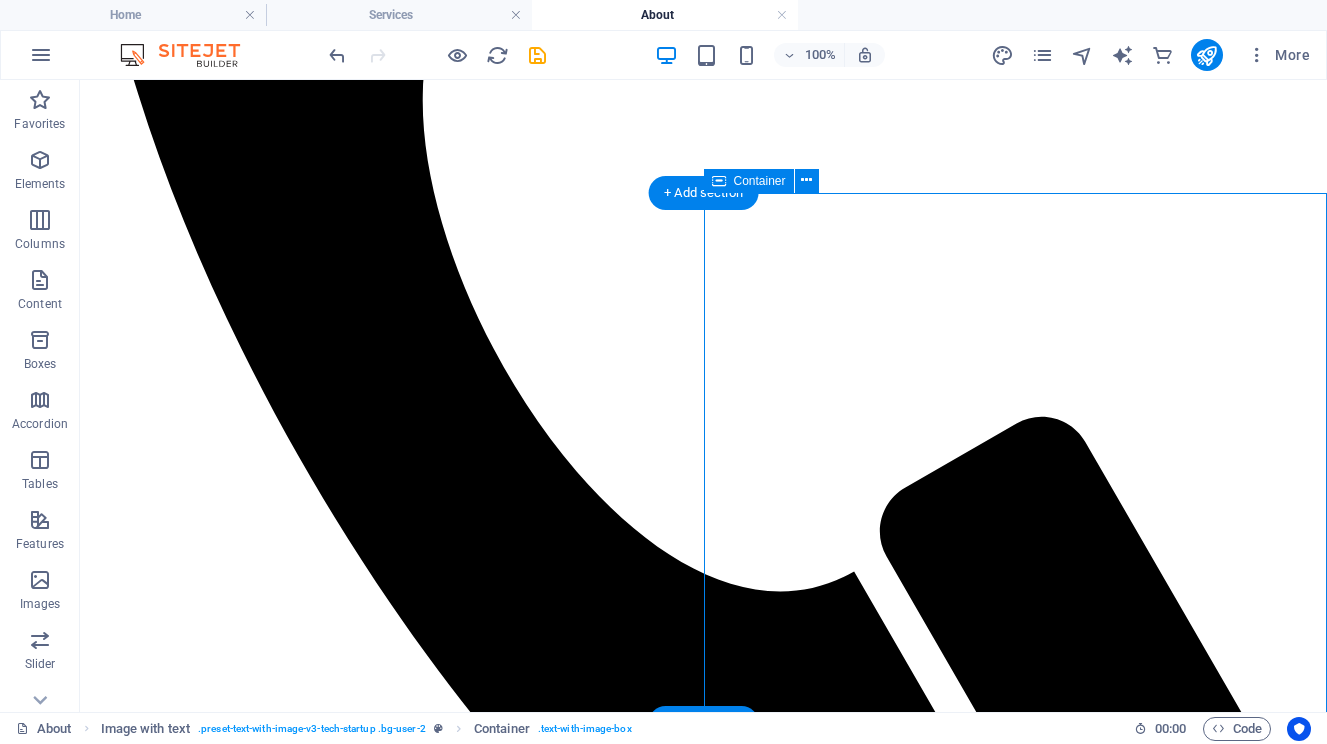 click on "Our mission is to make brands feel  authentic. To strip away the noise and build presence with purpose. We work with clarity, not clutter. With intention, not imitation. Because real stories don’t just get noticed, they get remembered." at bounding box center [703, 3245] 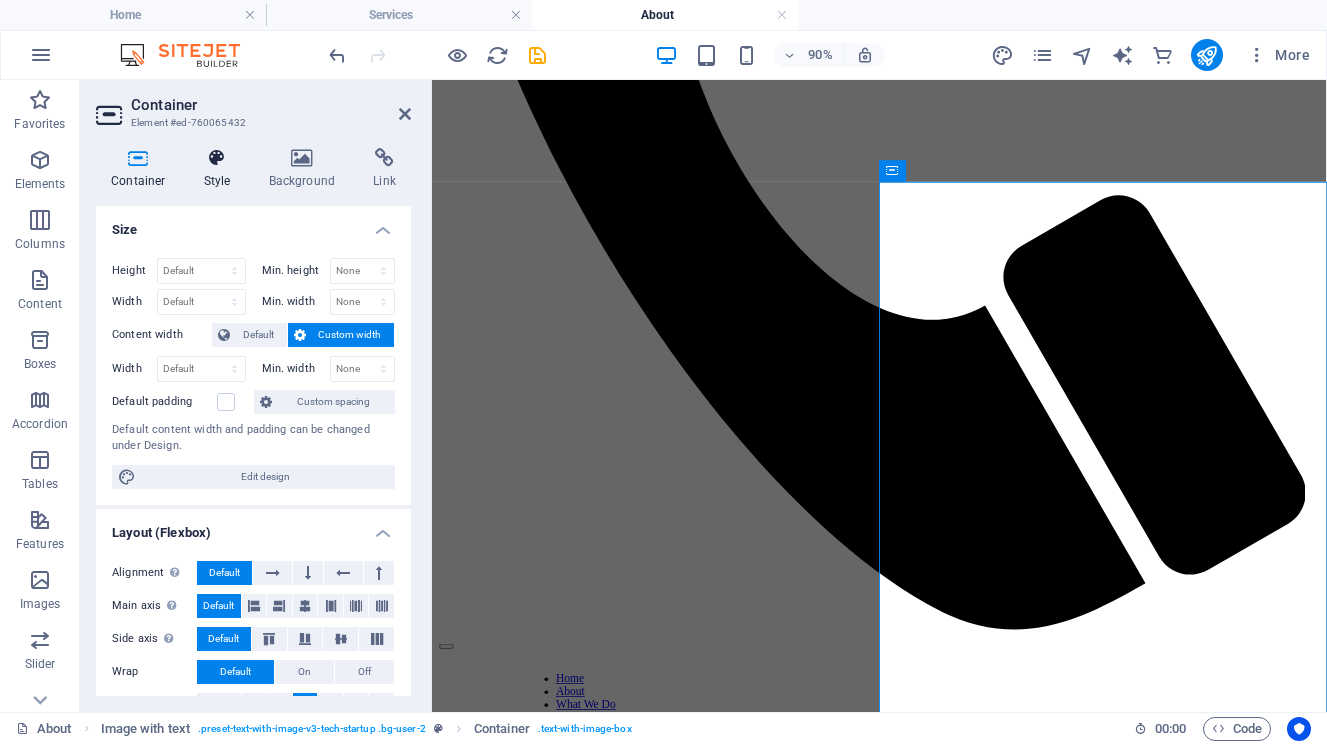 click at bounding box center [217, 158] 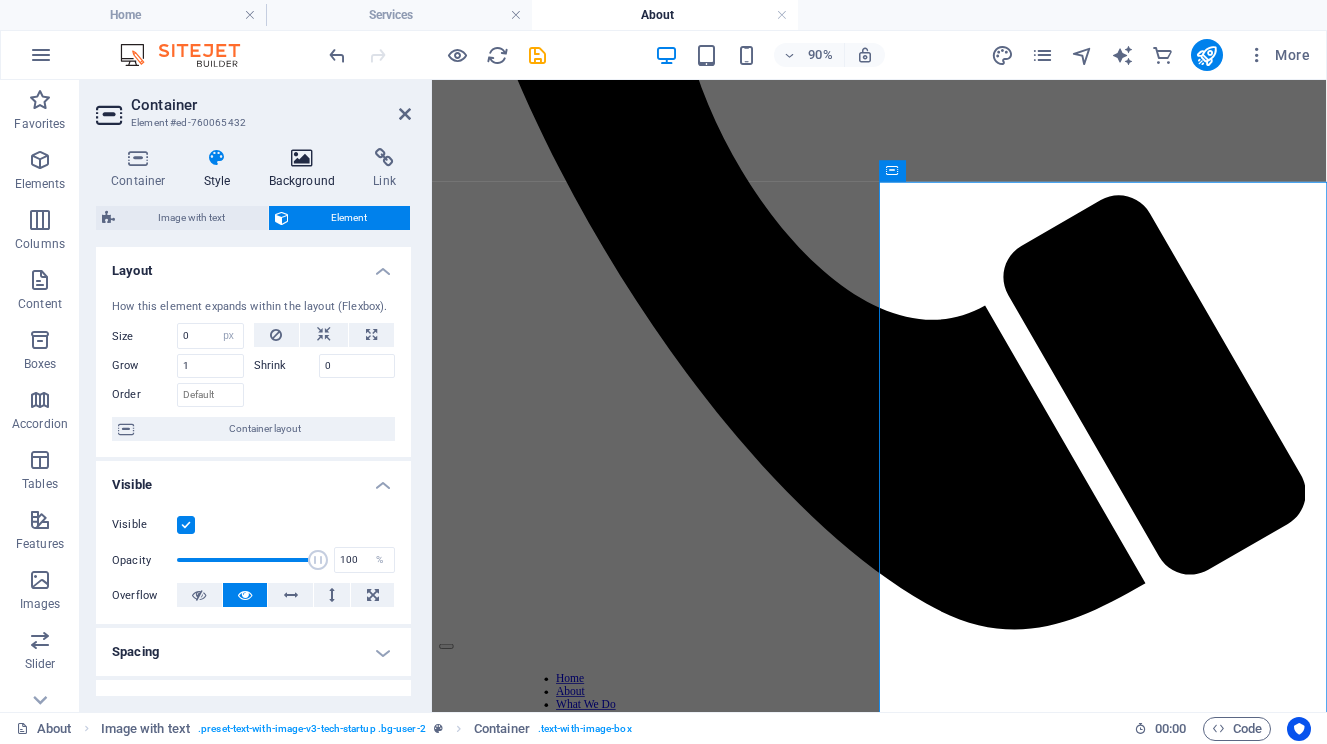 click at bounding box center (302, 158) 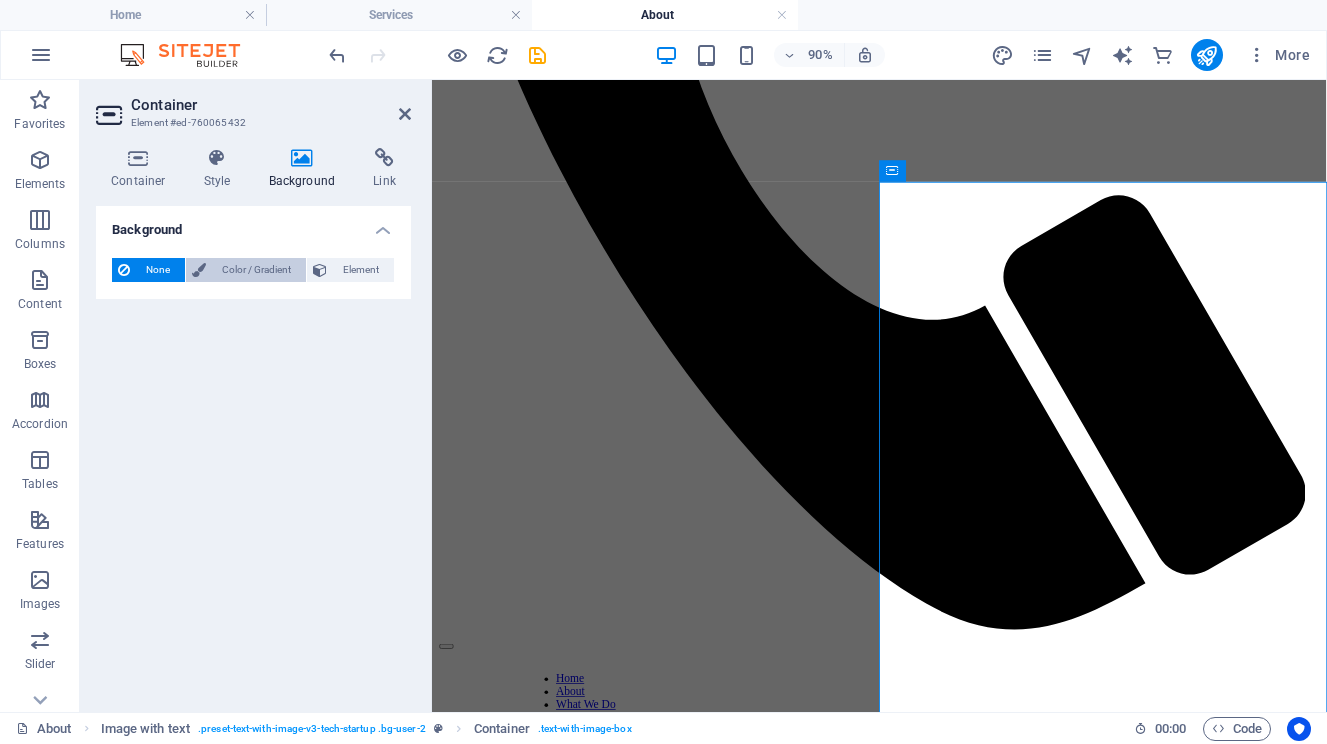 click on "Color / Gradient" at bounding box center [256, 270] 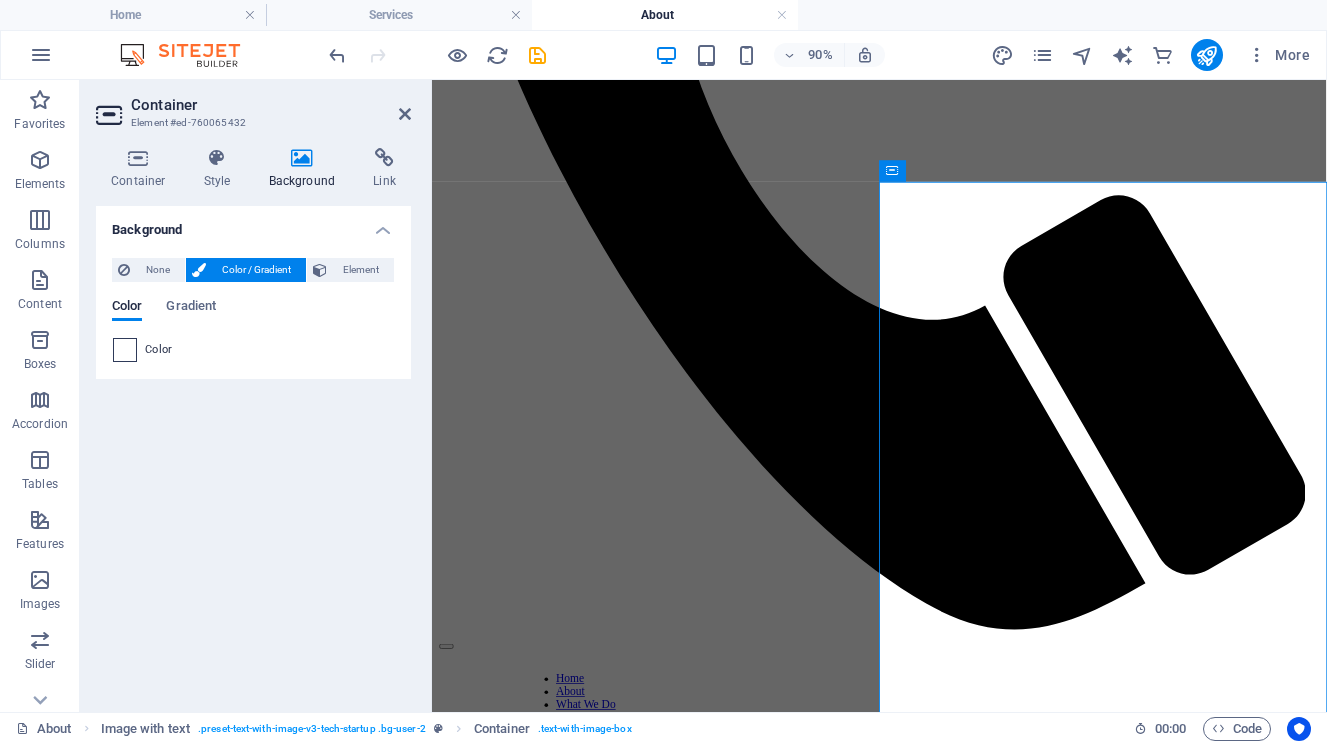 click at bounding box center [125, 350] 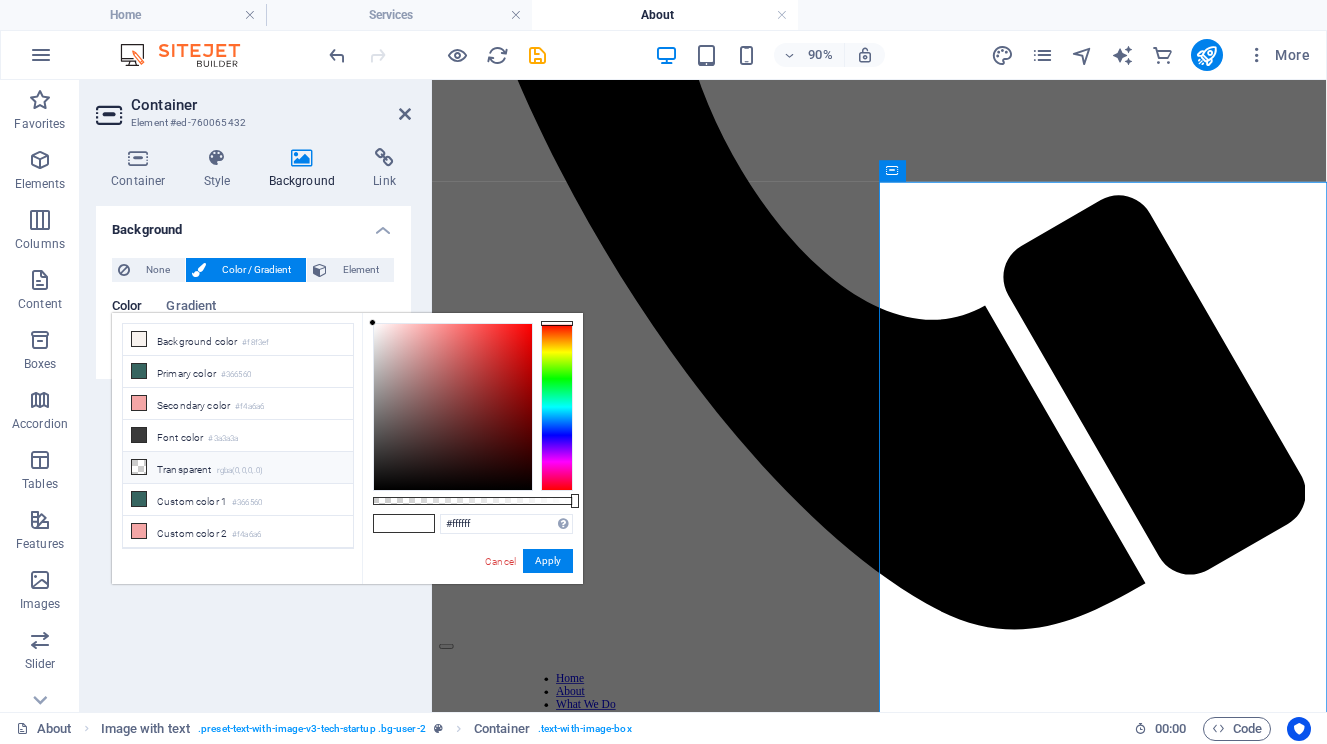 click on "Transparent
rgba(0,0,0,.0)" at bounding box center (238, 468) 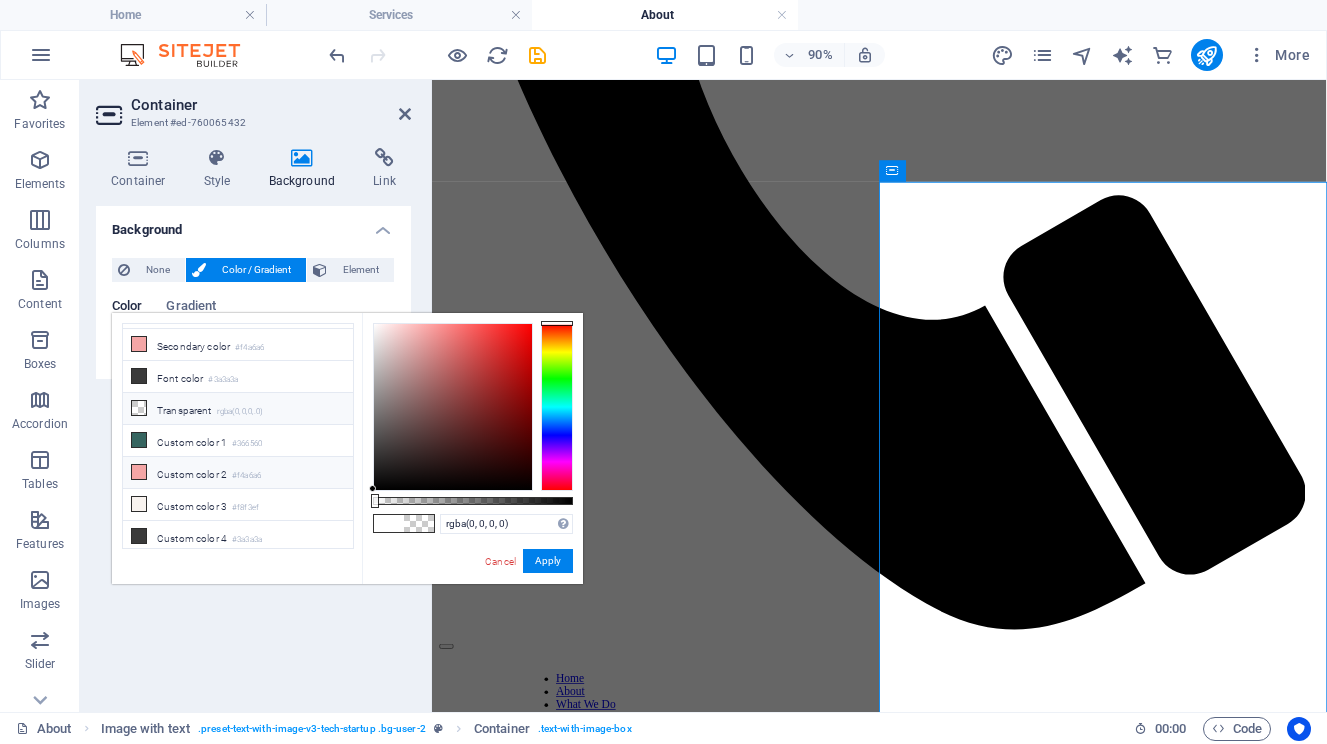 scroll, scrollTop: 0, scrollLeft: 0, axis: both 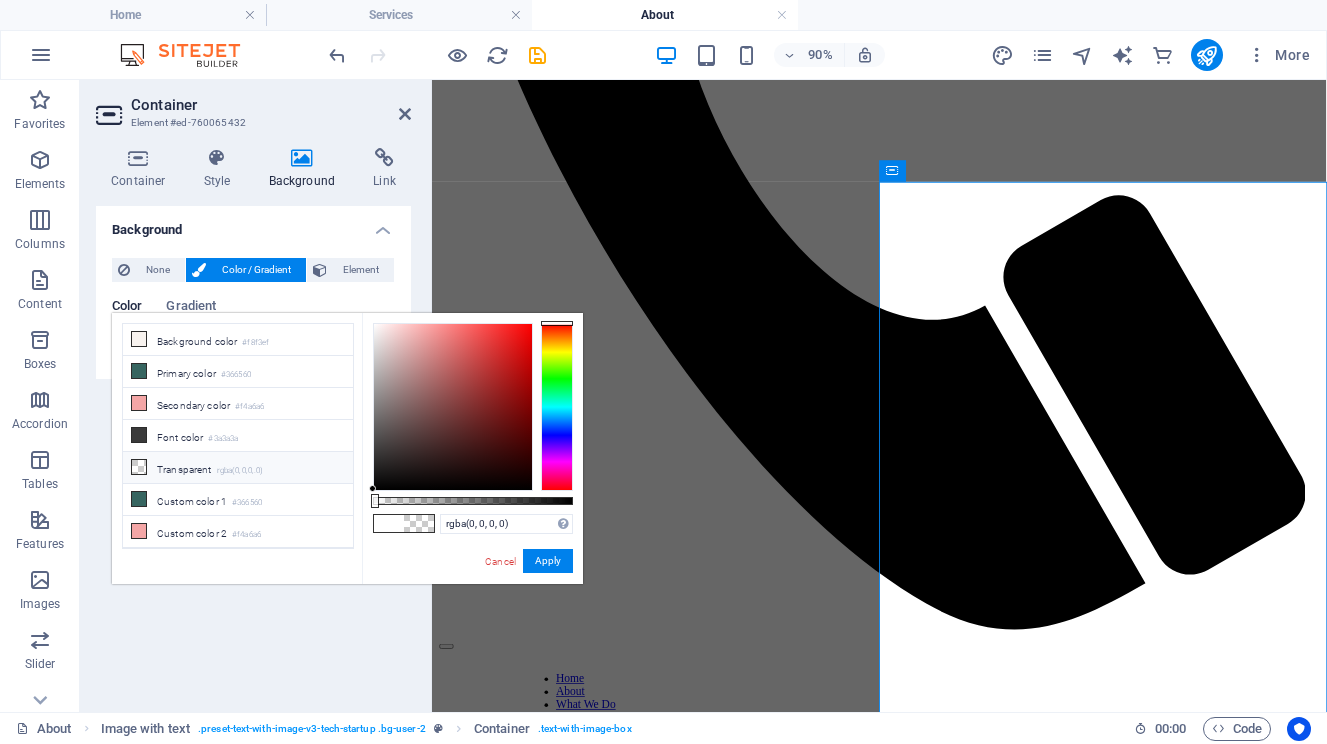 click on "Color Gradient Color" at bounding box center (253, 323) 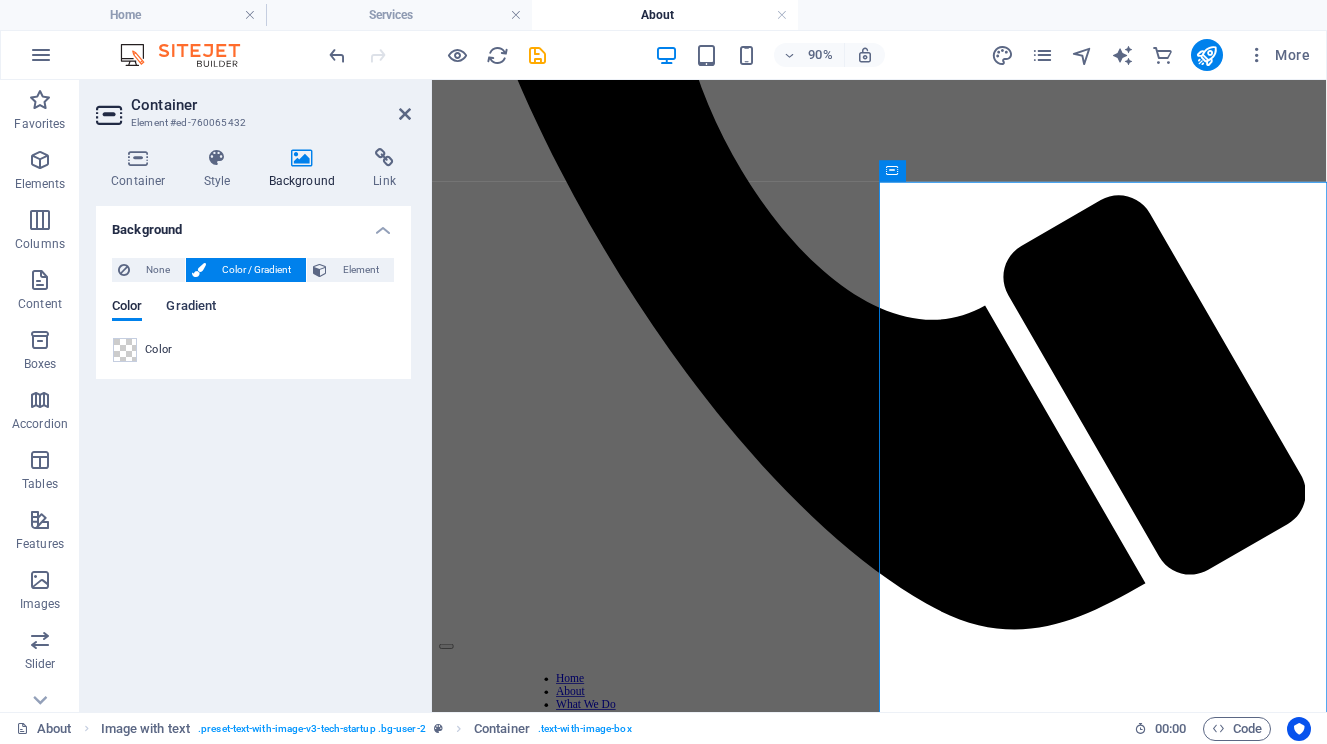click on "Gradient" at bounding box center [191, 308] 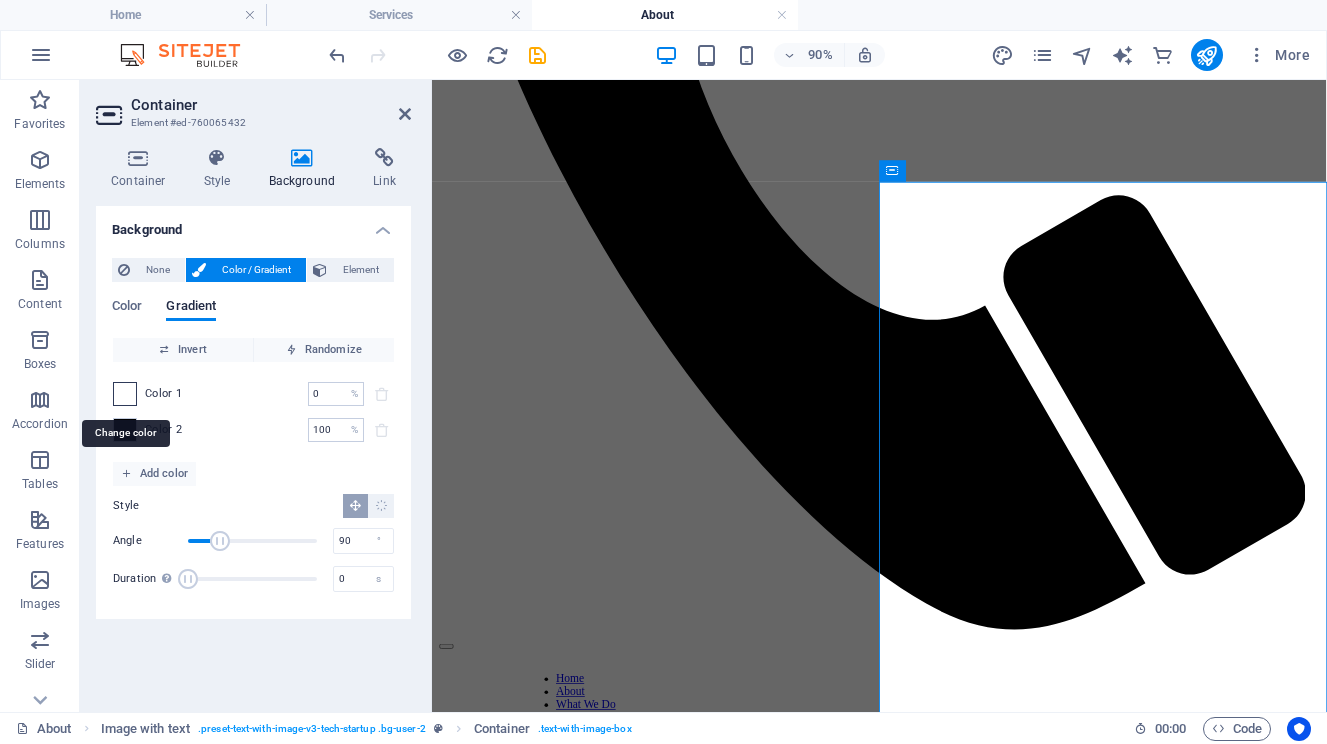 click at bounding box center (125, 394) 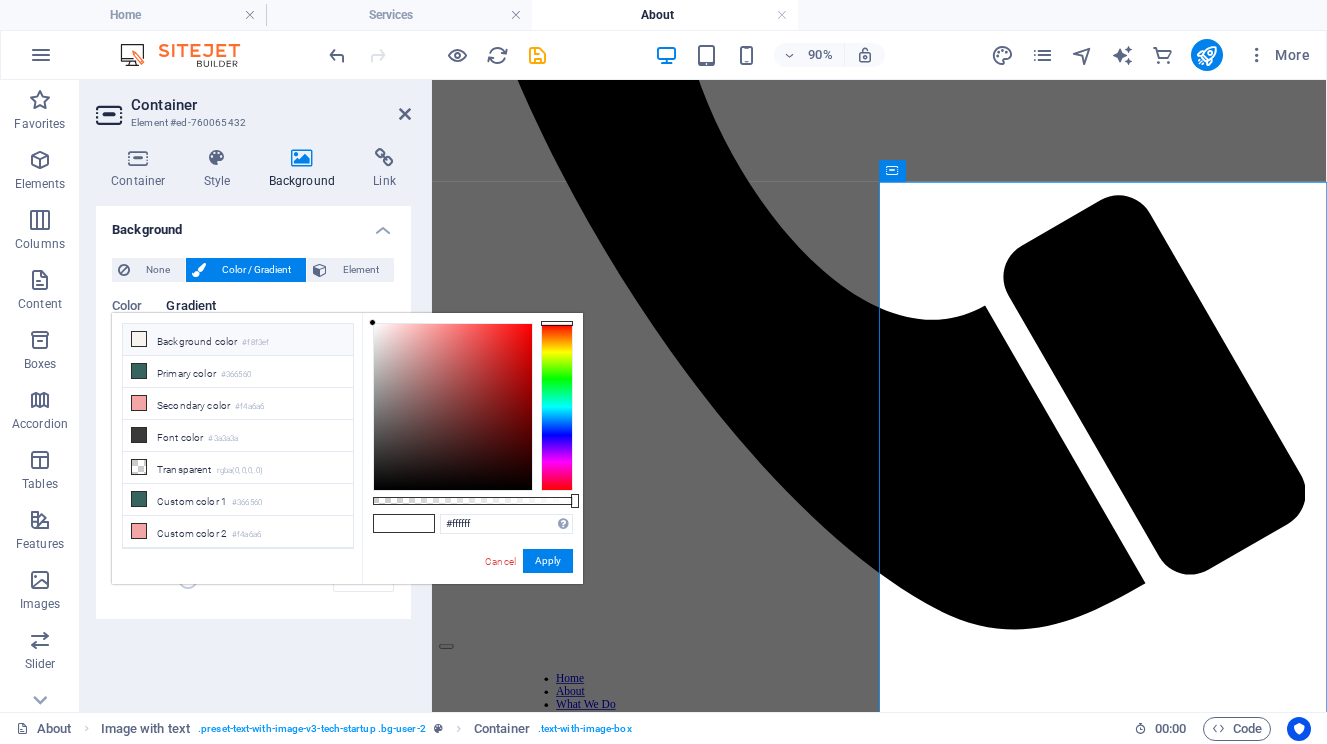 click on "Background color
#f8f3ef" at bounding box center [238, 340] 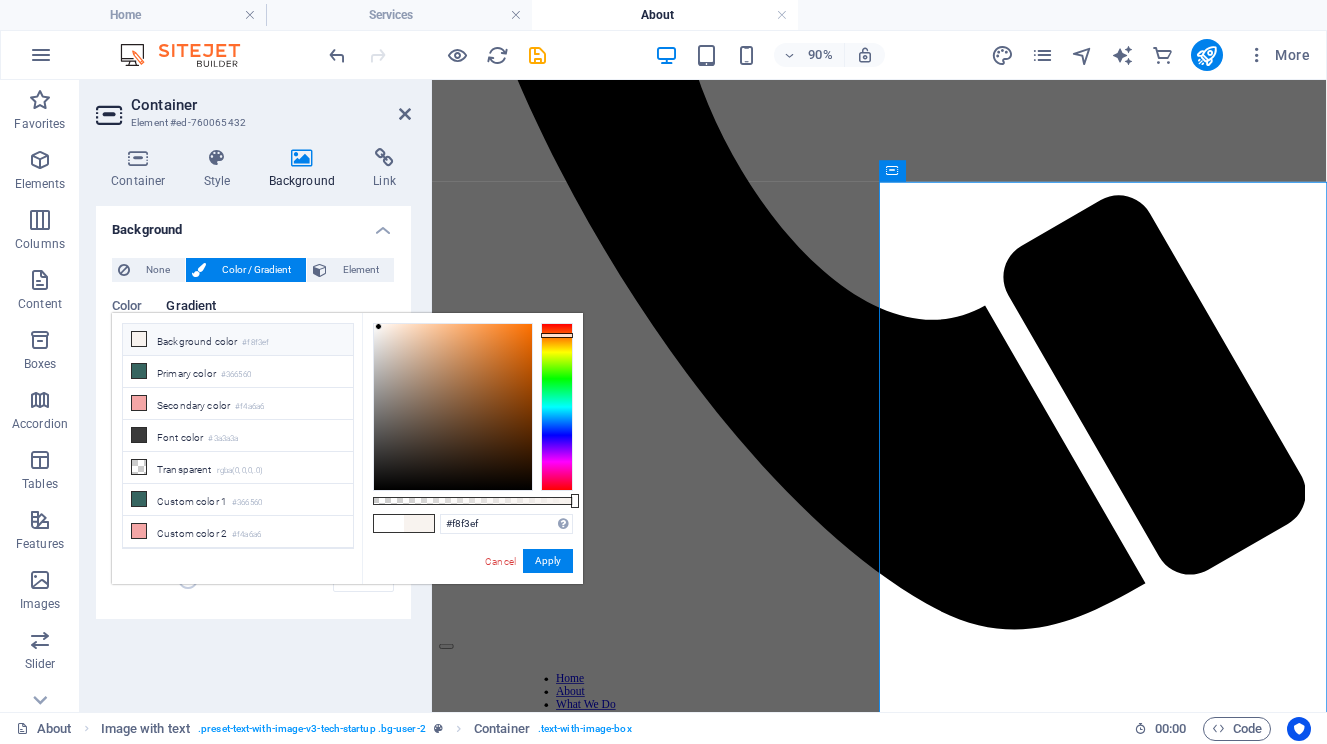 click on "Background color
#f8f3ef" at bounding box center [238, 340] 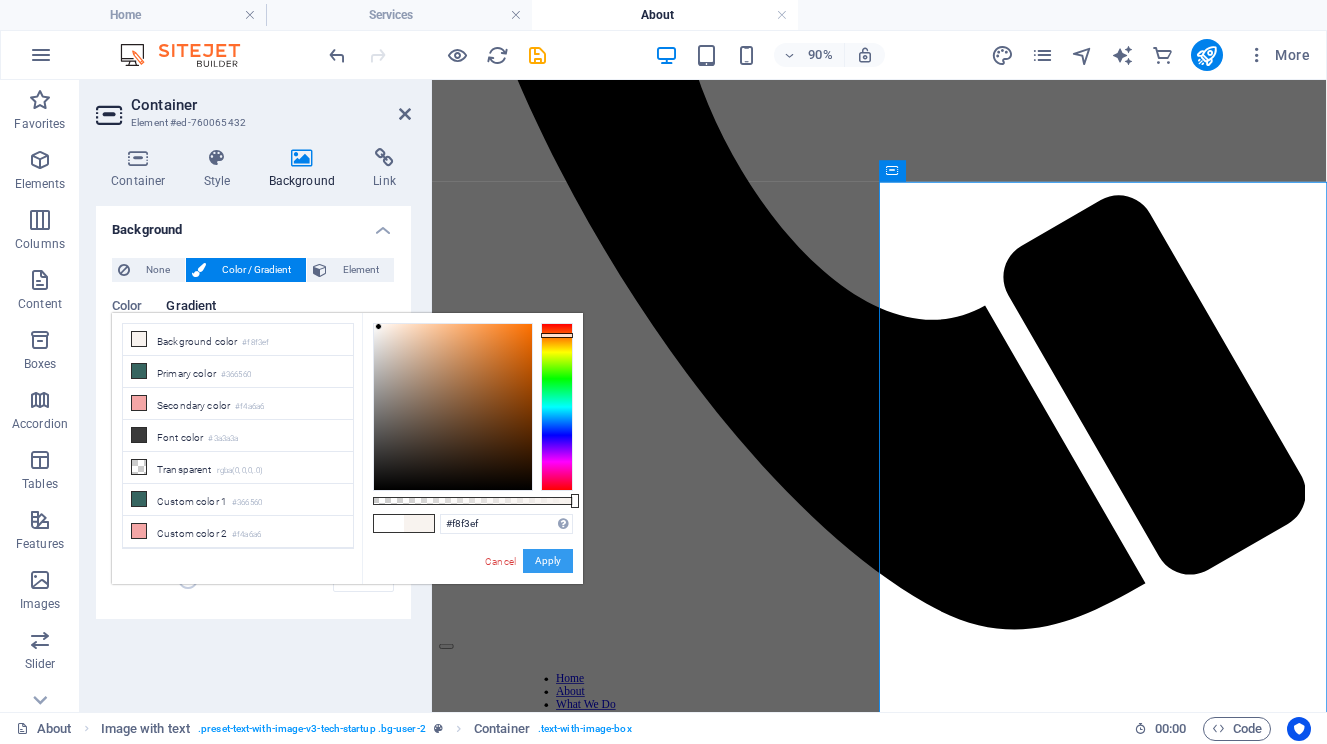click on "Apply" at bounding box center [548, 561] 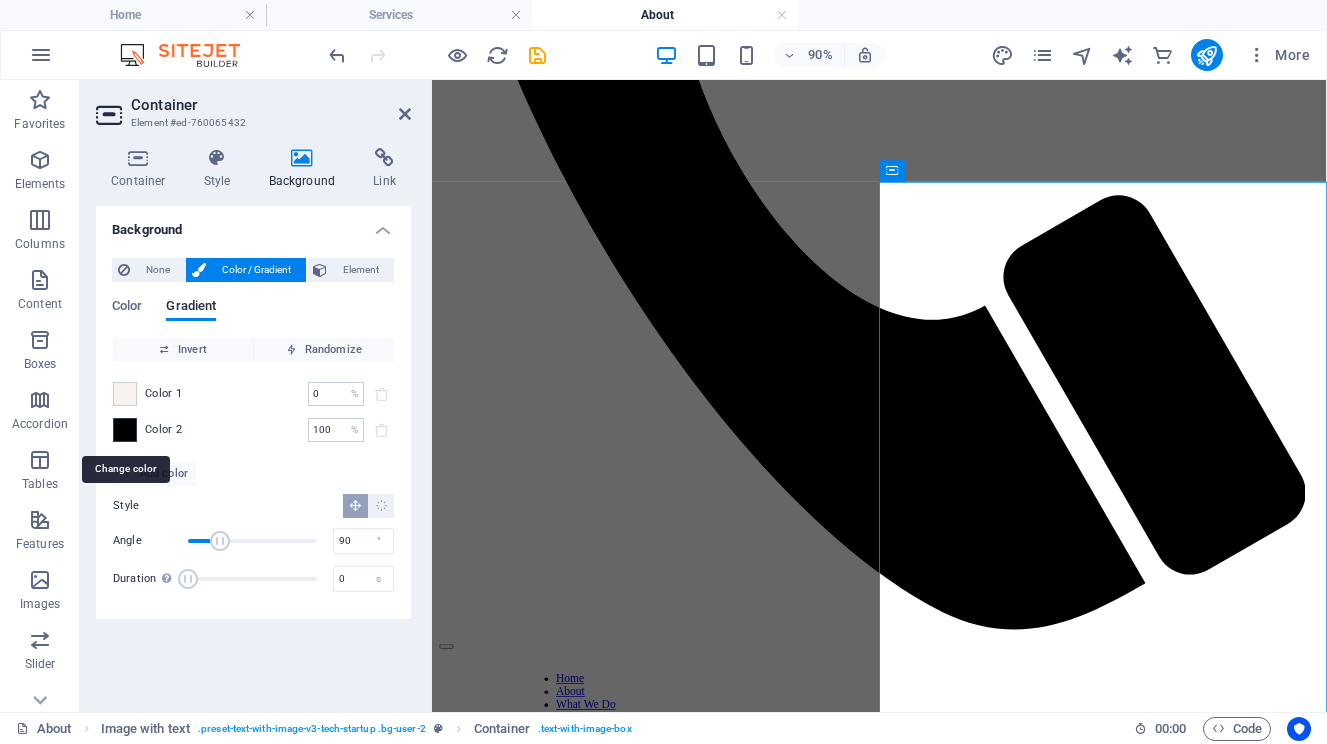 click at bounding box center (125, 430) 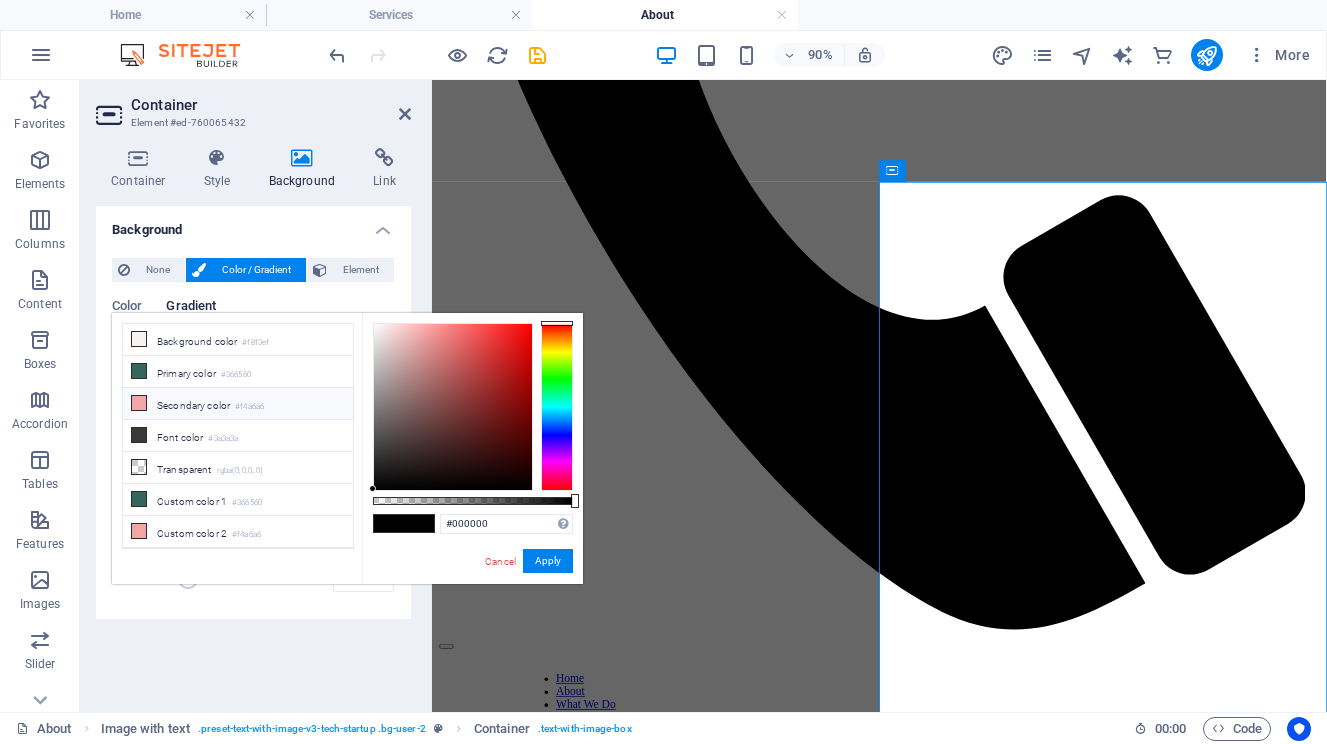 click on "Secondary color
#f4a6a6" at bounding box center [238, 404] 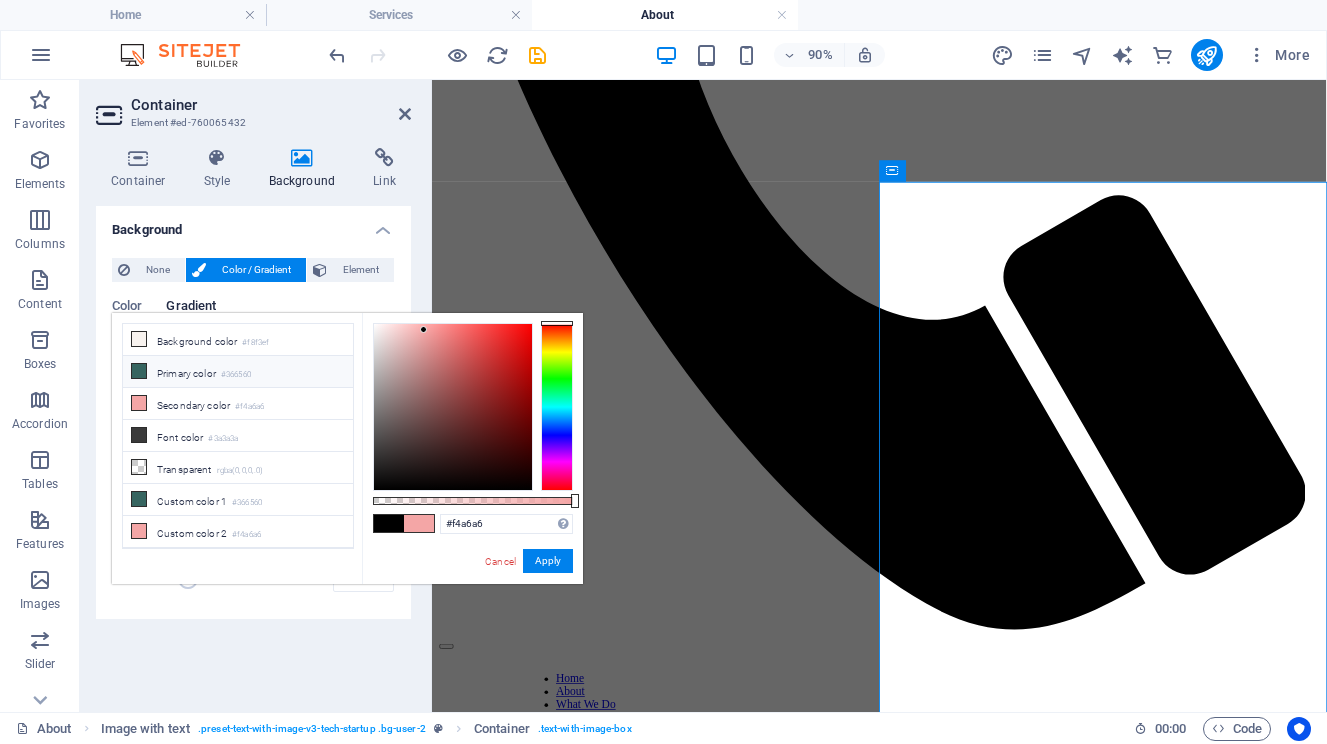 click on "Primary color
#366560" at bounding box center [238, 372] 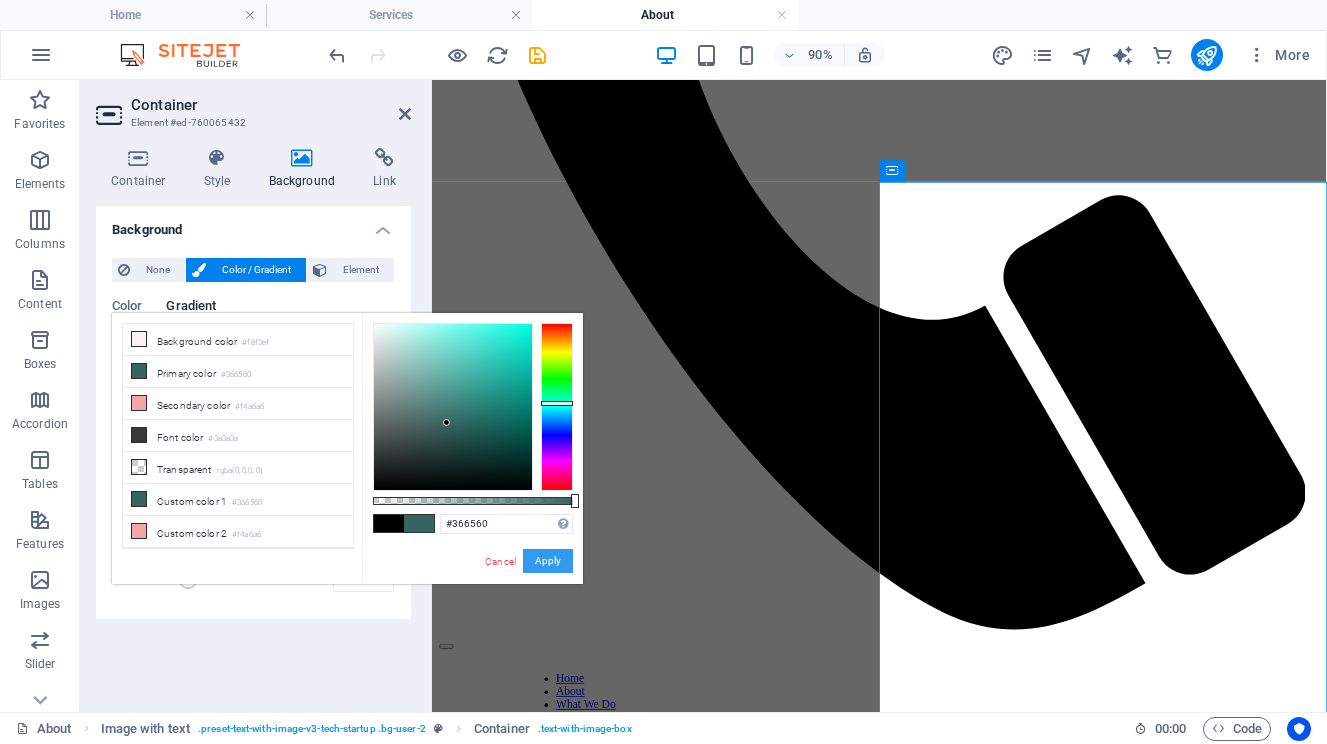click on "Apply" at bounding box center (548, 561) 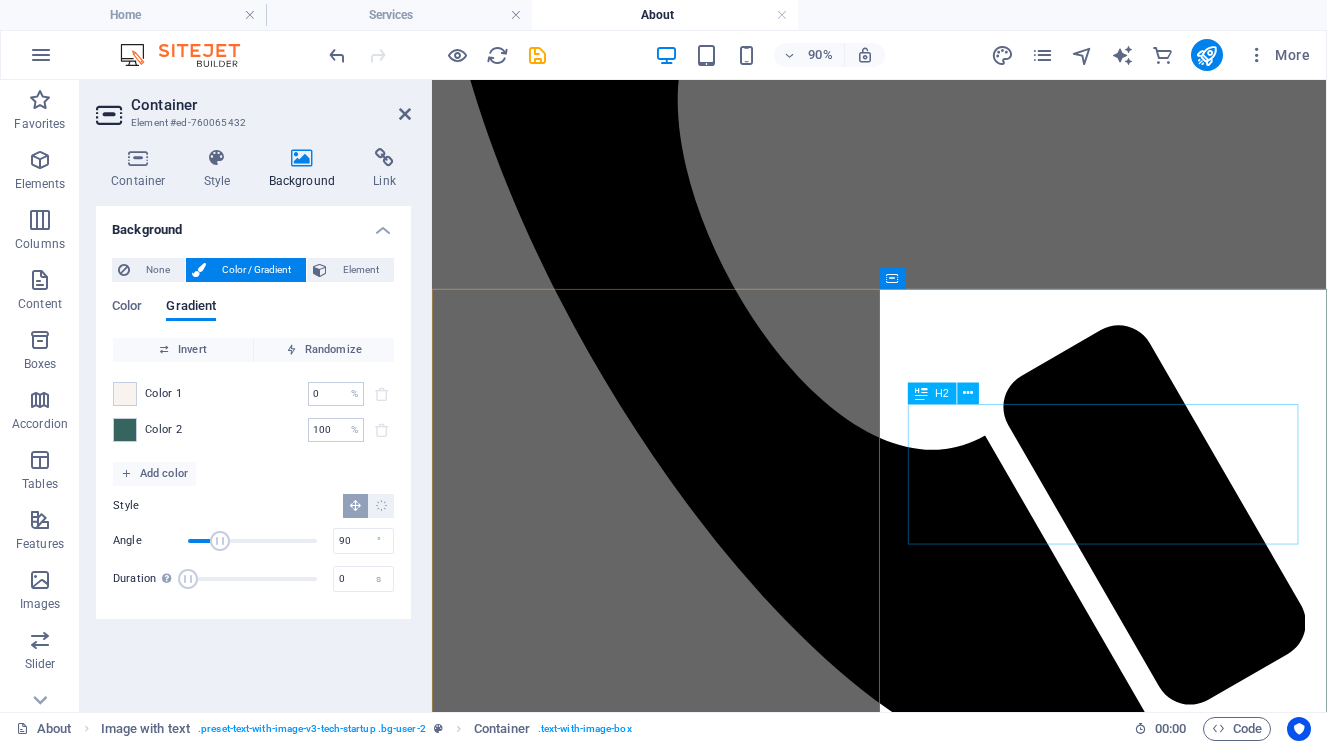scroll, scrollTop: 729, scrollLeft: 0, axis: vertical 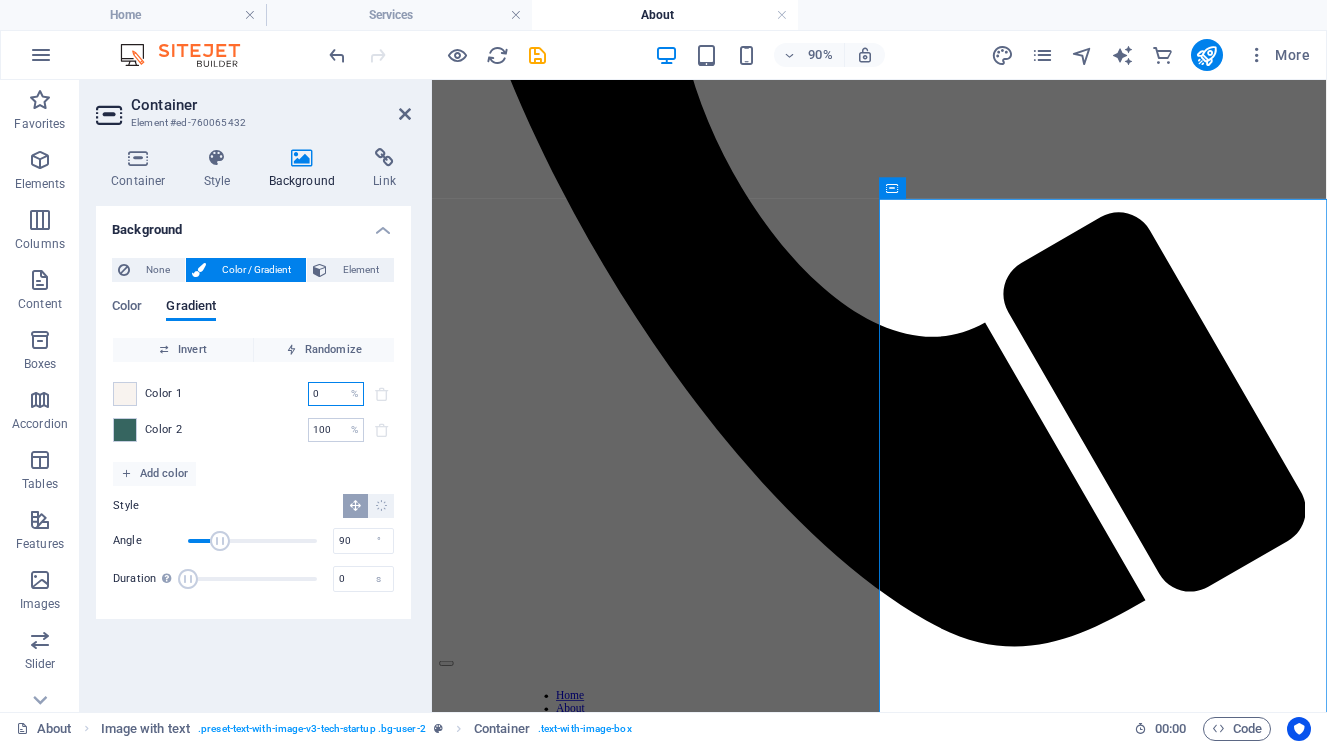 click on "0" at bounding box center (325, 394) 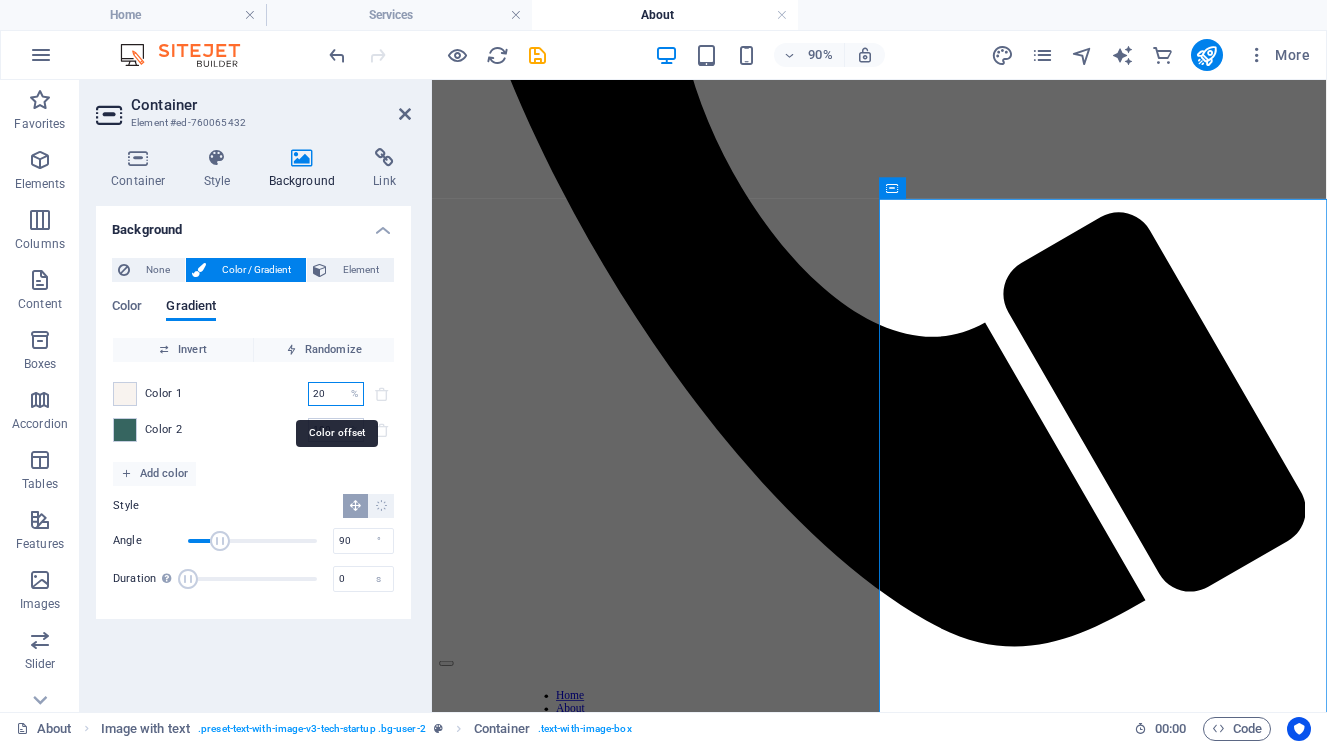 type on "20" 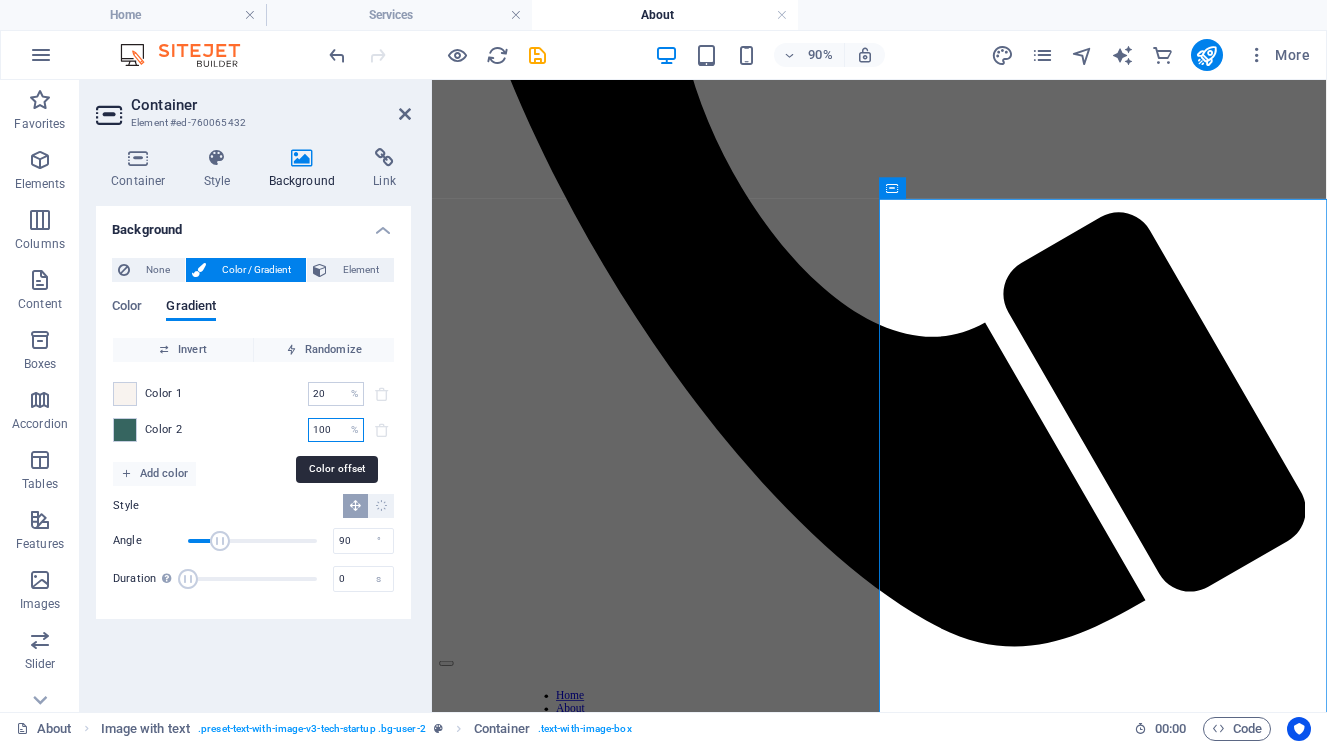 click on "100" at bounding box center [325, 430] 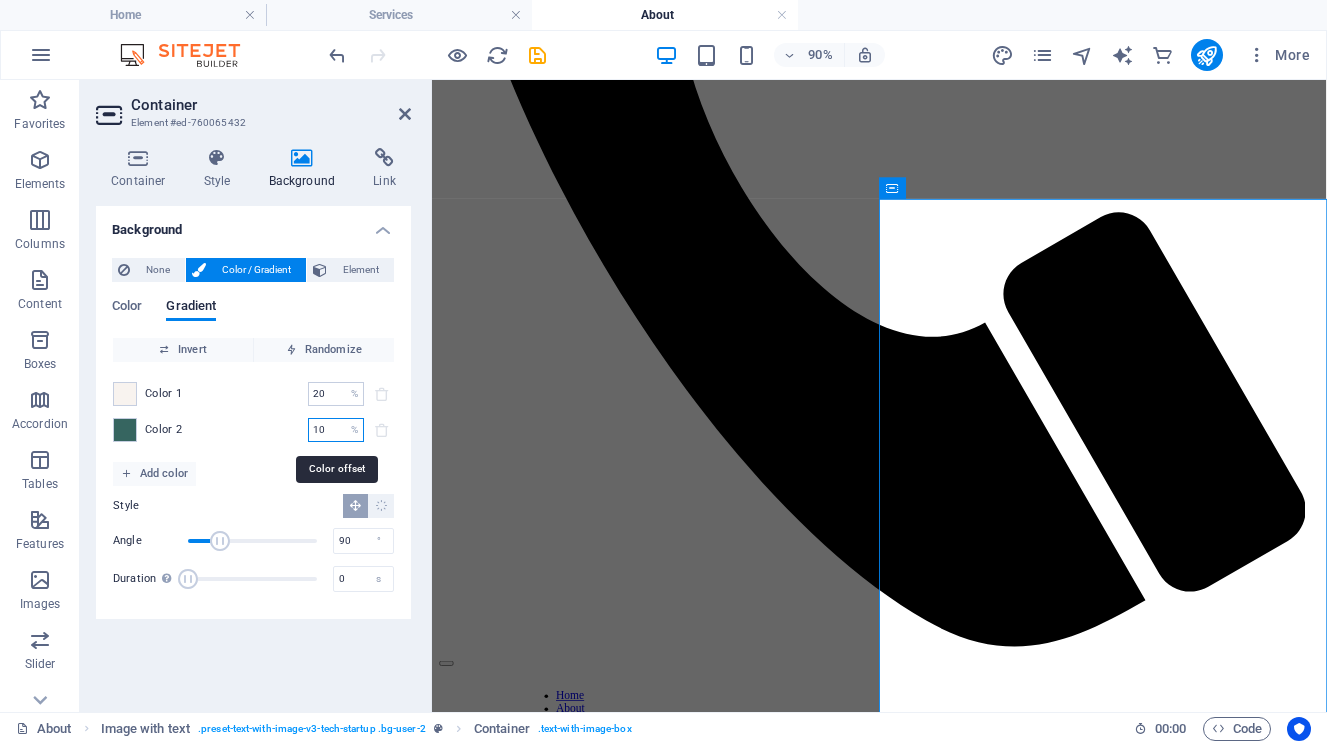 type on "1" 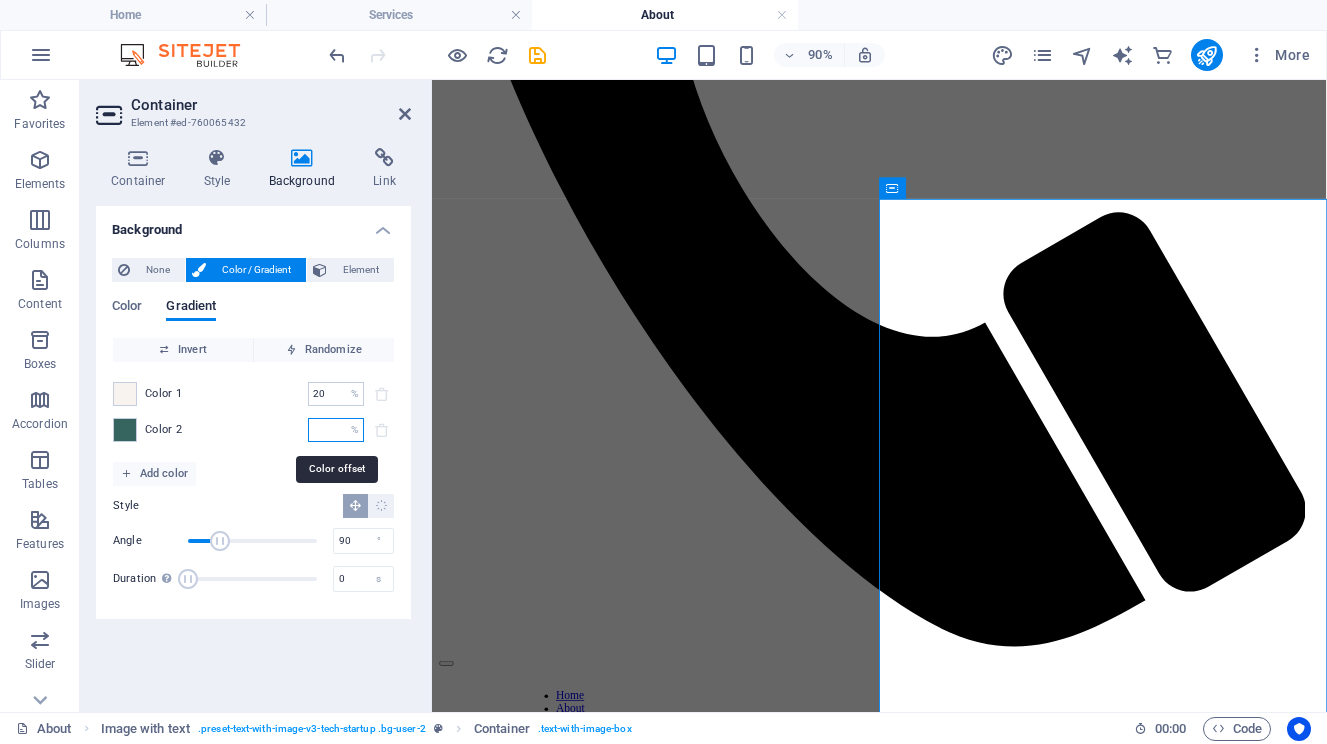 type 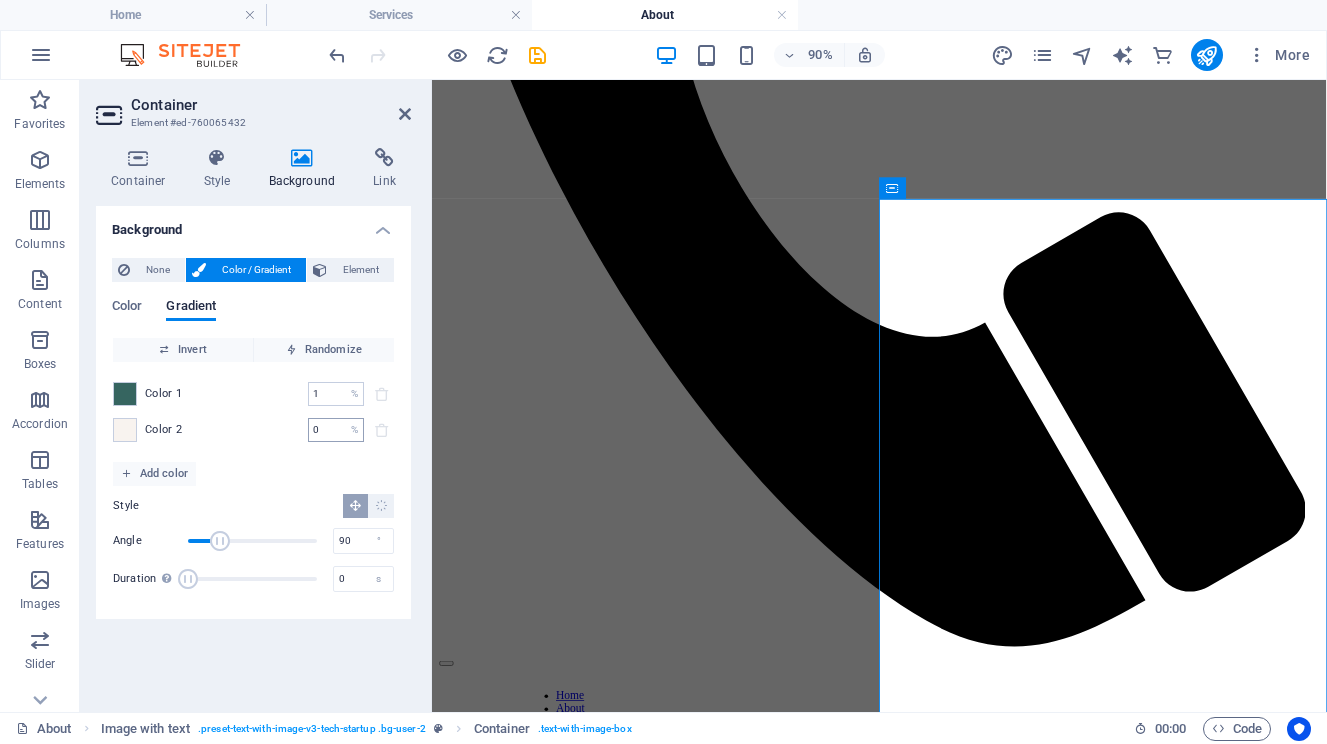 type on "0" 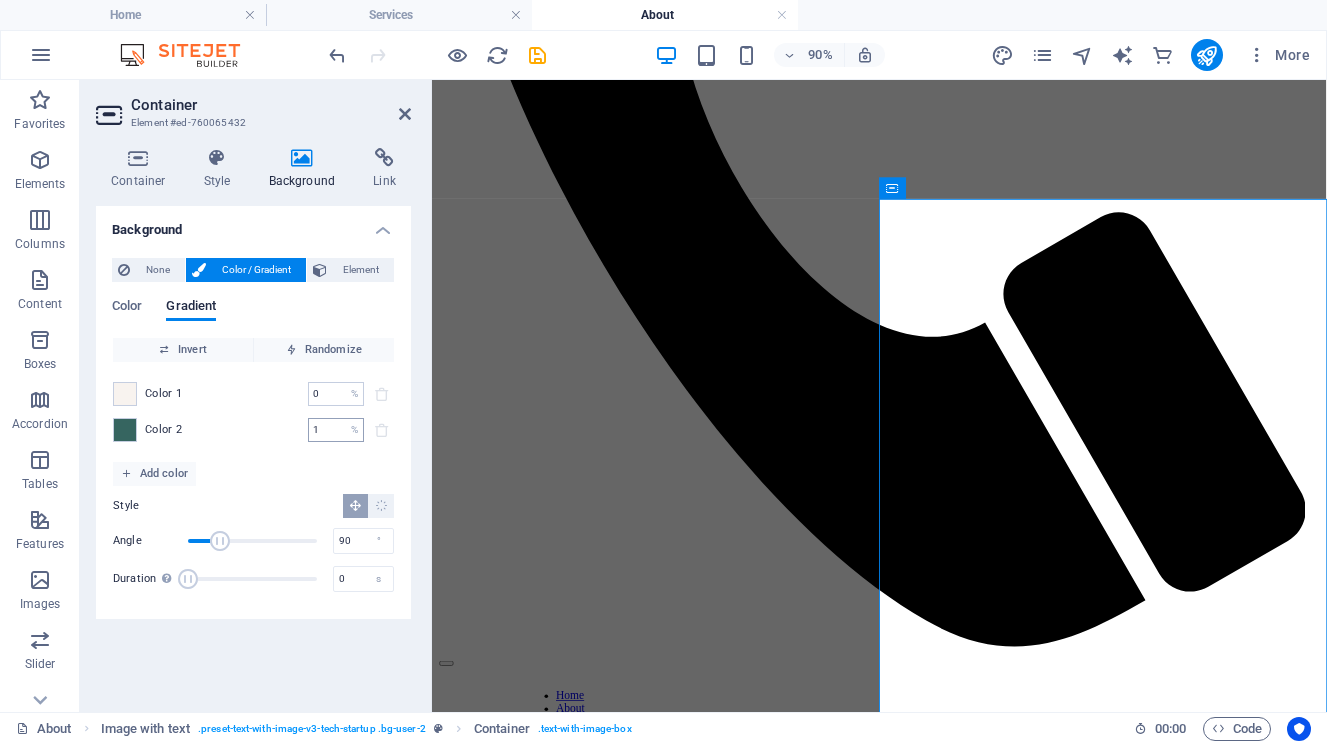 click on "1" at bounding box center [325, 430] 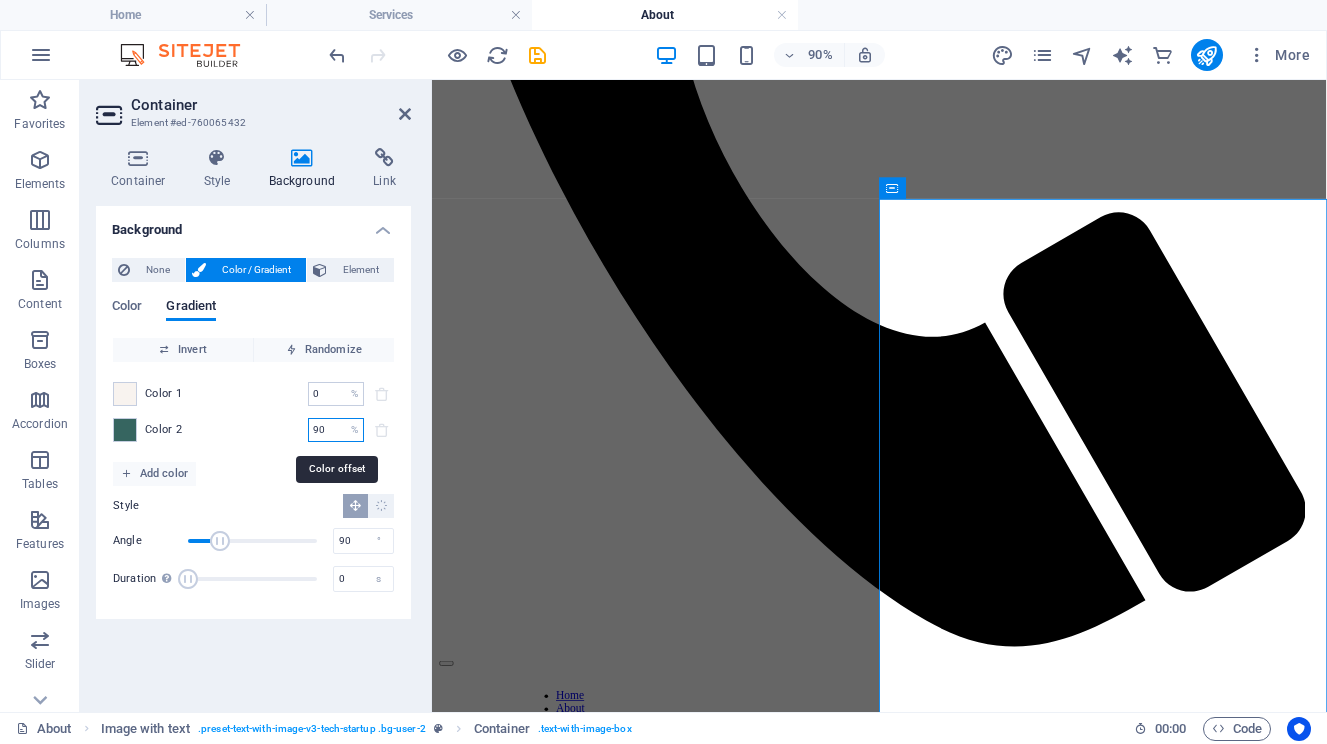 type on "90" 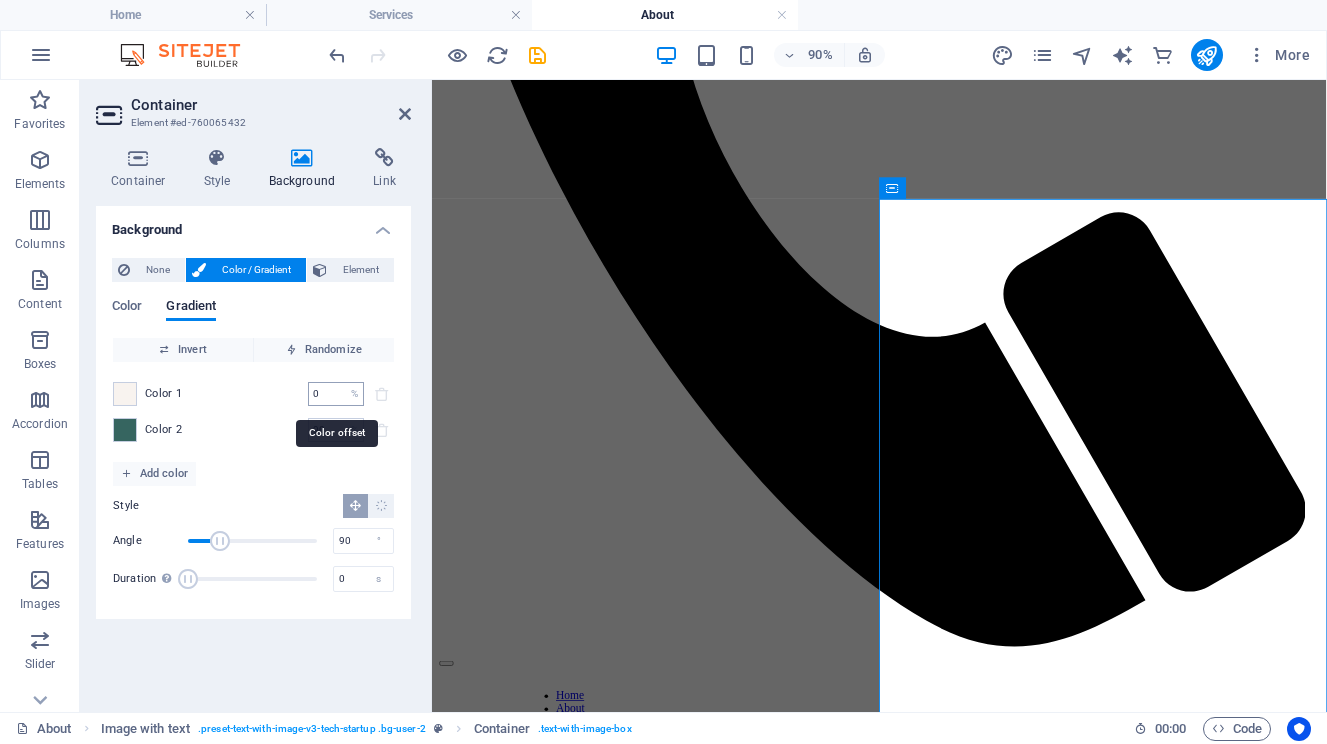 click on "0" at bounding box center [325, 394] 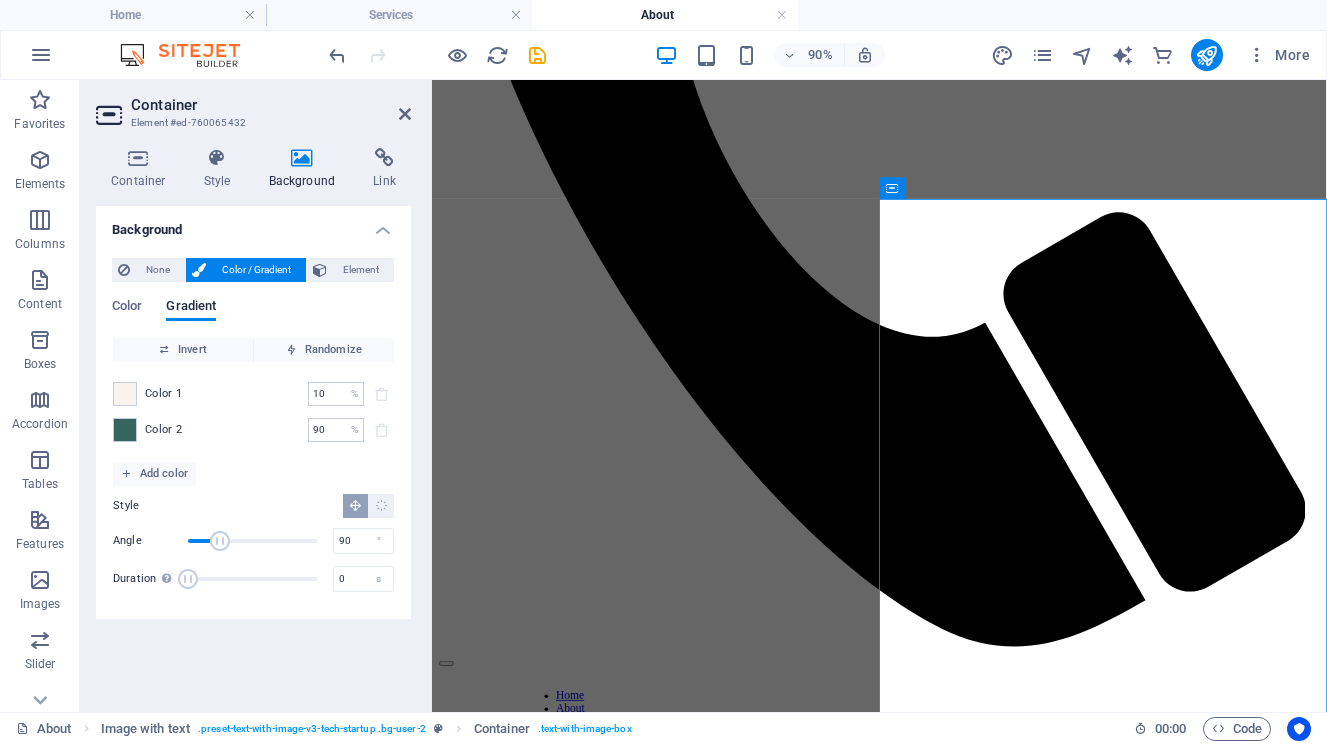click on "Color 2 90 % ​" at bounding box center [253, 430] 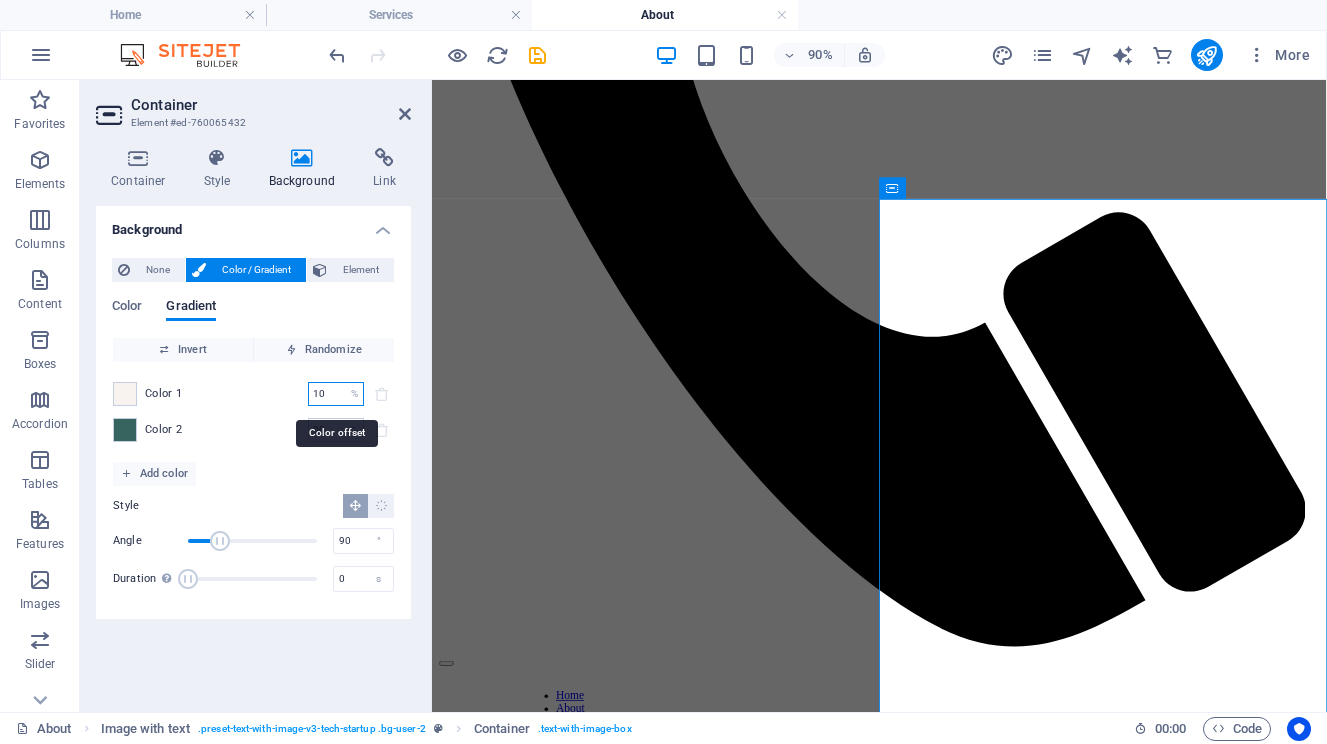 click on "10" at bounding box center [325, 394] 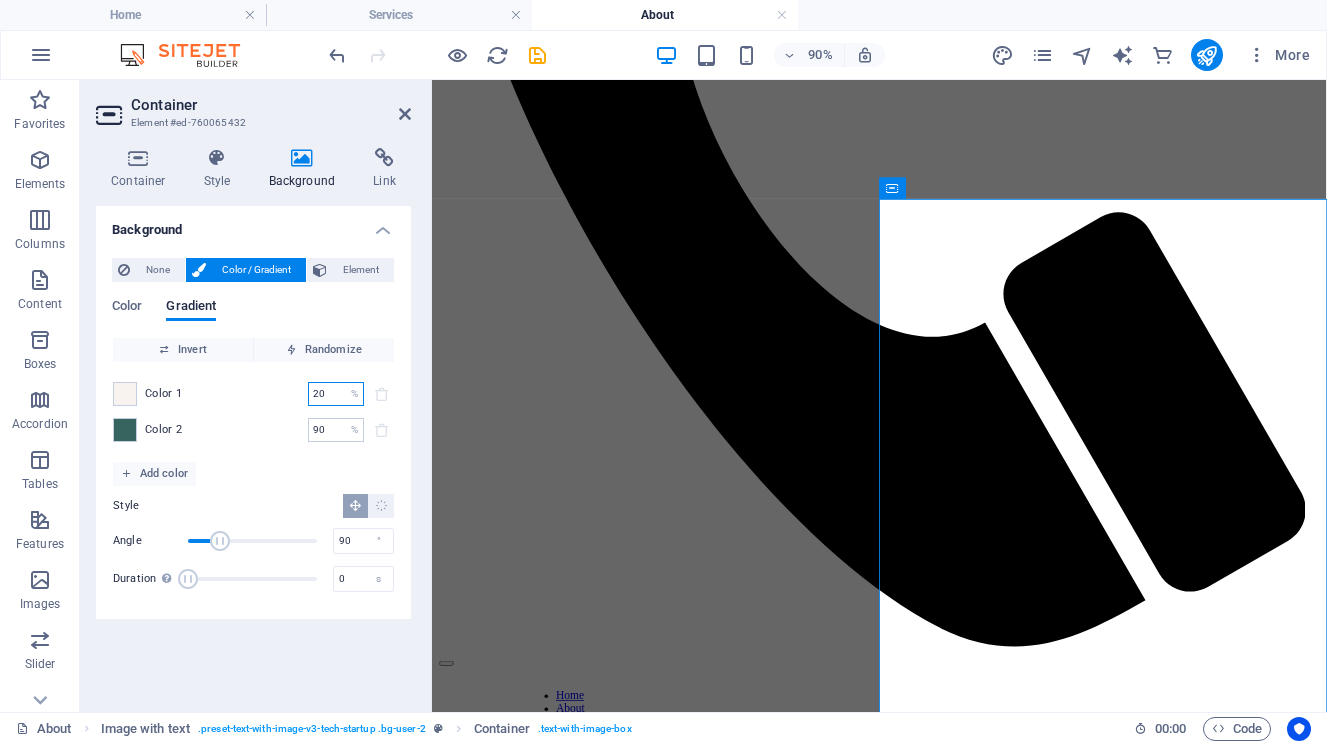 type on "20" 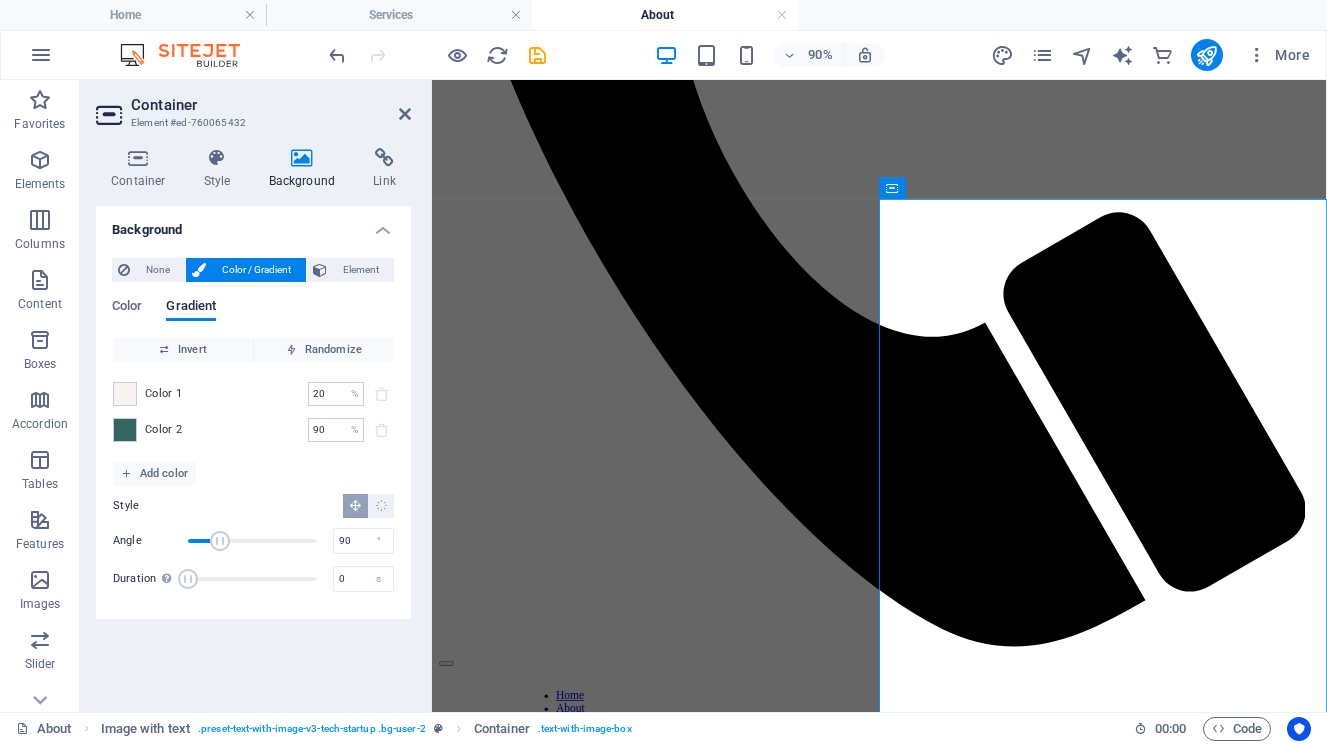 click on "Style Angle 90 ° Duration Duration of the background animation. A value of "0" disables the animation 0 s" at bounding box center [253, 544] 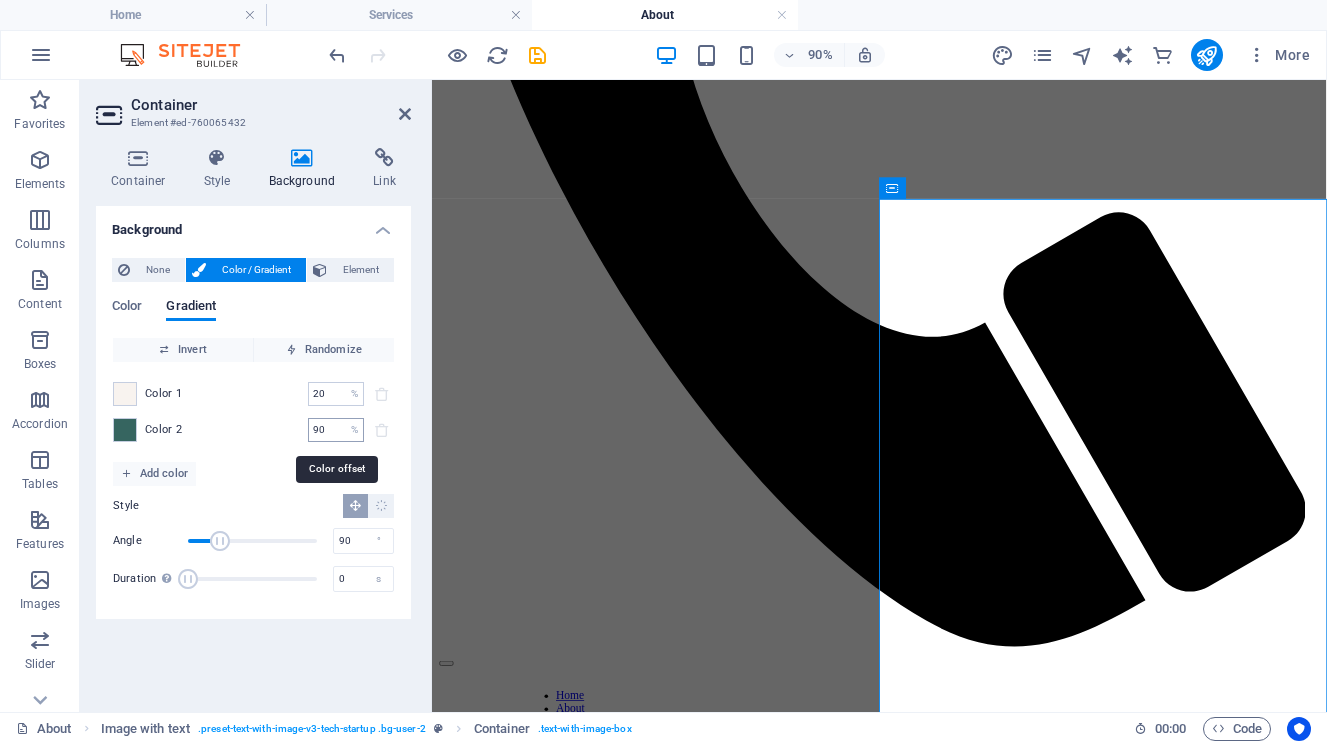 click on "90" at bounding box center (325, 430) 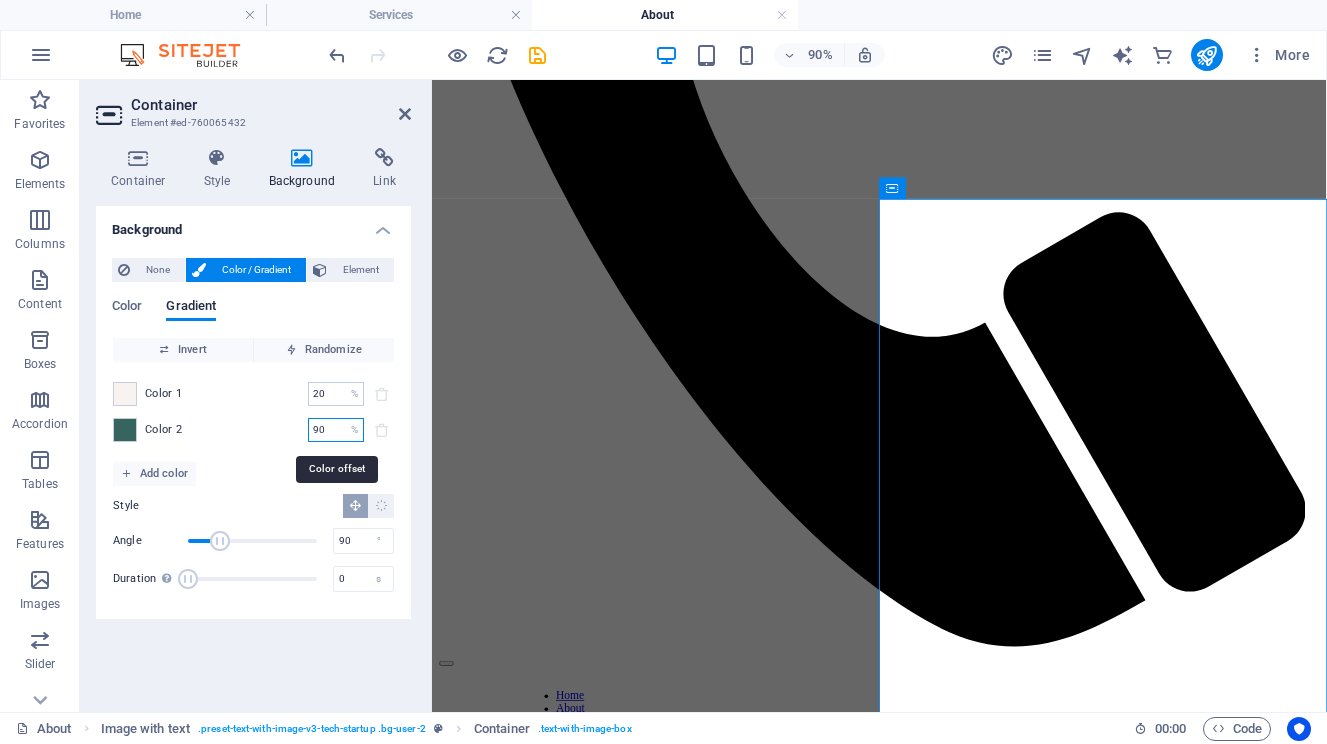 type on "9" 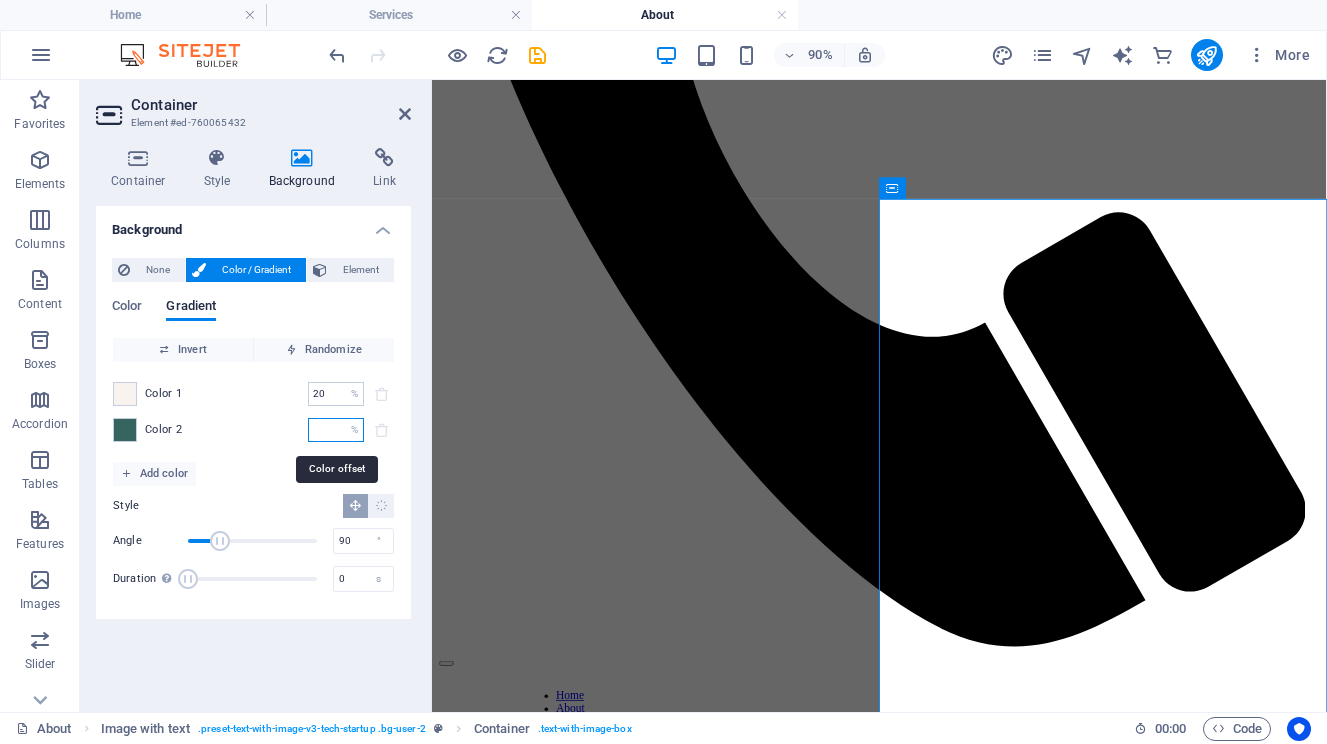 type 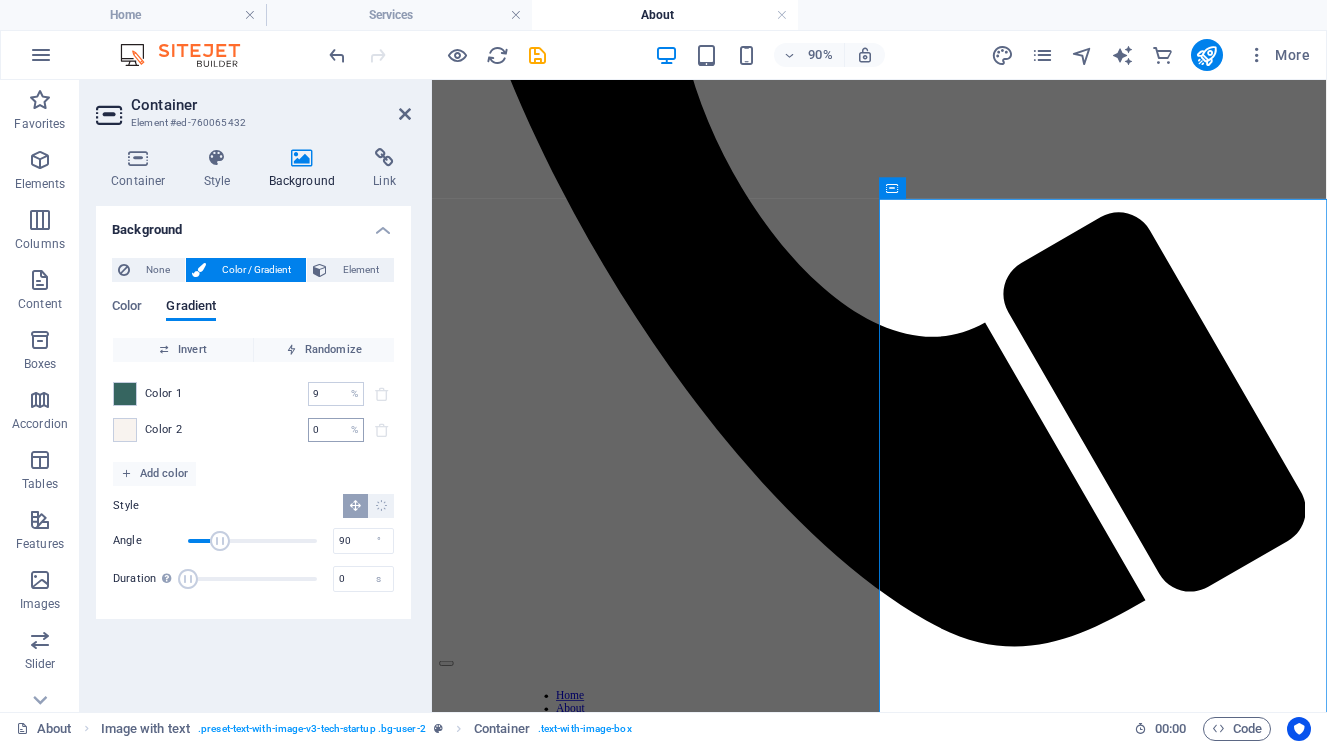 type on "0" 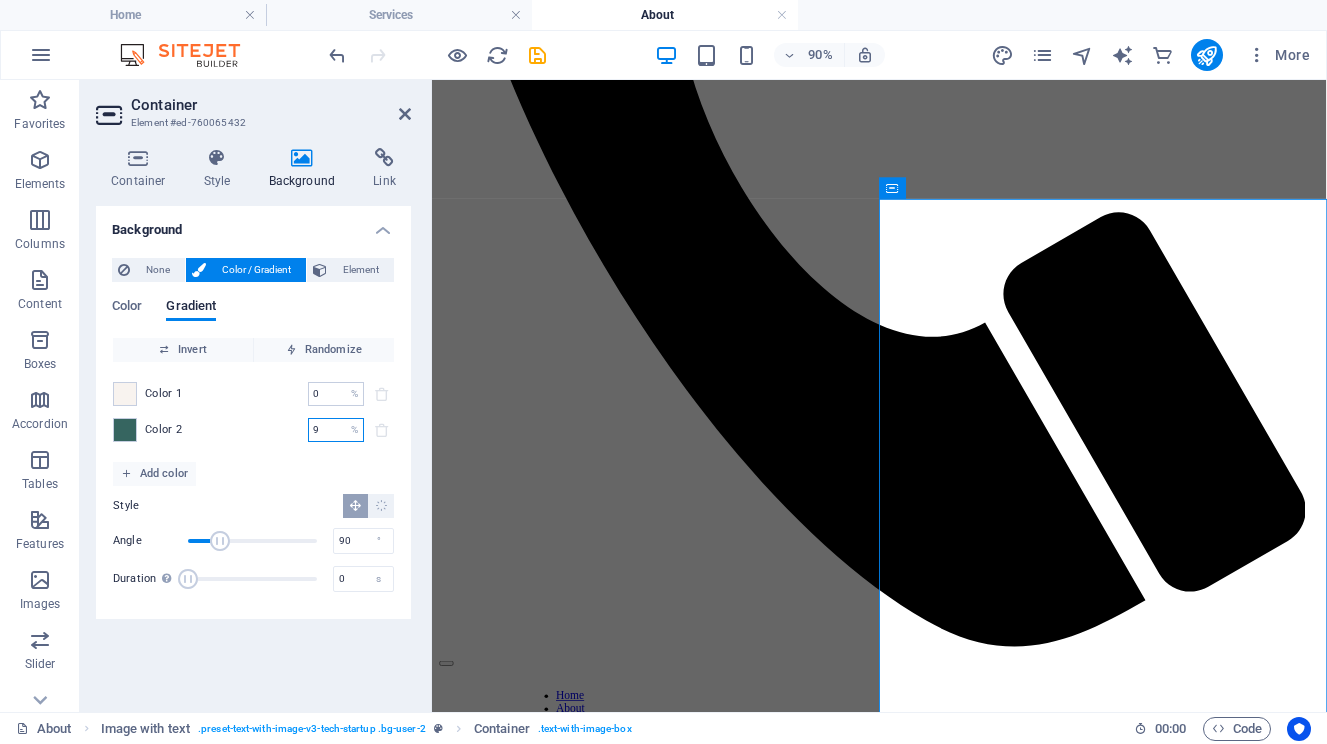 click on "9" at bounding box center [325, 430] 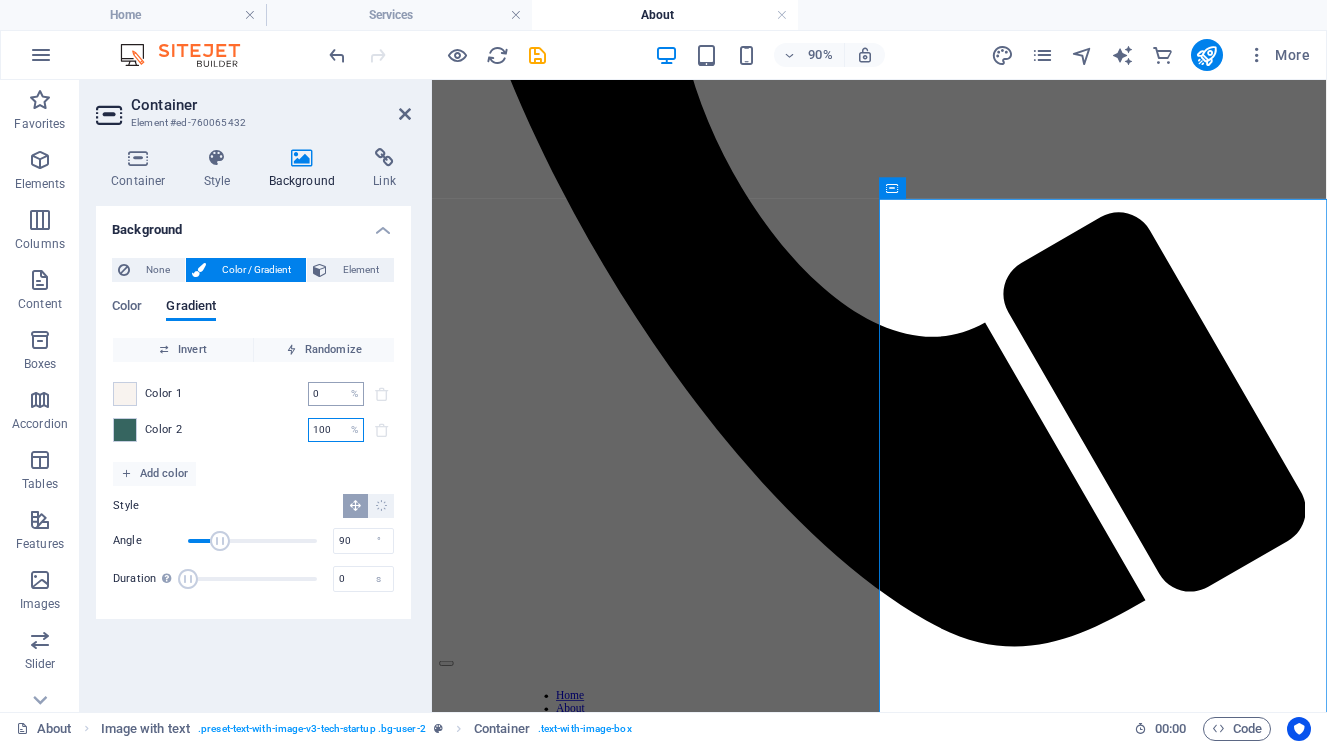 type on "100" 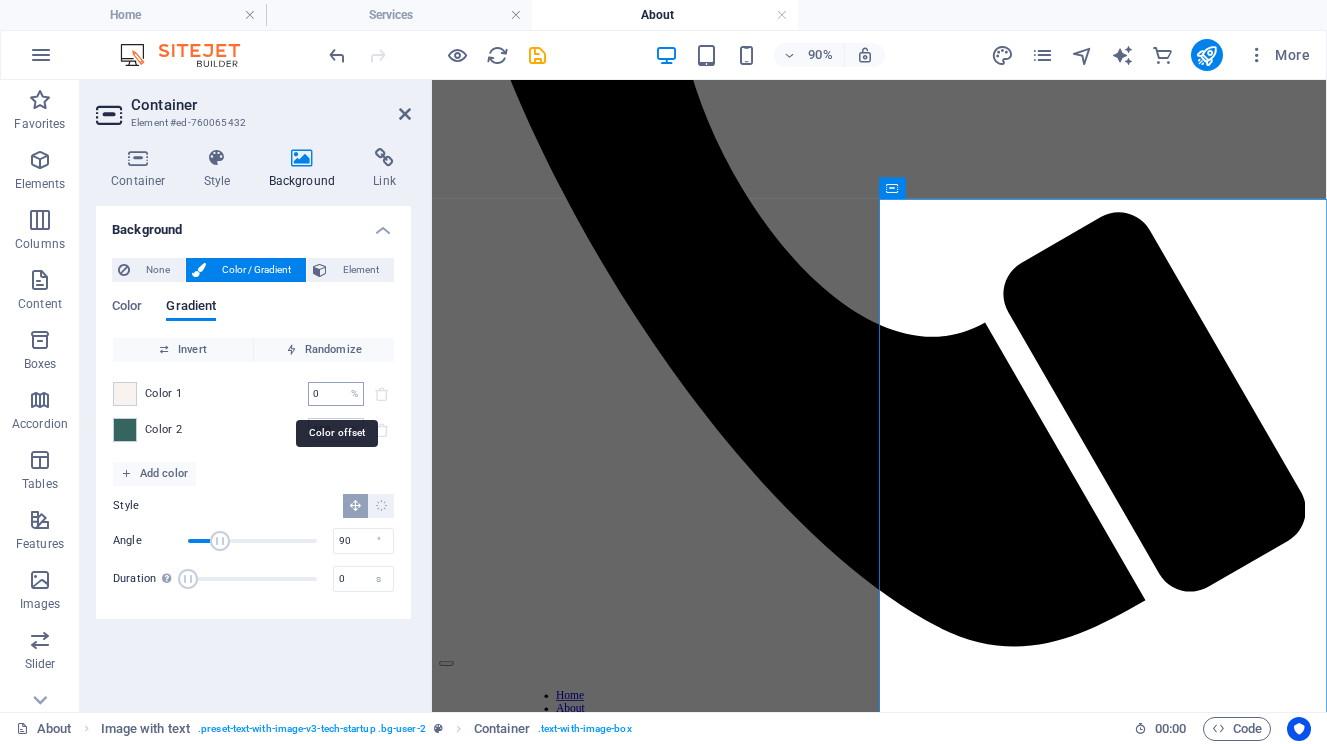 click on "0" at bounding box center [325, 394] 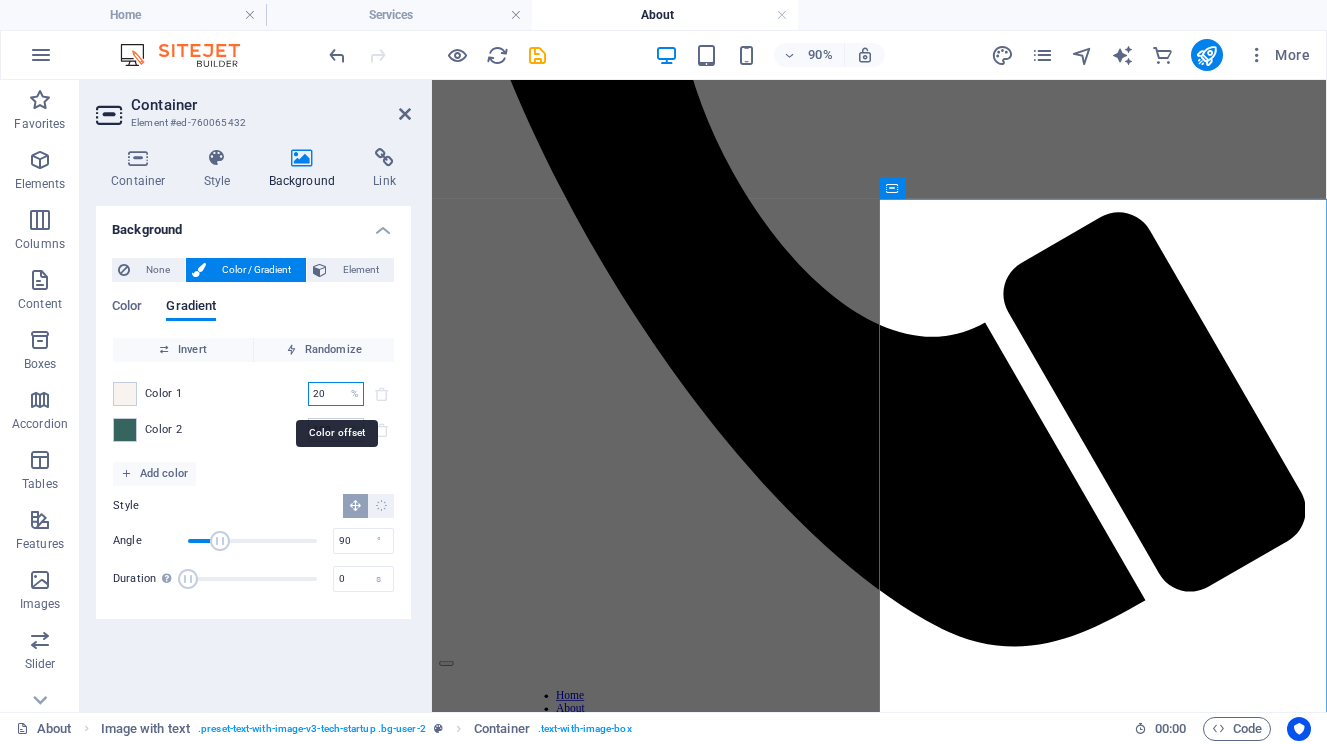 type on "20" 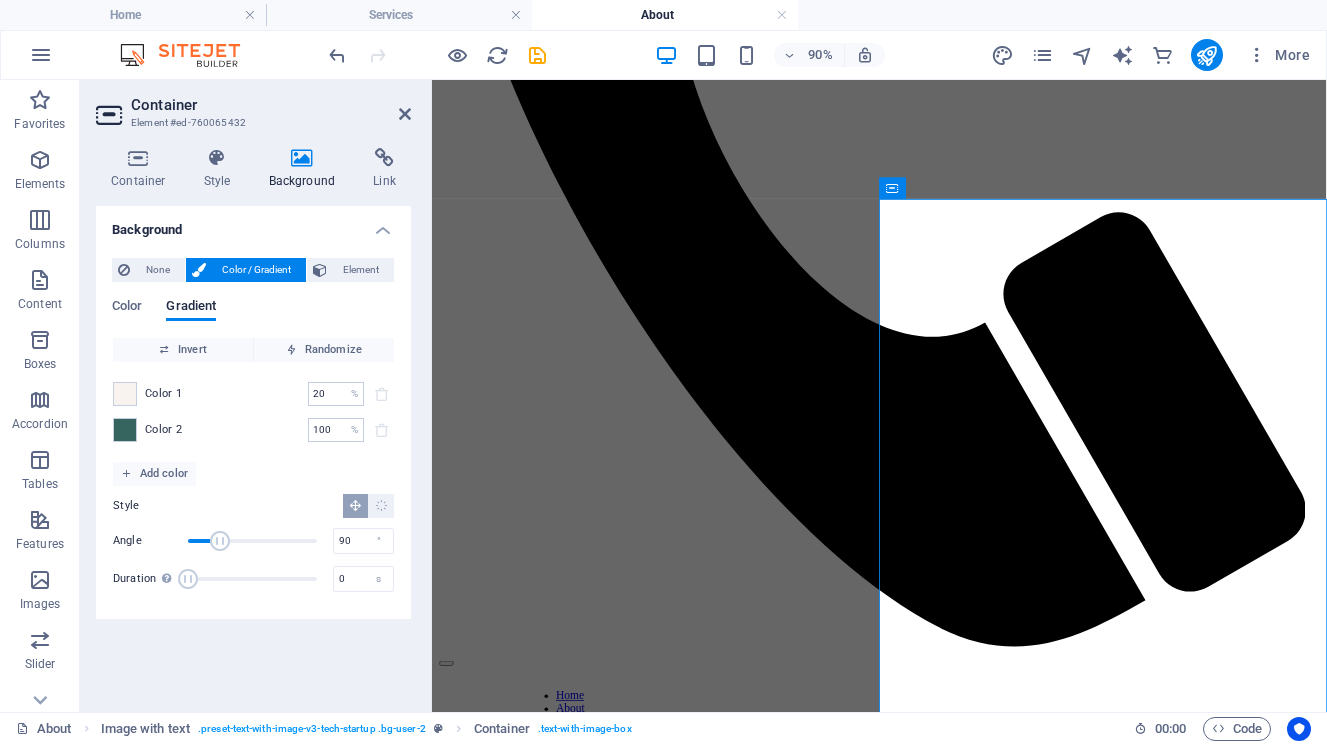 click on "Color 1 20 % ​ Color 2 100 % ​" at bounding box center (253, 412) 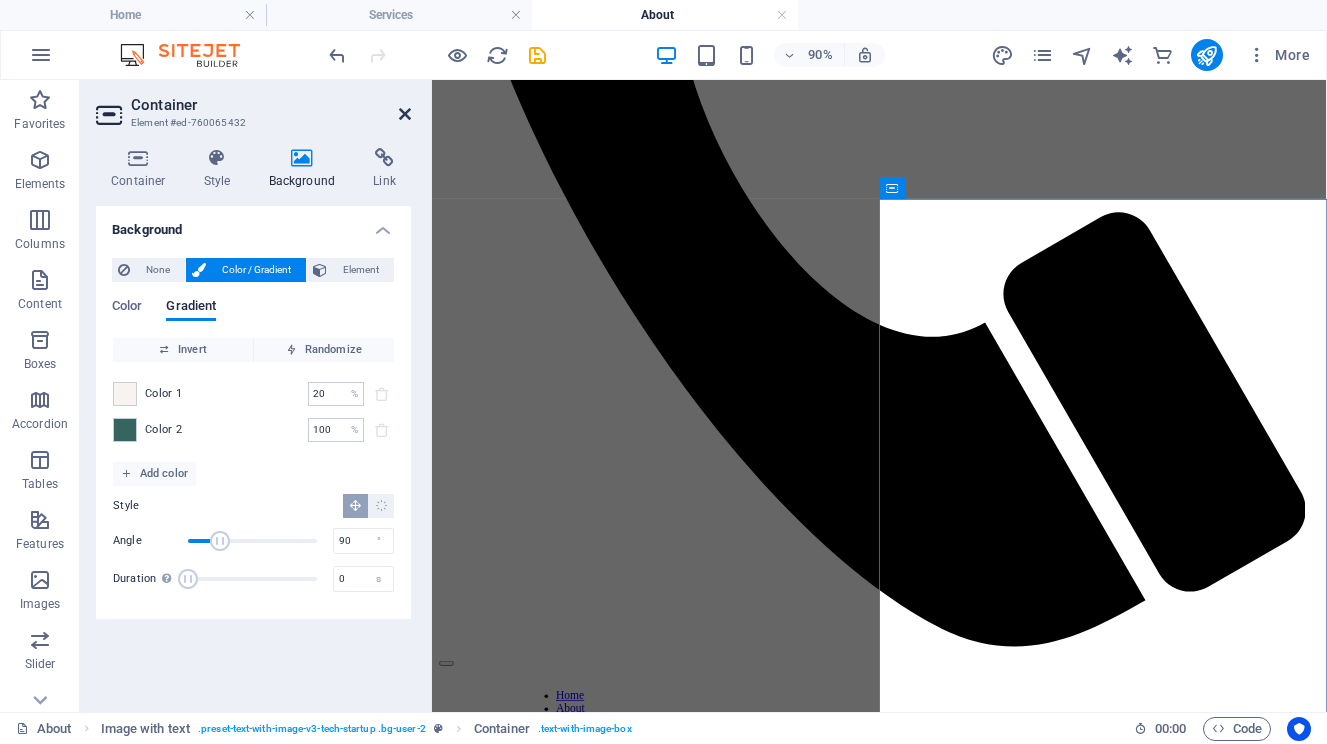 click at bounding box center [405, 114] 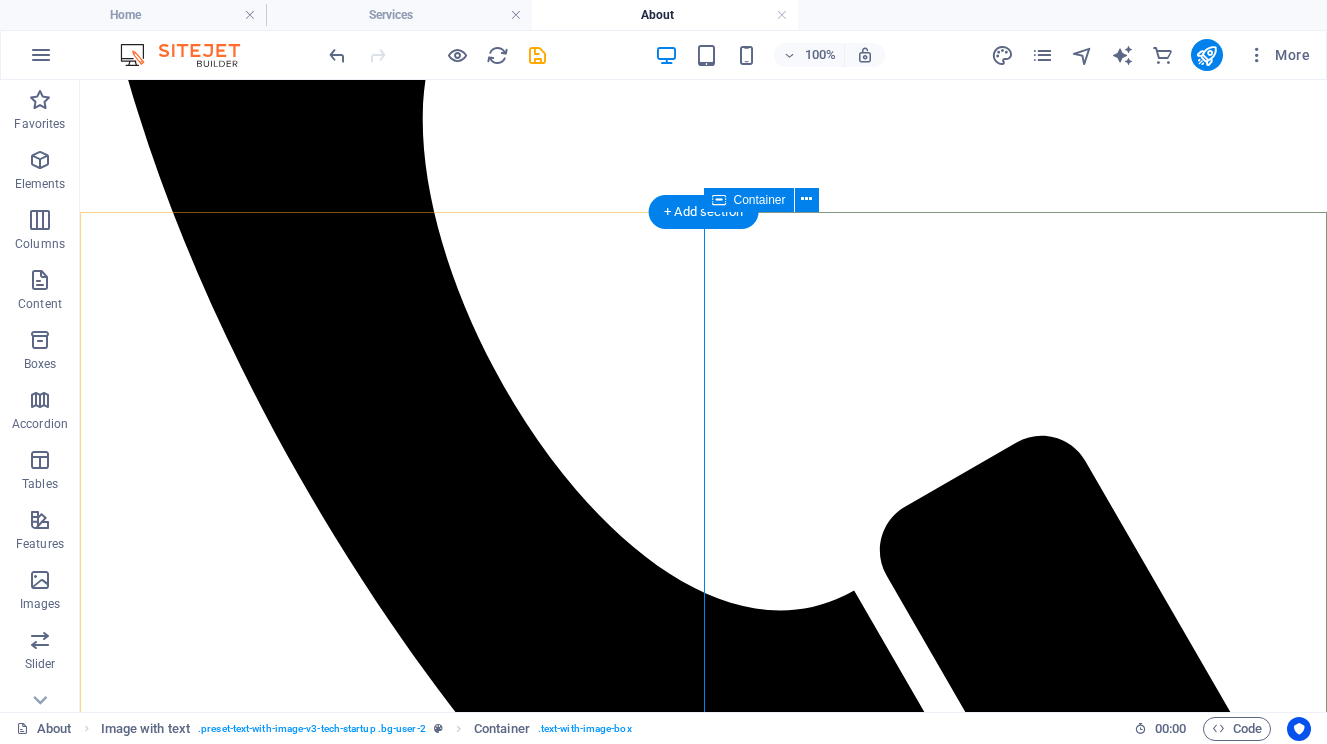 click on "Our mission is to make brands feel  authentic. To strip away the noise and build presence with purpose. We work with clarity, not clutter. With intention, not imitation. Because real stories don’t just get noticed, they get remembered." at bounding box center (703, 3264) 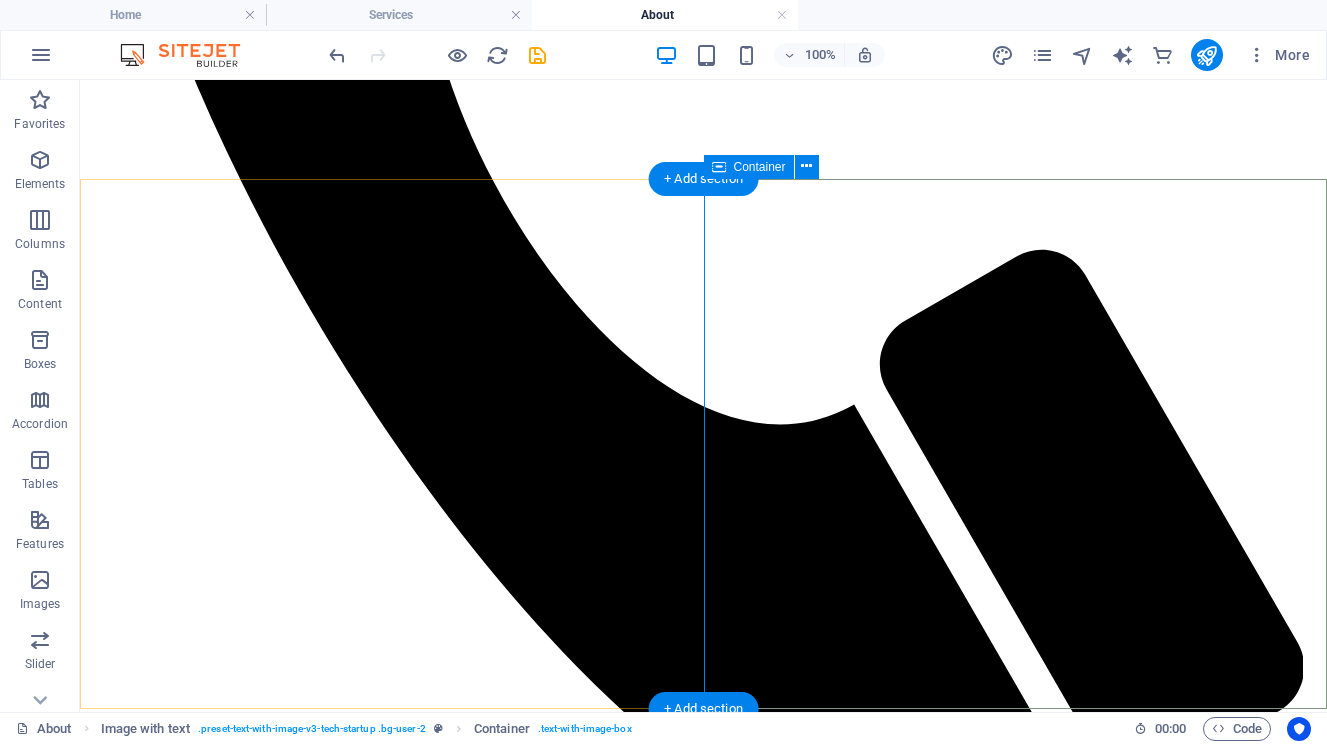 scroll, scrollTop: 983, scrollLeft: 0, axis: vertical 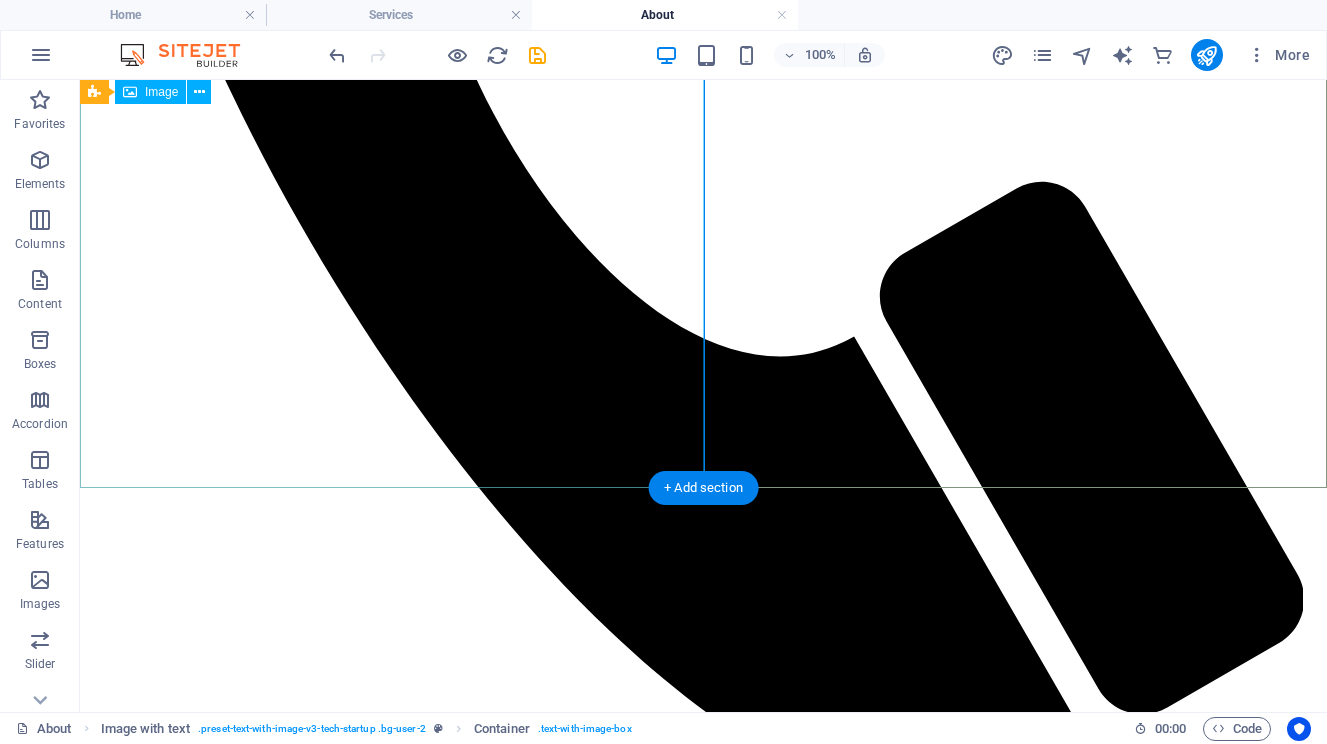 click at bounding box center [703, 2524] 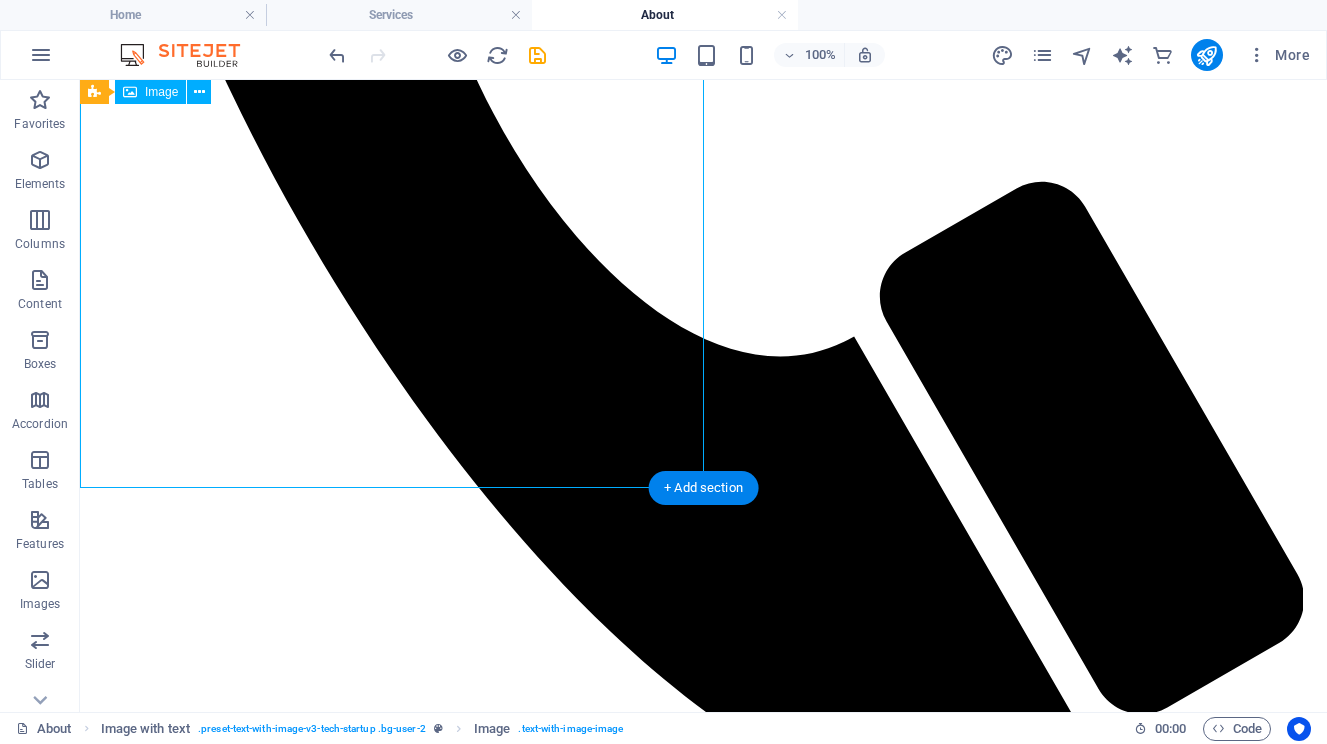 click at bounding box center (703, 2524) 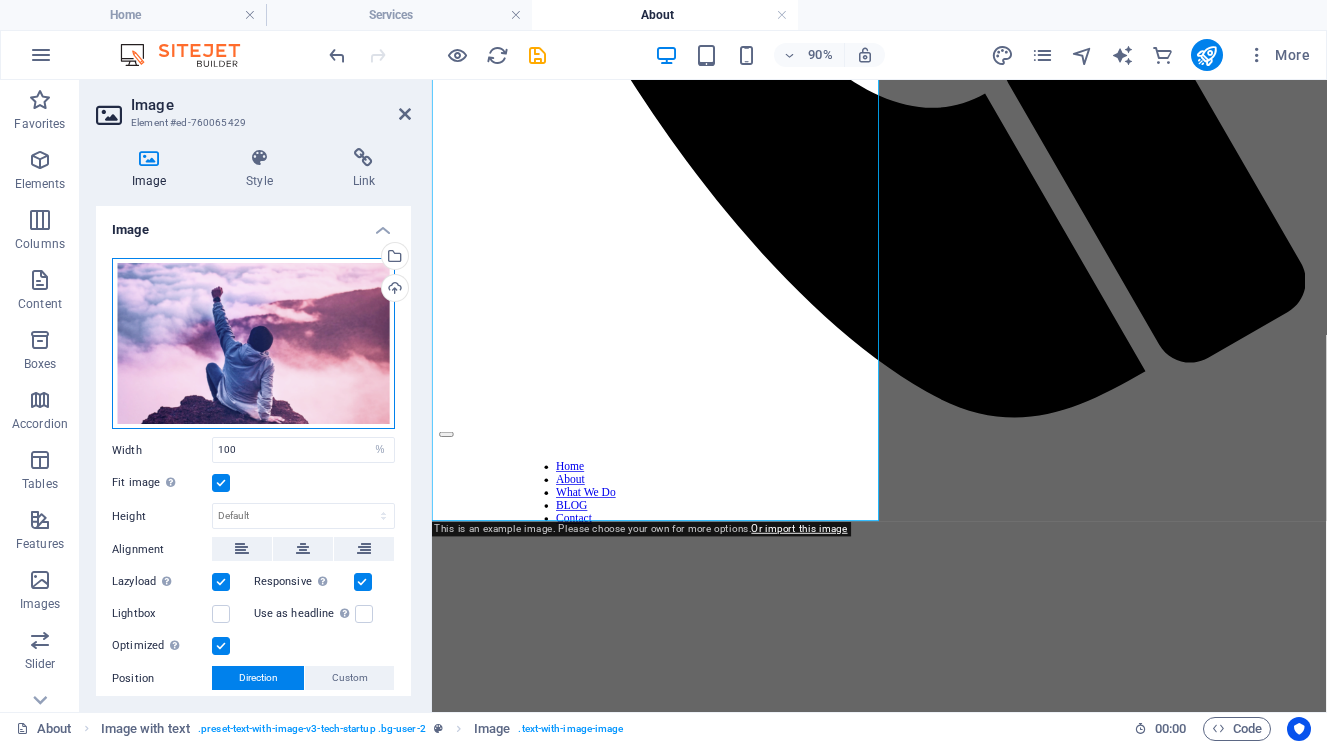 click on "Drag files here, click to choose files or select files from Files or our free stock photos & videos" at bounding box center [253, 344] 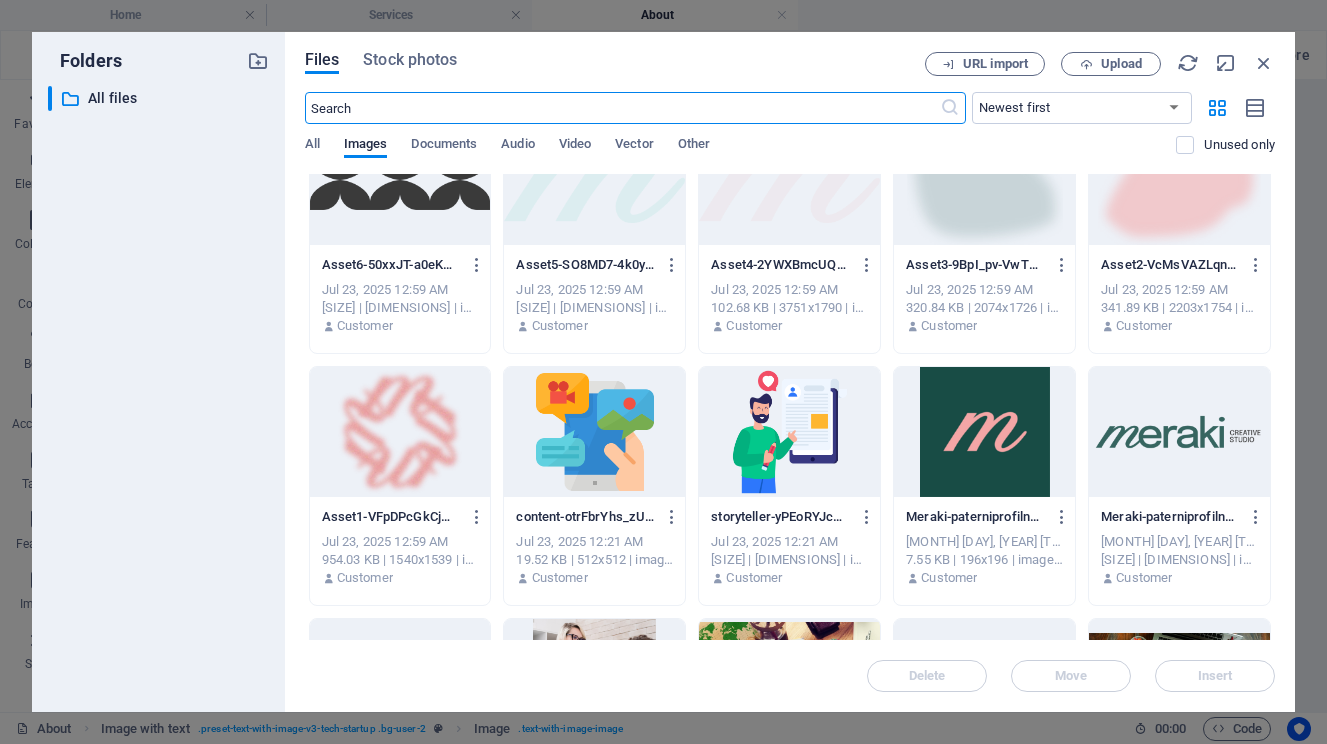 scroll, scrollTop: 0, scrollLeft: 0, axis: both 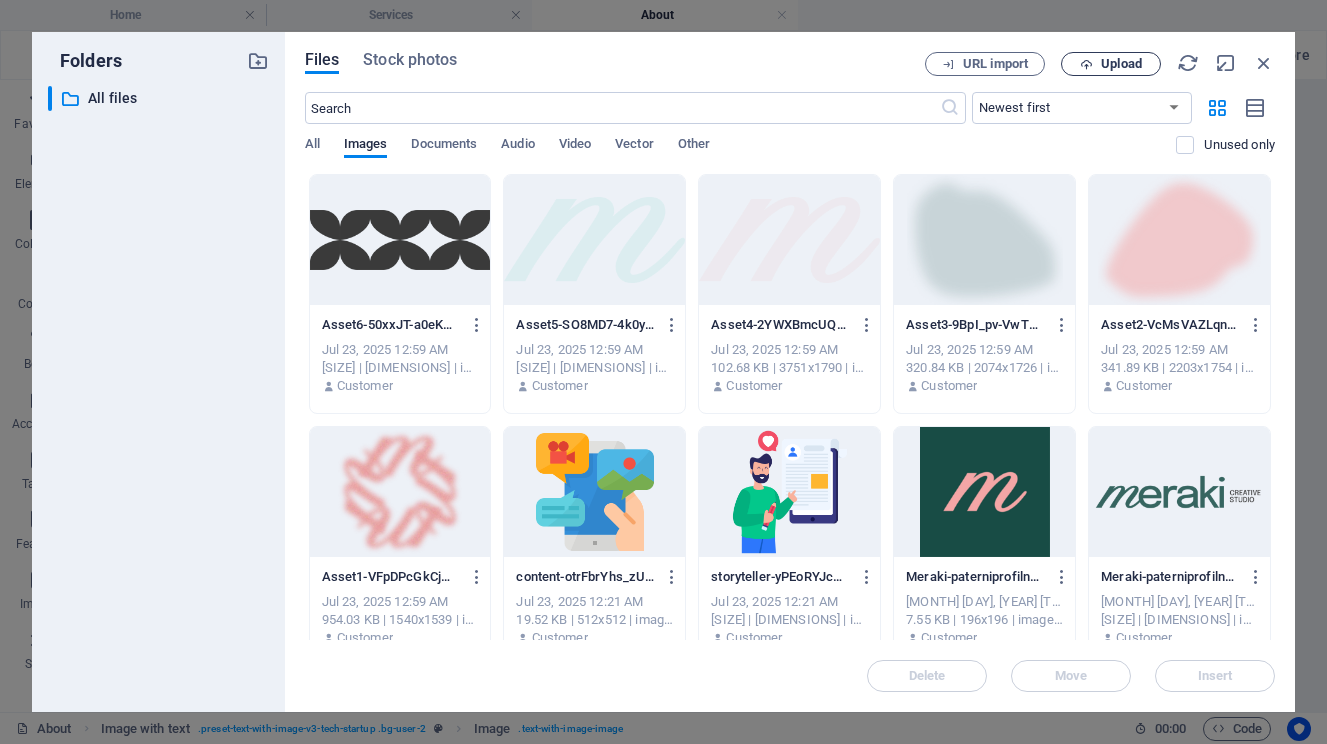 click on "Upload" at bounding box center [1121, 64] 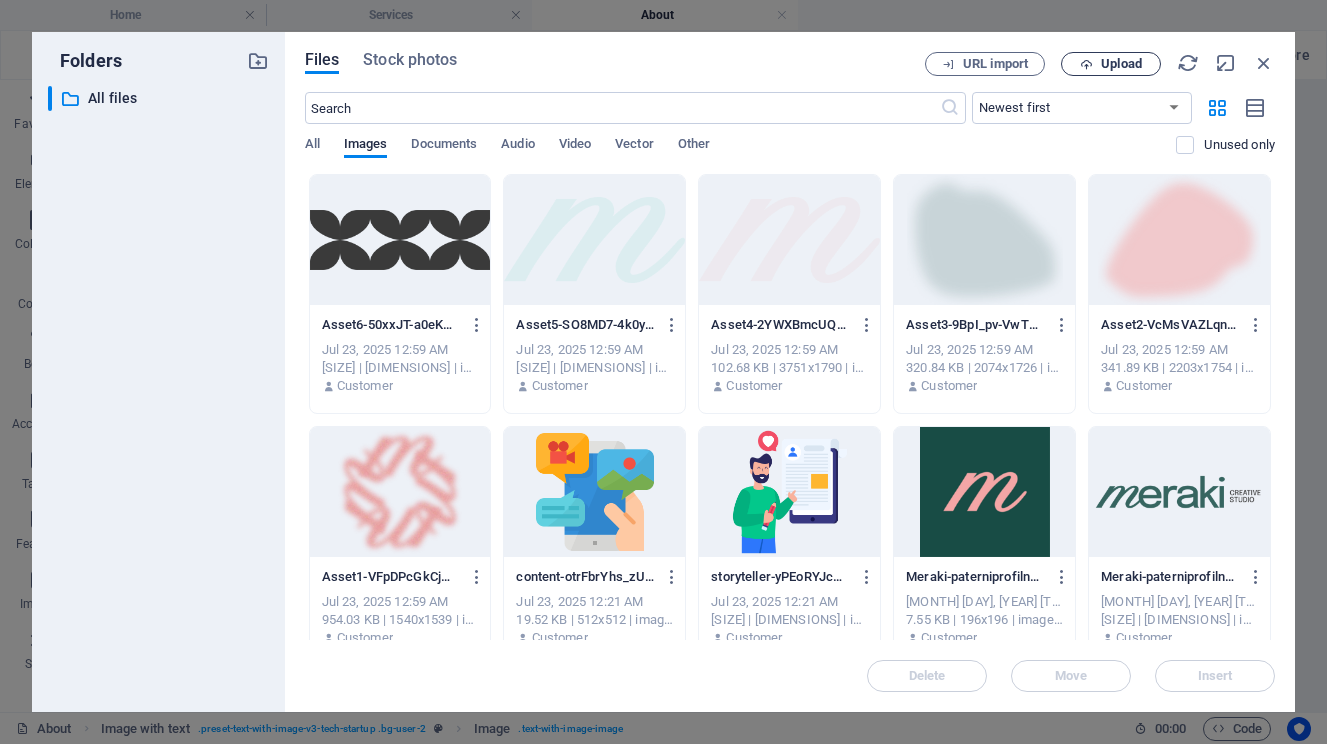 click on "Upload" at bounding box center [1121, 64] 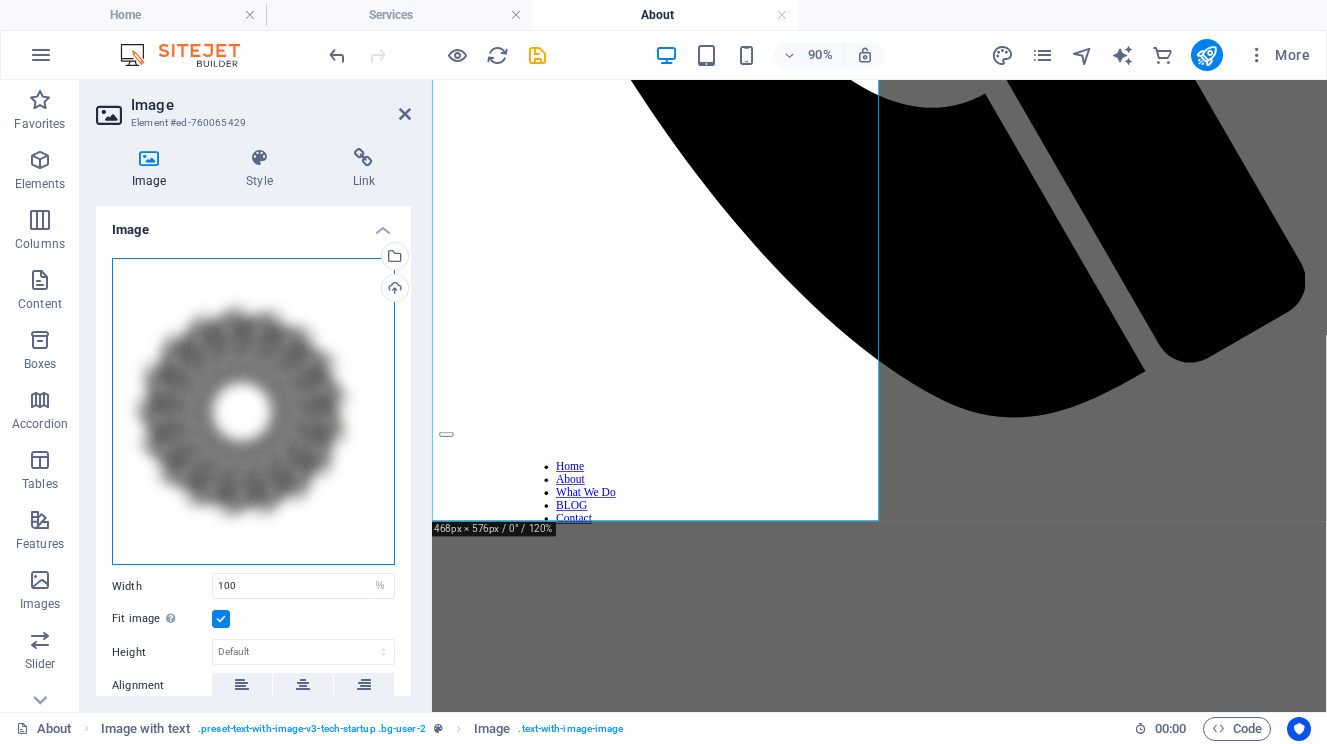 click on "Drag files here, click to choose files or select files from Files or our free stock photos & videos" at bounding box center [253, 412] 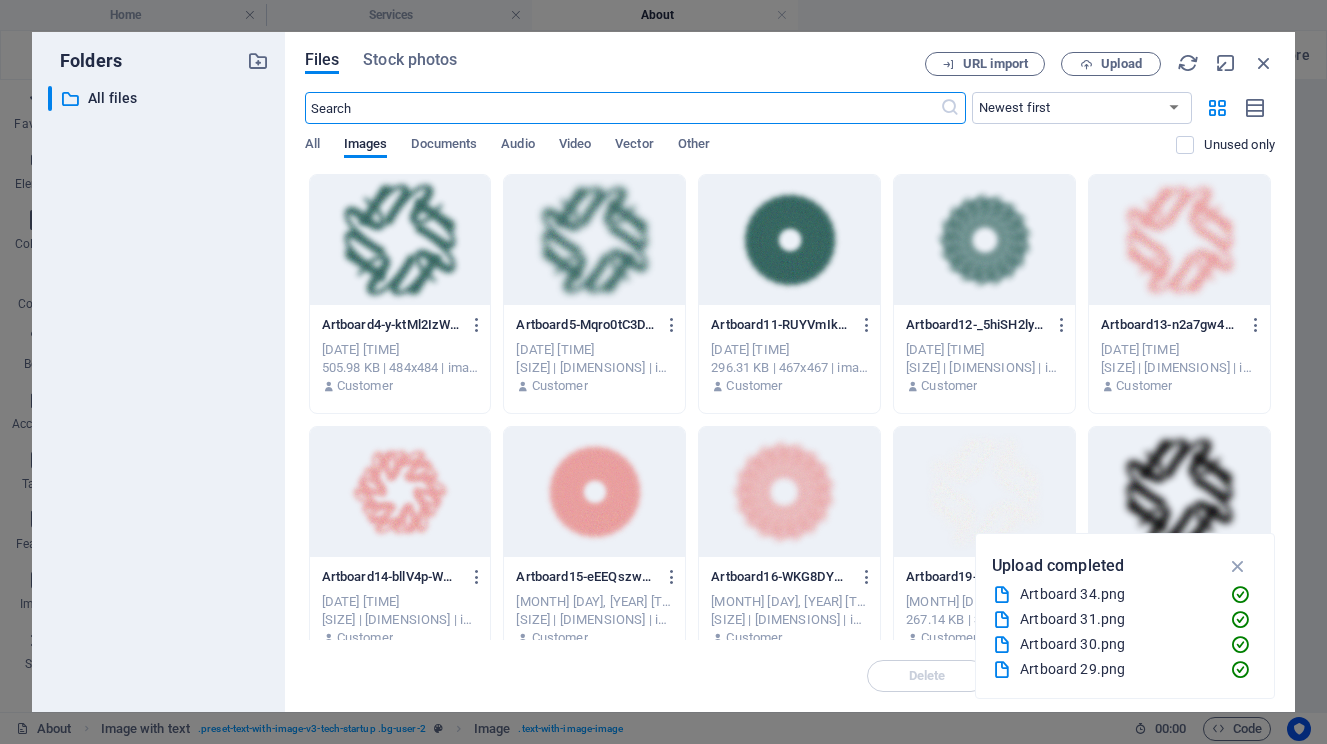 click at bounding box center [400, 240] 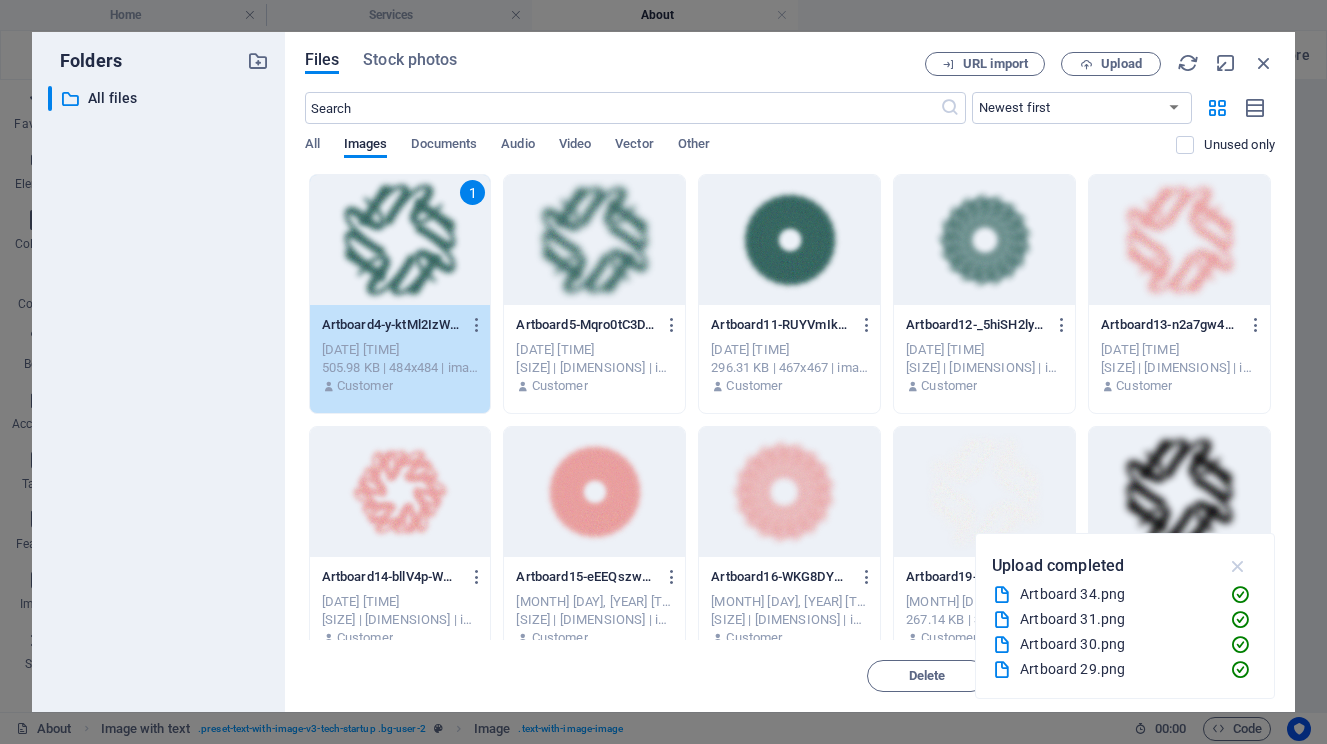 click at bounding box center [1238, 566] 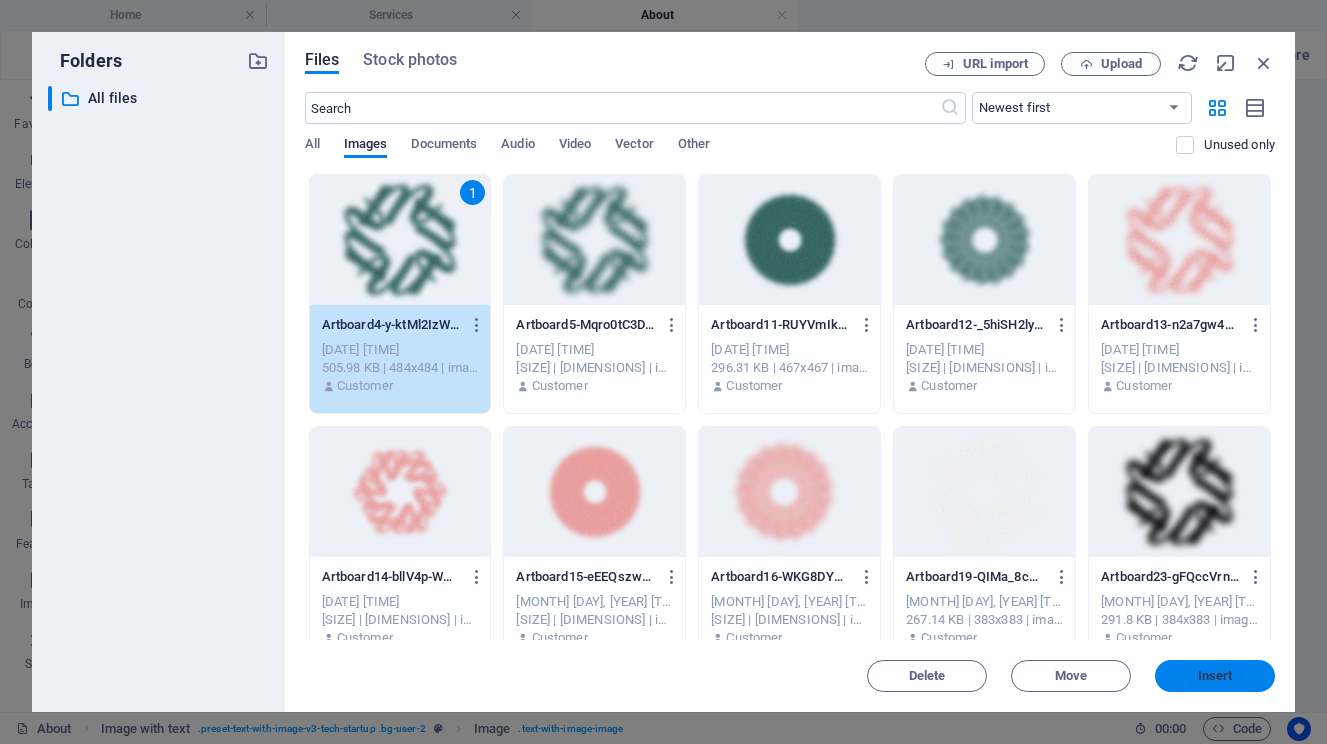 click on "Insert" at bounding box center [1215, 676] 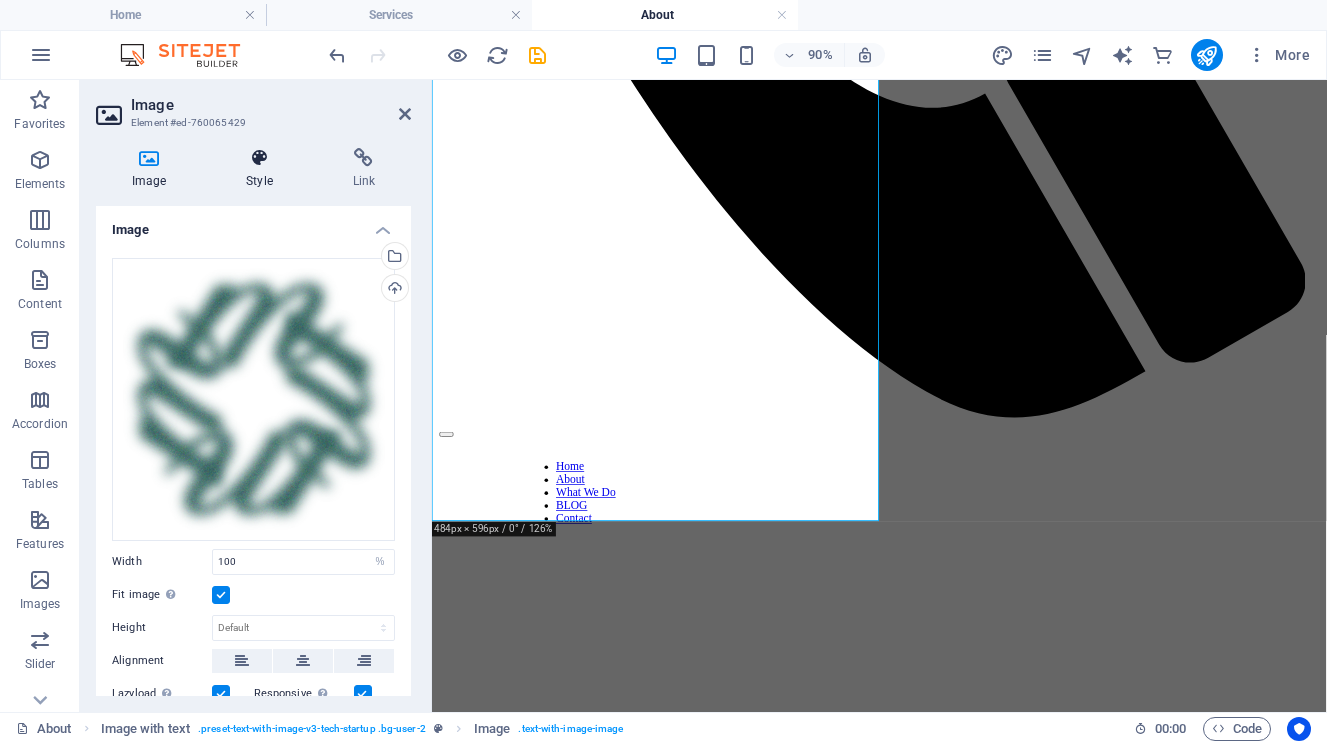 click at bounding box center [259, 158] 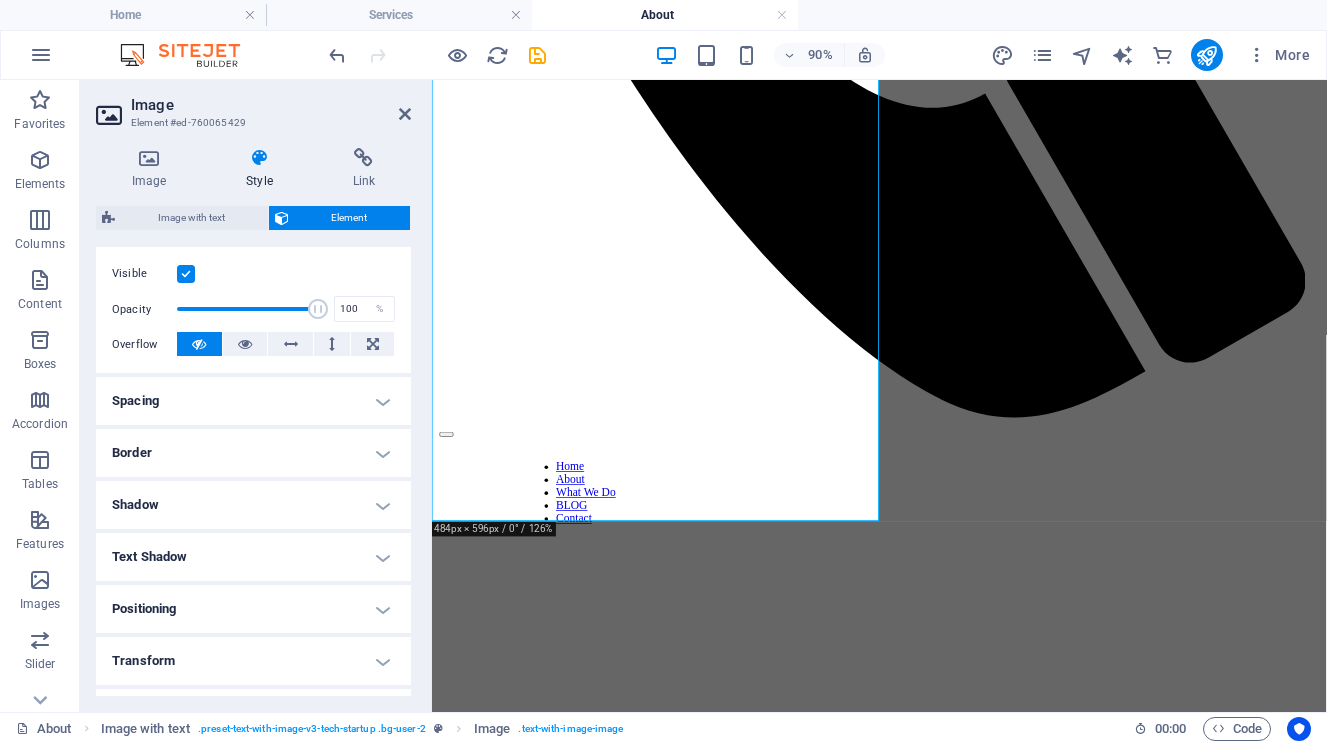 scroll, scrollTop: 0, scrollLeft: 0, axis: both 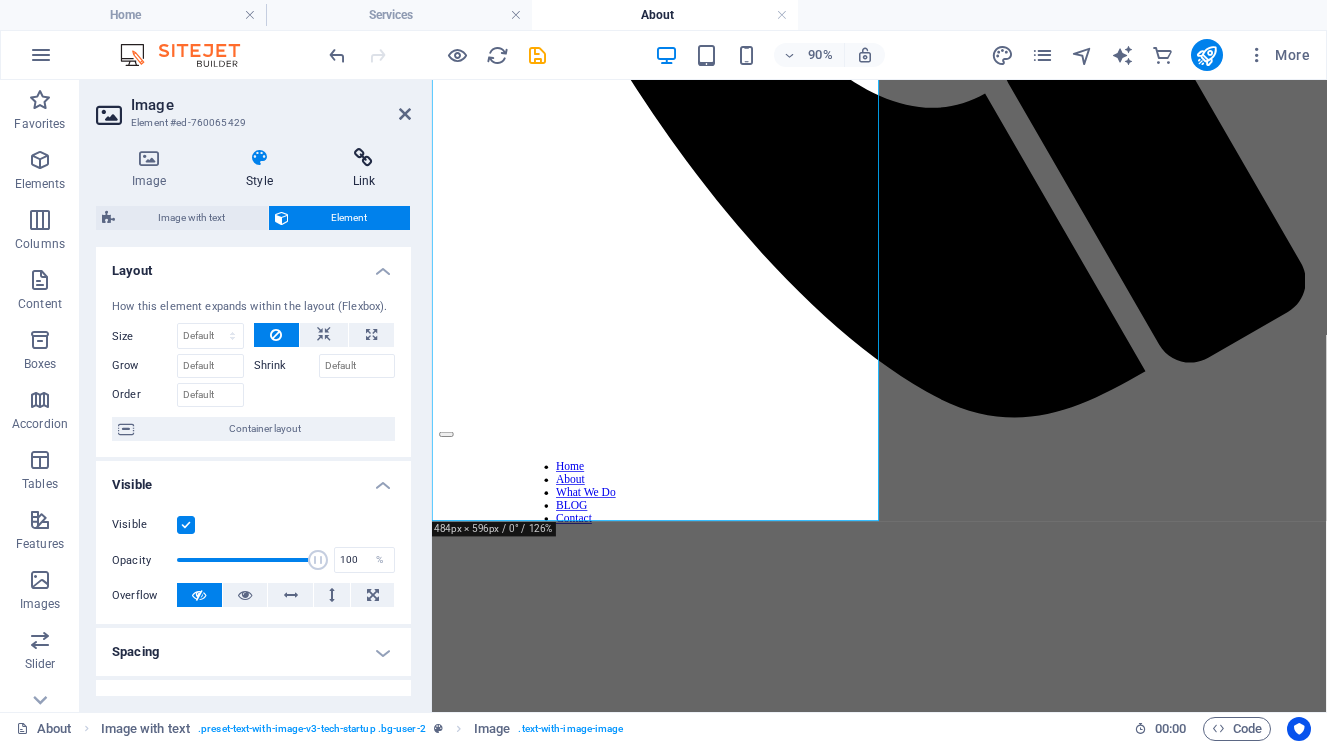 click at bounding box center [364, 158] 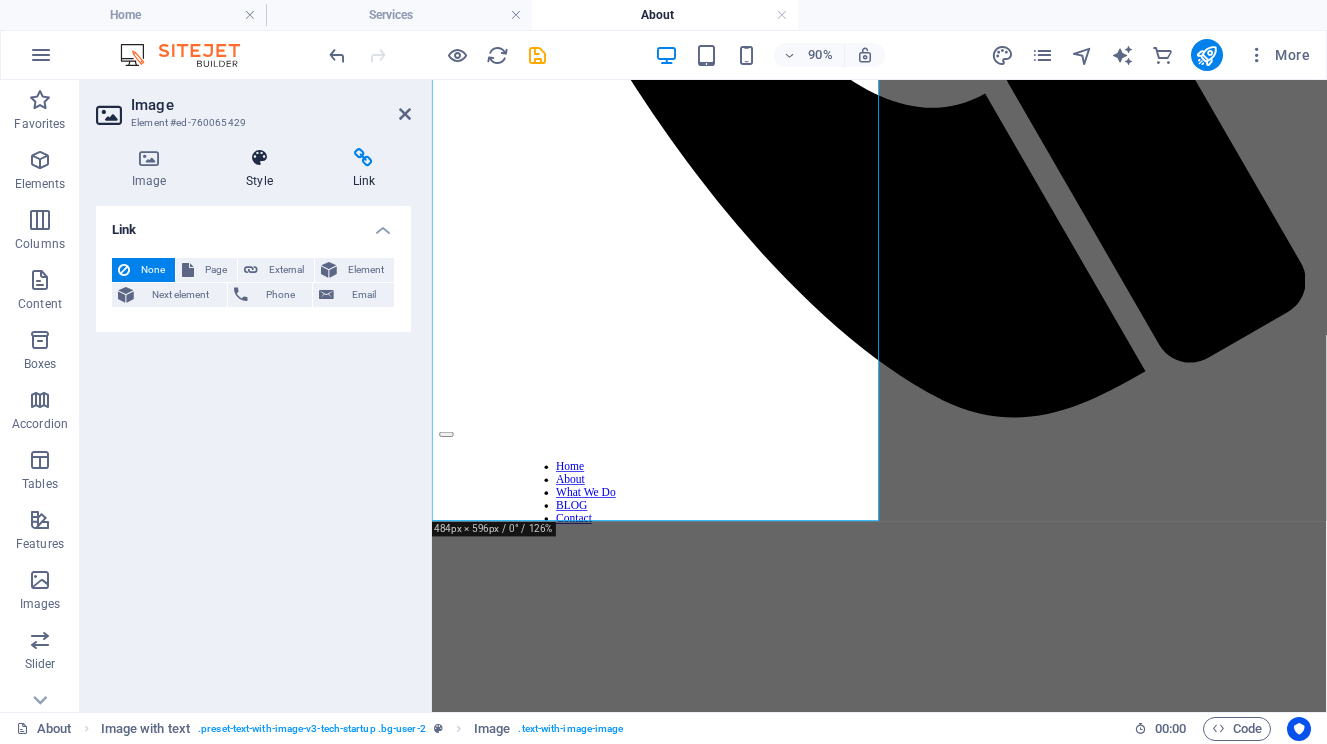 click at bounding box center (259, 158) 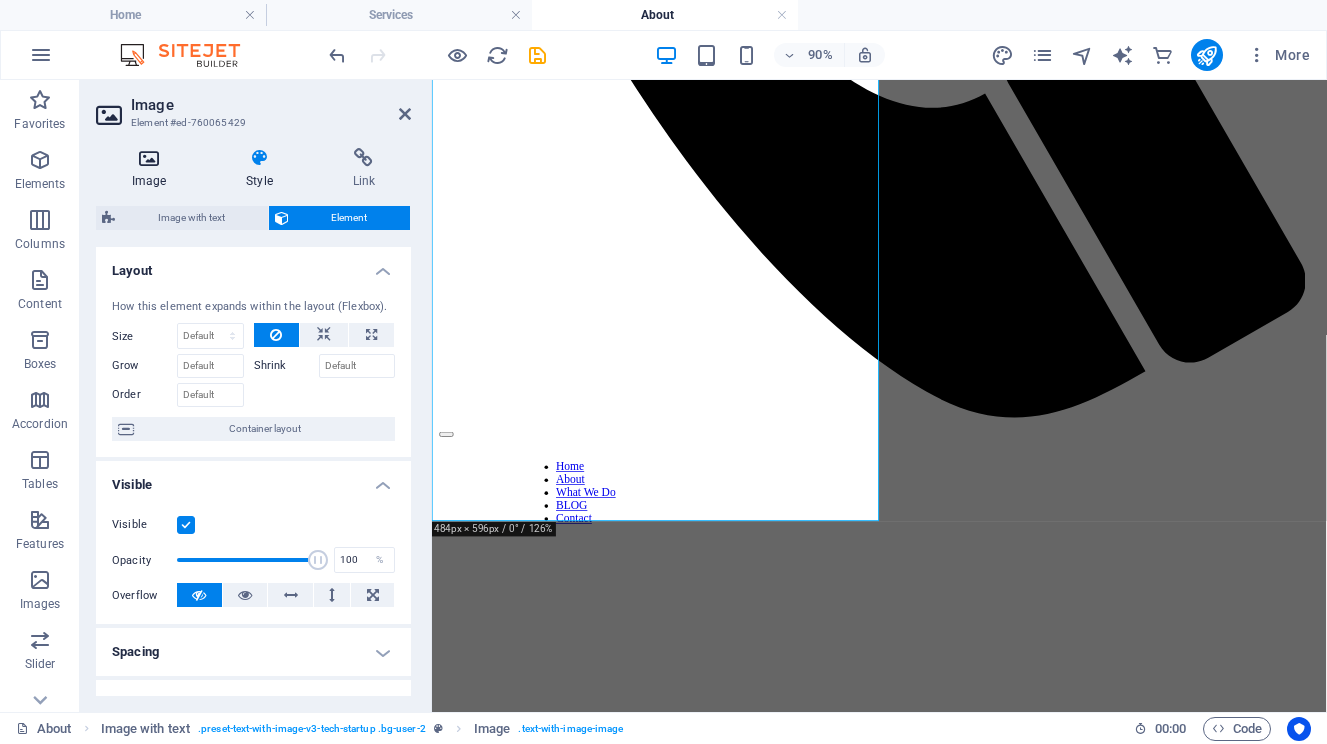 click on "Image" at bounding box center (153, 169) 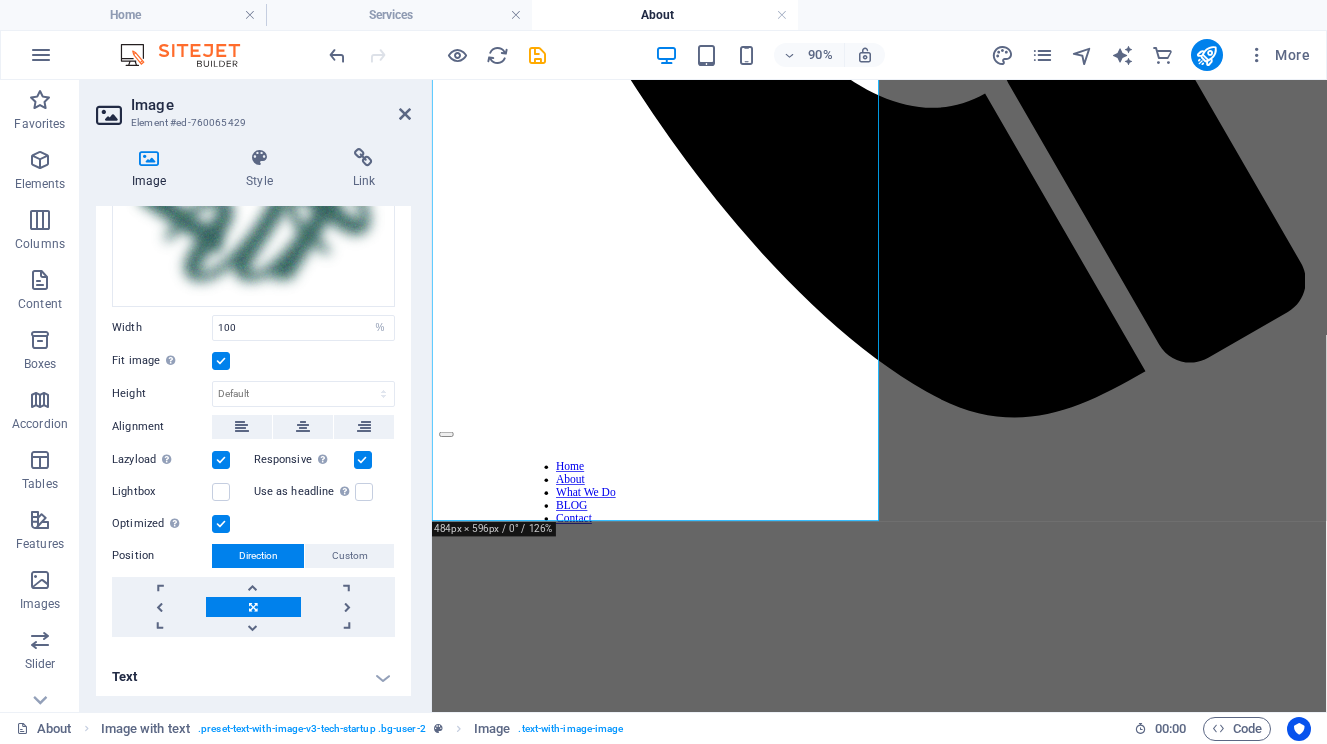 scroll, scrollTop: 0, scrollLeft: 0, axis: both 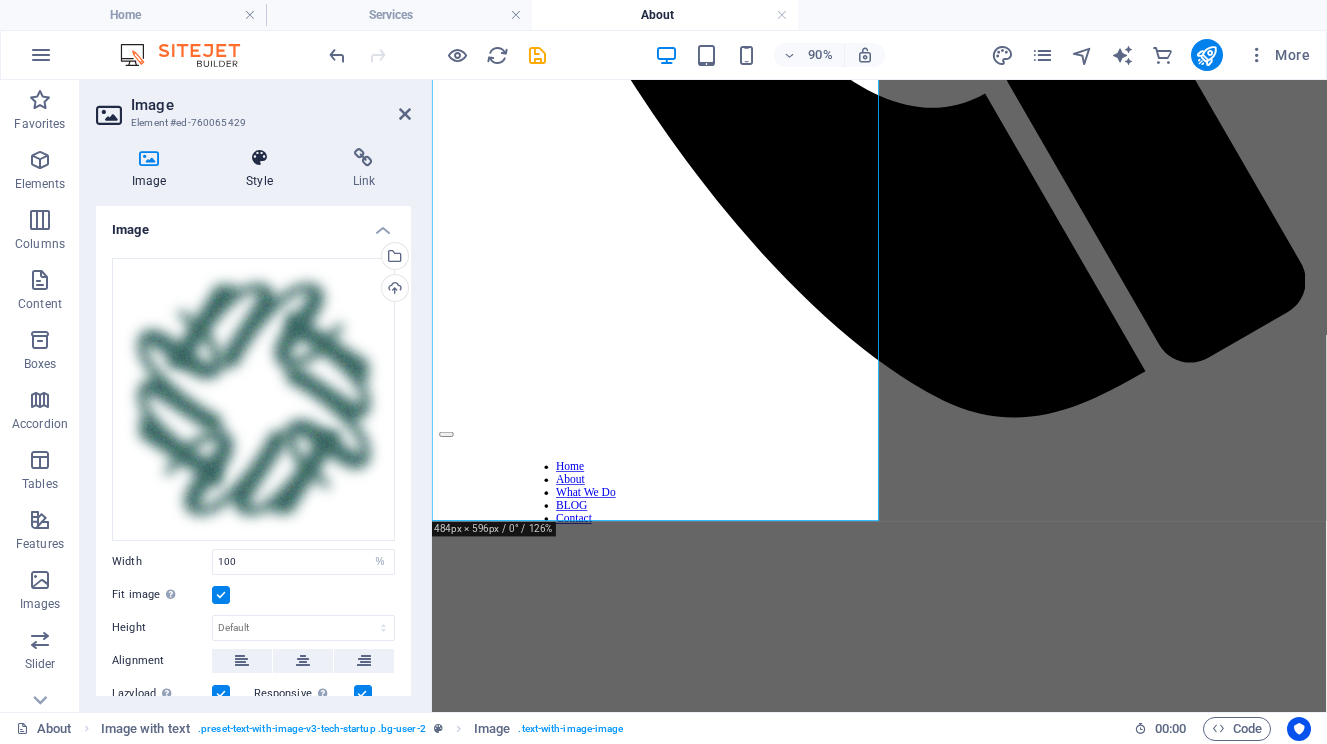 click at bounding box center [259, 158] 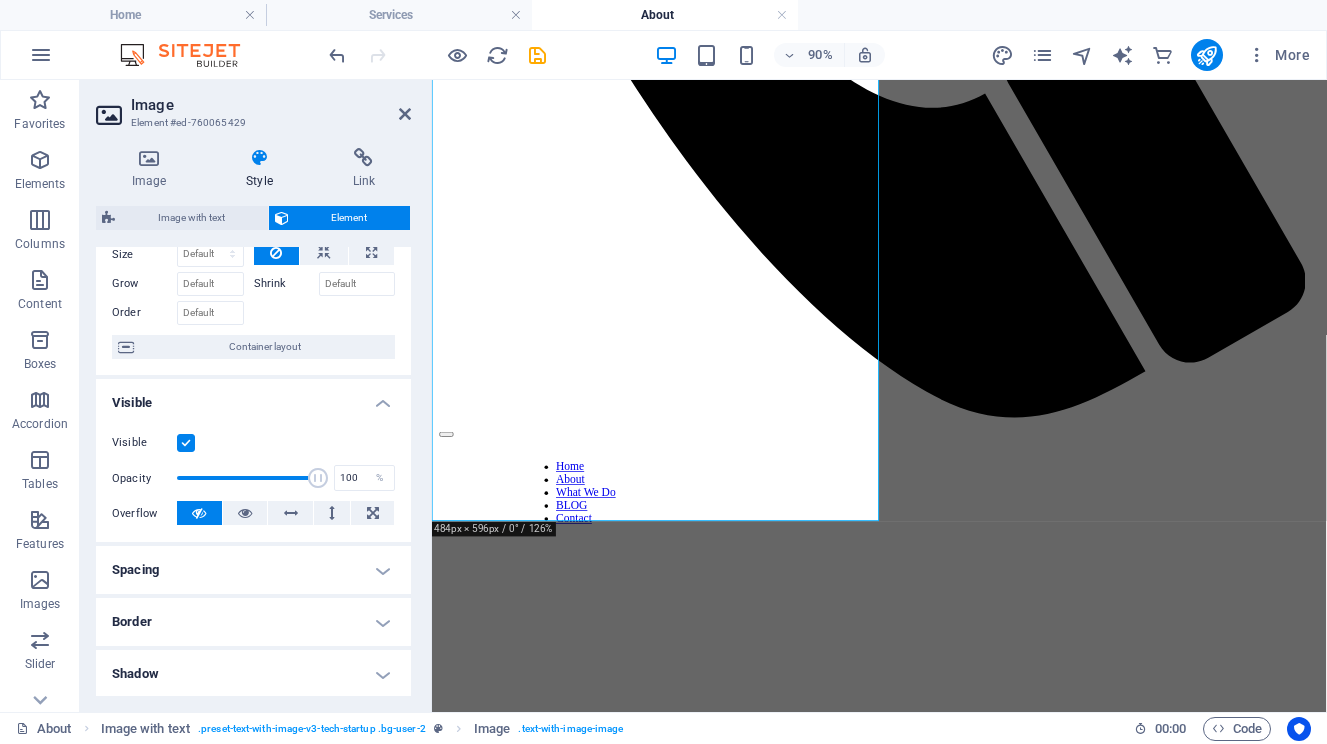 scroll, scrollTop: 0, scrollLeft: 0, axis: both 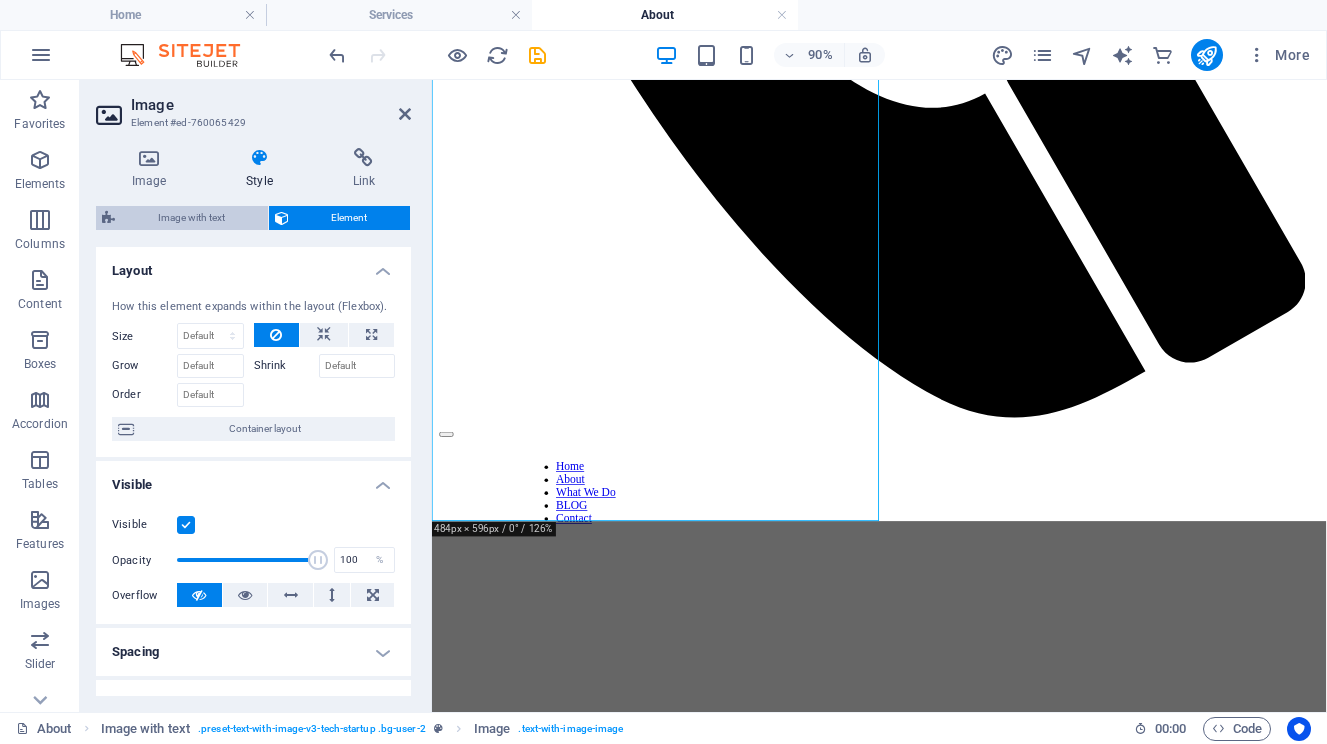 click on "Image with text" at bounding box center (191, 218) 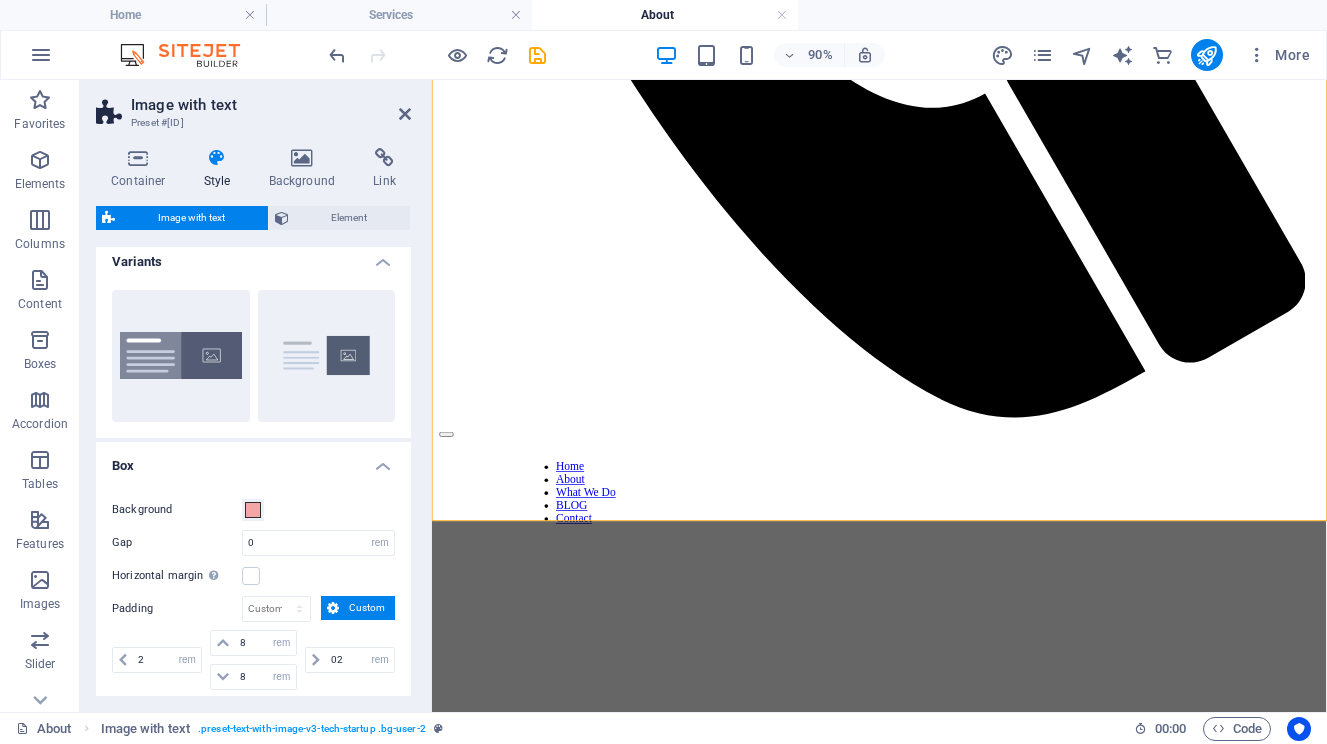 scroll, scrollTop: 11, scrollLeft: 0, axis: vertical 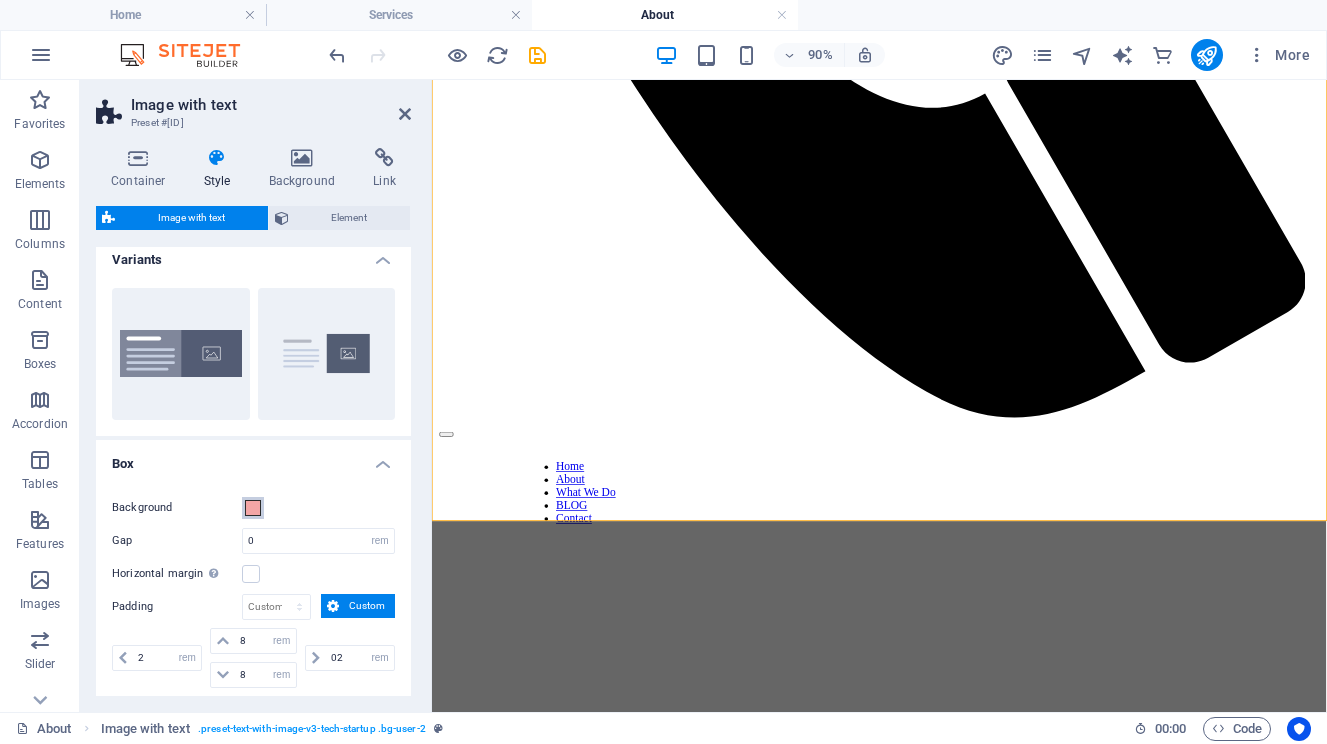 click at bounding box center (253, 508) 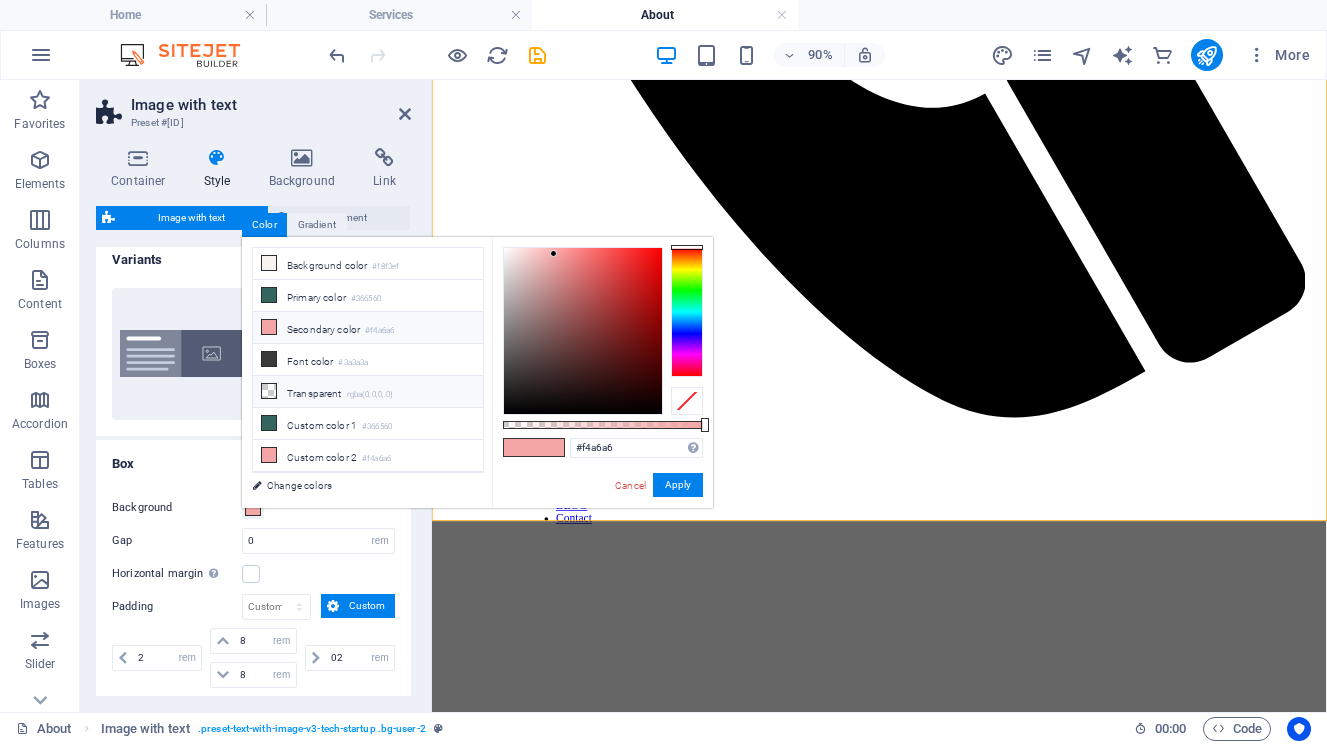 click on "Transparent
rgba(0,0,0,.0)" at bounding box center (368, 392) 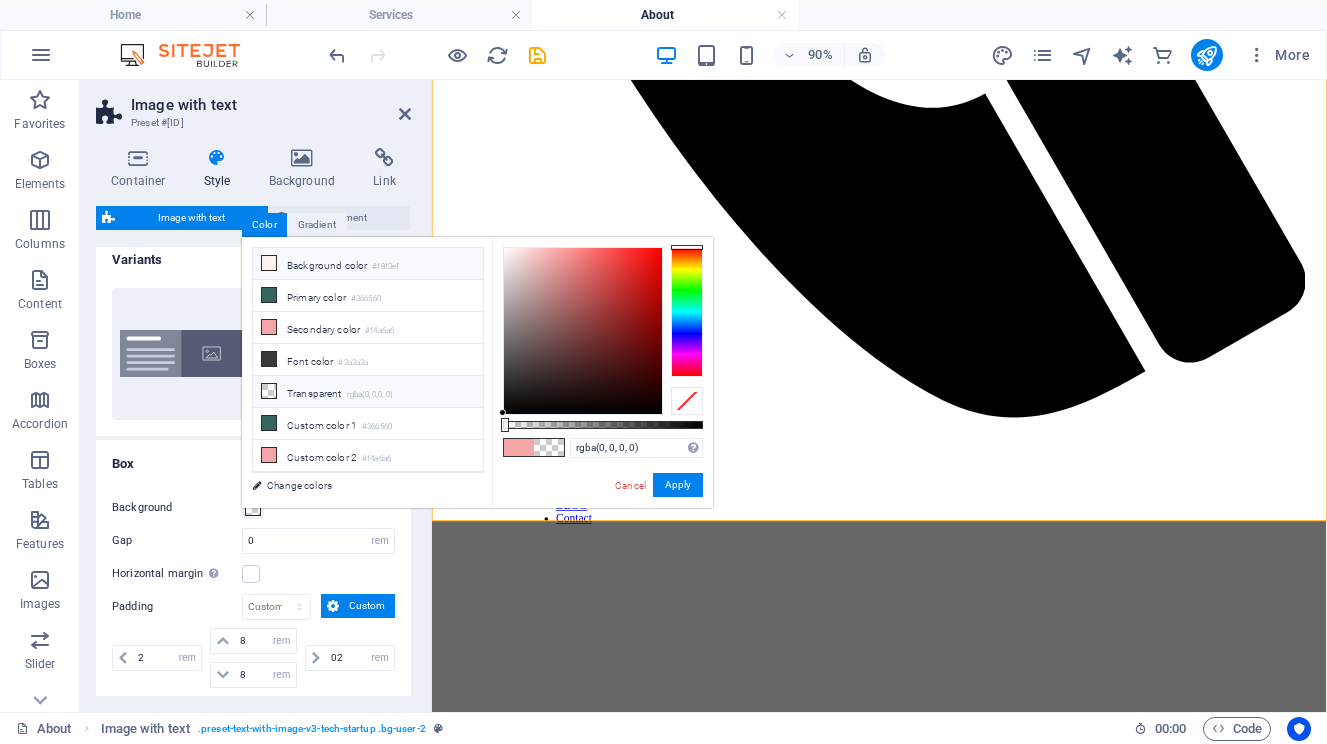 click on "Background color
#f8f3ef" at bounding box center (368, 264) 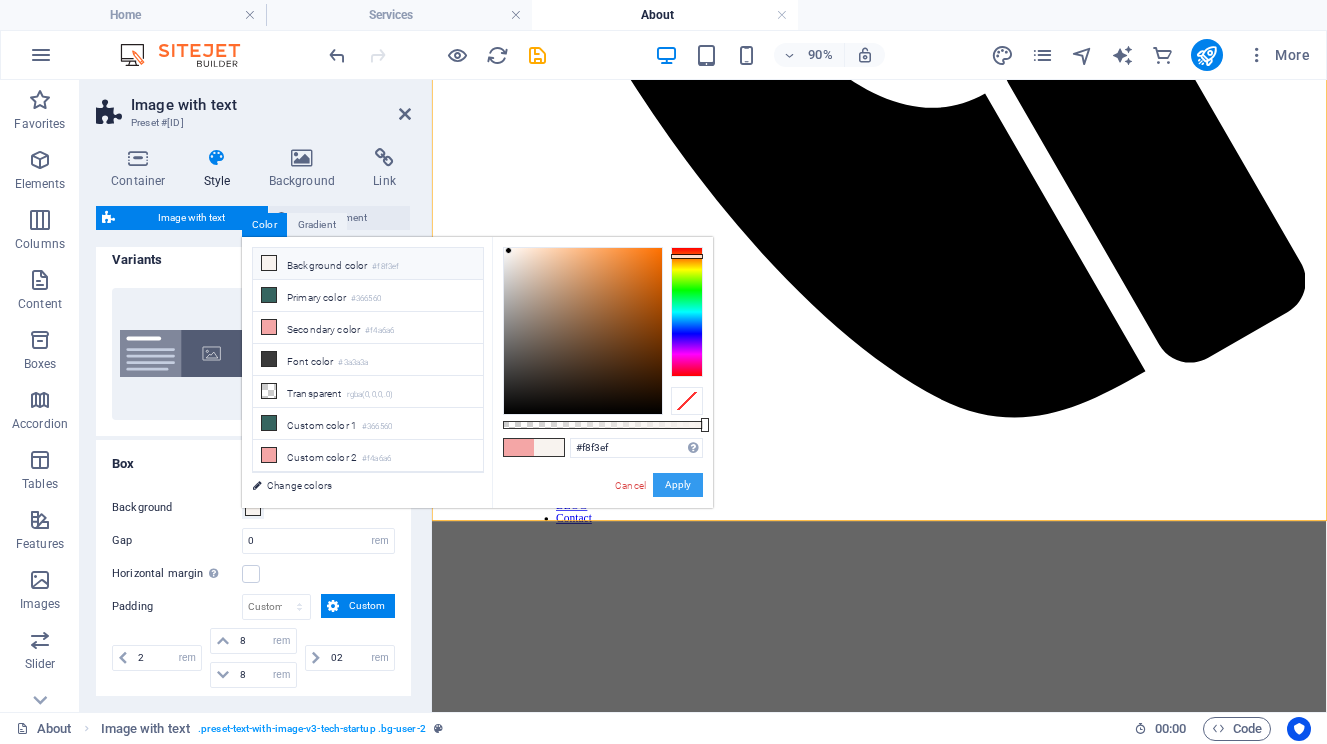 click on "Apply" at bounding box center [678, 485] 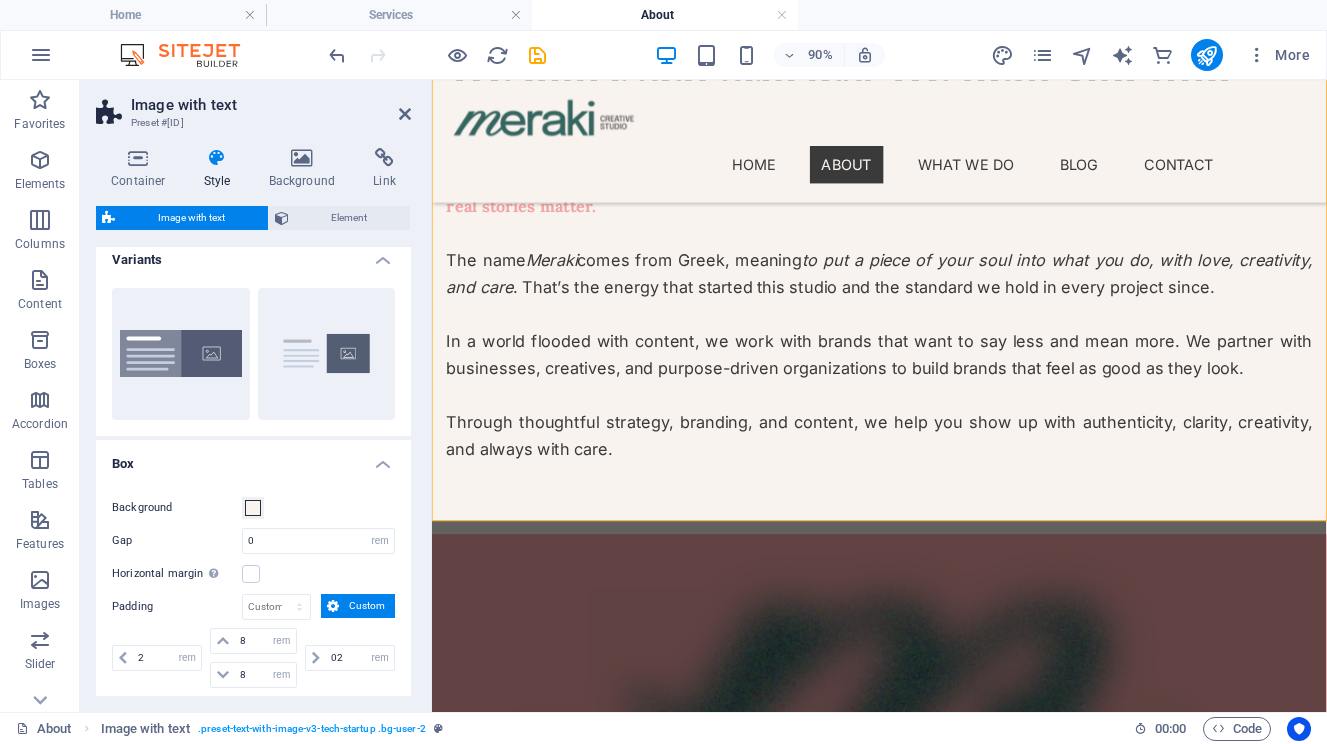 scroll, scrollTop: 0, scrollLeft: 0, axis: both 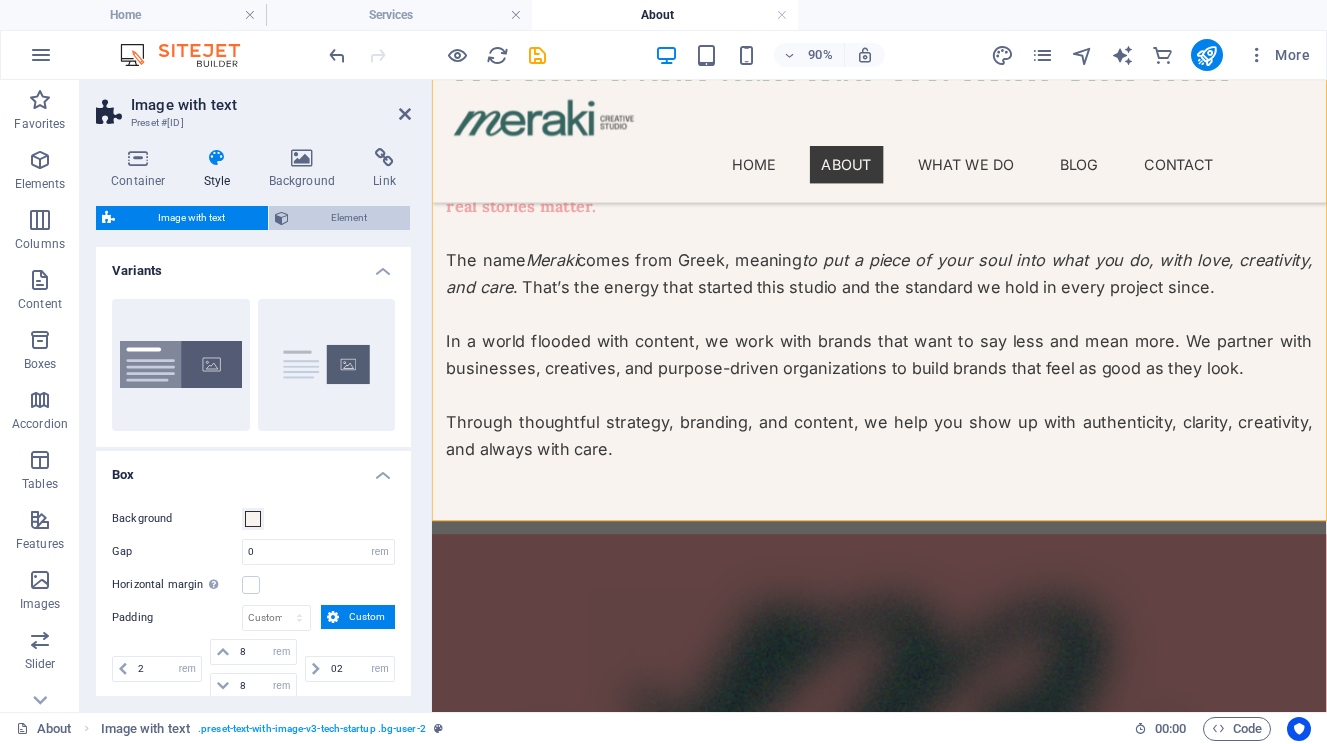 click on "Element" at bounding box center (350, 218) 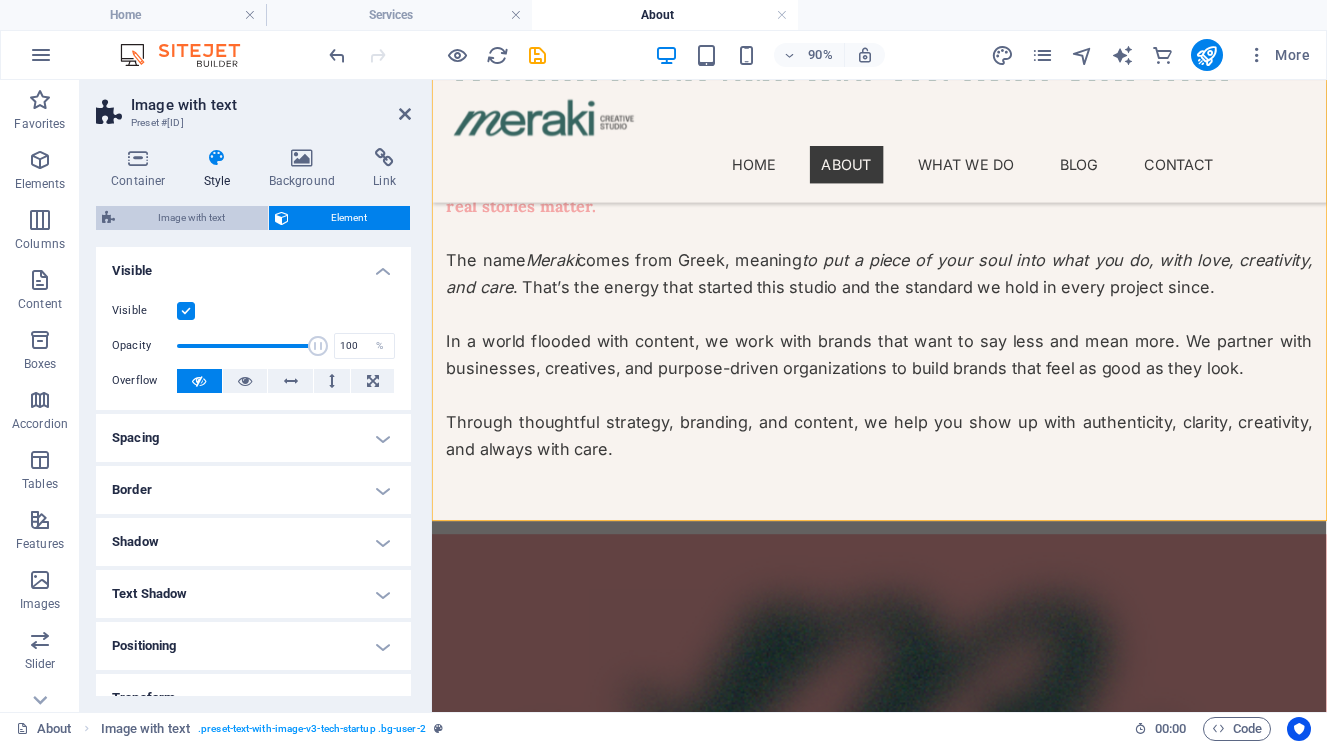 click on "Image with text" at bounding box center (191, 218) 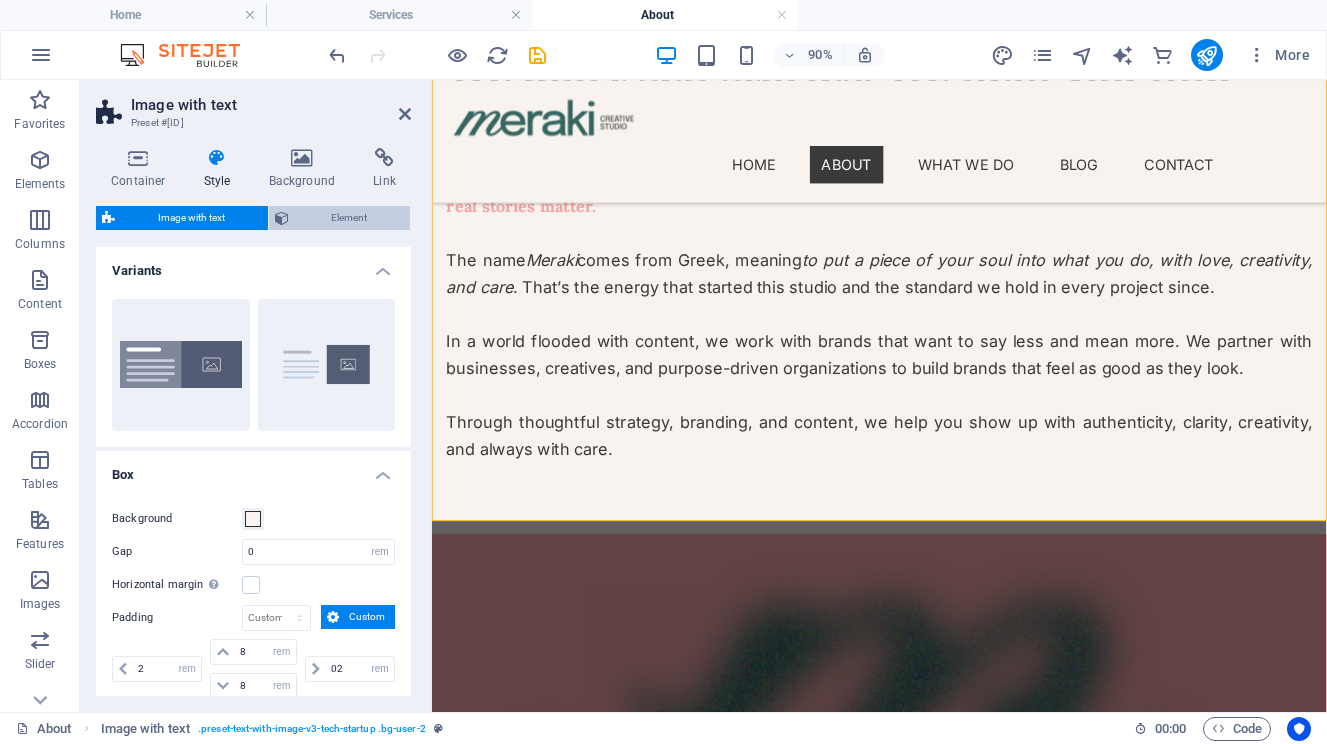 click on "Element" at bounding box center (350, 218) 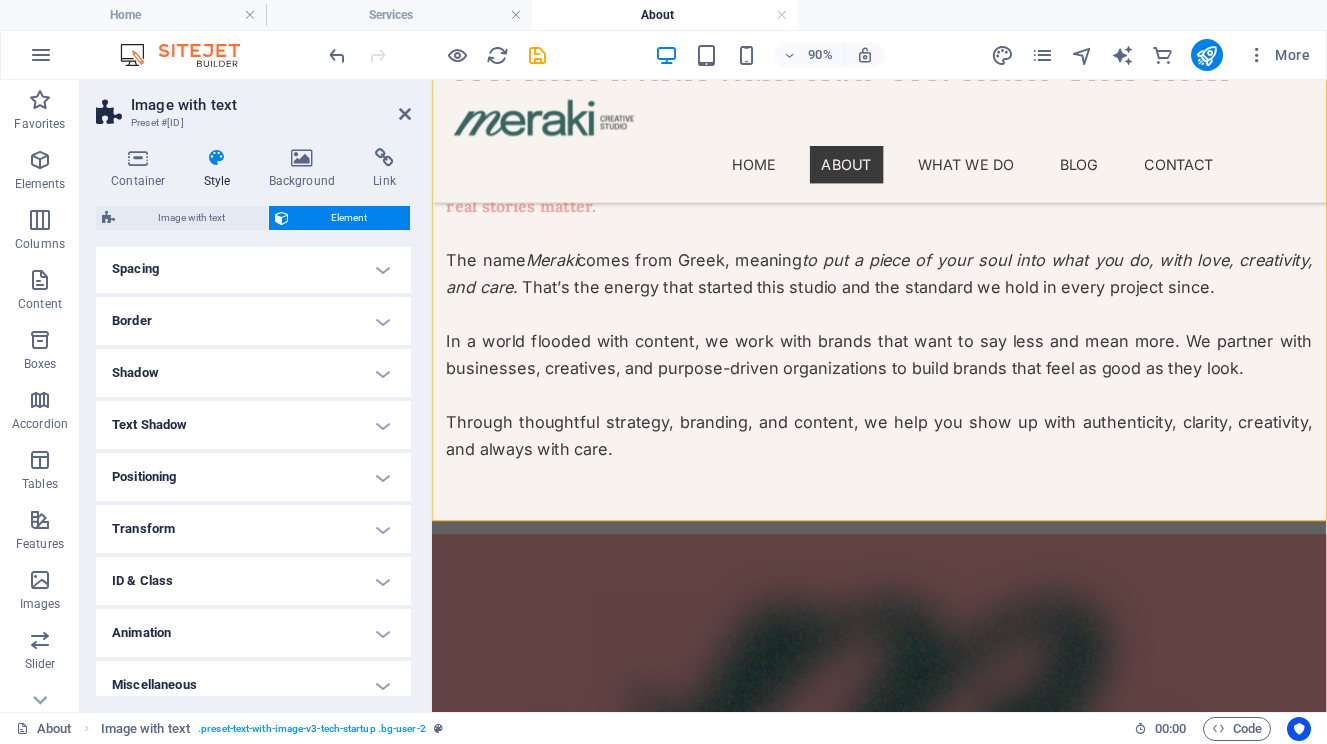 scroll, scrollTop: 181, scrollLeft: 0, axis: vertical 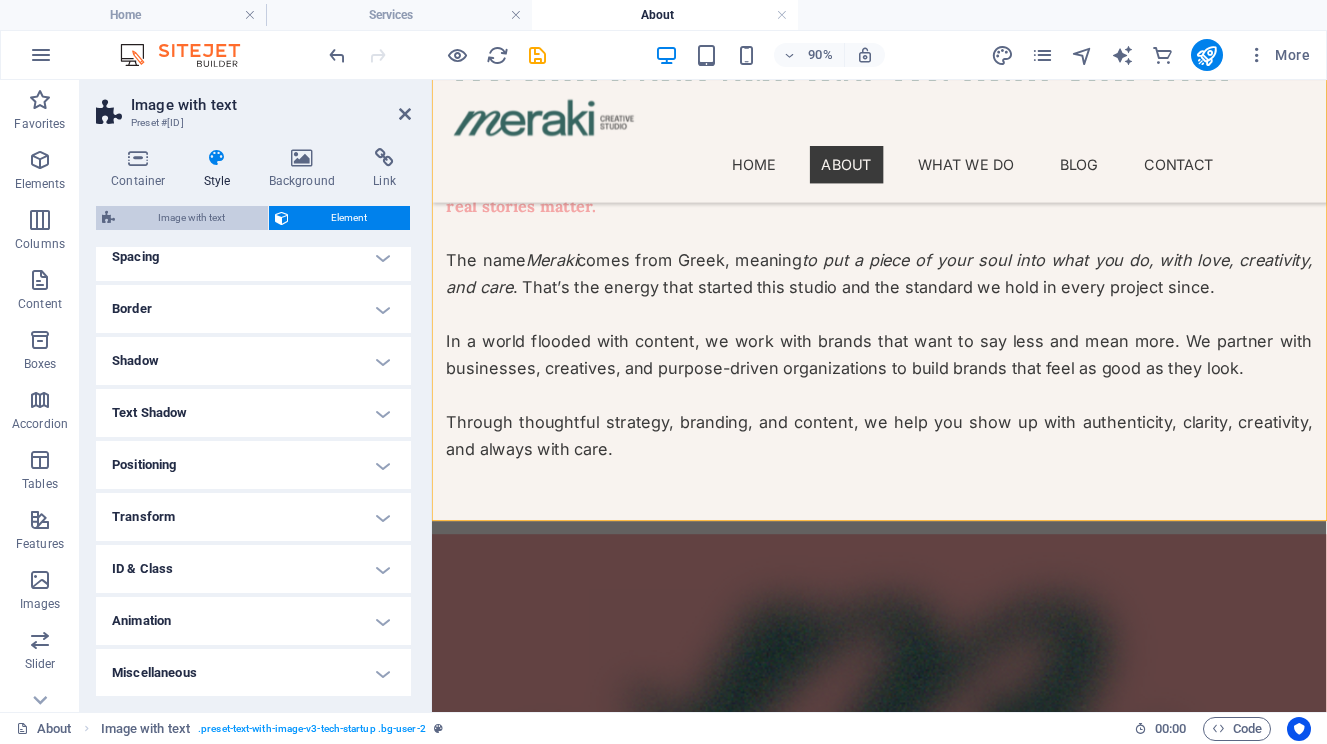 click on "Image with text" at bounding box center [191, 218] 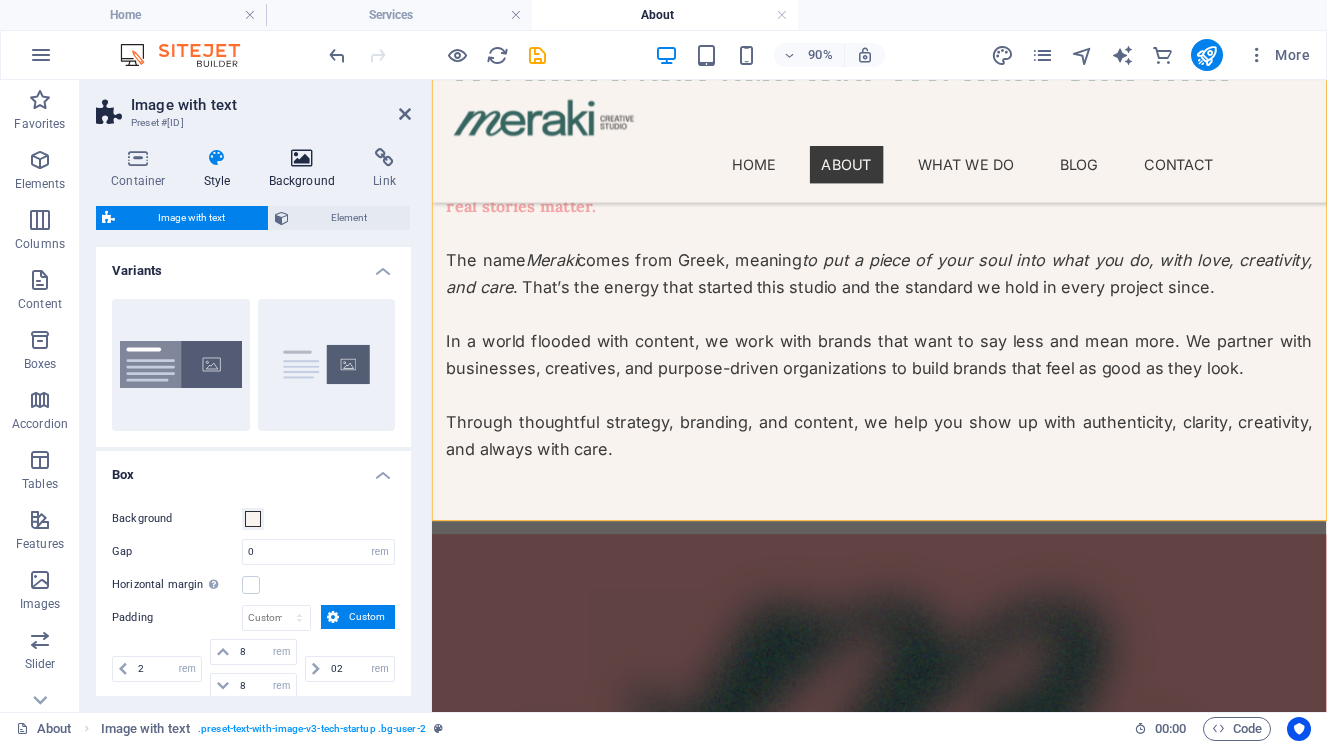 click on "Background" at bounding box center (306, 169) 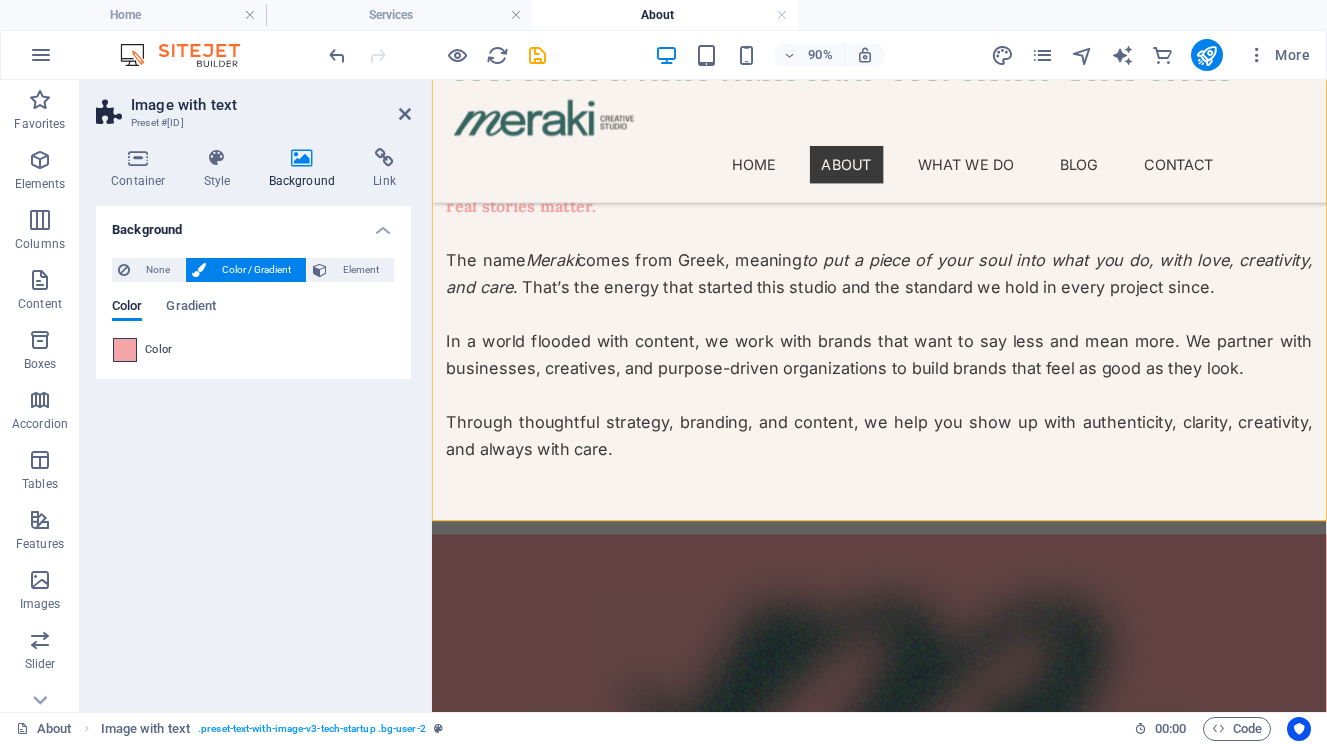 click at bounding box center (125, 350) 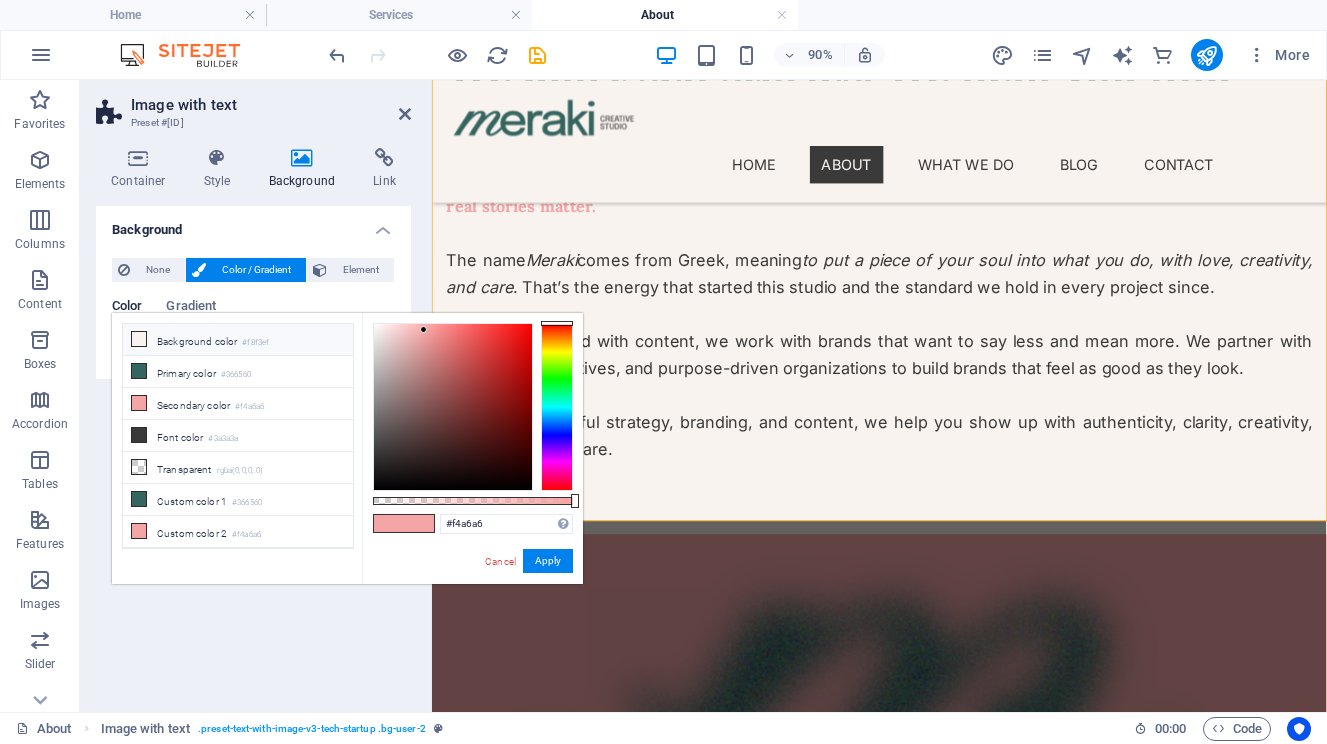 click on "Background color
#f8f3ef" at bounding box center (238, 340) 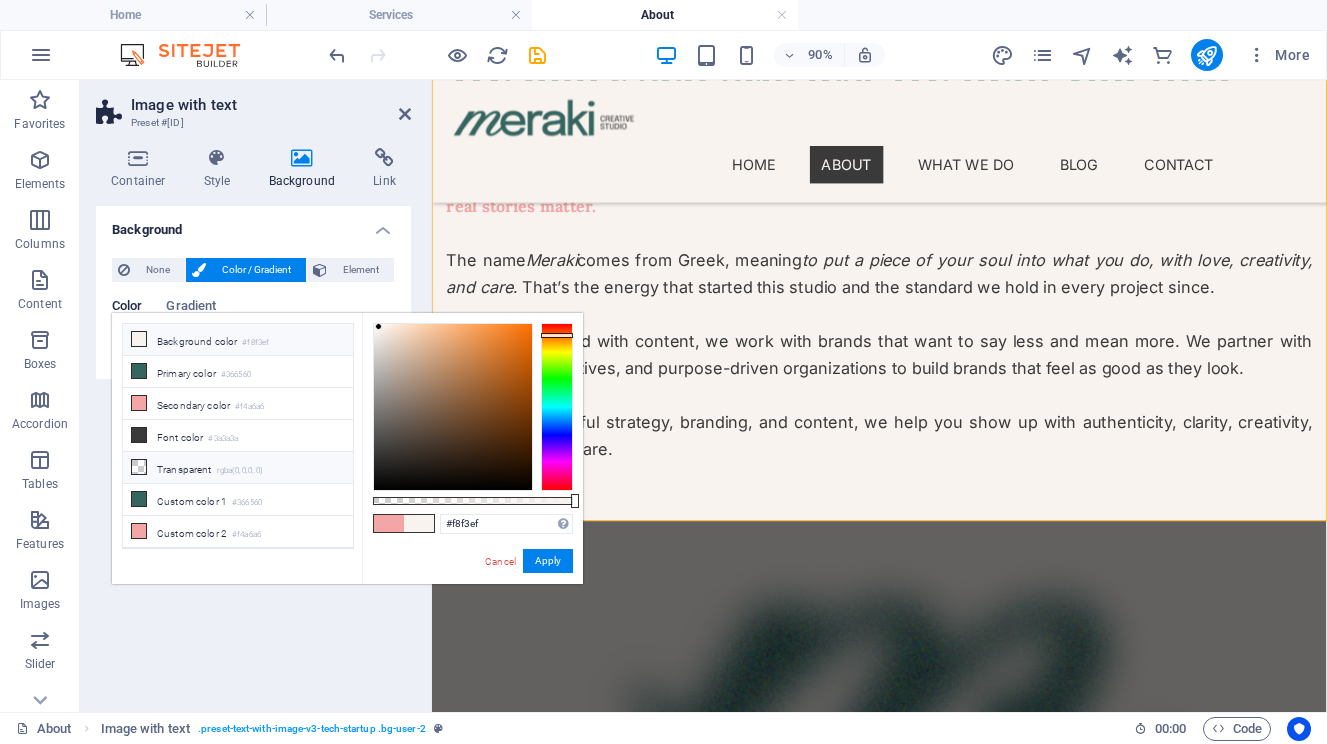 click on "Transparent
rgba(0,0,0,.0)" at bounding box center (238, 468) 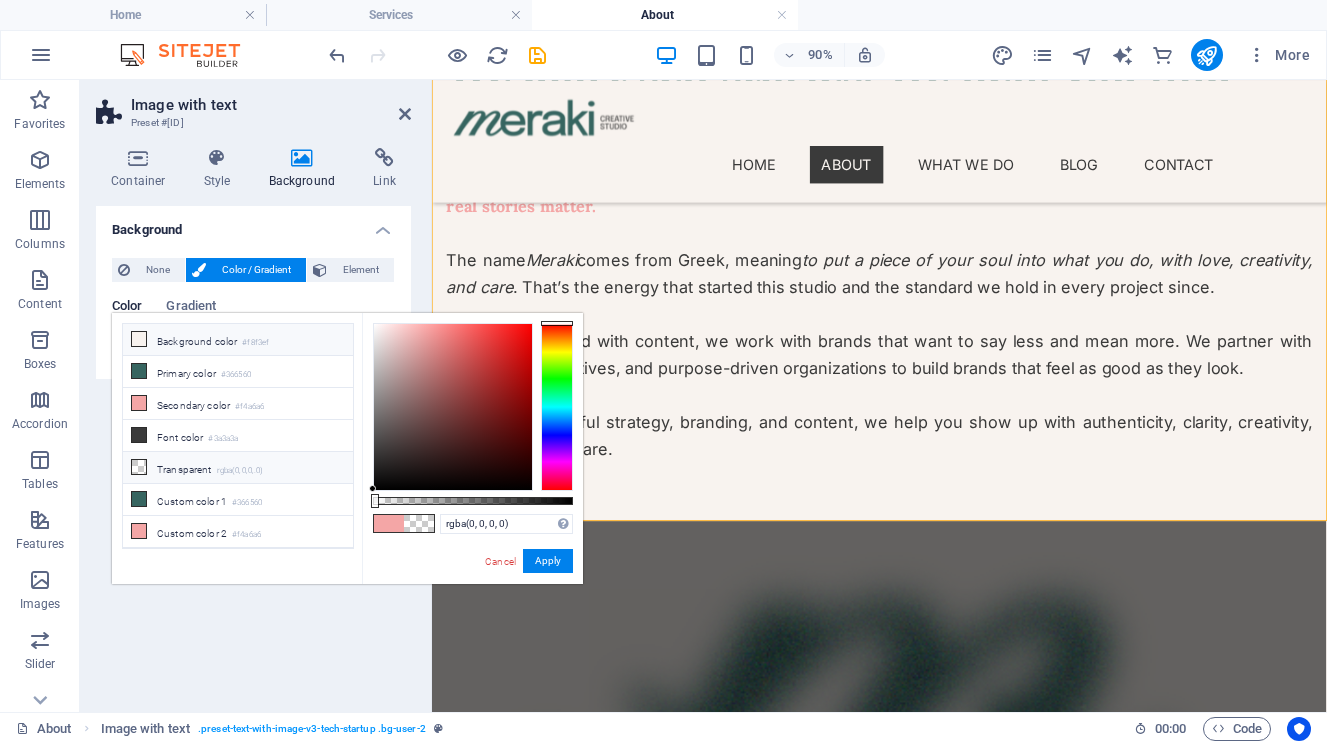 click on "Background color
#f8f3ef" at bounding box center (238, 340) 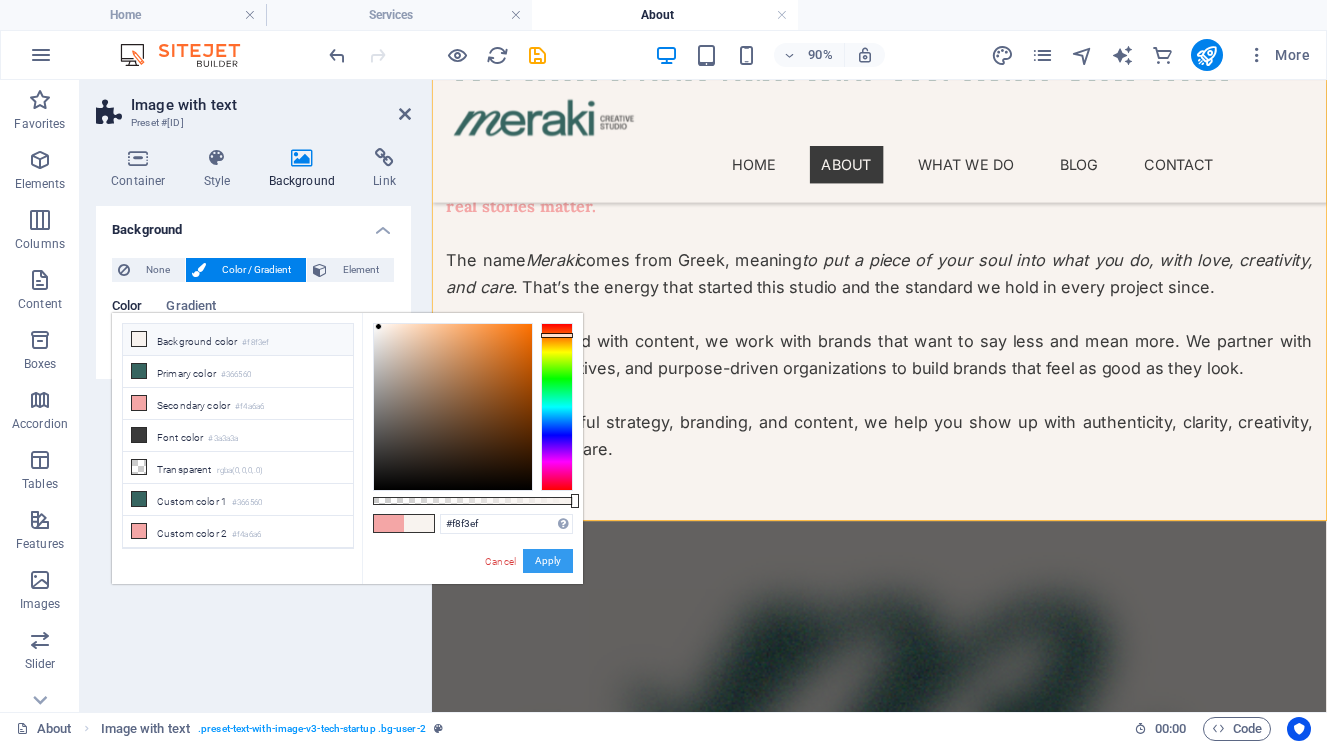 click on "Apply" at bounding box center [548, 561] 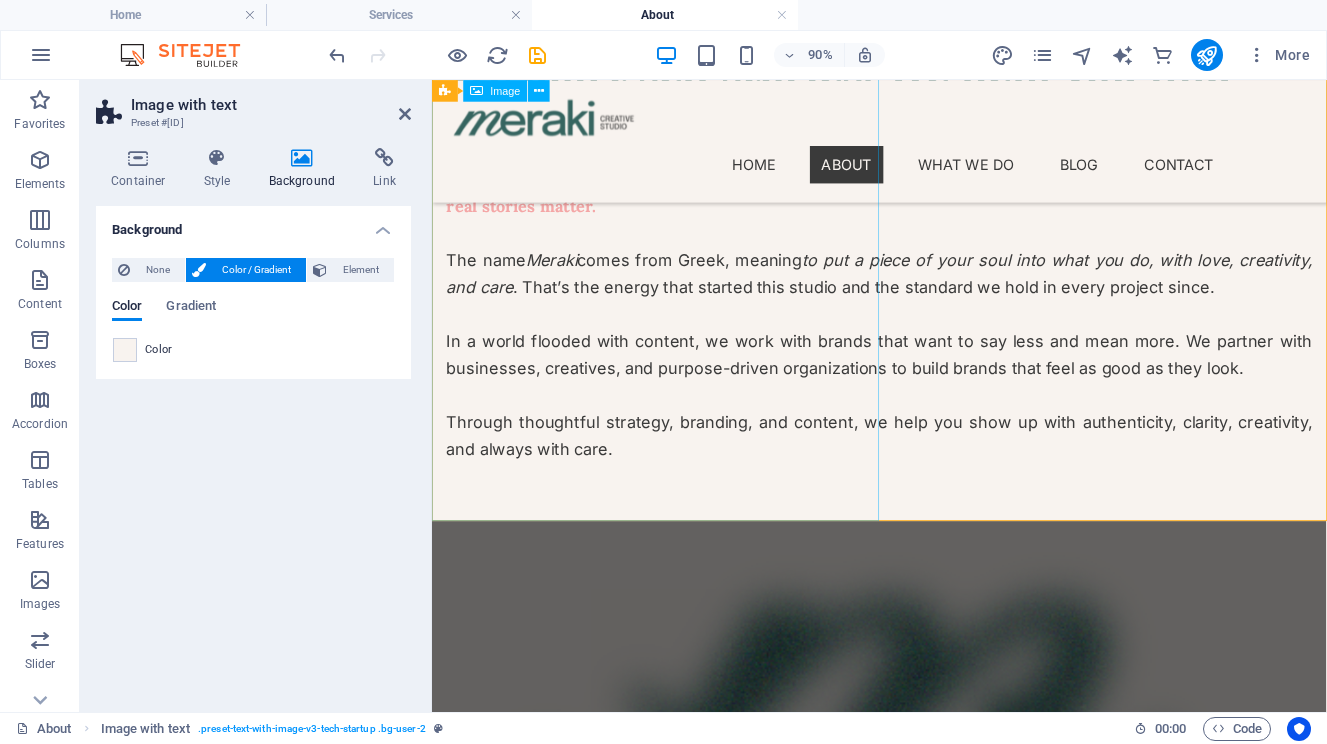 click at bounding box center [929, 1082] 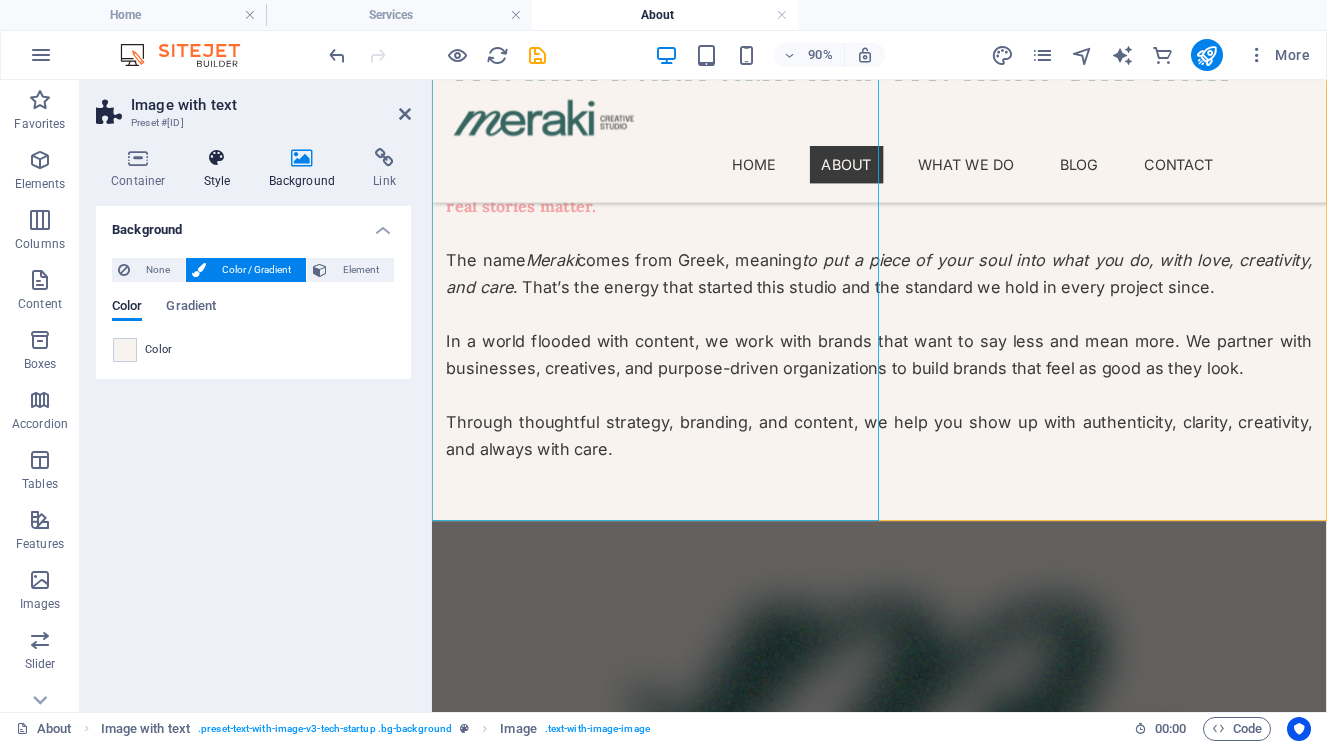 click on "Style" at bounding box center [221, 169] 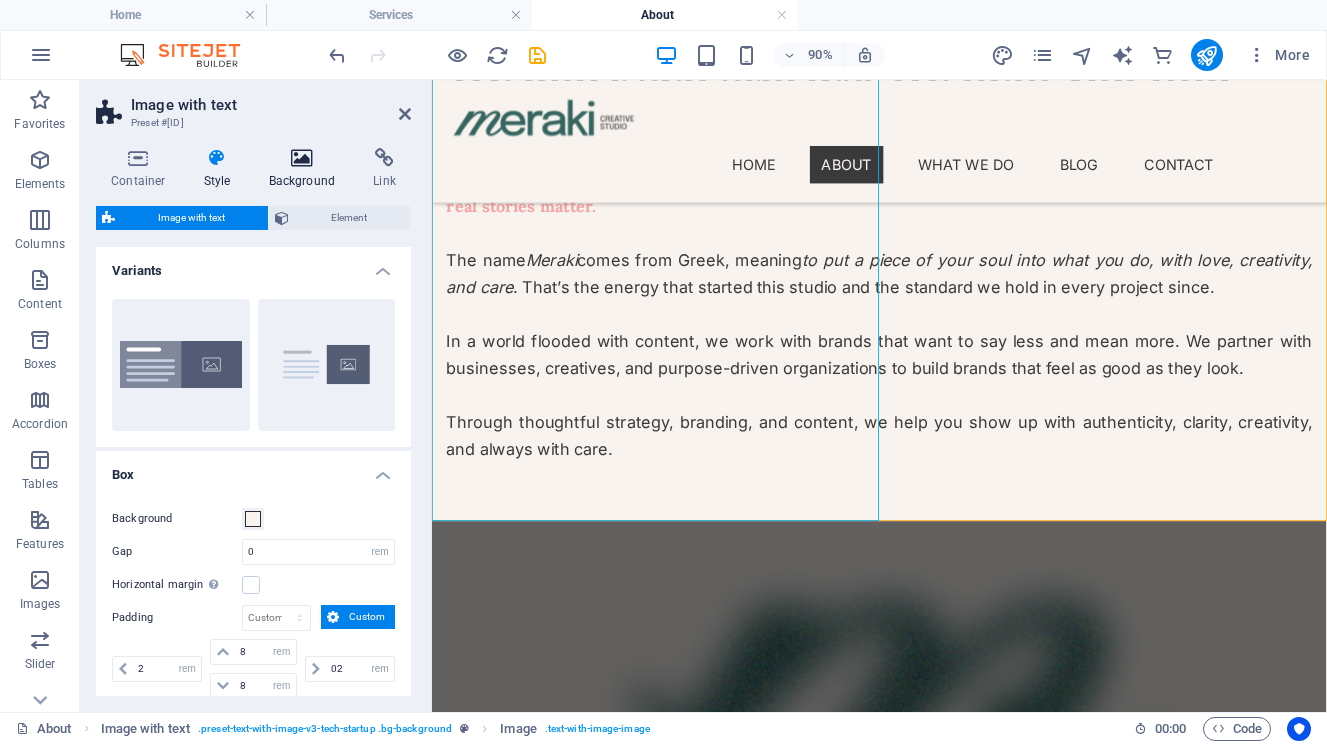 click on "Background" at bounding box center [306, 169] 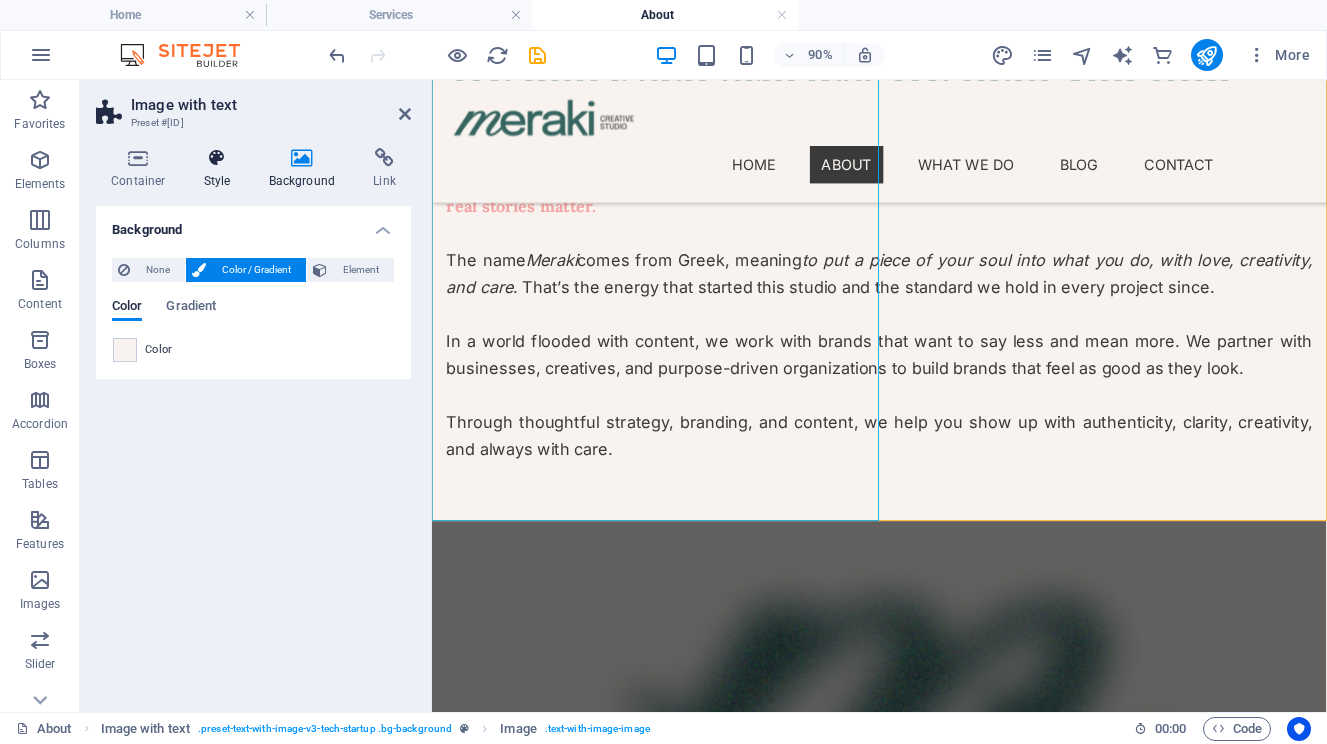 click on "Style" at bounding box center (221, 169) 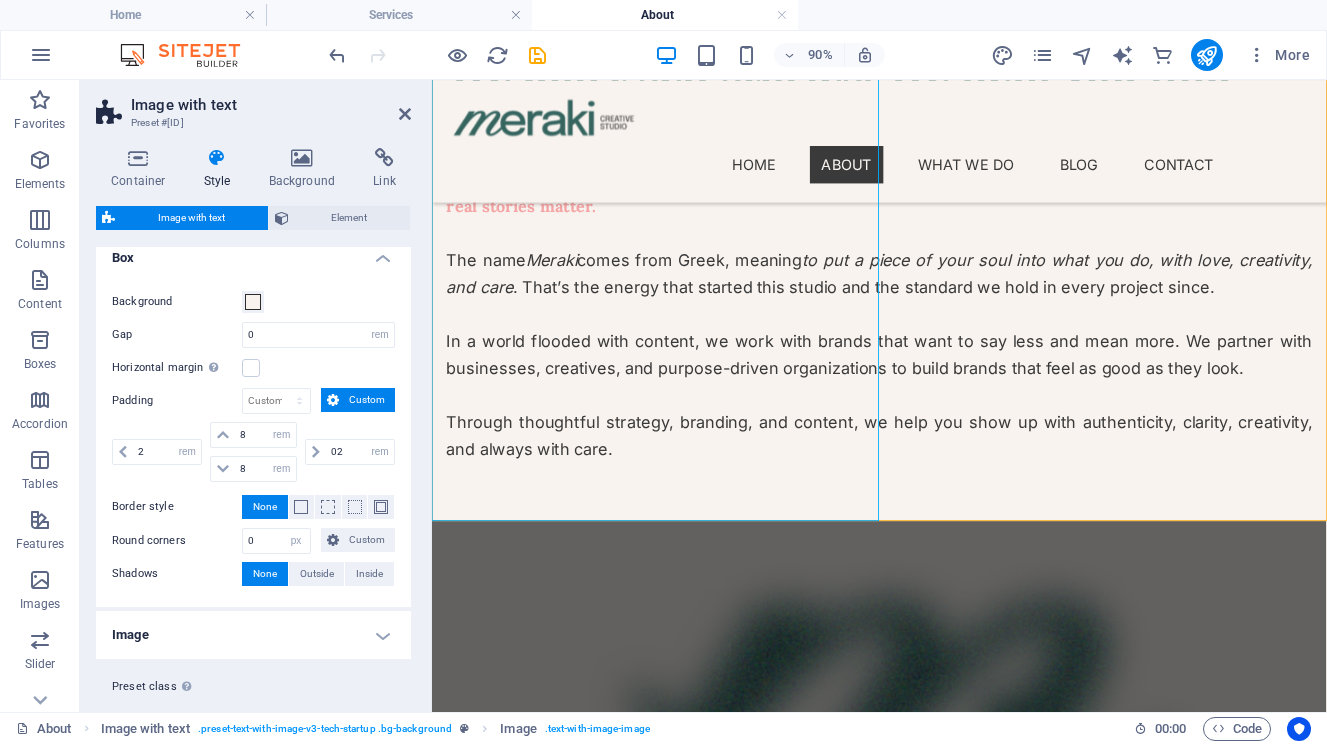 scroll, scrollTop: 259, scrollLeft: 0, axis: vertical 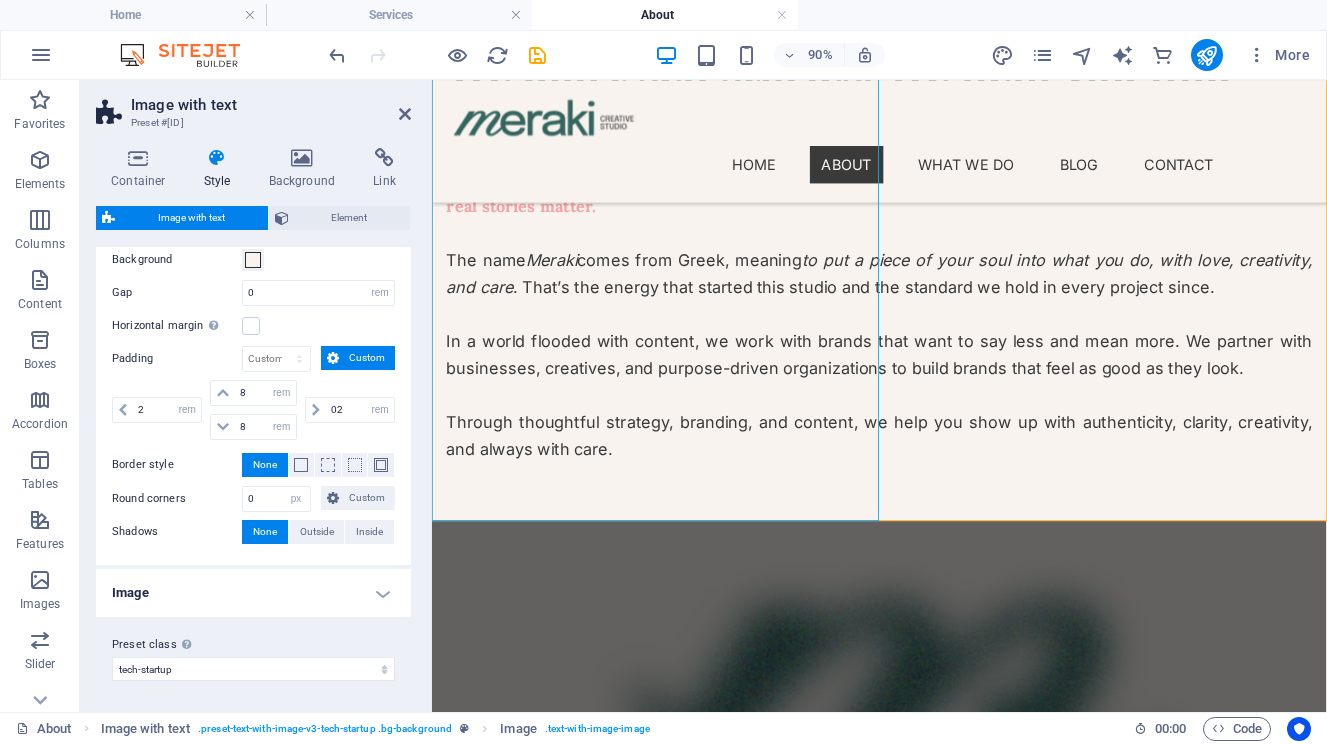 click on "Image" at bounding box center (253, 593) 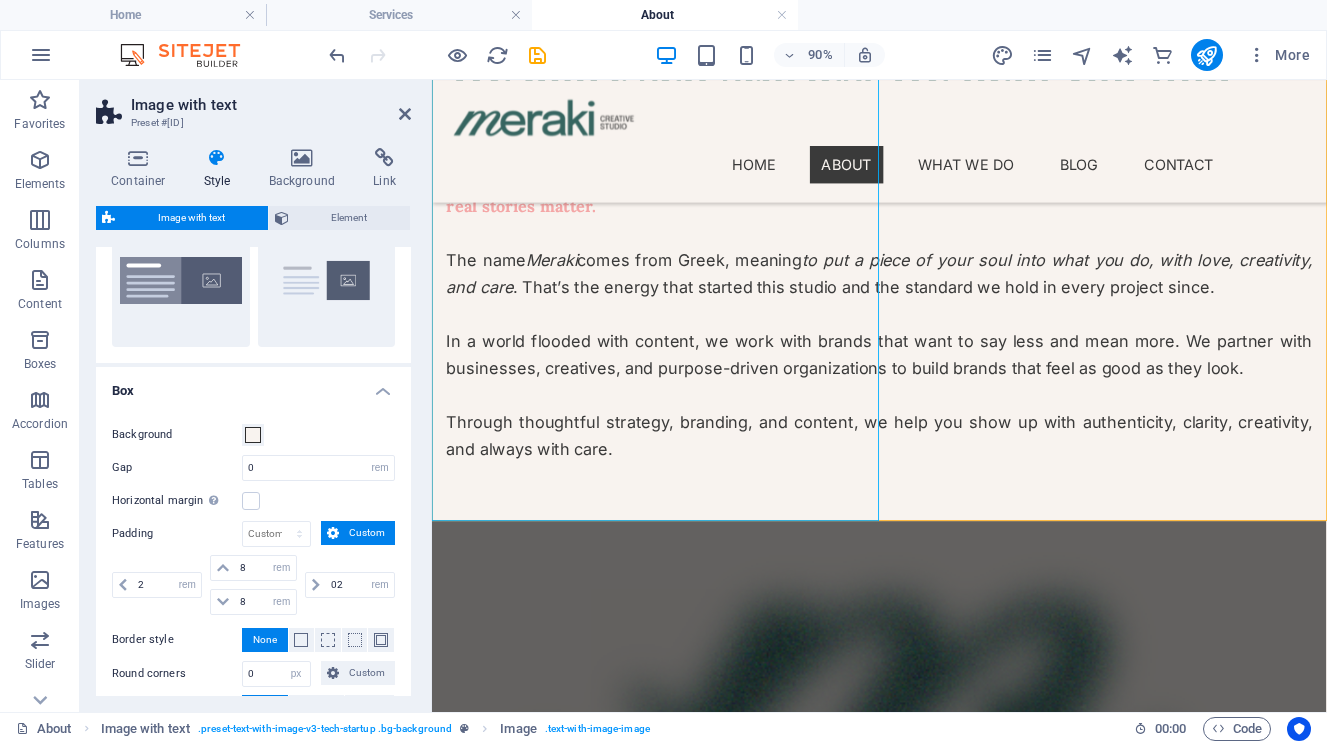 scroll, scrollTop: 0, scrollLeft: 0, axis: both 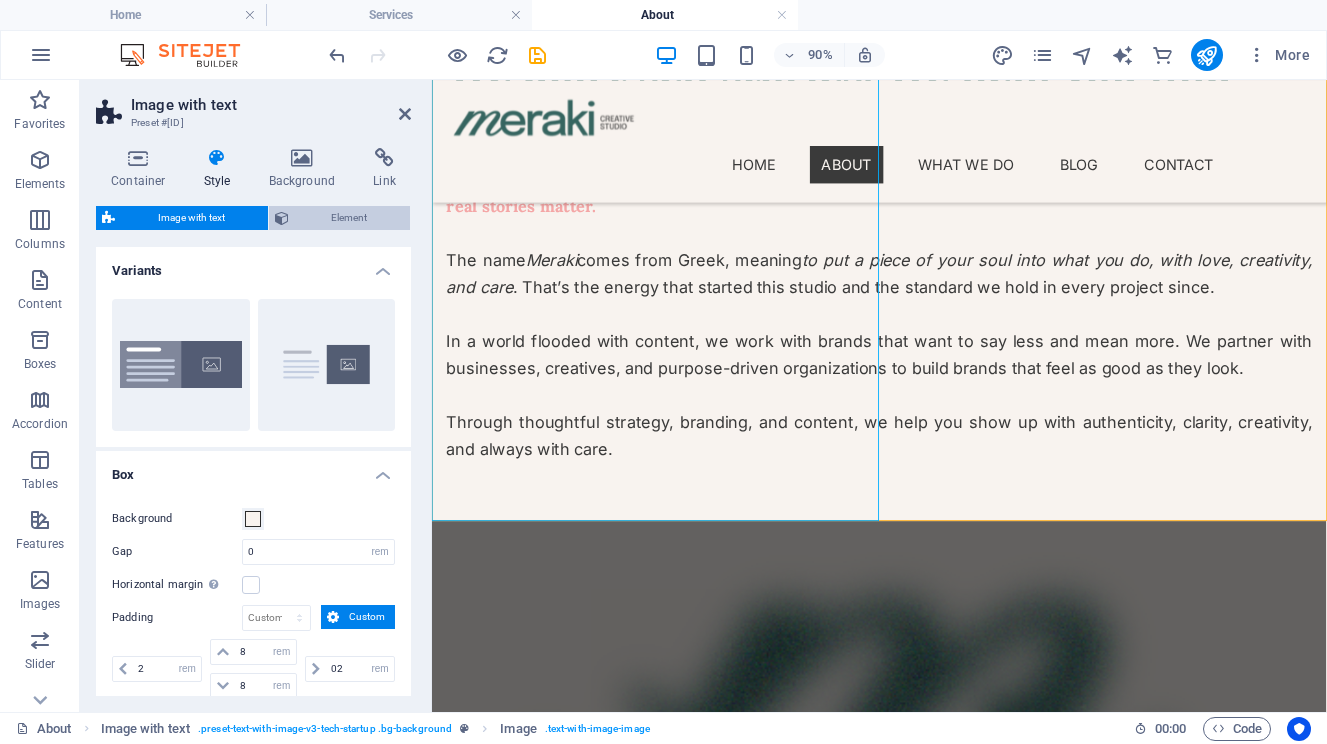 click on "Element" at bounding box center [340, 218] 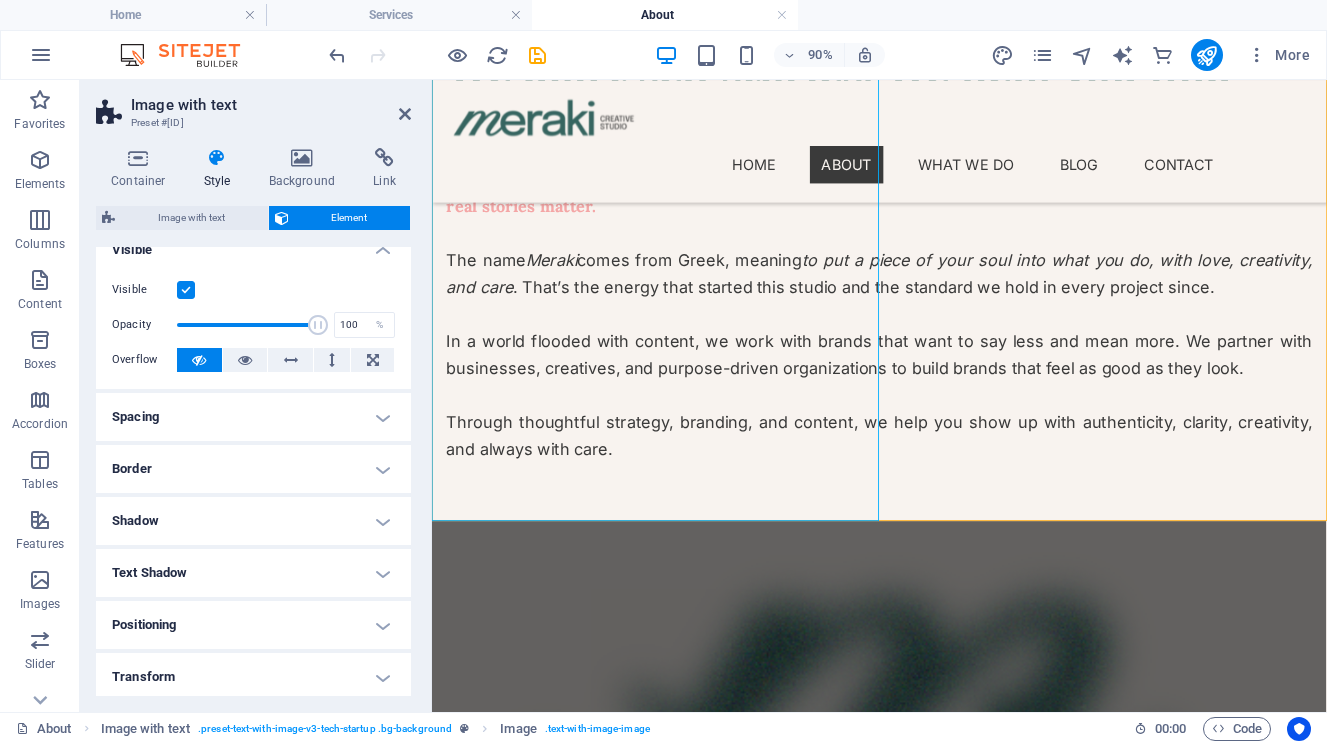 scroll, scrollTop: 0, scrollLeft: 0, axis: both 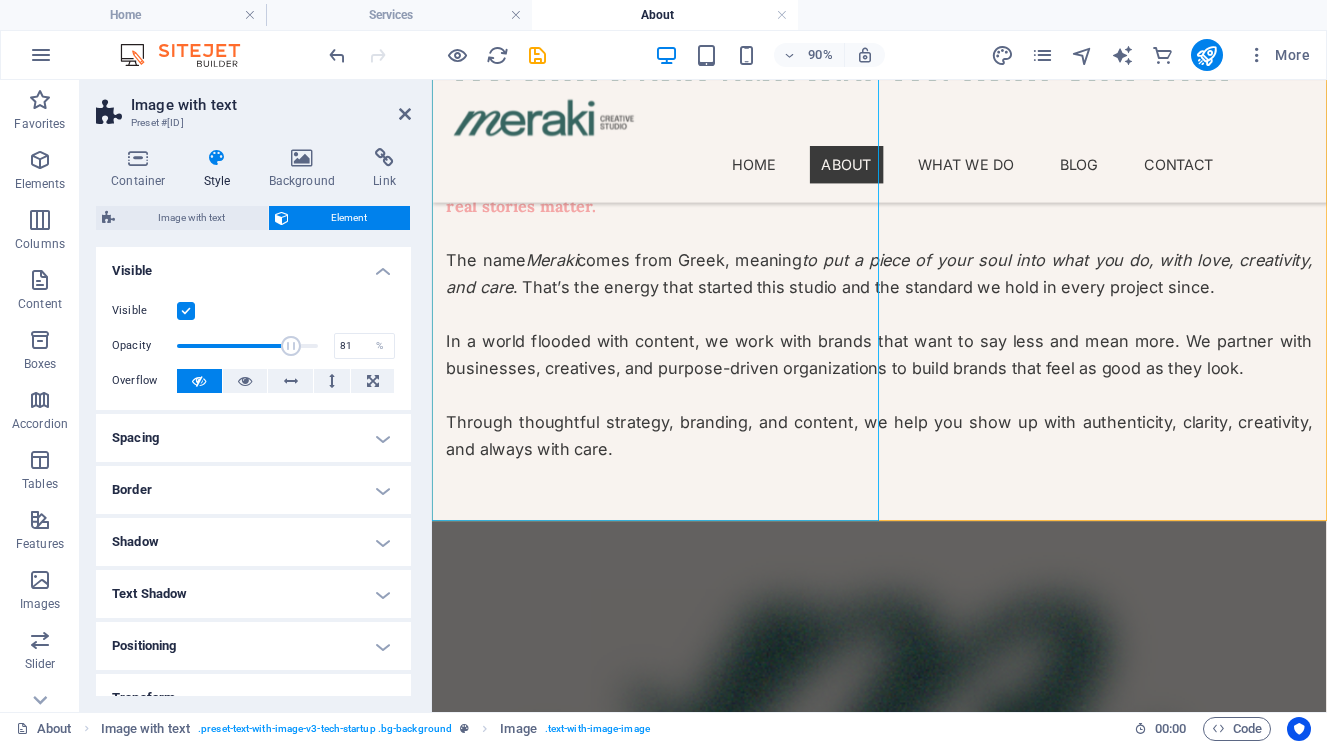 drag, startPoint x: 317, startPoint y: 347, endPoint x: 288, endPoint y: 349, distance: 29.068884 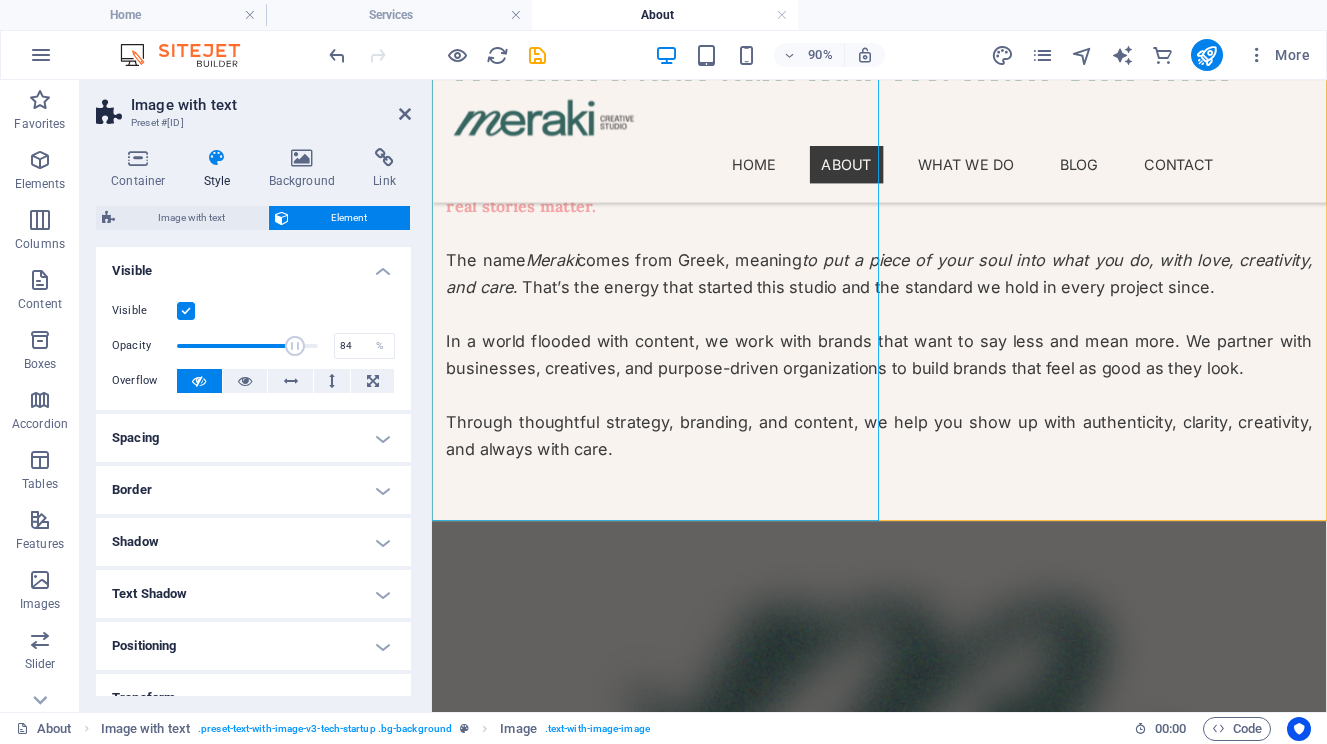 type on "85" 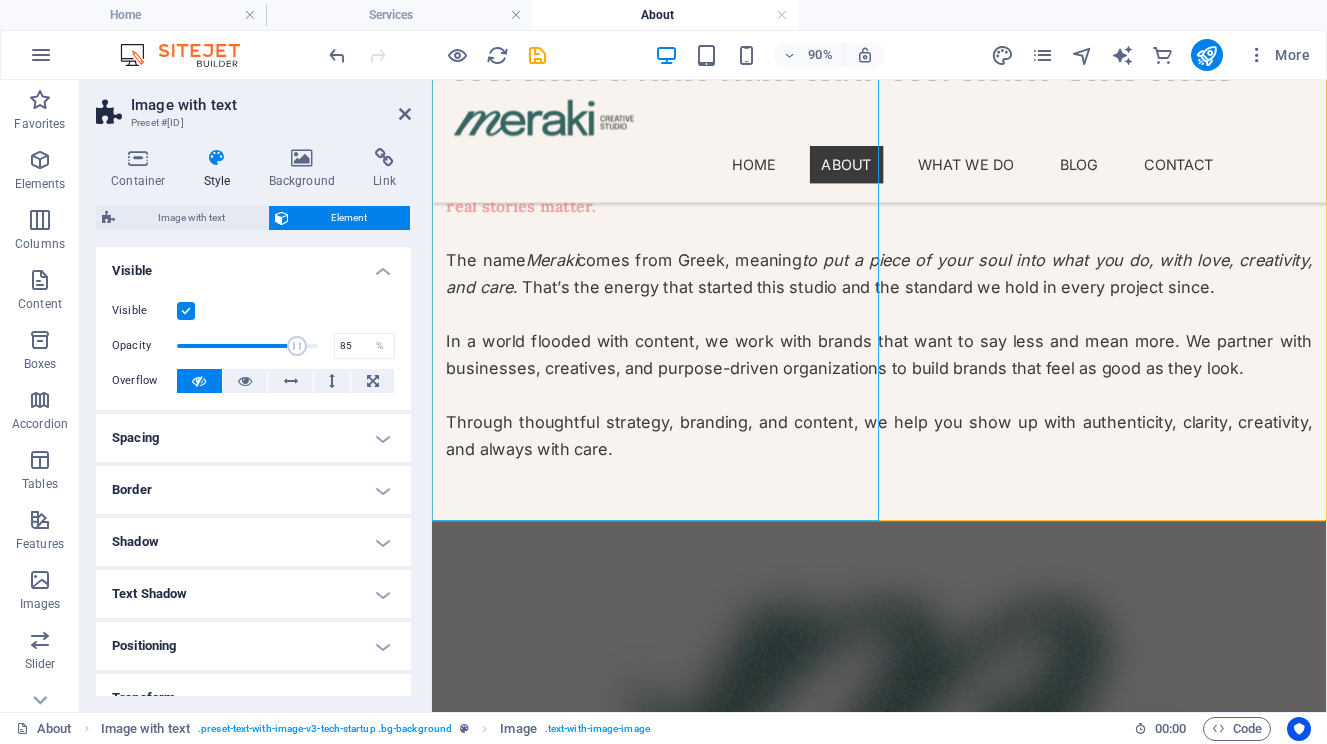click at bounding box center [297, 346] 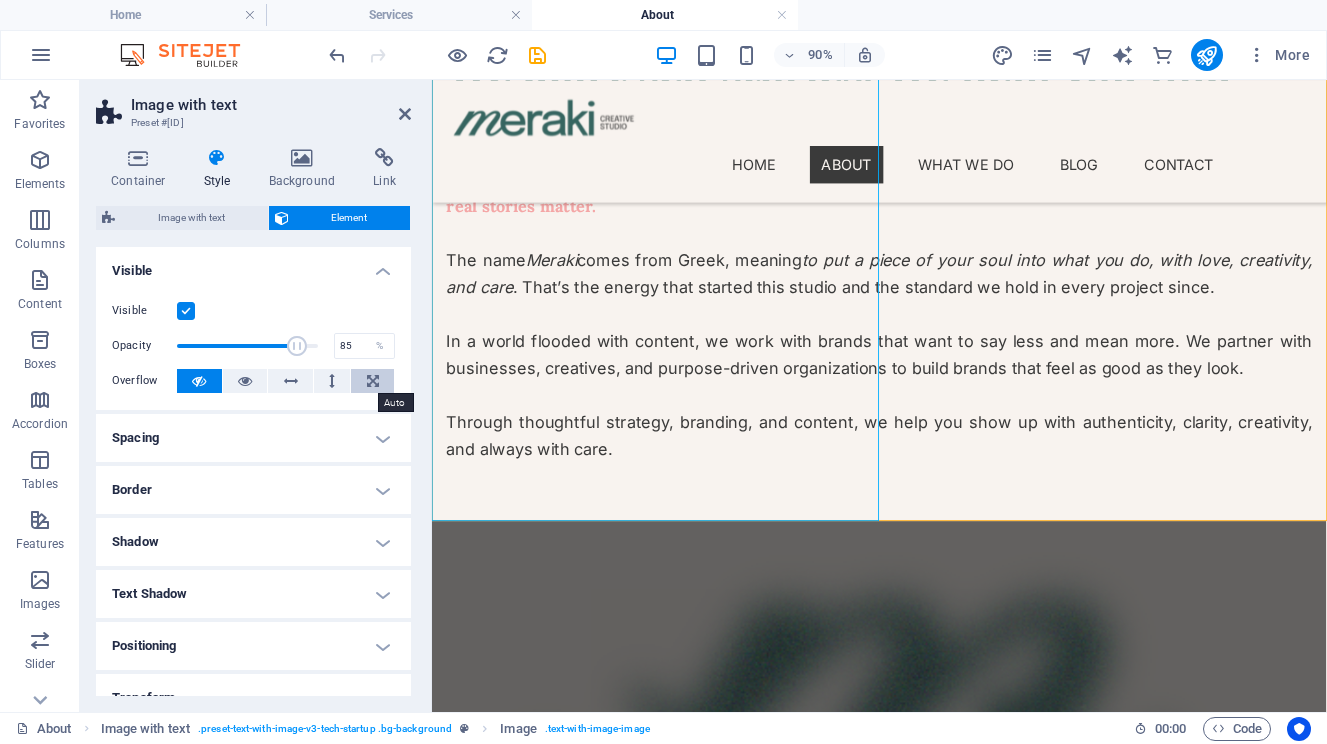 click at bounding box center (372, 381) 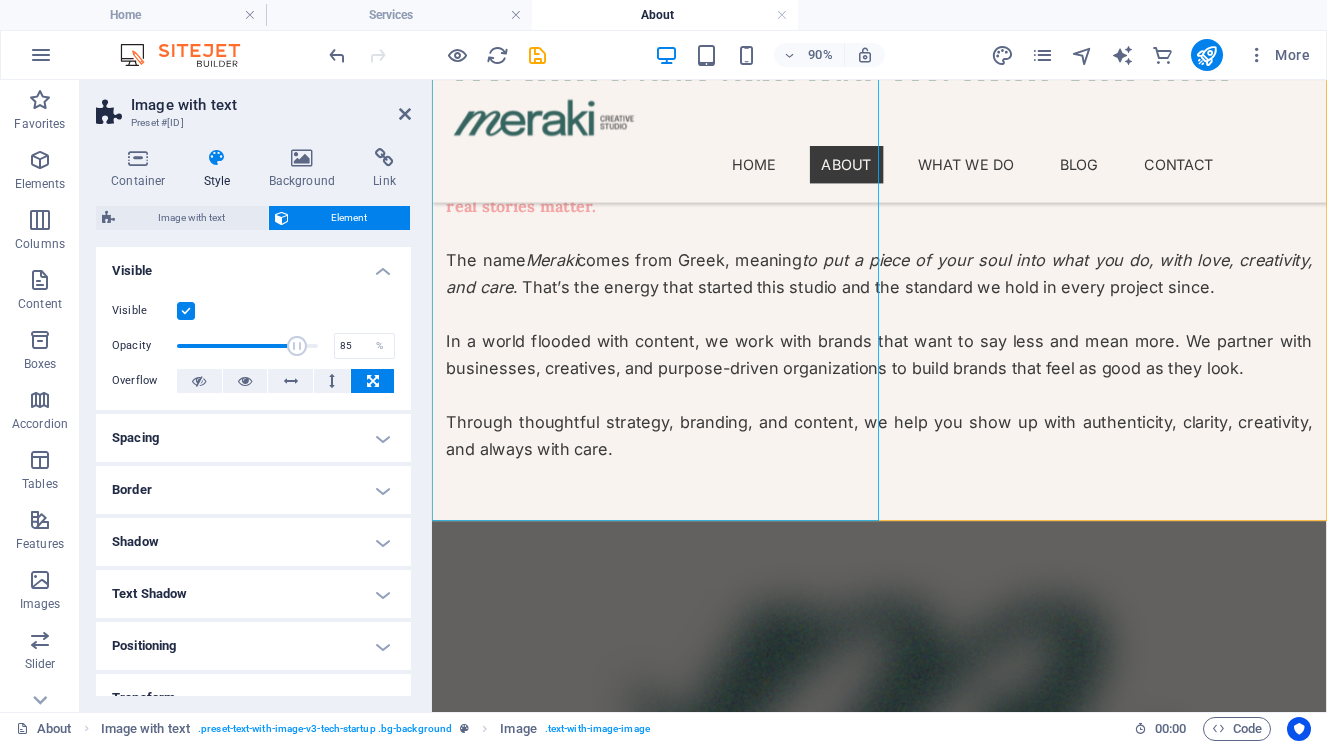 click at bounding box center [372, 381] 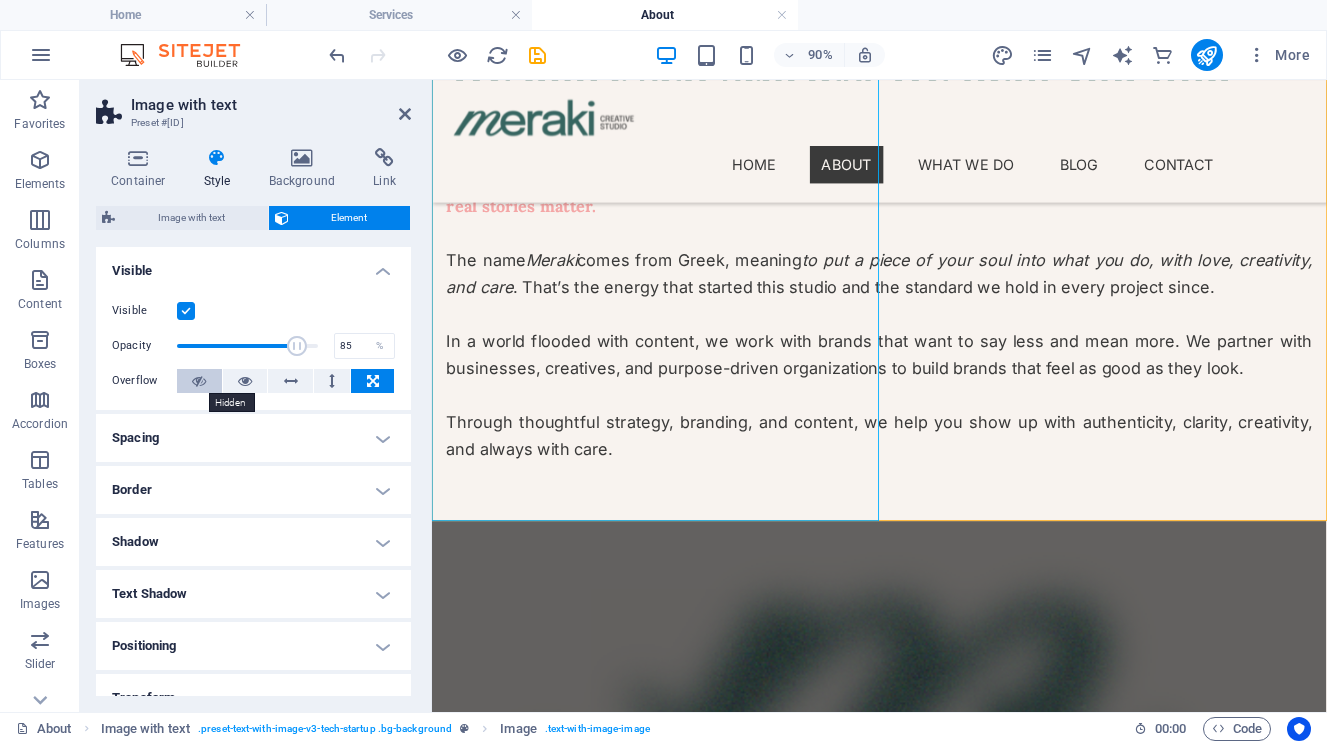 click at bounding box center [199, 381] 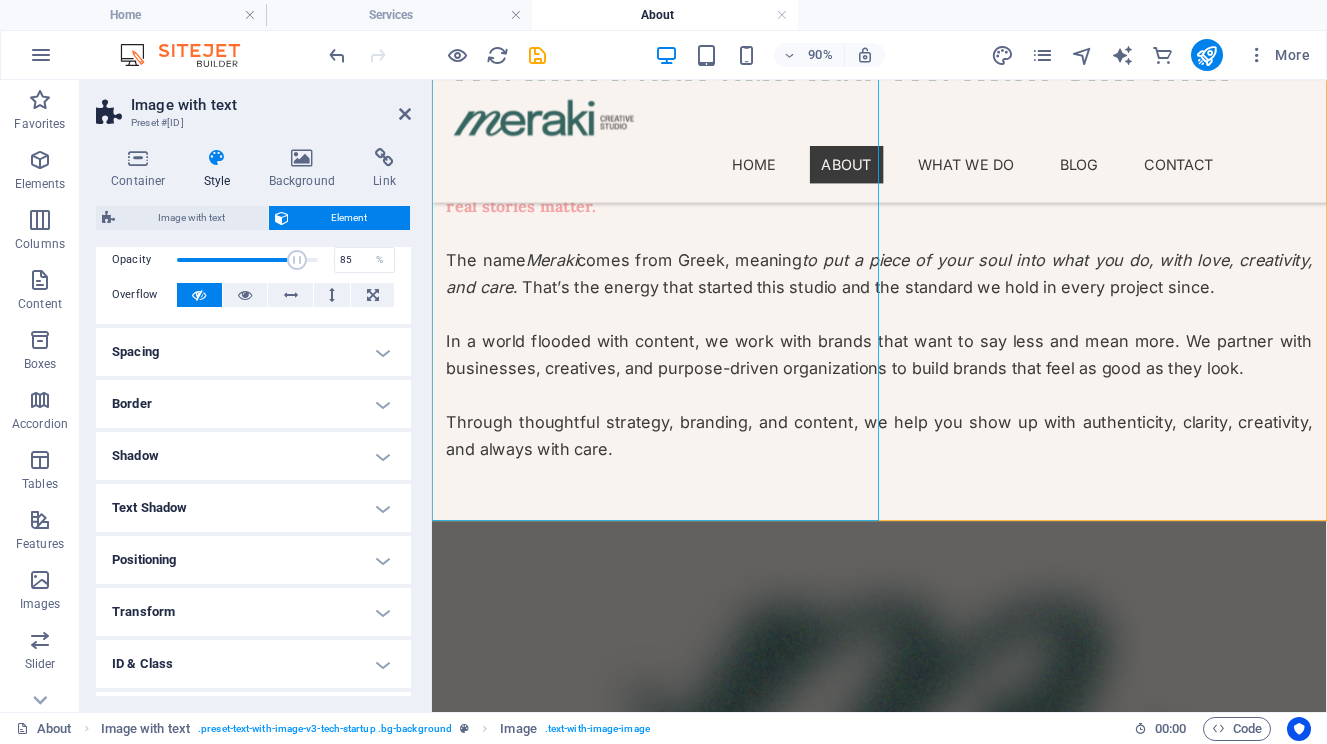 scroll, scrollTop: 95, scrollLeft: 0, axis: vertical 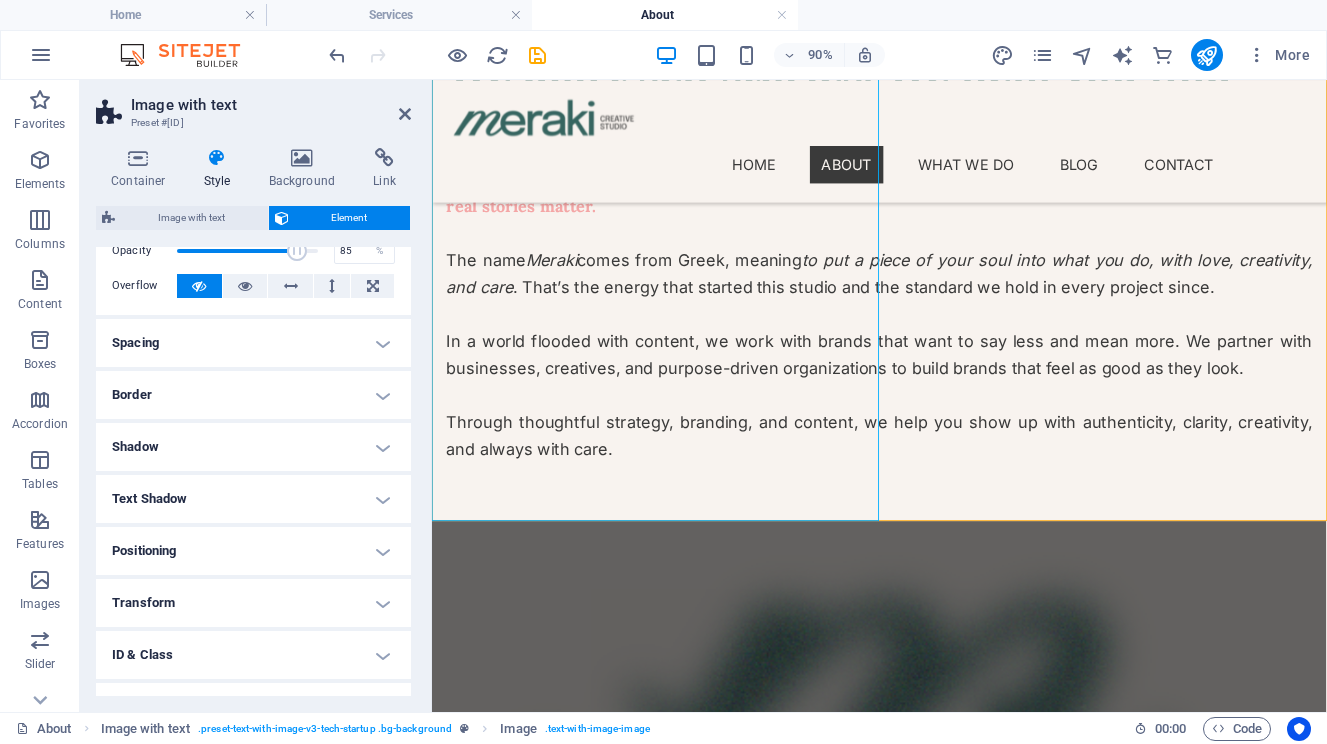 click on "Spacing" at bounding box center (253, 343) 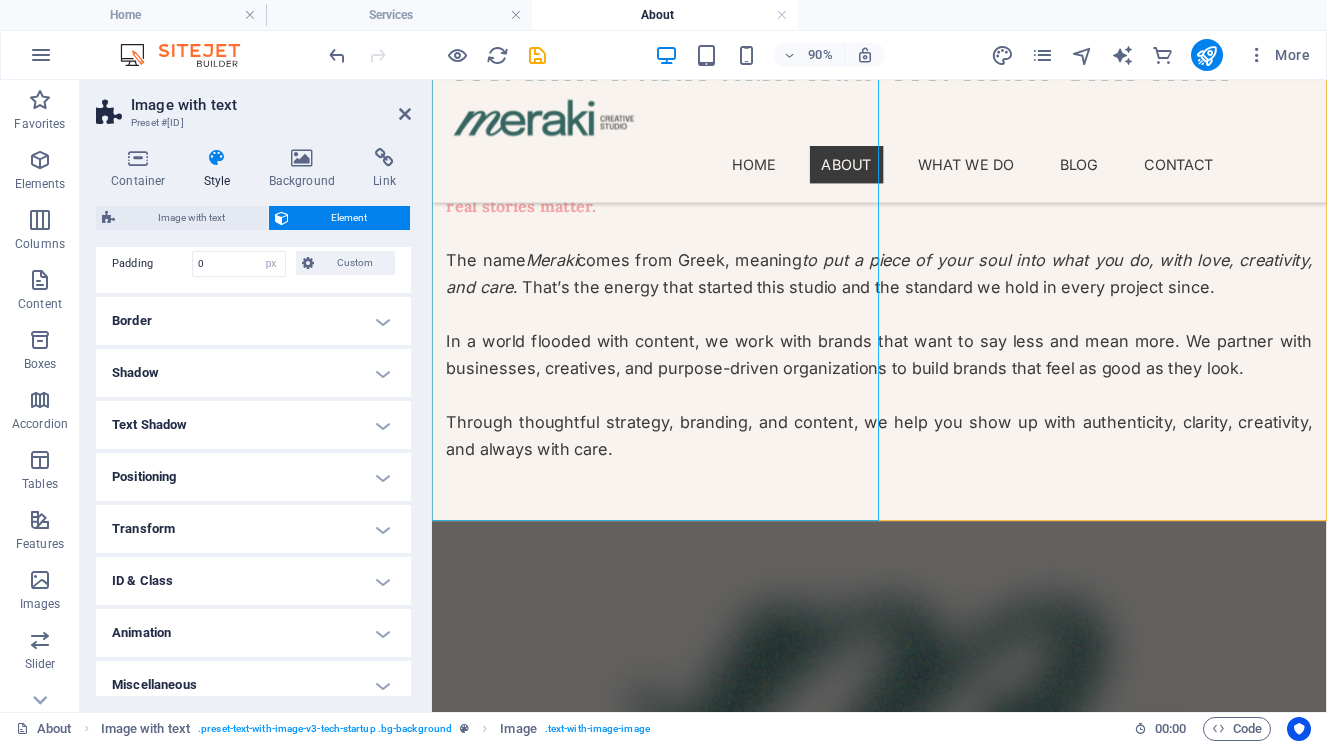 scroll, scrollTop: 261, scrollLeft: 0, axis: vertical 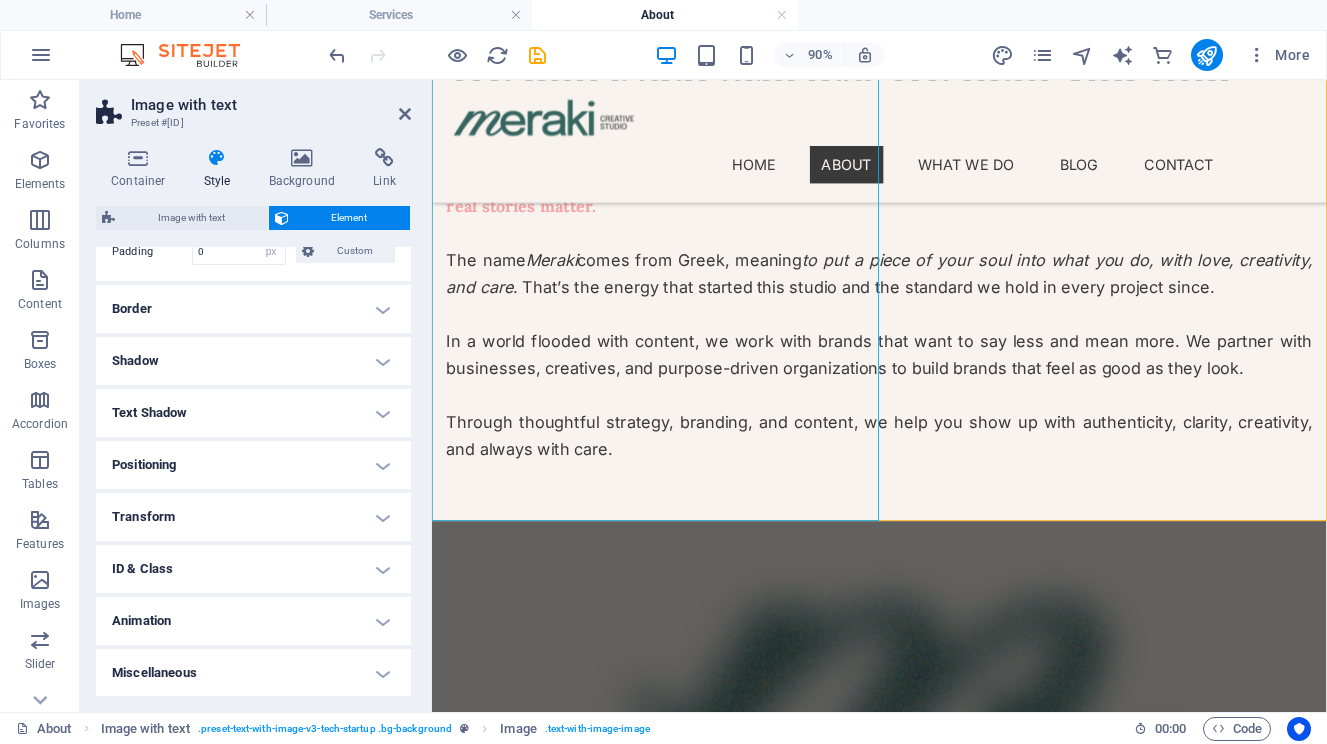 click on "Positioning" at bounding box center (253, 465) 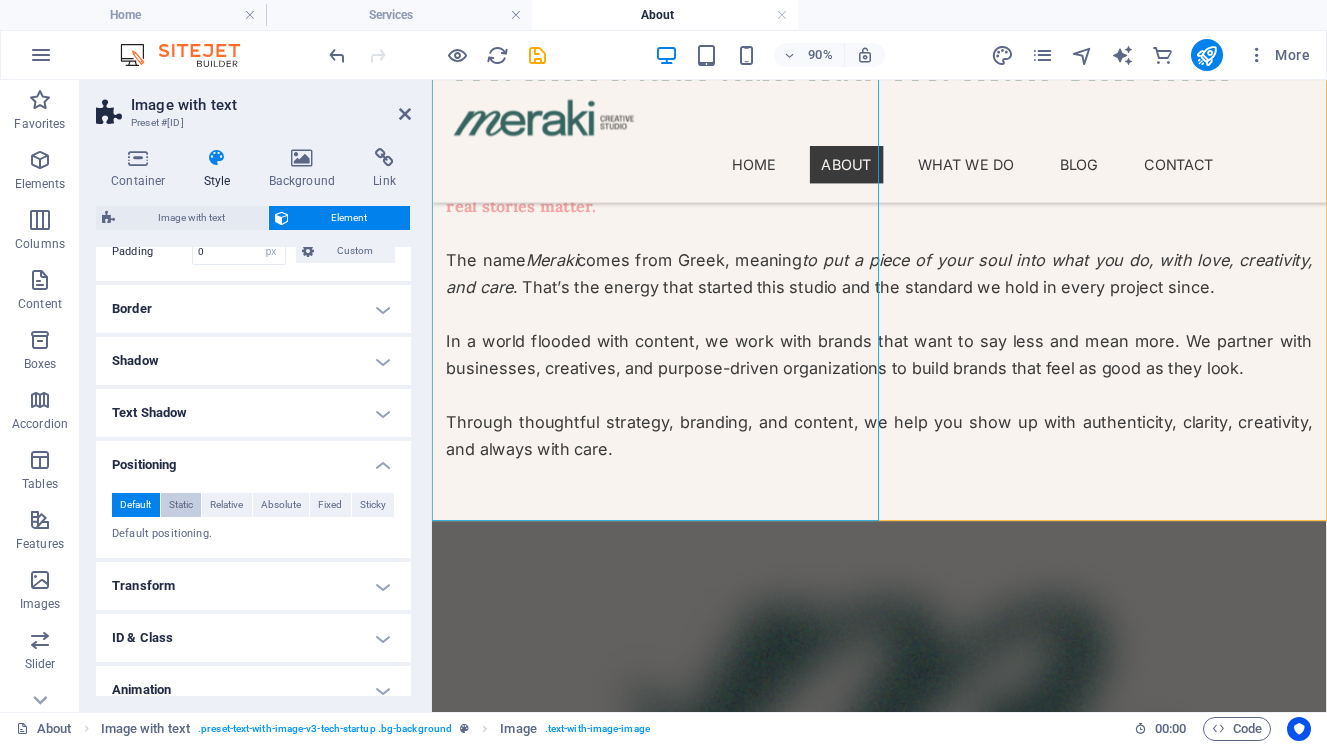 click on "Static" at bounding box center [181, 505] 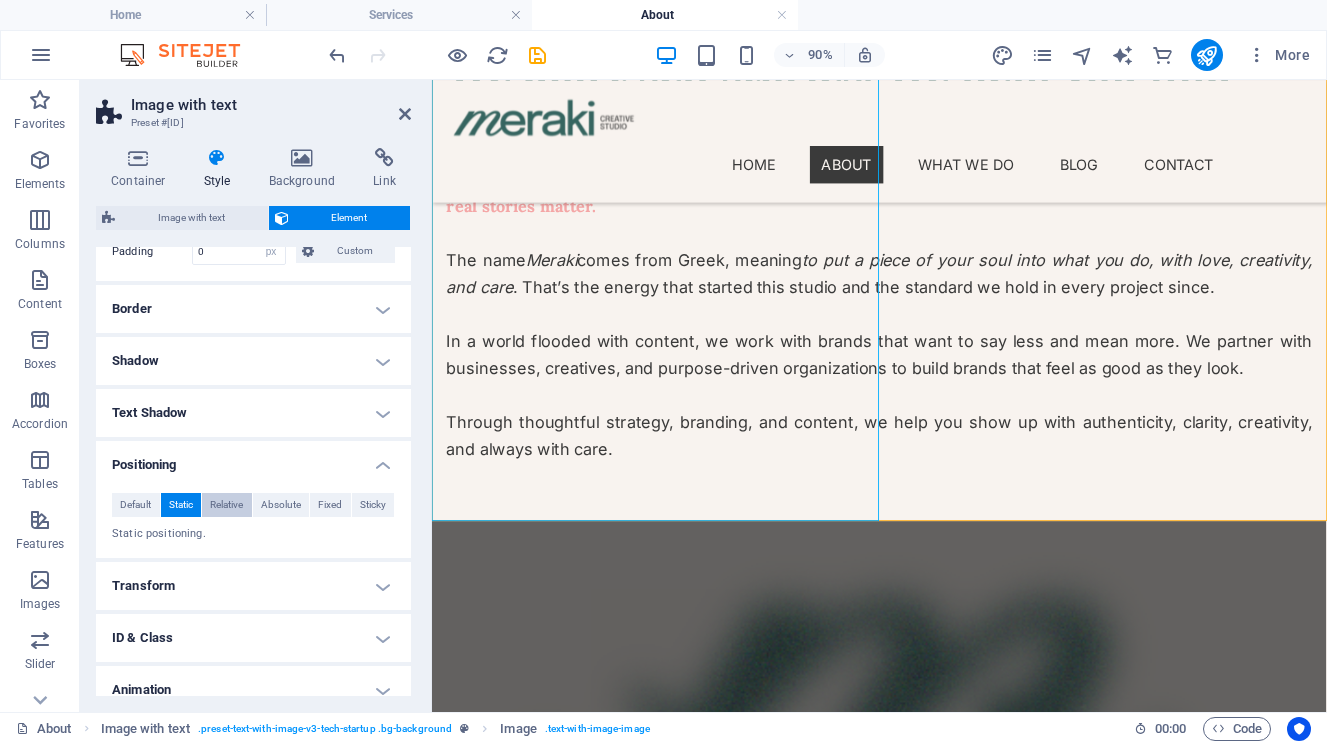 click on "Relative" at bounding box center [226, 505] 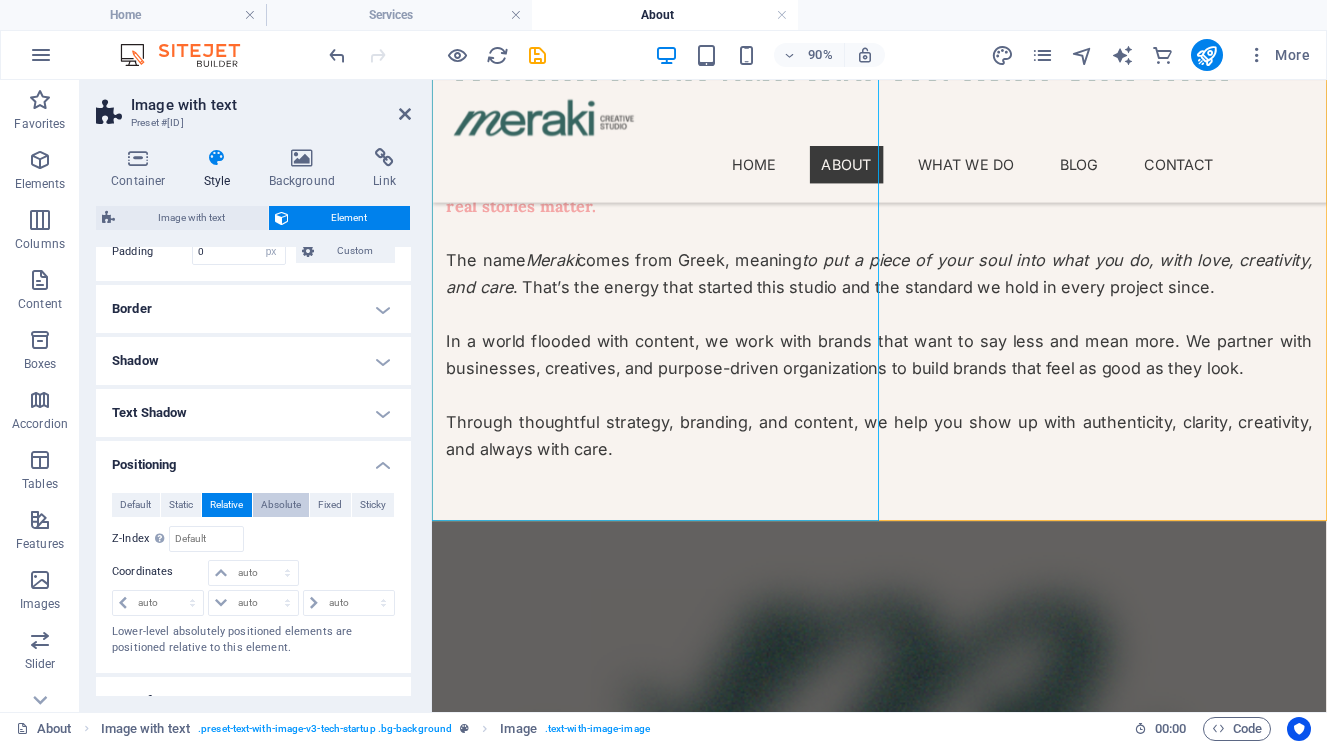 click on "Absolute" at bounding box center (281, 505) 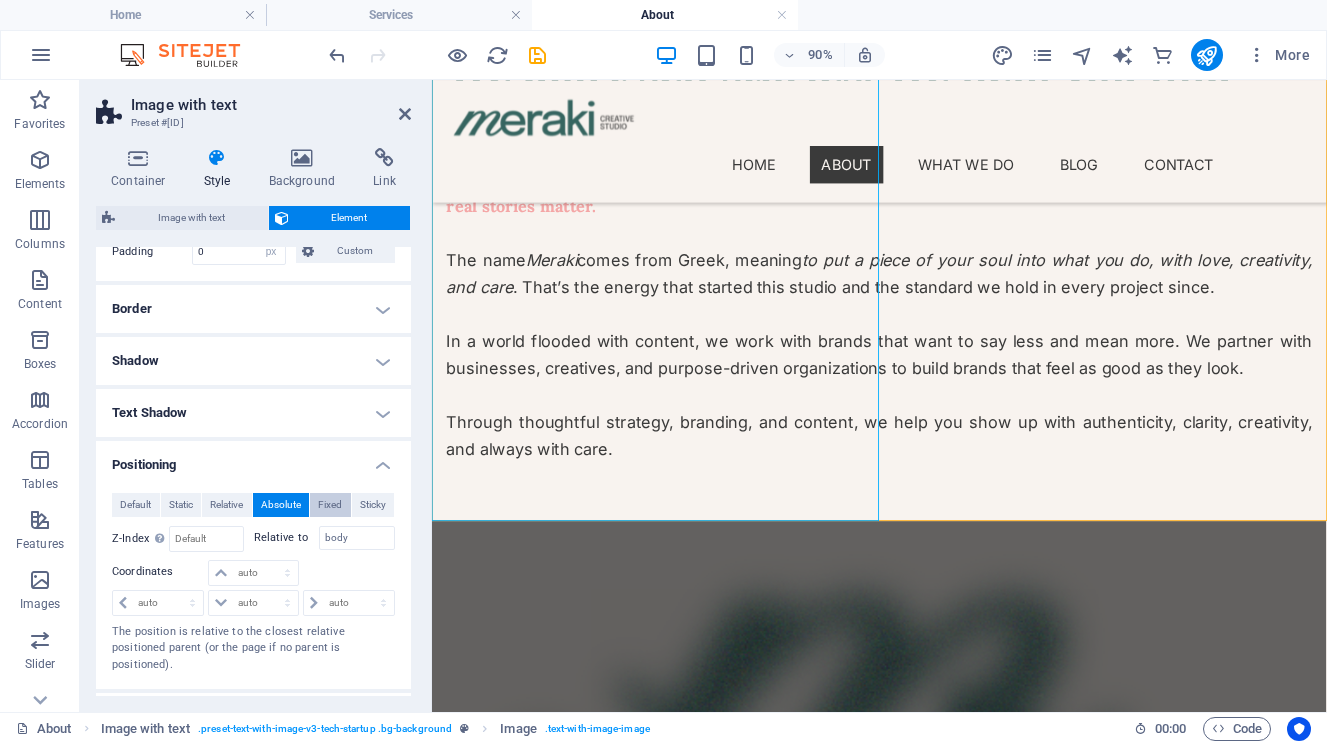 click on "Fixed" at bounding box center (330, 505) 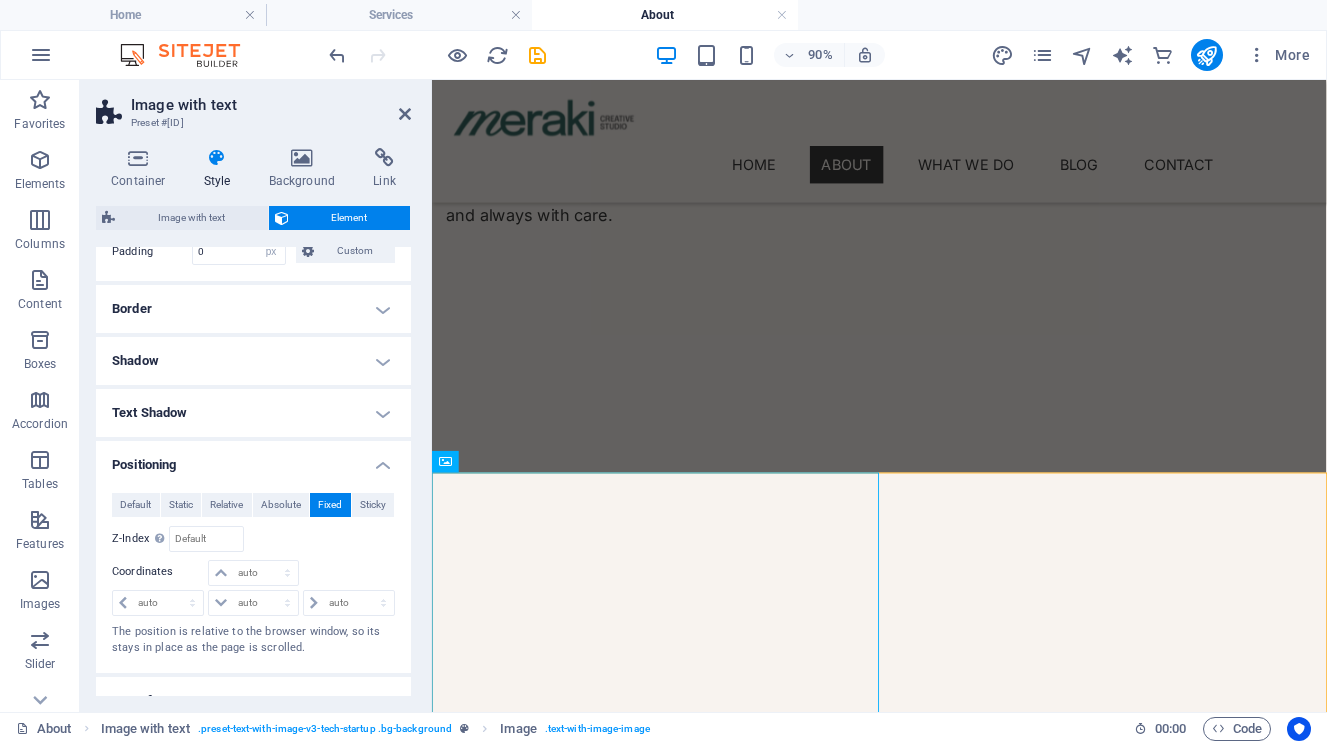 scroll, scrollTop: 1614, scrollLeft: 0, axis: vertical 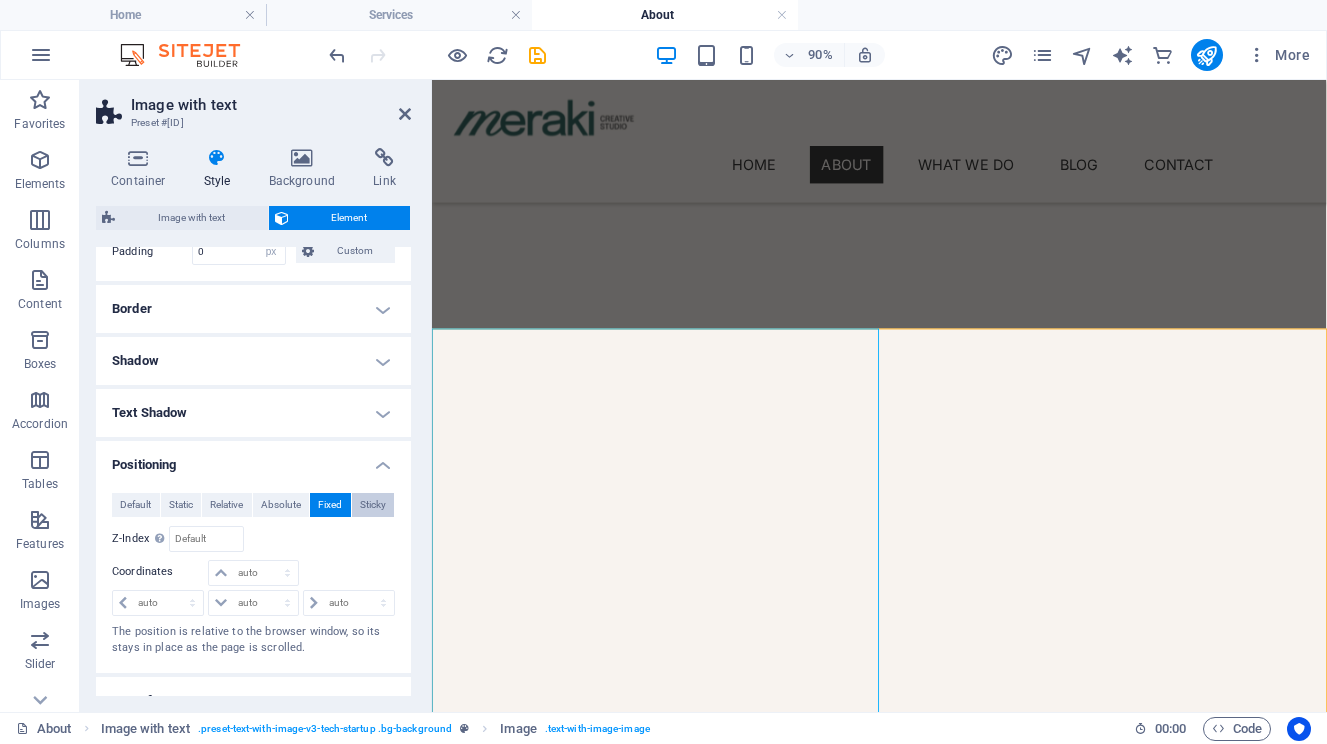 click on "Sticky" at bounding box center (373, 505) 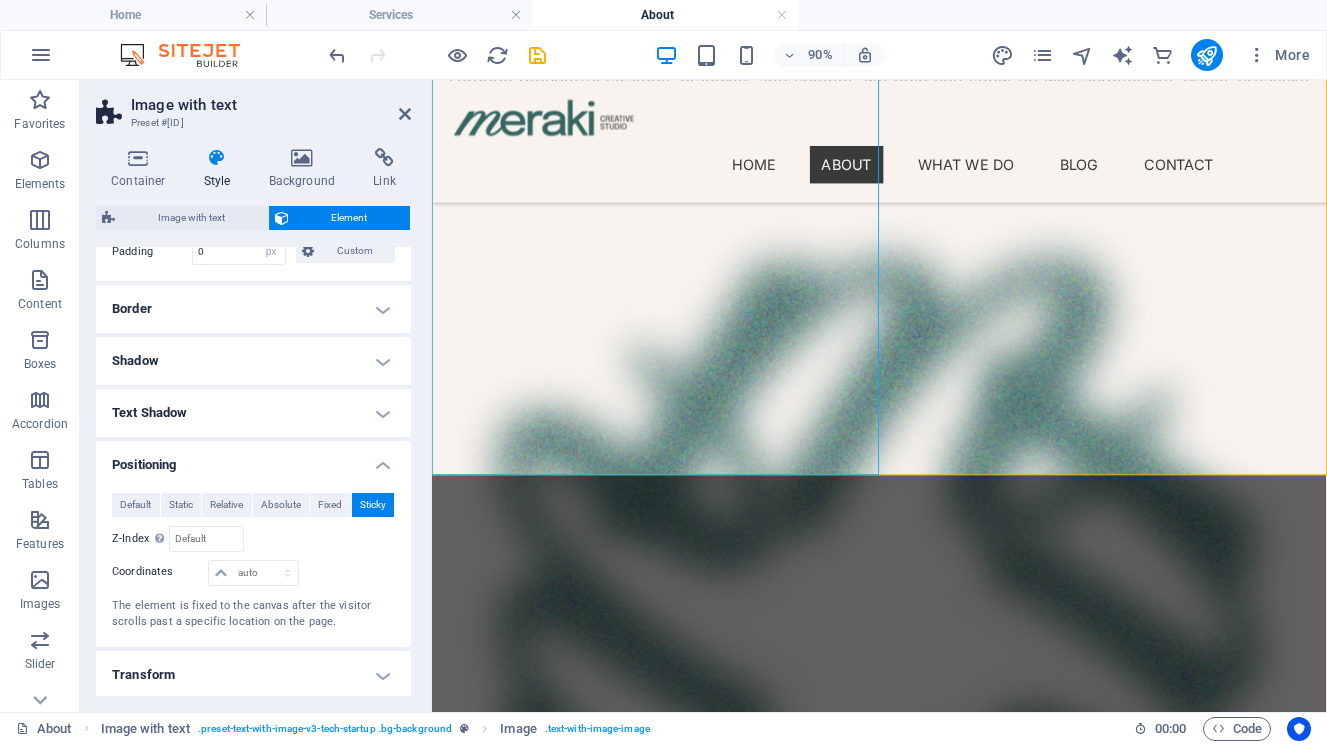 scroll, scrollTop: 816, scrollLeft: 0, axis: vertical 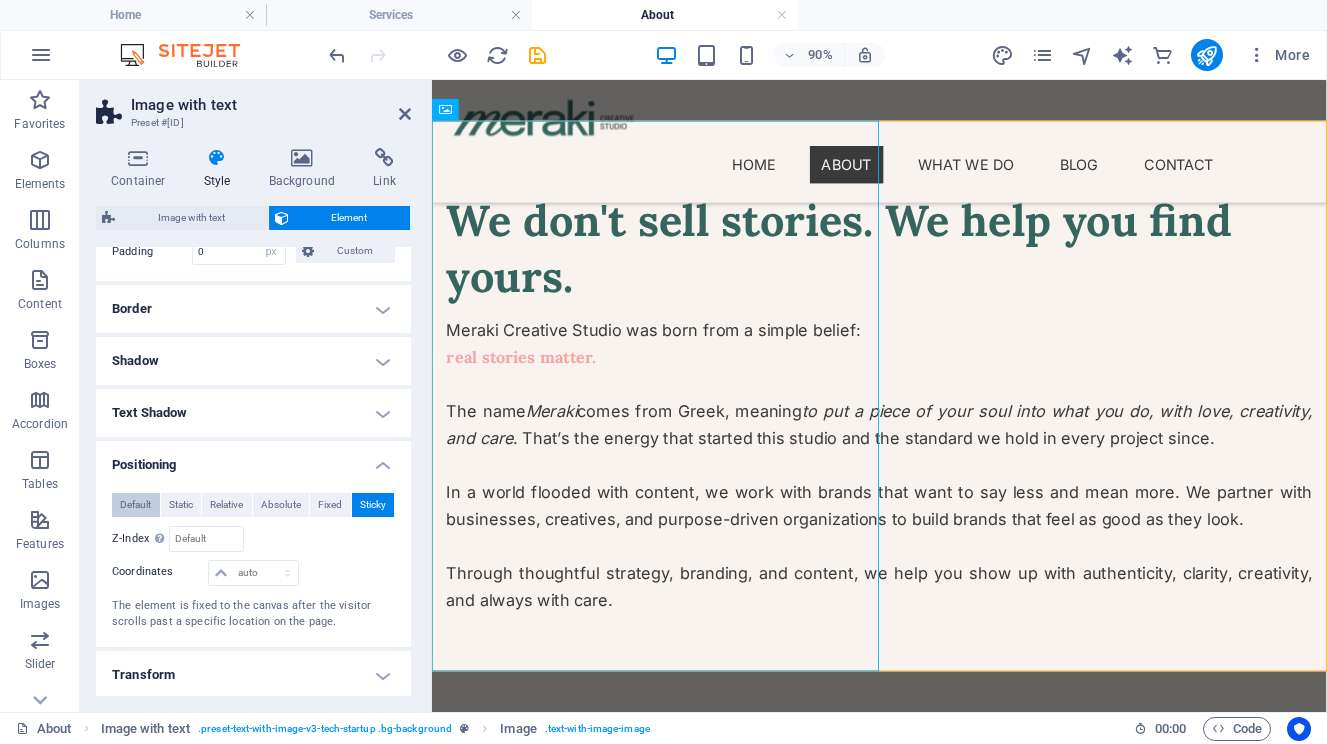 click on "Default" at bounding box center (135, 505) 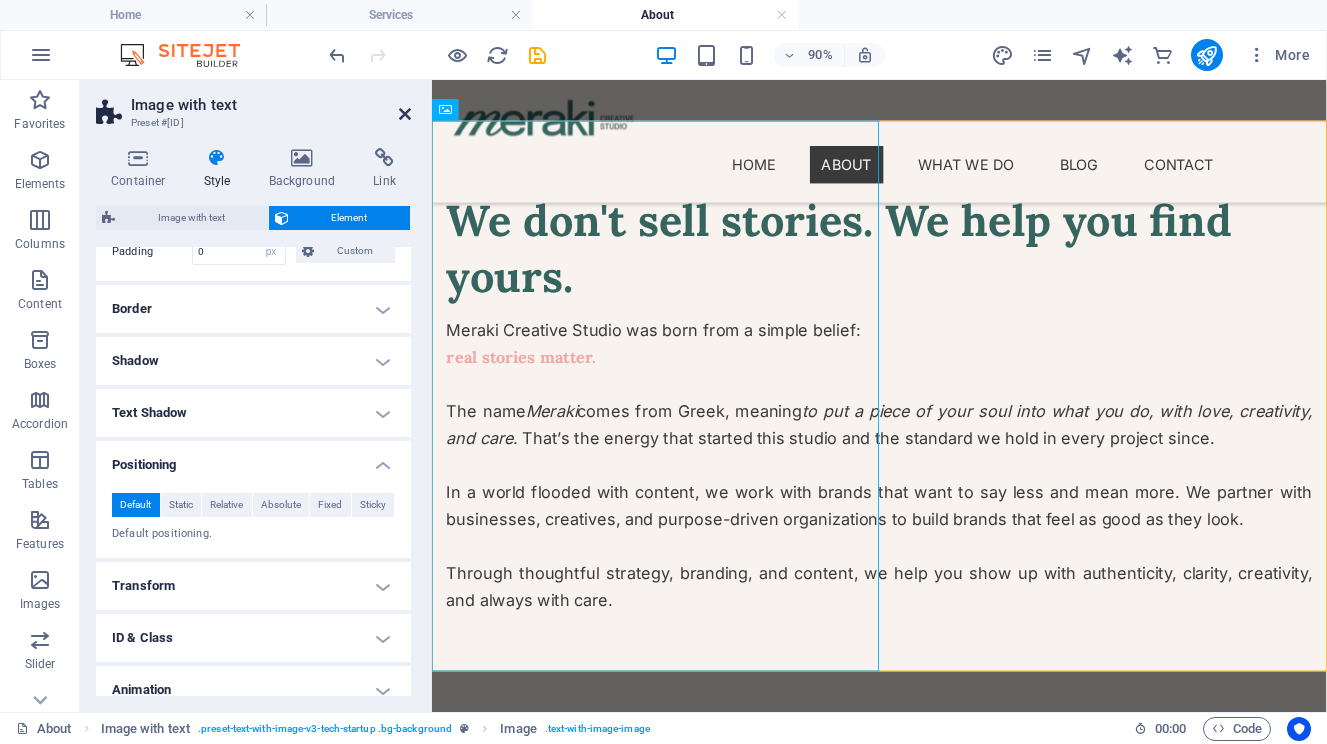 click at bounding box center (405, 114) 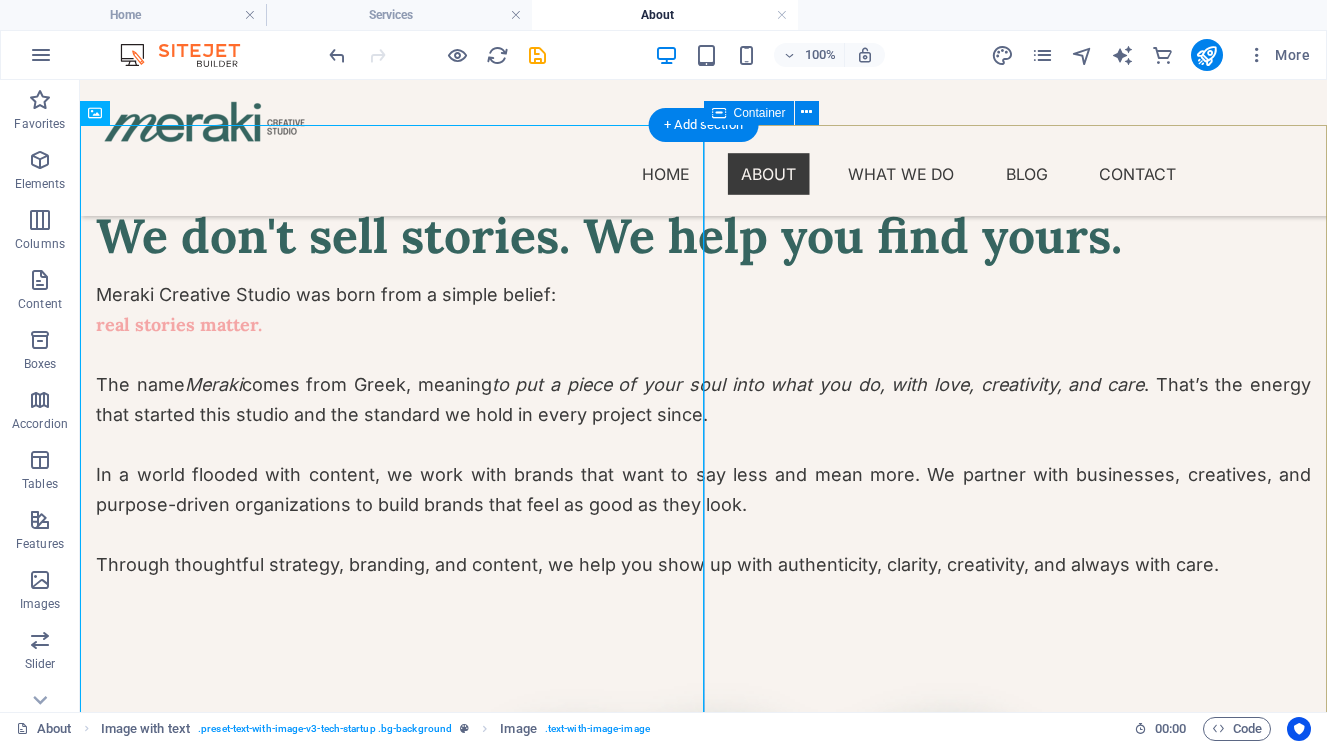 click on "Our mission is to make brands feel  authentic. To strip away the noise and build presence with purpose. We work with clarity, not clutter. With intention, not imitation. Because real stories don’t just get noticed, they get remembered." at bounding box center [703, 2130] 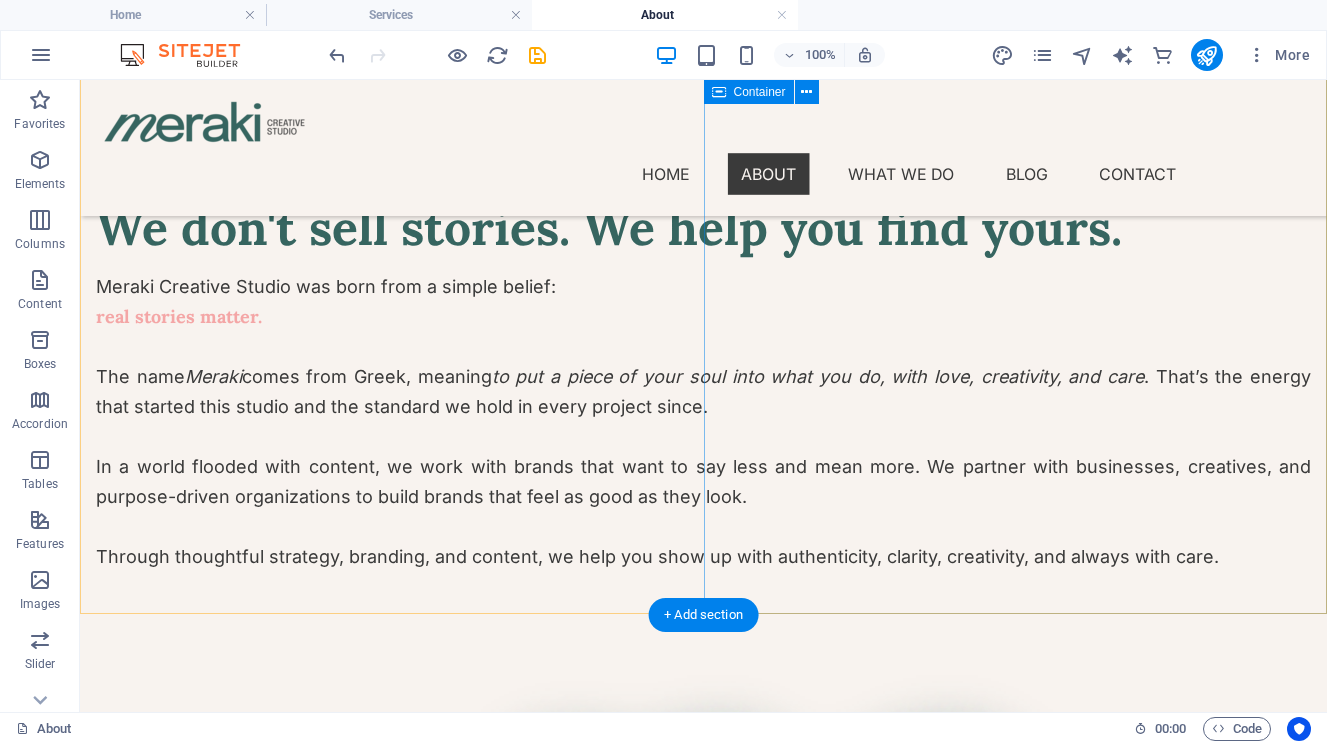 scroll, scrollTop: 812, scrollLeft: 0, axis: vertical 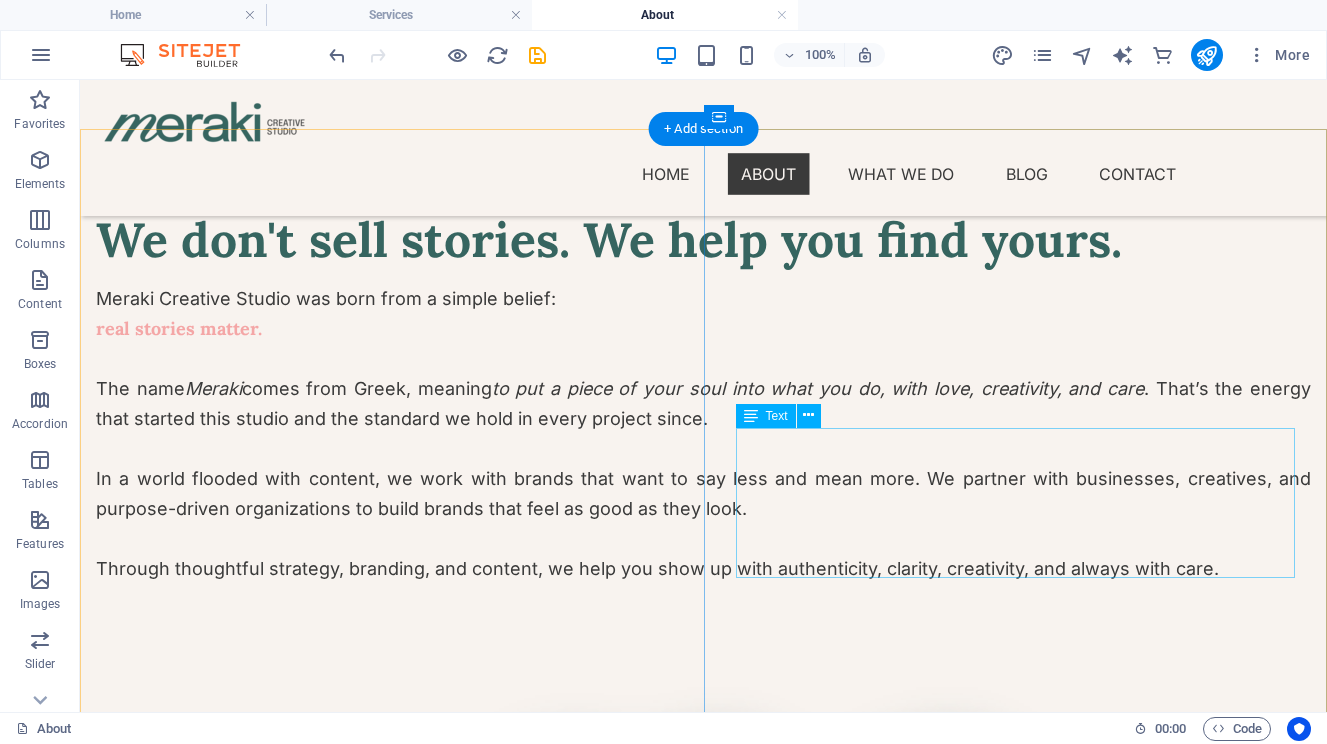 click on "To strip away the noise and build presence with purpose. We work with clarity, not clutter. With intention, not imitation. Because real stories don’t just get noticed, they get remembered." at bounding box center [703, 2170] 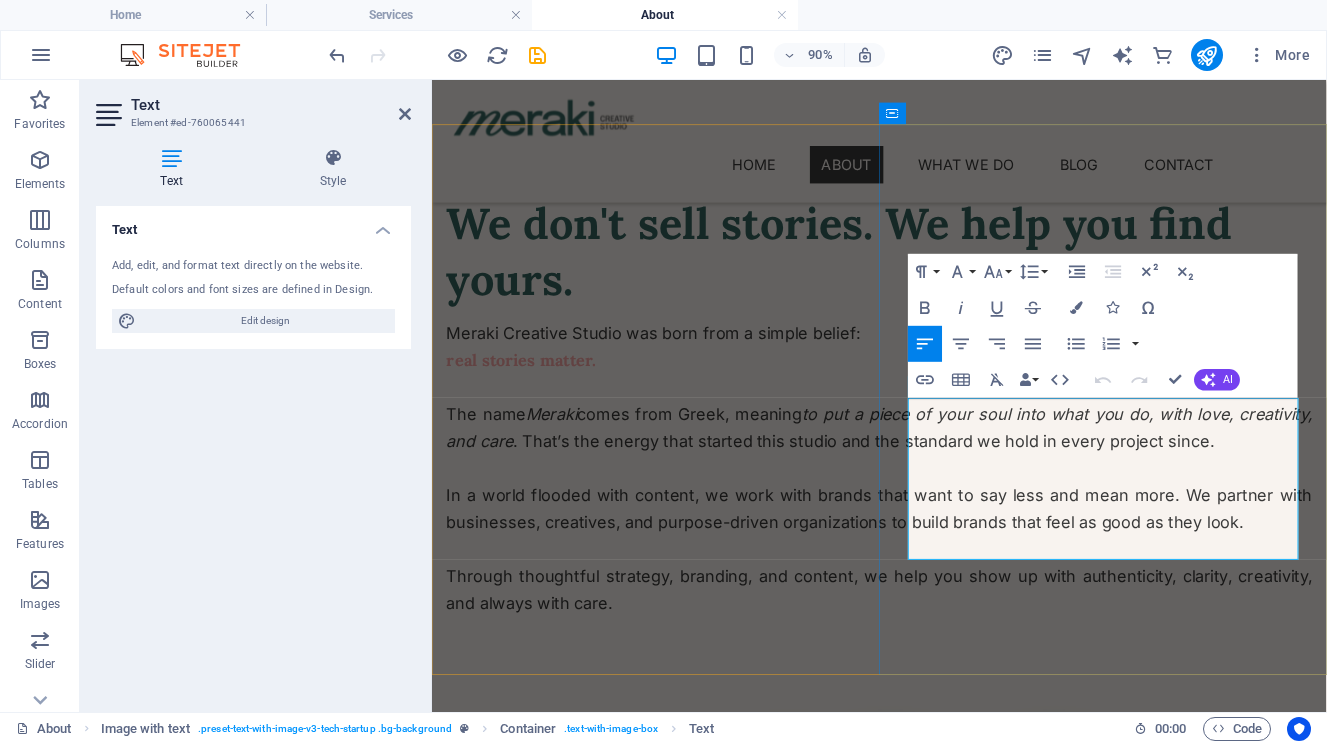 click on "Because real stories don’t just get noticed, they get remembered." at bounding box center [929, 2055] 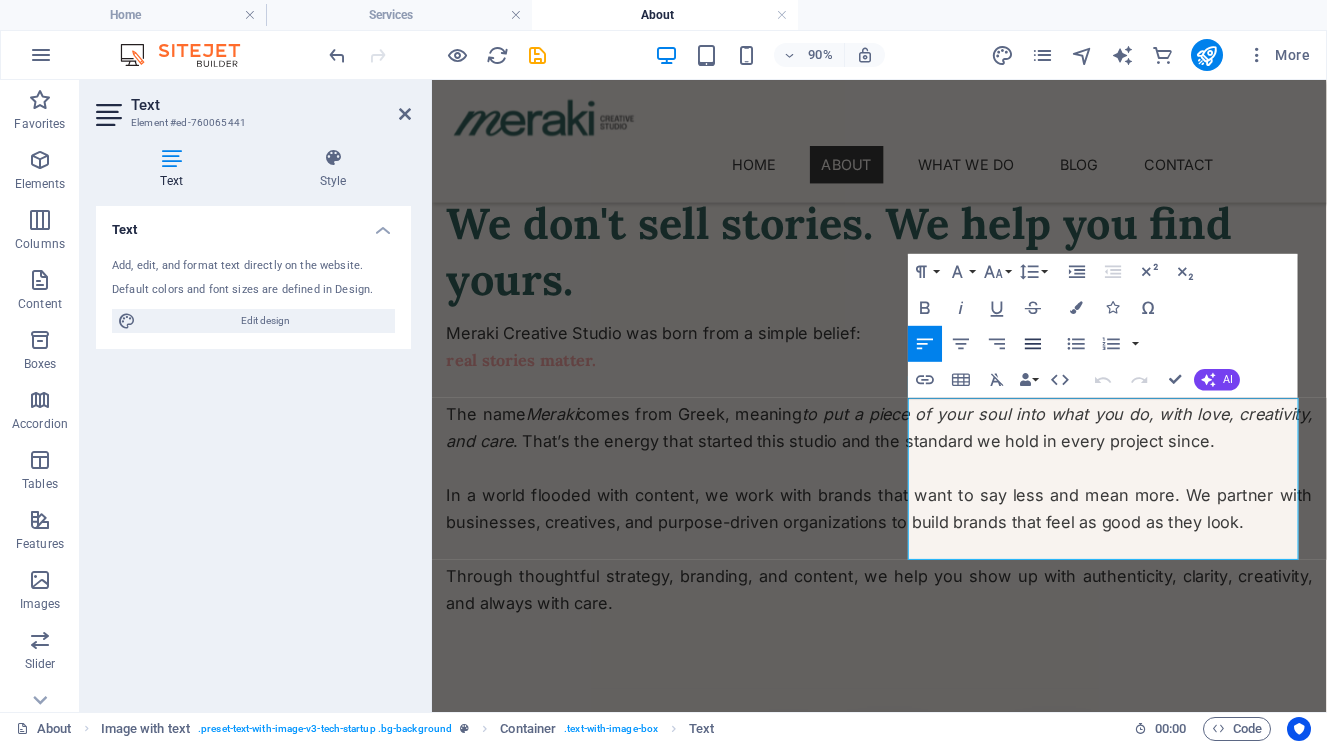 click 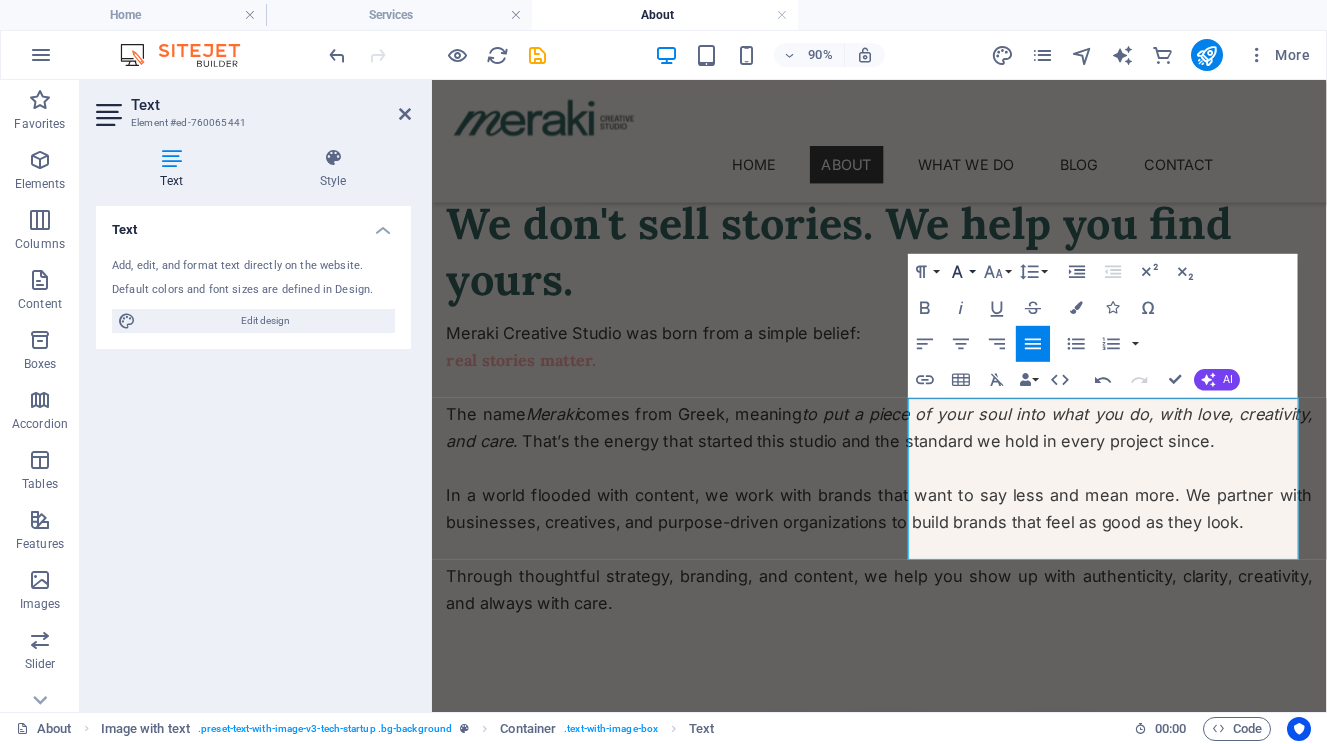 click 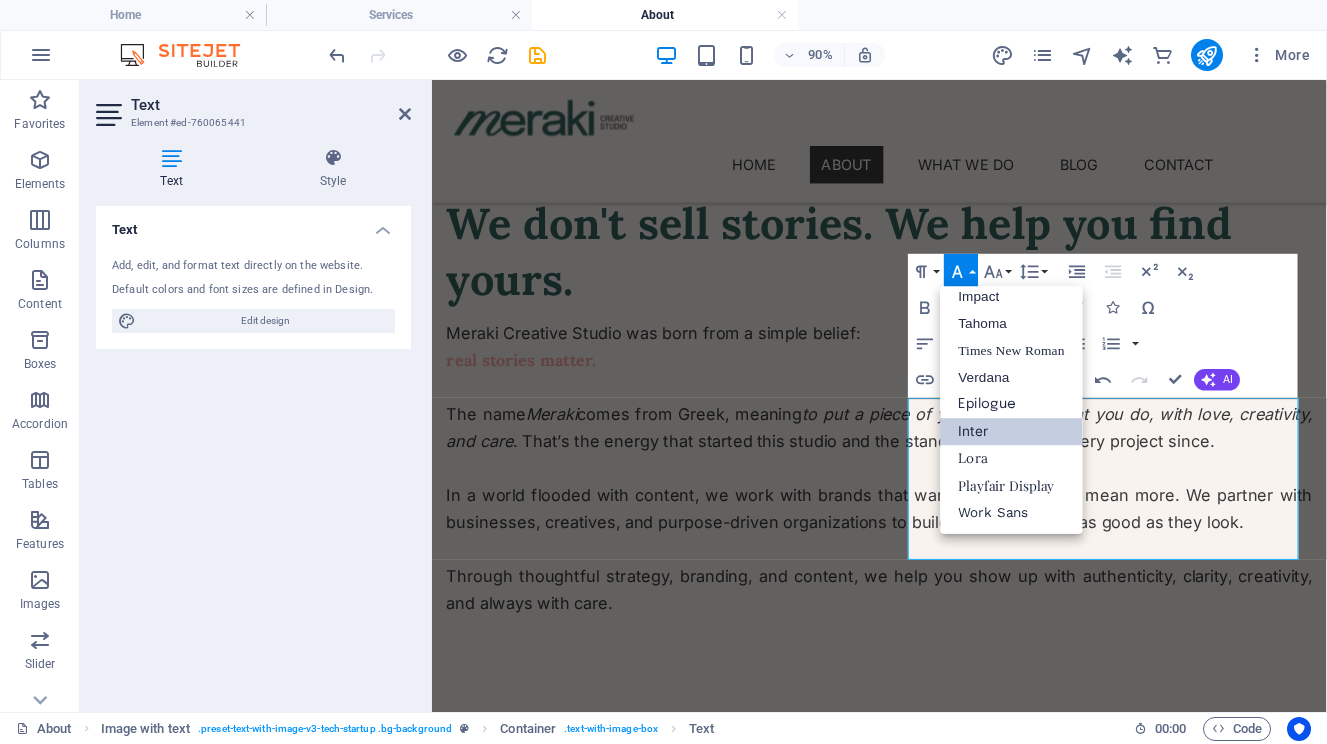 scroll, scrollTop: 71, scrollLeft: 0, axis: vertical 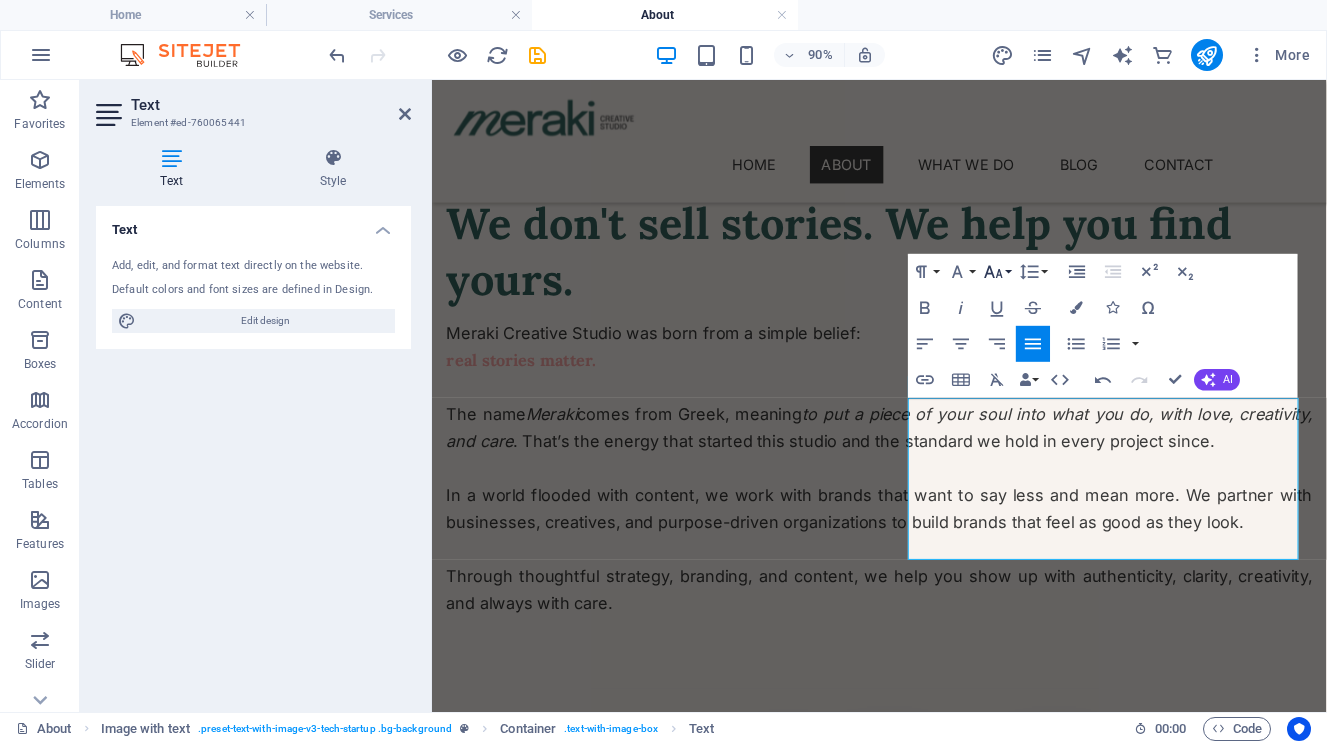 click 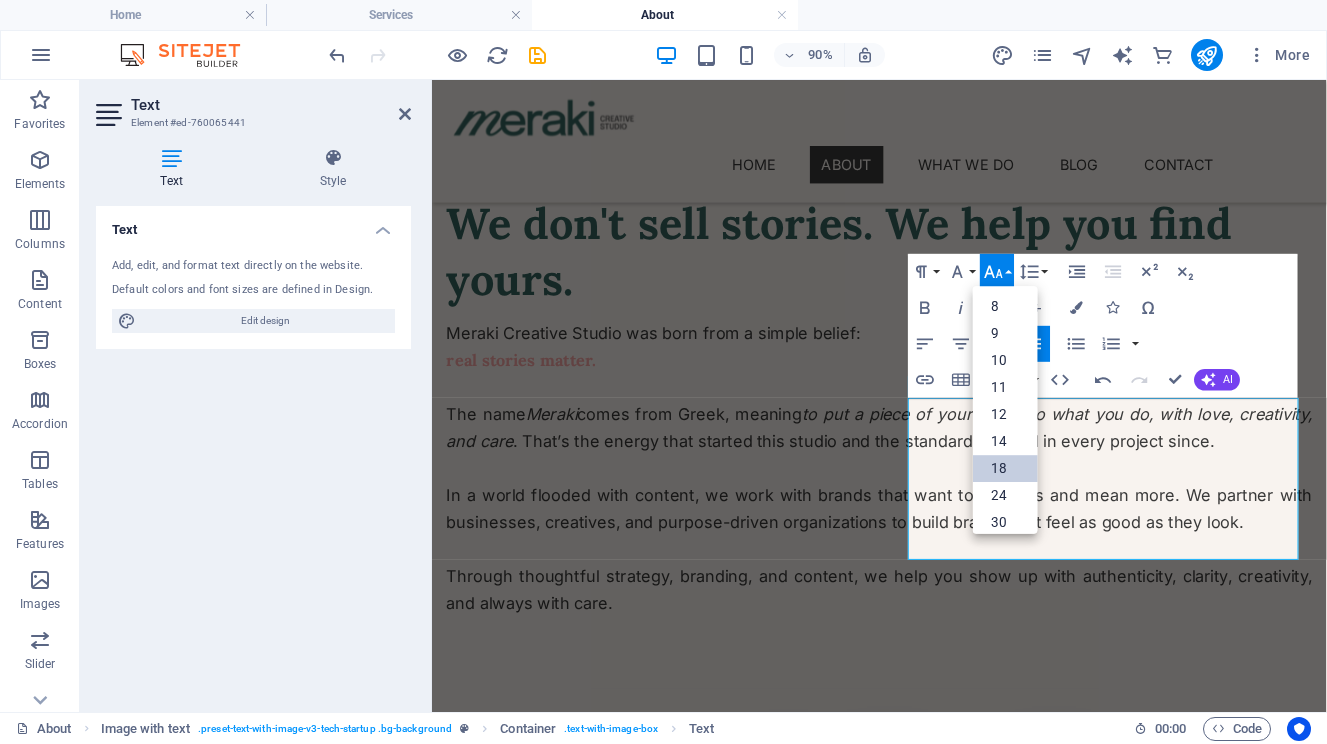 click on "18" at bounding box center [1005, 468] 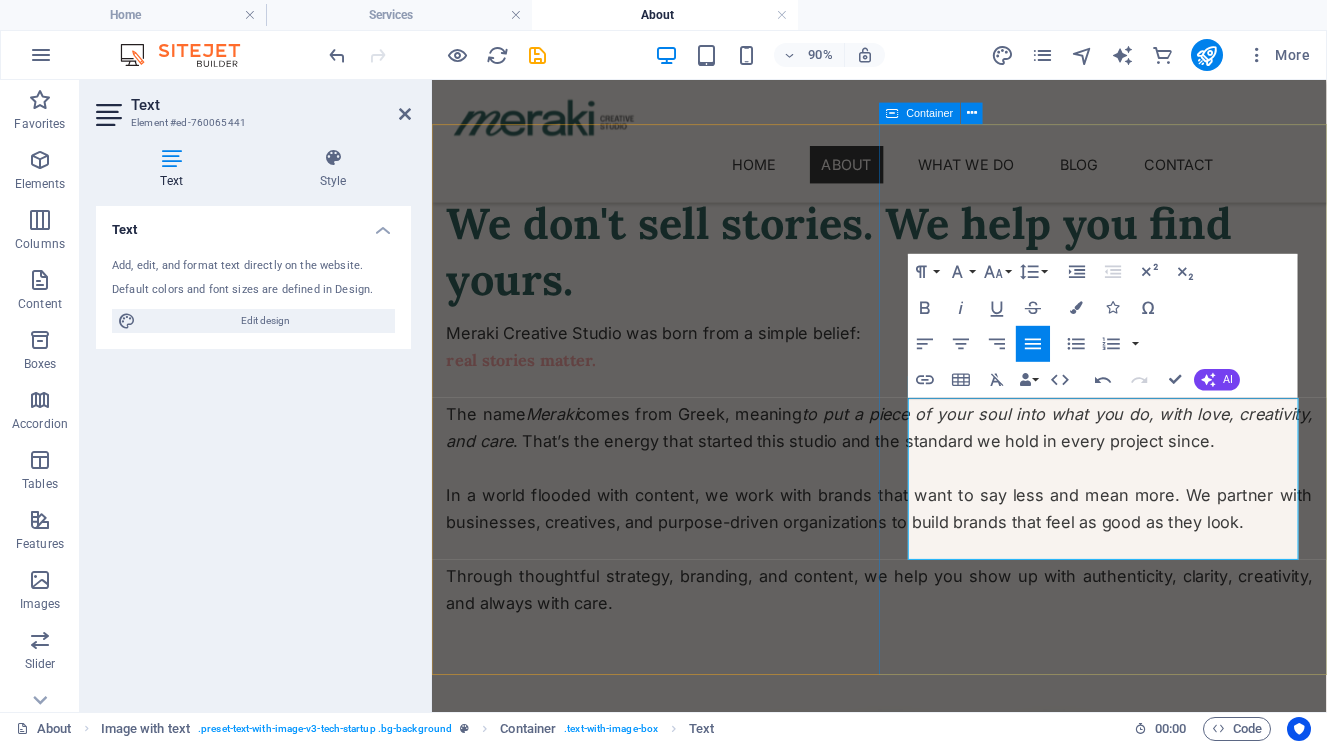 click on "Our mission is to make brands feel  authentic. To strip away the noise and build presence with purpose. We work with clarity, not clutter. With intention, not imitation. Because real stories don’t just get noticed, they get remembered." at bounding box center (929, 1974) 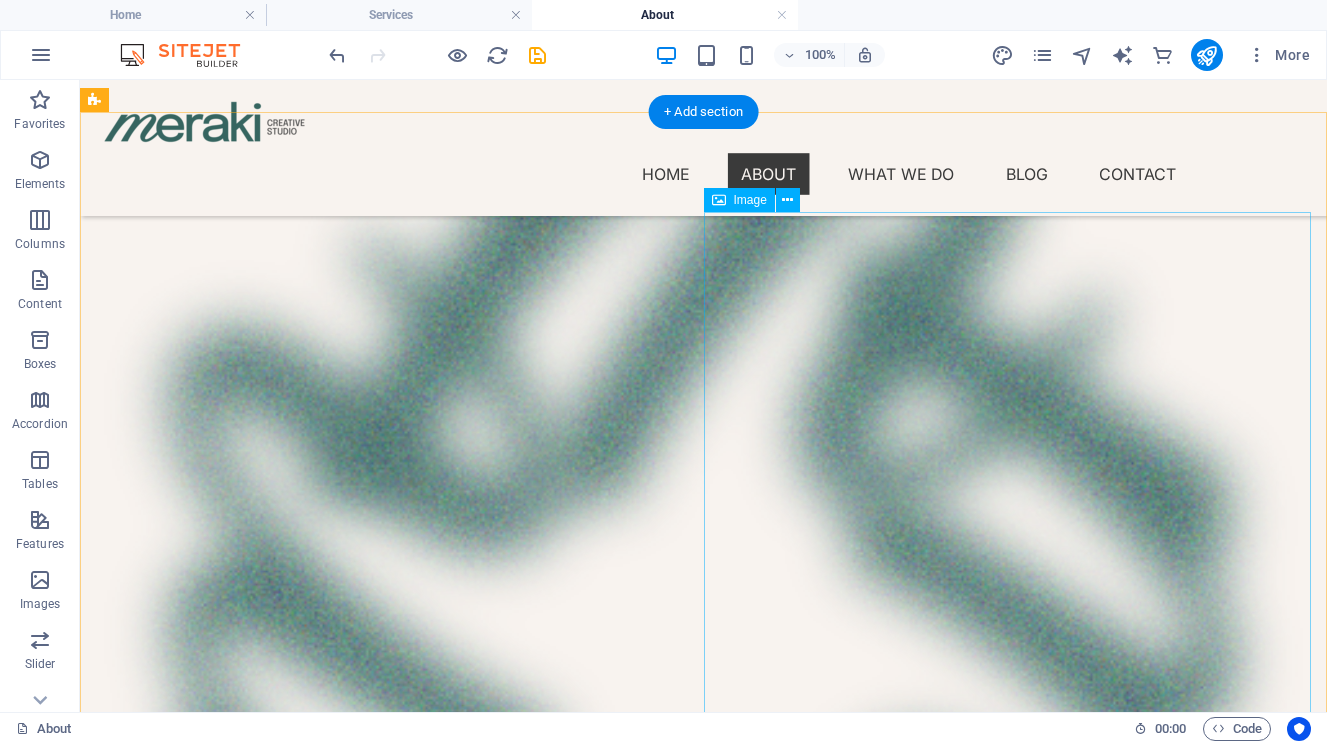 scroll, scrollTop: 1452, scrollLeft: 0, axis: vertical 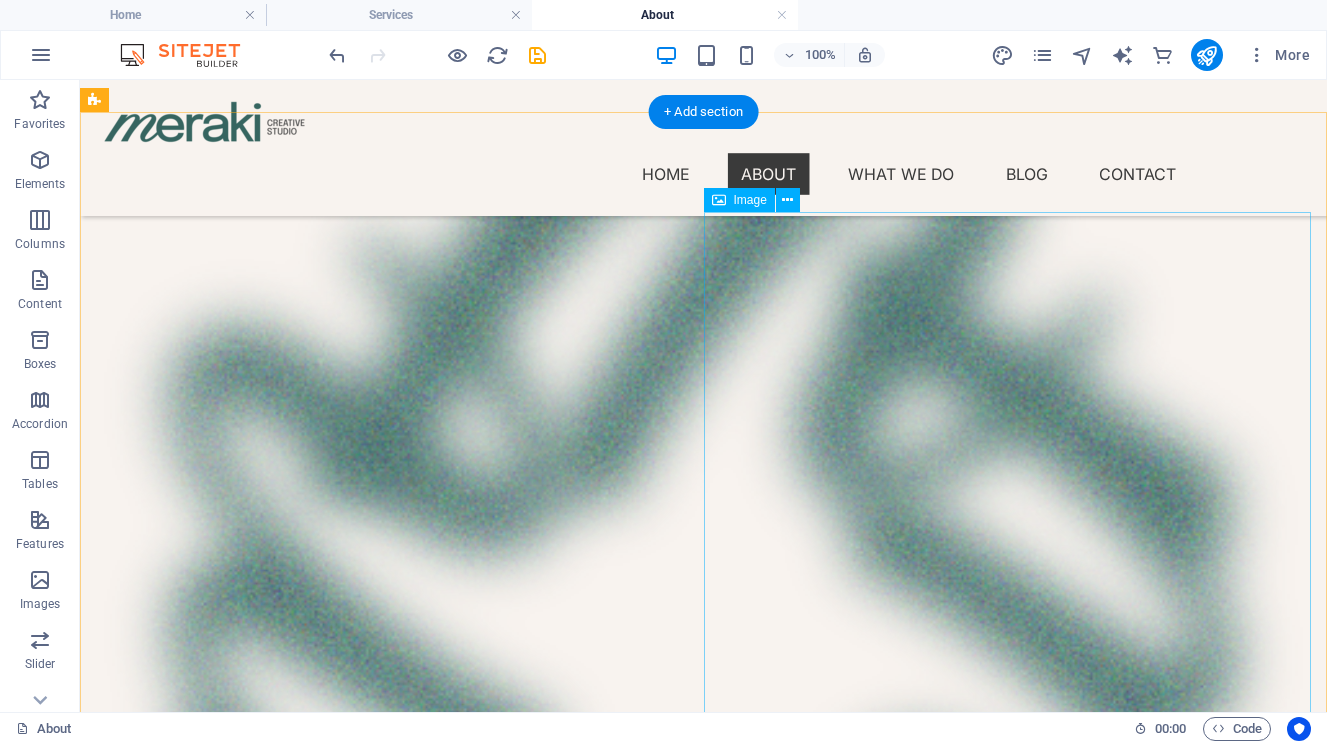 click at bounding box center [703, 3674] 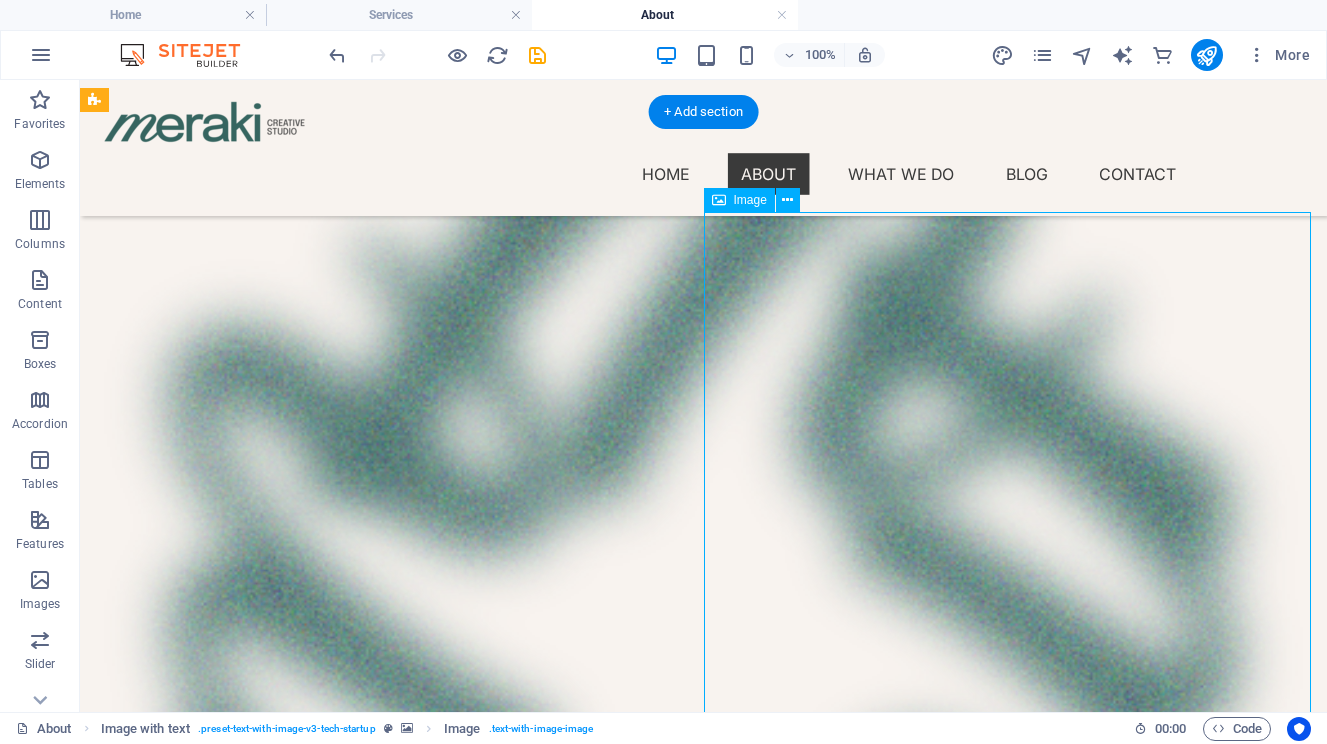 click at bounding box center [703, 3674] 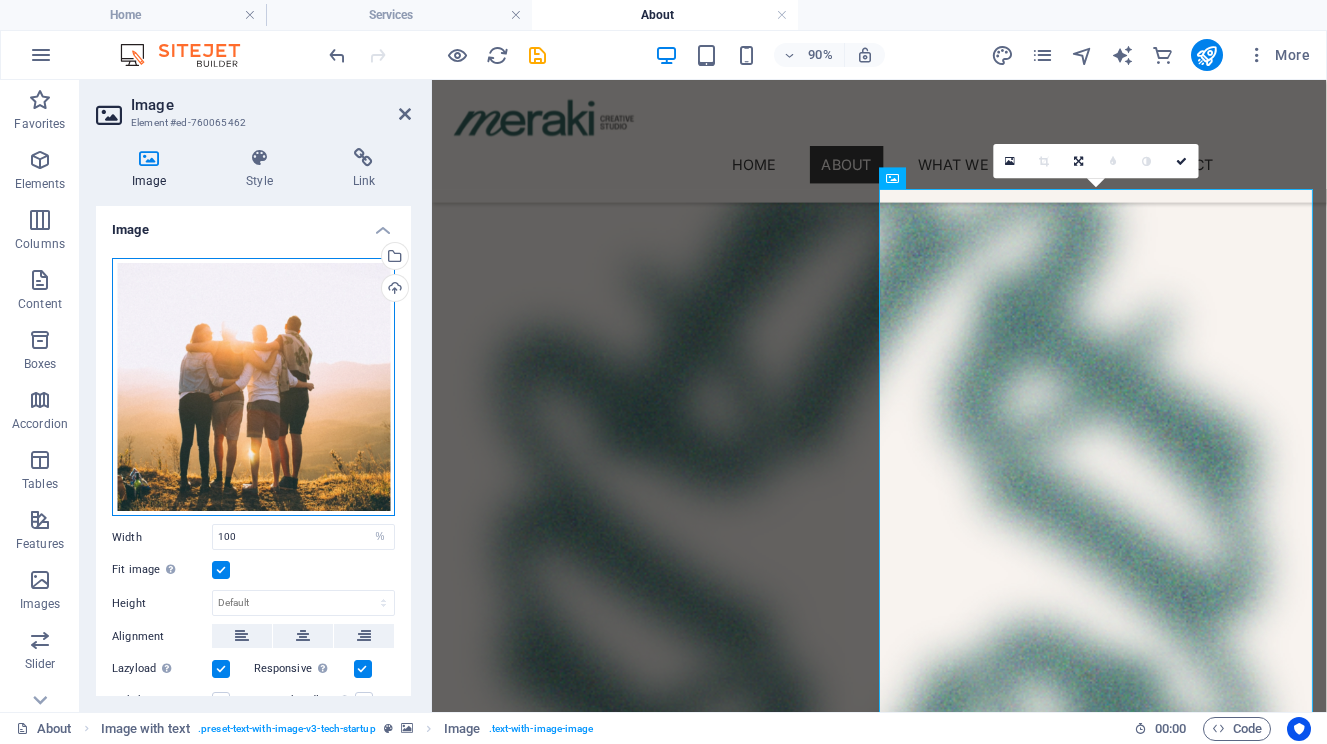 click on "Drag files here, click to choose files or select files from Files or our free stock photos & videos" at bounding box center (253, 387) 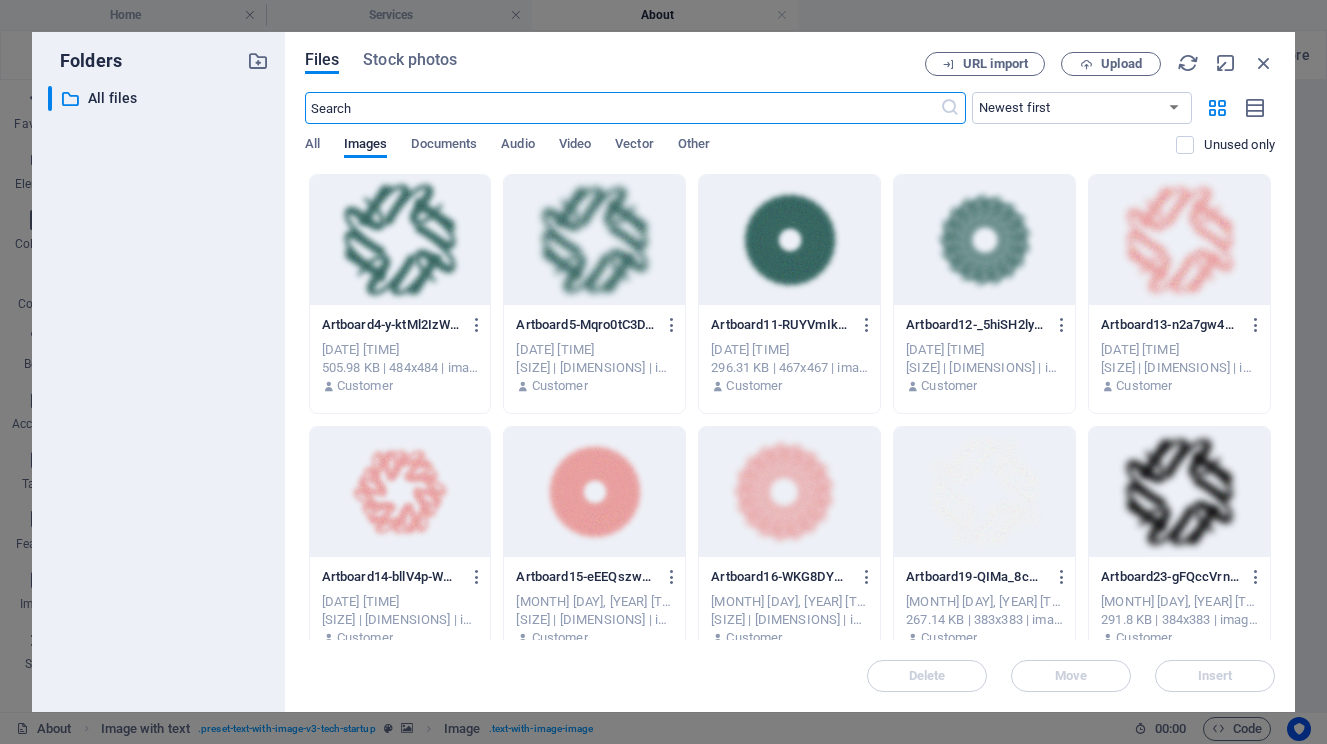 scroll, scrollTop: 1296, scrollLeft: 0, axis: vertical 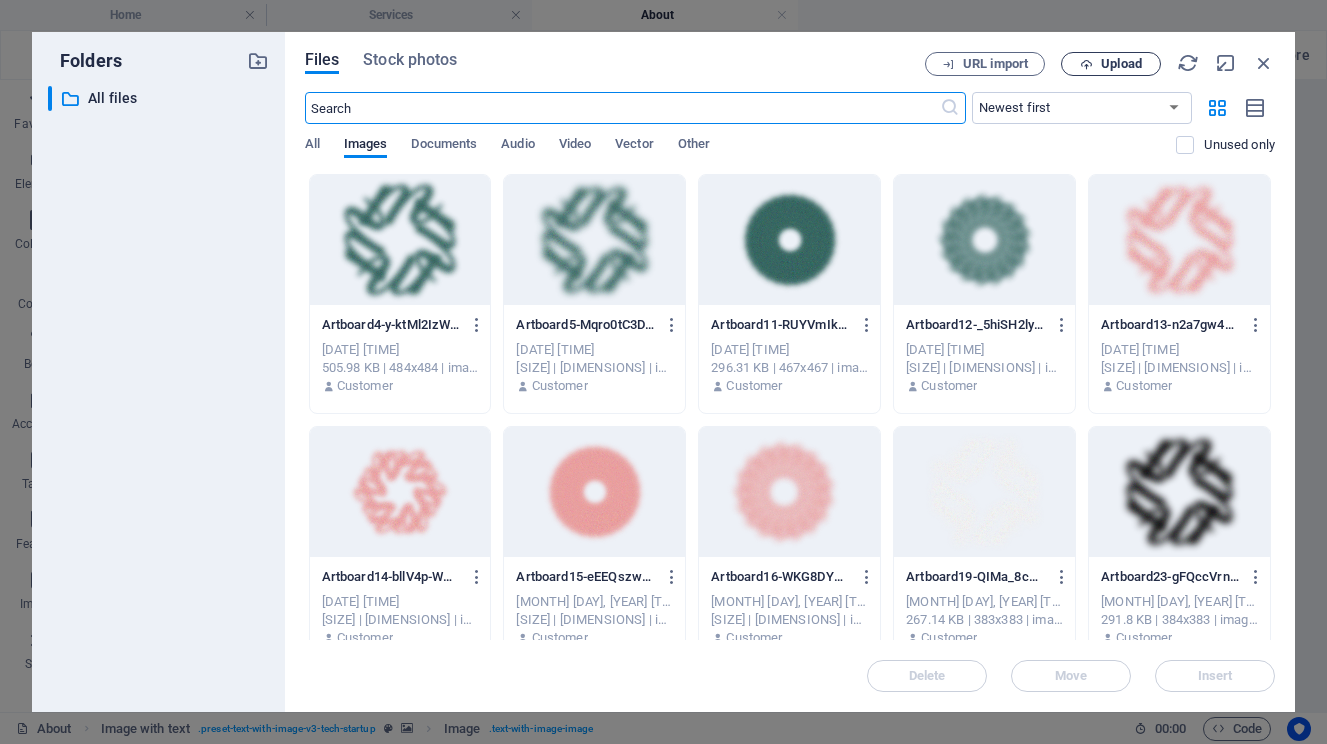 click on "Upload" at bounding box center [1121, 64] 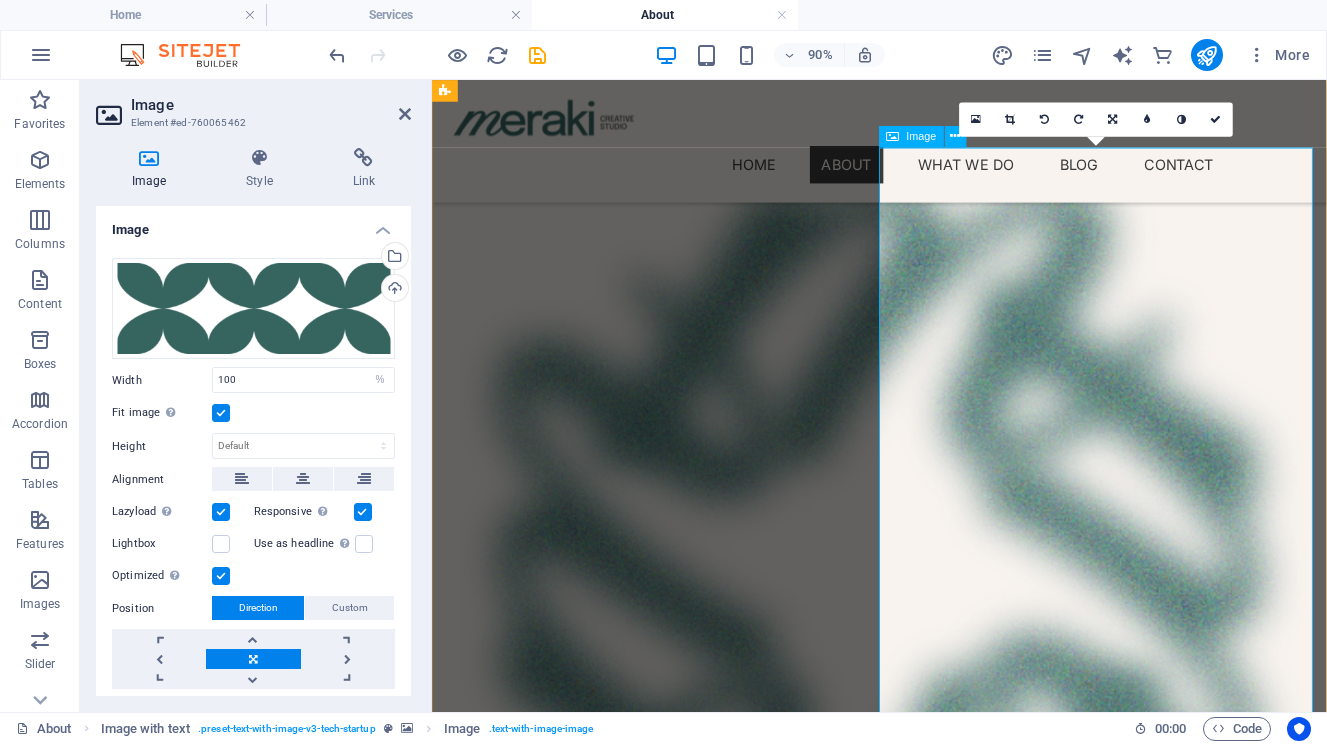 scroll, scrollTop: 1419, scrollLeft: 0, axis: vertical 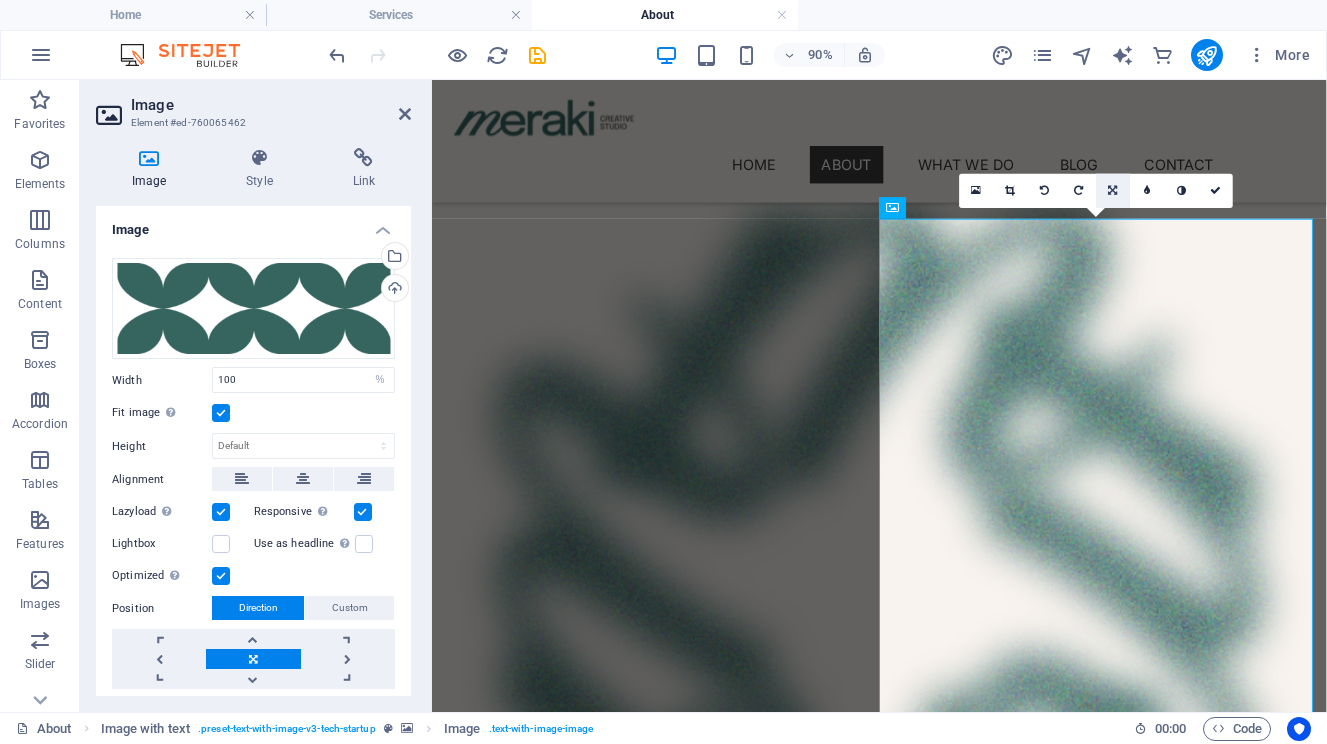 click at bounding box center (1113, 190) 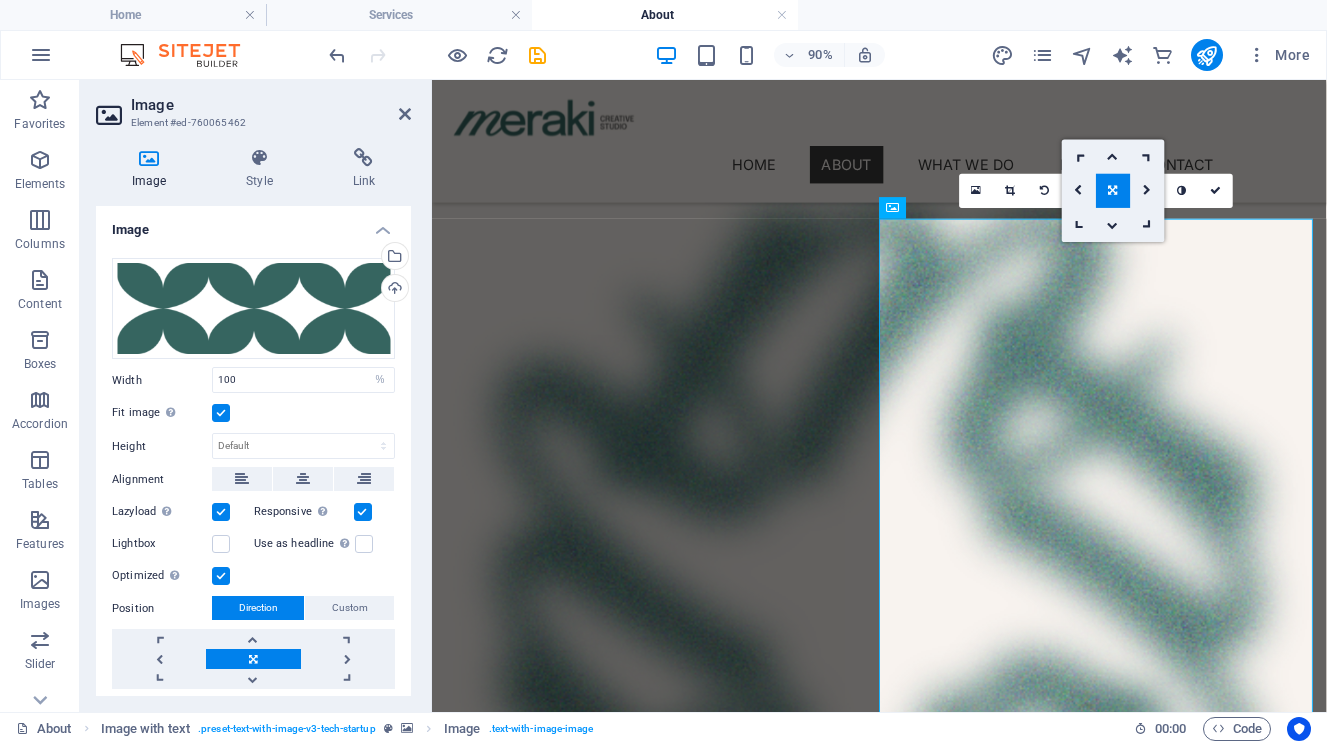 click at bounding box center (1113, 190) 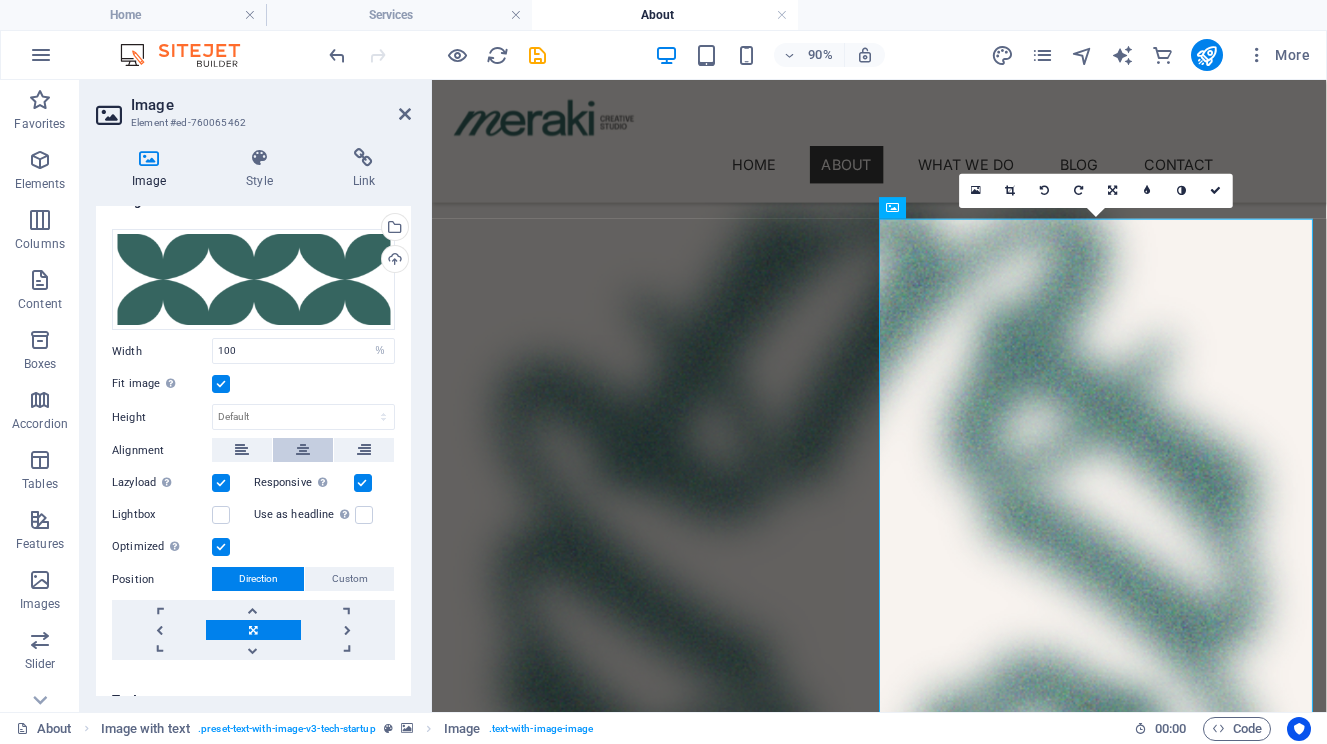 scroll, scrollTop: 0, scrollLeft: 0, axis: both 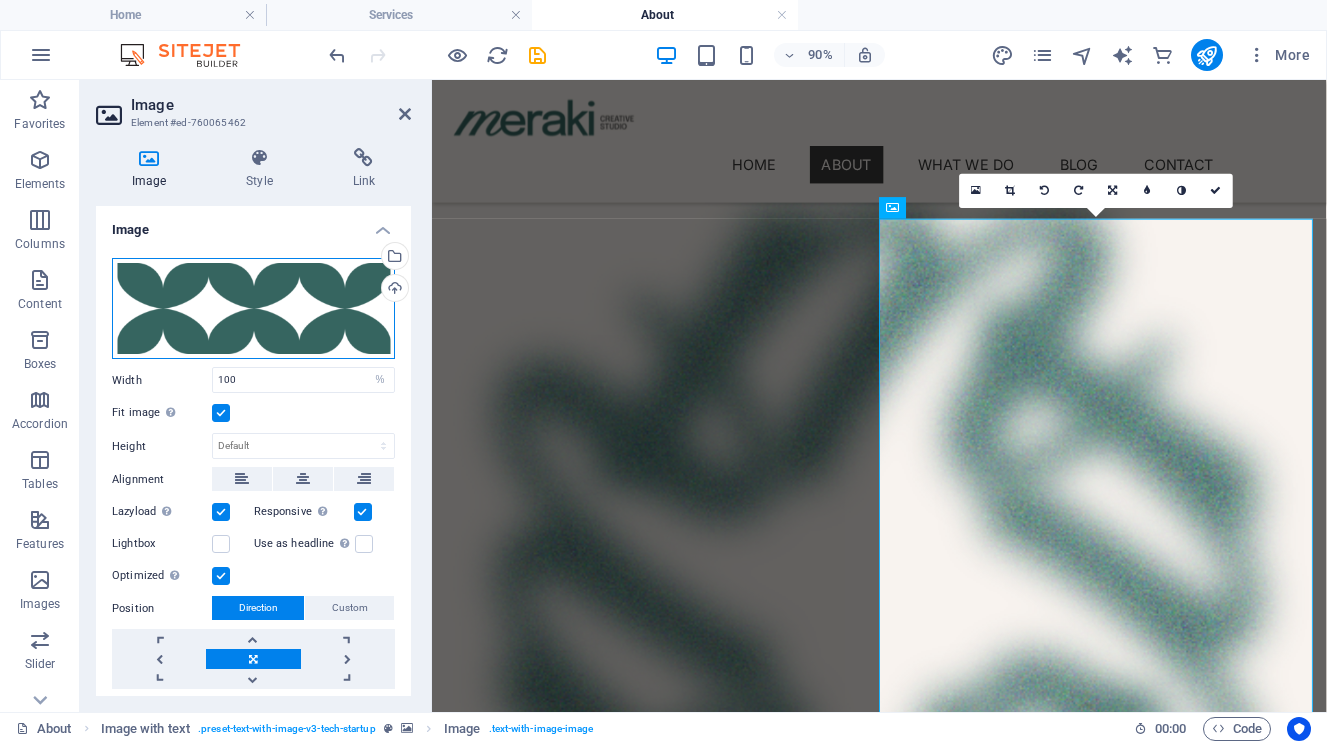 click on "Drag files here, click to choose files or select files from Files or our free stock photos & videos" at bounding box center [253, 308] 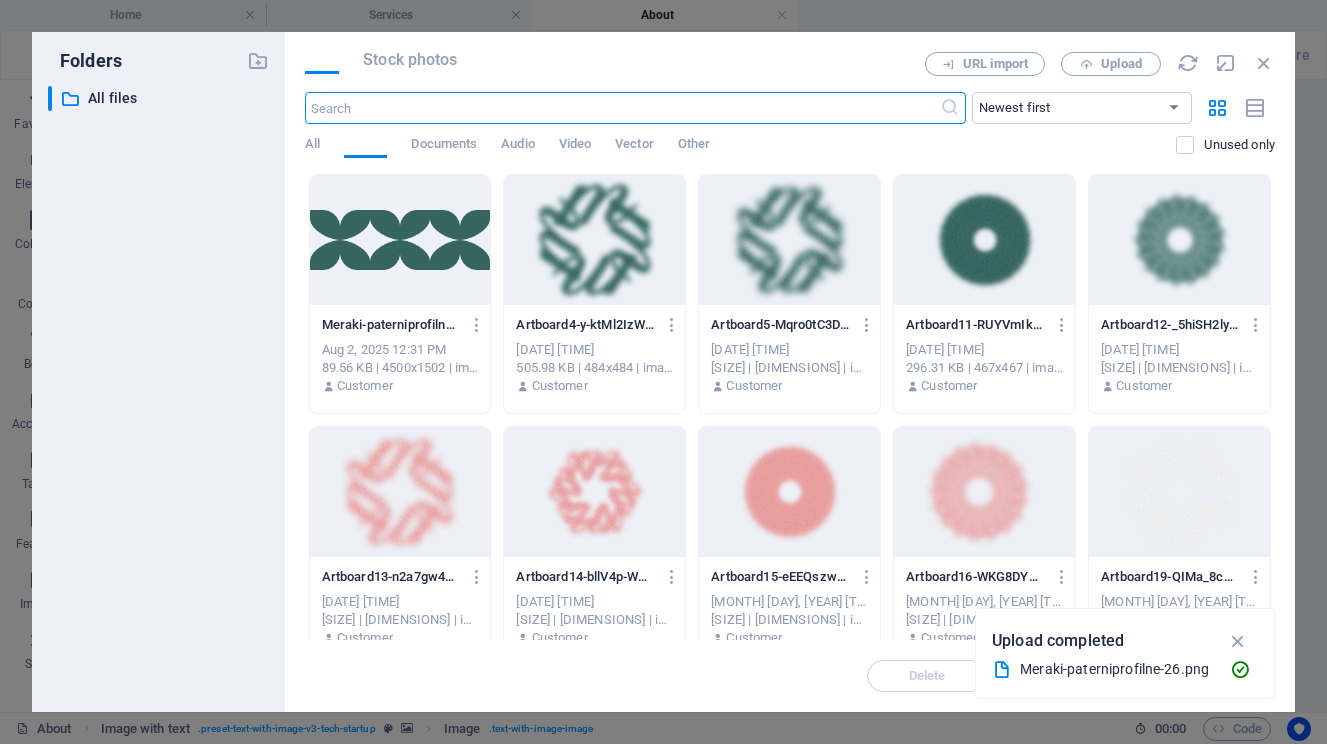 scroll, scrollTop: 1296, scrollLeft: 0, axis: vertical 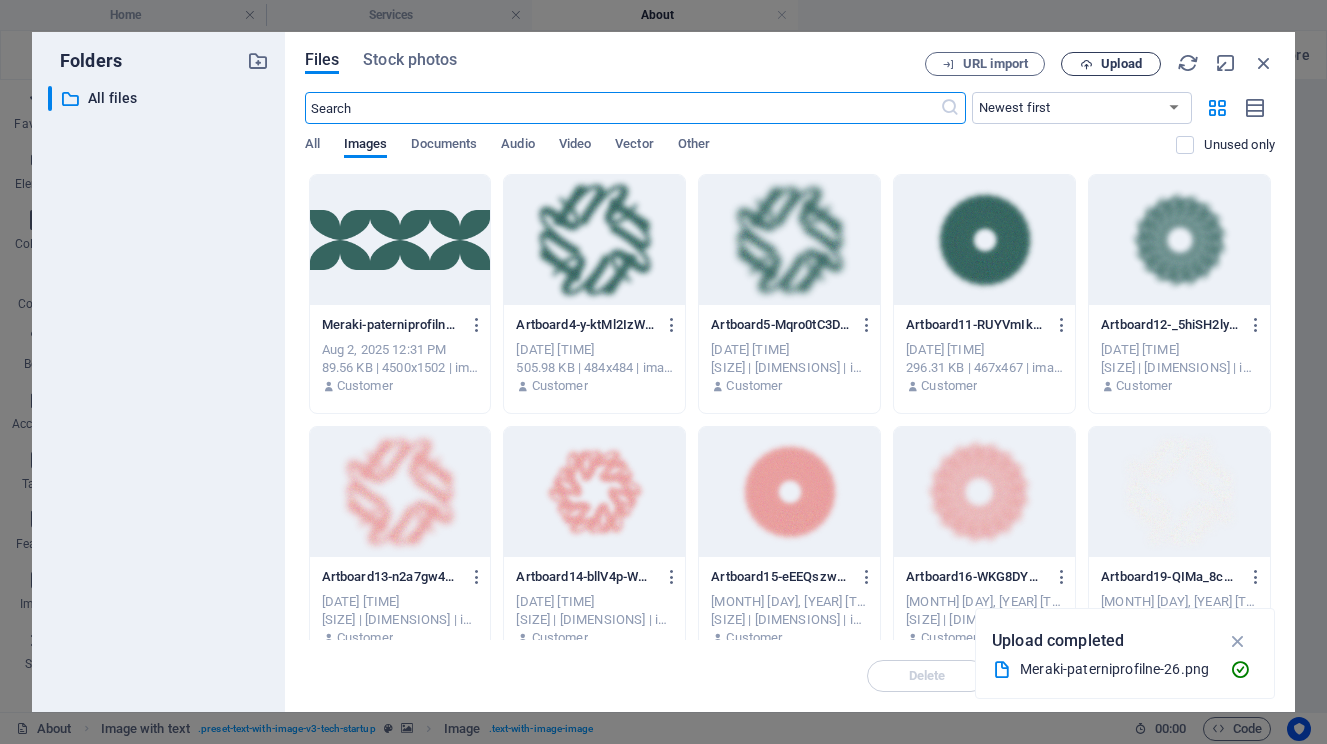 click on "Upload" at bounding box center [1121, 64] 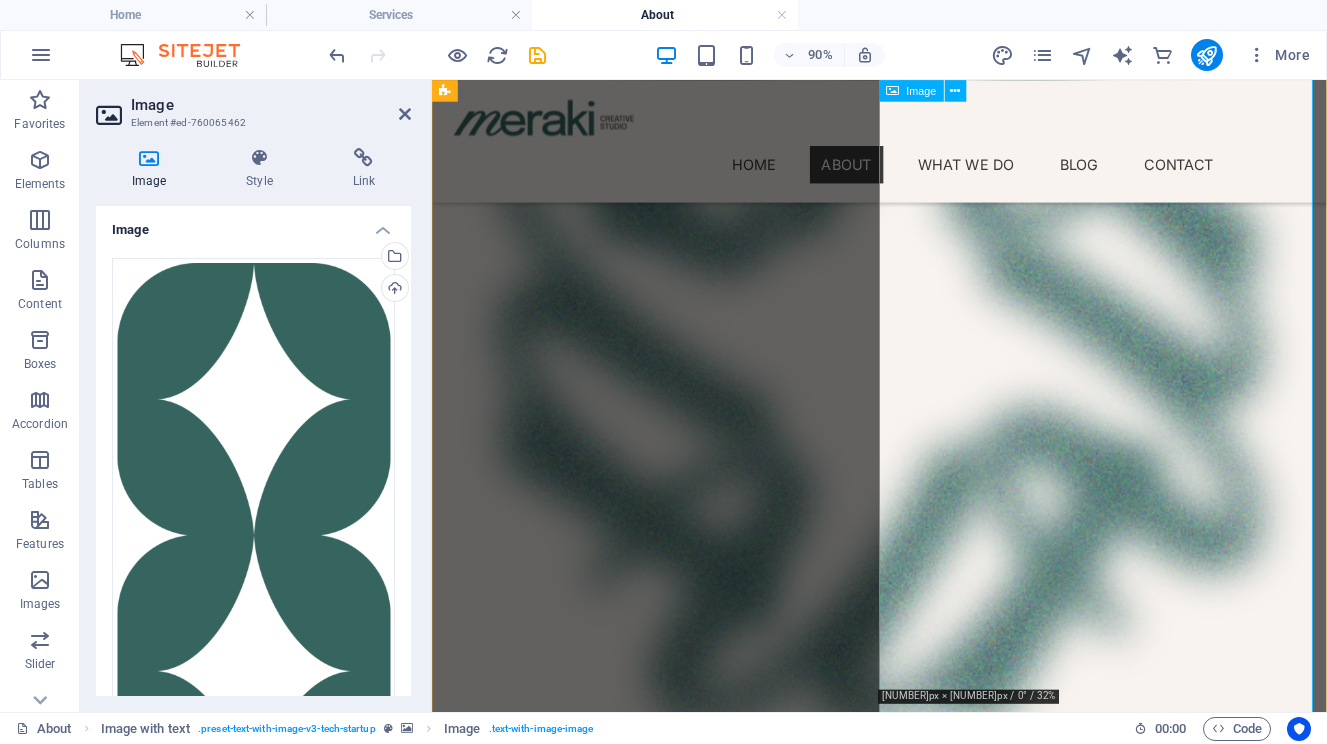 scroll, scrollTop: 1687, scrollLeft: 0, axis: vertical 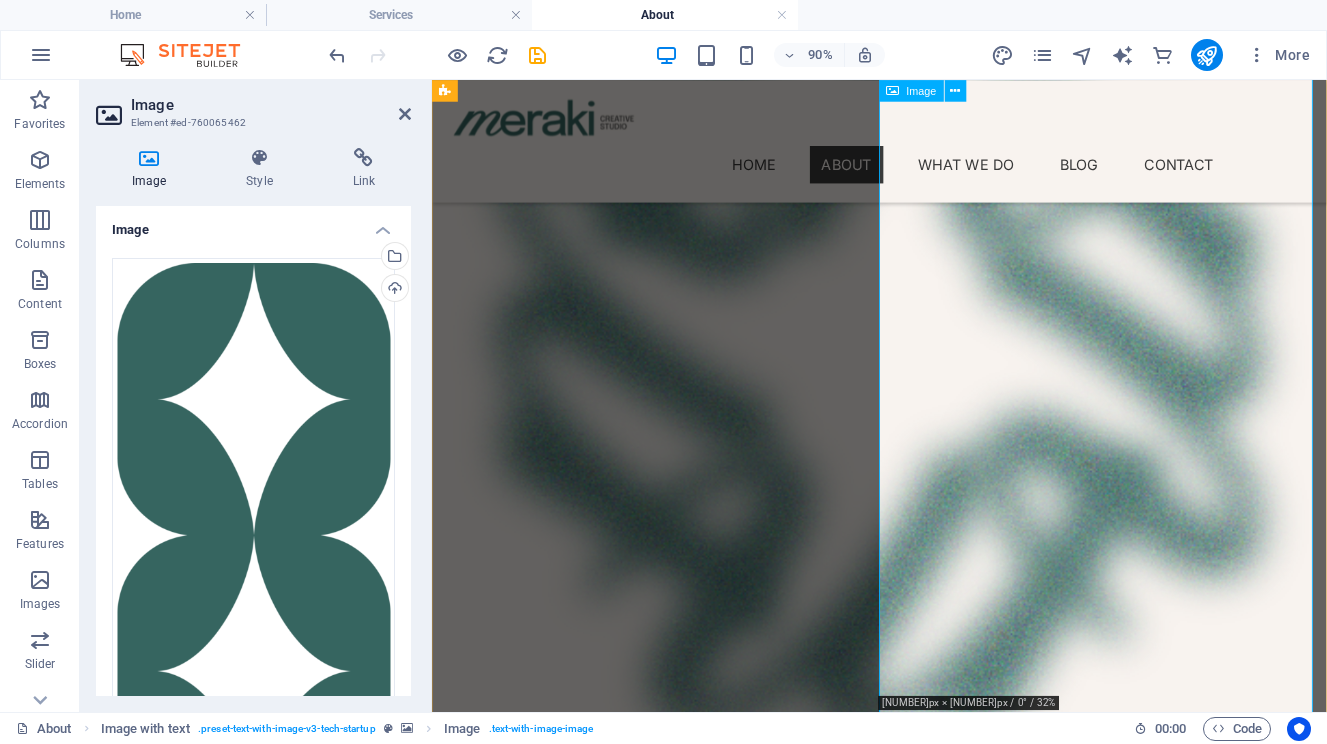 click at bounding box center (929, 4576) 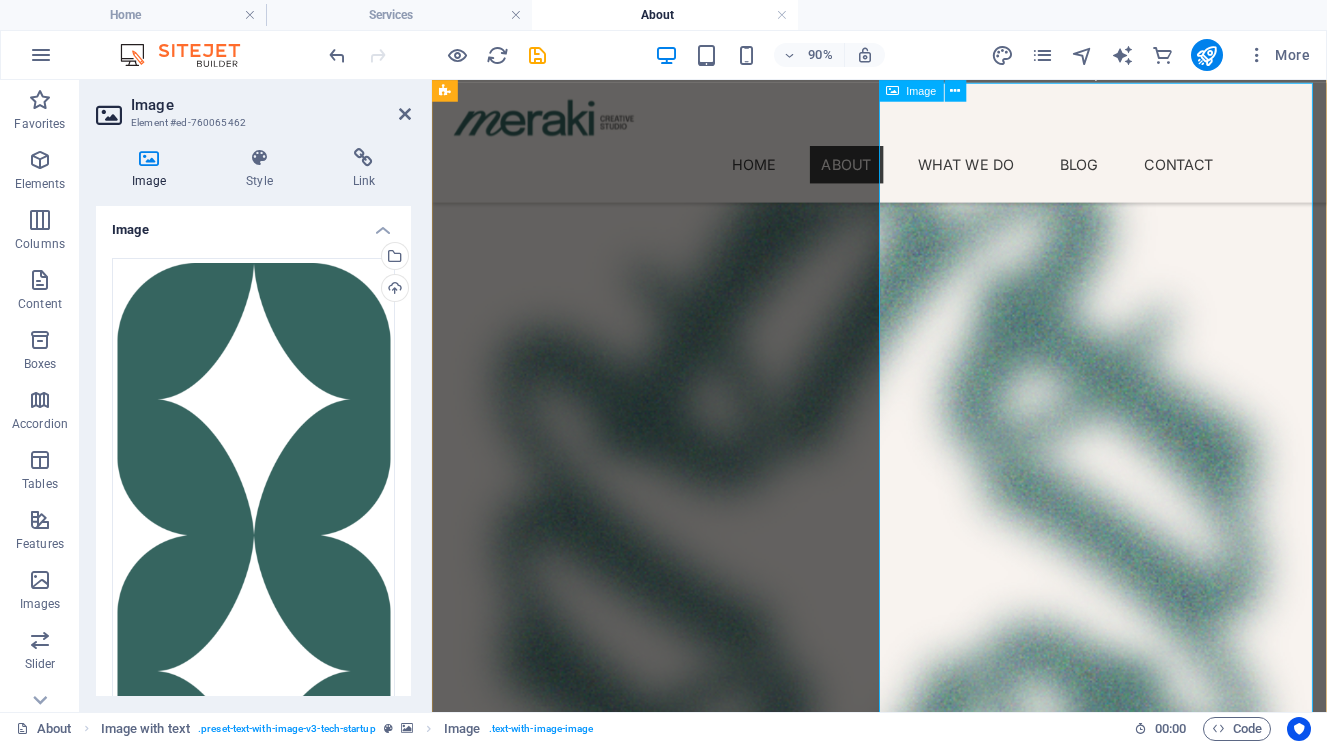 scroll, scrollTop: 1392, scrollLeft: 0, axis: vertical 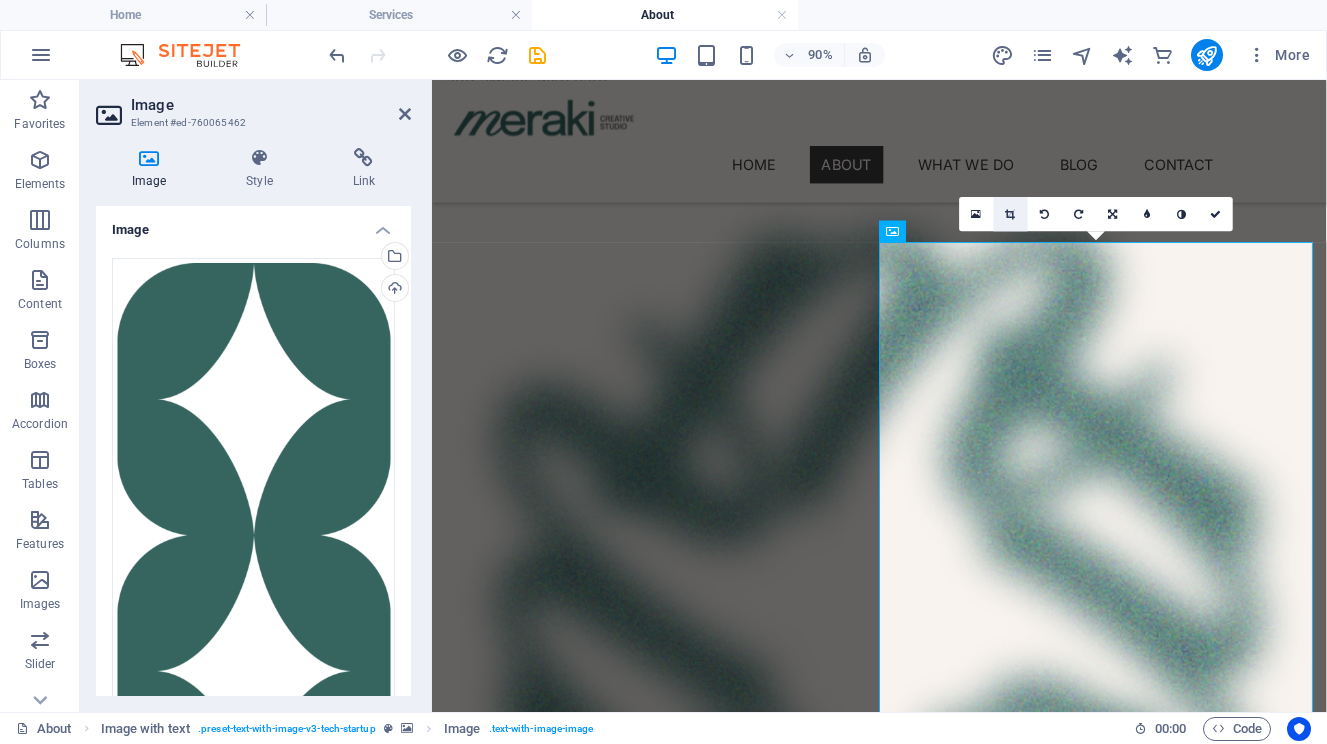 click at bounding box center (1010, 214) 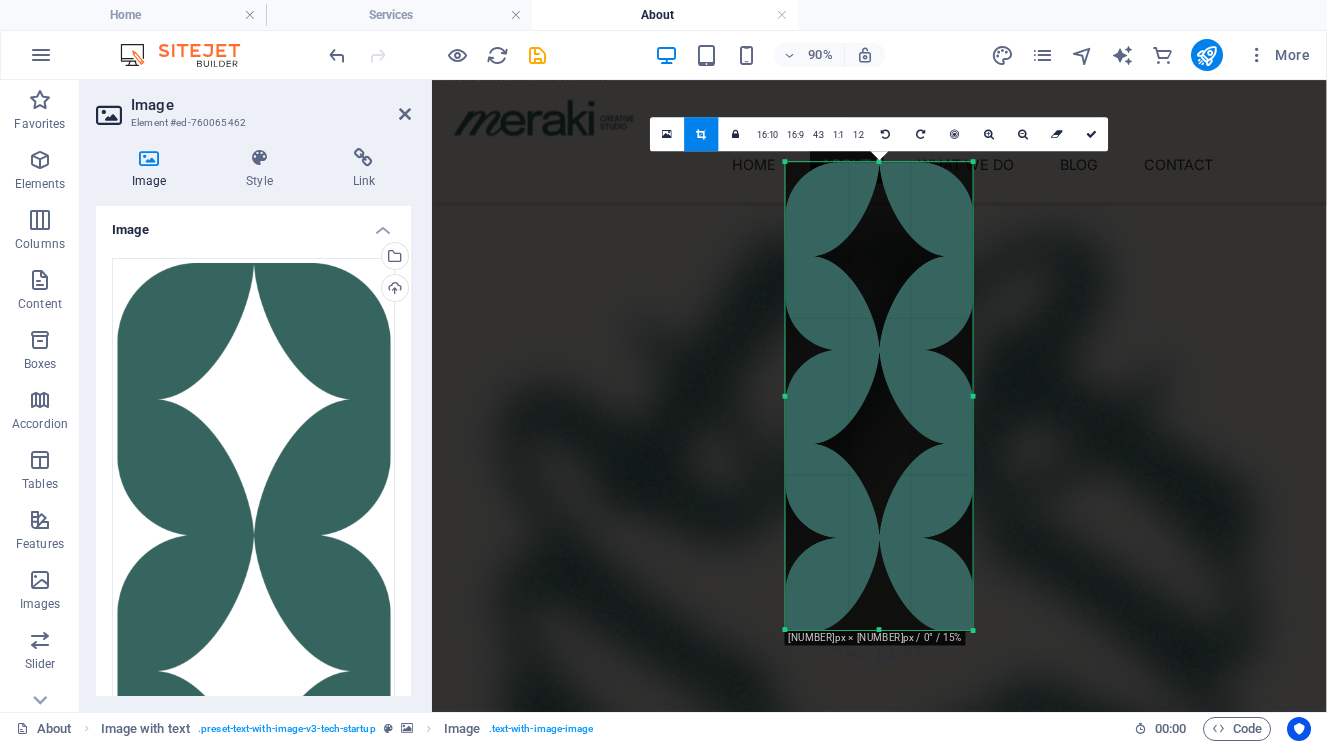 drag, startPoint x: 981, startPoint y: 647, endPoint x: 965, endPoint y: 604, distance: 45.88028 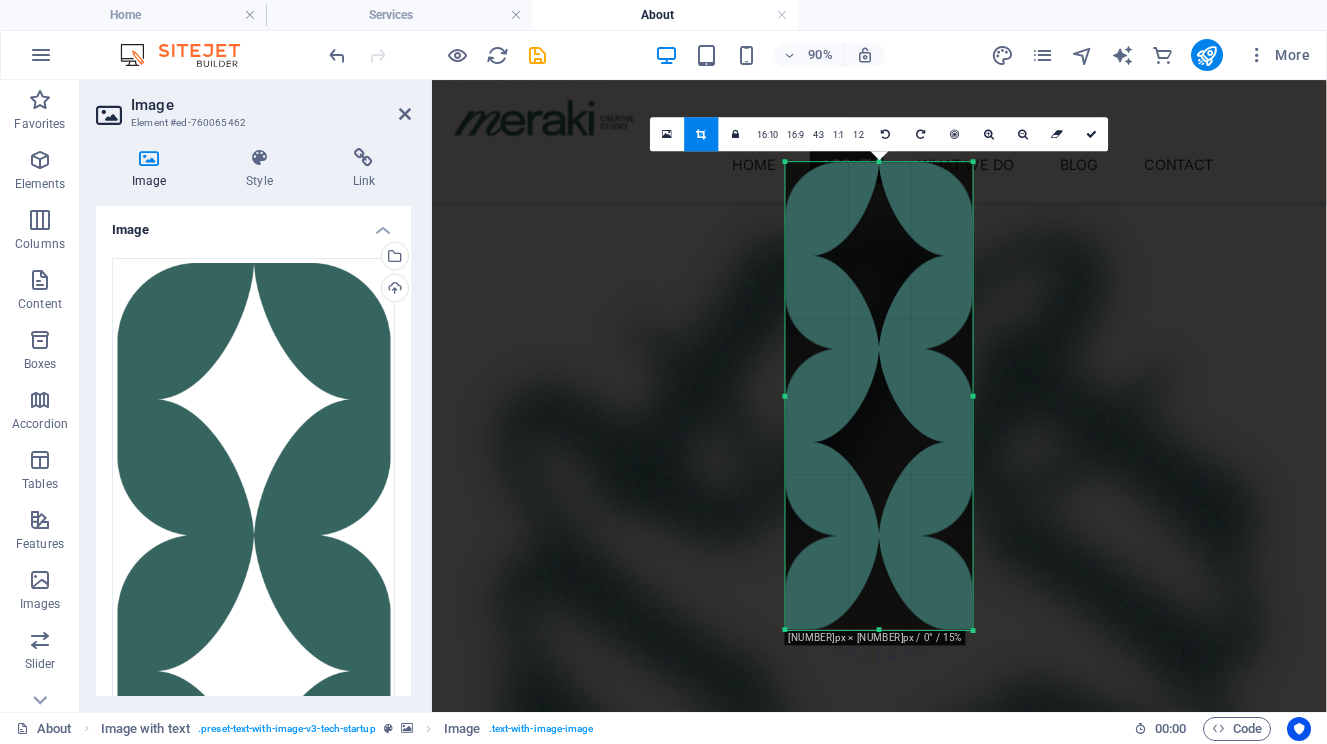 click at bounding box center [879, 788] 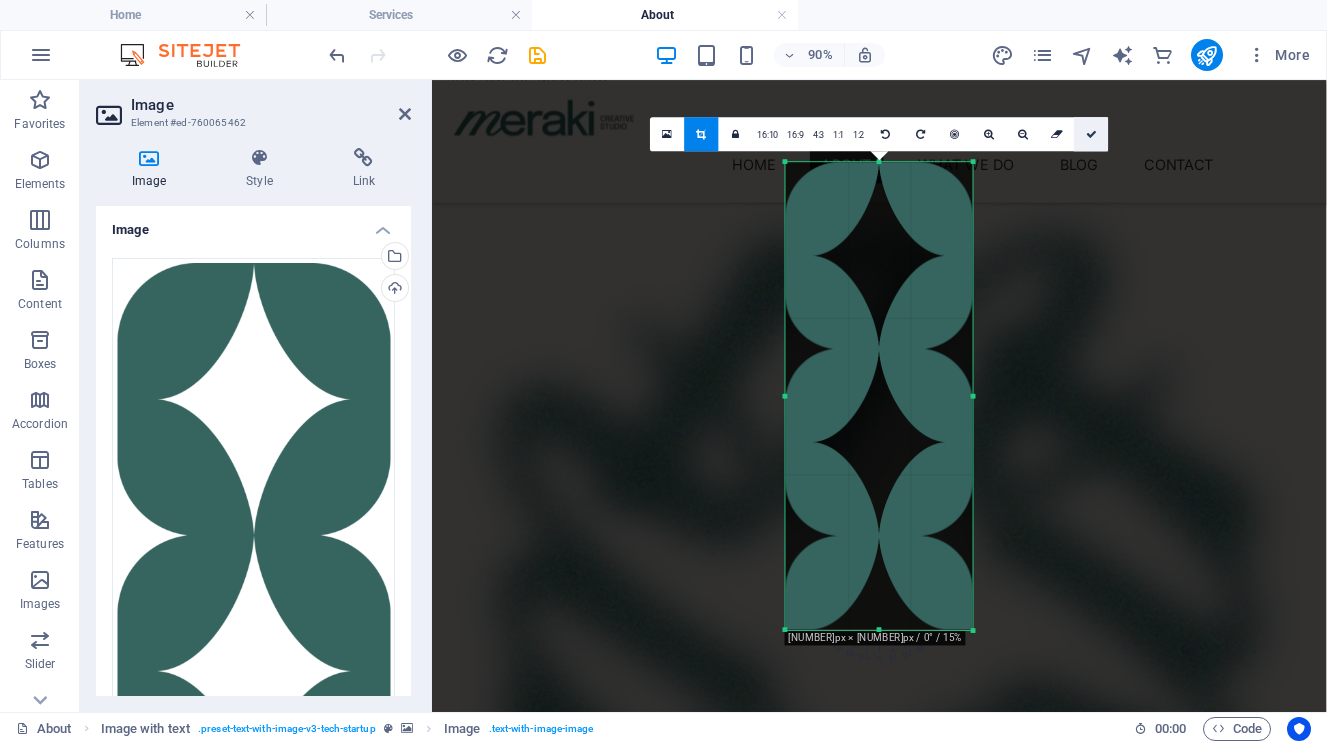click at bounding box center (1091, 134) 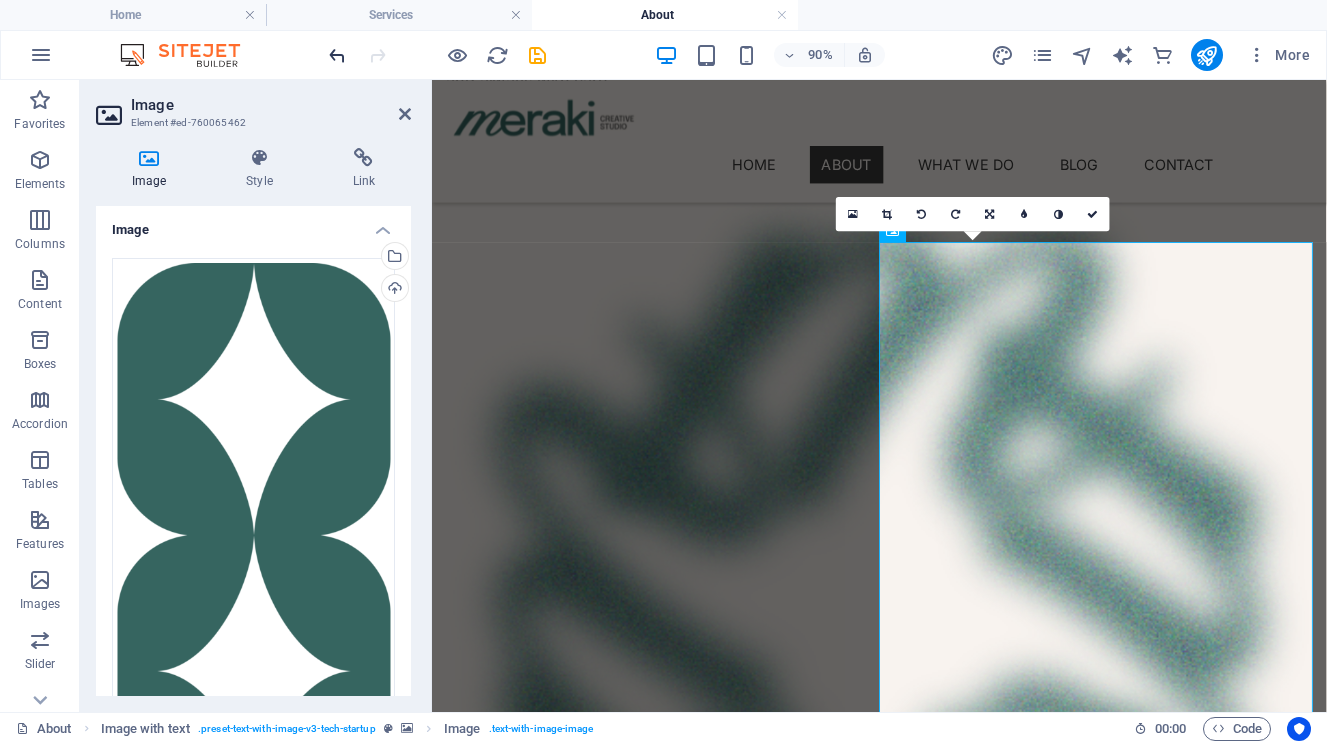 click at bounding box center [337, 55] 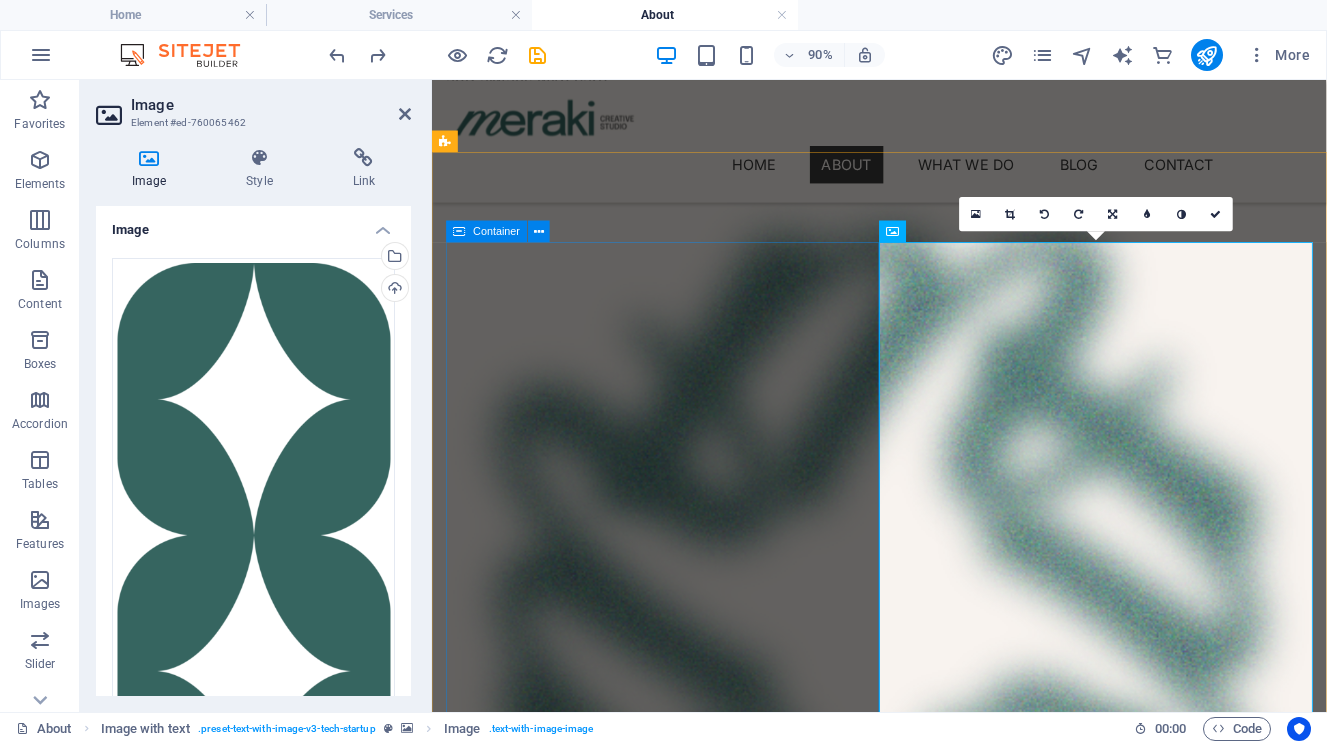 click on "Our vision is to become a creative studio known for  leading with heart and thinking with strategy. We want to shift the way brands speak: toward honesty, emotion, and long-term connection. At Meraki, content is not just marketing. It’s a catalyst for change, a tool for connection, and a way to move people, not just reach them." at bounding box center [929, 3395] 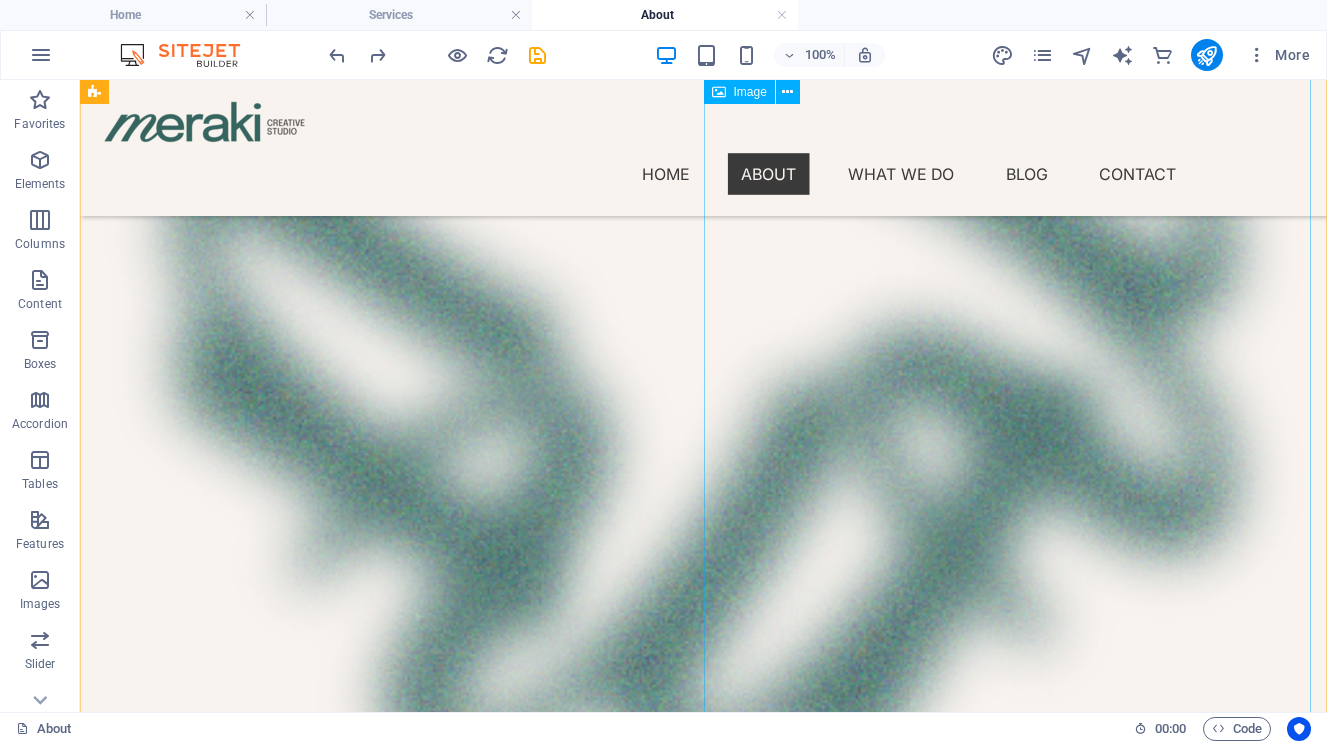 scroll, scrollTop: 1863, scrollLeft: 0, axis: vertical 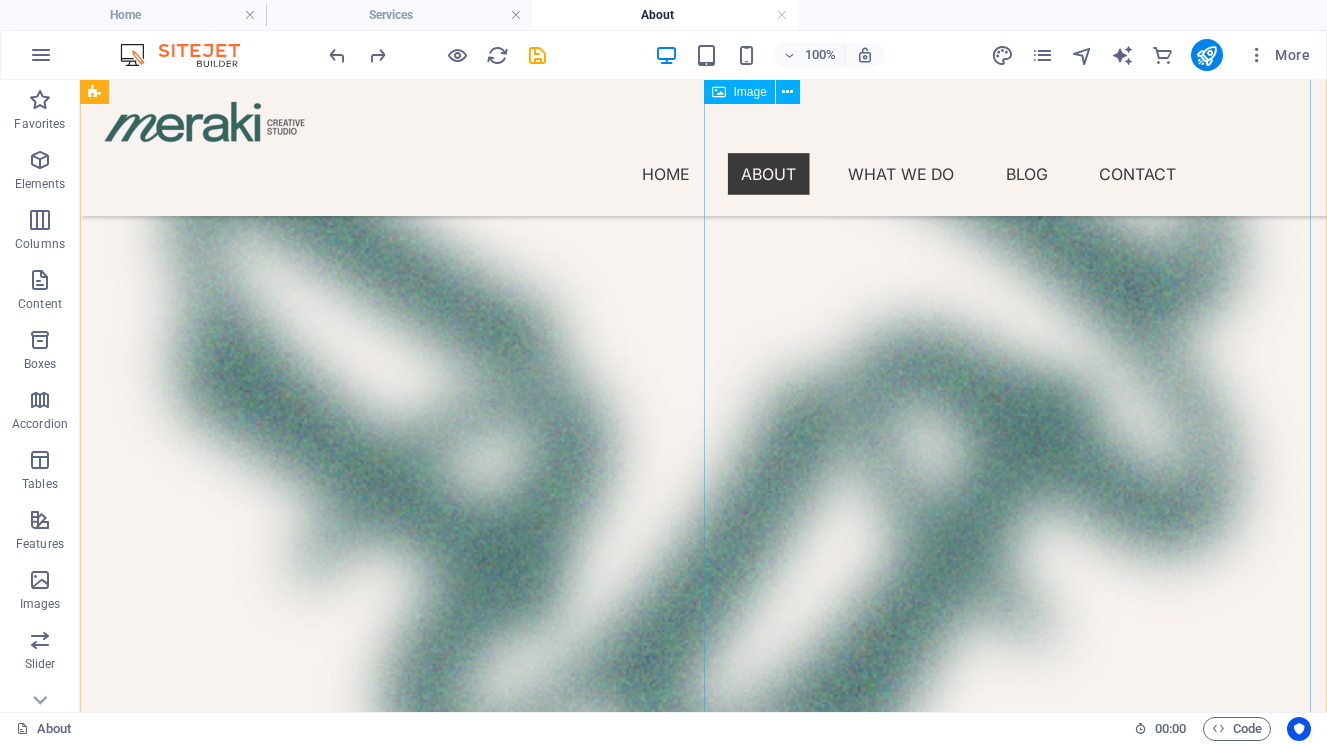 click at bounding box center (703, 5109) 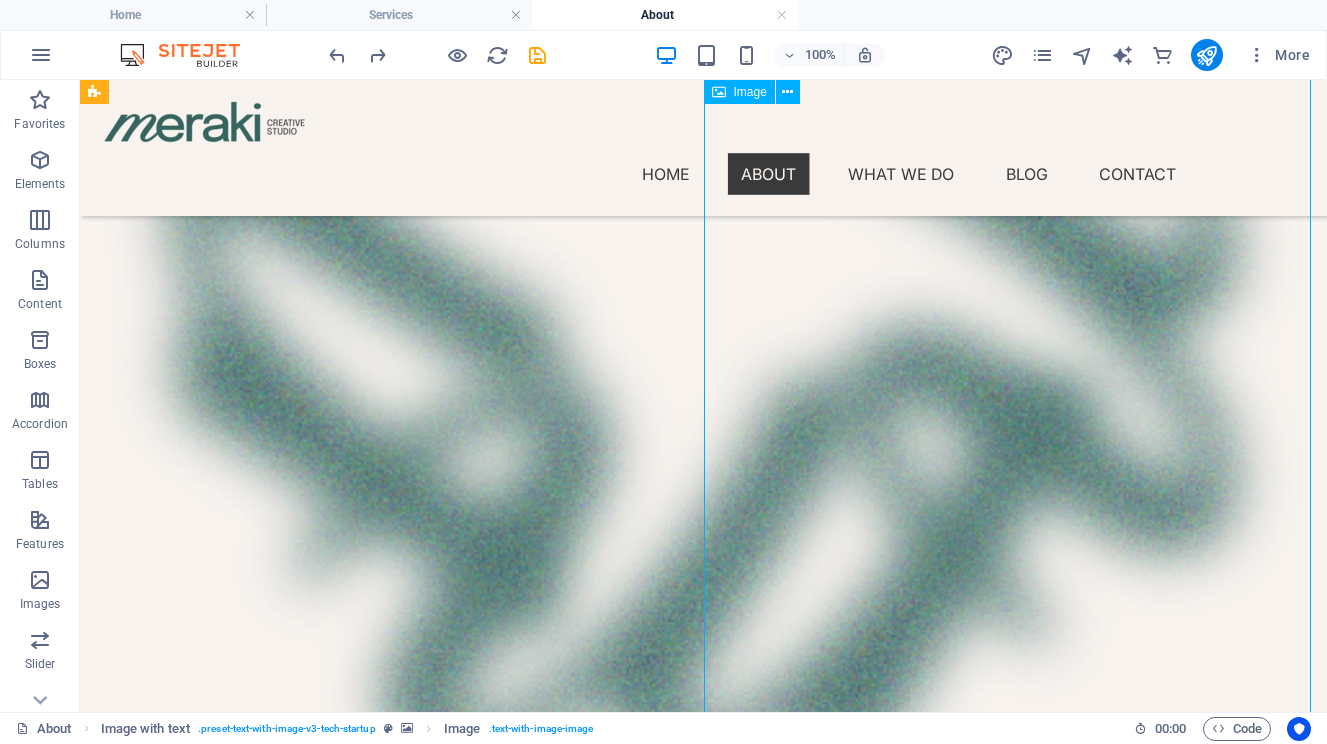 click at bounding box center (703, 5109) 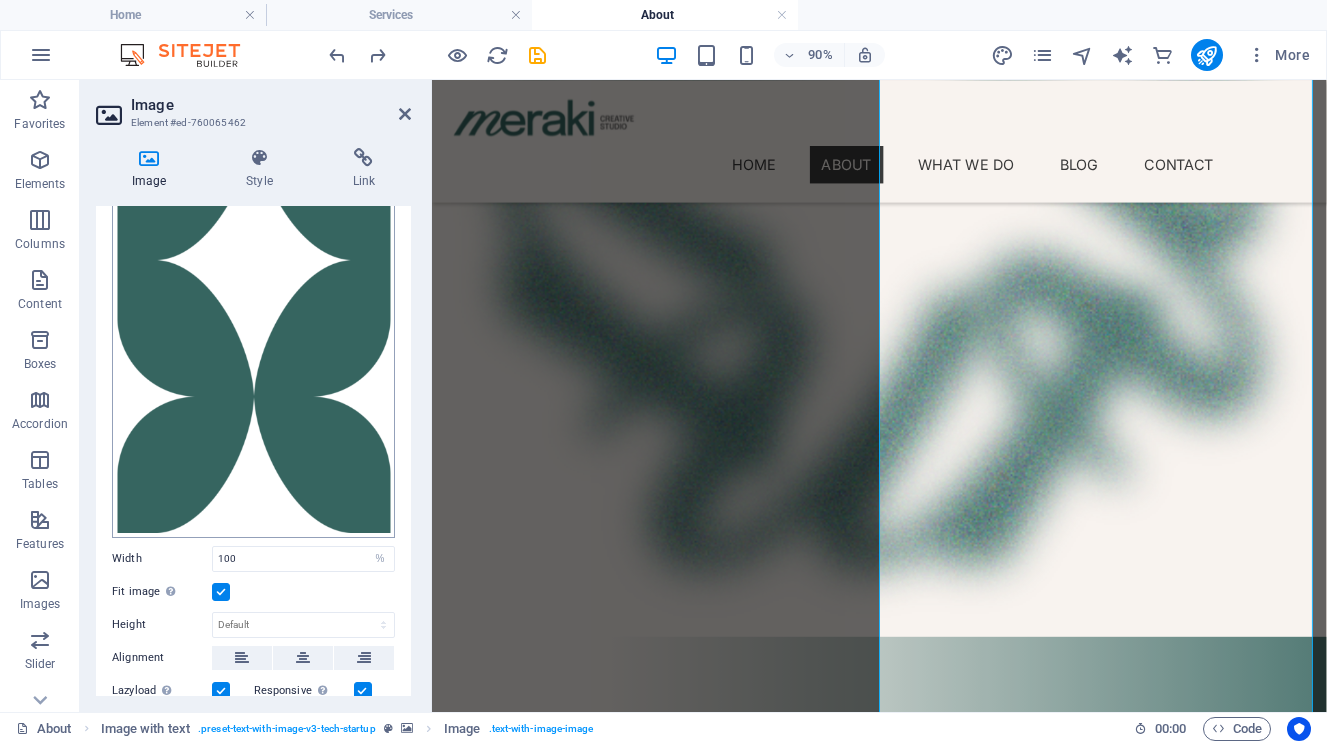 scroll, scrollTop: 636, scrollLeft: 0, axis: vertical 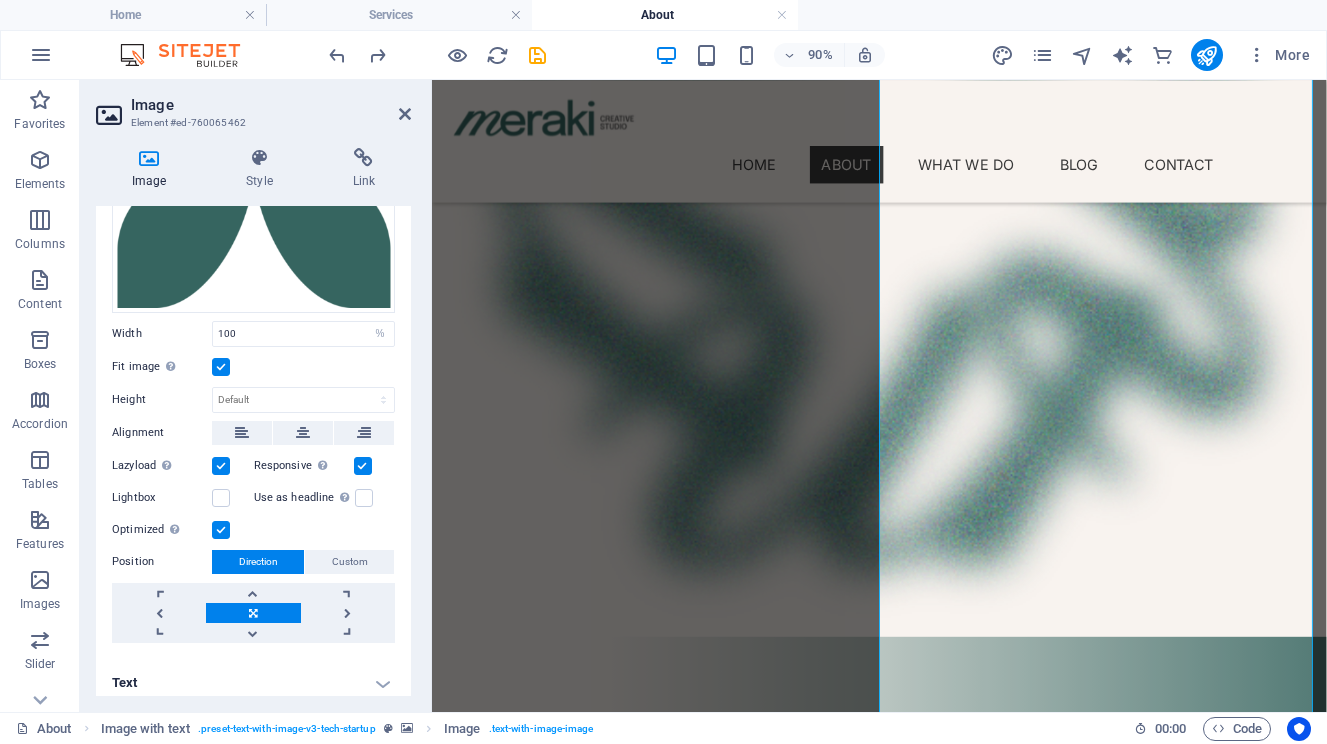 click at bounding box center [221, 367] 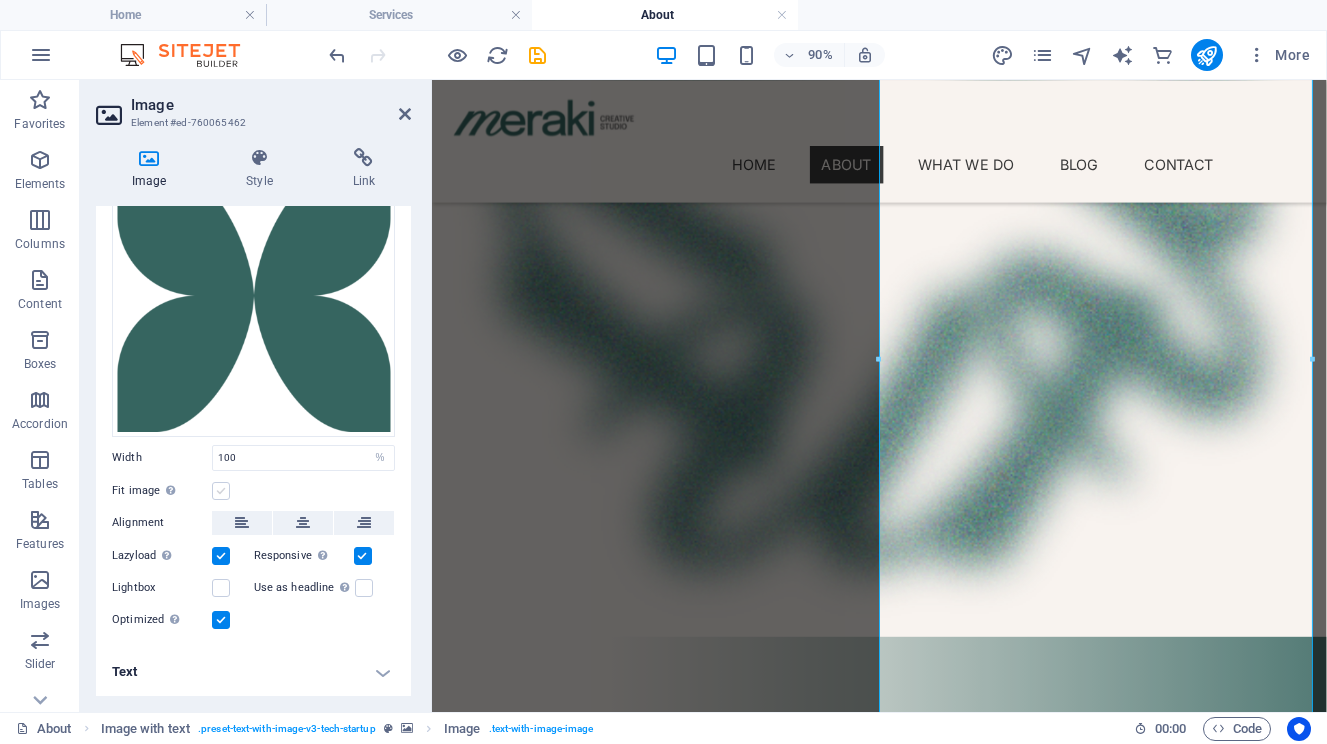 scroll, scrollTop: 501, scrollLeft: 0, axis: vertical 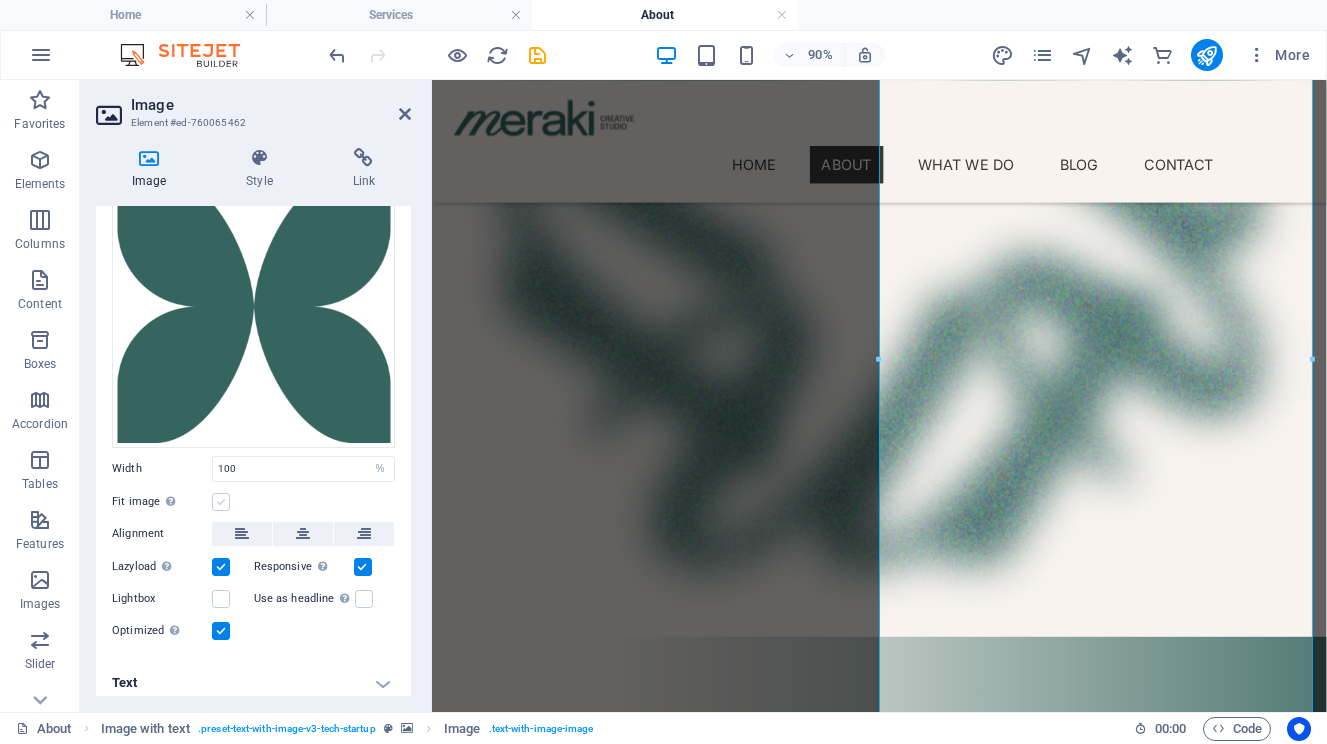 click at bounding box center (221, 502) 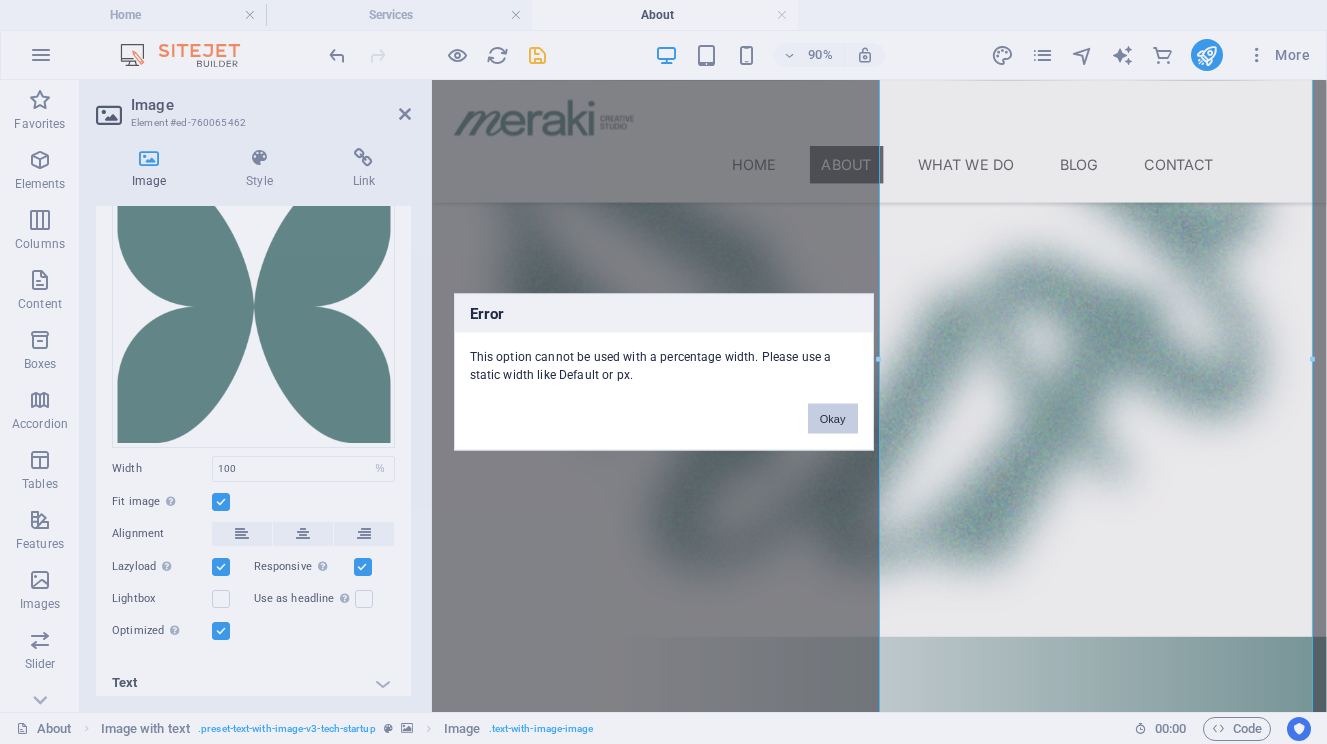 click on "Okay" at bounding box center (833, 419) 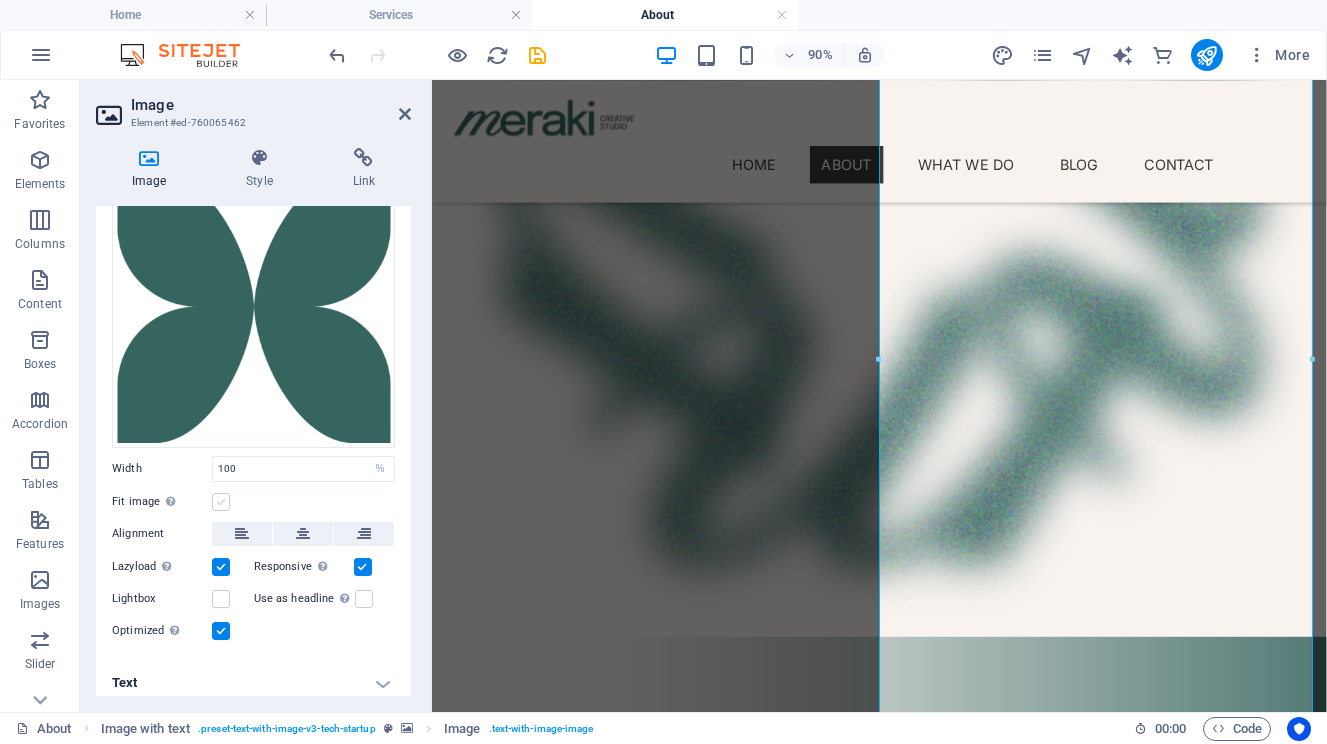 click at bounding box center (221, 502) 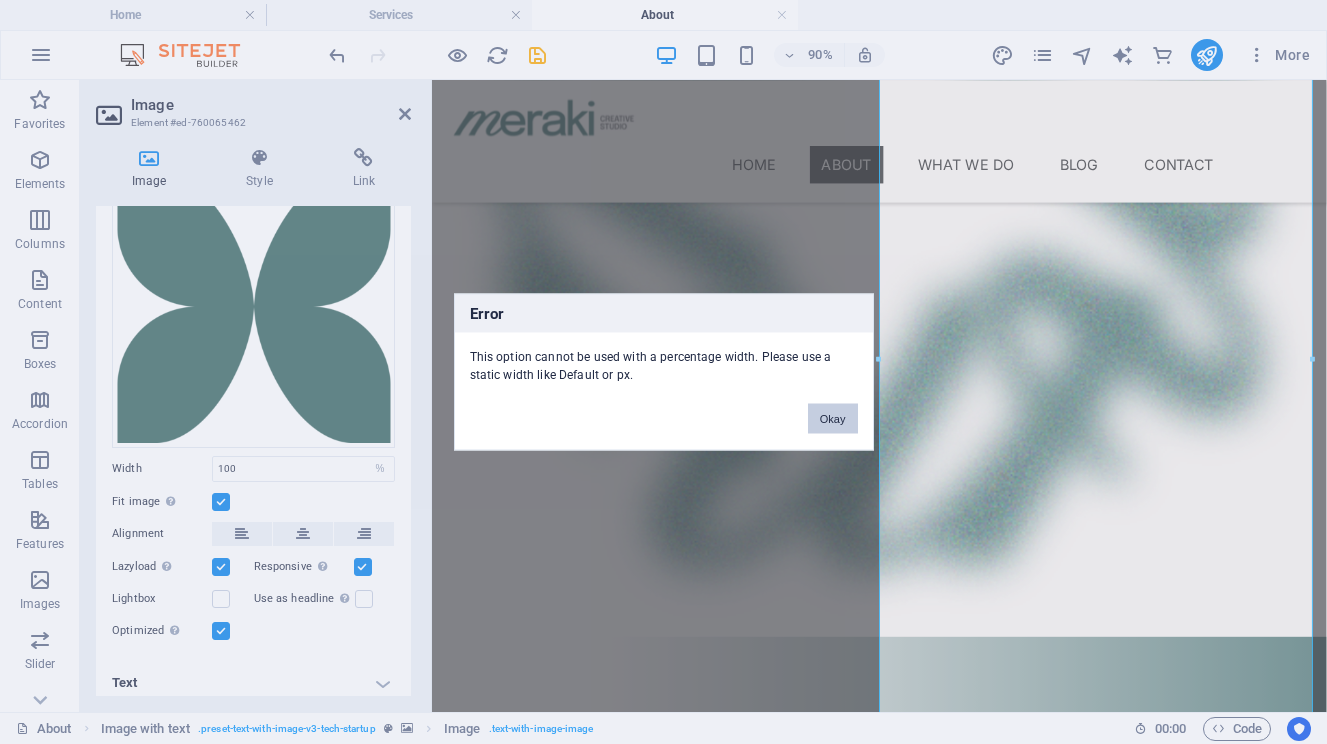 click on "Okay" at bounding box center [833, 419] 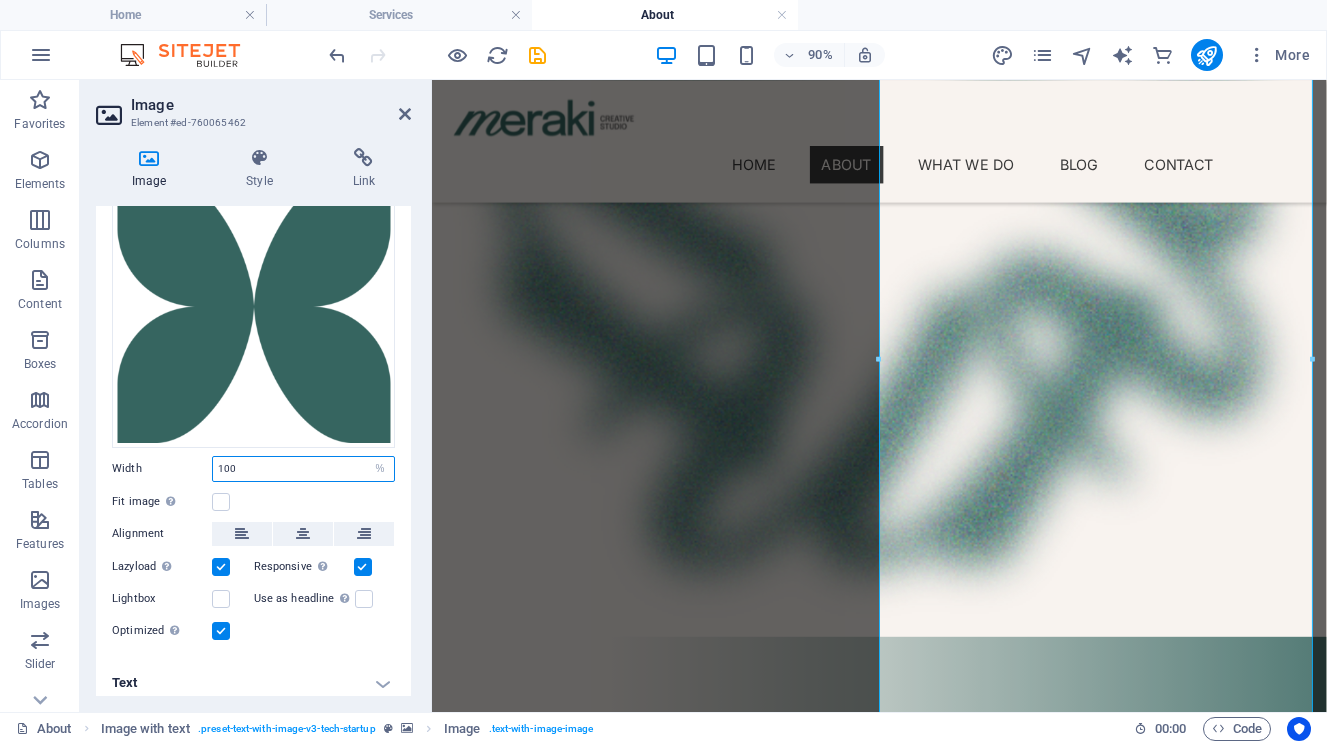 click on "100" at bounding box center (303, 469) 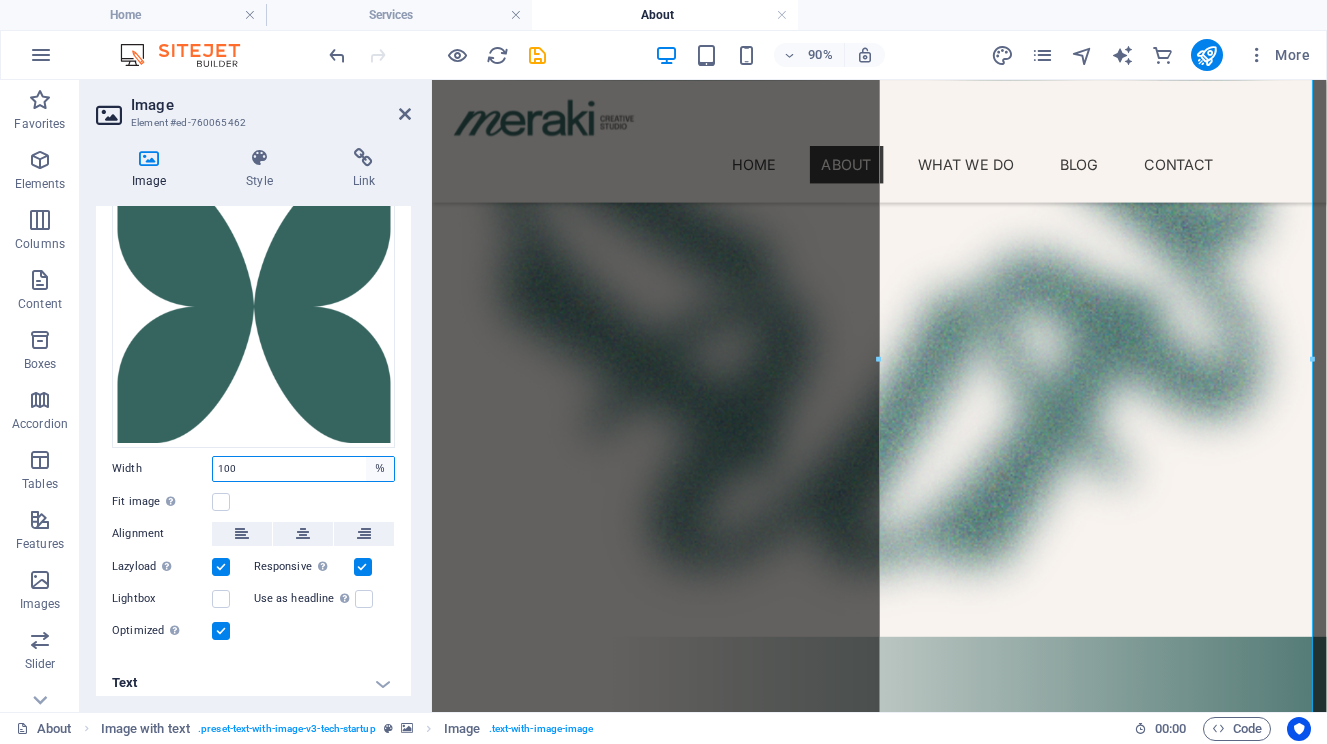 click on "Default auto px rem % em vh vw" at bounding box center [380, 469] 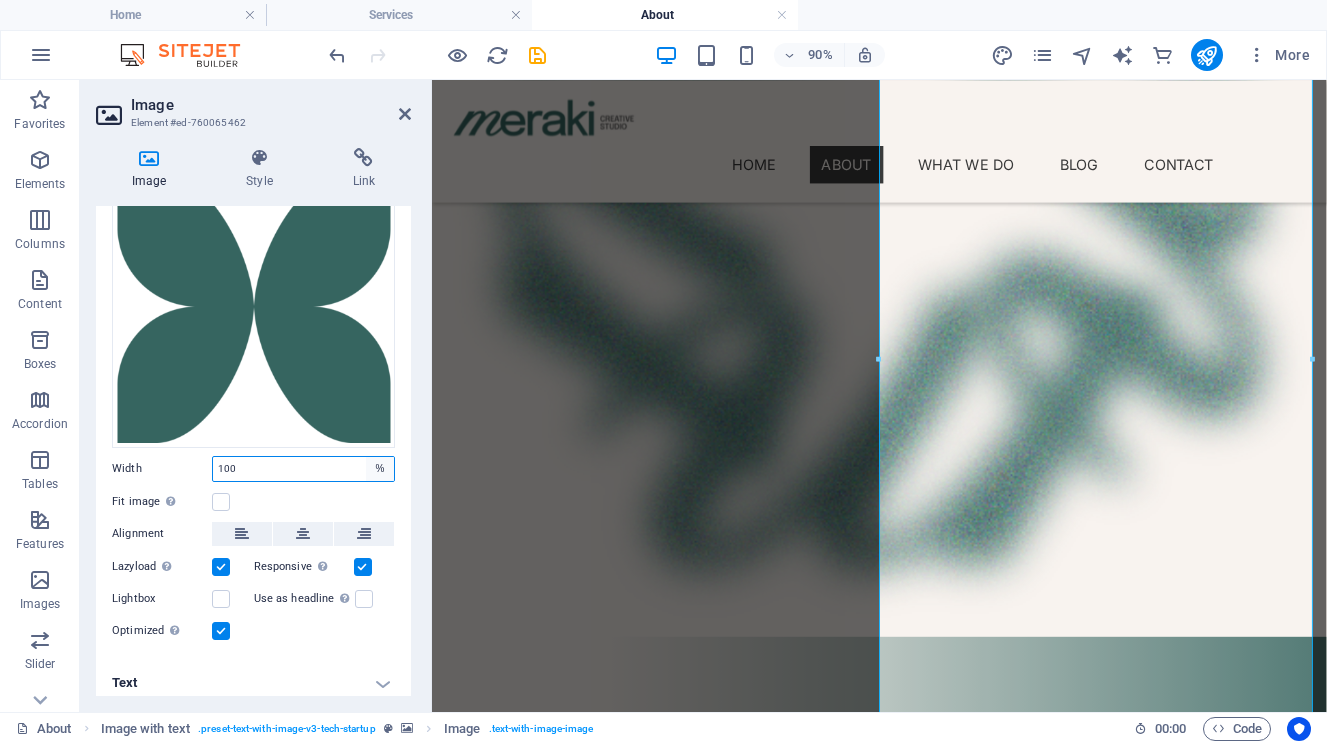 select on "px" 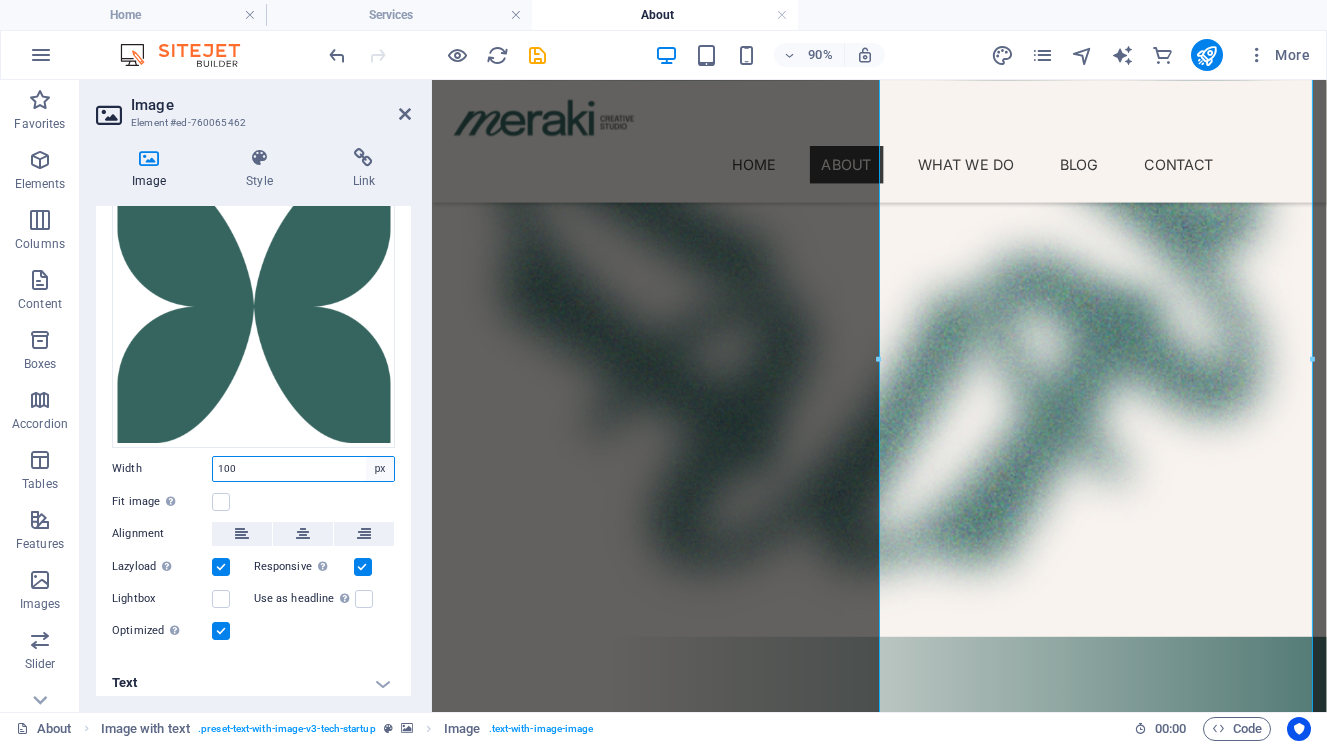 type on "481" 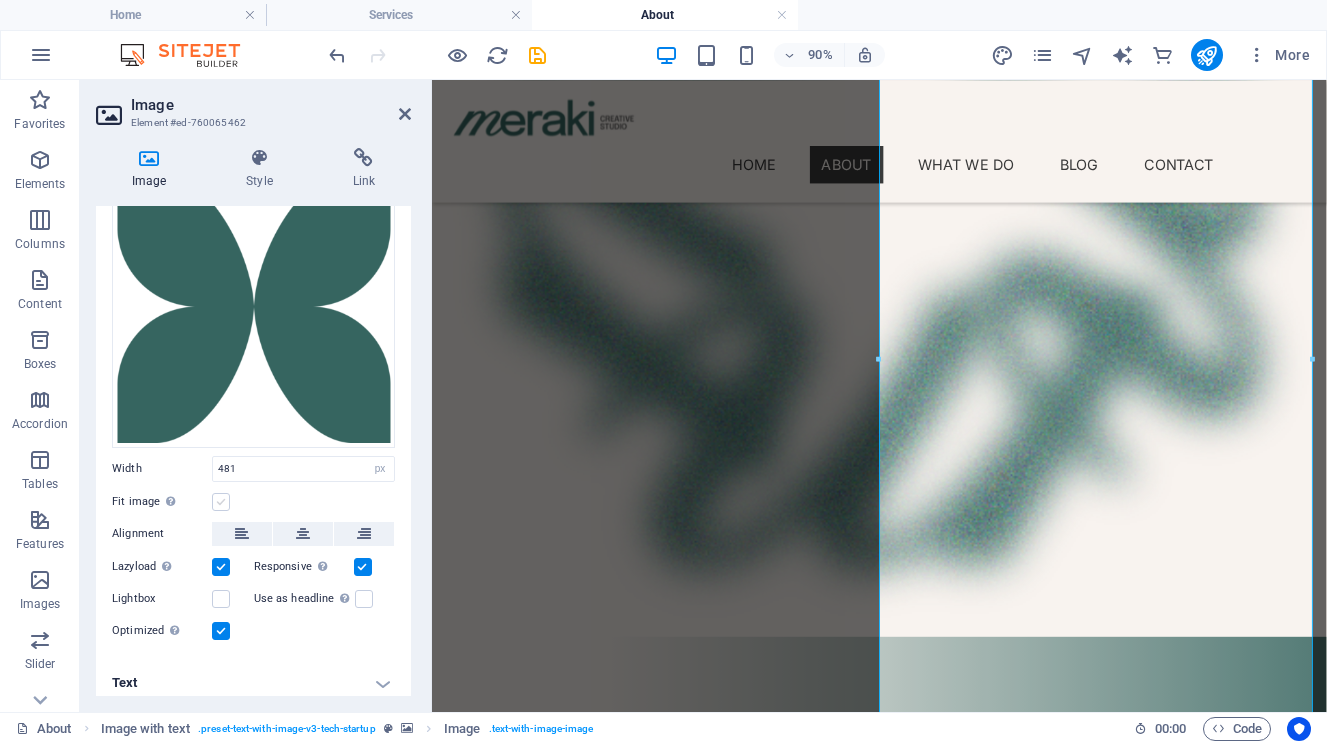 click at bounding box center (221, 502) 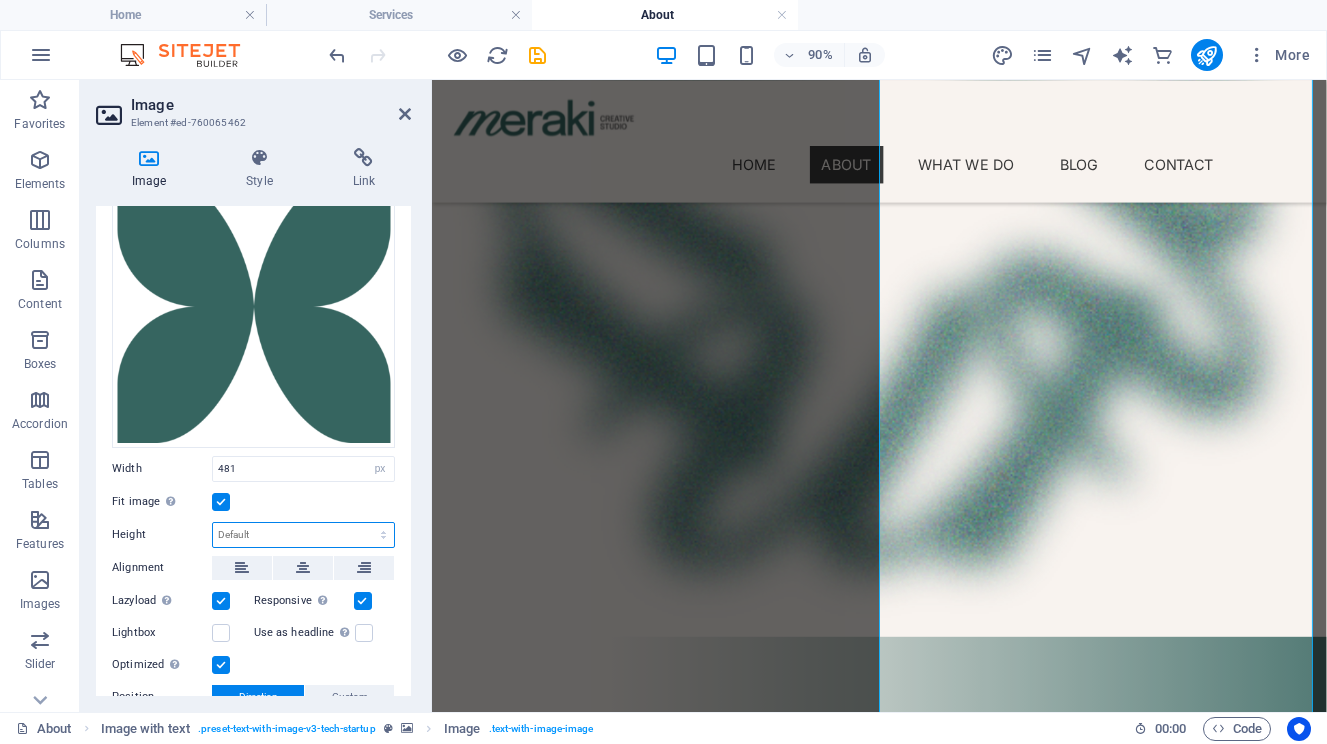 click on "Default auto px" at bounding box center (303, 535) 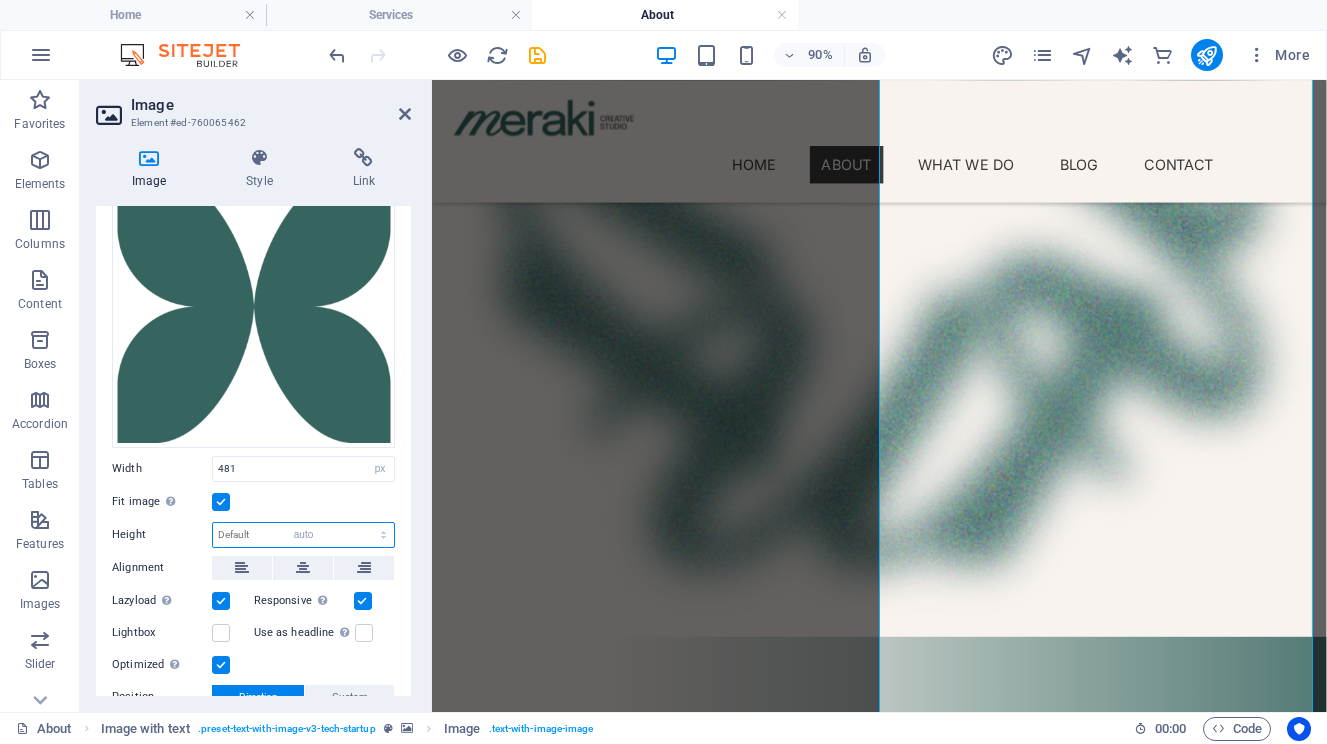 select on "DISABLED_OPTION_VALUE" 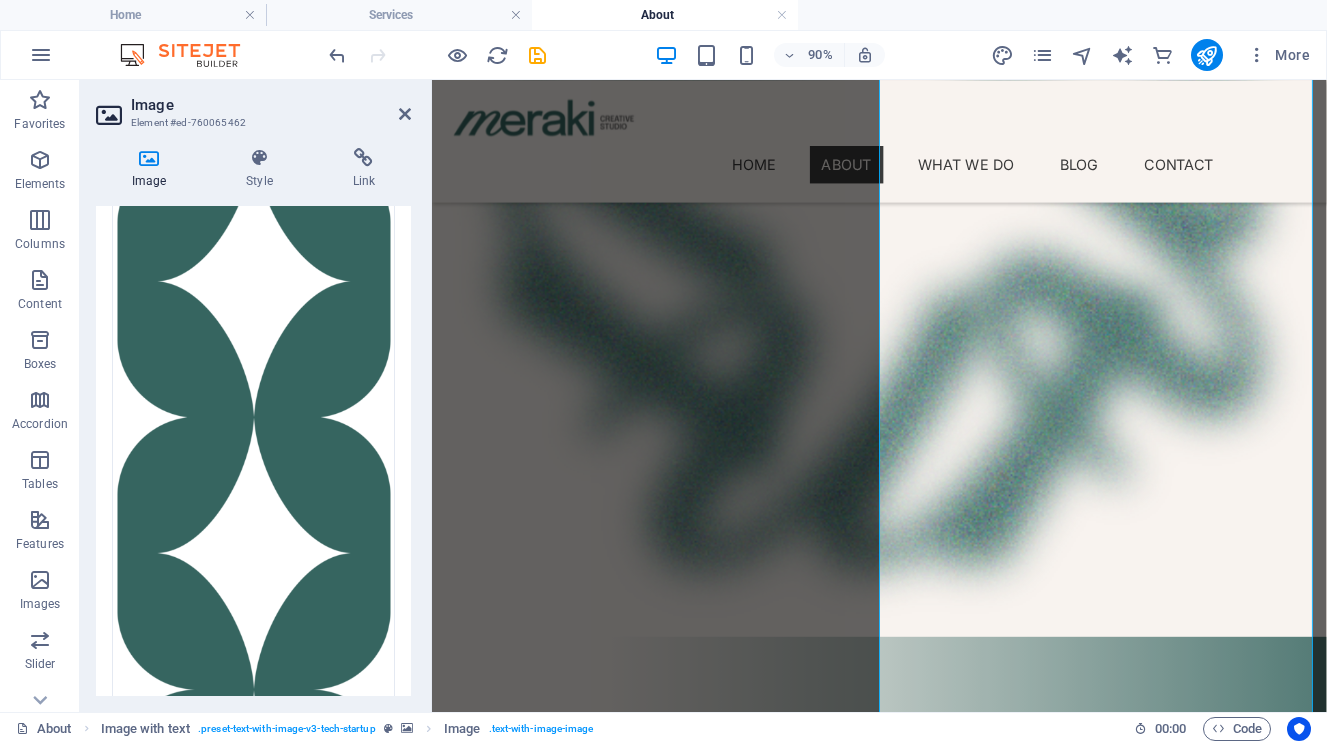 scroll, scrollTop: 0, scrollLeft: 0, axis: both 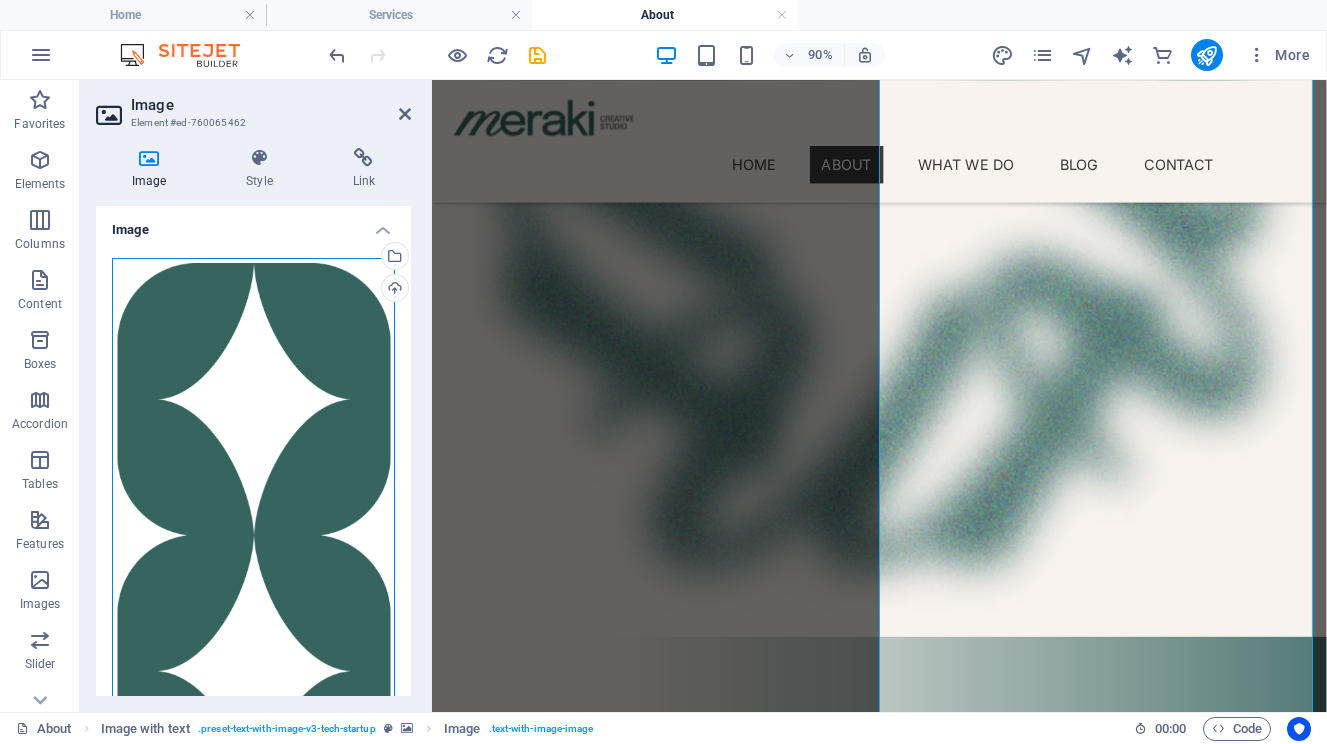click on "Drag files here, click to choose files or select files from Files or our free stock photos & videos" at bounding box center (253, 603) 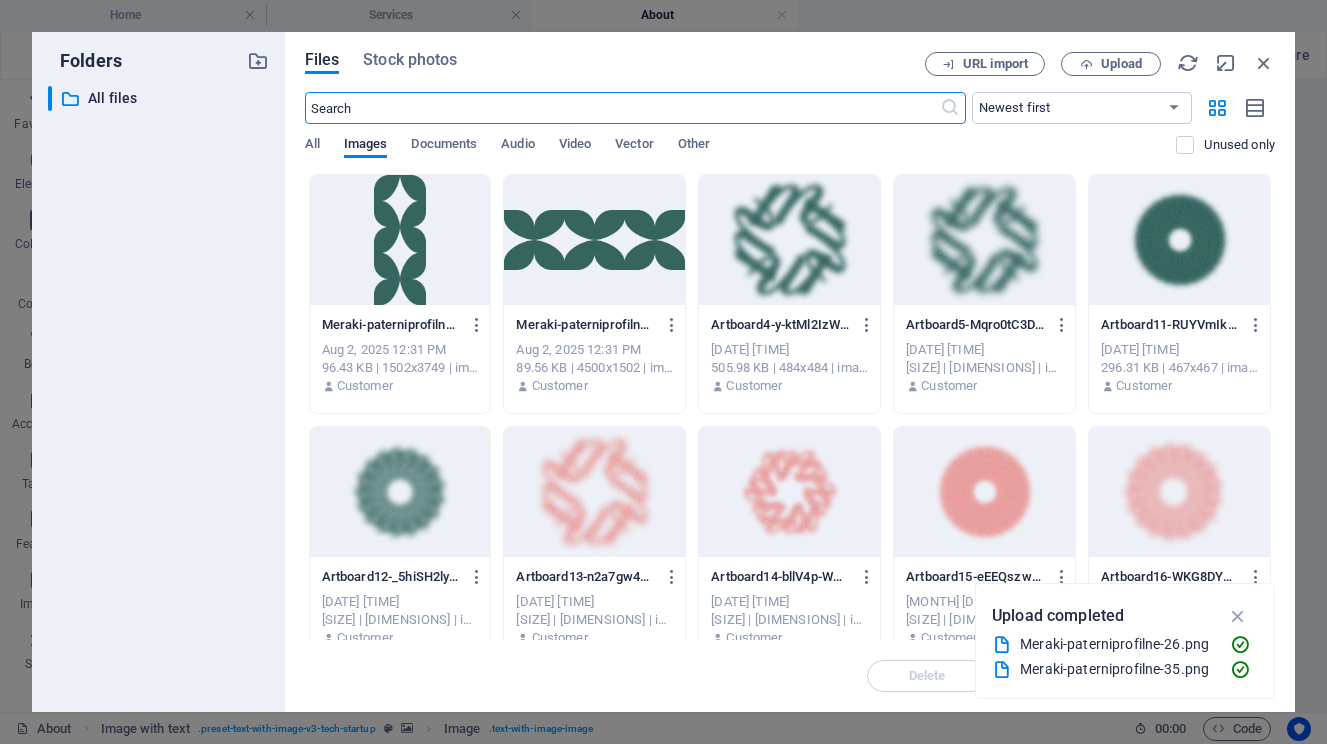 scroll, scrollTop: 1699, scrollLeft: 0, axis: vertical 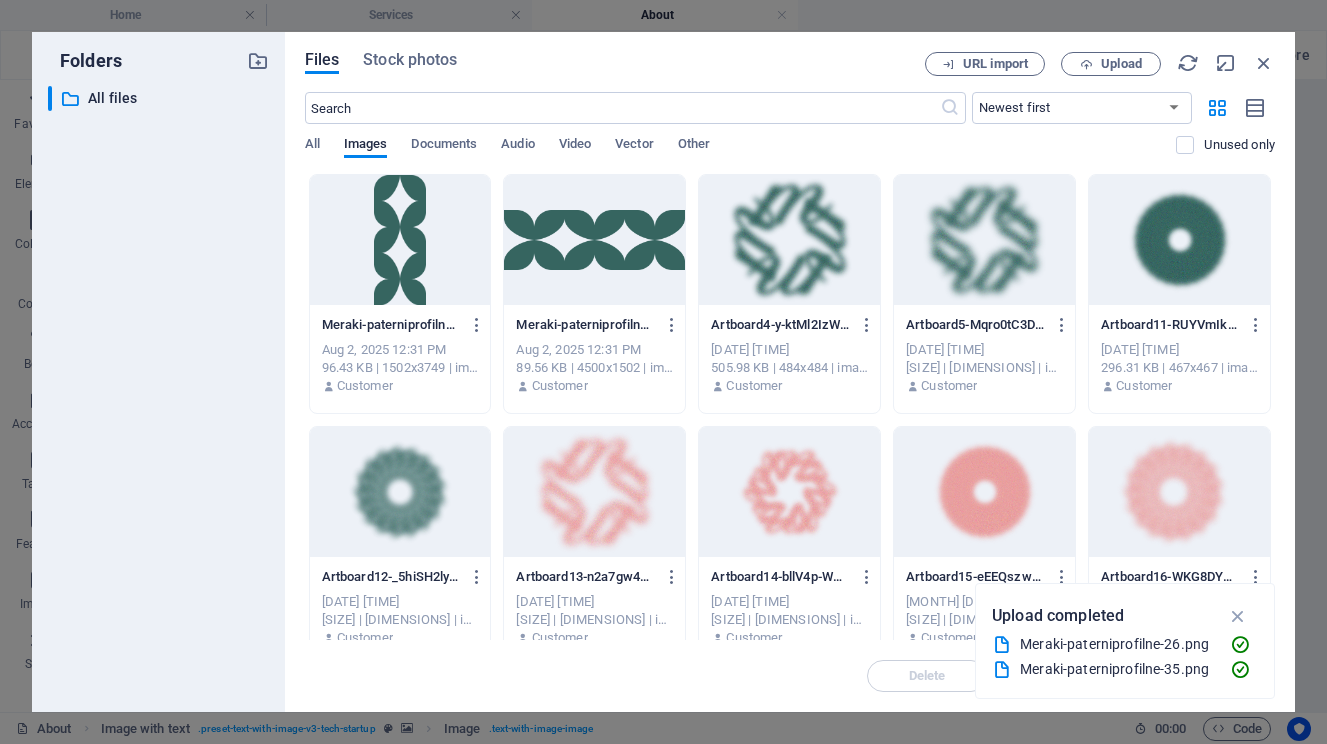 click at bounding box center (789, 240) 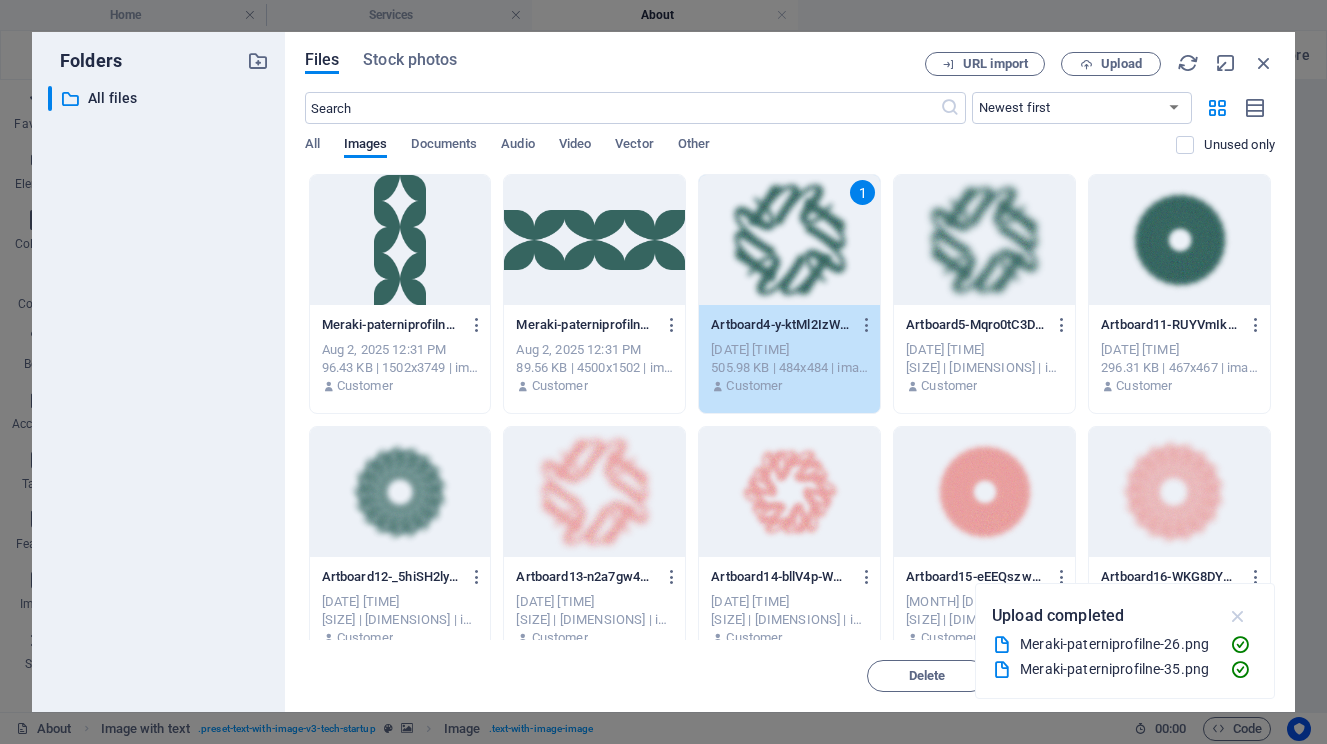 click at bounding box center [1238, 616] 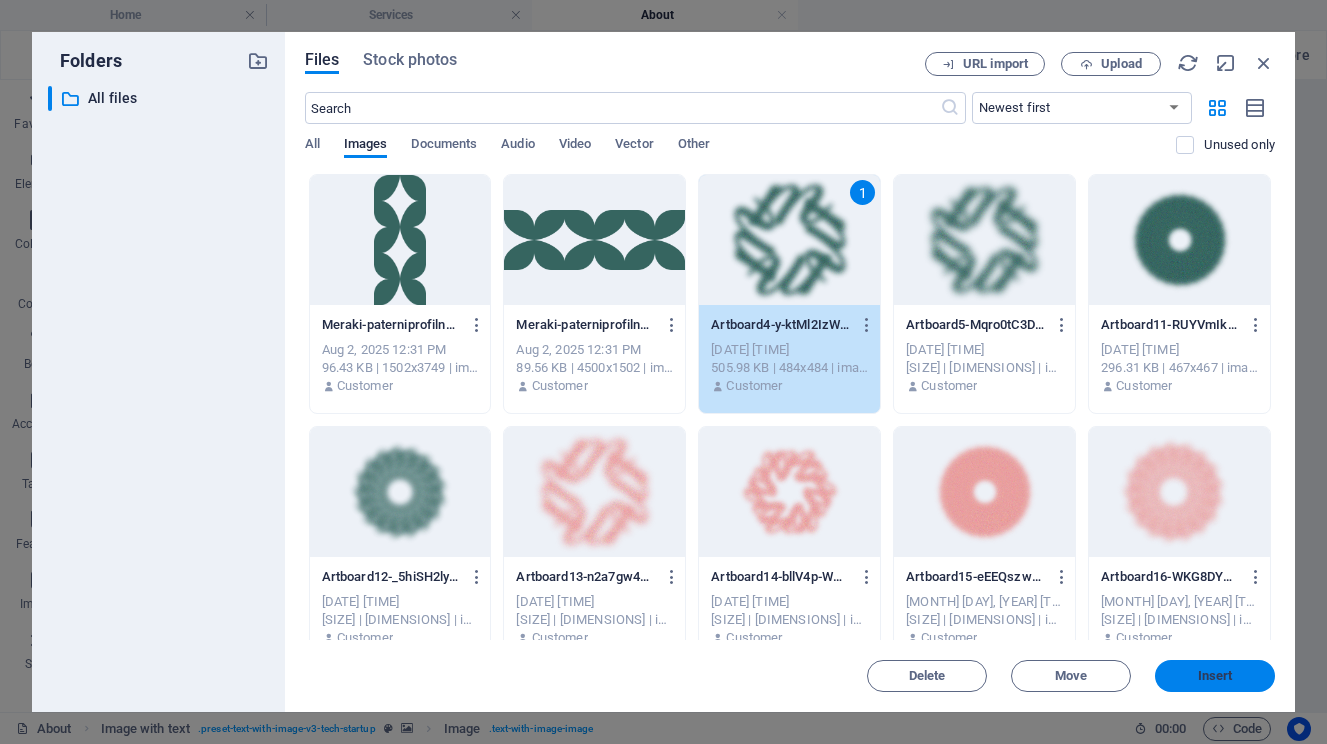 click on "Insert" at bounding box center (1215, 676) 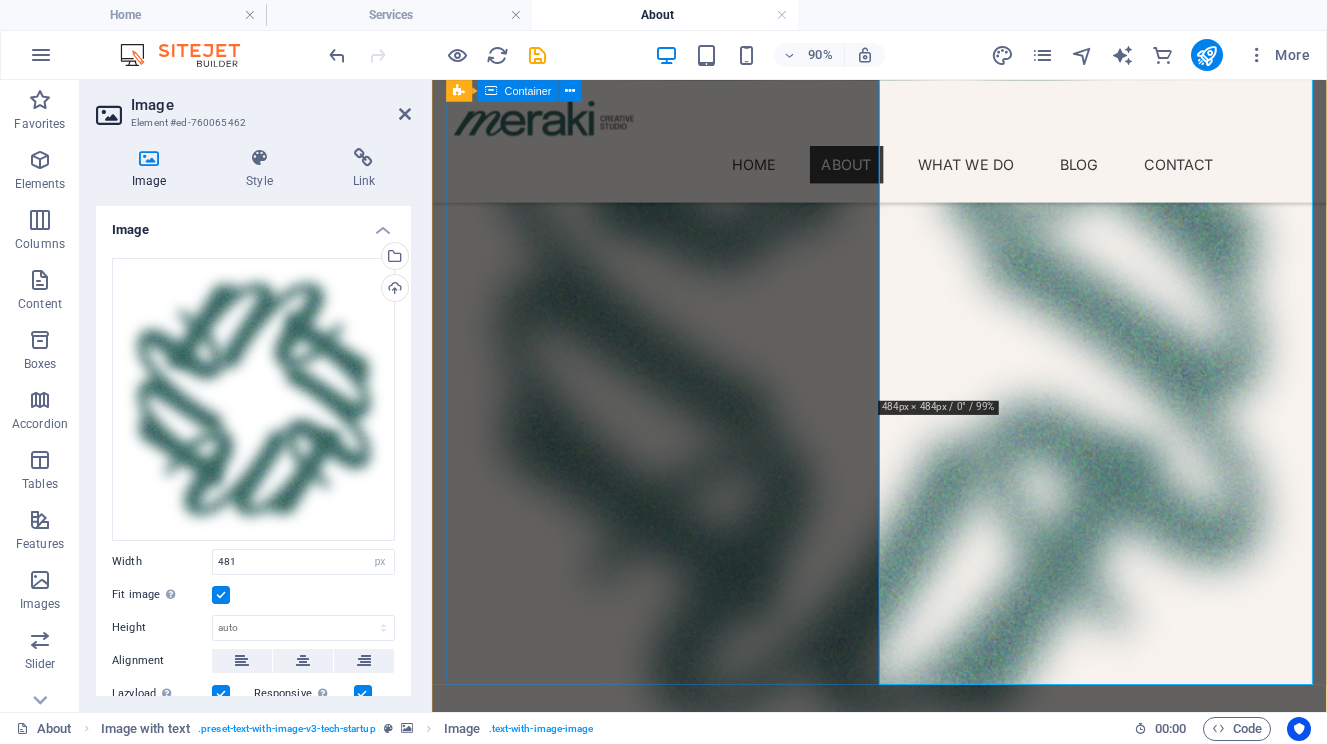 click on "Our vision is to become a creative studio known for  leading with heart and thinking with strategy. We want to shift the way brands speak: toward honesty, emotion, and long-term connection. At Meraki, content is not just marketing. It’s a catalyst for change, a tool for connection, and a way to move people, not just reach them." at bounding box center [929, 2685] 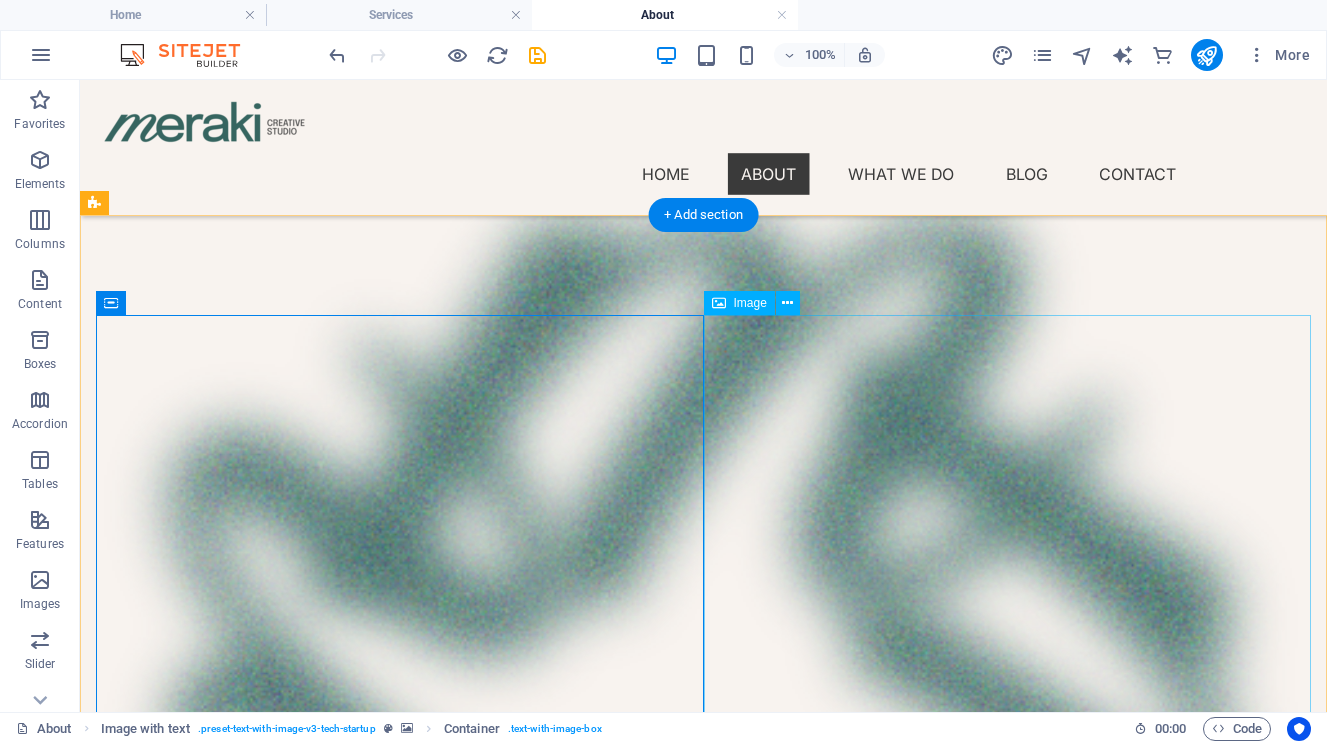 click at bounding box center (703, 3465) 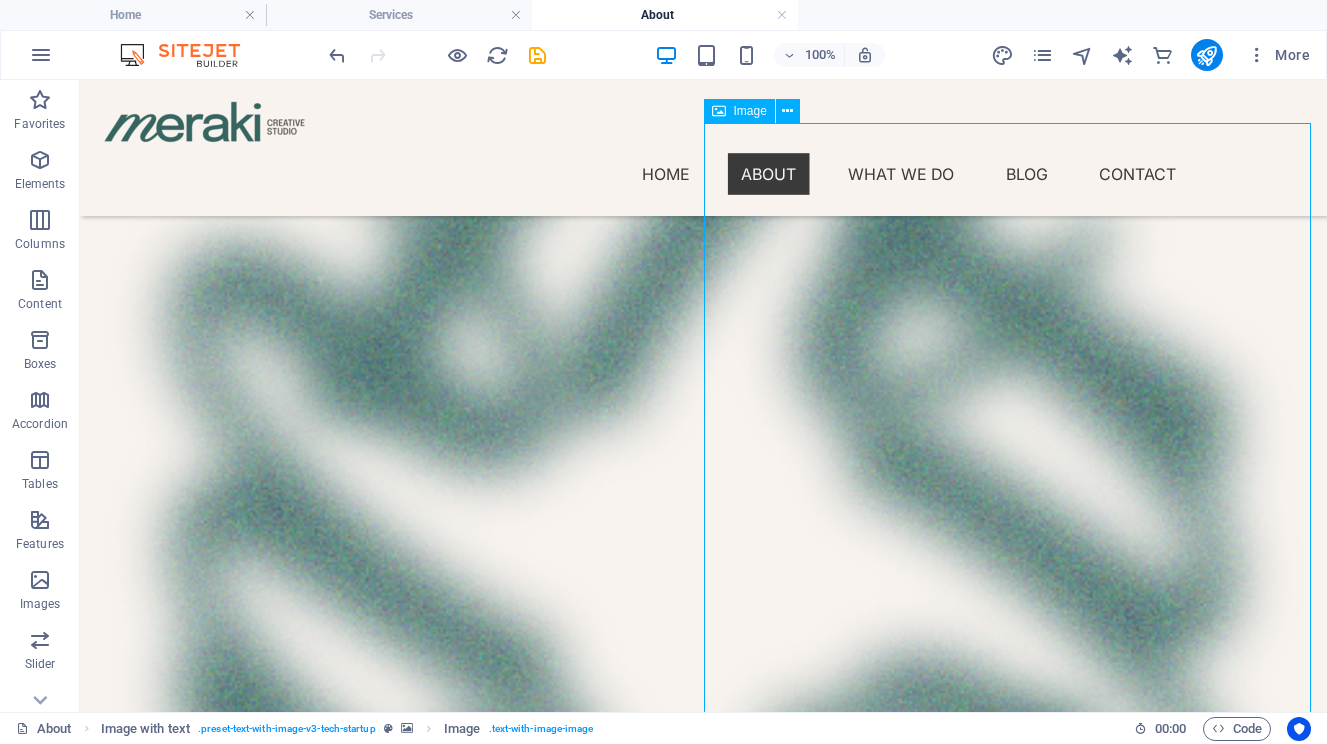 scroll, scrollTop: 1541, scrollLeft: 0, axis: vertical 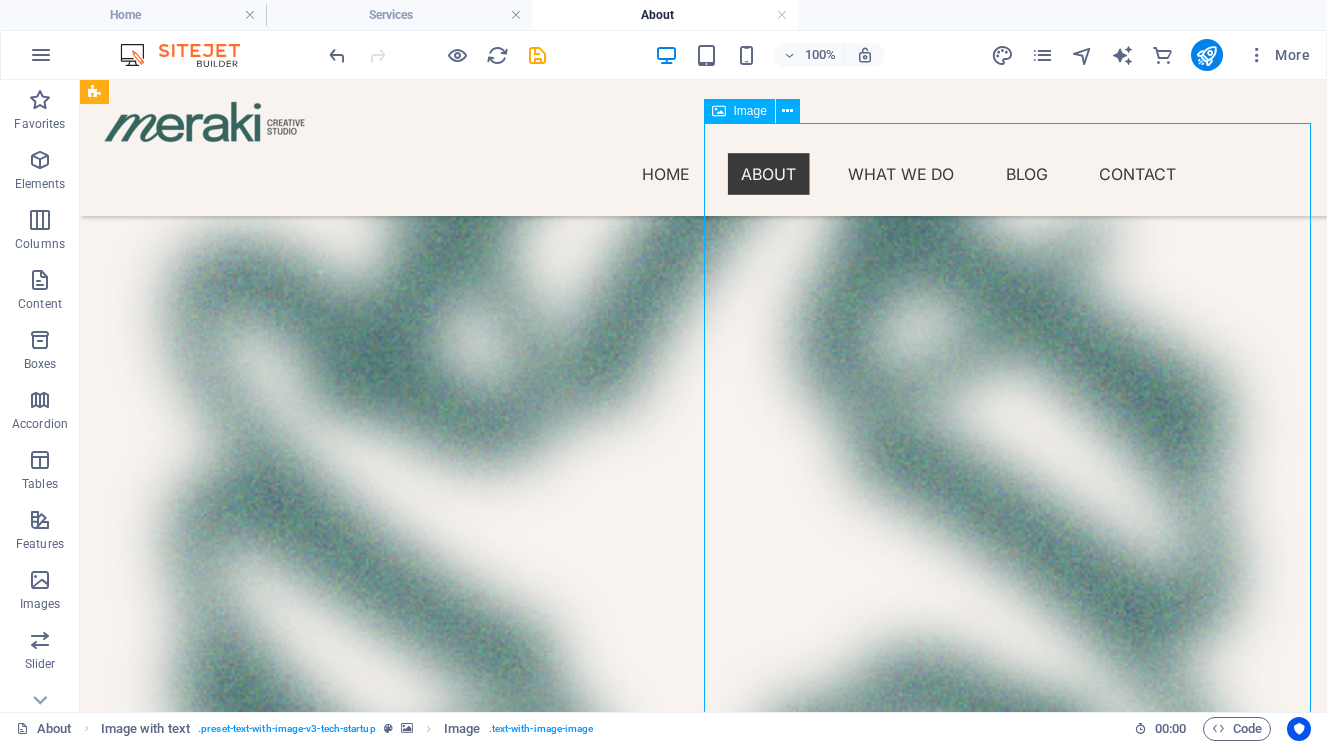 click at bounding box center (703, 3273) 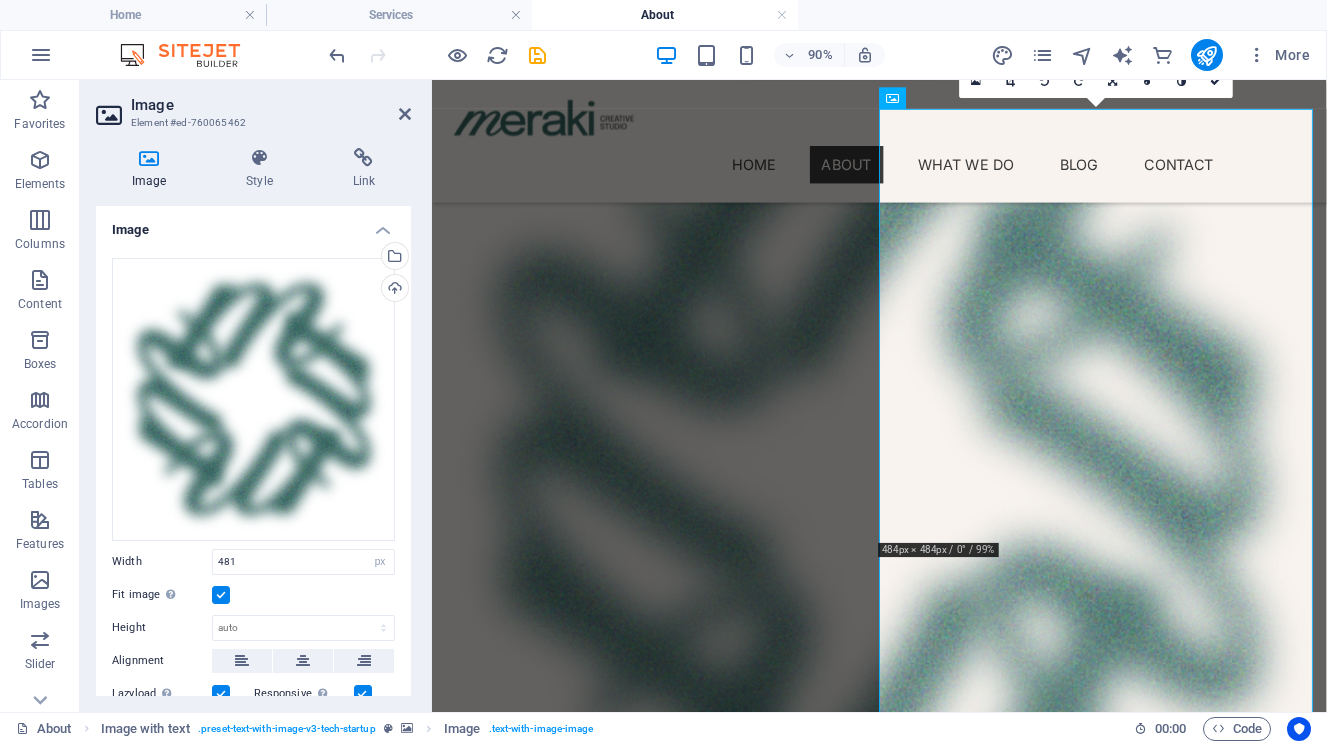 click at bounding box center [221, 595] 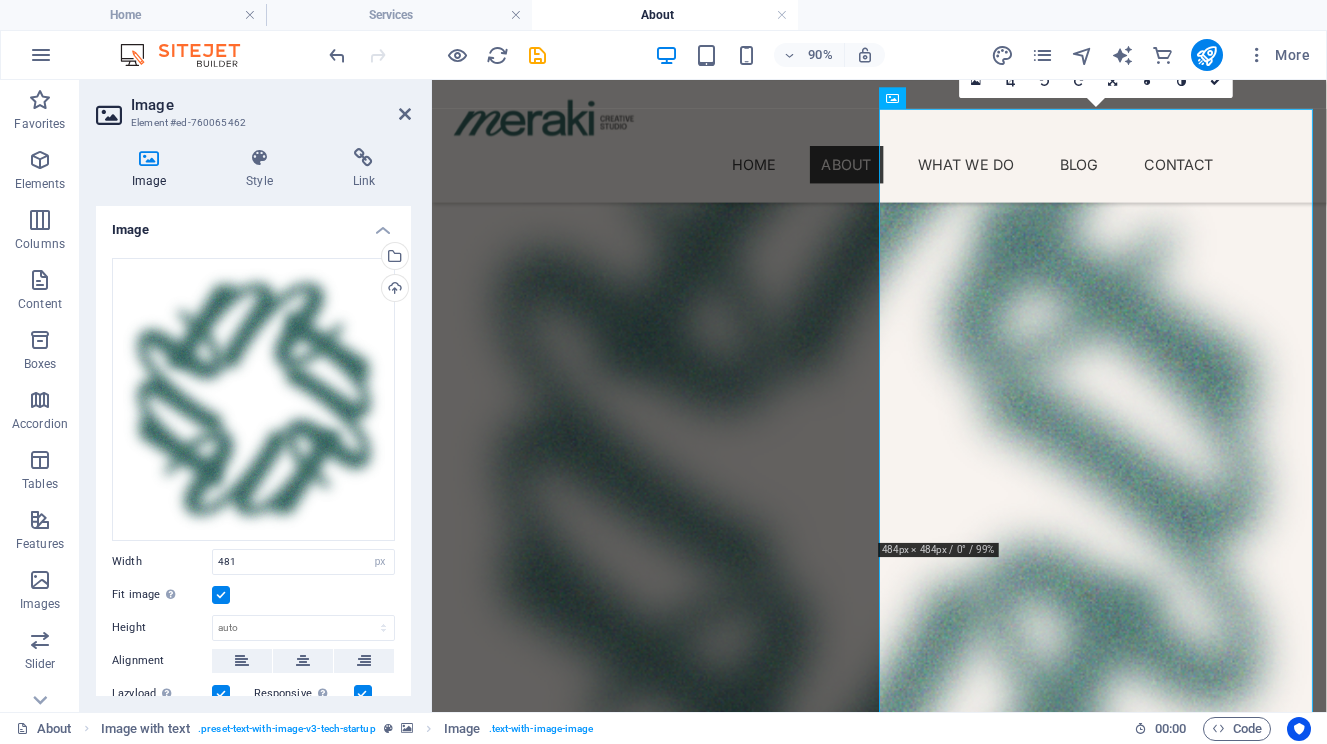 click on "Fit image Automatically fit image to a fixed width and height" at bounding box center [0, 0] 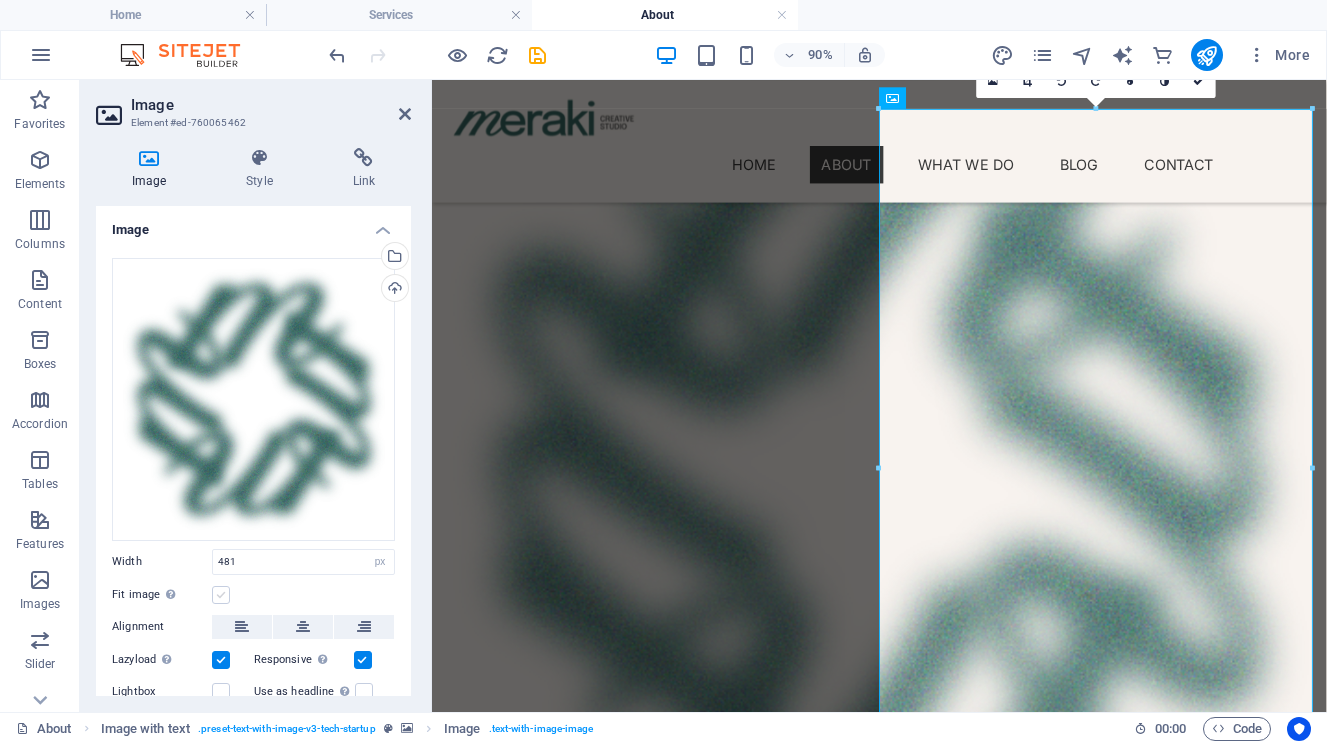 click at bounding box center (221, 595) 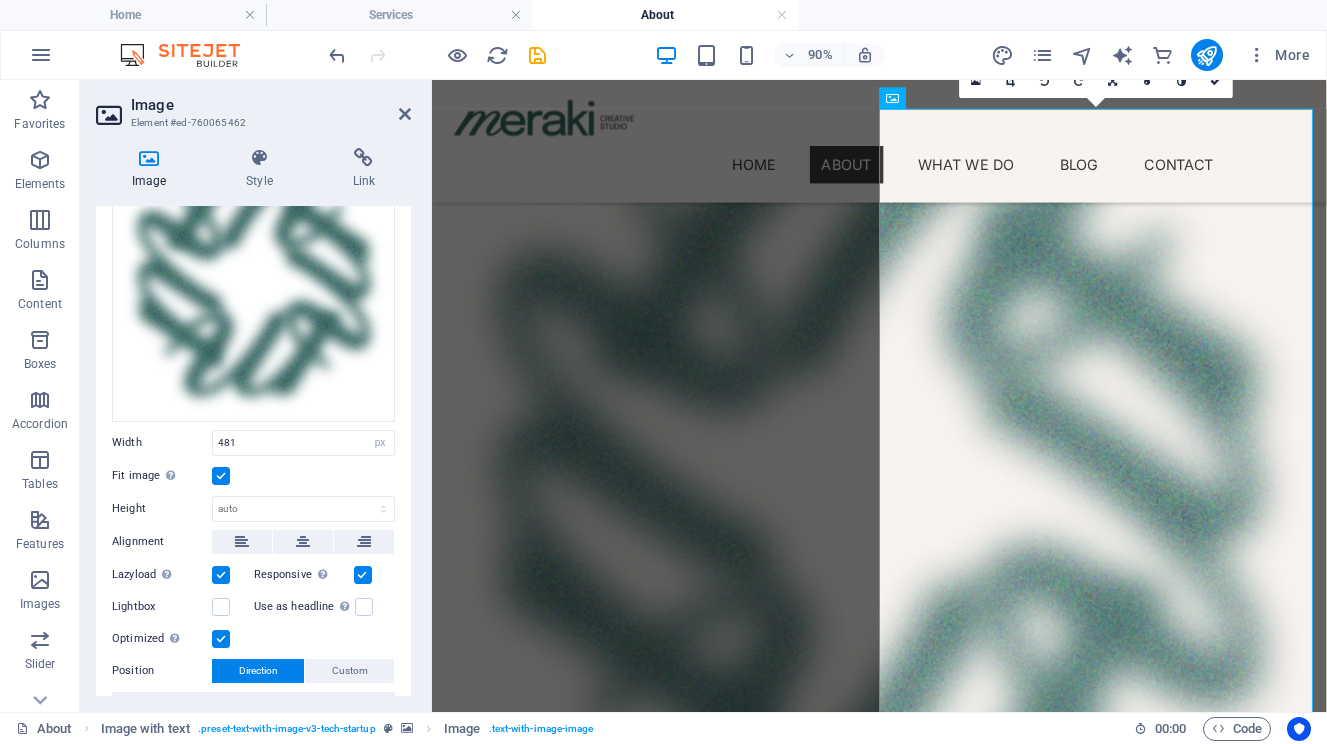 scroll, scrollTop: 130, scrollLeft: 0, axis: vertical 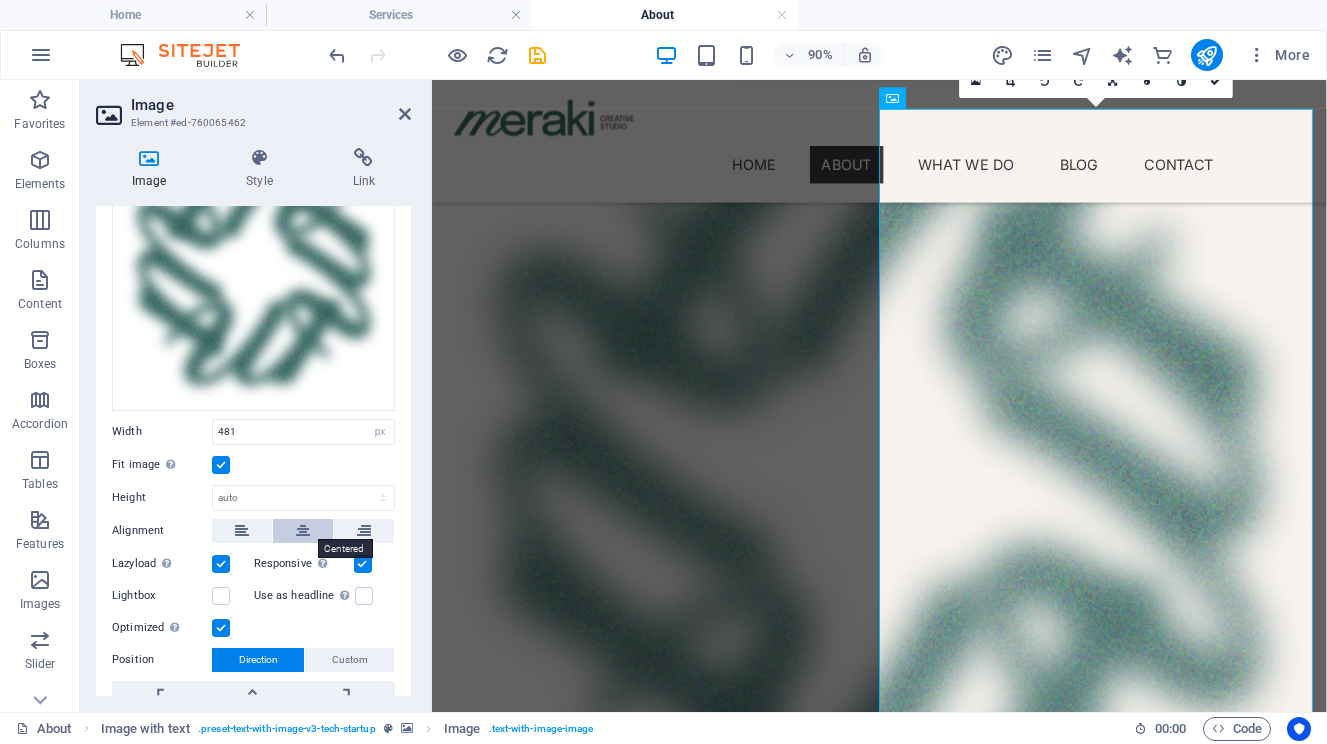 click at bounding box center [303, 531] 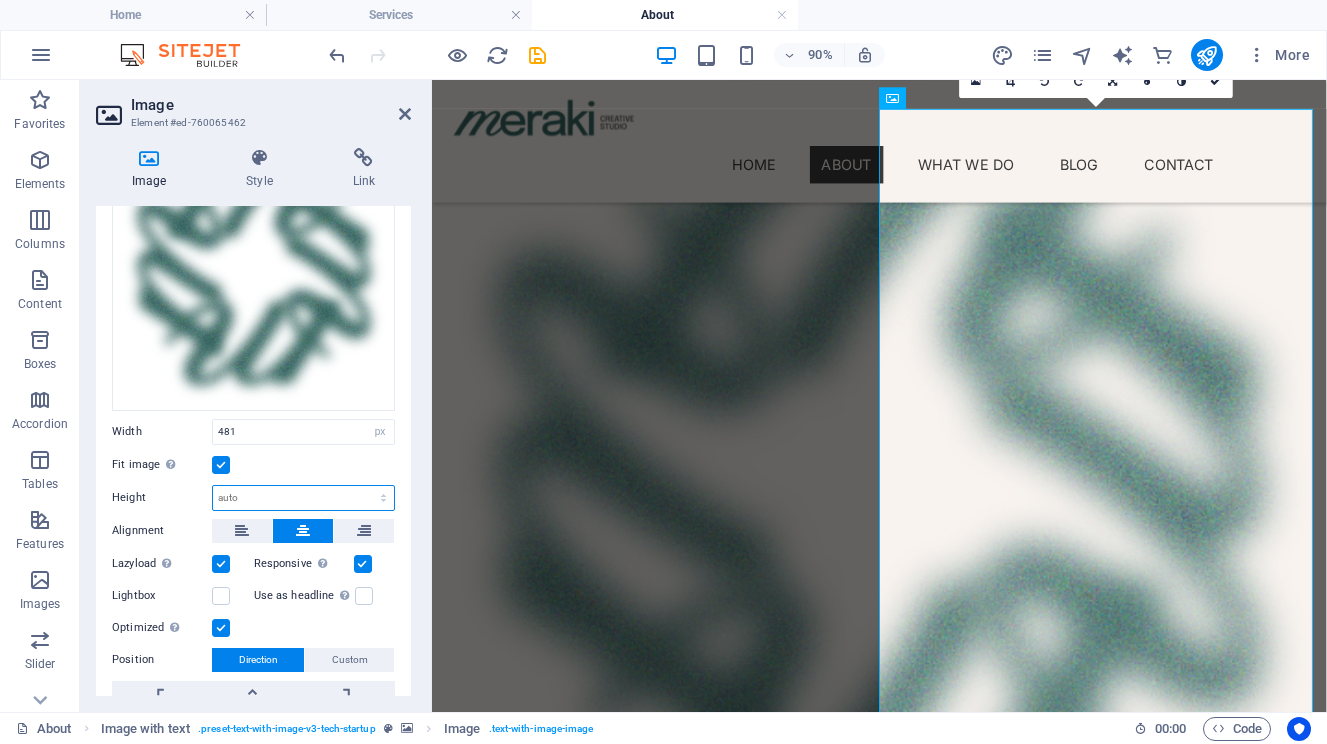 click on "Default auto px" at bounding box center [303, 498] 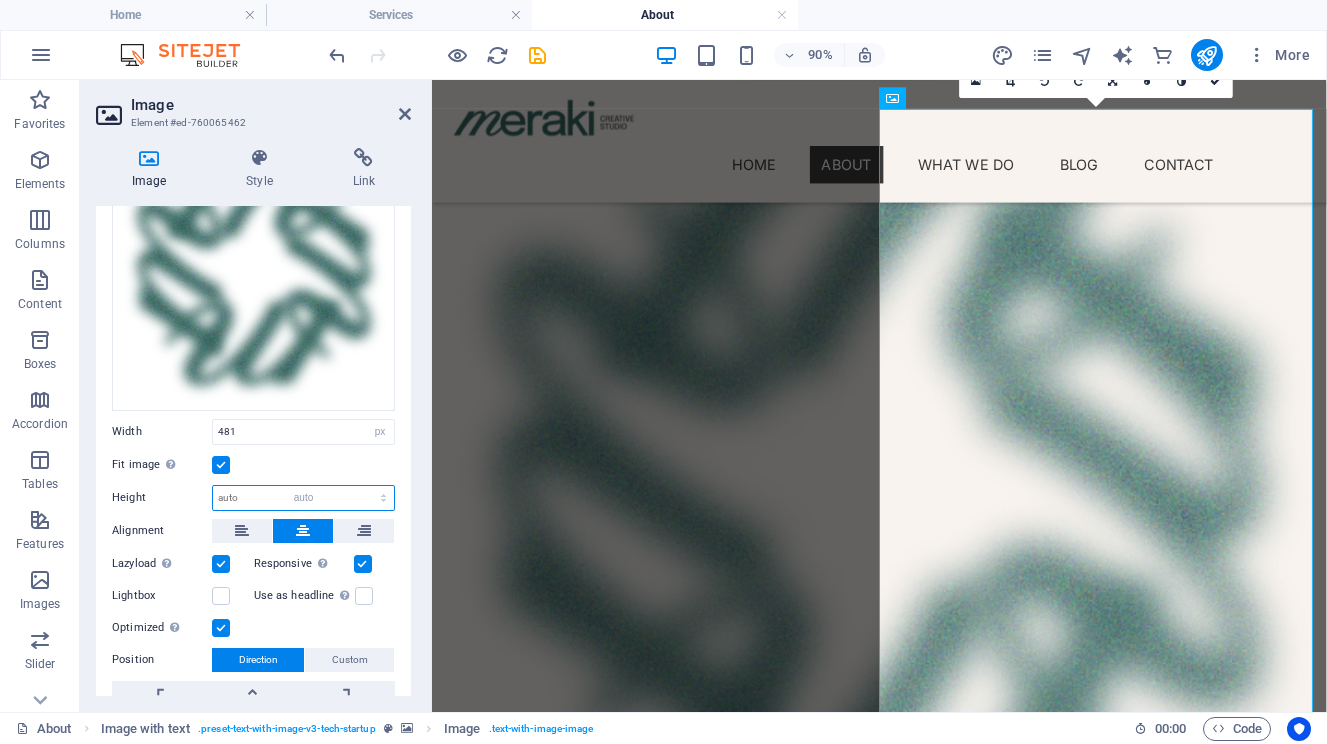 select on "DISABLED_OPTION_VALUE" 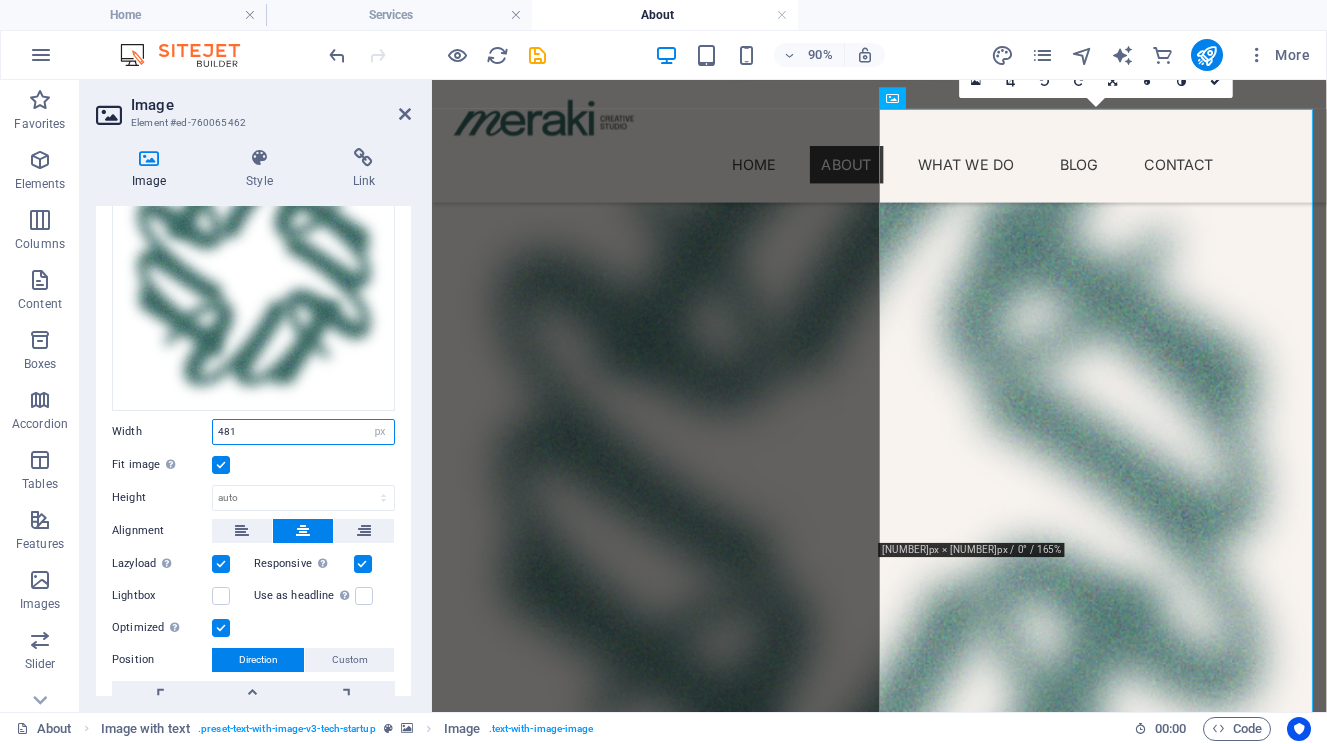 click on "481" at bounding box center [303, 432] 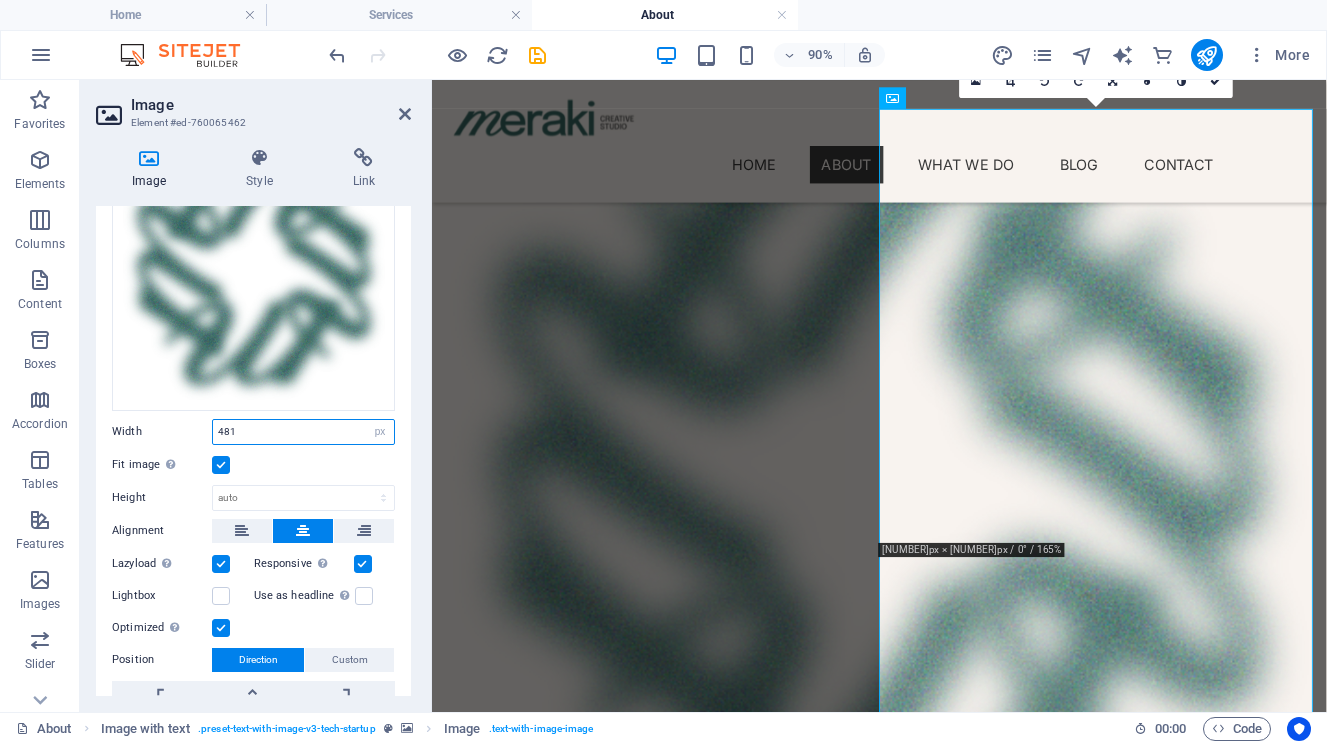 click on "481" at bounding box center [303, 432] 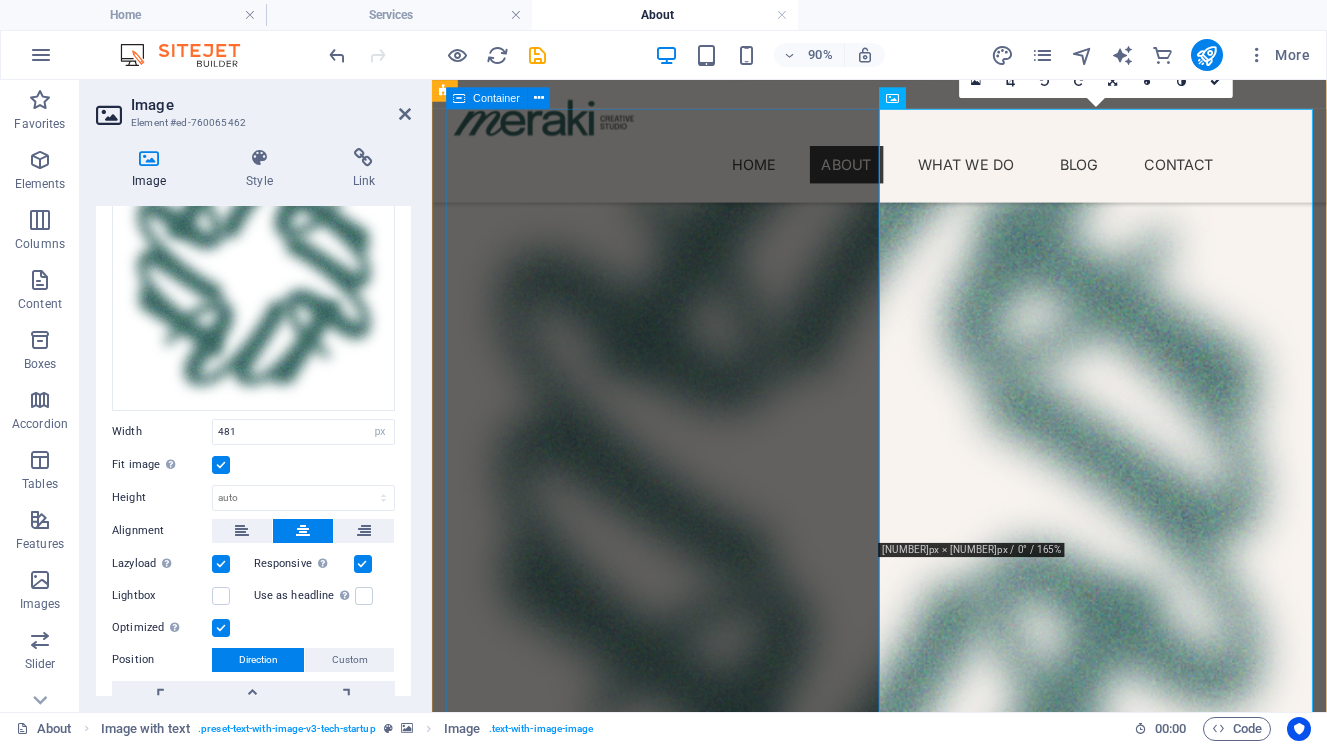 click on "Our vision is to become a creative studio known for  leading with heart and thinking with strategy. We want to shift the way brands speak: toward honesty, emotion, and long-term connection. At Meraki, content is not just marketing. It’s a catalyst for change, a tool for connection, and a way to move people, not just reach them." at bounding box center [929, 2843] 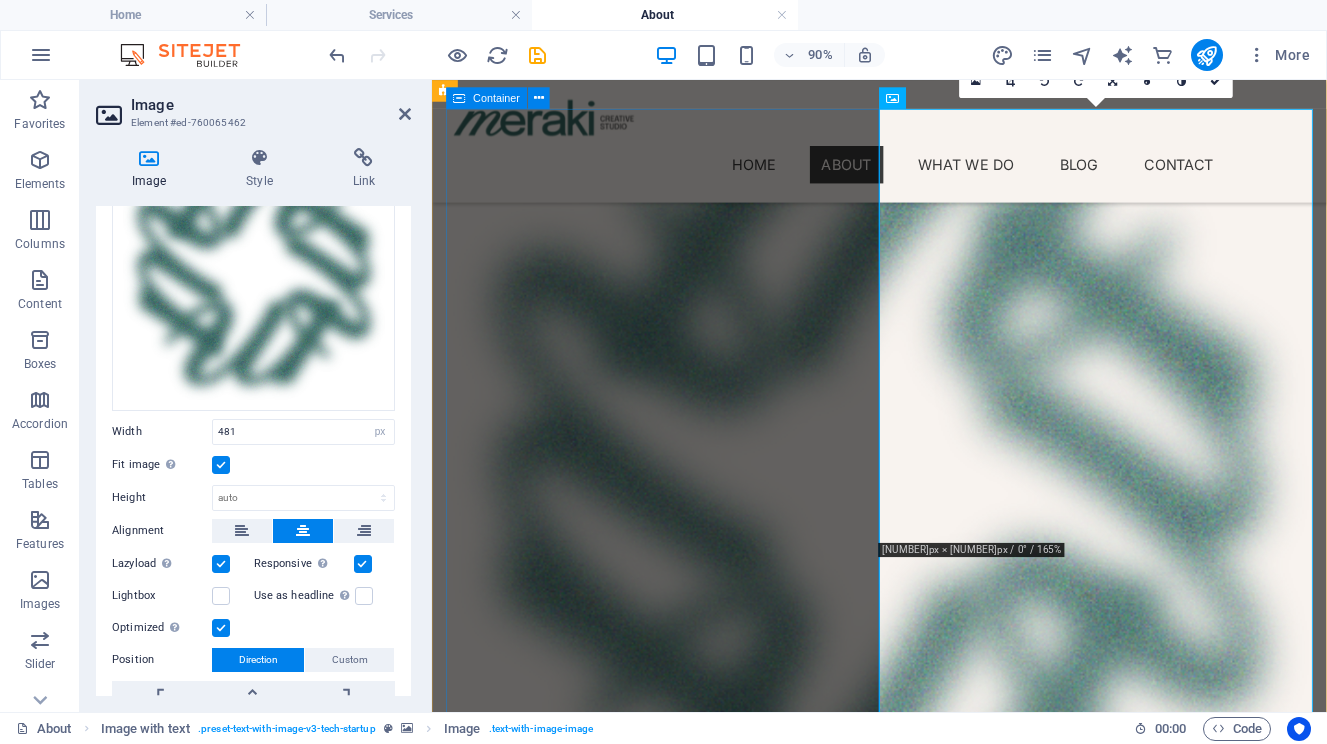 click on "Our vision is to become a creative studio known for  leading with heart and thinking with strategy. We want to shift the way brands speak: toward honesty, emotion, and long-term connection. At Meraki, content is not just marketing. It’s a catalyst for change, a tool for connection, and a way to move people, not just reach them." at bounding box center (929, 2843) 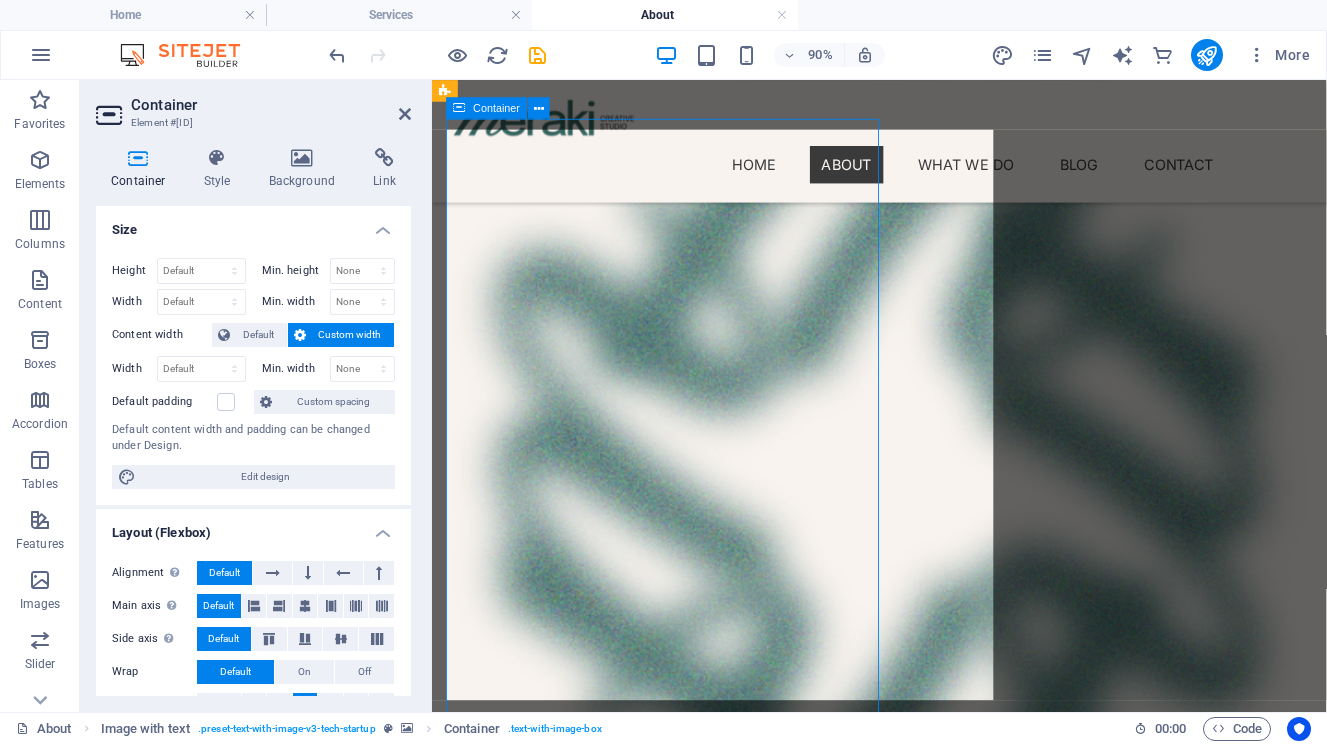 scroll, scrollTop: 1529, scrollLeft: 0, axis: vertical 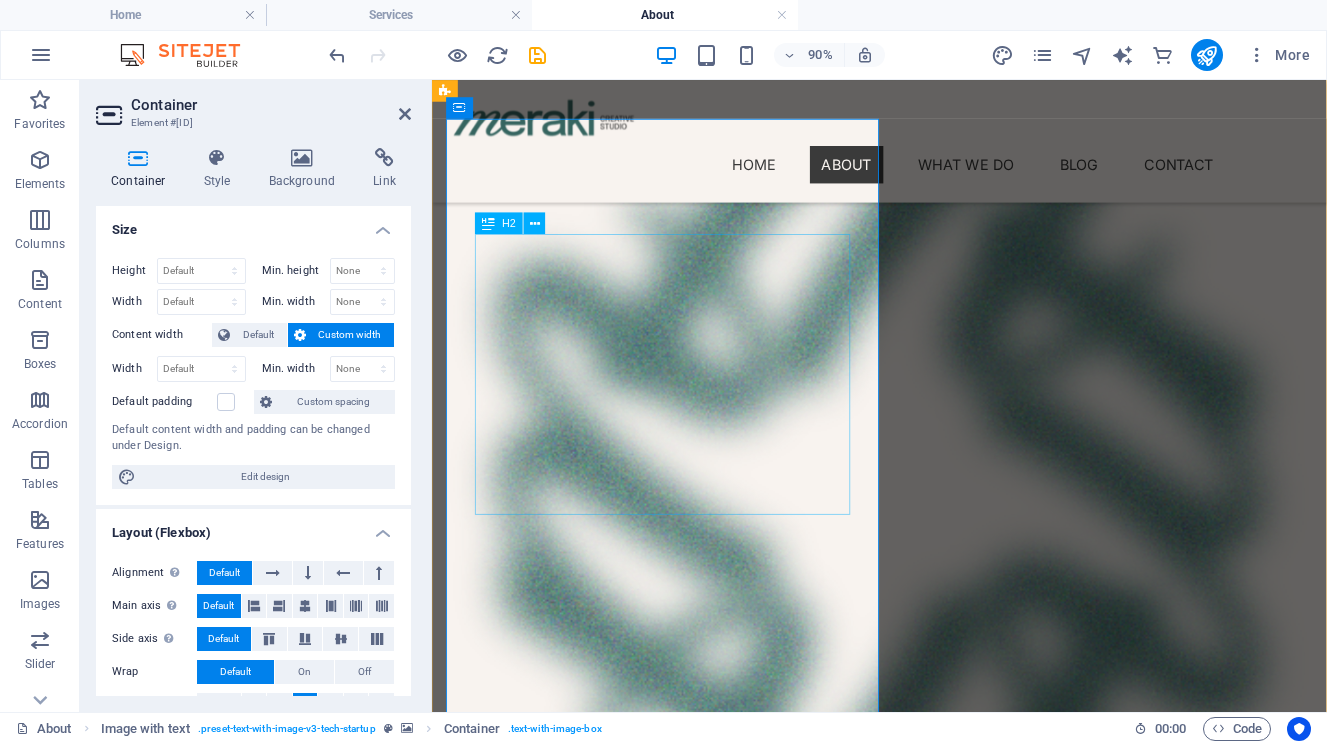 click on "Our vision is to become a creative studio known for  leading with heart and thinking with strategy." at bounding box center [929, 2785] 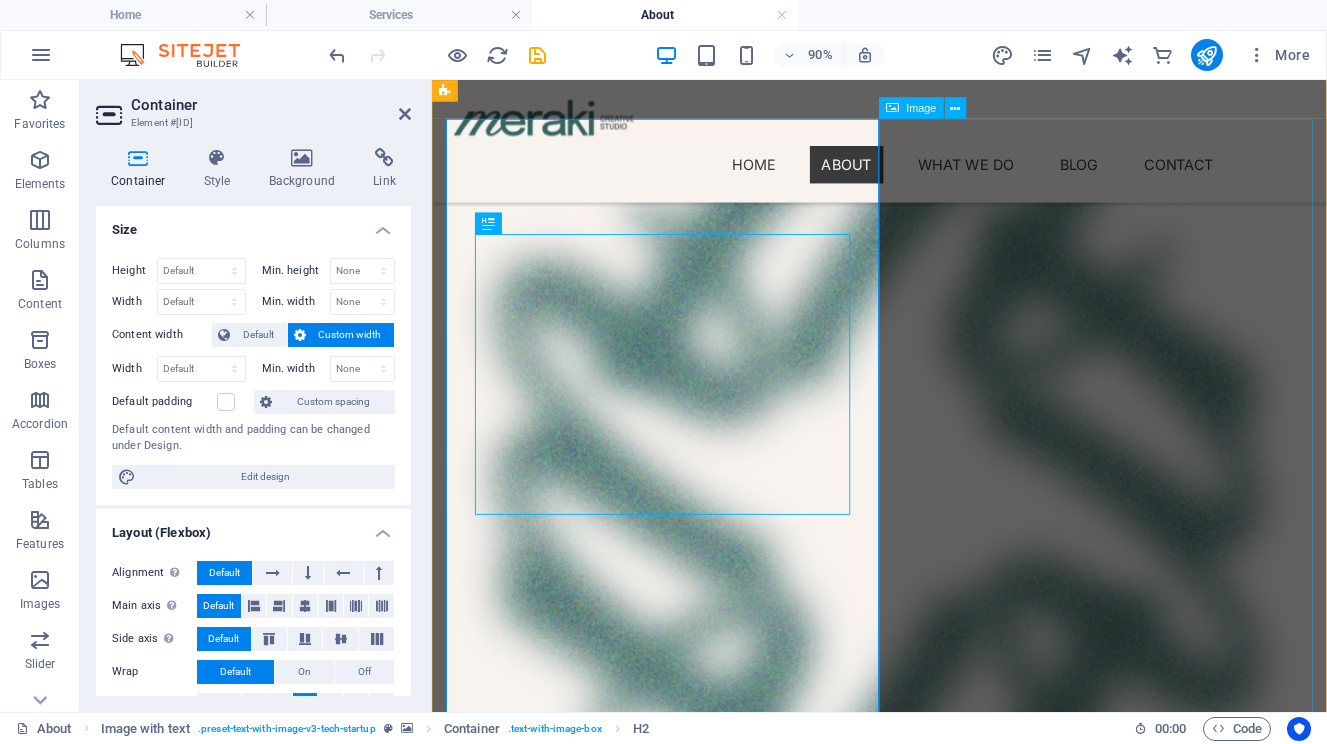 click at bounding box center (929, 3371) 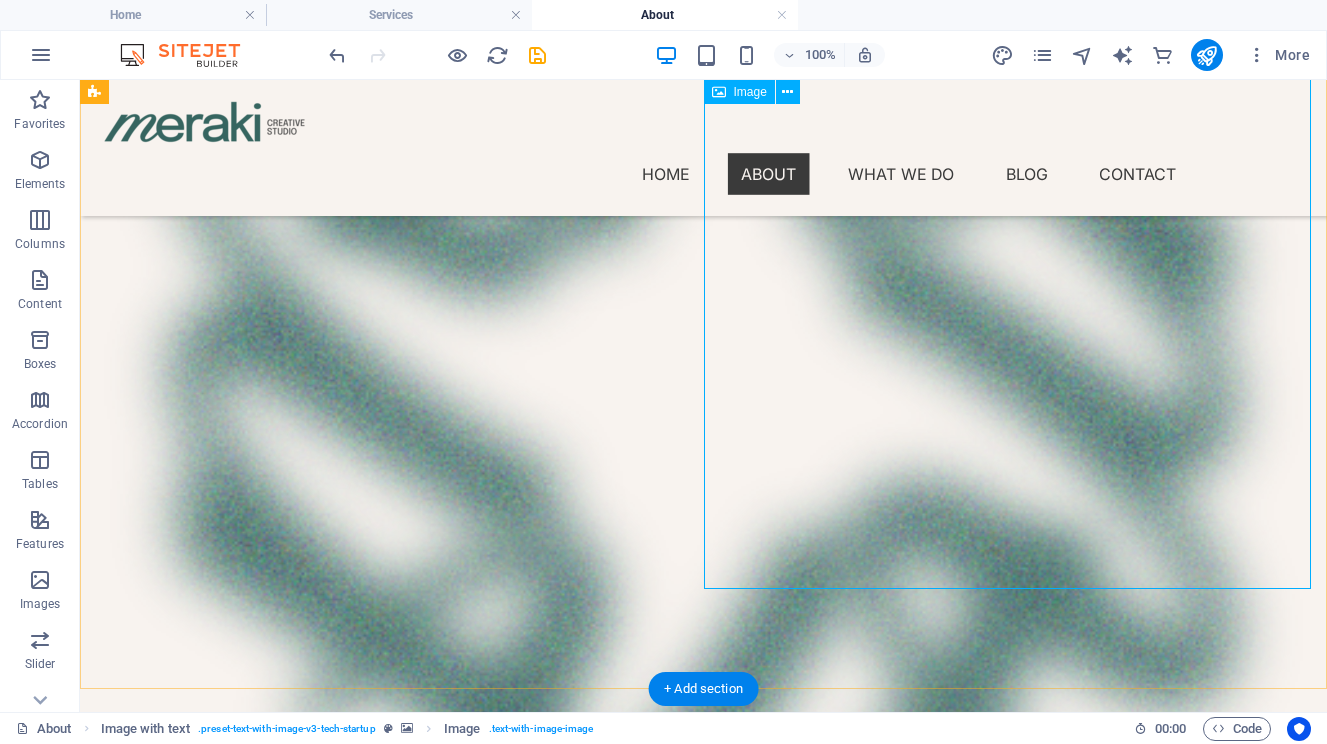 scroll, scrollTop: 1693, scrollLeft: 0, axis: vertical 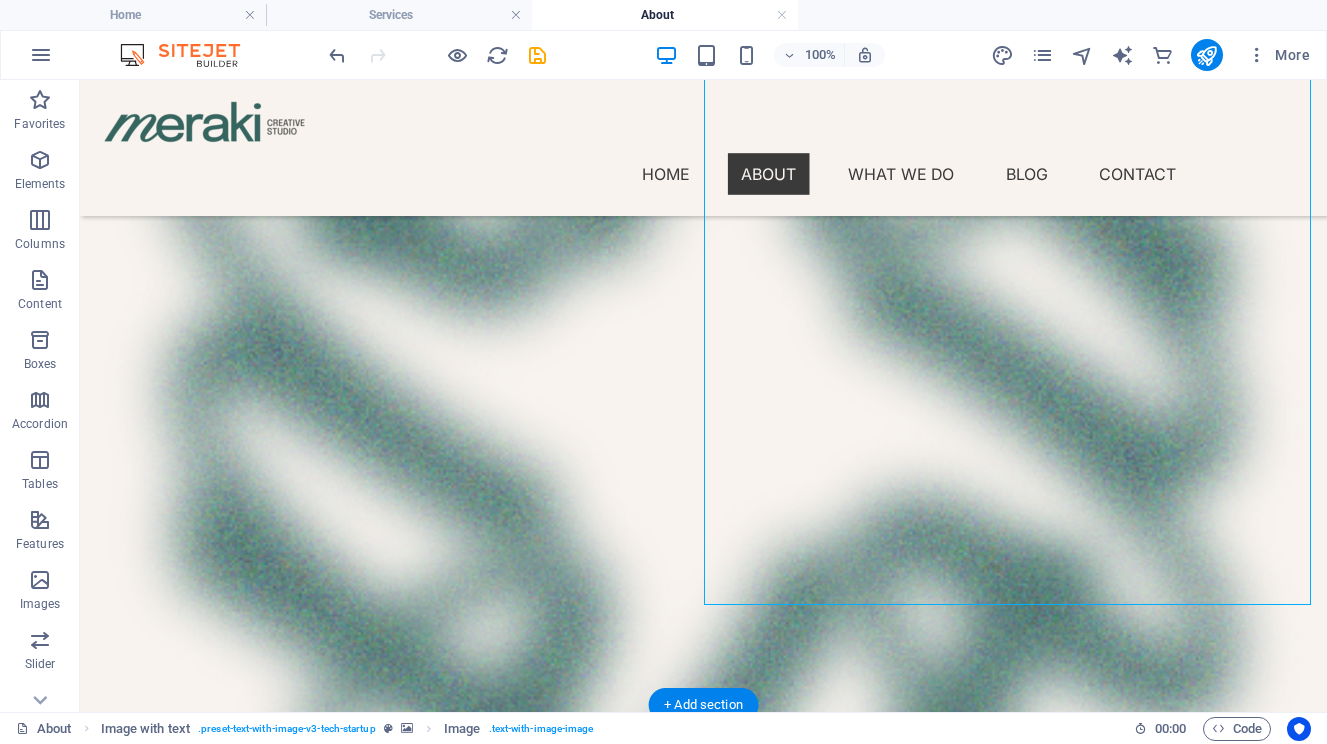 click at bounding box center (703, 1894) 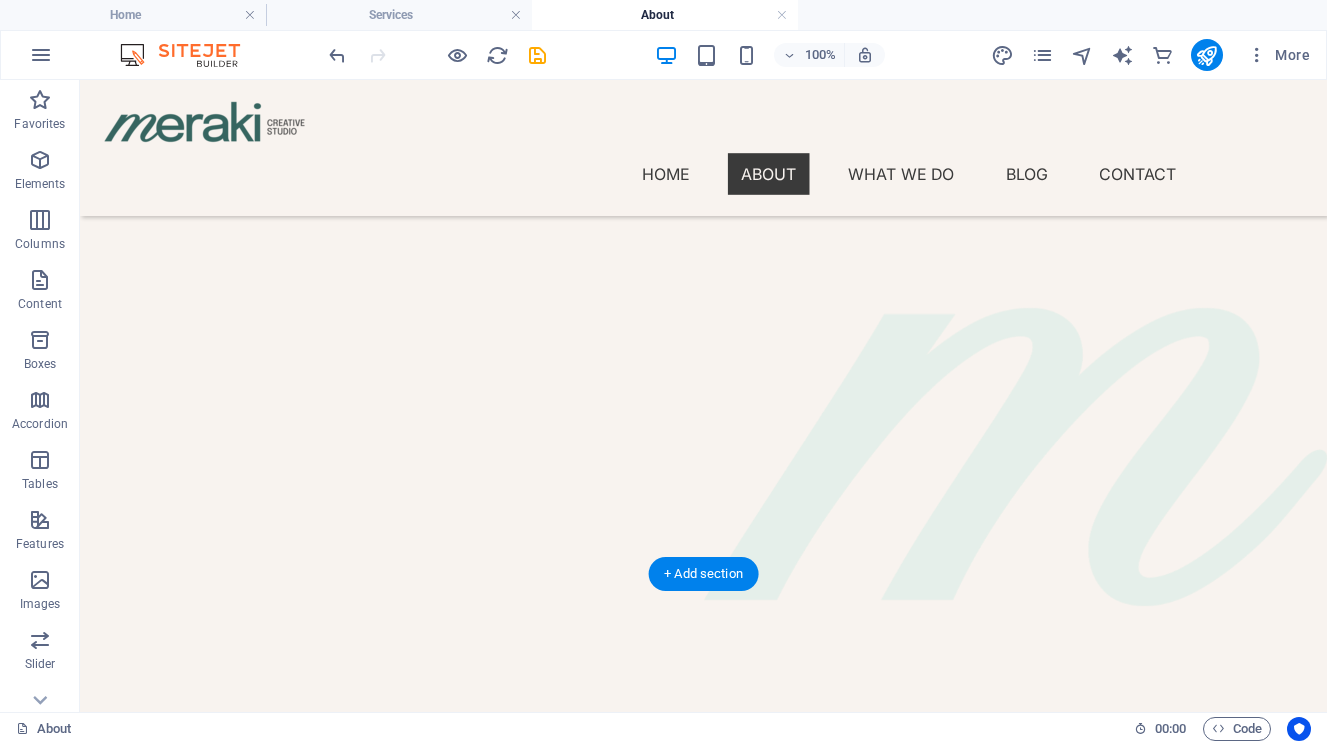 scroll, scrollTop: 0, scrollLeft: 0, axis: both 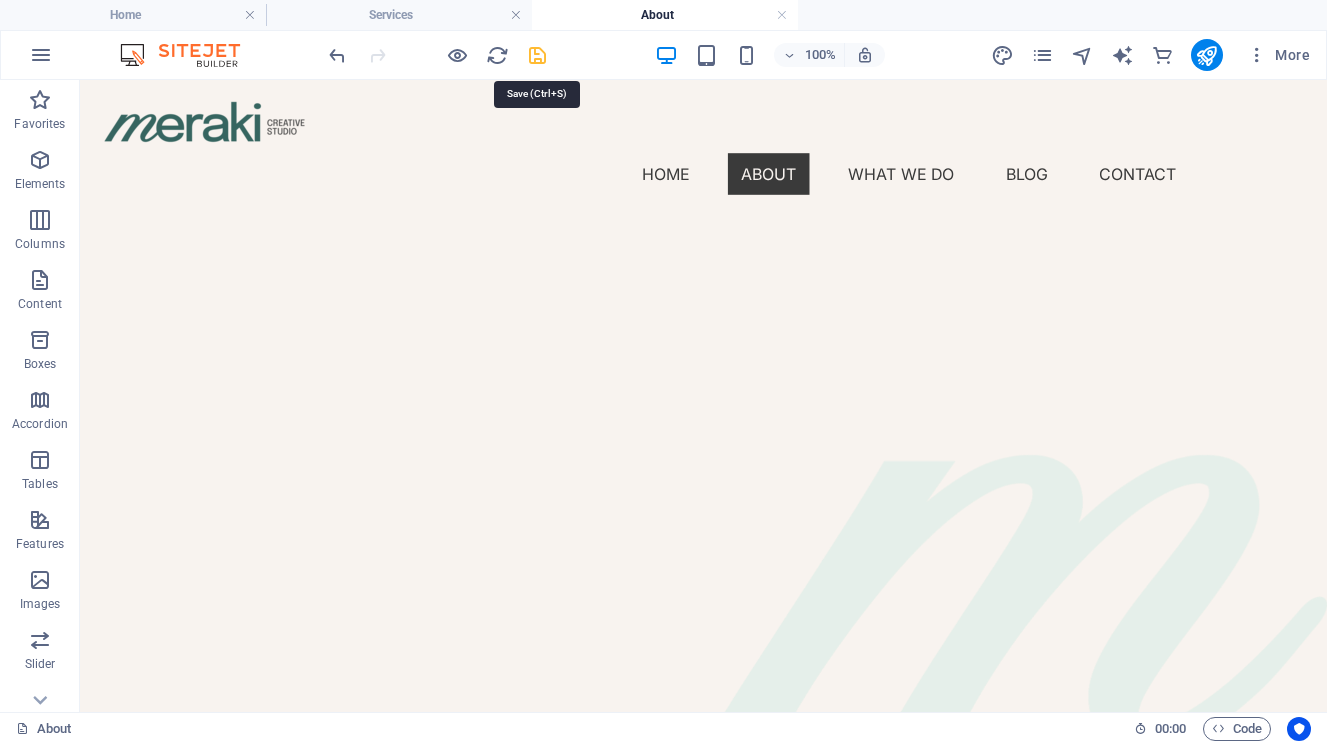 click at bounding box center [537, 55] 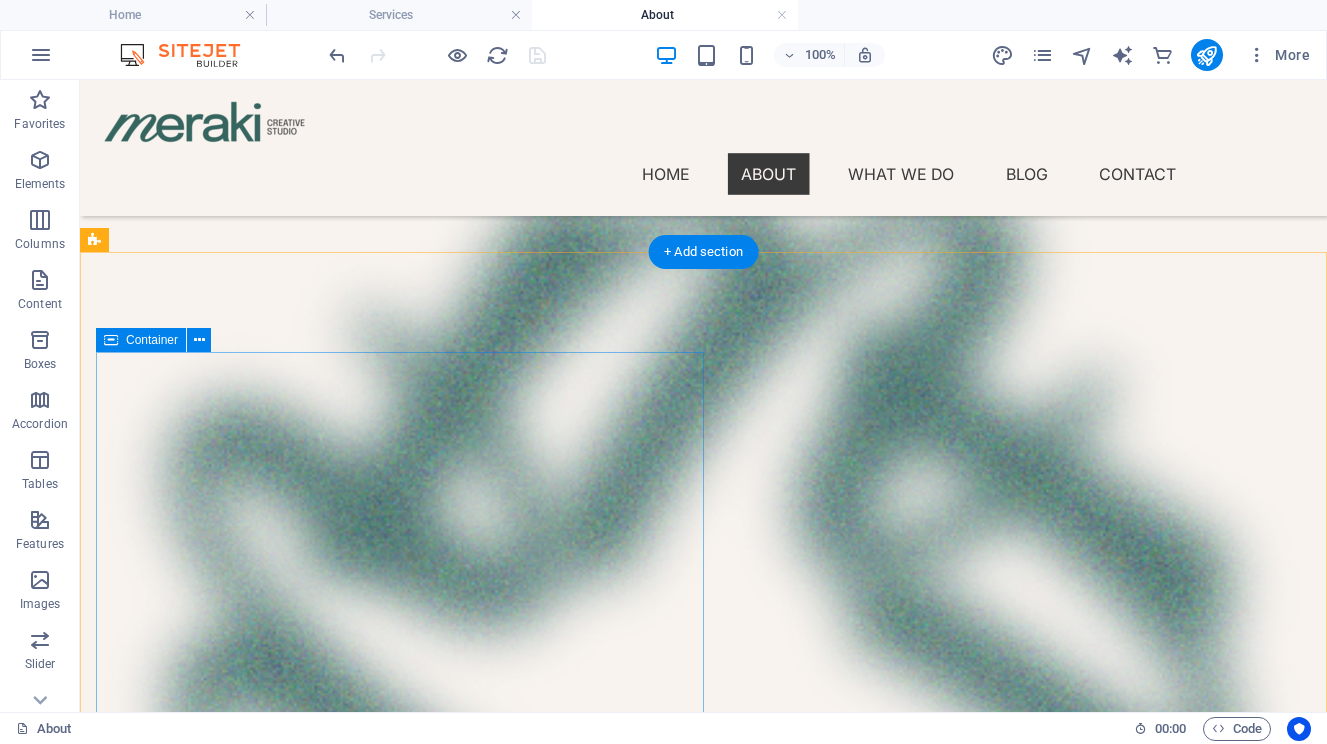 scroll, scrollTop: 1413, scrollLeft: 0, axis: vertical 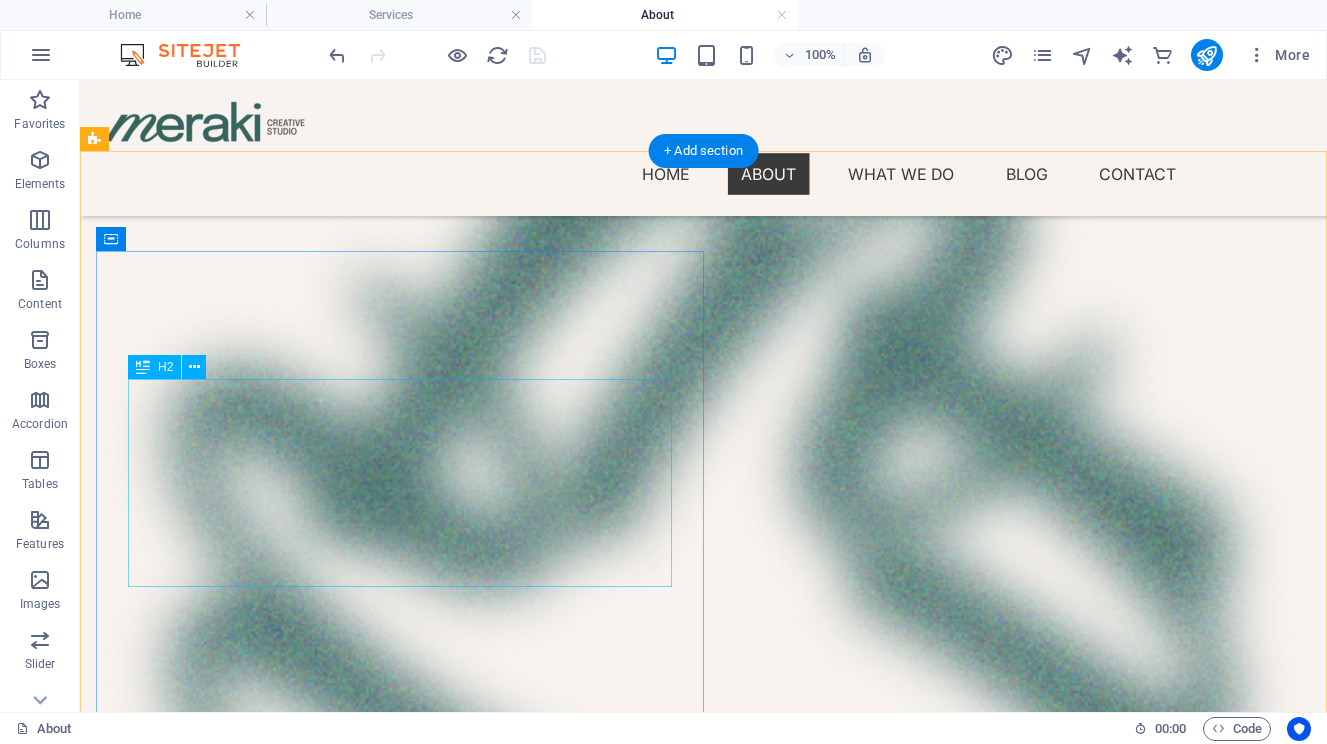 click on "Our vision is to become a creative studio known for  leading with heart and thinking with strategy." at bounding box center (703, 2871) 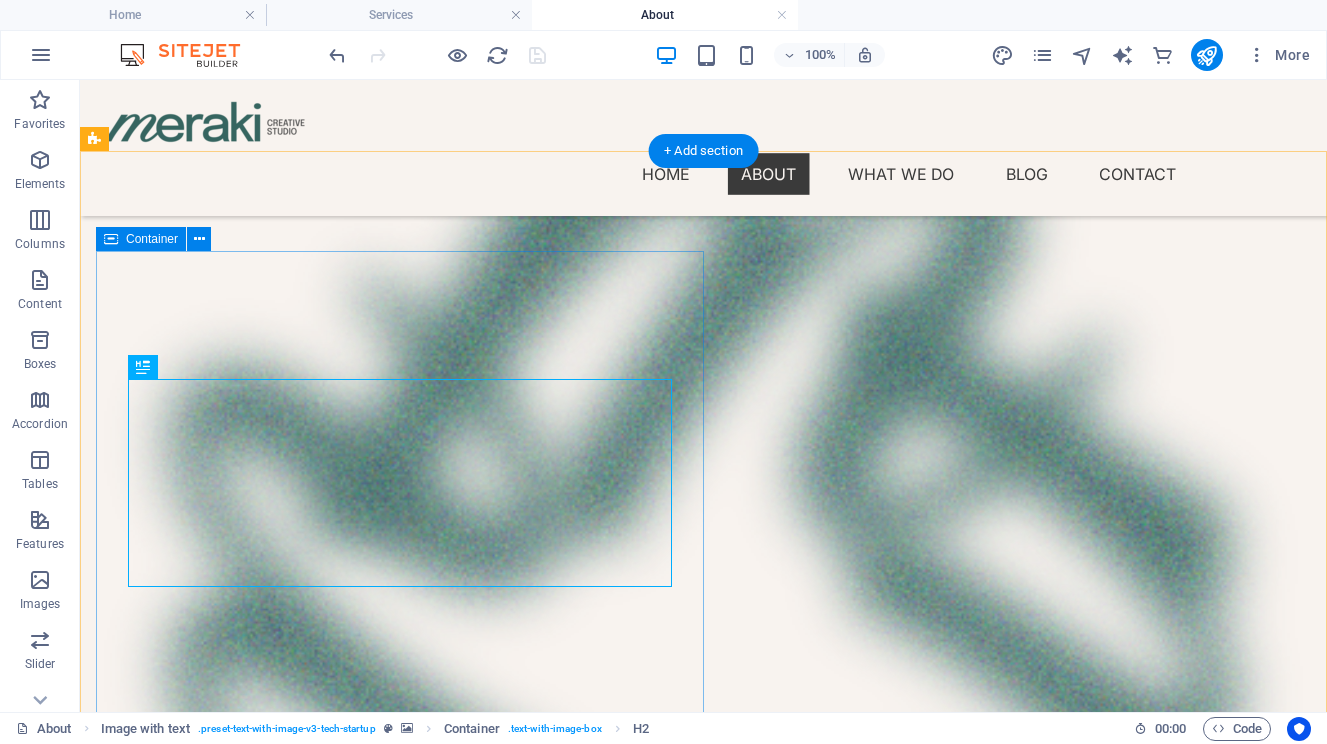 click on "Our vision is to become a creative studio known for  leading with heart and thinking with strategy. We want to shift the way brands speak: toward honesty, emotion, and long-term connection. At Meraki, content is not just marketing. It’s a catalyst for change, a tool for connection, and a way to move people, not just reach them." at bounding box center [703, 2926] 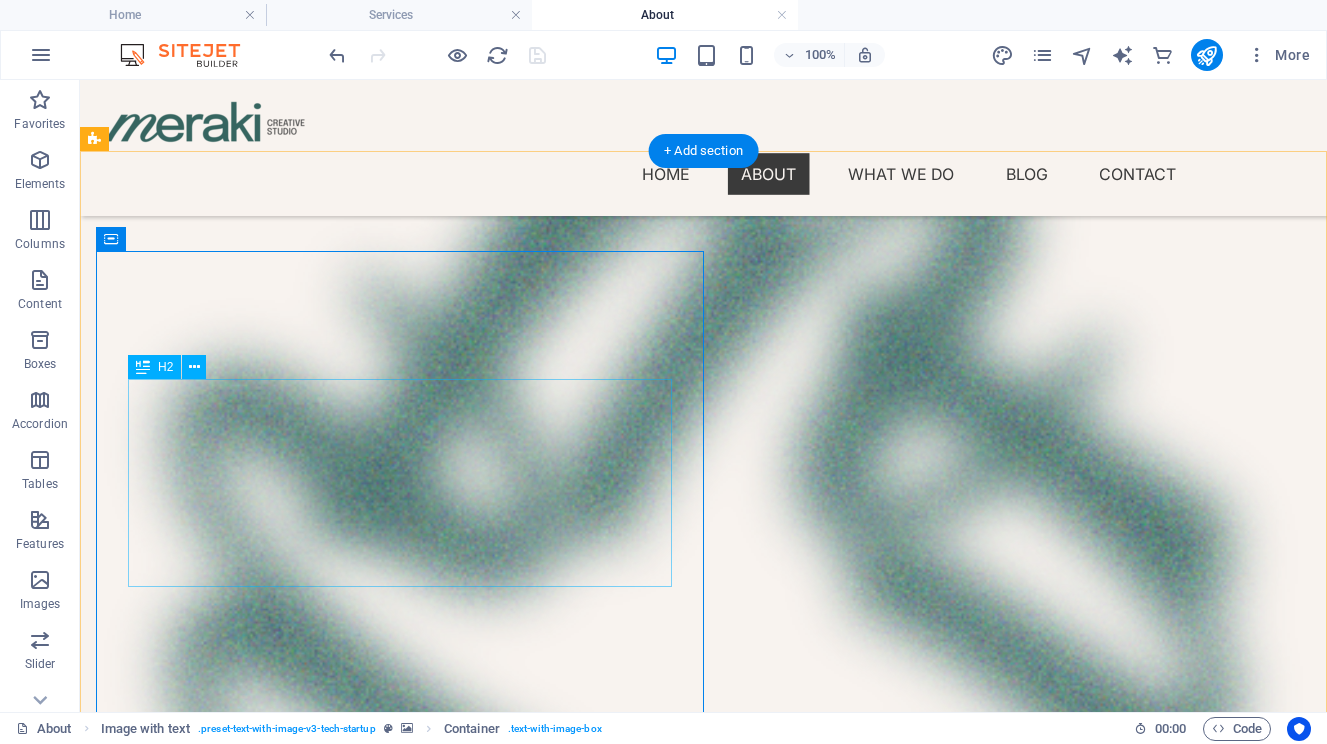 click on "Our vision is to become a creative studio known for  leading with heart and thinking with strategy." at bounding box center (703, 2871) 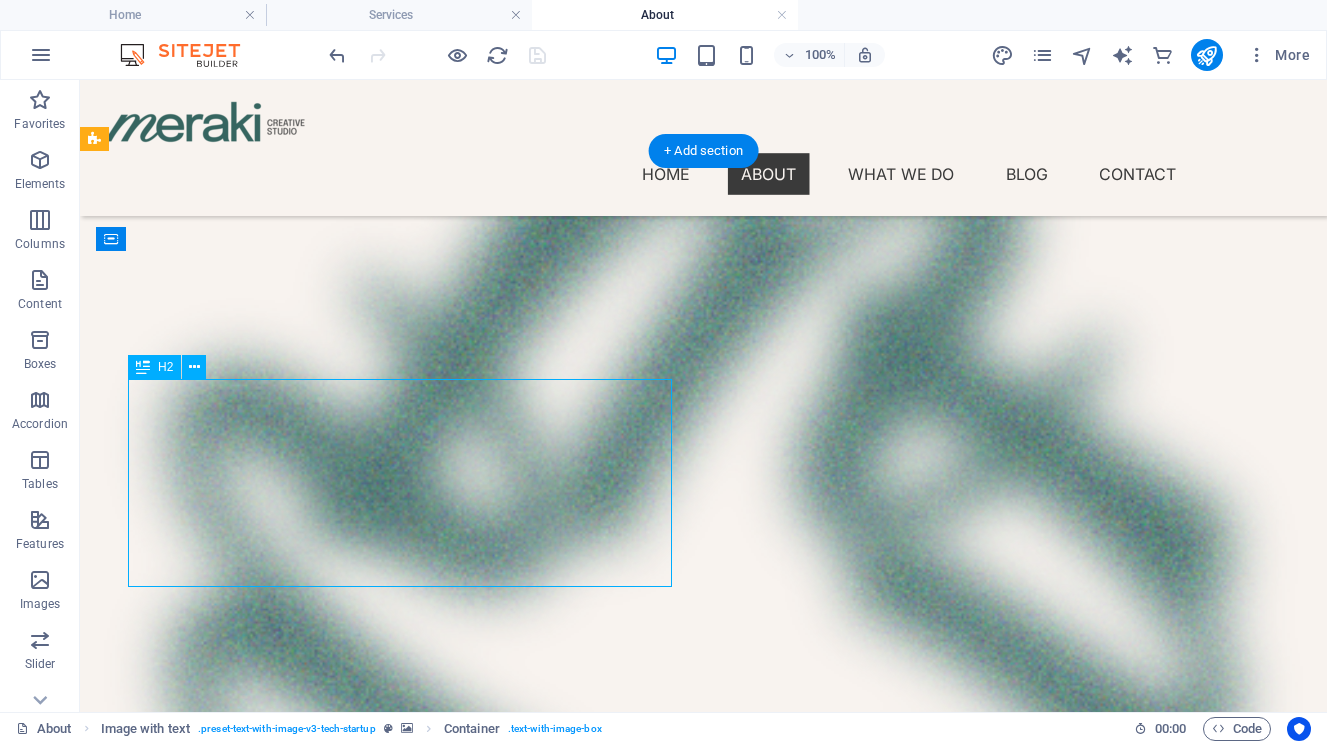 click on "Our vision is to become a creative studio known for  leading with heart and thinking with strategy." at bounding box center [703, 2871] 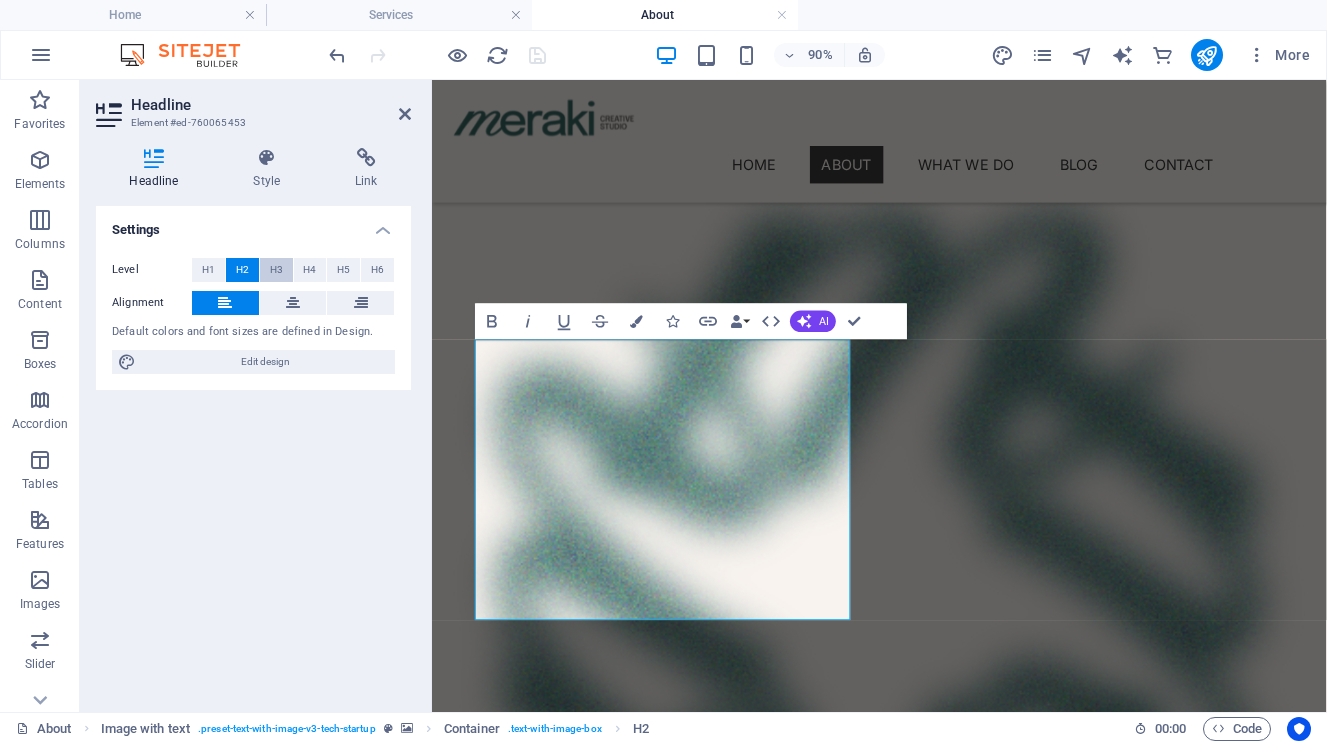 click on "H3" at bounding box center [276, 270] 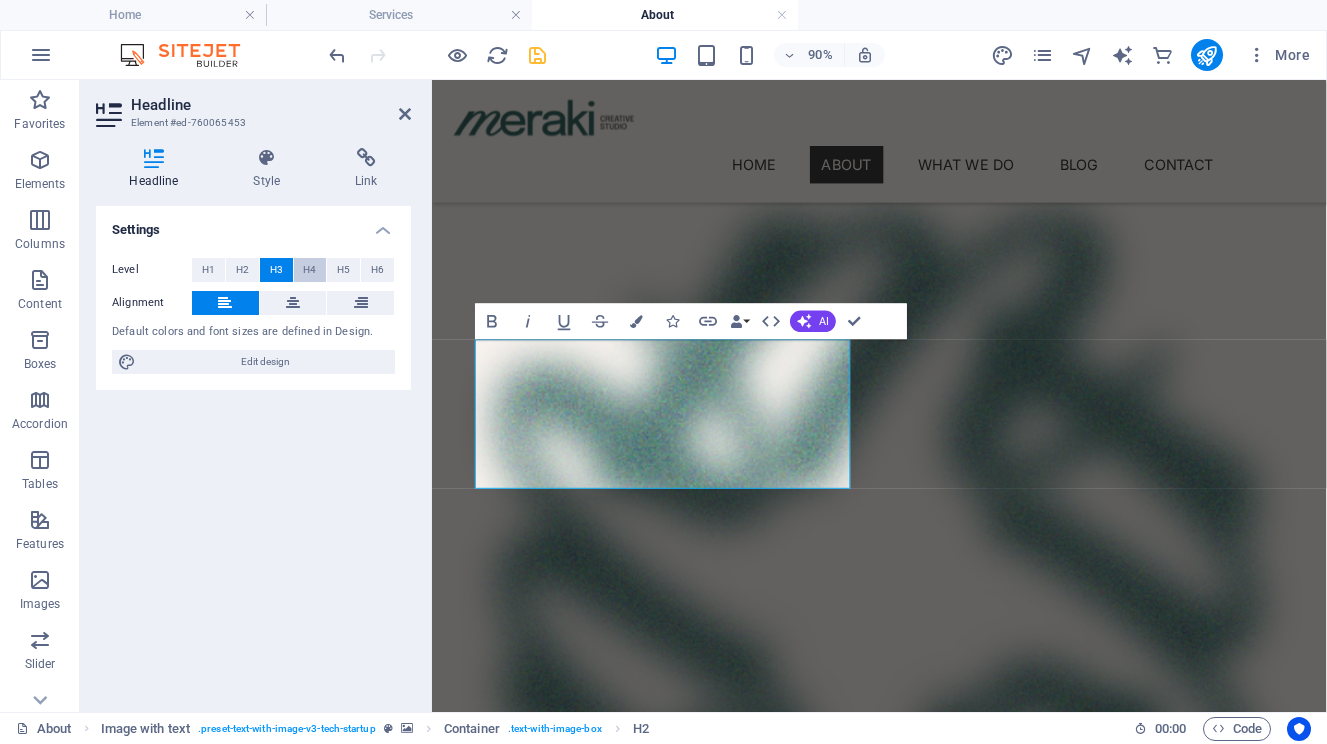 click on "H4" at bounding box center [309, 270] 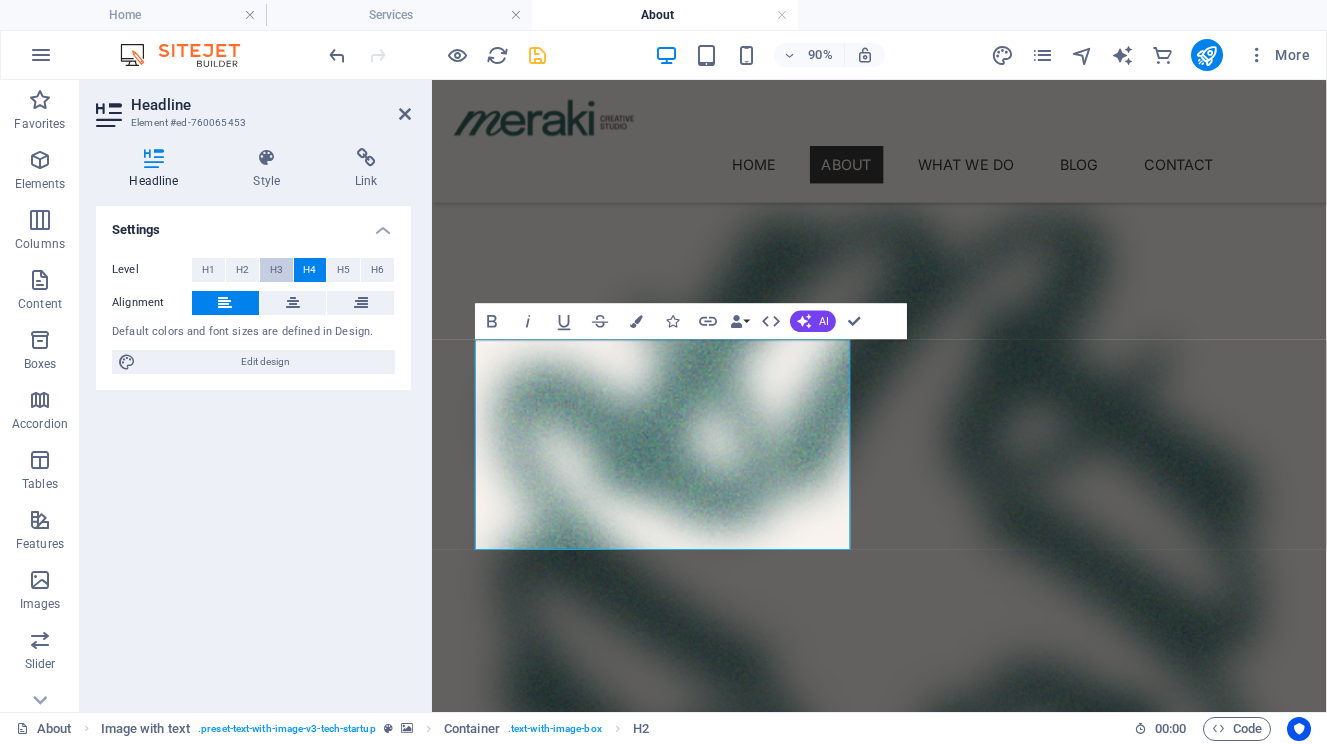 click on "H3" at bounding box center (276, 270) 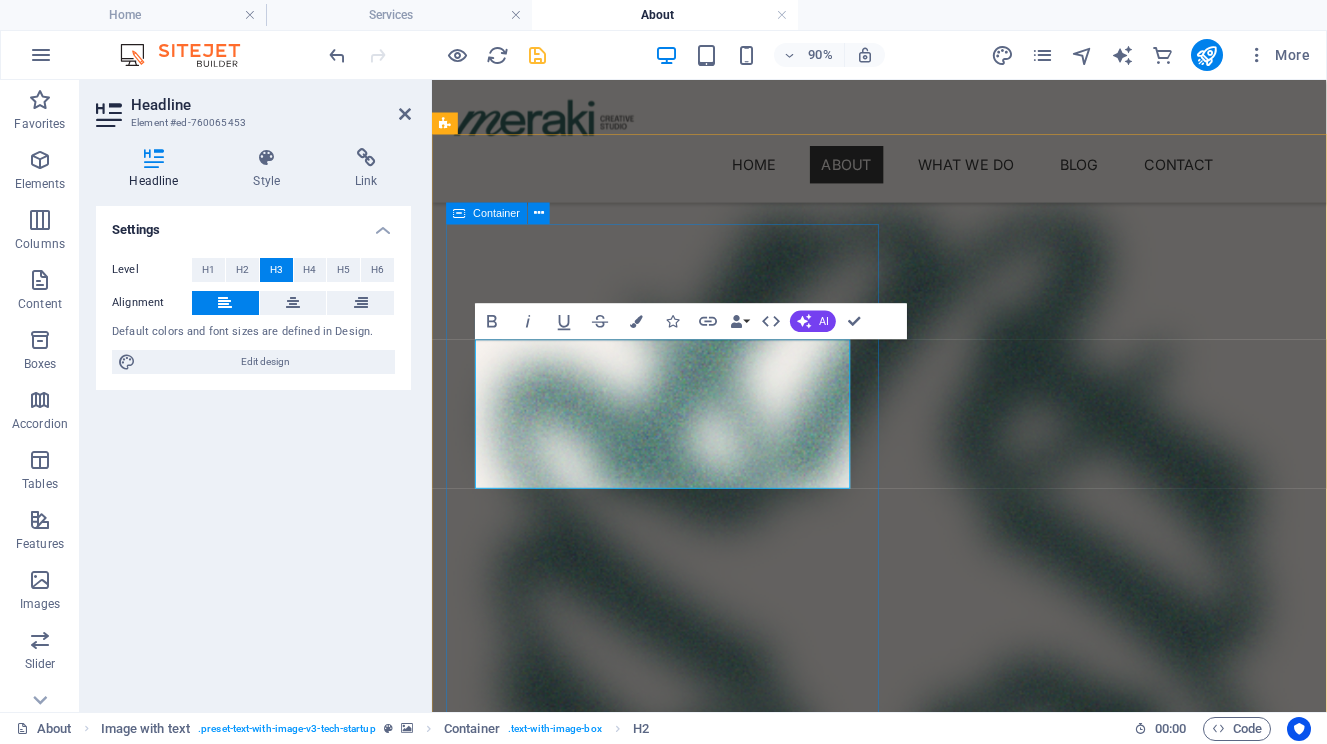 drag, startPoint x: 849, startPoint y: 516, endPoint x: 474, endPoint y: 488, distance: 376.04388 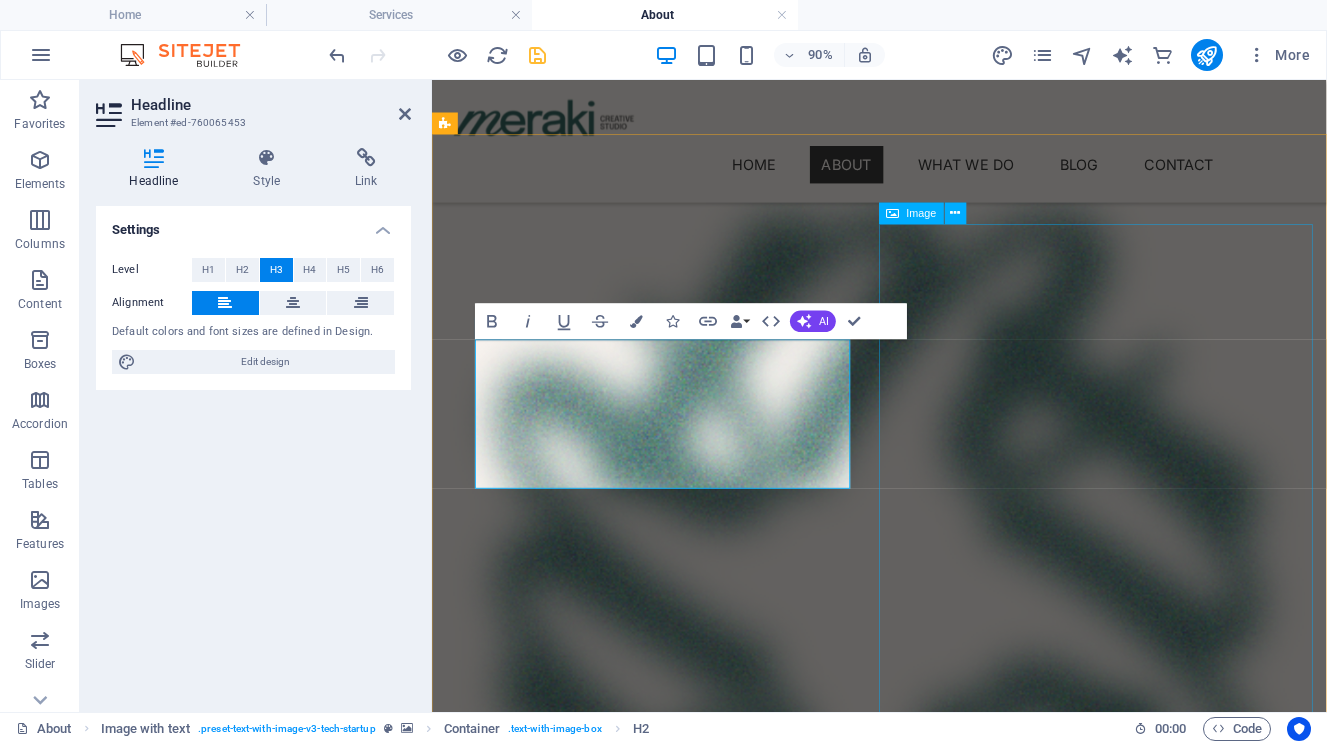 click at bounding box center (929, 3268) 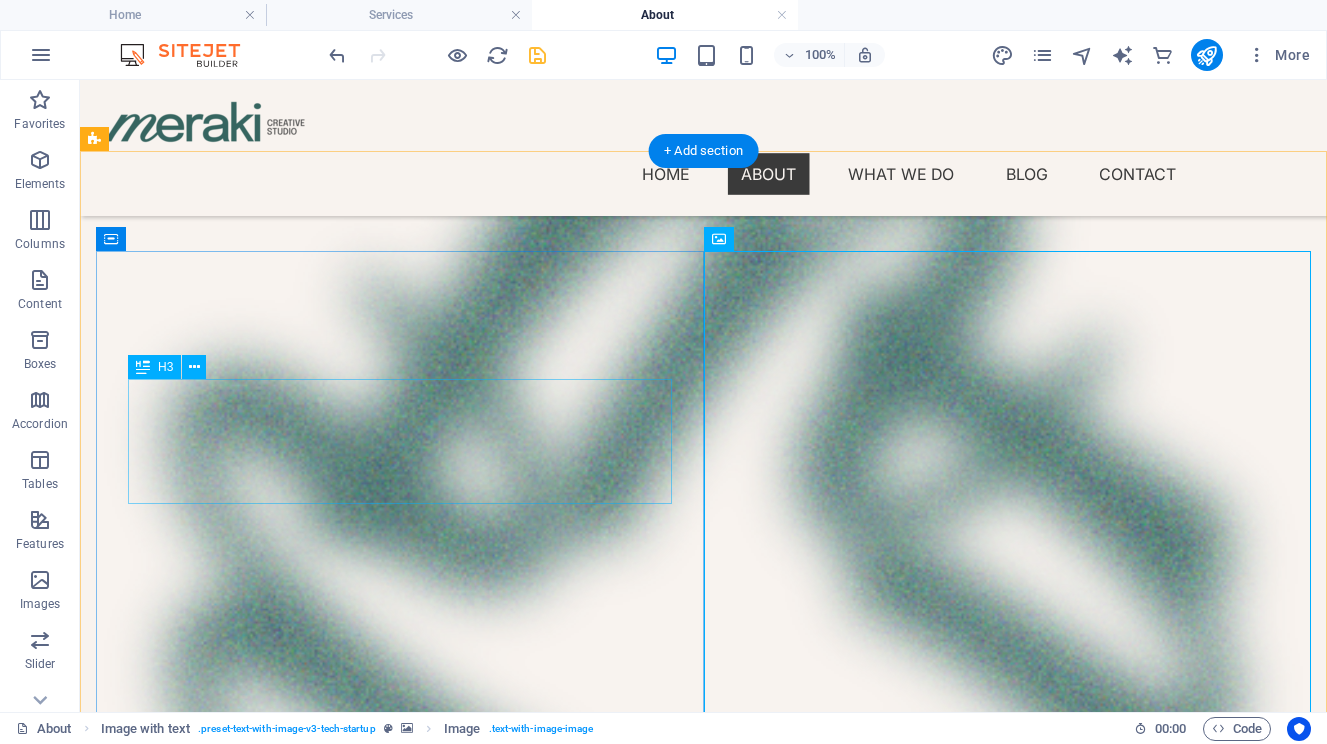 click on "Our vision is to become a creative studio known for  leading with heart and thinking with strategy." at bounding box center (703, 2878) 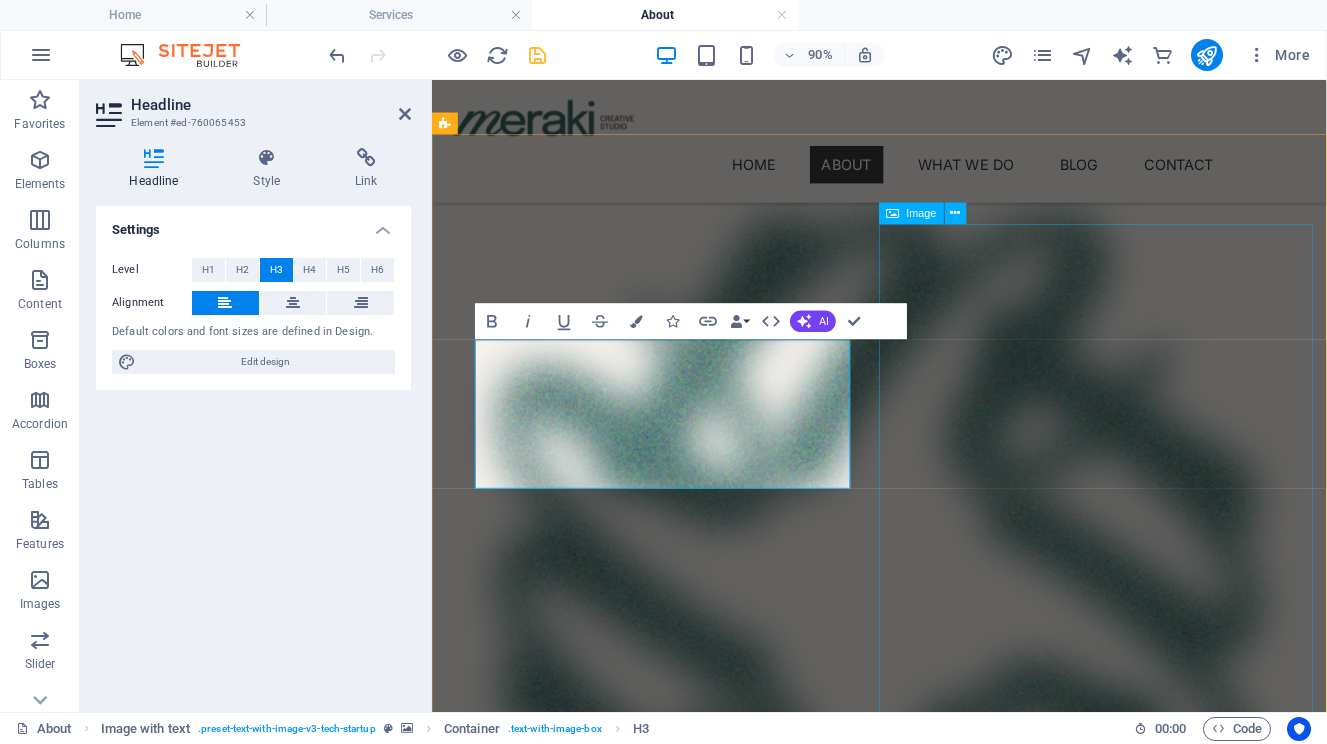 click at bounding box center [929, 3268] 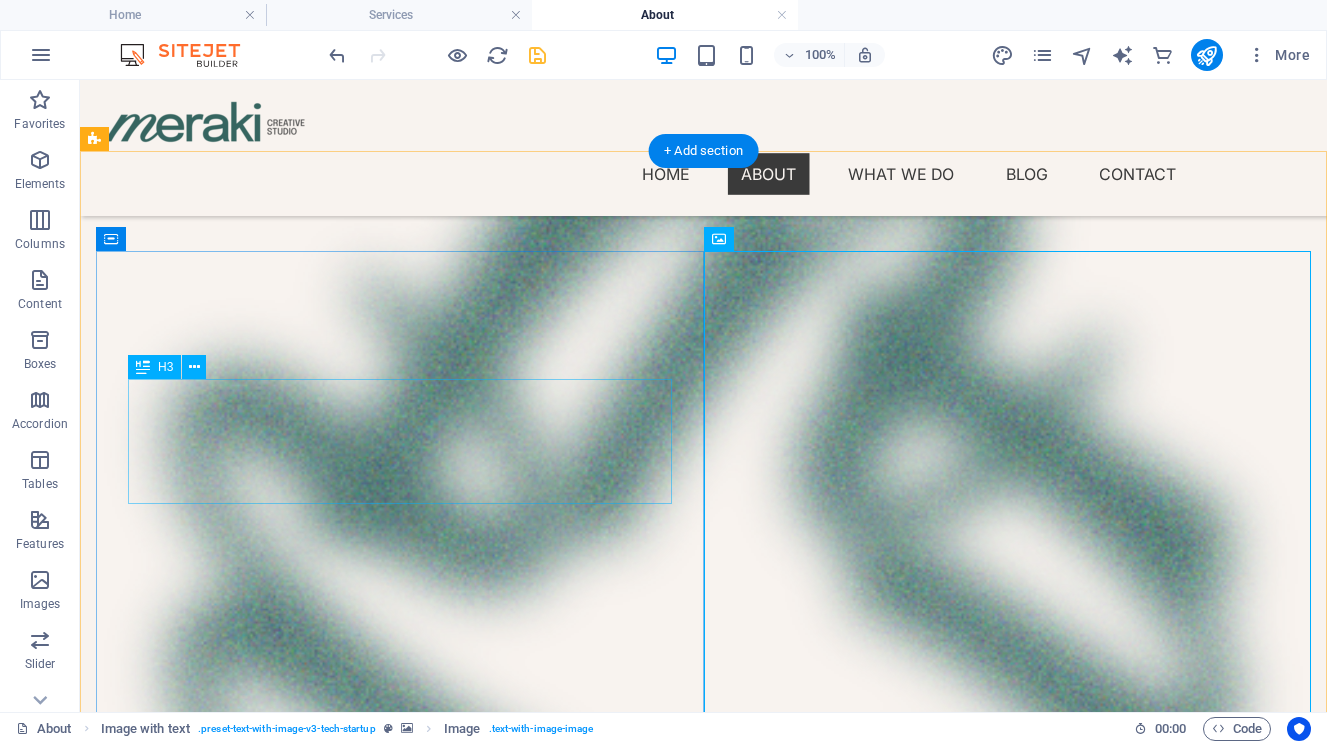 click on "Our vision is to become a creative studio known for  leading with heart and thinking with strategy." at bounding box center [703, 2878] 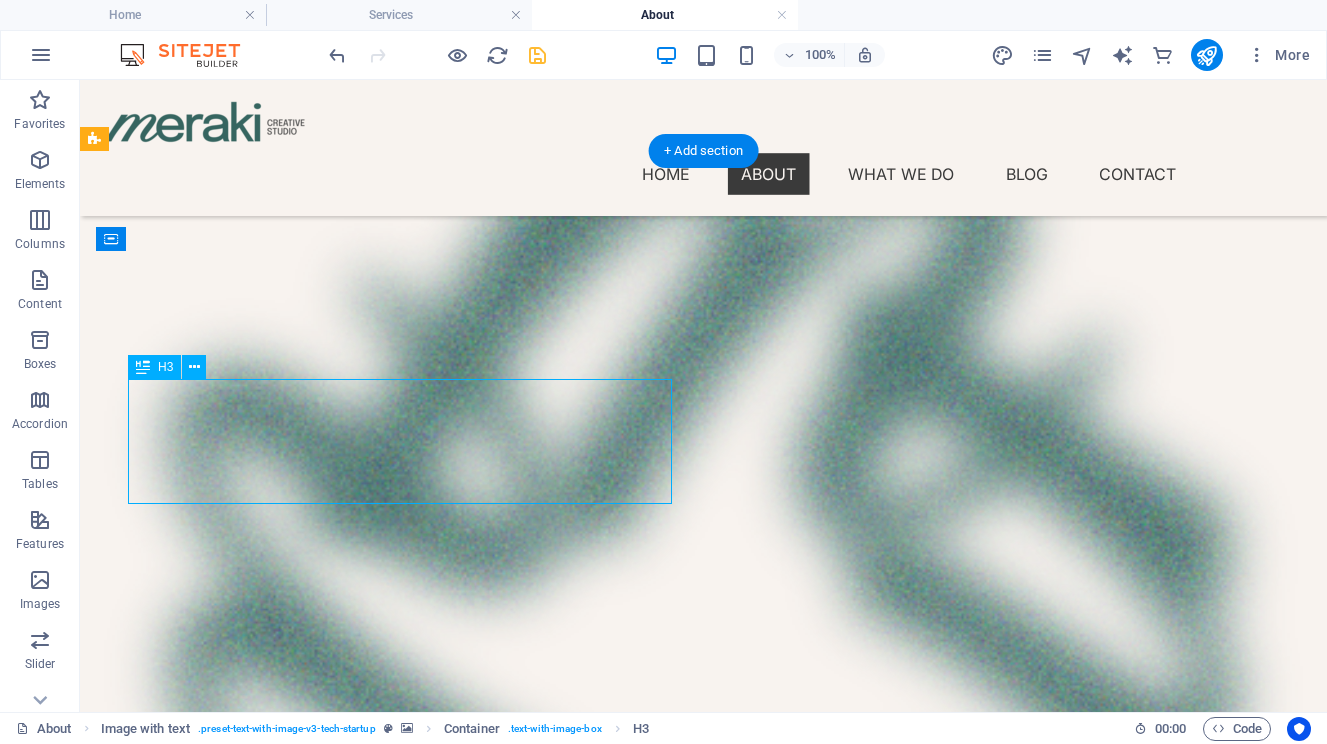 click on "Our vision is to become a creative studio known for  leading with heart and thinking with strategy." at bounding box center (703, 2878) 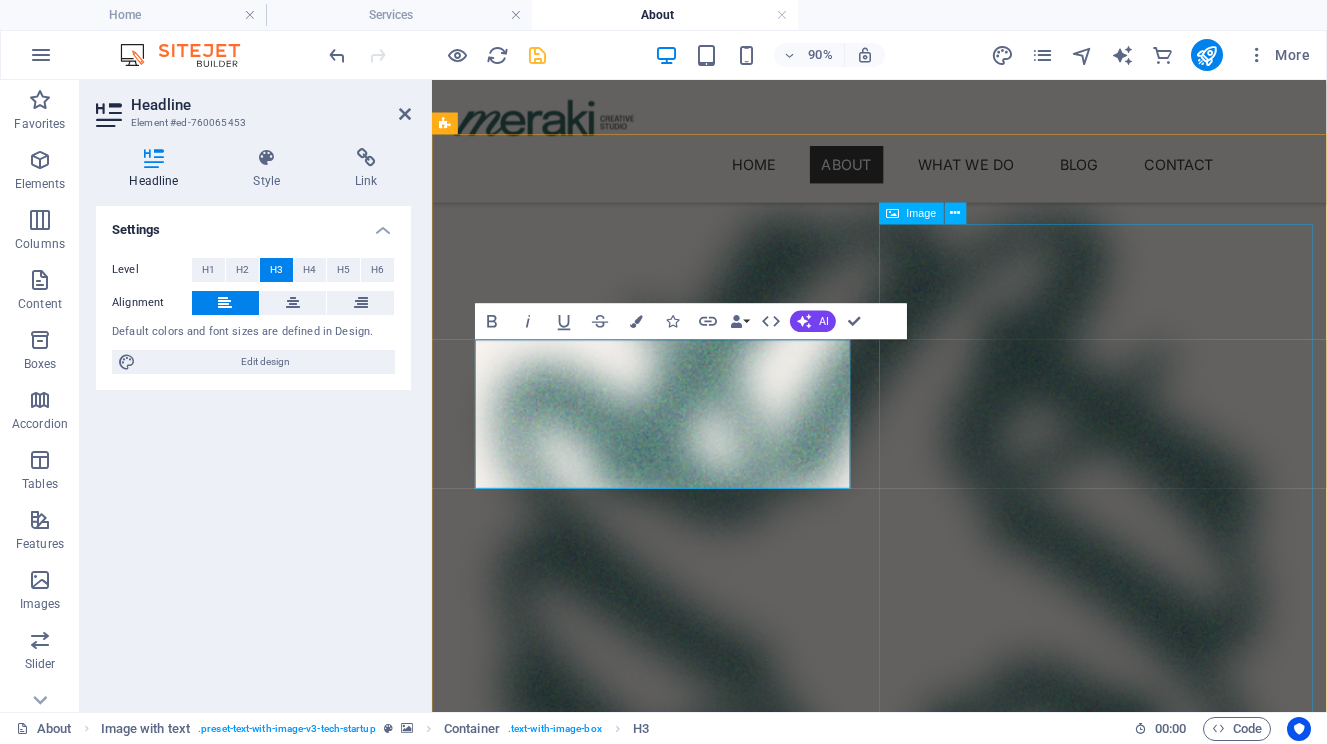 click at bounding box center (929, 3268) 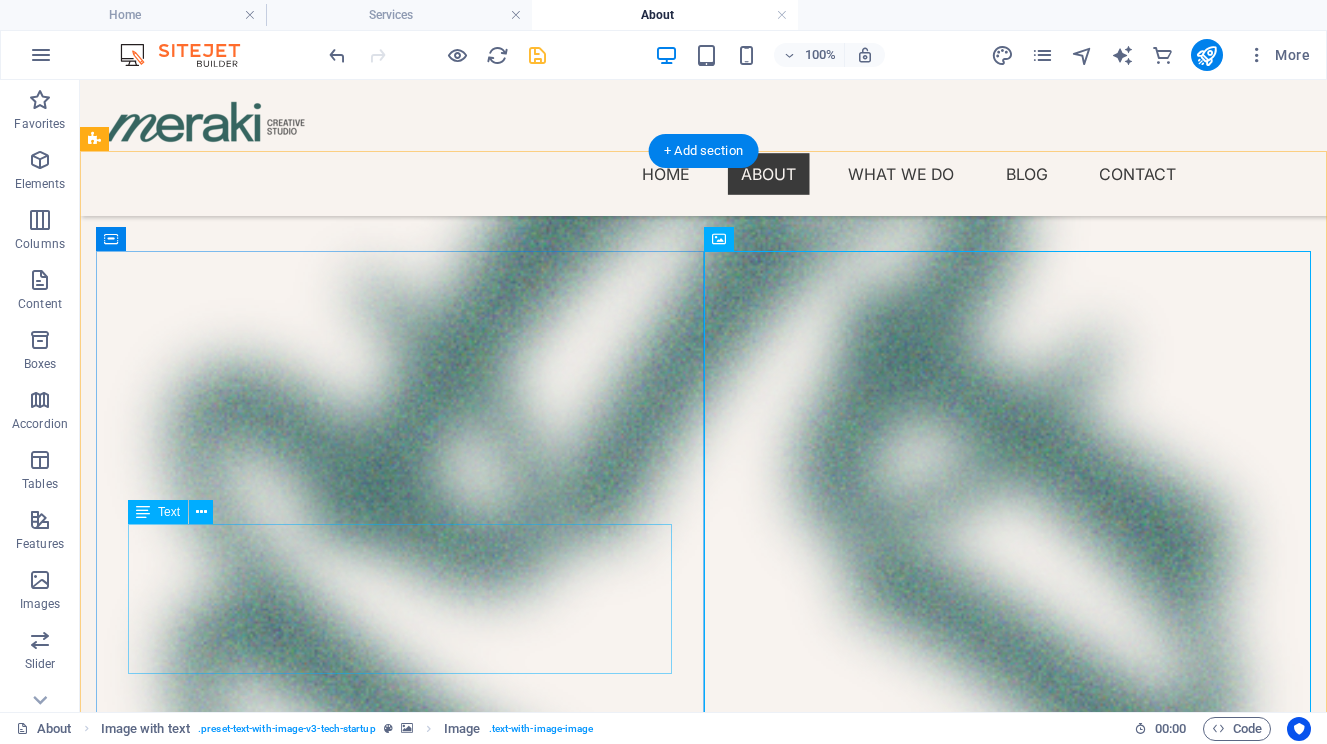 click on "At Meraki, content is not just marketing. It’s a catalyst for change, a tool for connection, and a way to move people, not just reach them." at bounding box center (703, 2986) 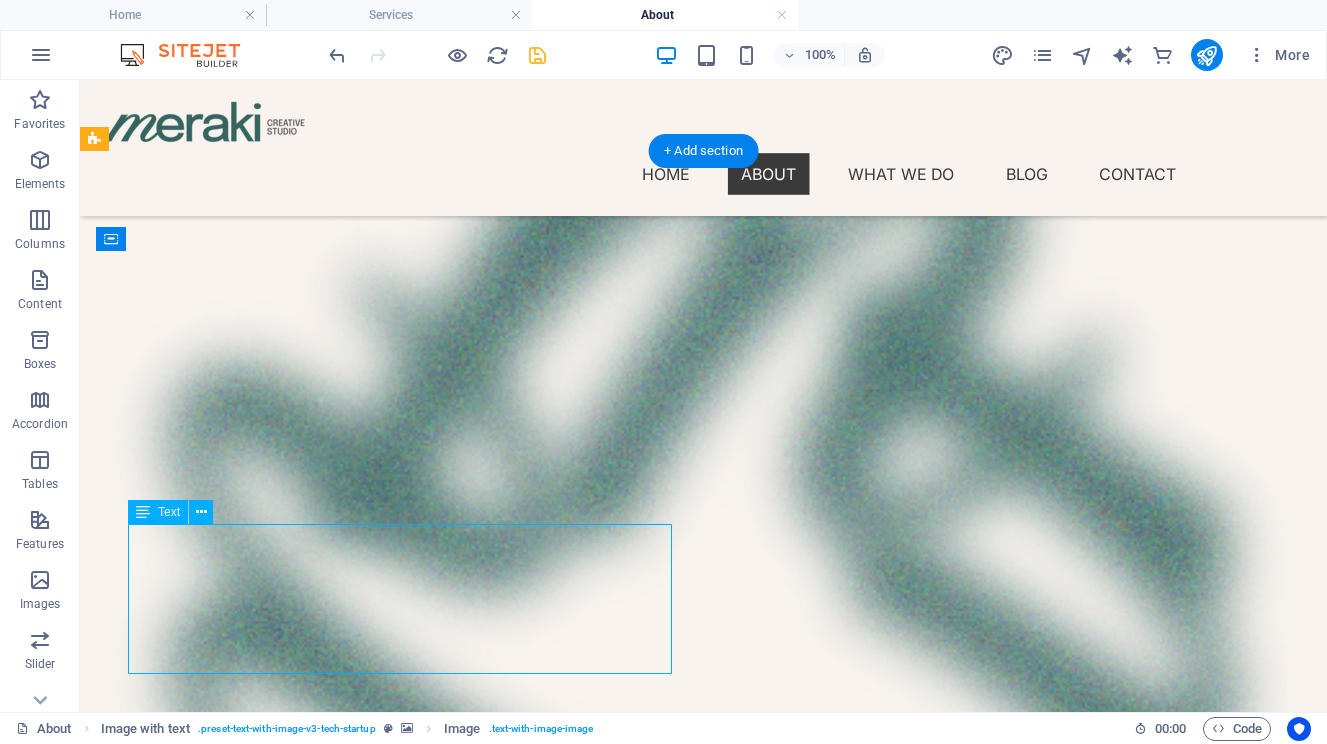 click on "At Meraki, content is not just marketing. It’s a catalyst for change, a tool for connection, and a way to move people, not just reach them." at bounding box center [703, 2986] 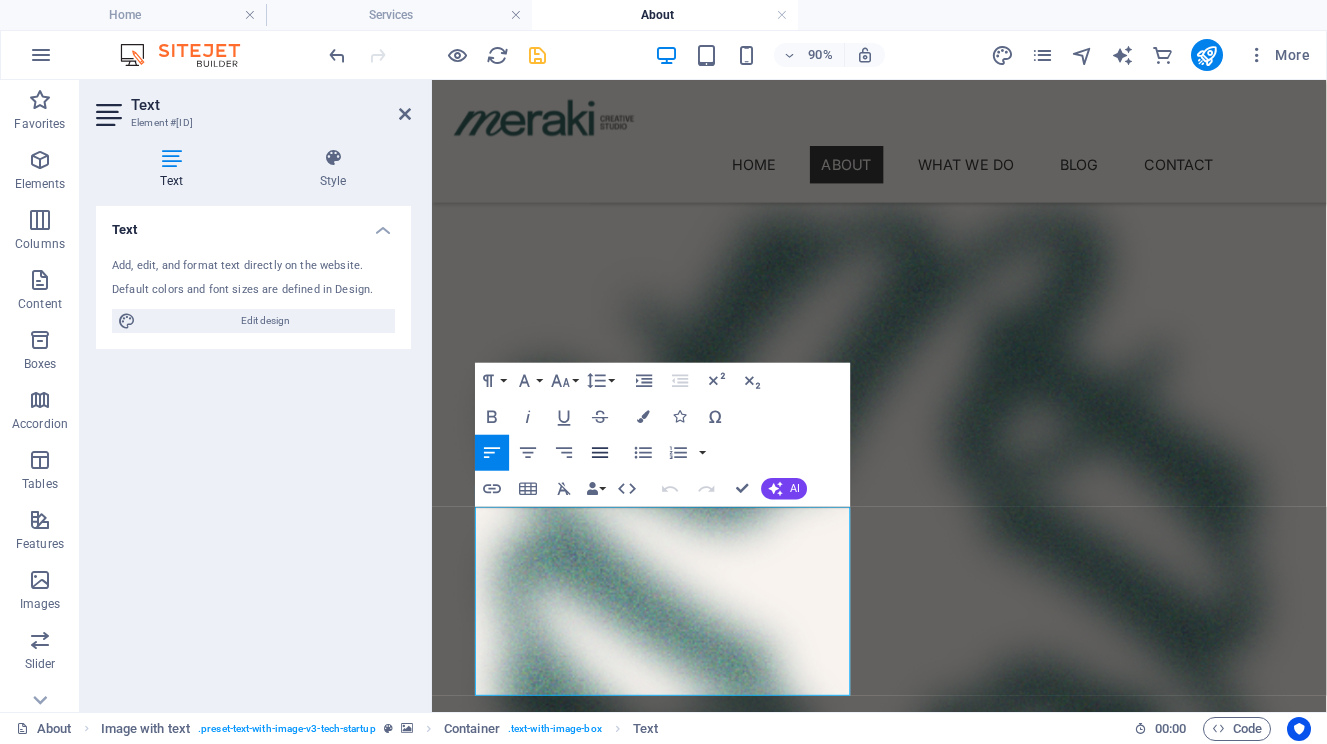 click 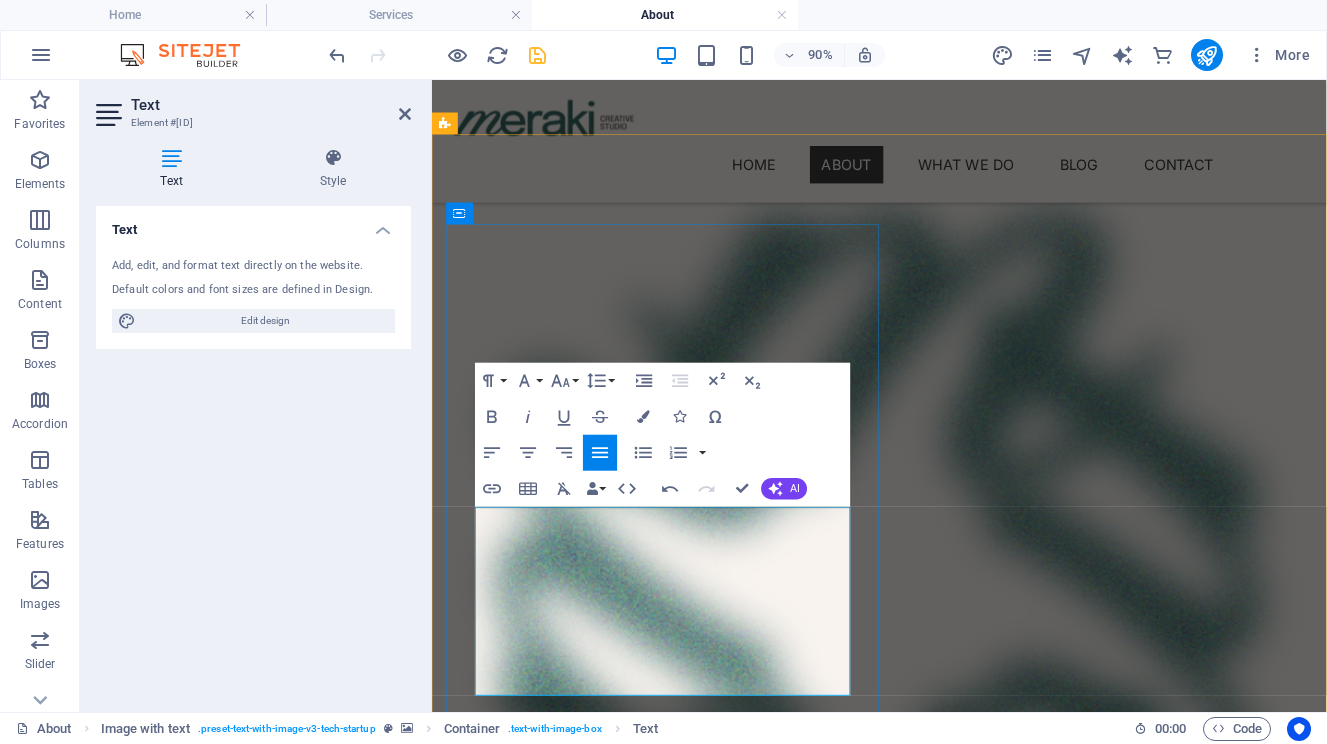 click on "We want to shift the way brands speak: toward honesty, emotion, and long-term connection." at bounding box center (929, 2795) 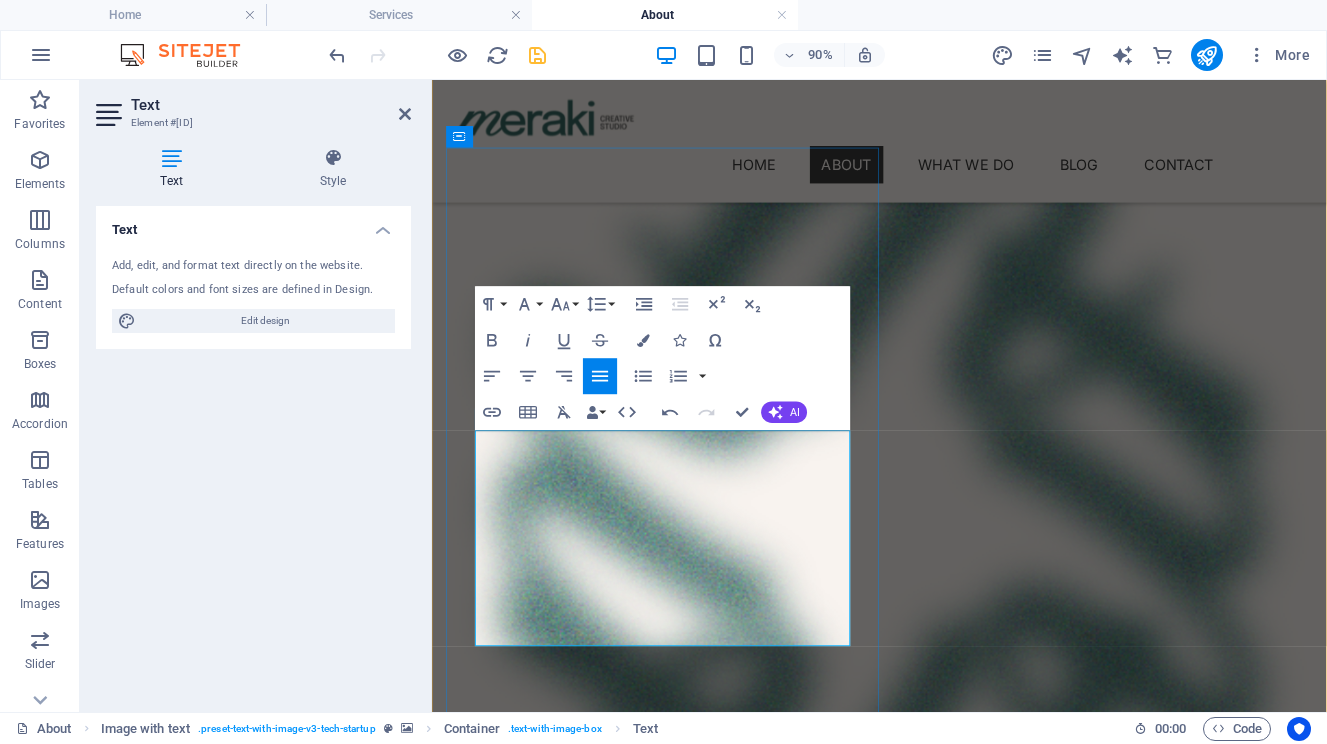 scroll, scrollTop: 1498, scrollLeft: 0, axis: vertical 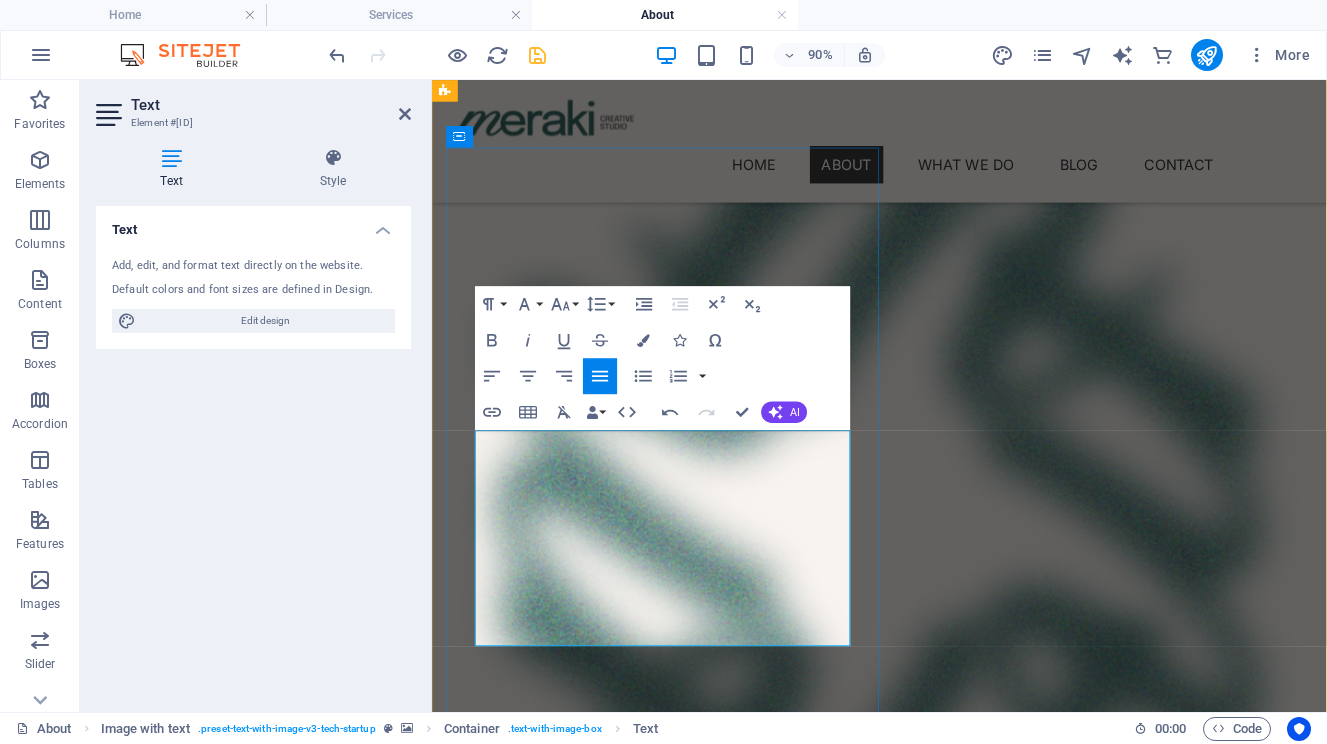 click on "It’s a catalyst for change, a tool for connection, and a way to move people, not just reach them." at bounding box center (929, 2845) 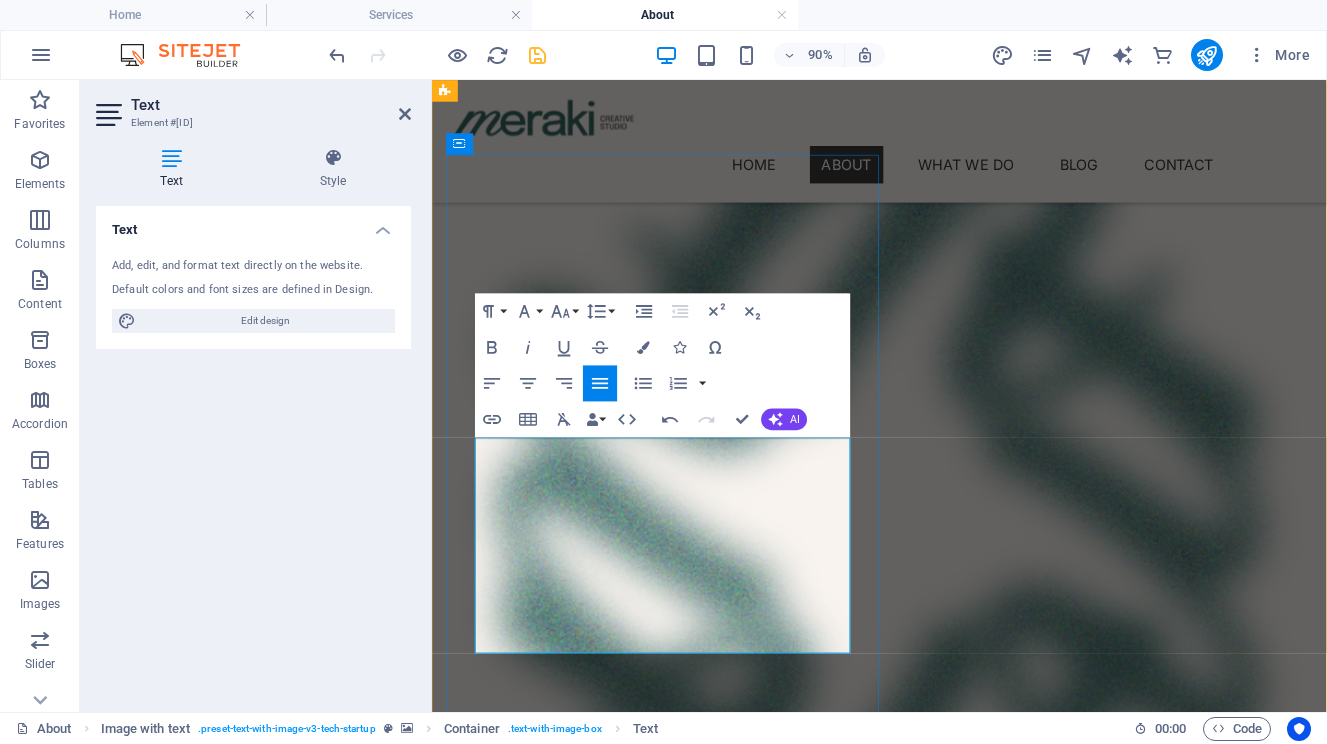 scroll, scrollTop: 1478, scrollLeft: 0, axis: vertical 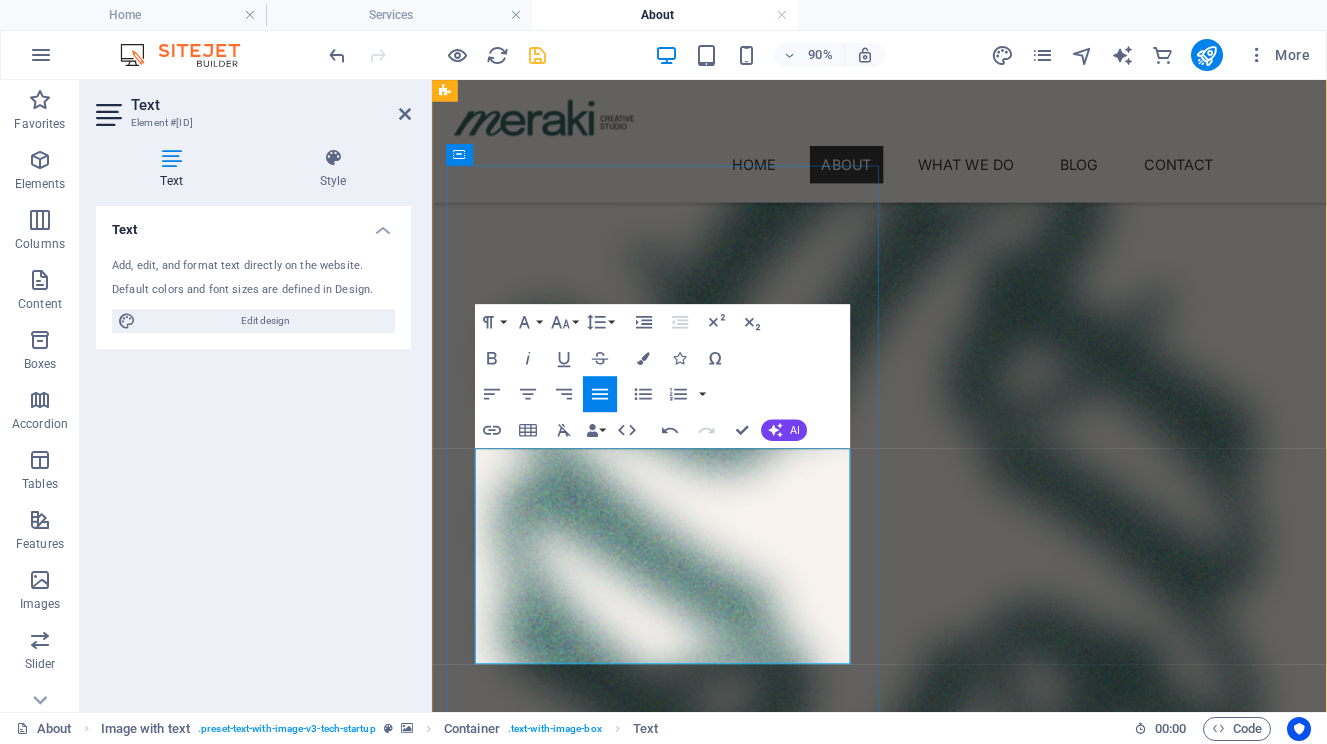 copy on "At Meraki, content is not just marketing. It’s a catalyst for change, a tool for connection, and a way to move people, not just reach them." 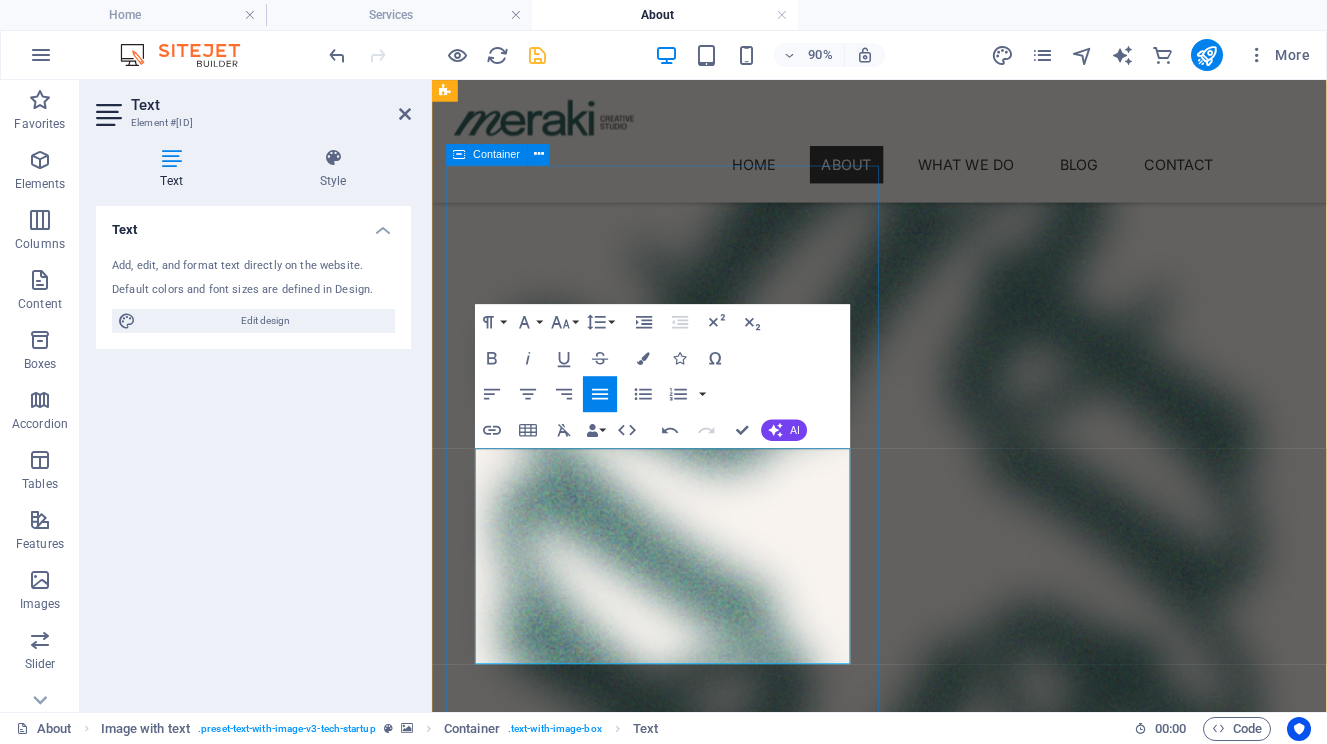 click at bounding box center [929, 3263] 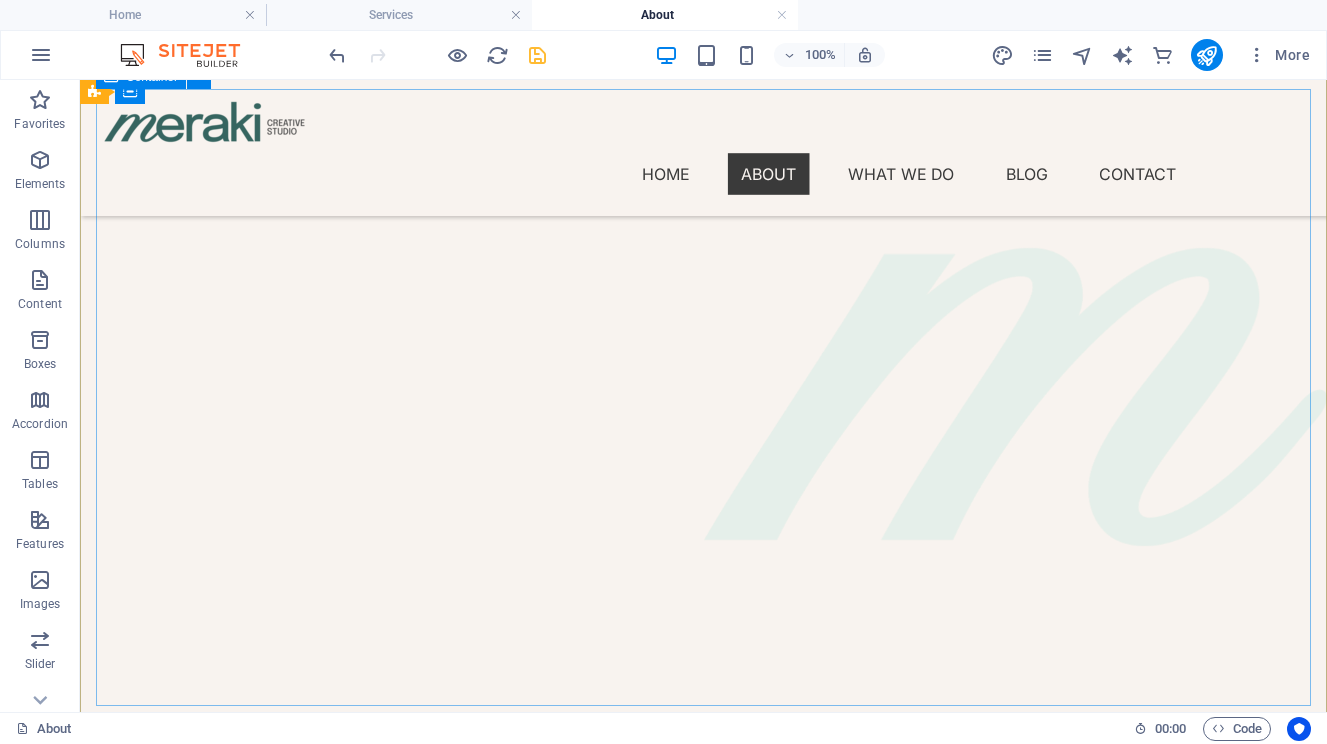 scroll, scrollTop: 157, scrollLeft: 0, axis: vertical 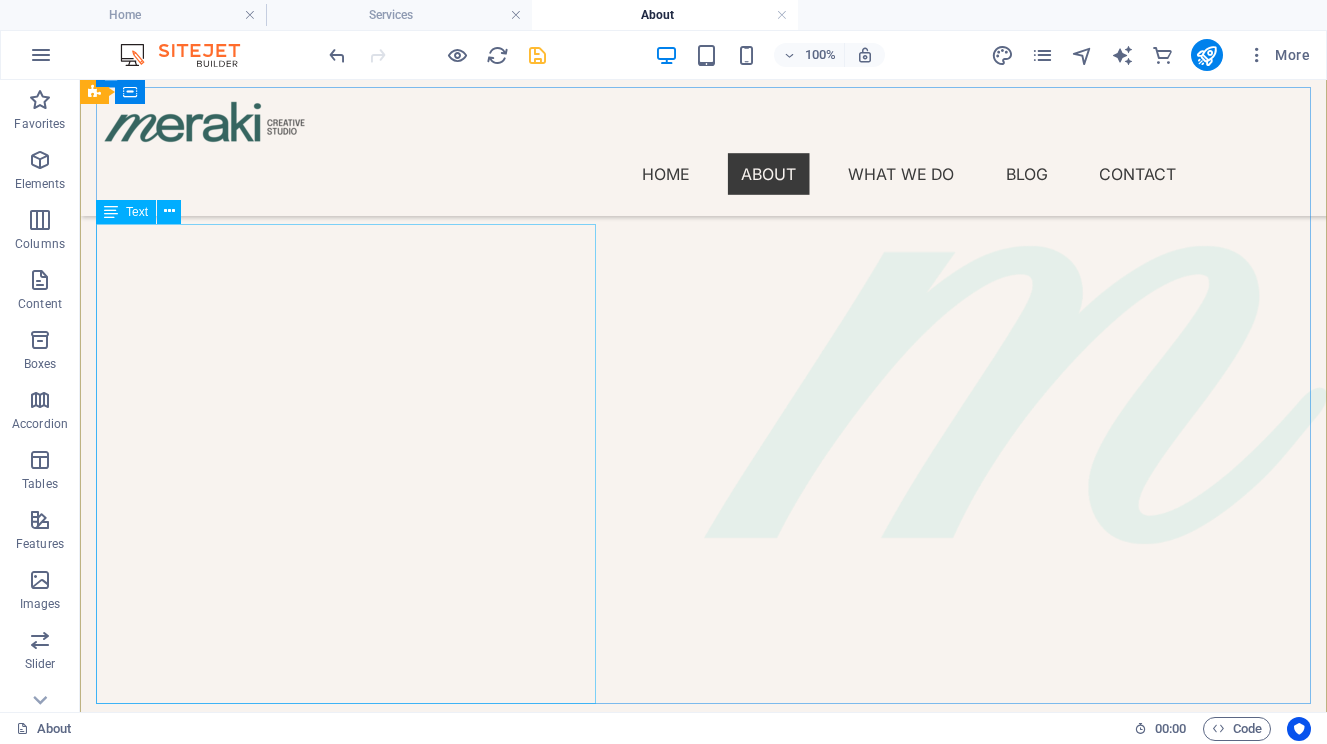 click on "Meraki Creative Studio was born from a simple belief: real stories matter. The name  Meraki  comes from Greek, meaning  to put a piece of your soul into what you do, with love, creativity, and care . That’s the energy that started this studio and the standard we hold in every project since. In a world flooded with content, we work with brands that want to say less and mean more. We partner with businesses, creatives, and purpose-driven organizations to build brands that feel as good as they look. Through thoughtful strategy, branding, and content, we help you show up with authenticity, clarity, creativity, and always with care." at bounding box center [703, 1088] 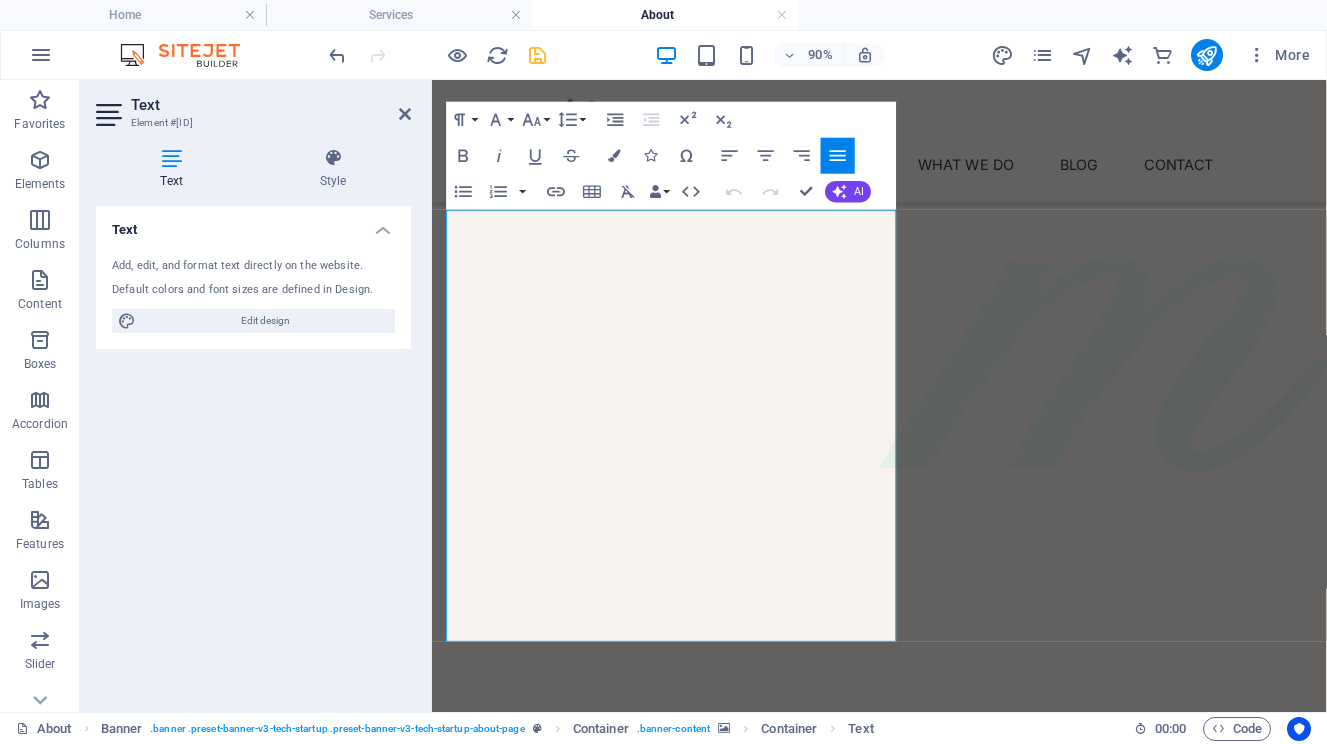 click on "Text Element #ed-760065420" at bounding box center (253, 106) 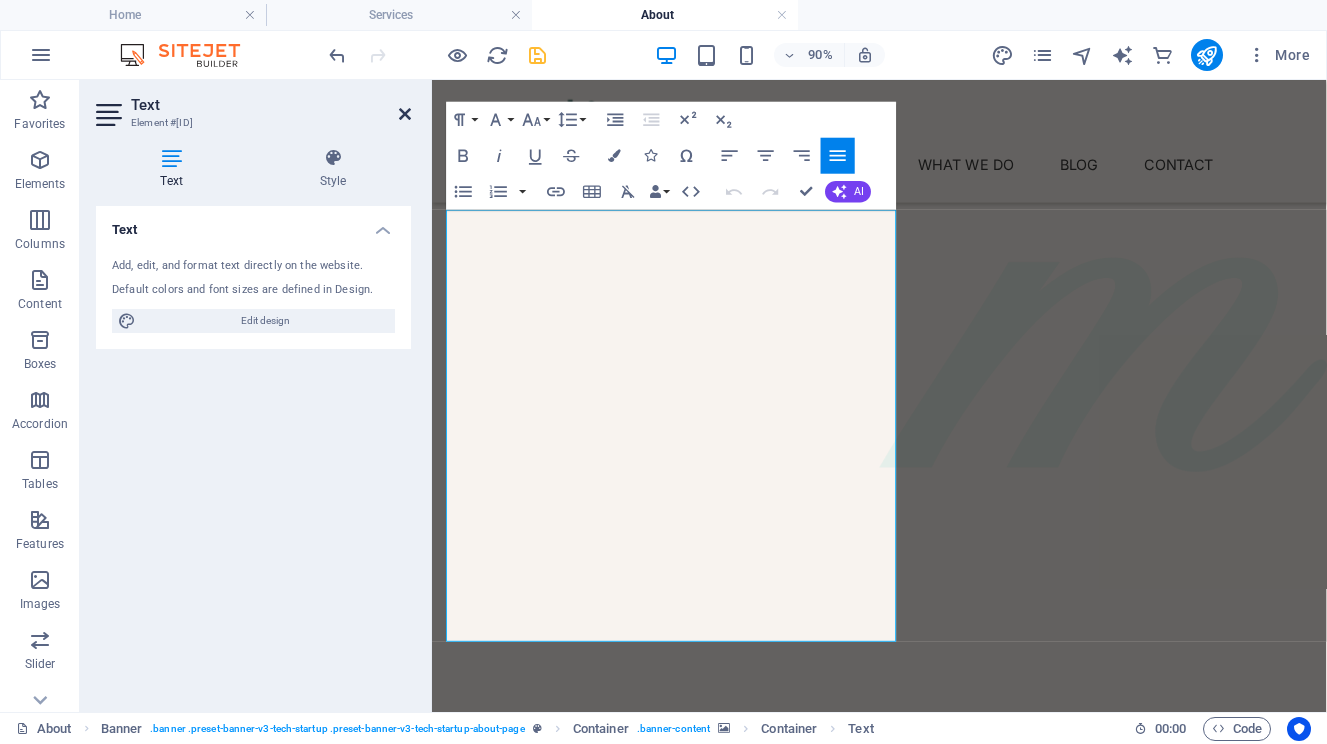 click at bounding box center (405, 114) 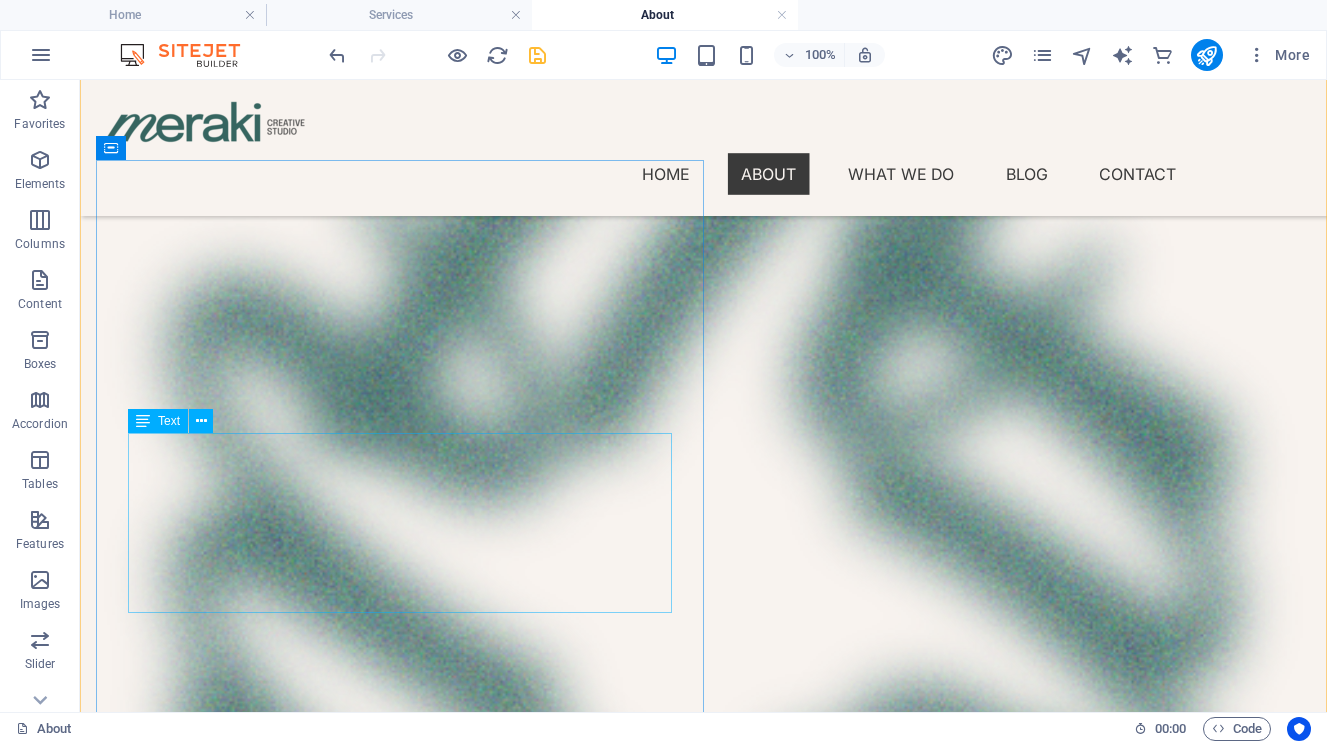 scroll, scrollTop: 1504, scrollLeft: 0, axis: vertical 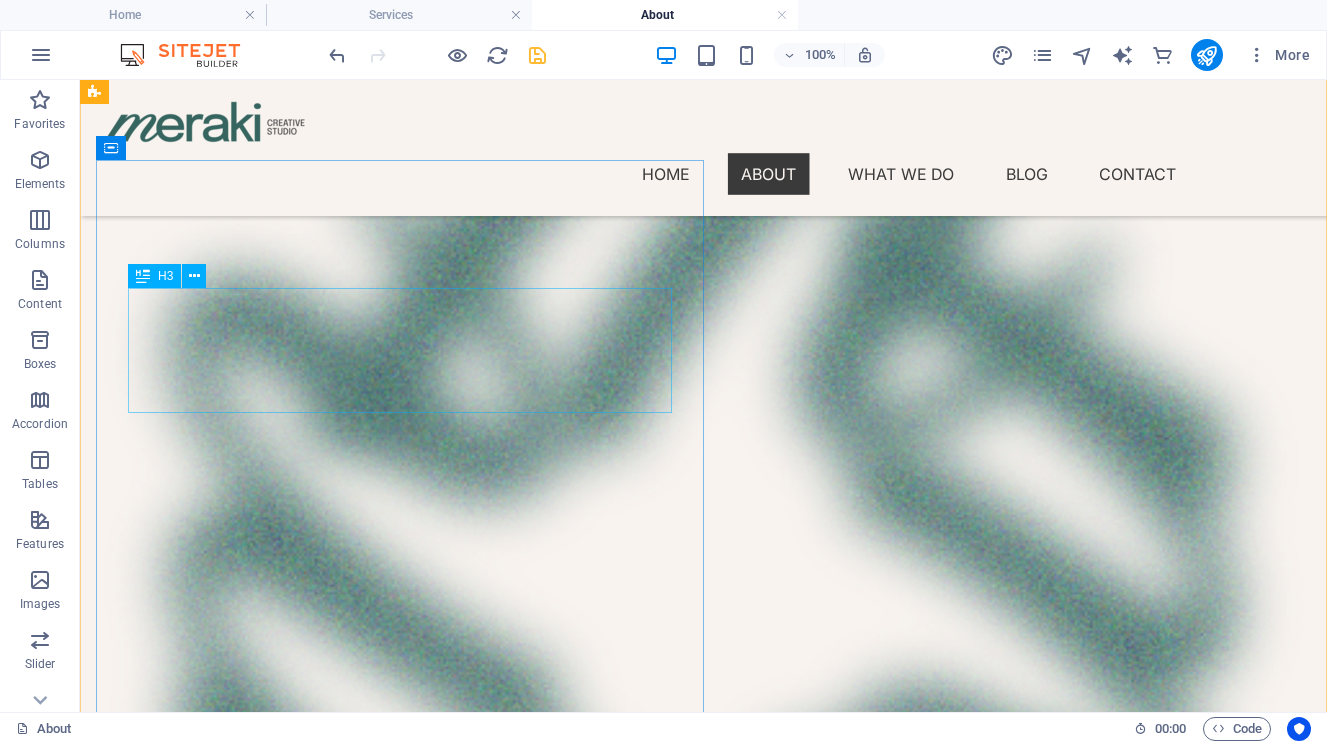 click on "Our vision is to become a creative studio known for  leading with heart and thinking with strategy." at bounding box center [703, 2716] 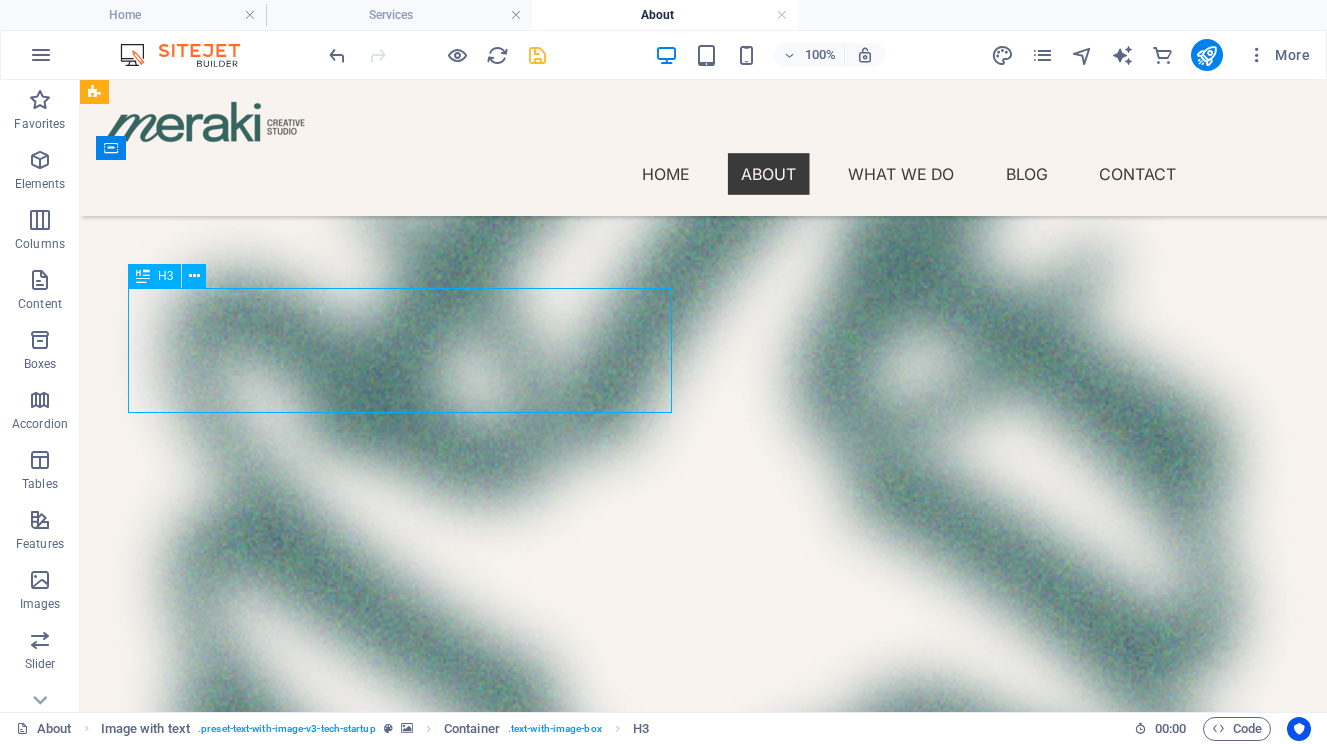 click on "Our vision is to become a creative studio known for  leading with heart and thinking with strategy." at bounding box center (703, 2716) 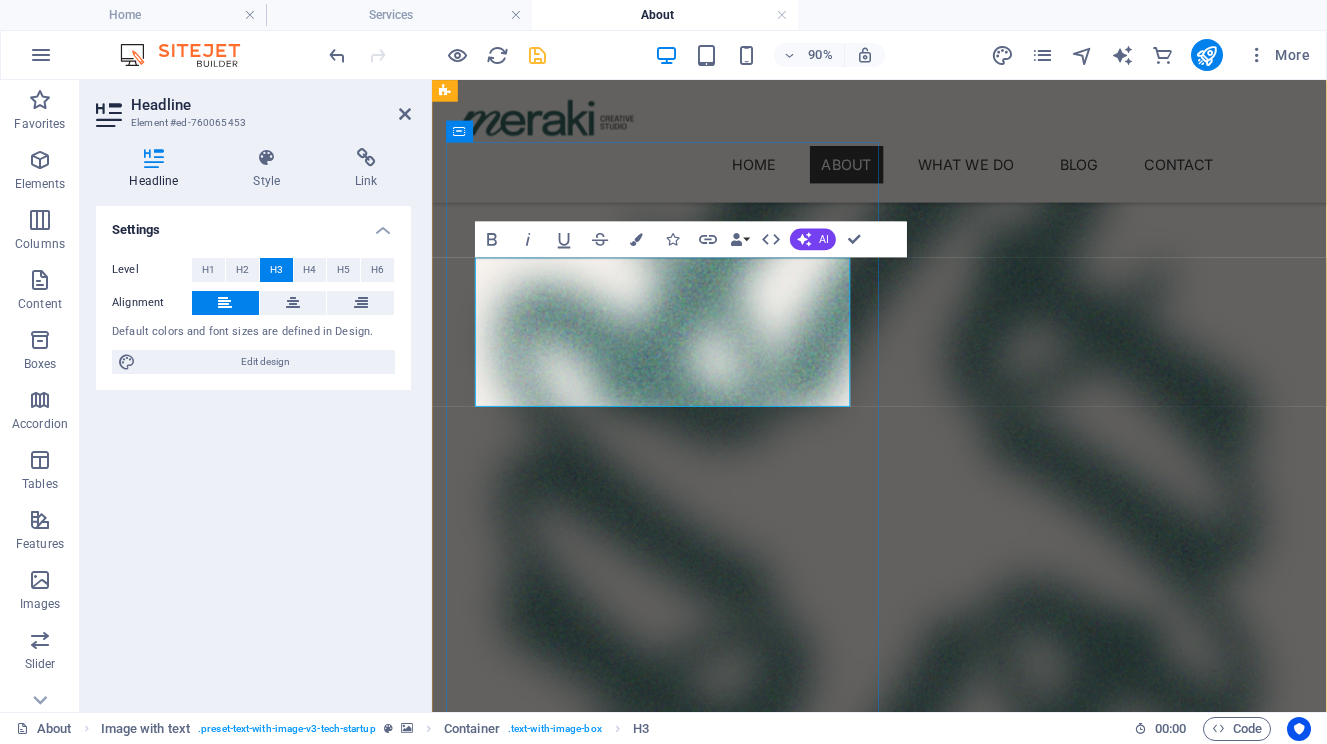 type 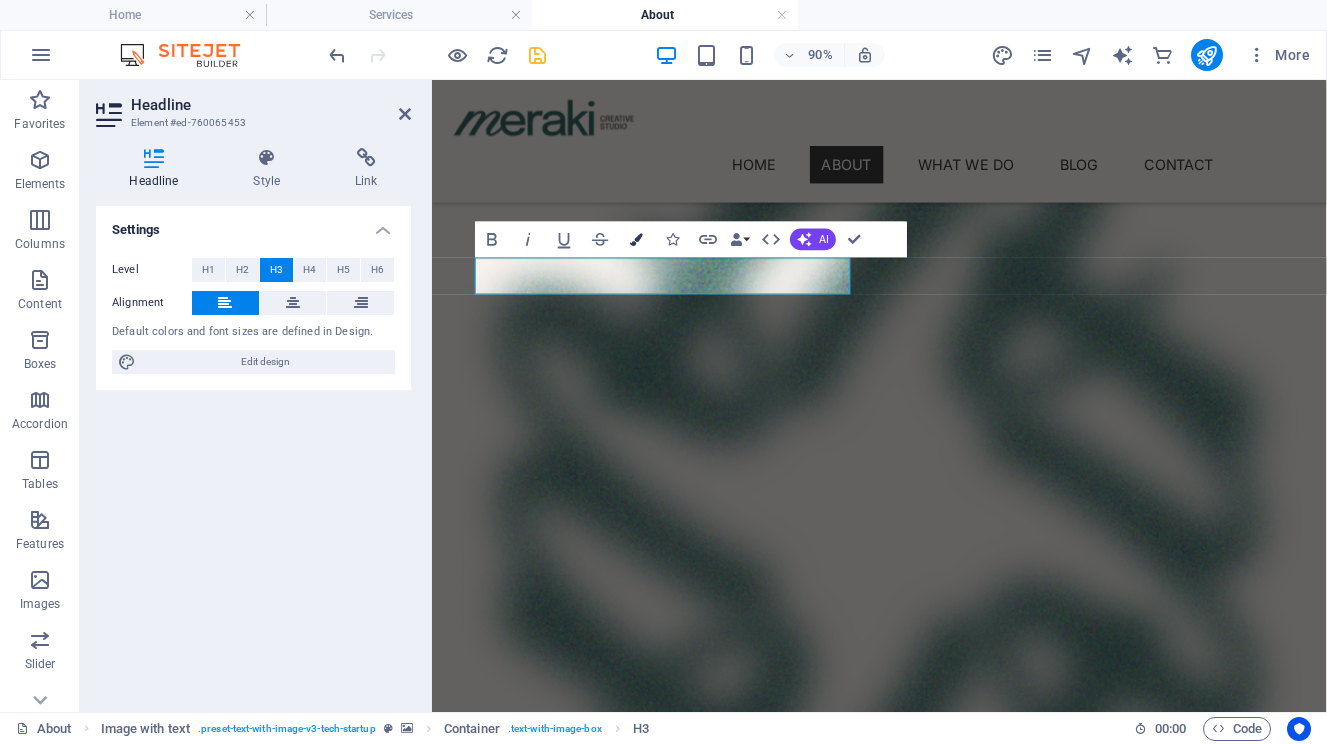 click on "Colors" at bounding box center [636, 239] 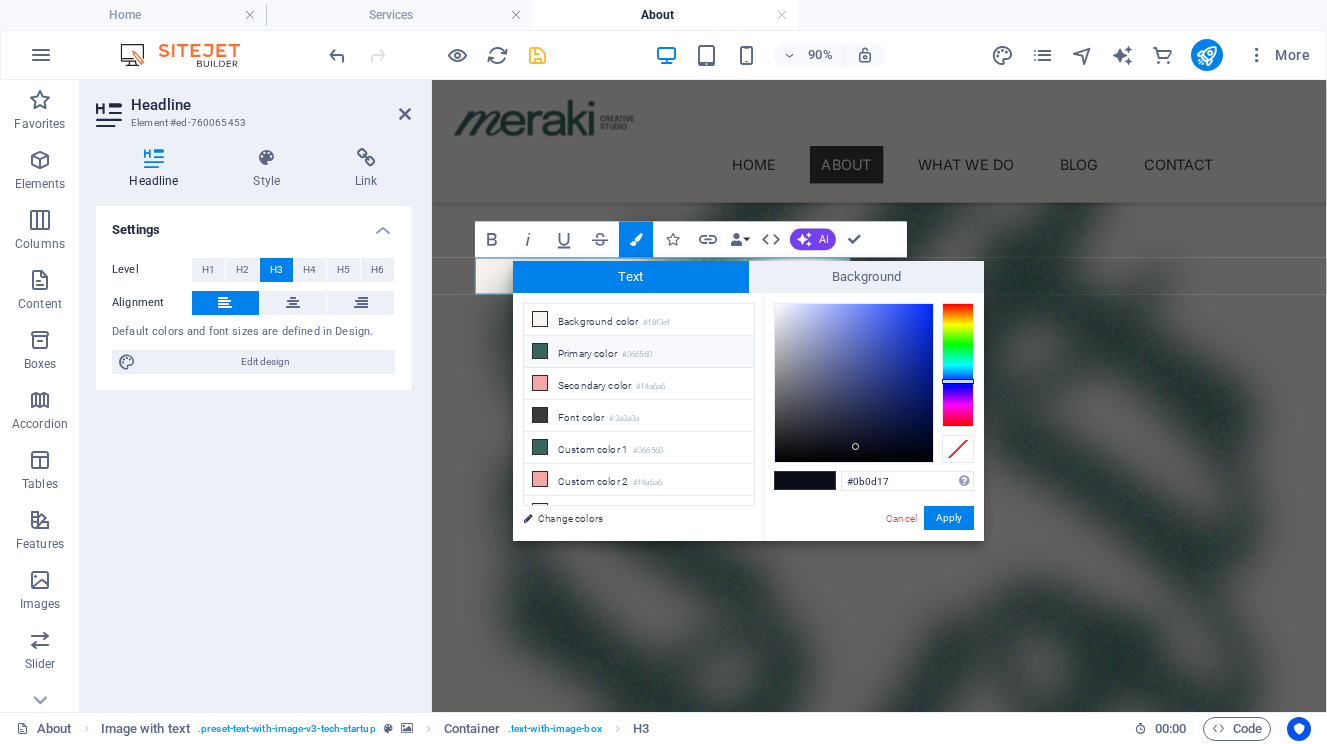 click on "Primary color
#366560" at bounding box center (639, 352) 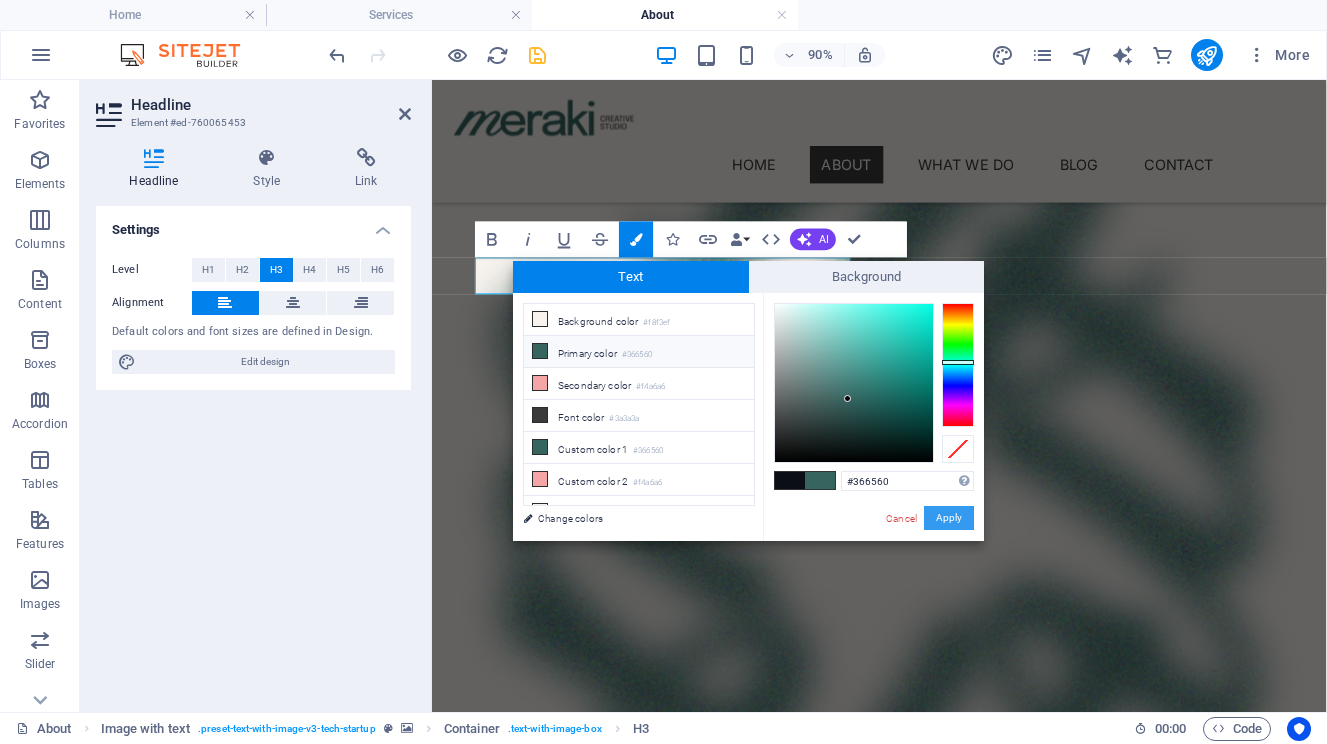 click on "Apply" at bounding box center (949, 518) 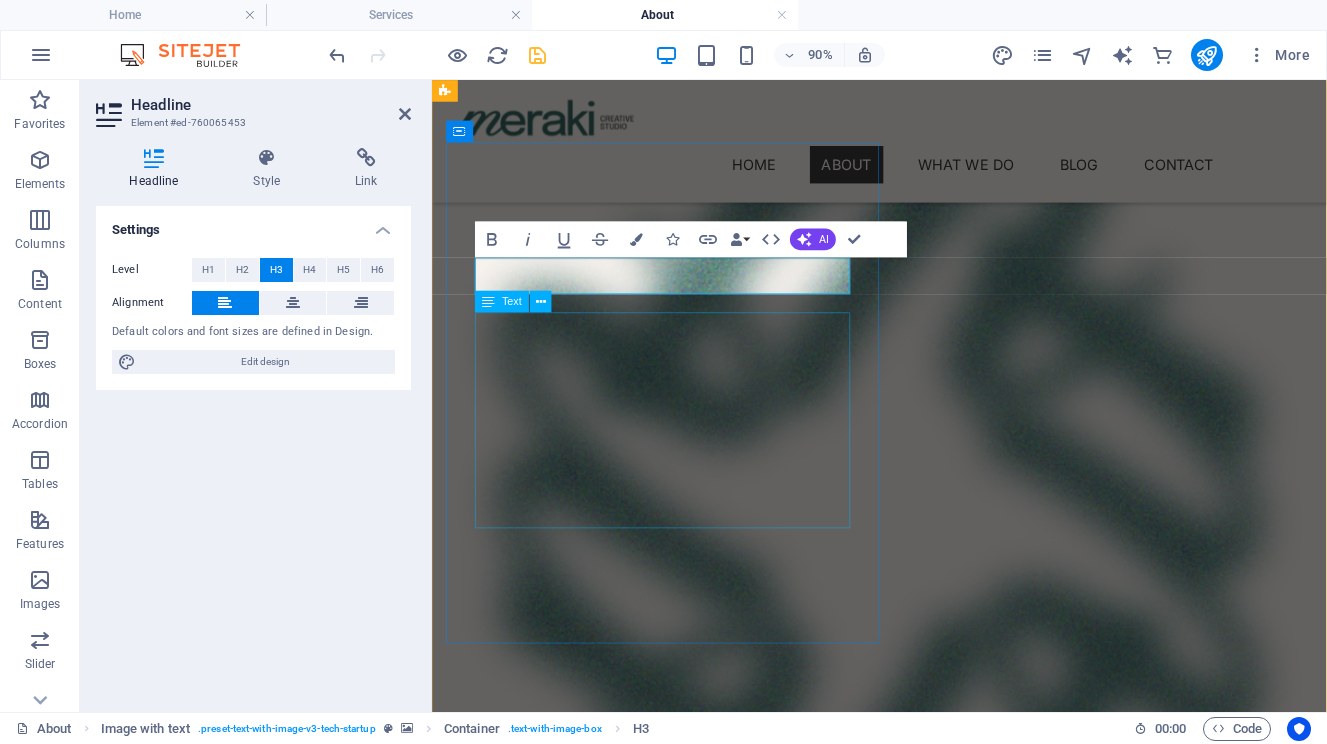 click on "At Meraki, content is not just marketing. It’s a catalyst for change, a tool for connection, and a way to move people, not just reach them." at bounding box center [929, 2628] 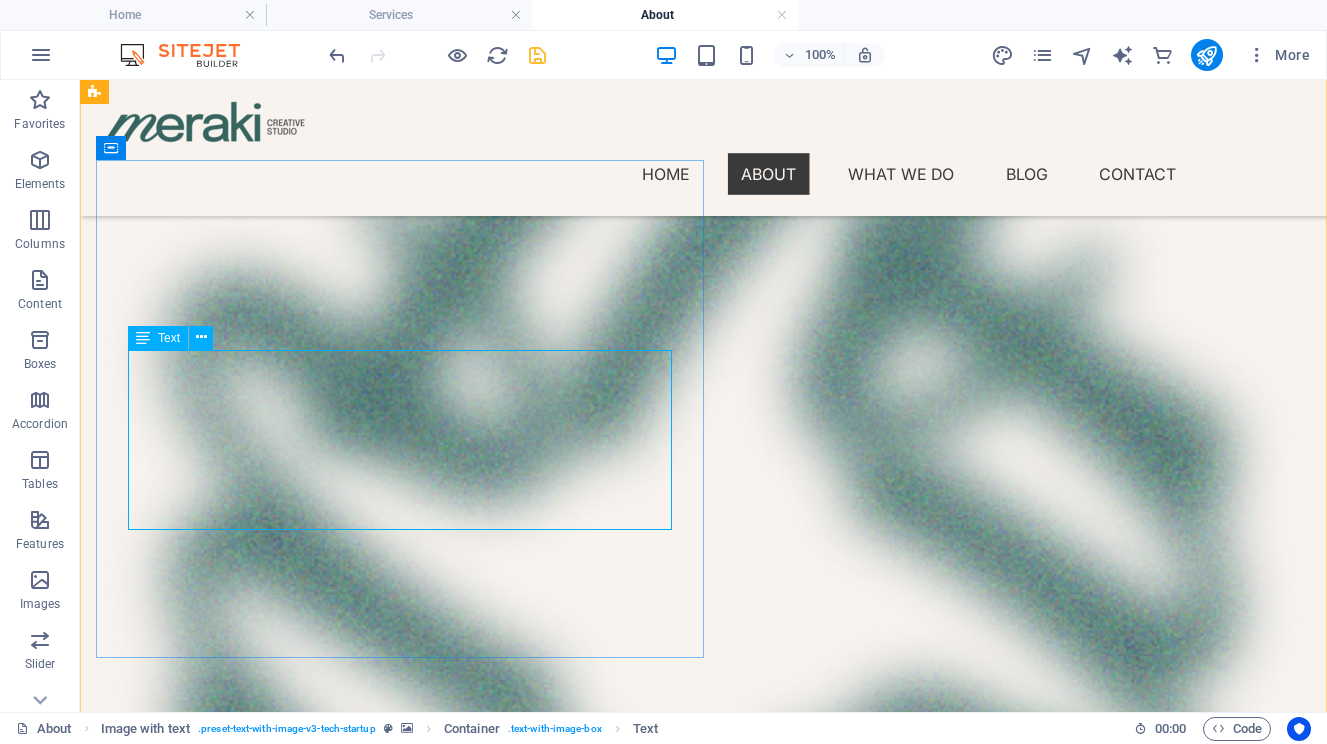 click on "At Meraki, content is not just marketing. It’s a catalyst for change, a tool for connection, and a way to move people, not just reach them." at bounding box center (703, 2714) 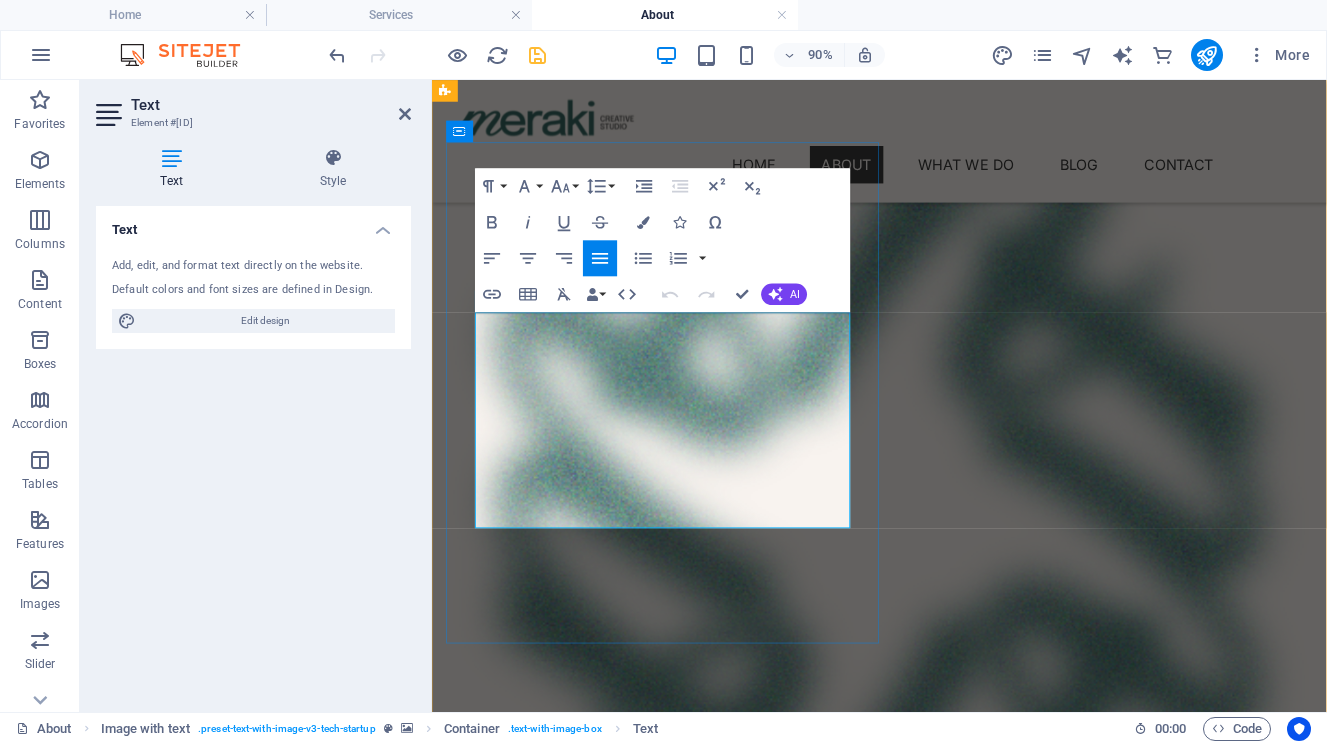 click on "At Meraki, content is not just marketing." at bounding box center (929, 2568) 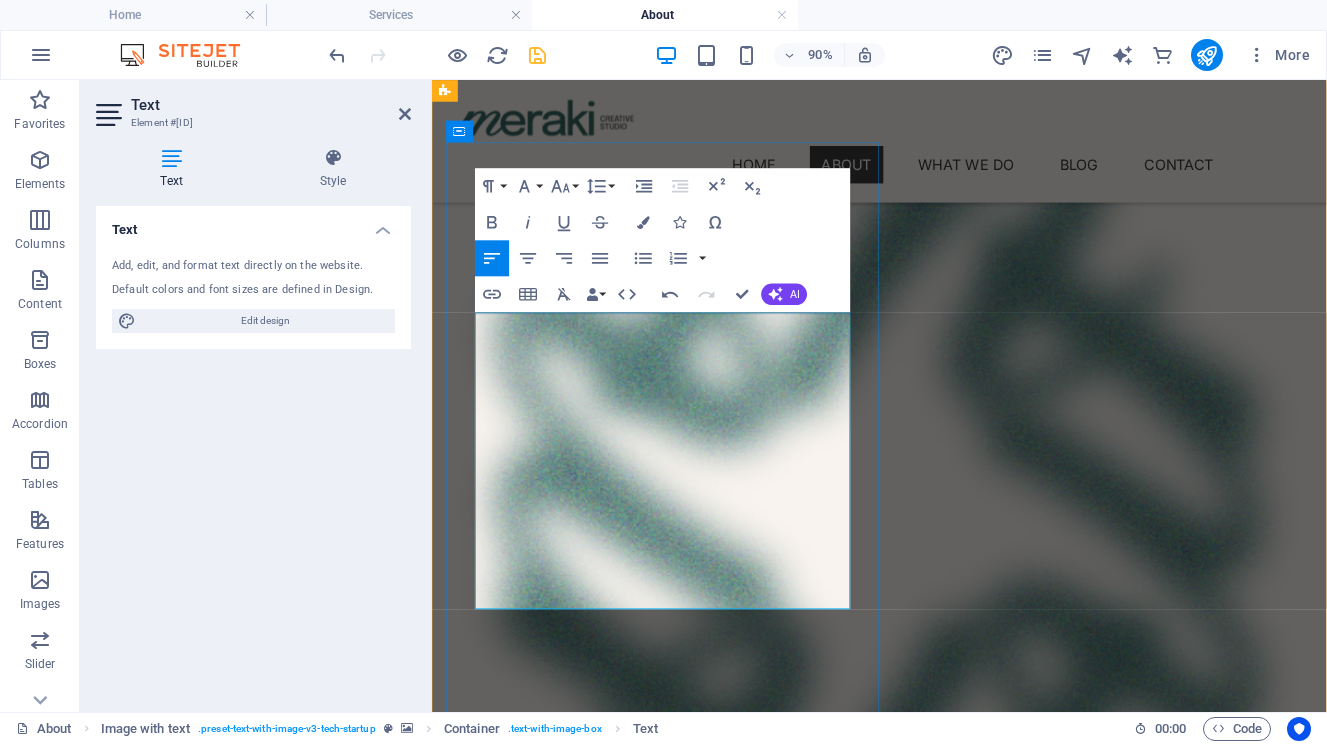 click on "At Meraki, we treat every brand like a living, breathing presence — not a checklist. That means strategy with soul, content with intention, and design that feels like it fits." at bounding box center [929, 2763] 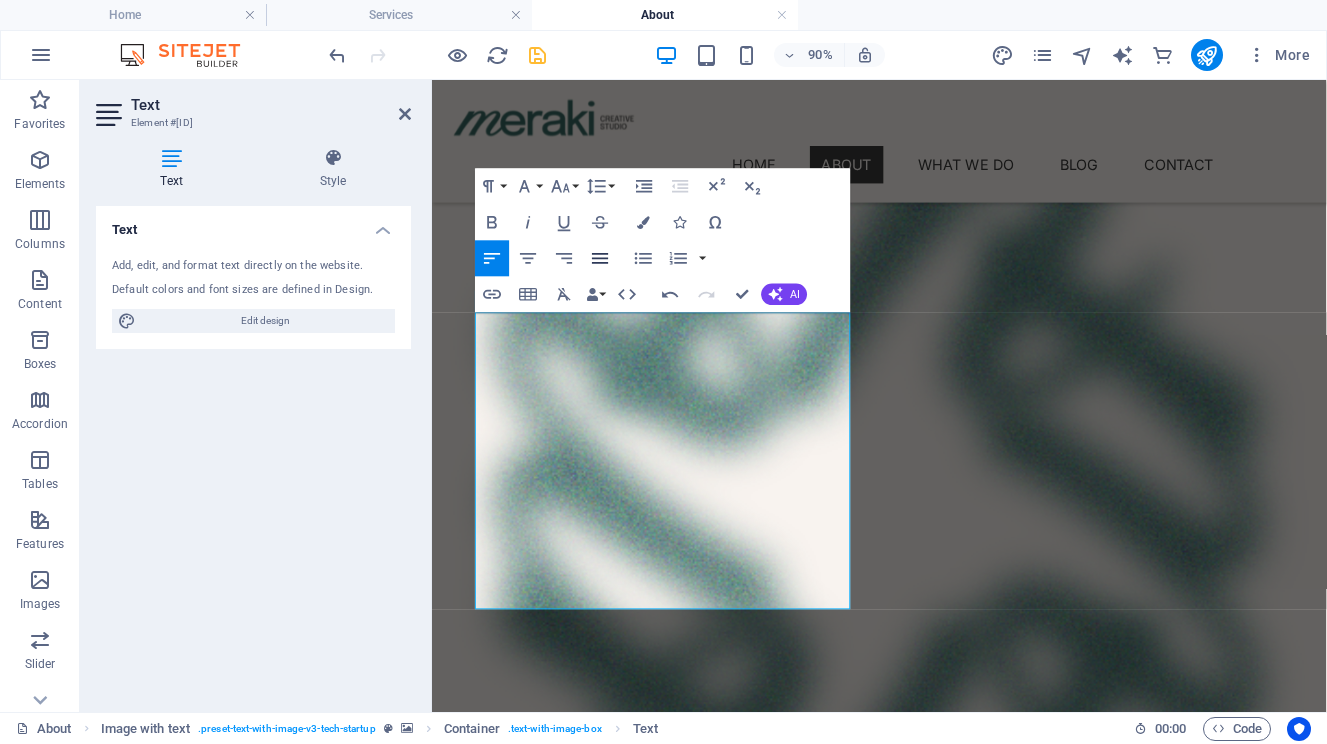 click on "Align Justify" at bounding box center (600, 259) 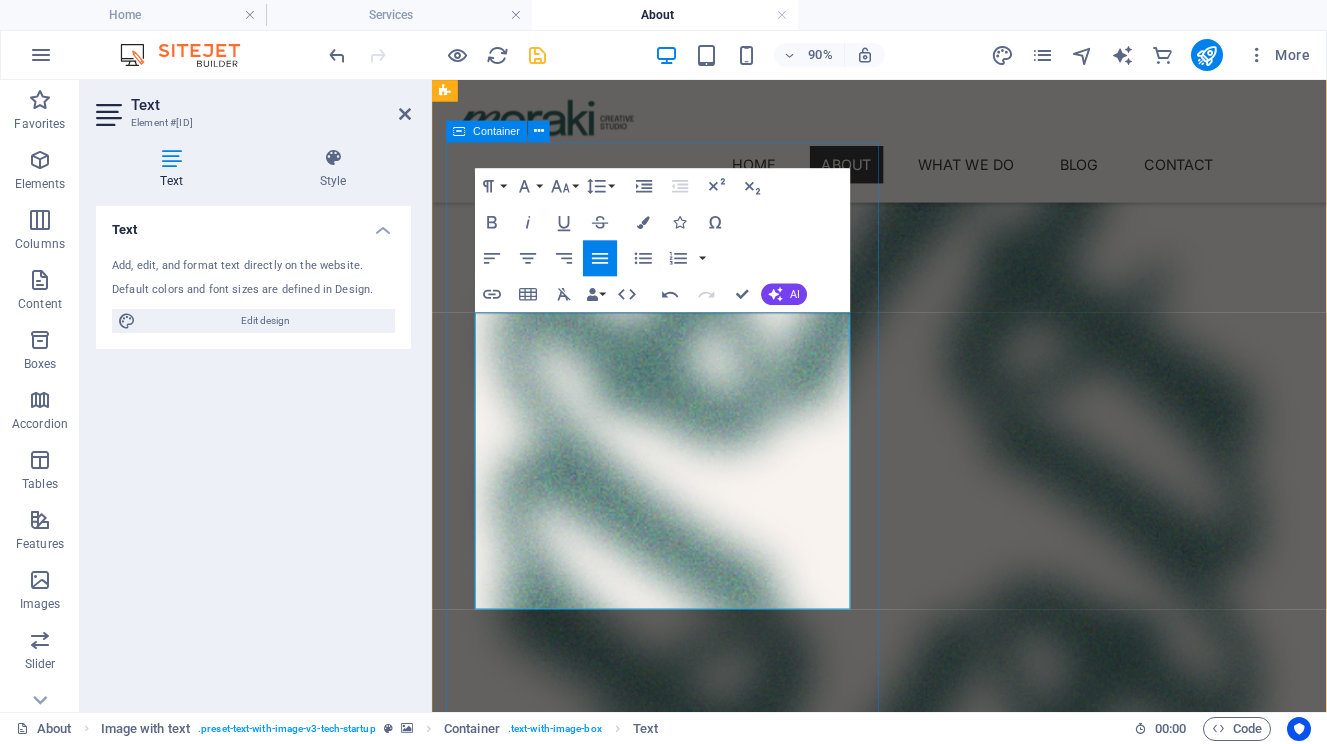 click on "Our Philosophy We don’t rush to create. We listen first. To your story. Your goals. The space between the lines. At Meraki, we treat every brand like a living, breathing presence, not a checklist. That means strategy with soul, content with intention, and design that feels like it fits. No fluff. No filler. Just meaningful work that moves." at bounding box center (929, 2718) 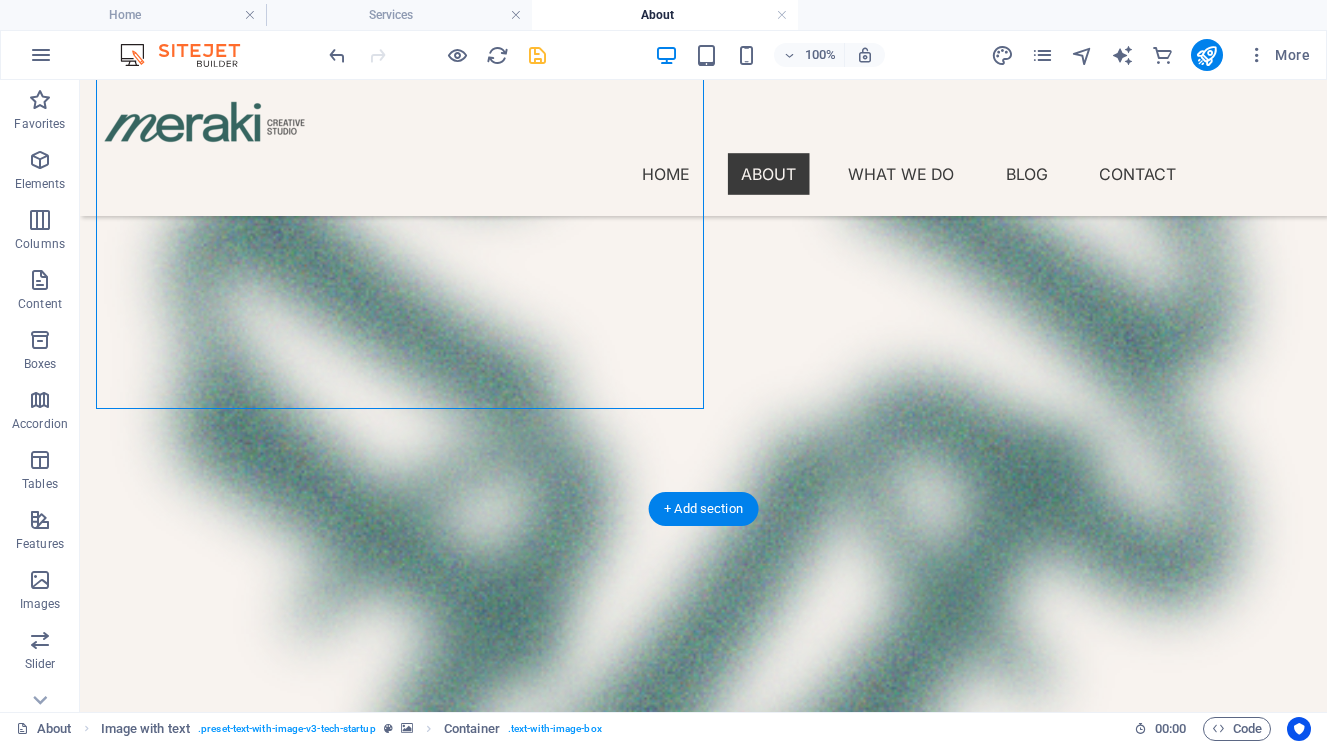 scroll, scrollTop: 1816, scrollLeft: 0, axis: vertical 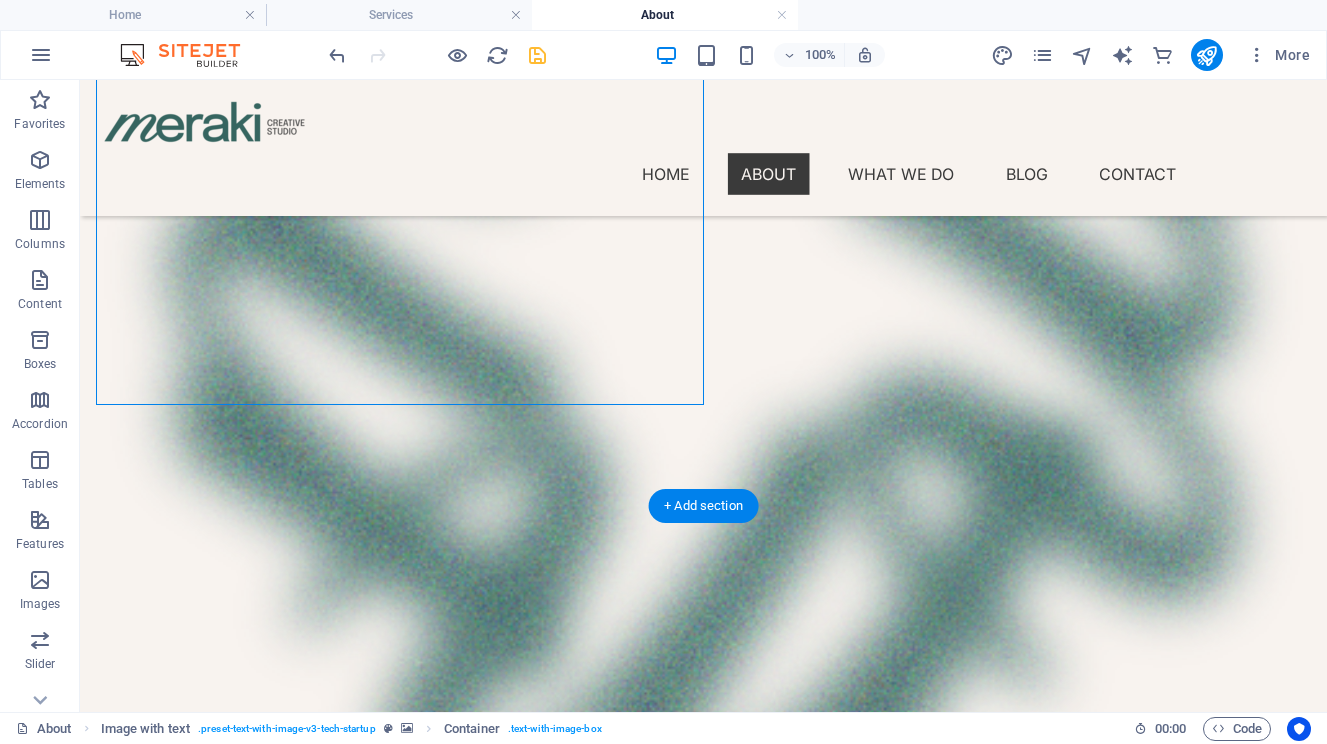 click at bounding box center (703, 1733) 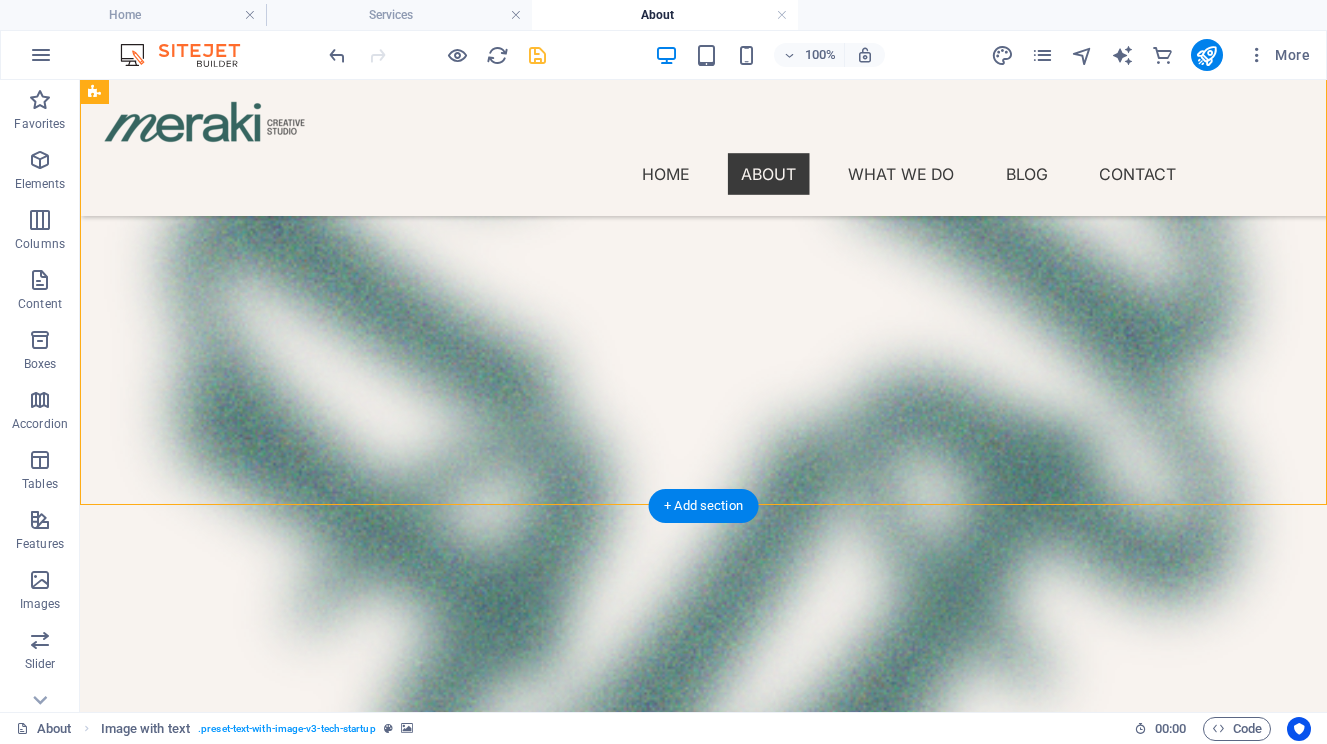 click at bounding box center (703, 1733) 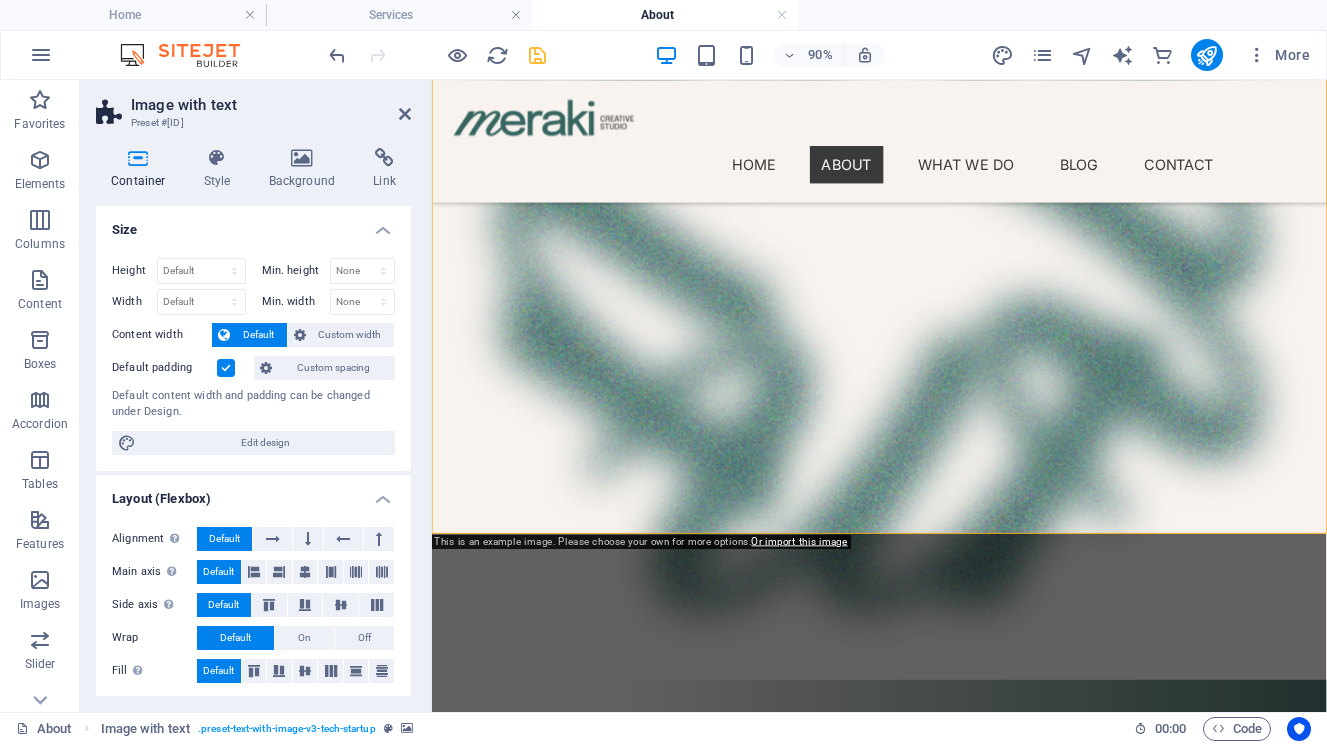 click at bounding box center (929, 3374) 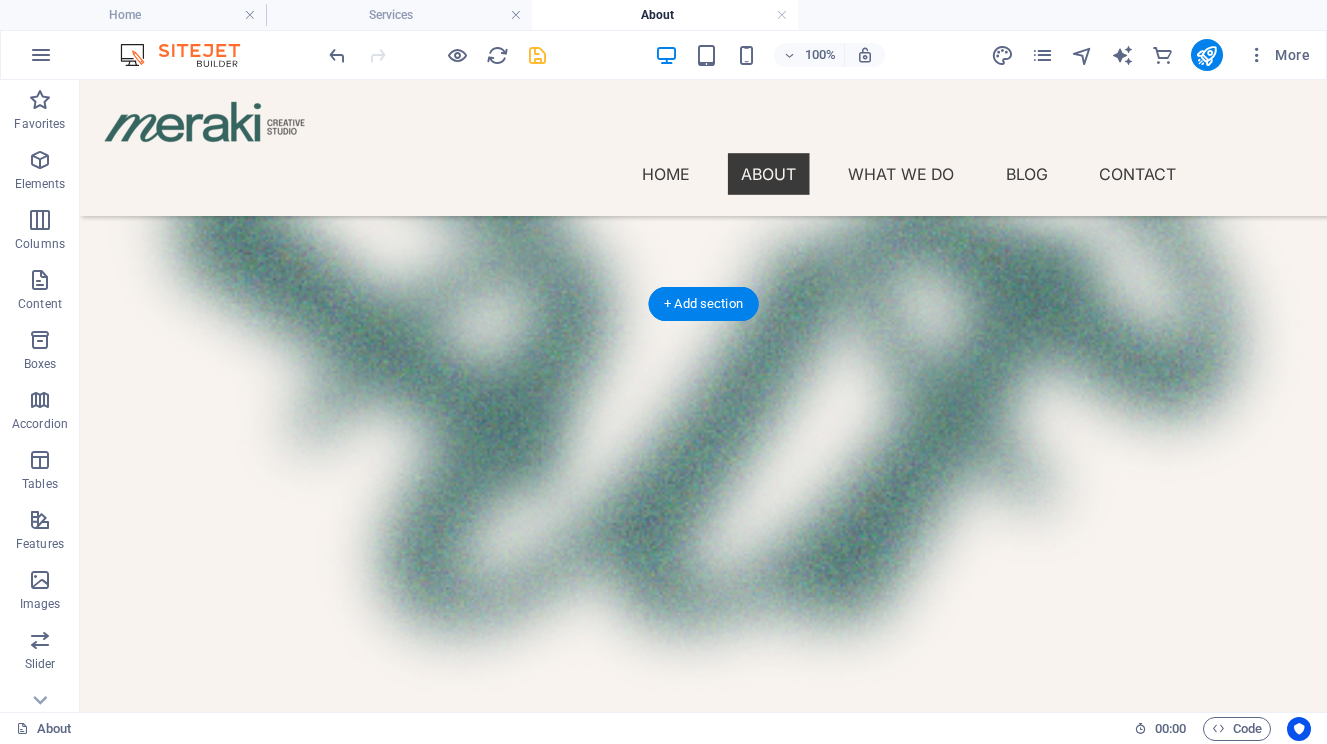 scroll, scrollTop: 2018, scrollLeft: 0, axis: vertical 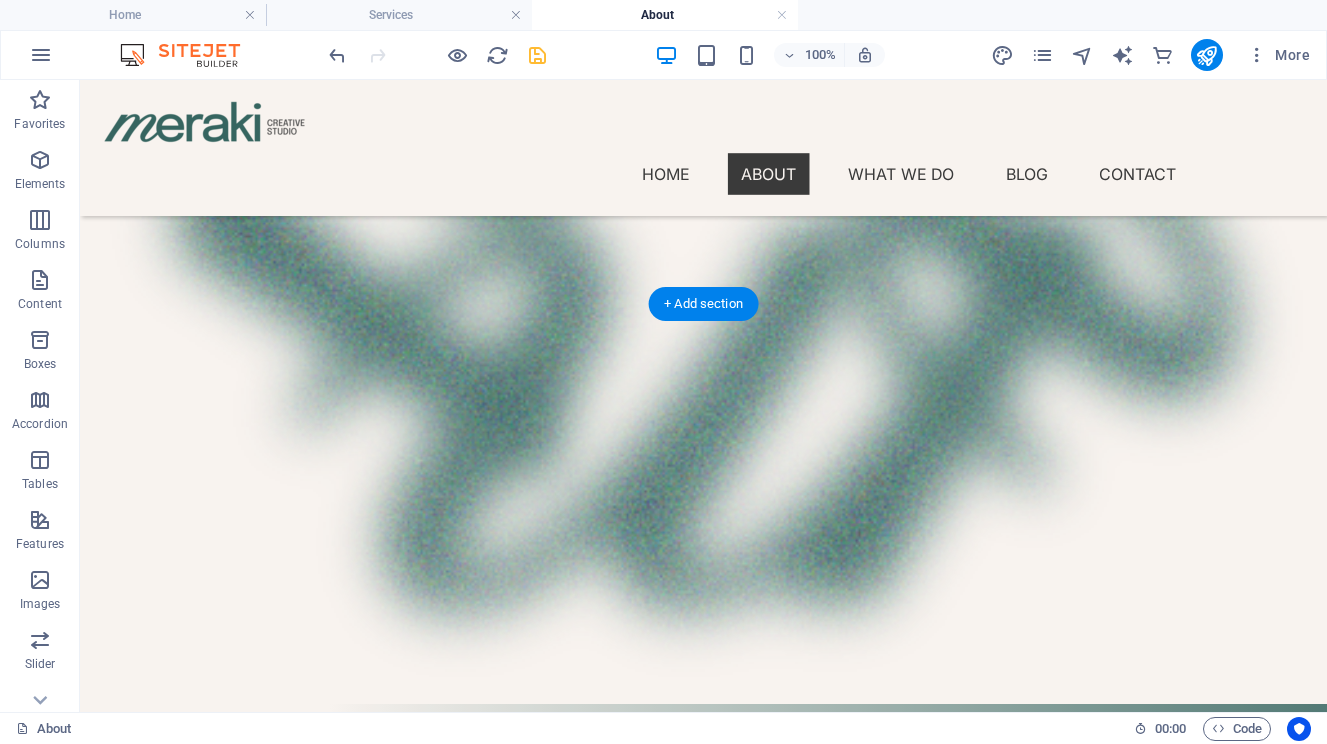 click at bounding box center (703, 1531) 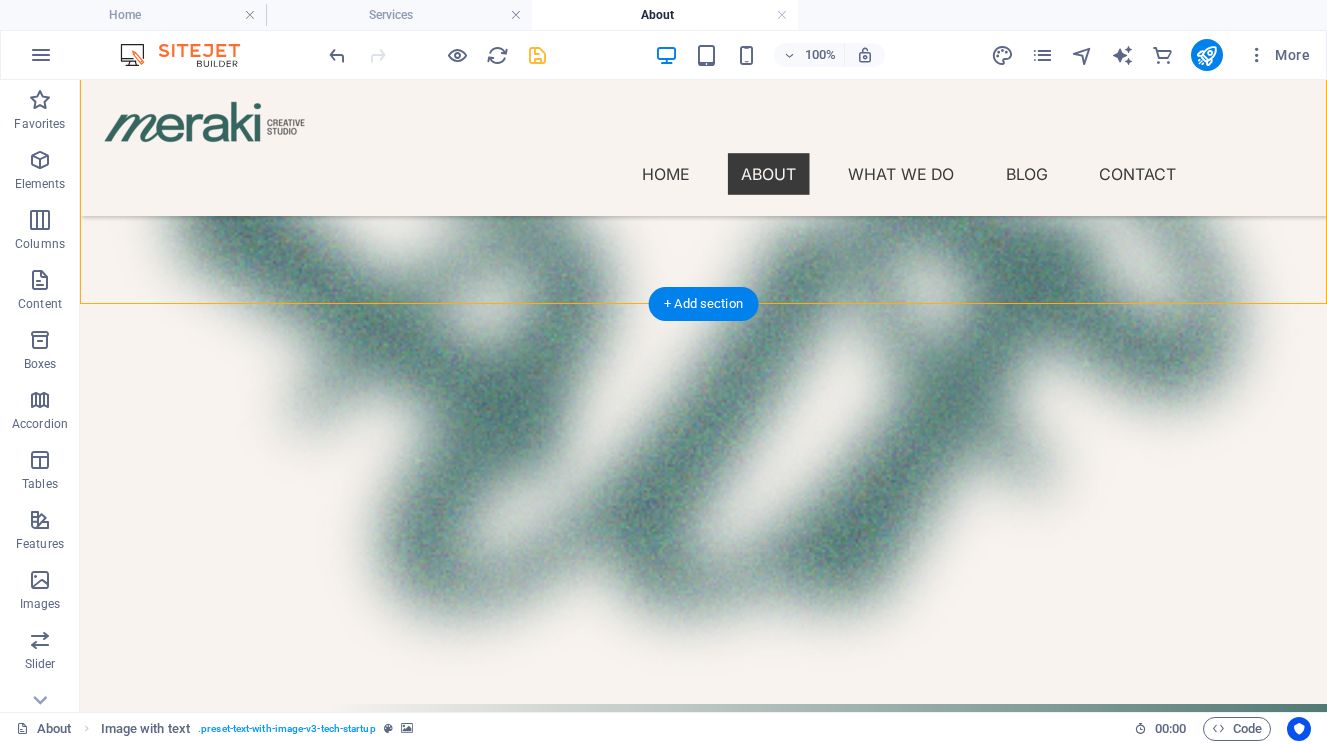 click at bounding box center [703, 1531] 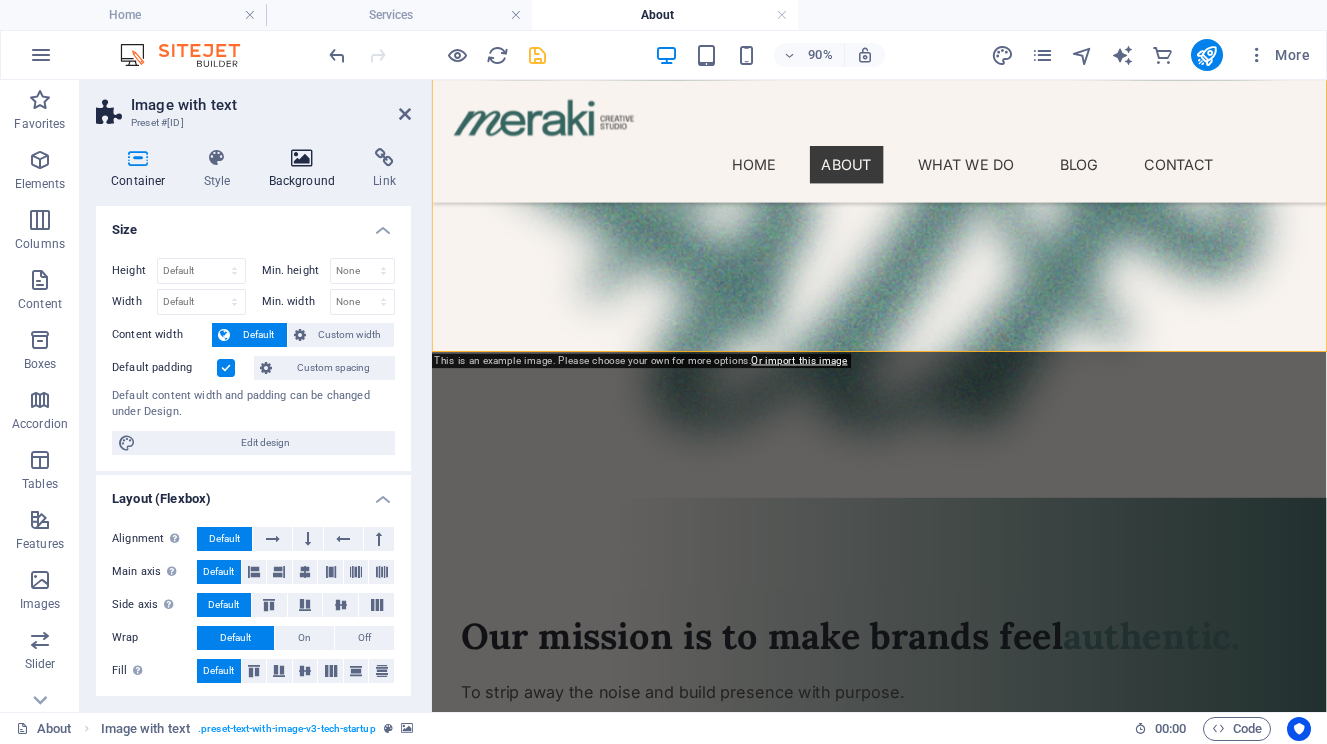 click on "Background" at bounding box center [306, 169] 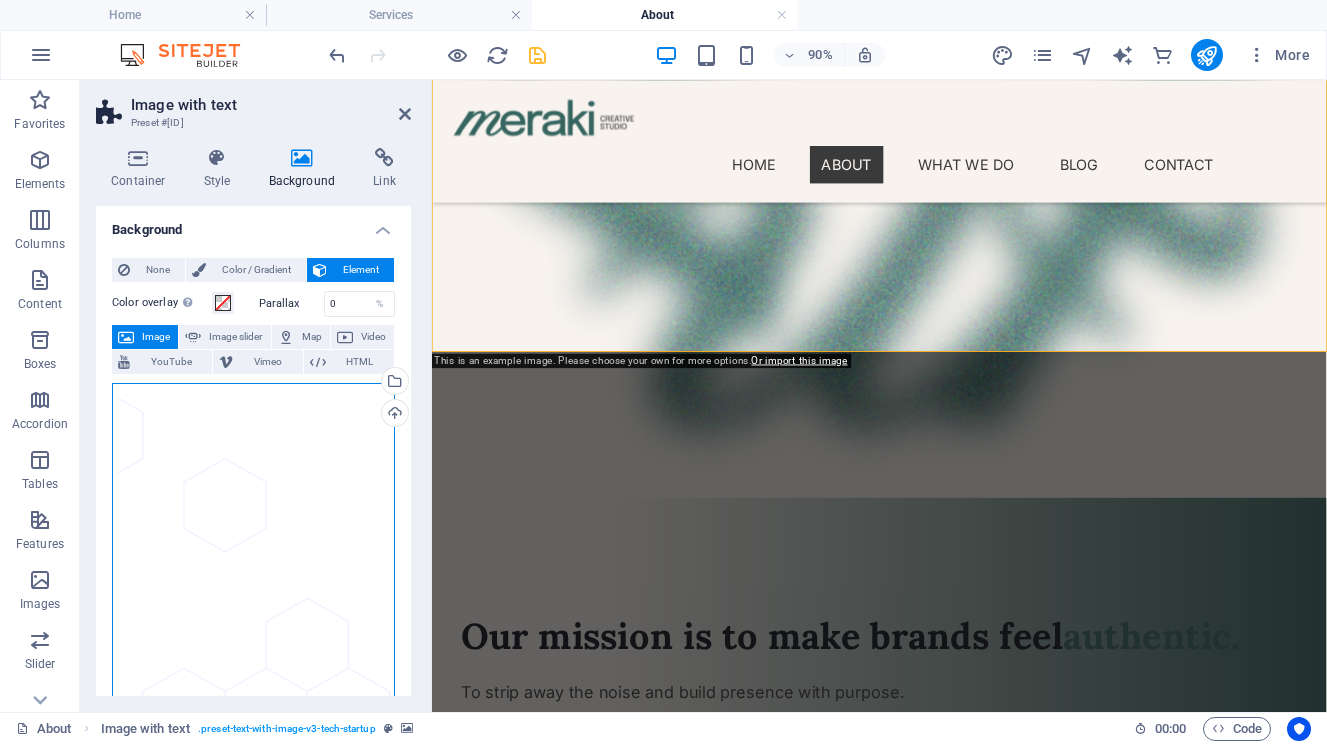 click on "Drag files here, click to choose files or select files from Files or our free stock photos & videos" at bounding box center [253, 575] 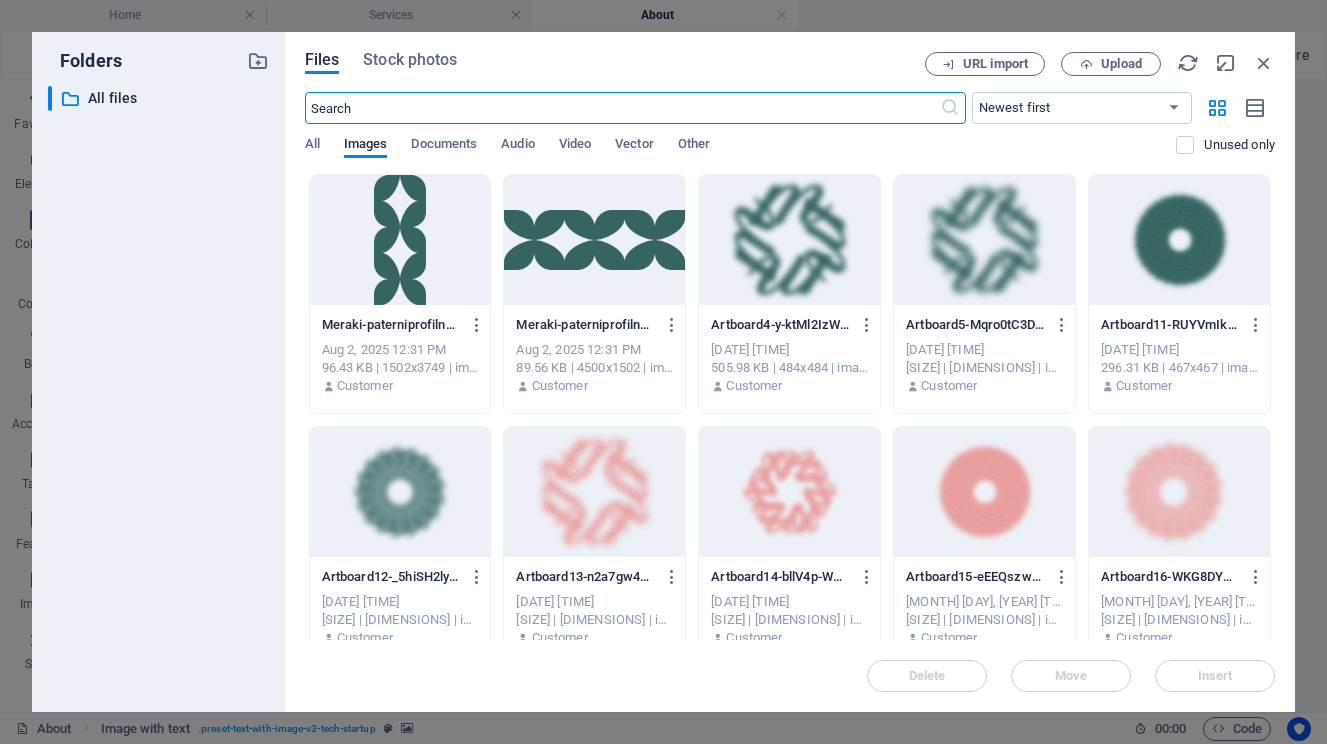scroll, scrollTop: 1146, scrollLeft: 0, axis: vertical 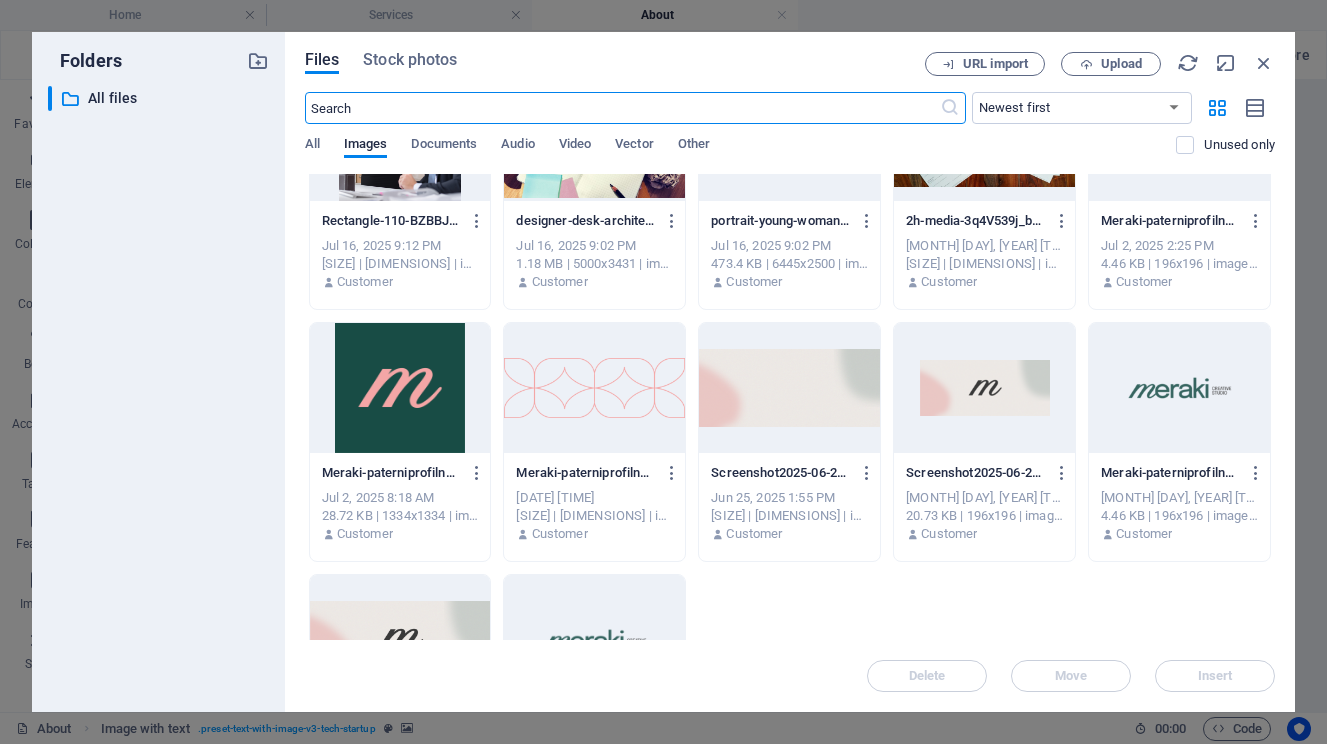 click at bounding box center (594, 388) 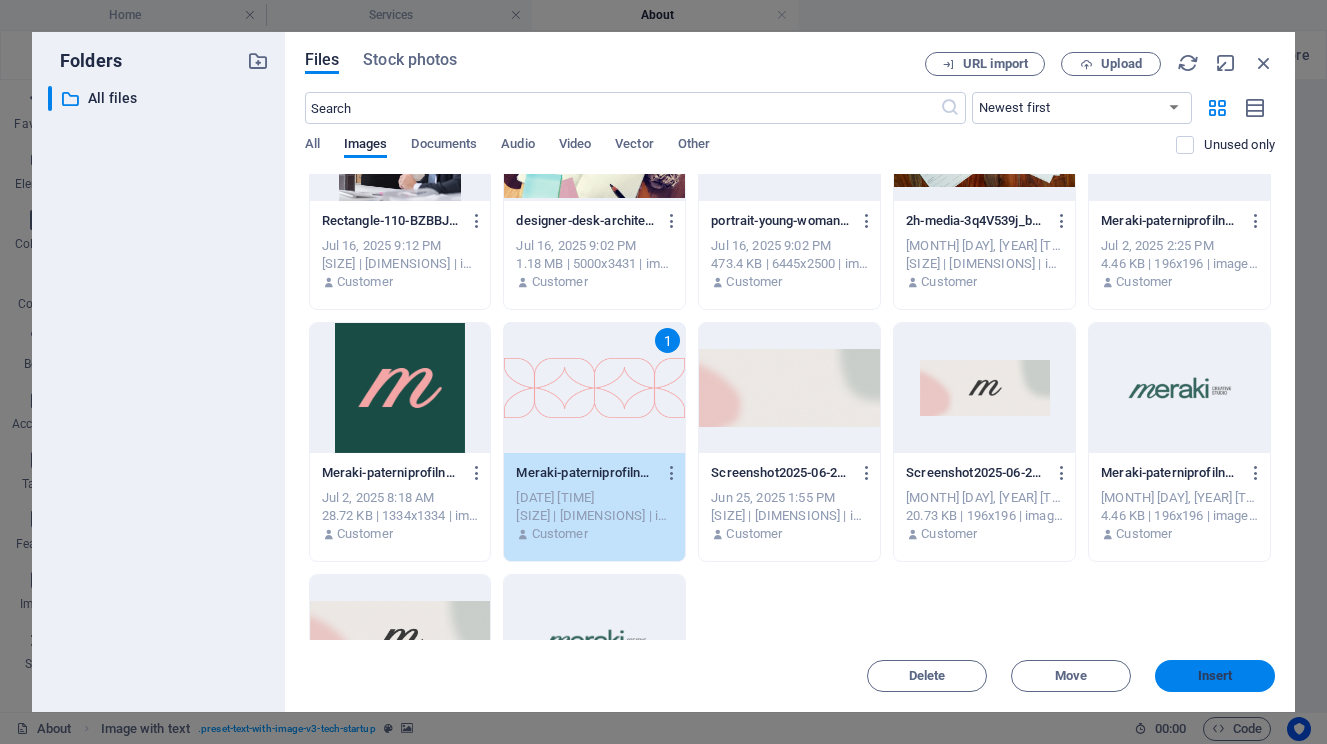 click on "Insert" at bounding box center [1215, 676] 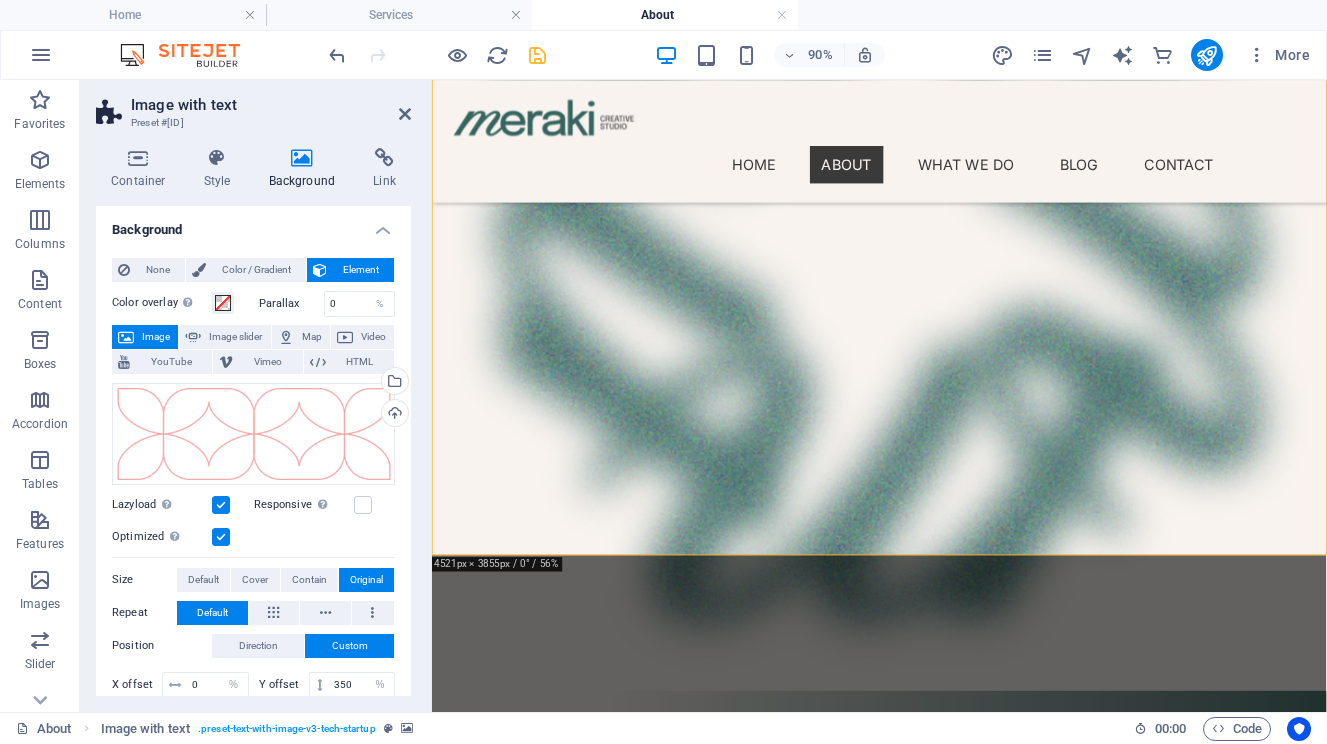 scroll, scrollTop: 1806, scrollLeft: 0, axis: vertical 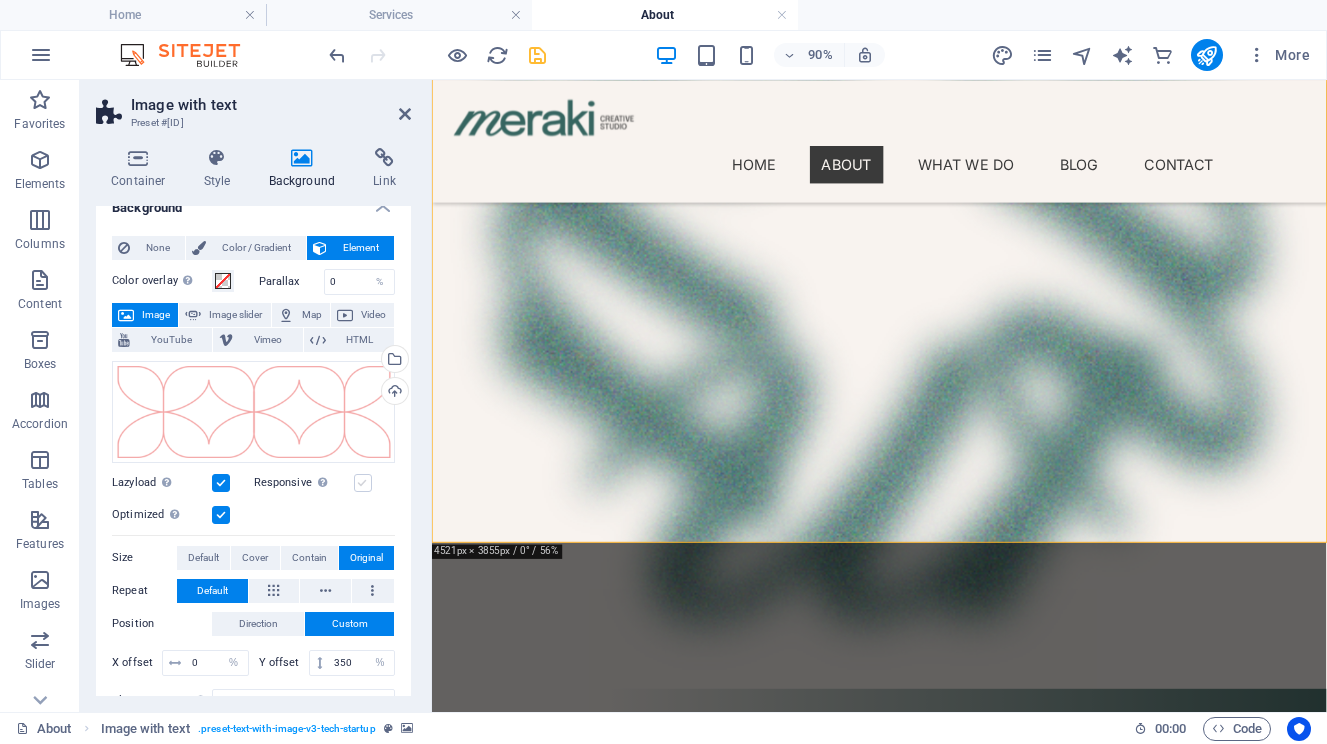 click at bounding box center [363, 483] 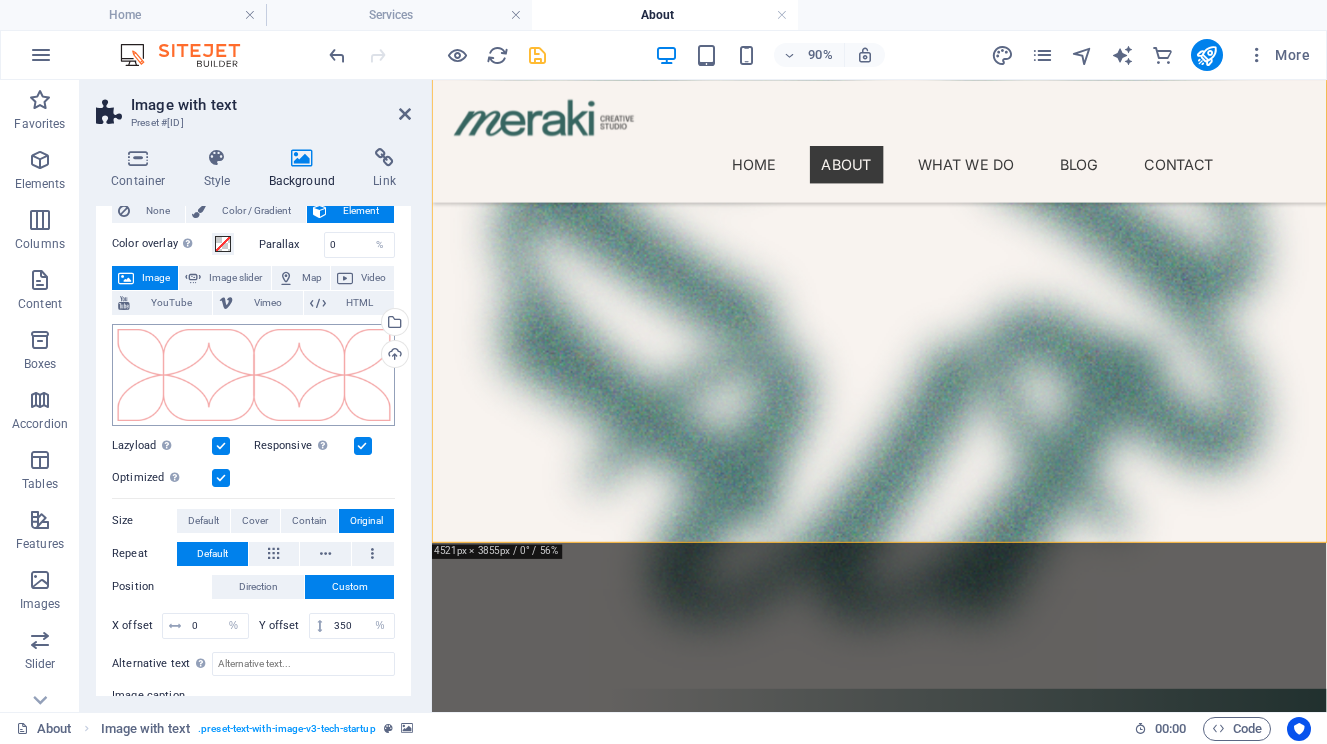 scroll, scrollTop: 31, scrollLeft: 0, axis: vertical 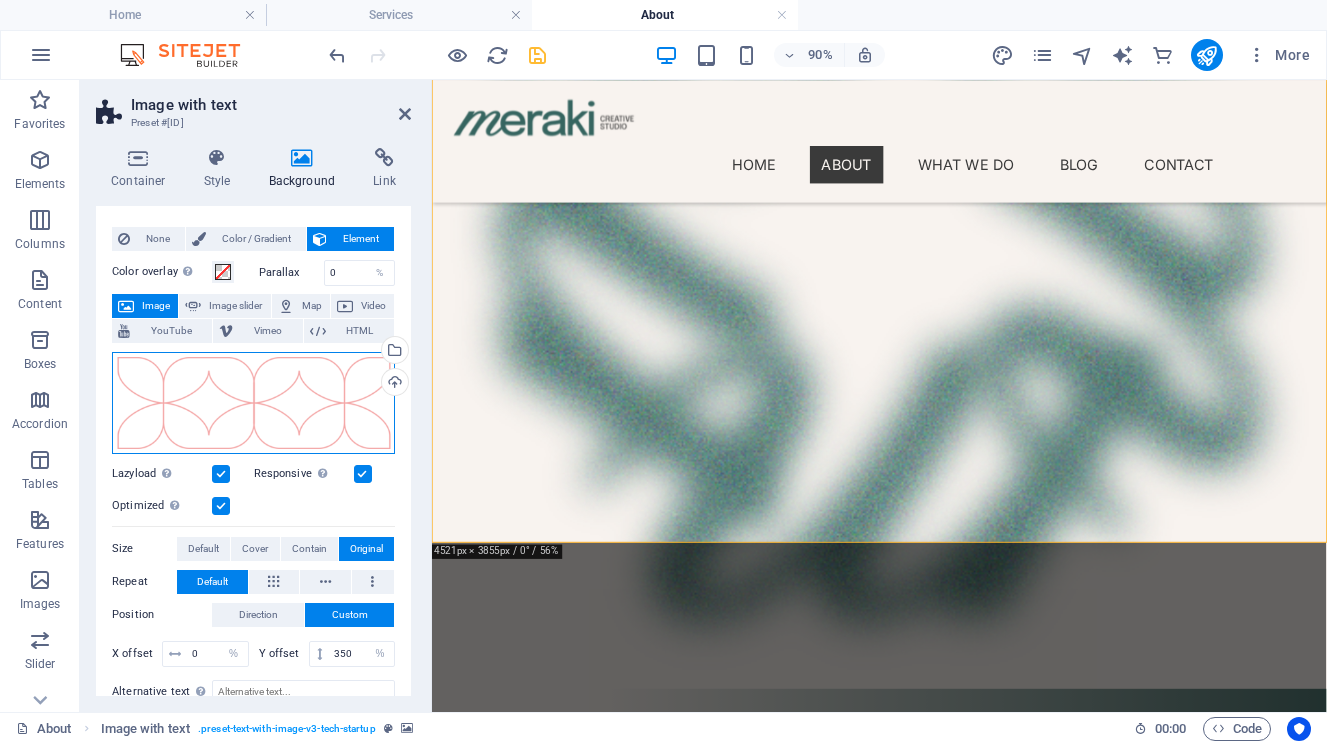click on "Drag files here, click to choose files or select files from Files or our free stock photos & videos" at bounding box center [253, 403] 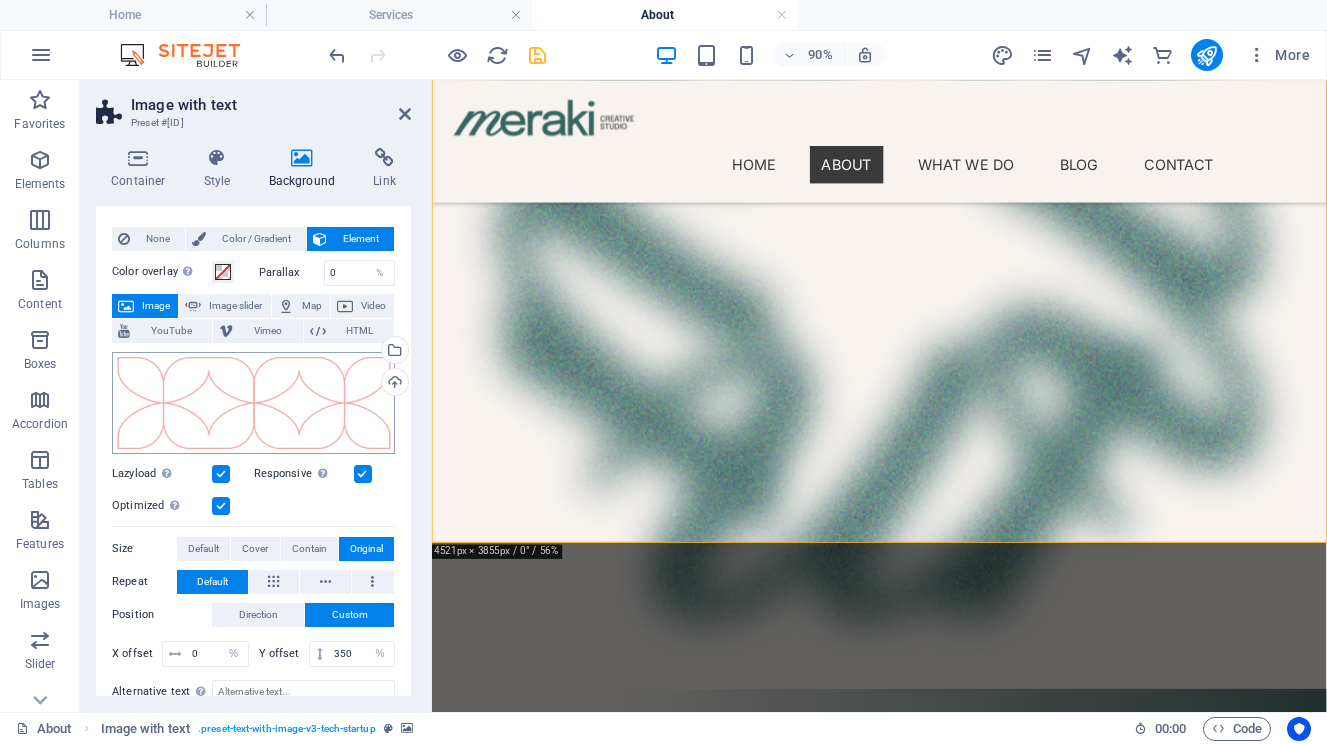 scroll, scrollTop: 1146, scrollLeft: 0, axis: vertical 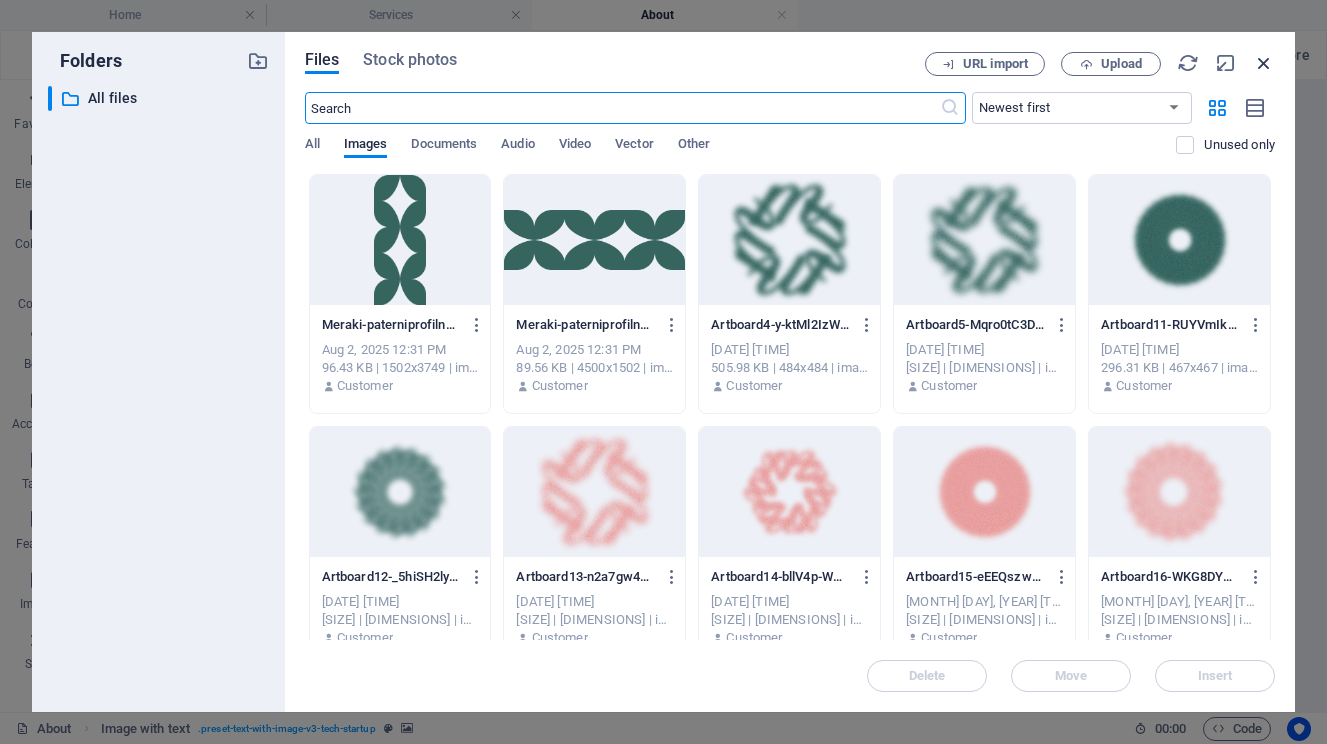 click at bounding box center [1264, 63] 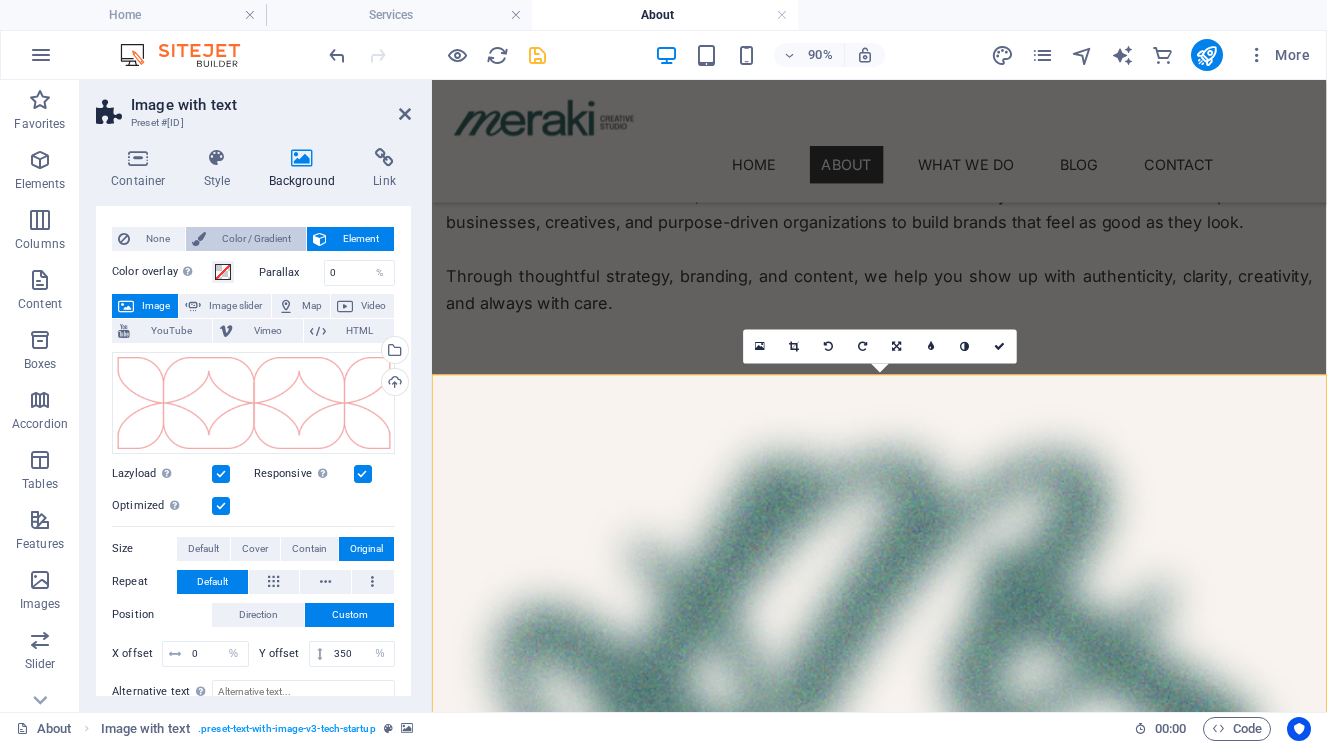 click on "Color / Gradient" at bounding box center [256, 239] 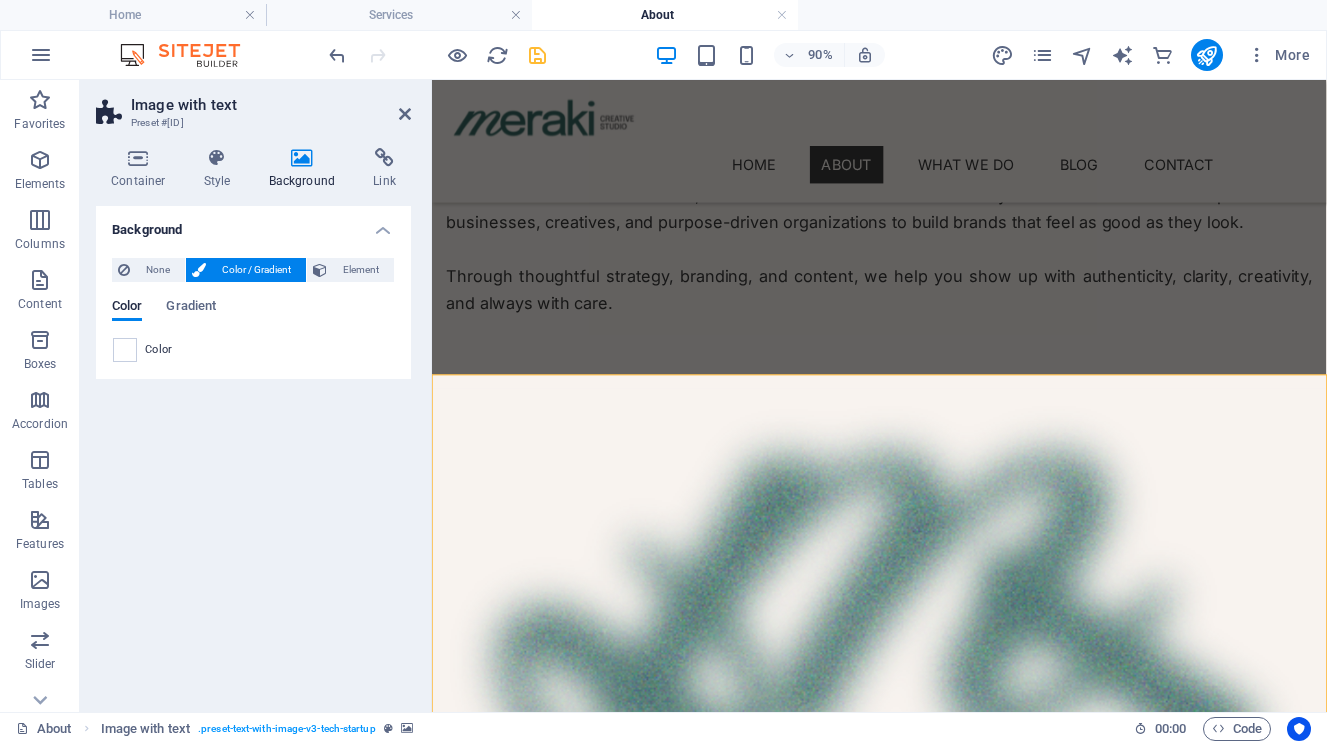 scroll, scrollTop: 0, scrollLeft: 0, axis: both 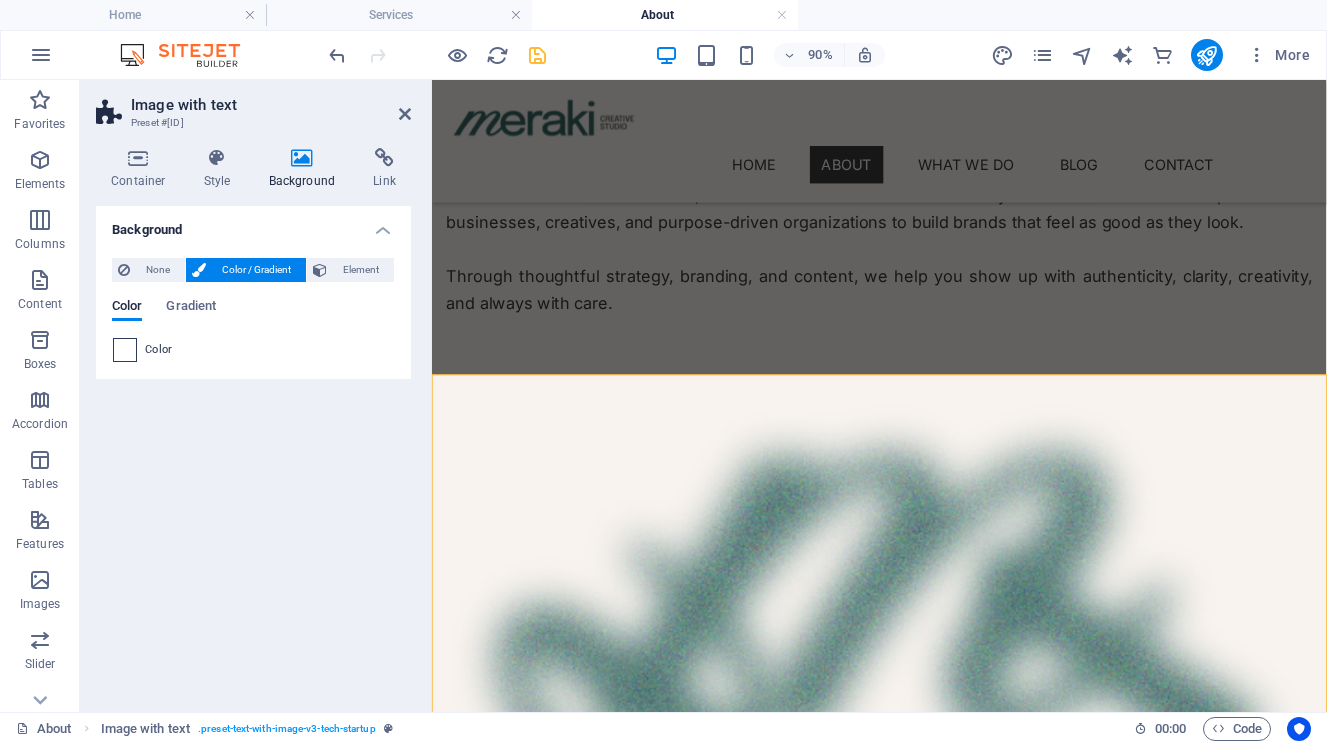 click at bounding box center [125, 350] 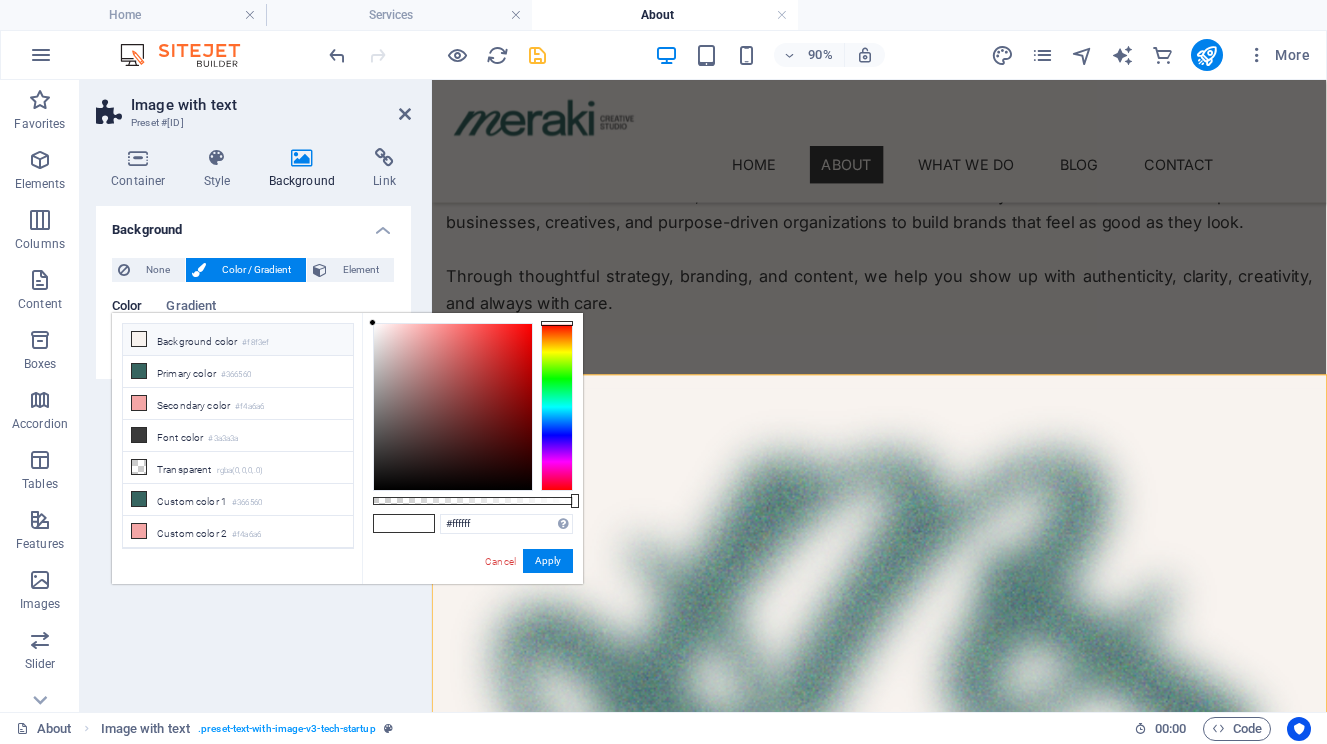 click on "Background color
#f8f3ef" at bounding box center [238, 340] 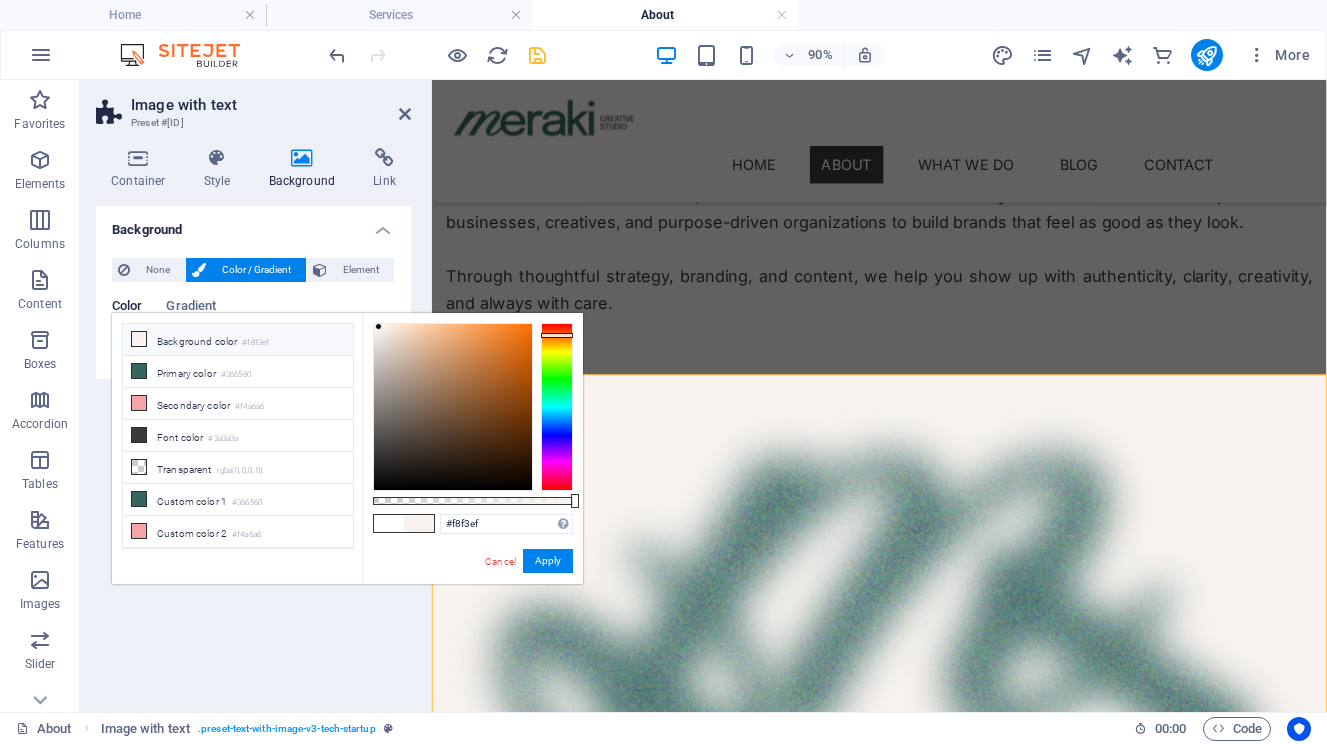 click on "Background color
#f8f3ef" at bounding box center [238, 340] 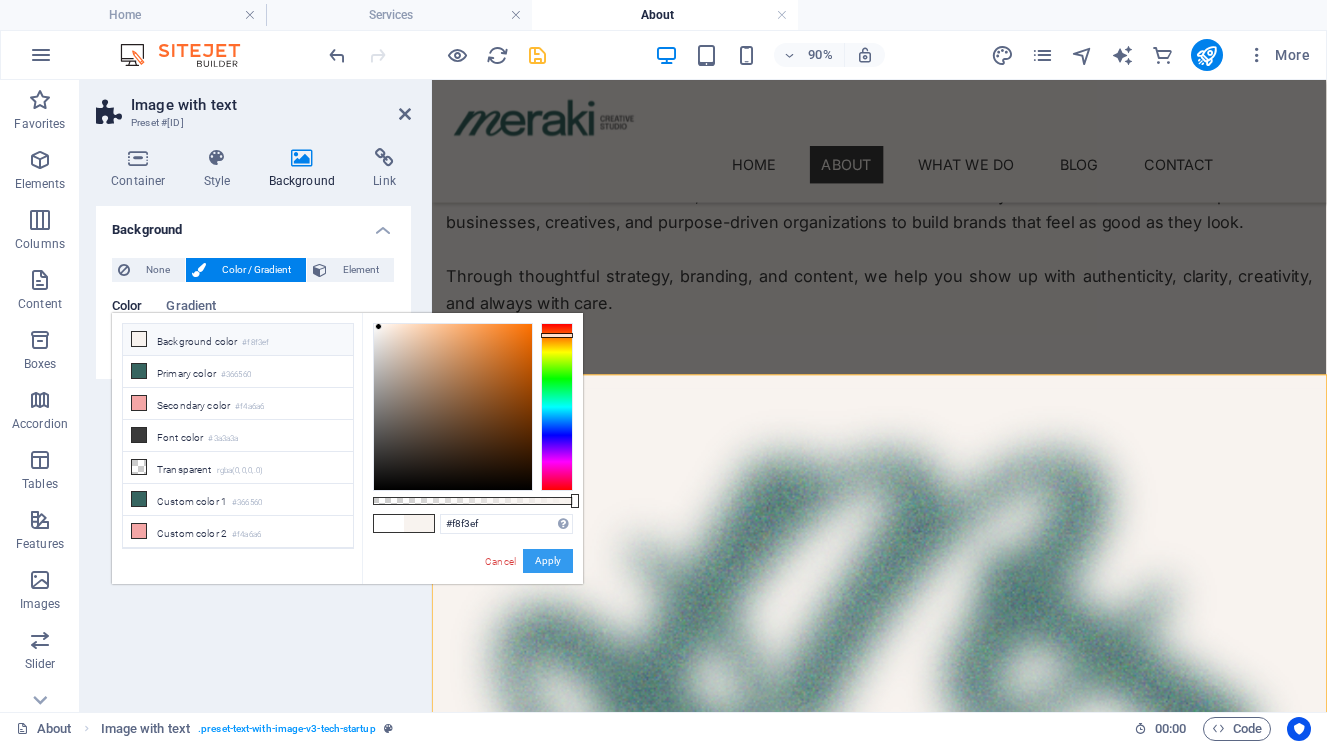 click on "Apply" at bounding box center [548, 561] 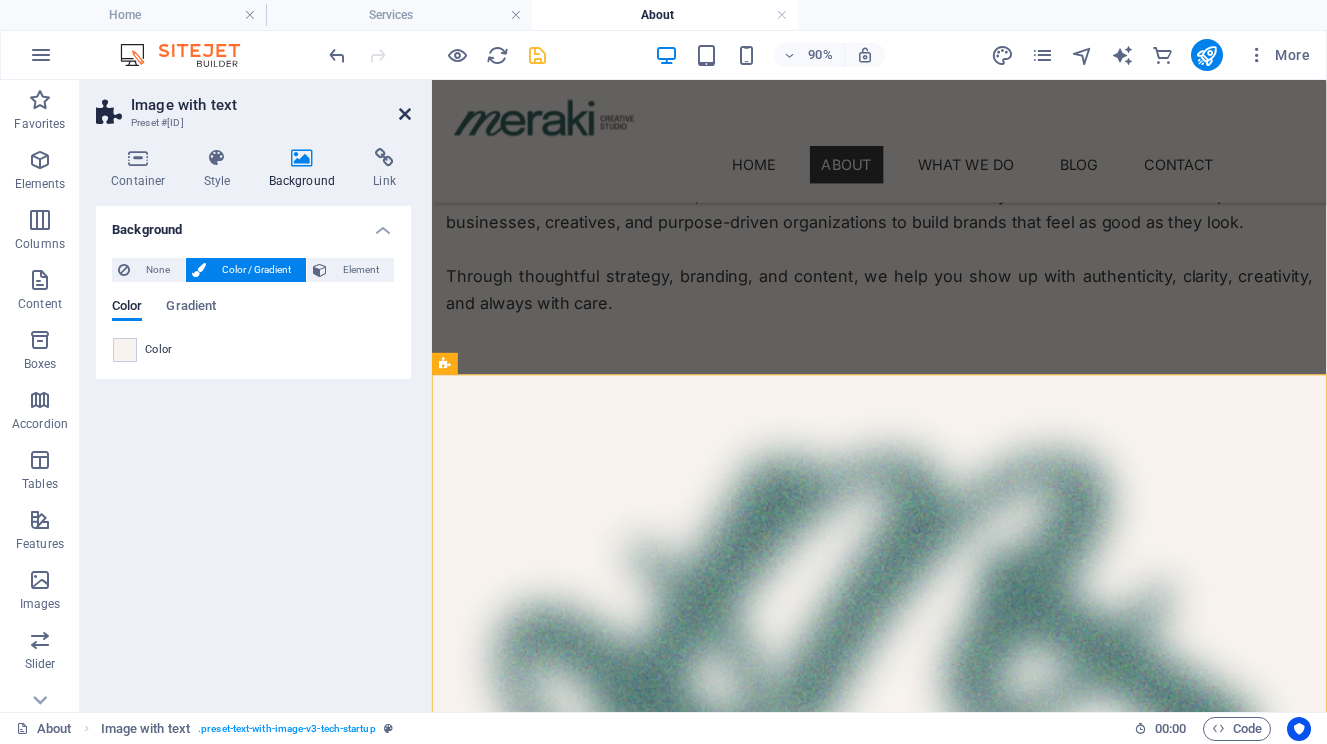 click at bounding box center [405, 114] 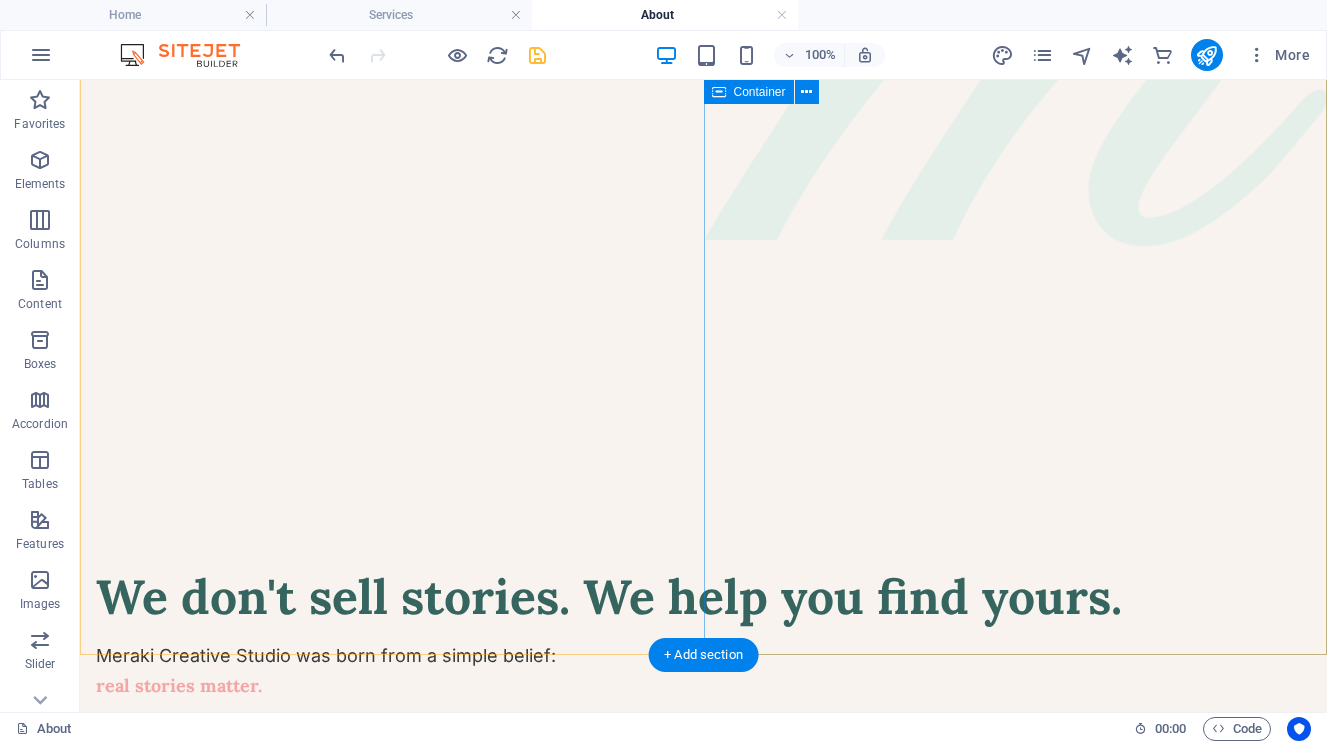 scroll, scrollTop: 0, scrollLeft: 0, axis: both 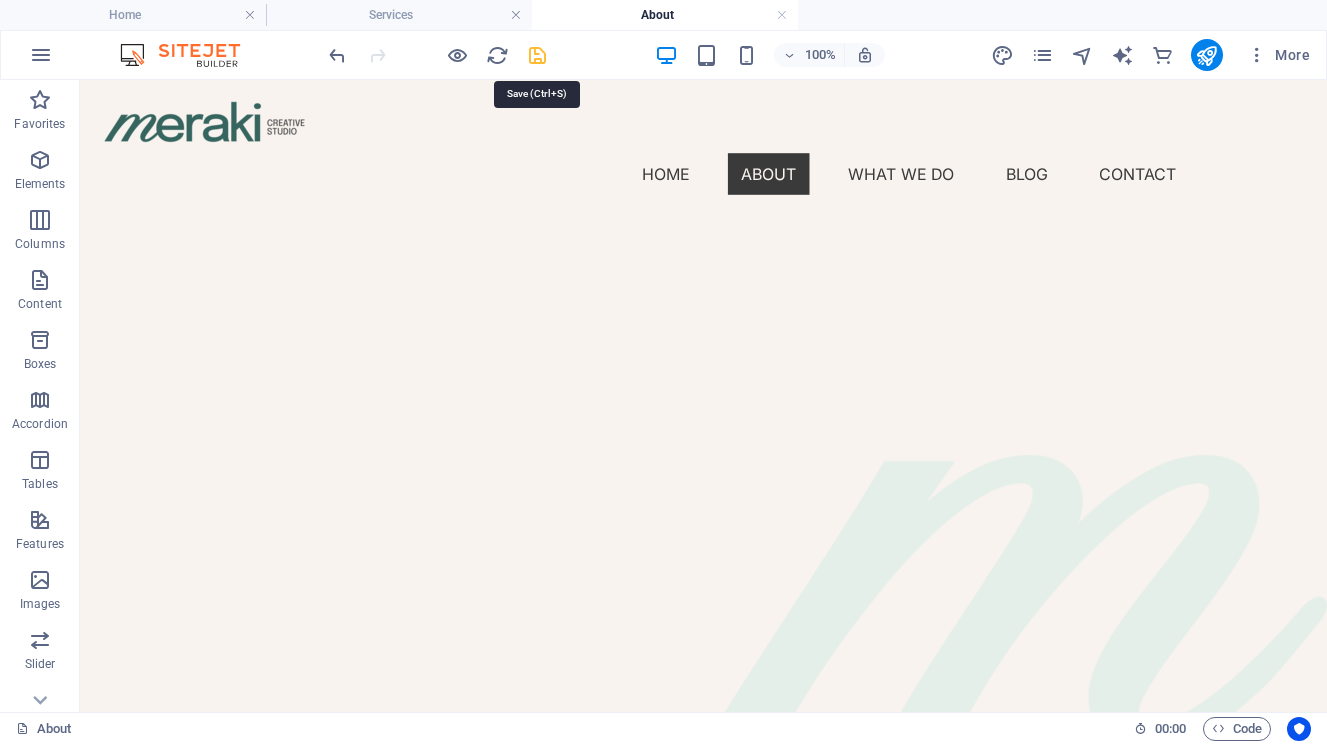 click at bounding box center (537, 55) 